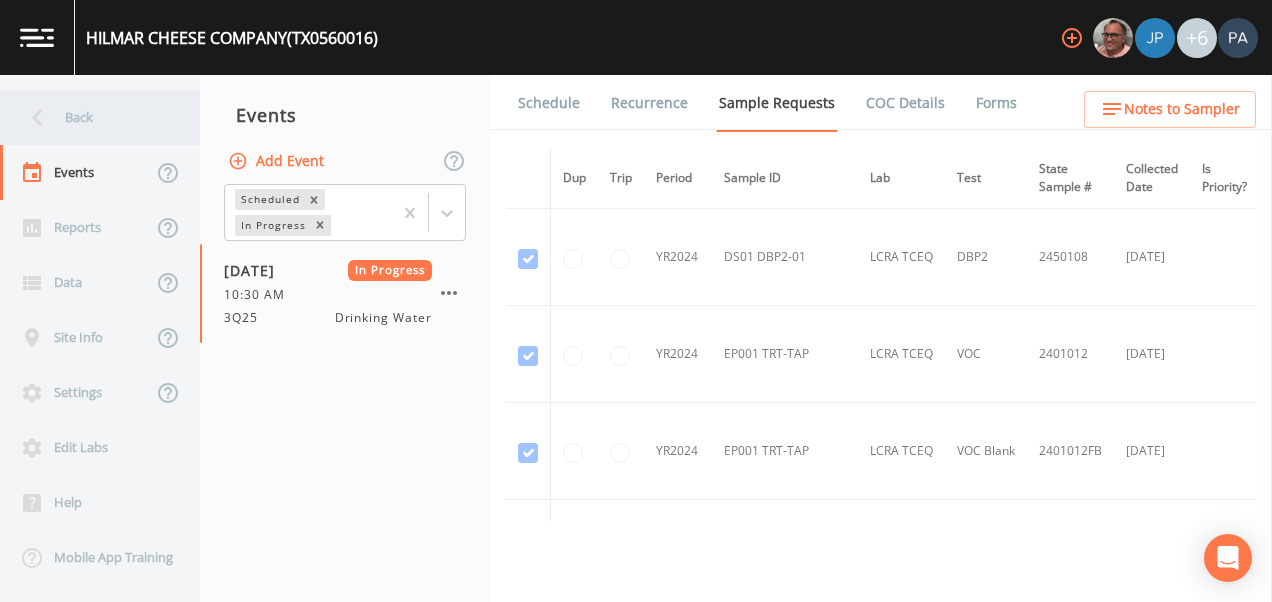 scroll, scrollTop: 0, scrollLeft: 0, axis: both 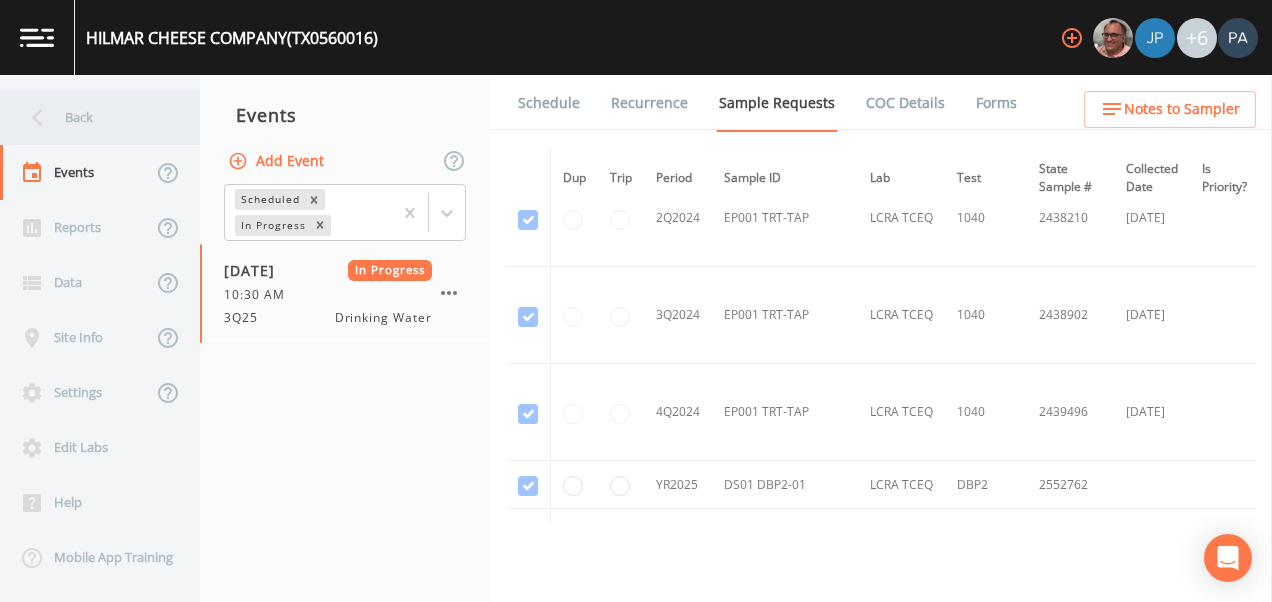 click on "Back" at bounding box center [90, 117] 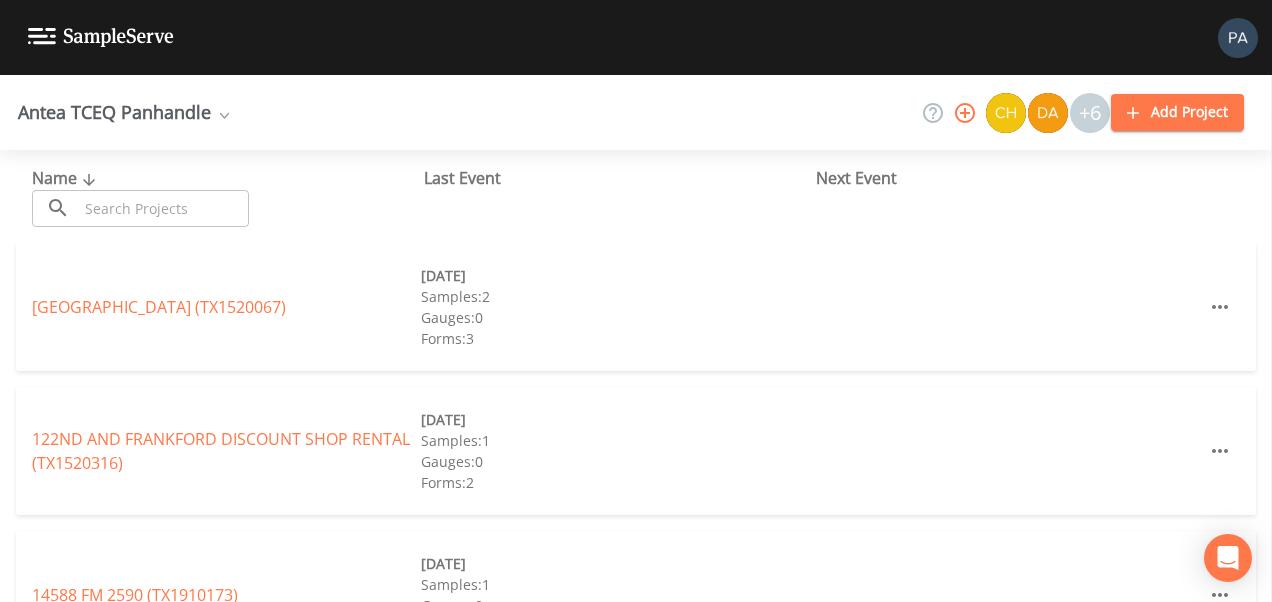 click at bounding box center (163, 208) 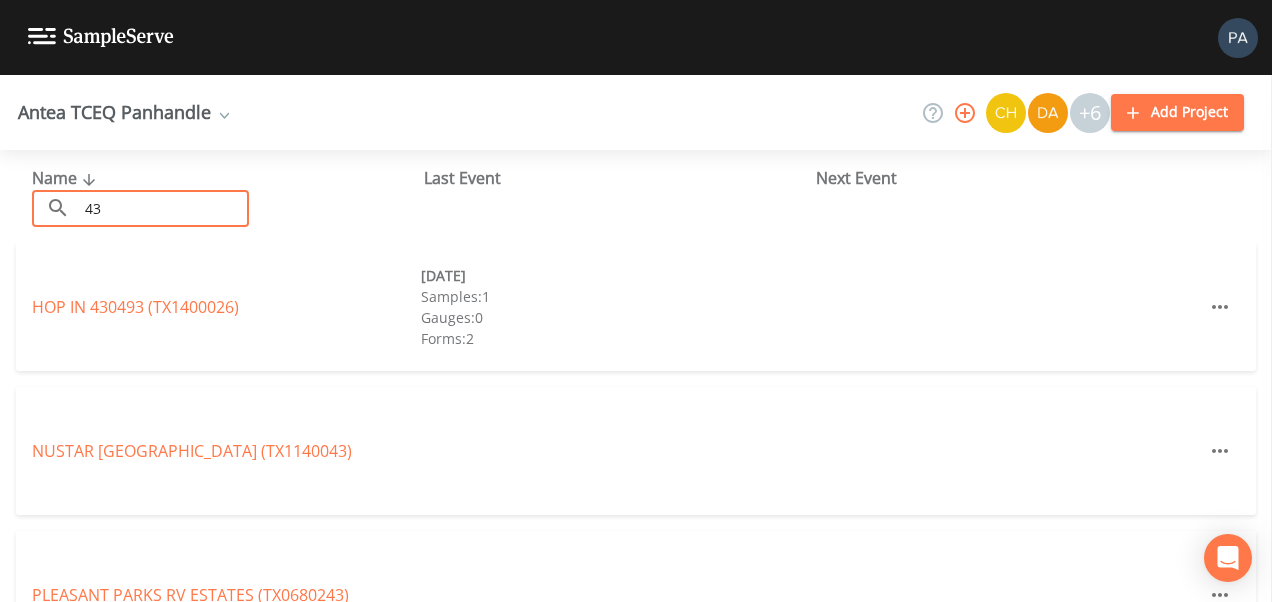 type on "4" 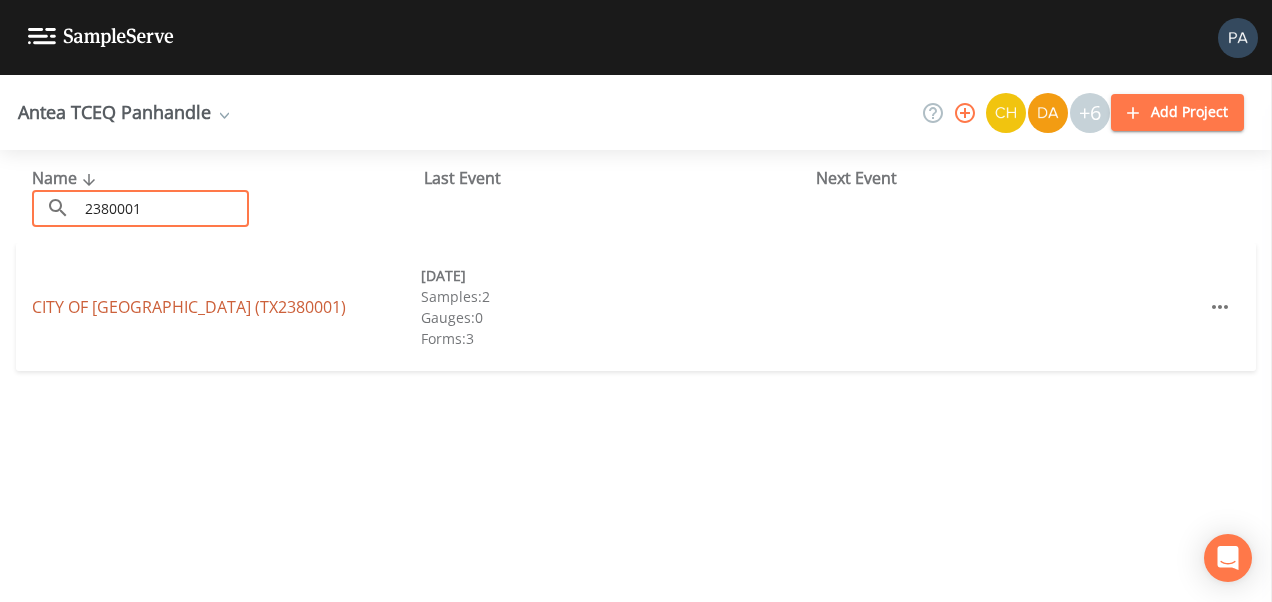 type on "2380001" 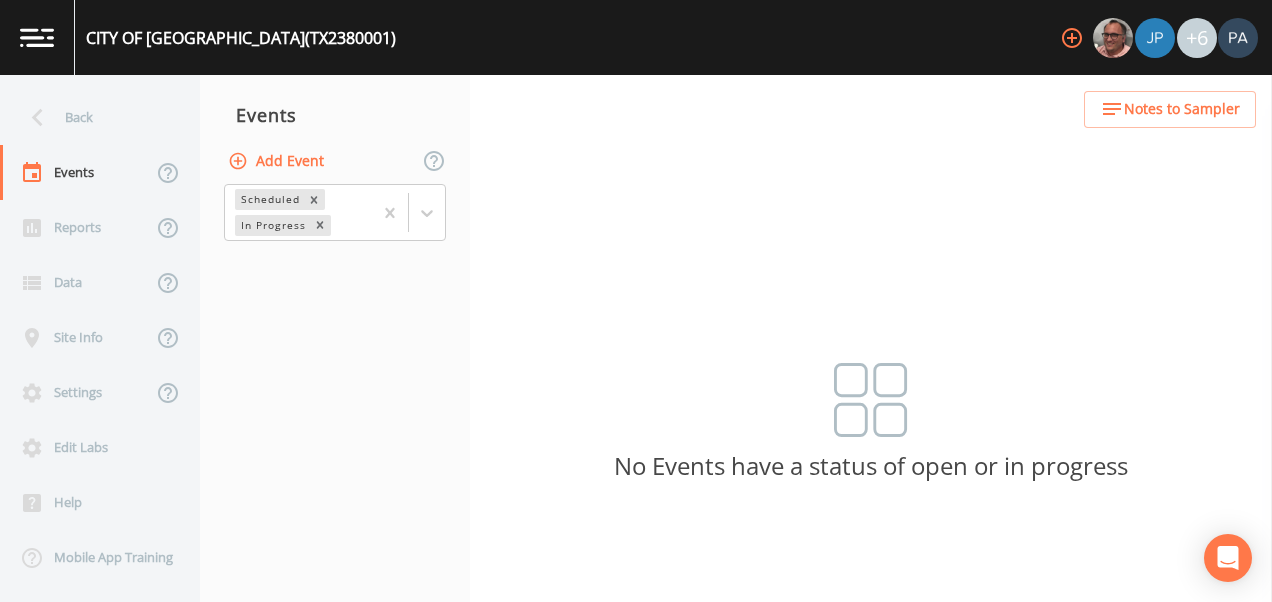 click on "Add Event" at bounding box center [278, 161] 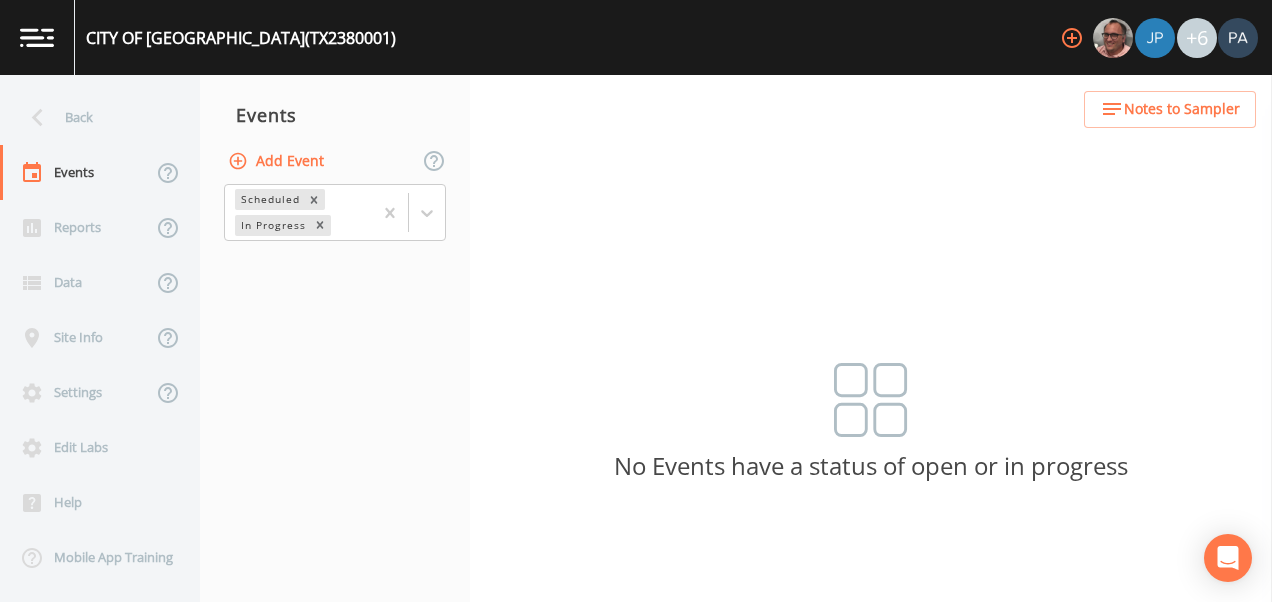 click on "Event Name" at bounding box center (636, 785) 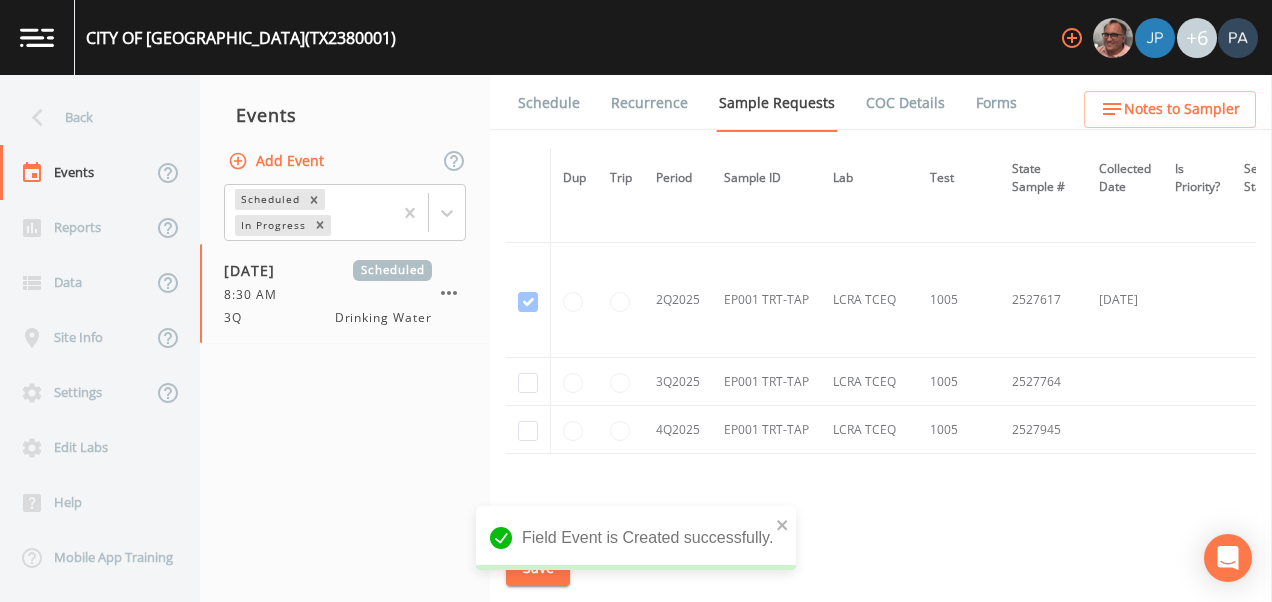 scroll, scrollTop: 1788, scrollLeft: 0, axis: vertical 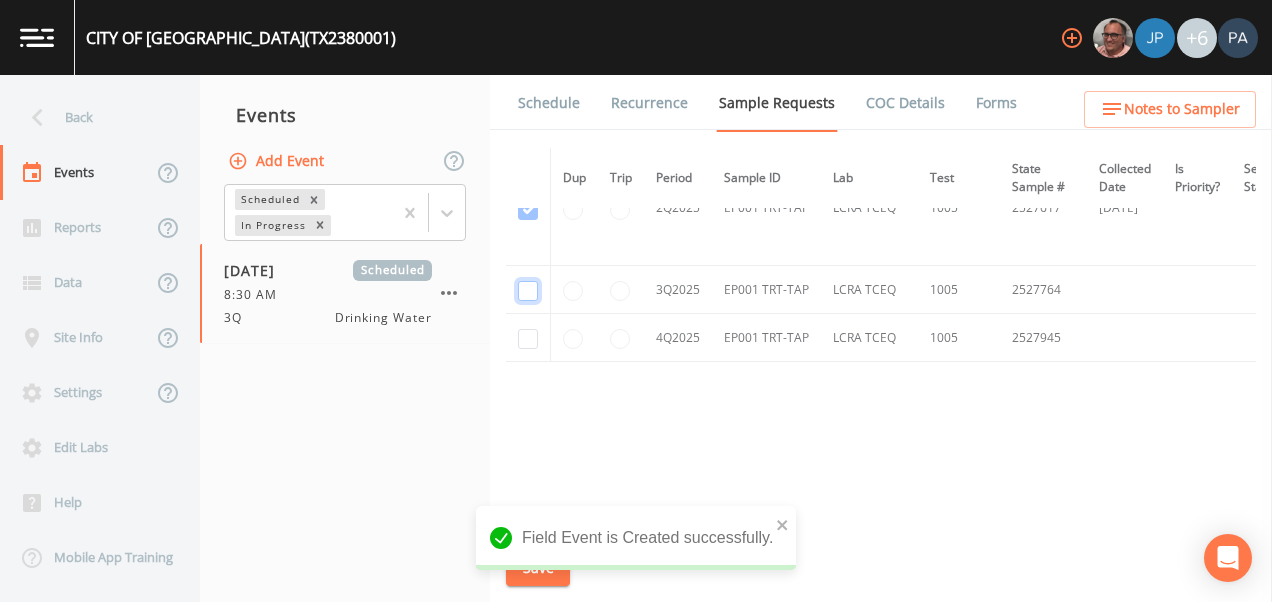 click at bounding box center (528, -1055) 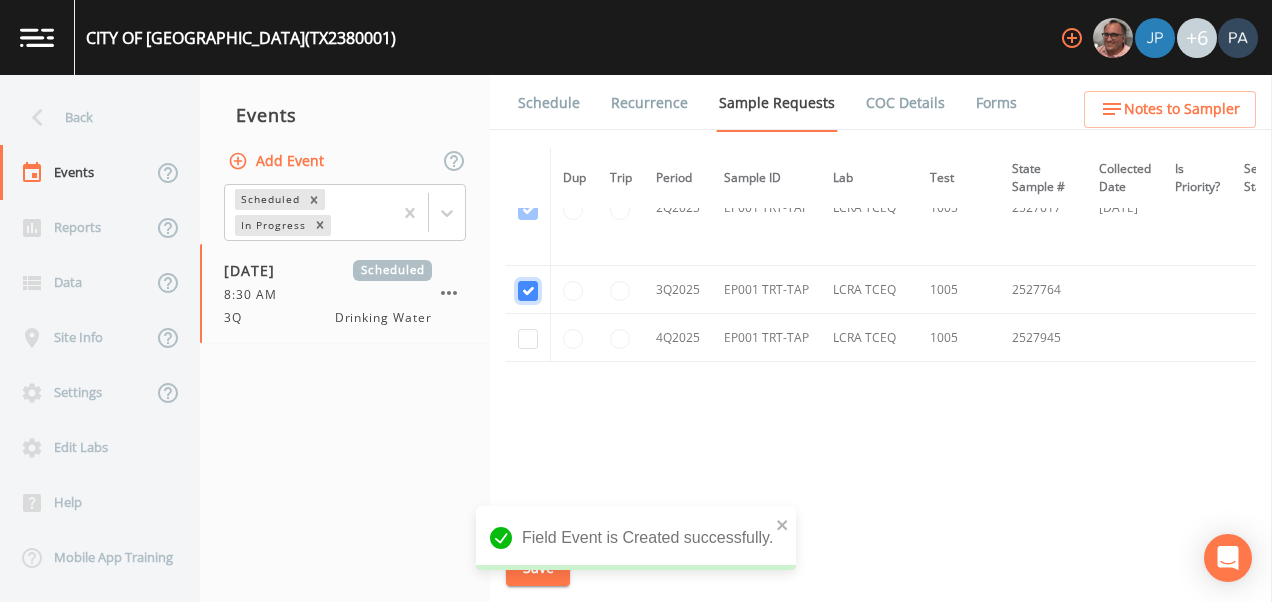 checkbox on "true" 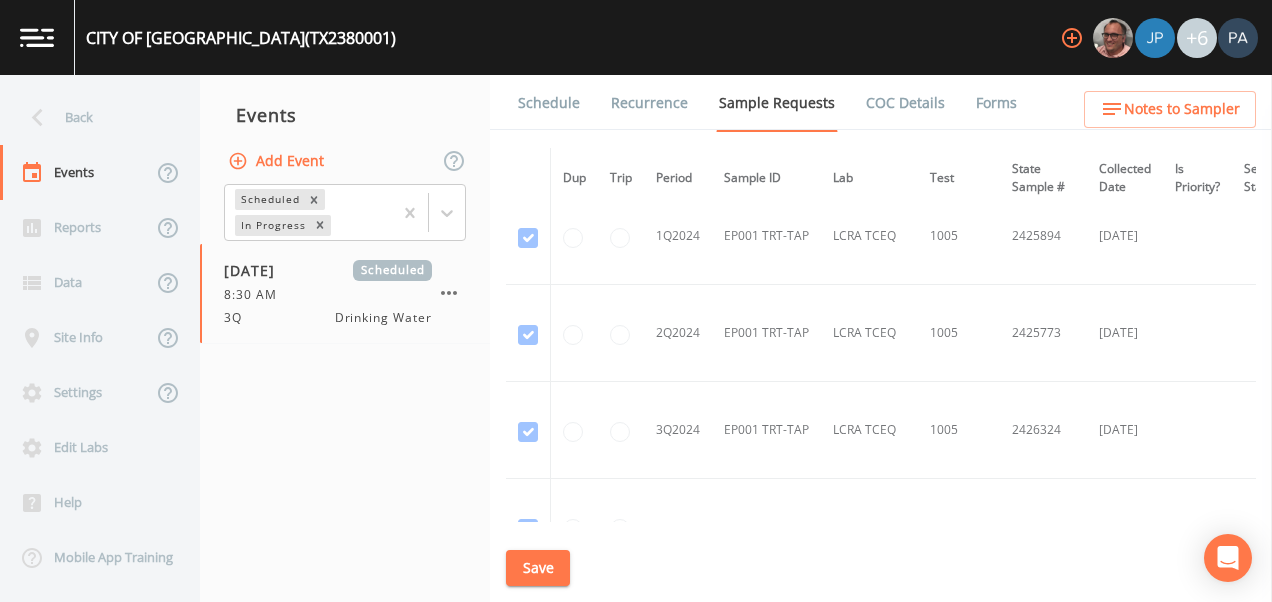 scroll, scrollTop: 9, scrollLeft: 0, axis: vertical 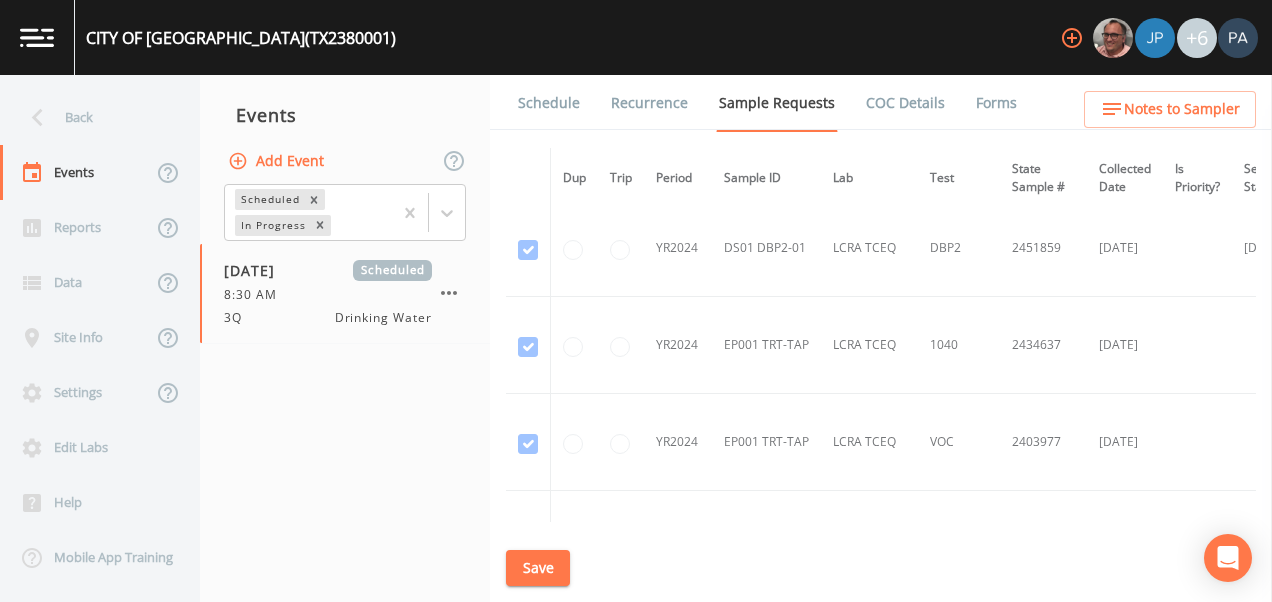 click on "Save" at bounding box center (538, 568) 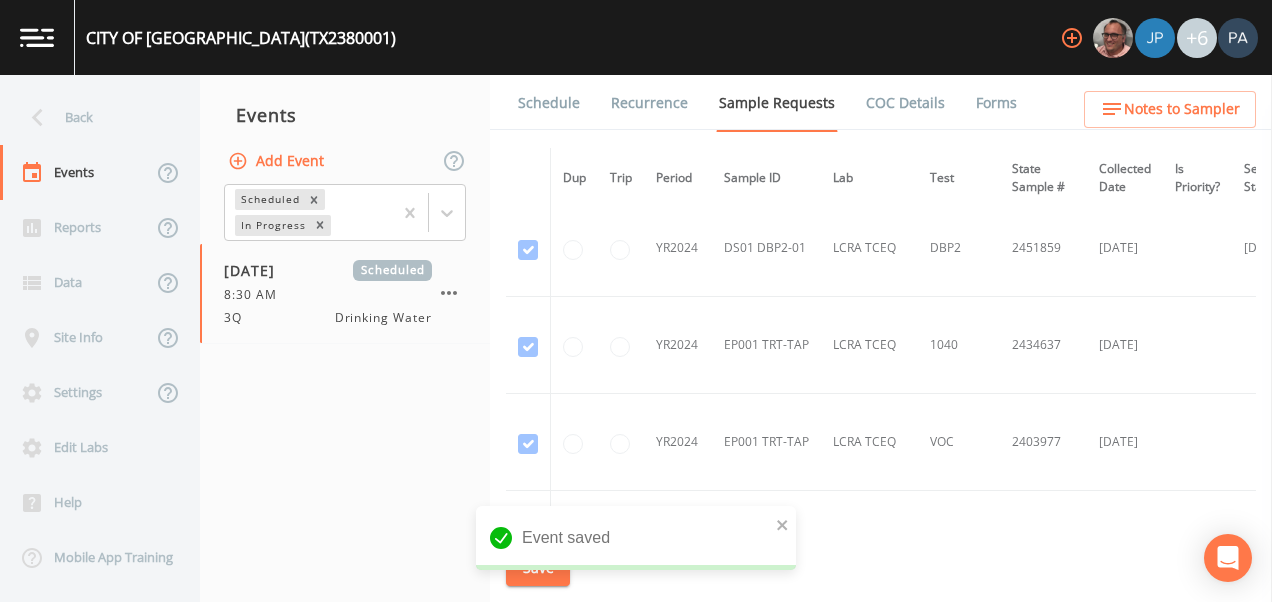 click on "Schedule" at bounding box center [549, 103] 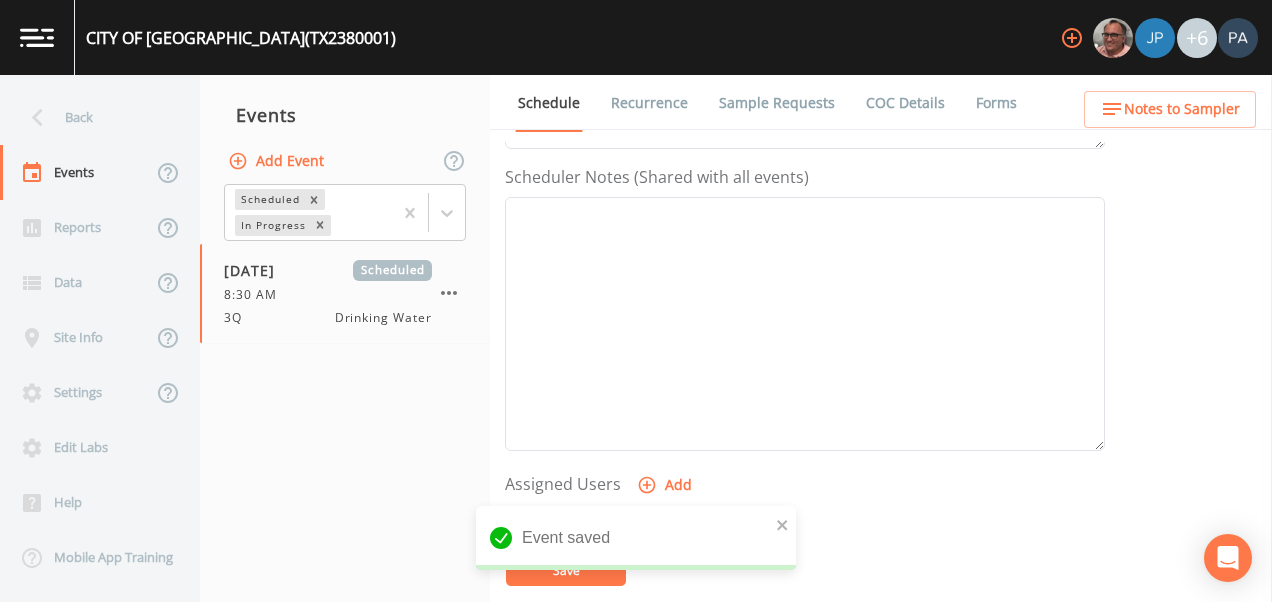 scroll, scrollTop: 700, scrollLeft: 0, axis: vertical 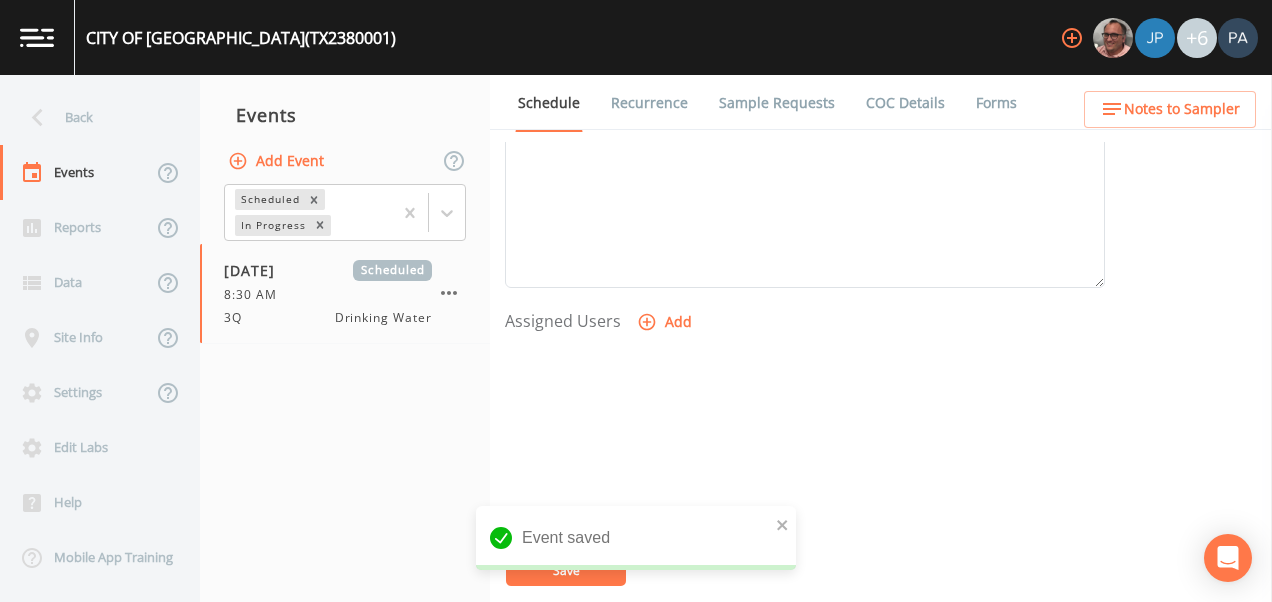 click on "Add" at bounding box center (666, 322) 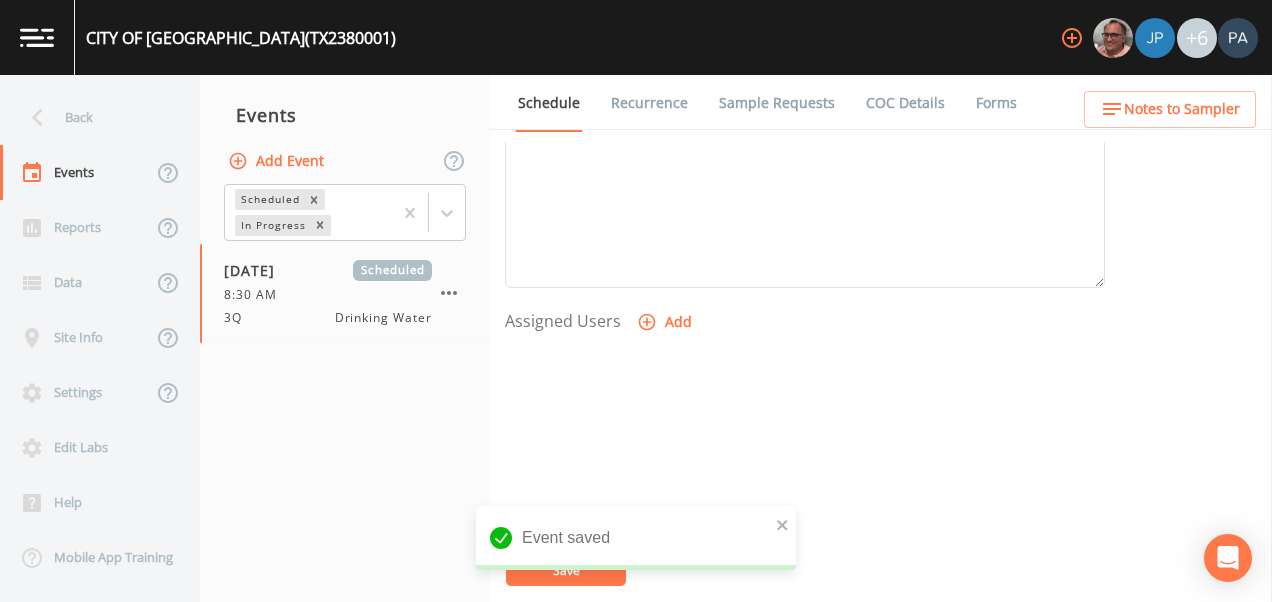 drag, startPoint x: 615, startPoint y: 305, endPoint x: 609, endPoint y: 319, distance: 15.231546 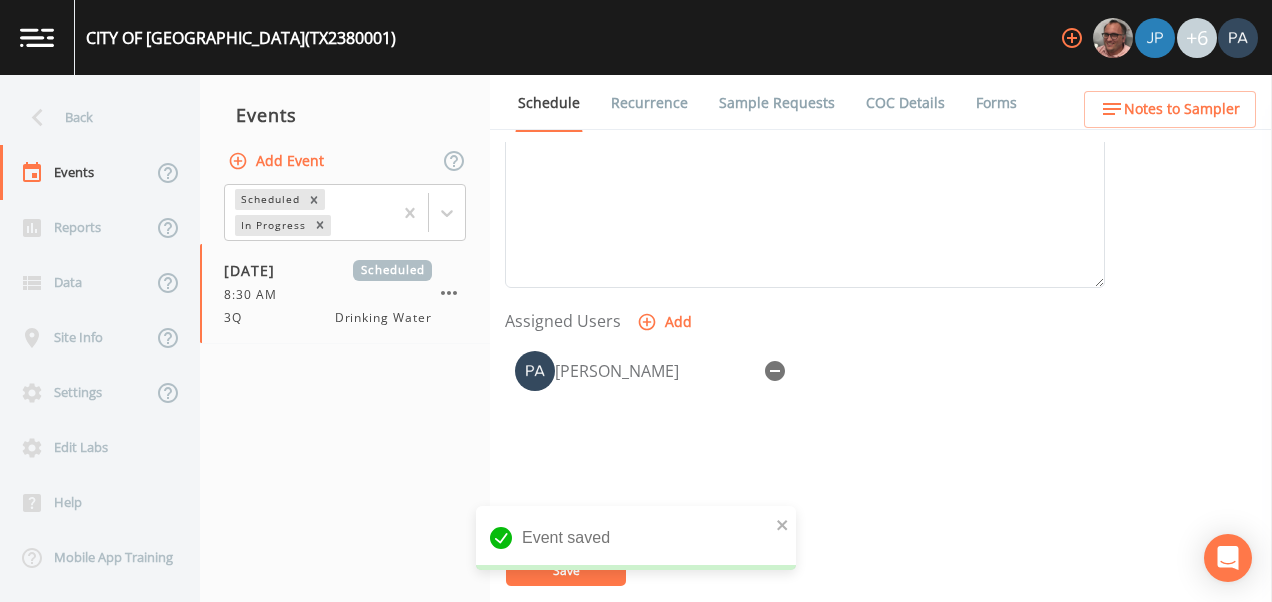 select 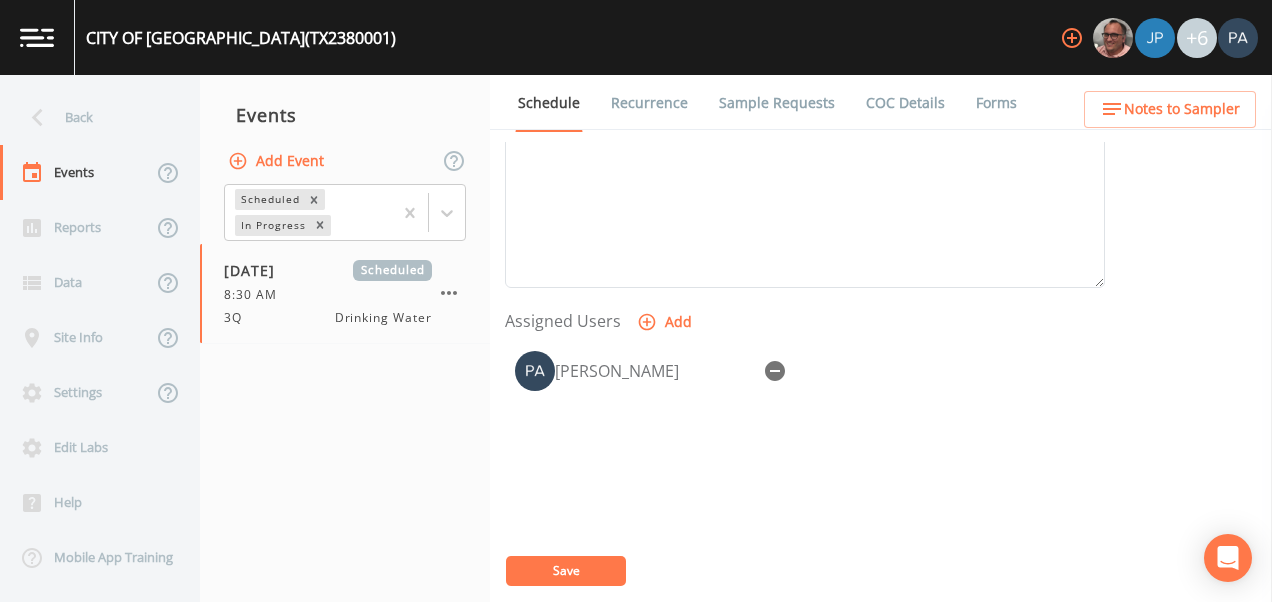 click on "Save" at bounding box center (566, 571) 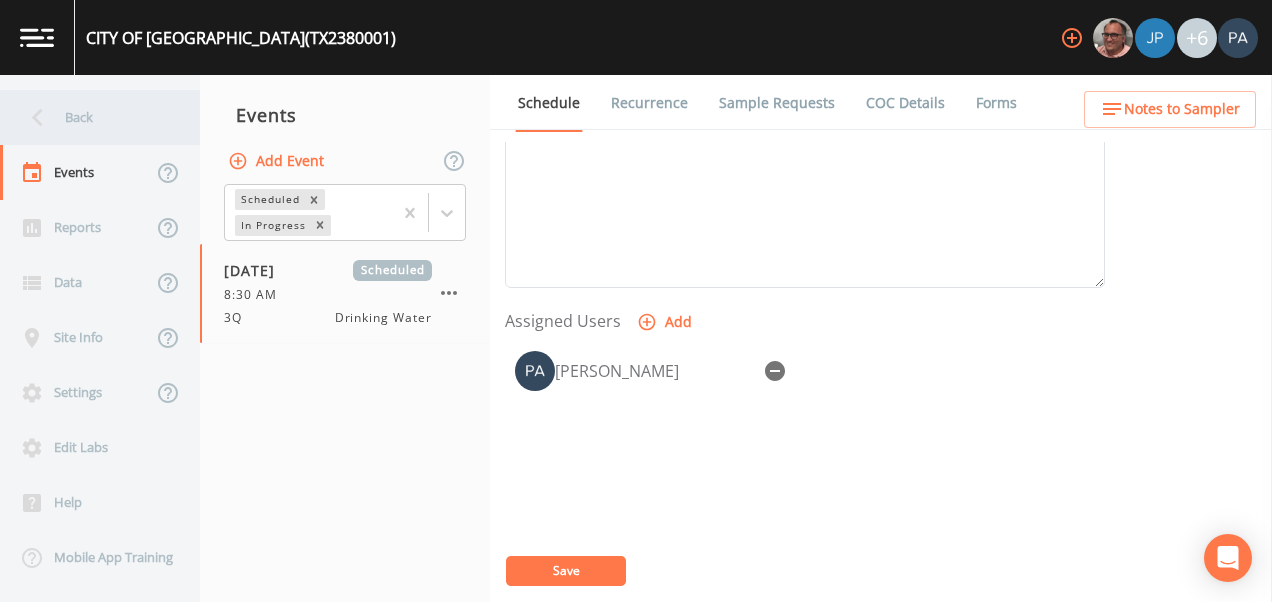 click on "Back" at bounding box center (90, 117) 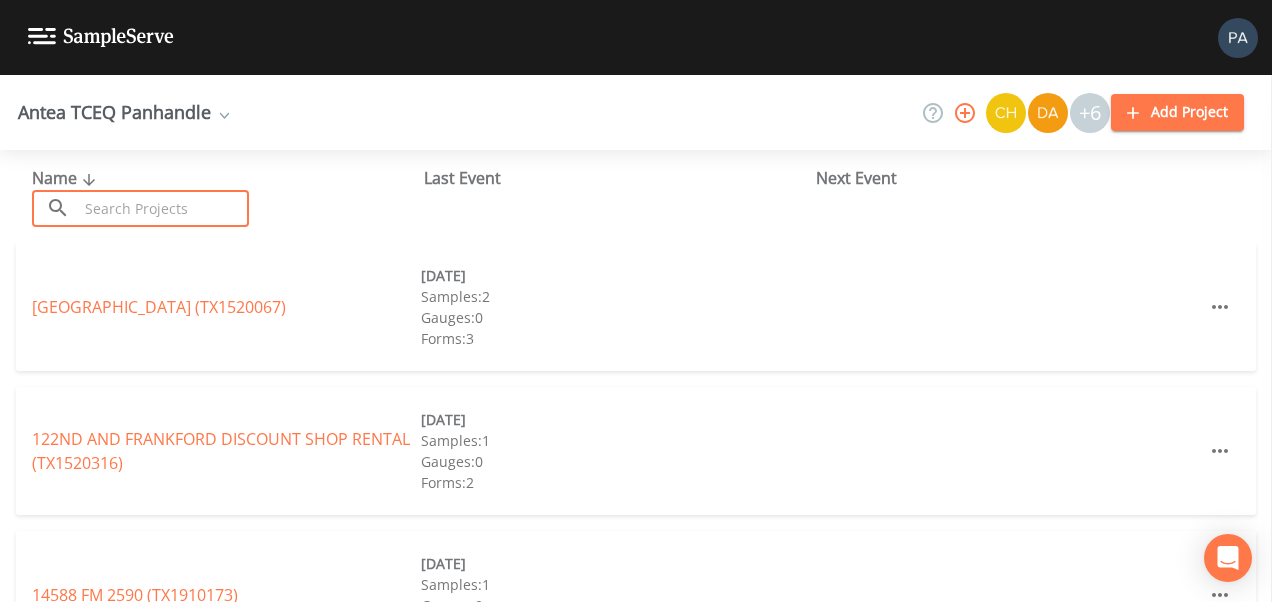 click at bounding box center (163, 208) 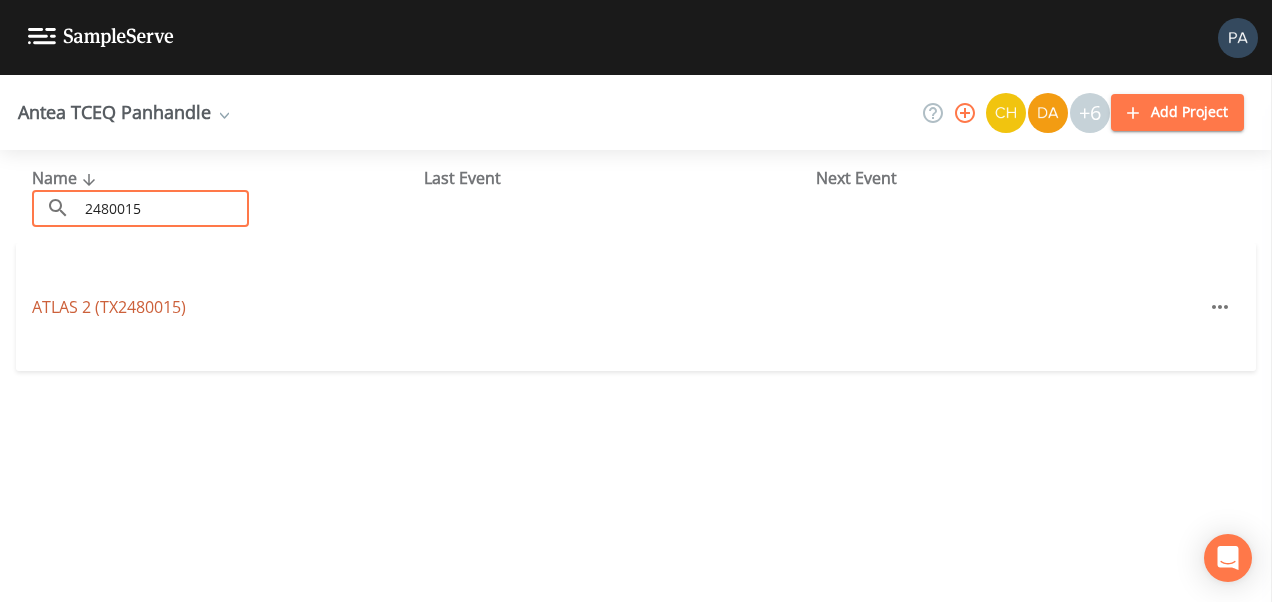 type on "2480015" 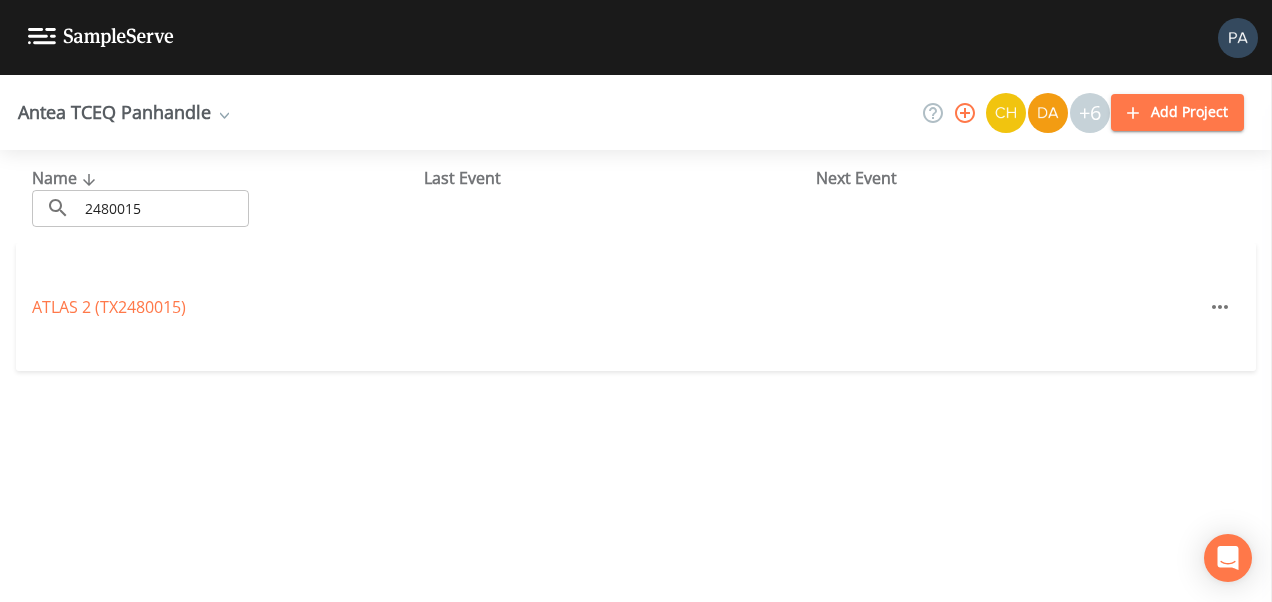 click on "ATLAS 2   (TX2480015)" at bounding box center [109, 307] 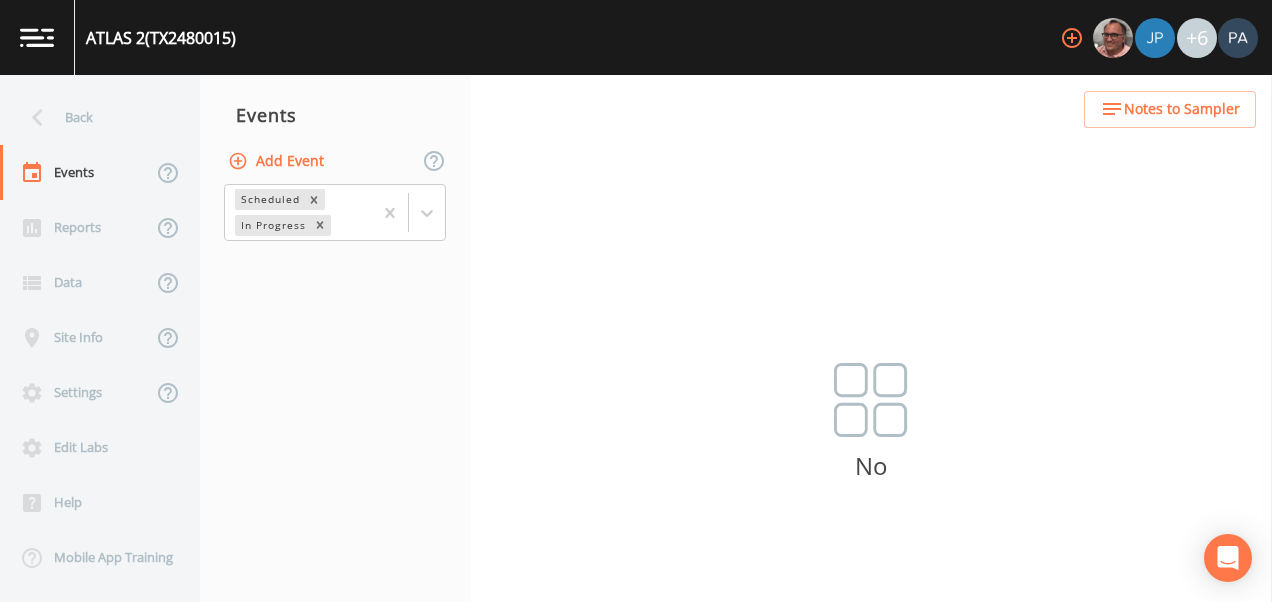 click on "Add Event" at bounding box center (278, 161) 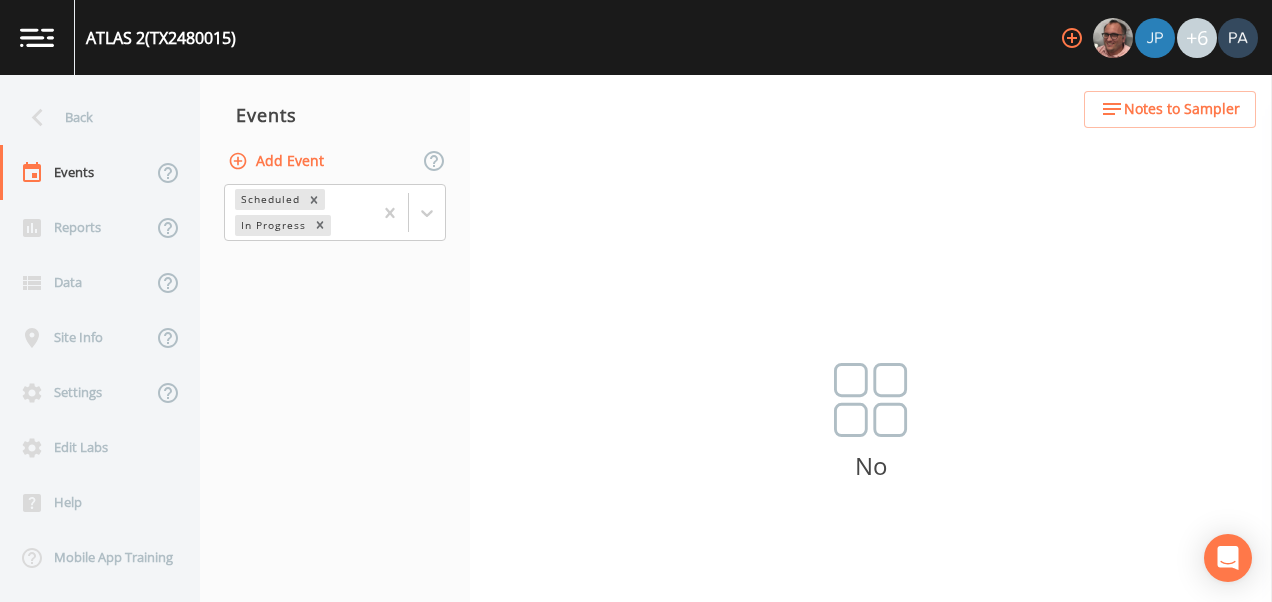 click on "Event Name" at bounding box center [636, 785] 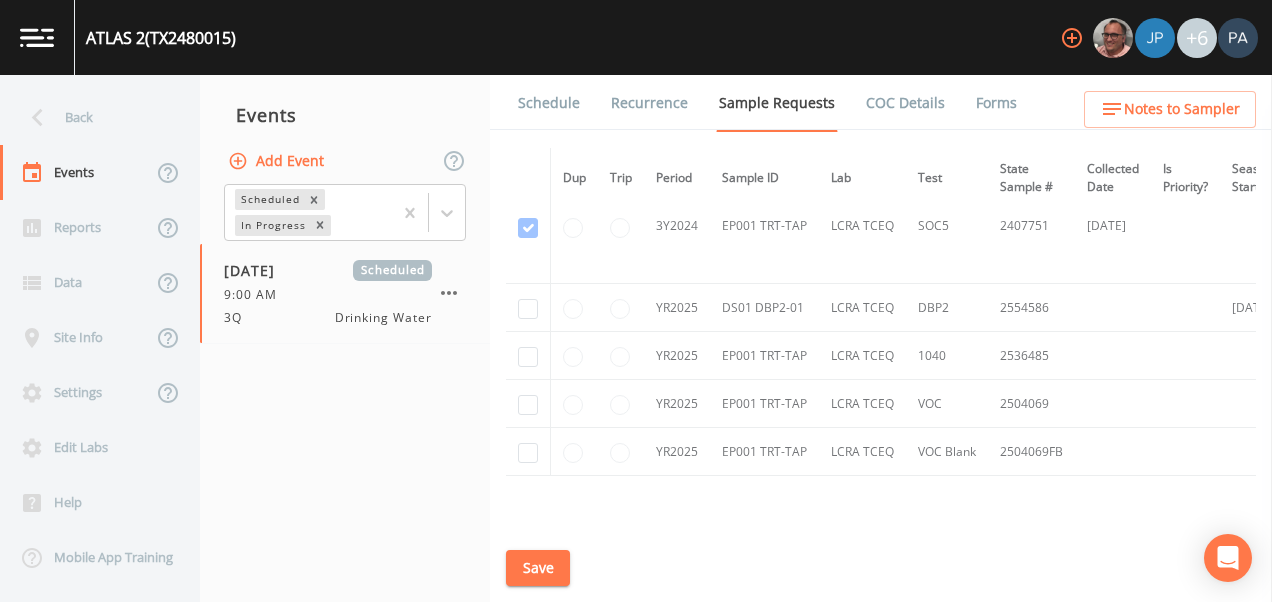 scroll, scrollTop: 1000, scrollLeft: 0, axis: vertical 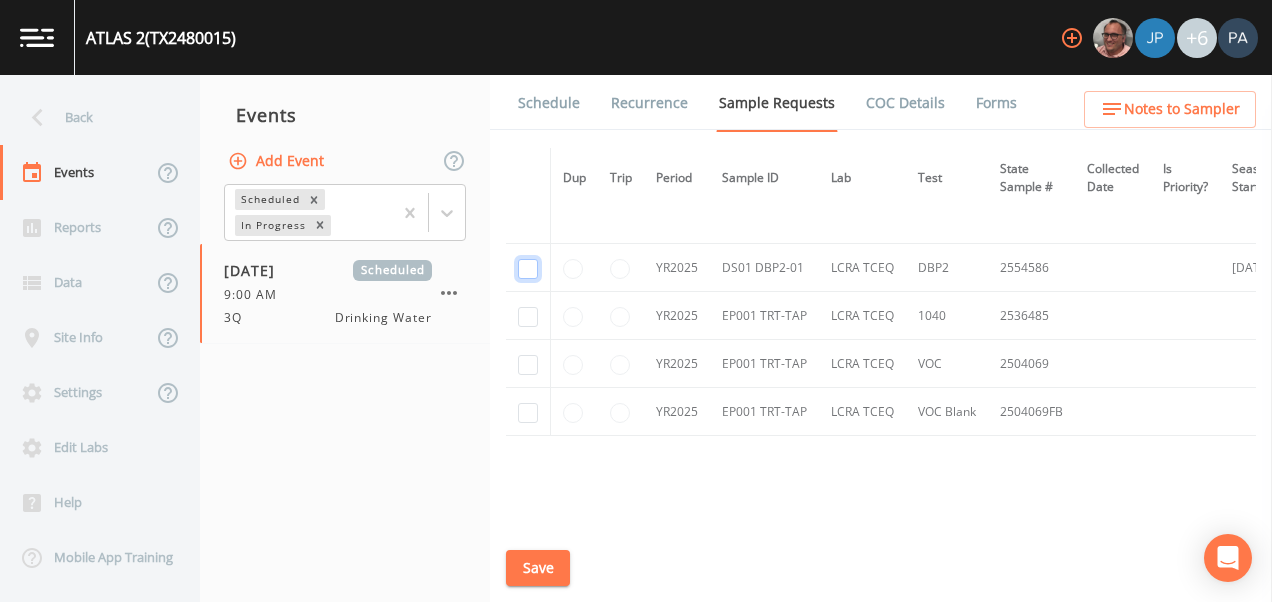 click at bounding box center (528, -732) 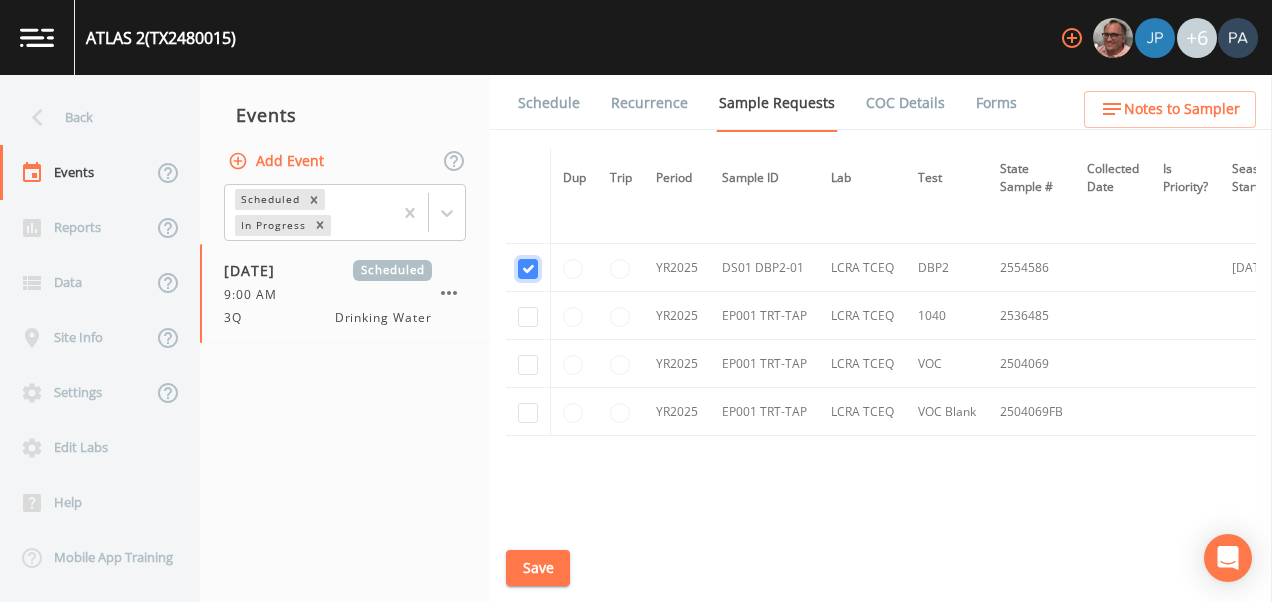 checkbox on "true" 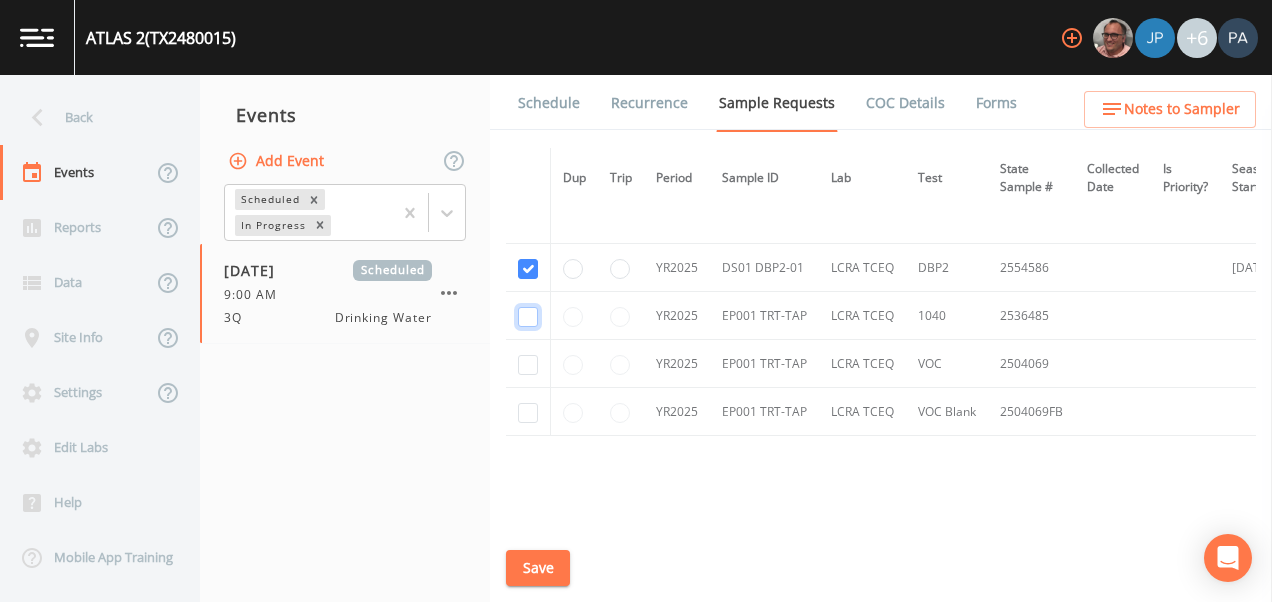 click at bounding box center [528, -617] 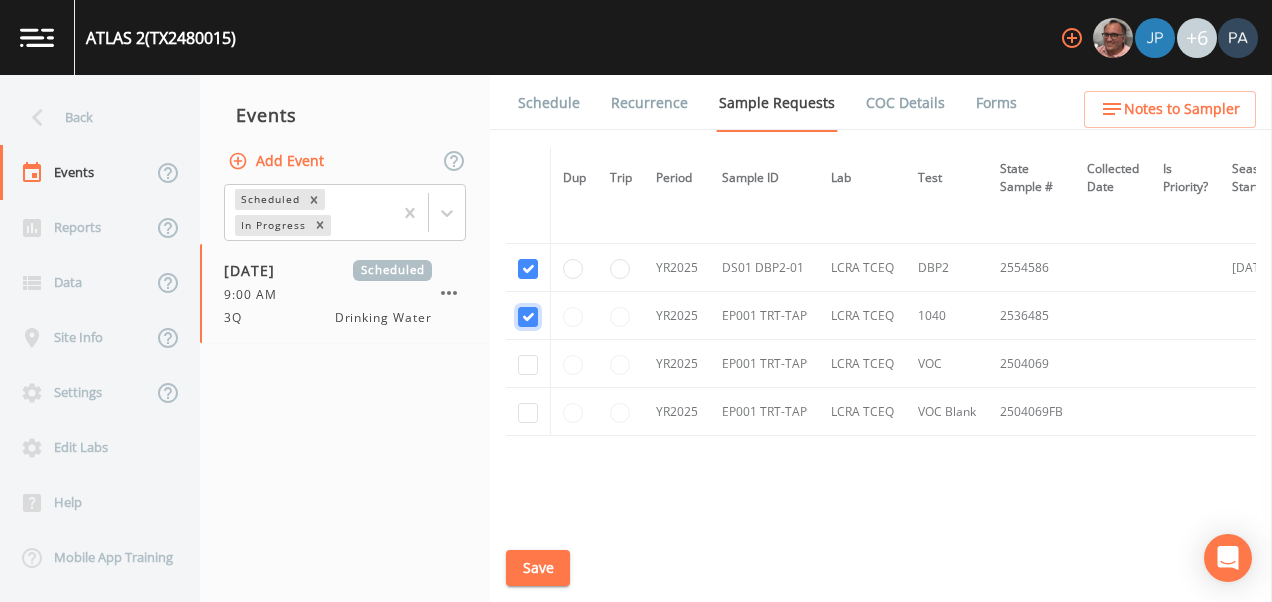 checkbox on "true" 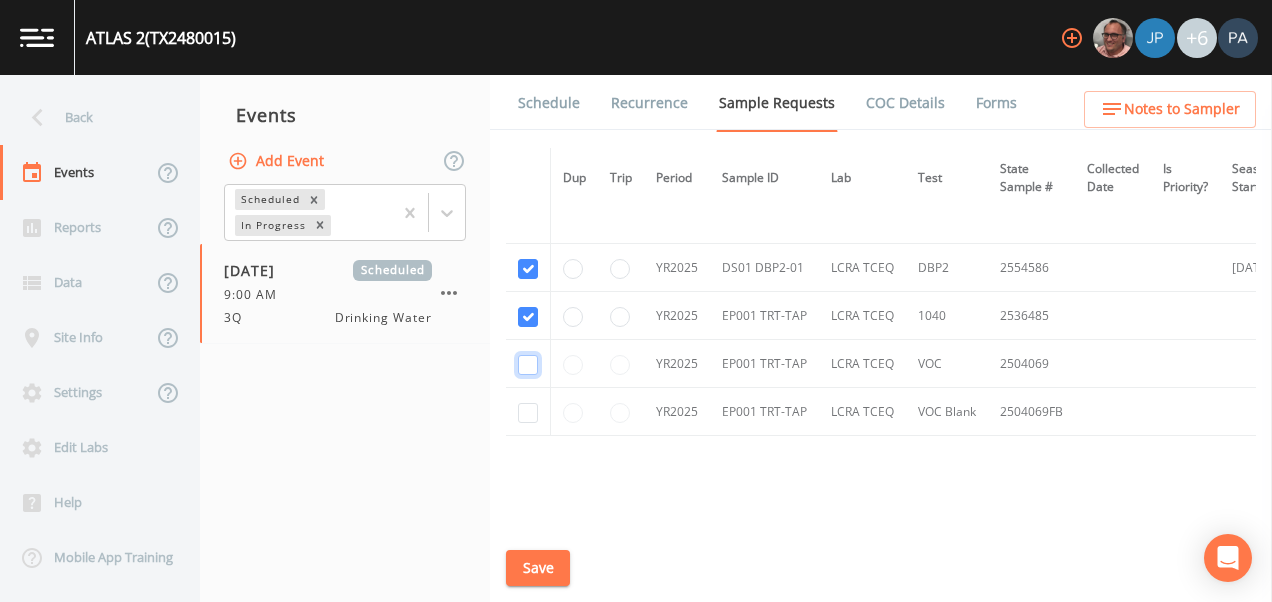 click at bounding box center (528, -502) 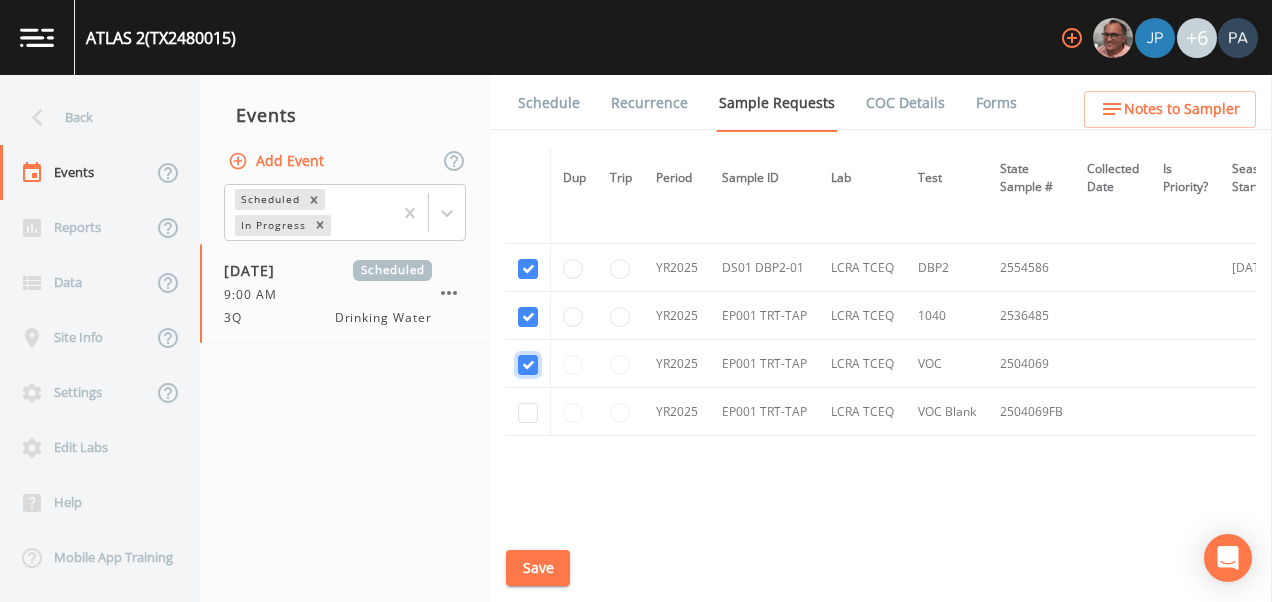 checkbox on "true" 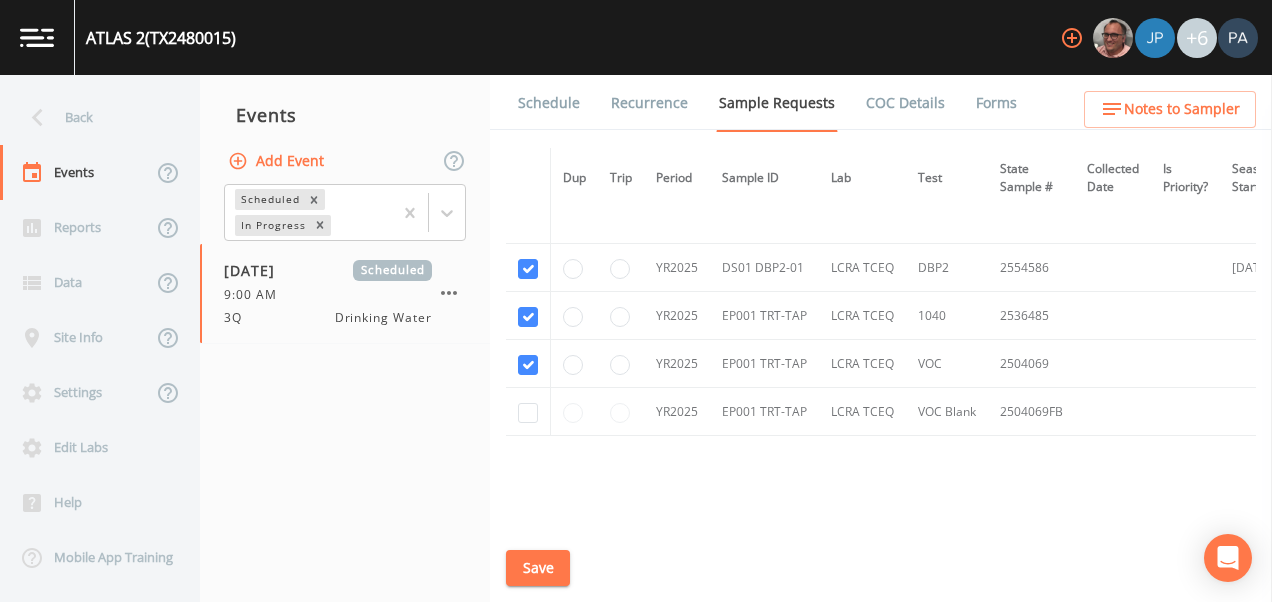click at bounding box center (528, 412) 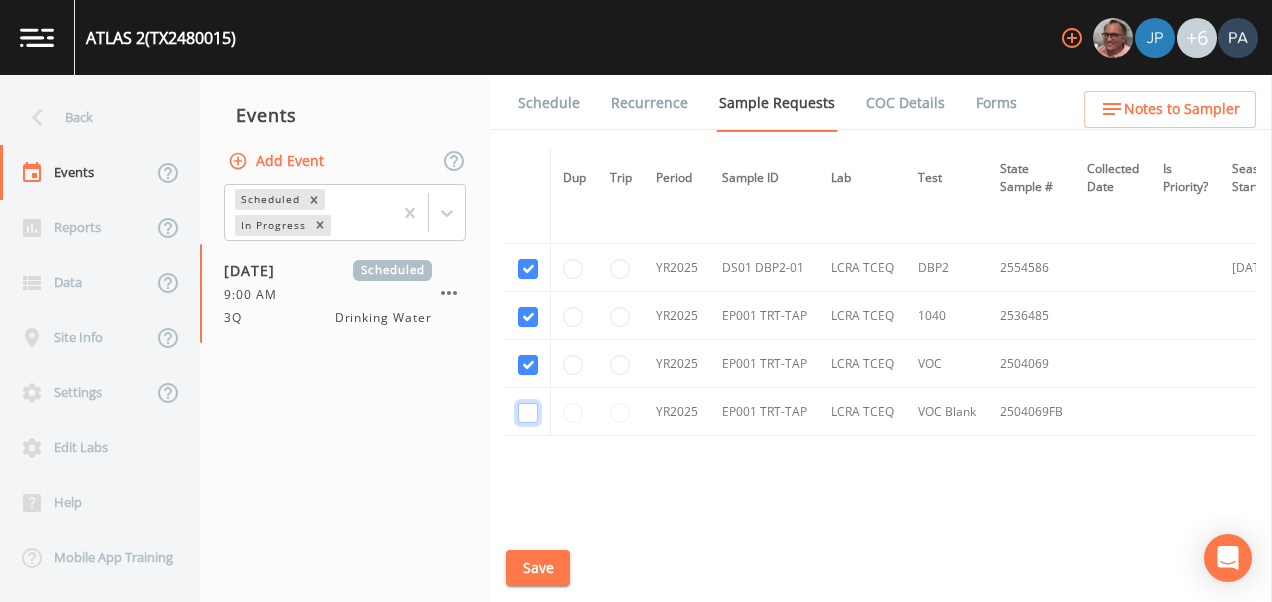 click at bounding box center (528, -387) 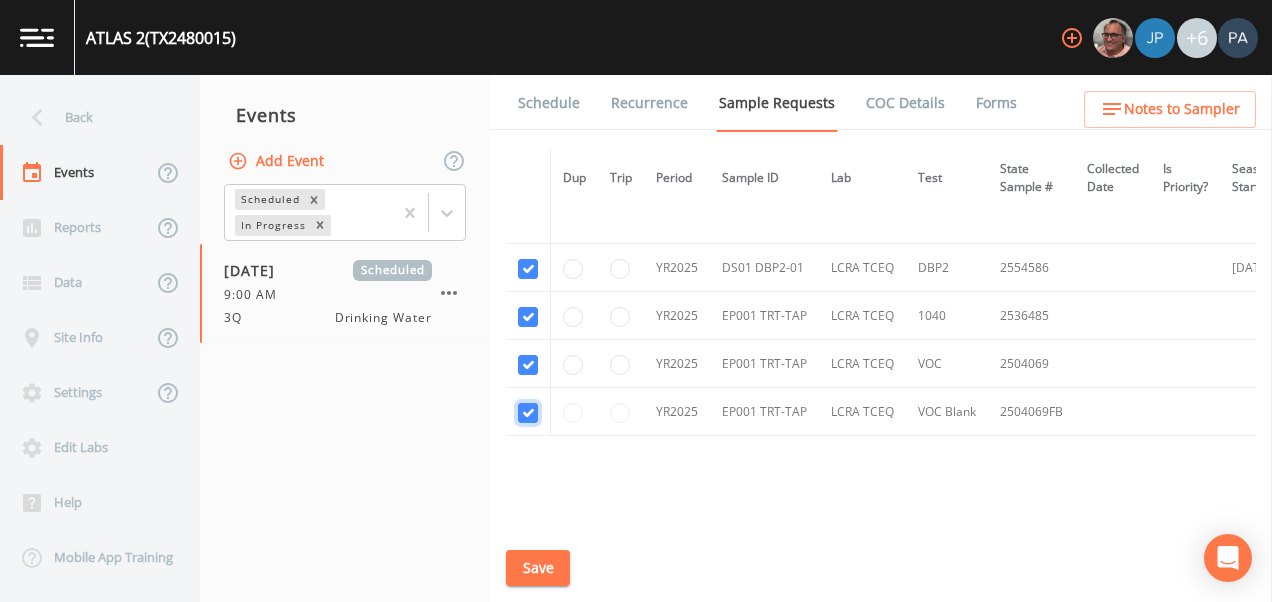 checkbox on "true" 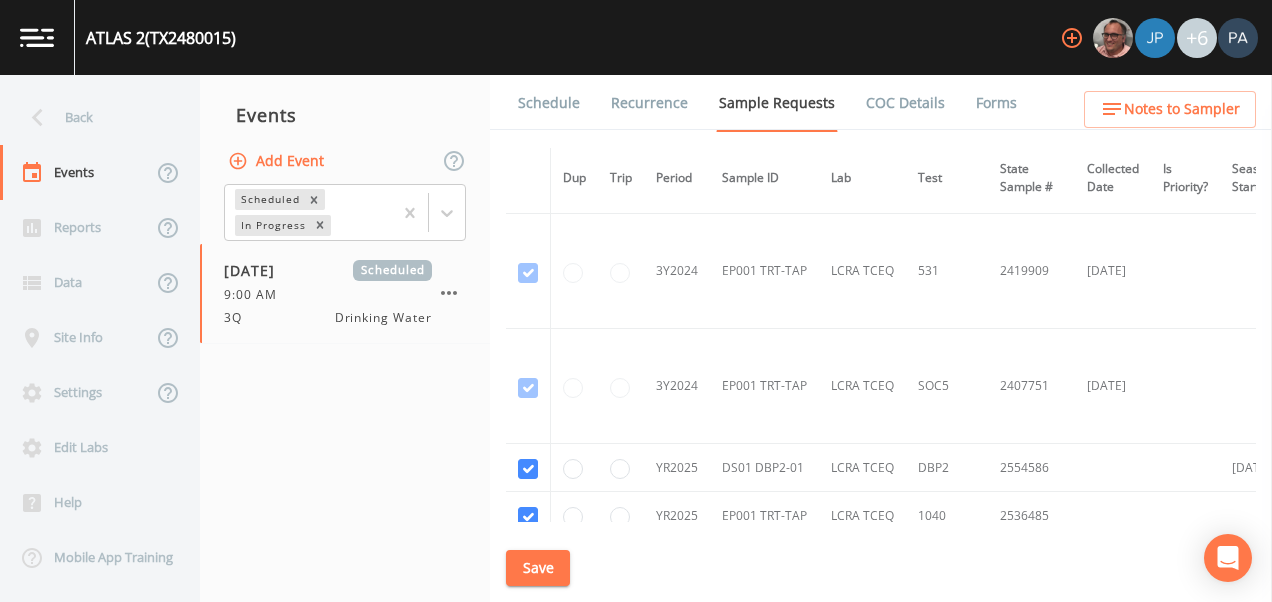 scroll, scrollTop: 1079, scrollLeft: 0, axis: vertical 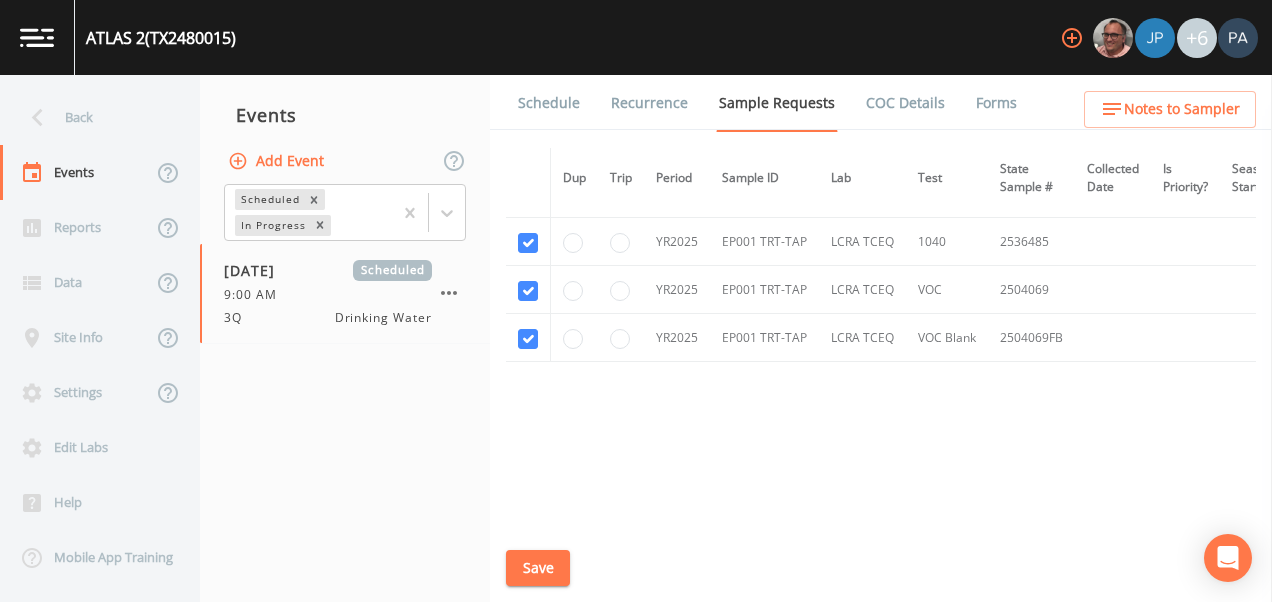 click on "Save" at bounding box center (538, 568) 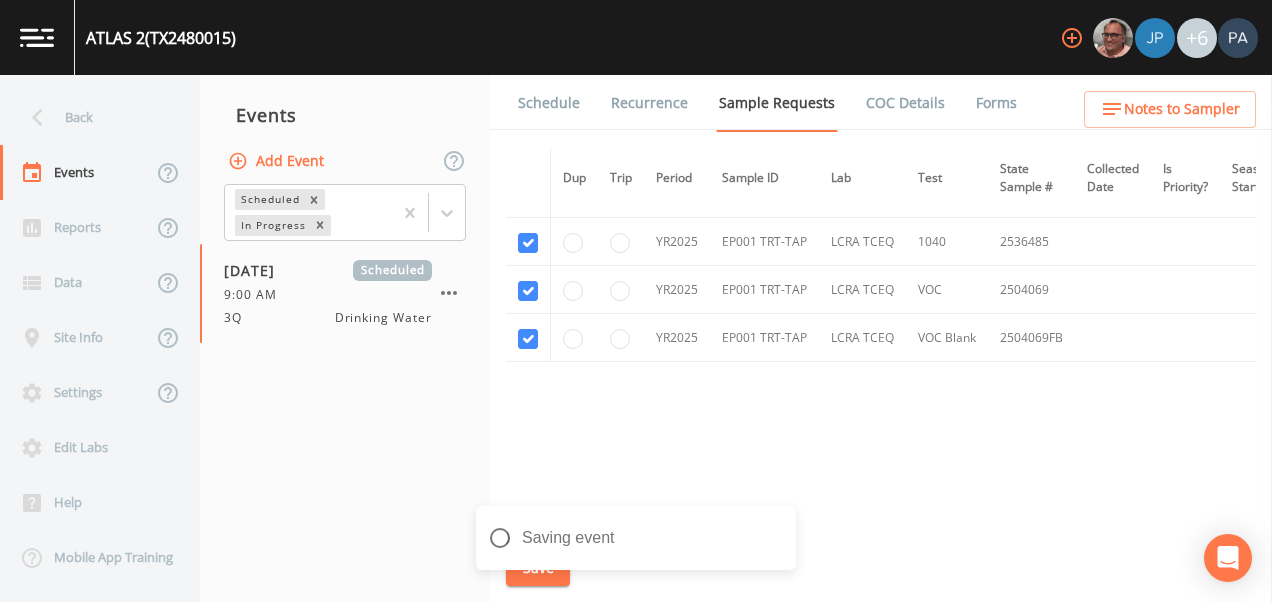 click on "Schedule" at bounding box center (549, 103) 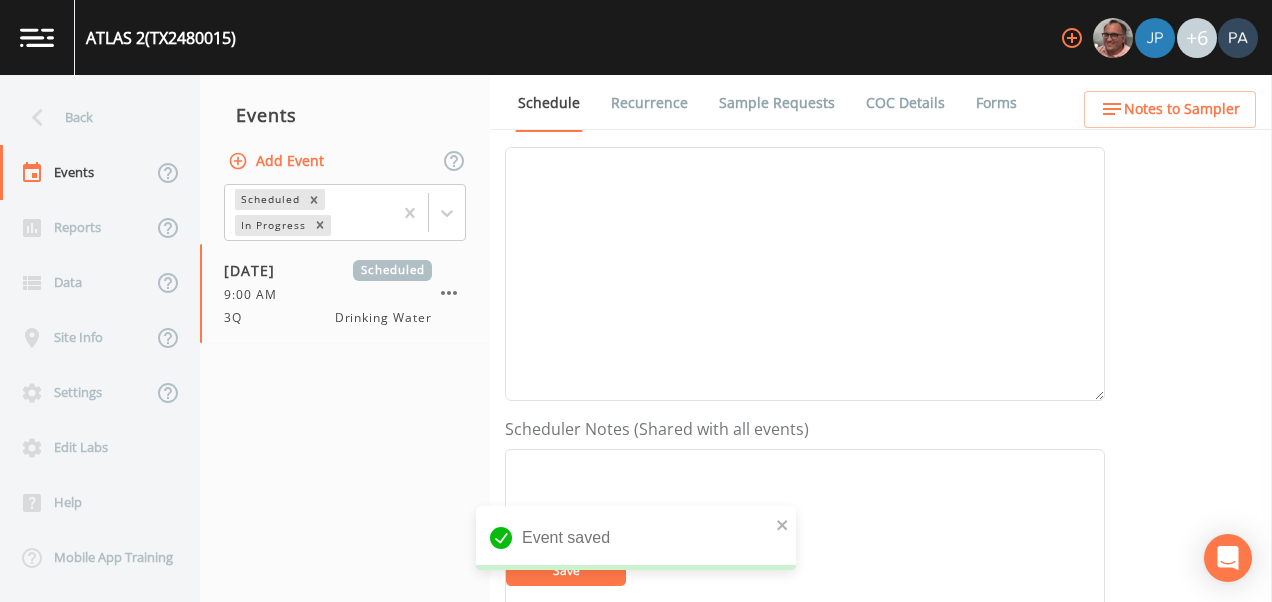 scroll, scrollTop: 800, scrollLeft: 0, axis: vertical 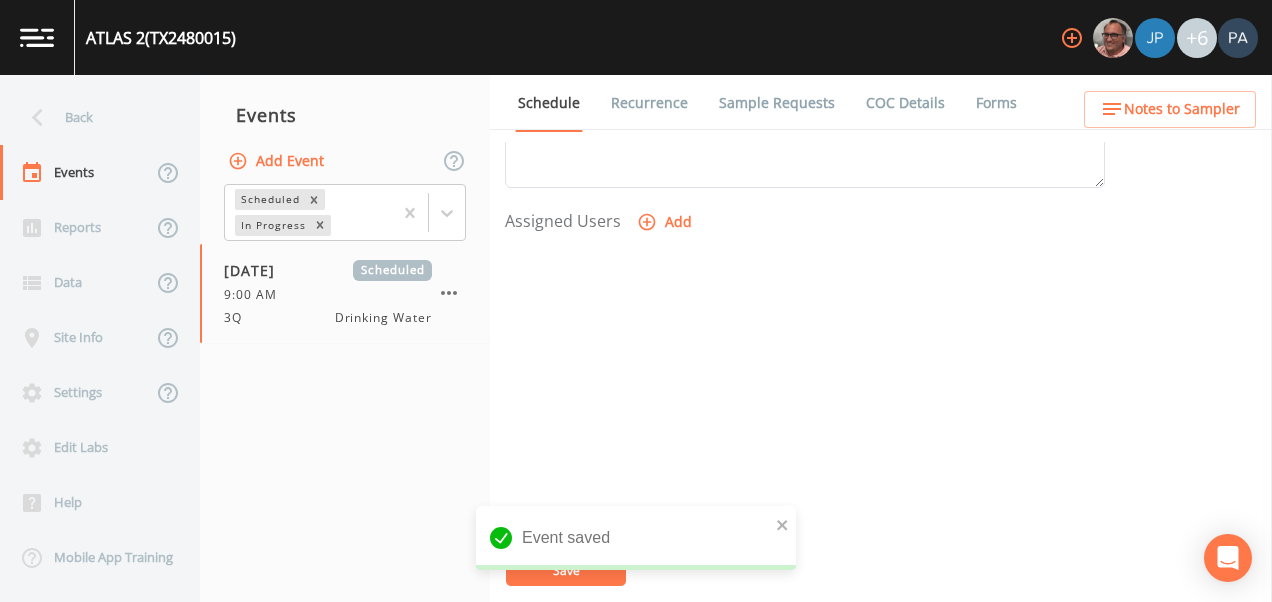 click on "Add" at bounding box center (666, 222) 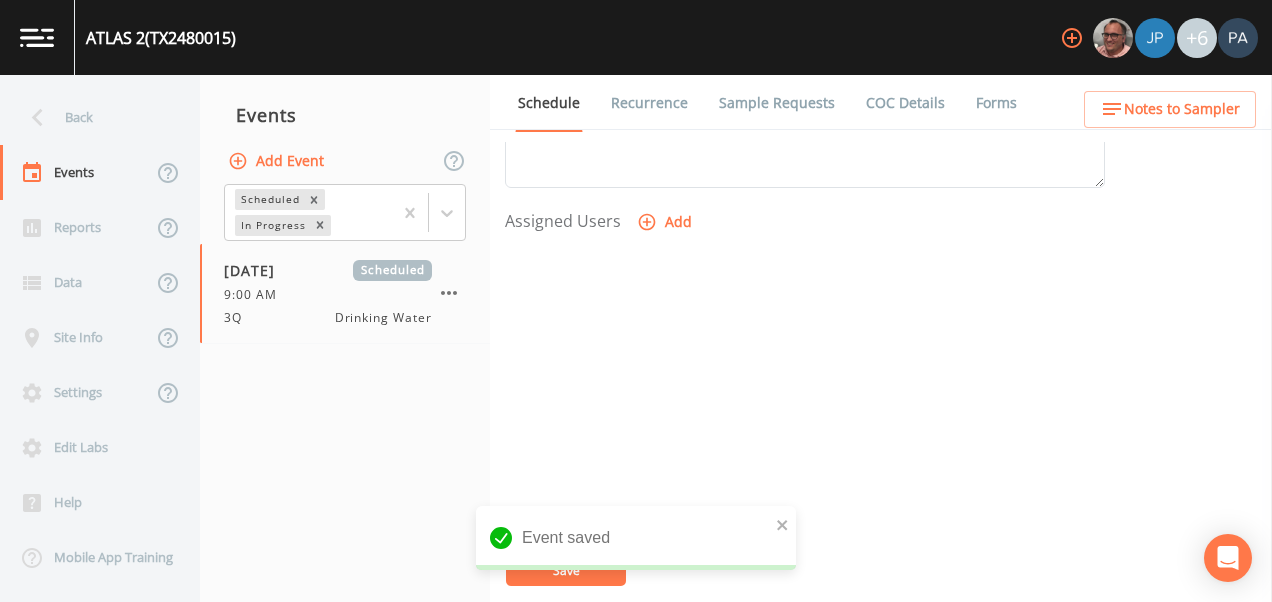 click on "Select User [PERSON_NAME] [PERSON_NAME]  [PERSON_NAME] [PERSON_NAME] [PERSON_NAME] [PERSON_NAME] [PERSON_NAME] [PERSON_NAME] [PERSON_NAME]" at bounding box center (636, 667) 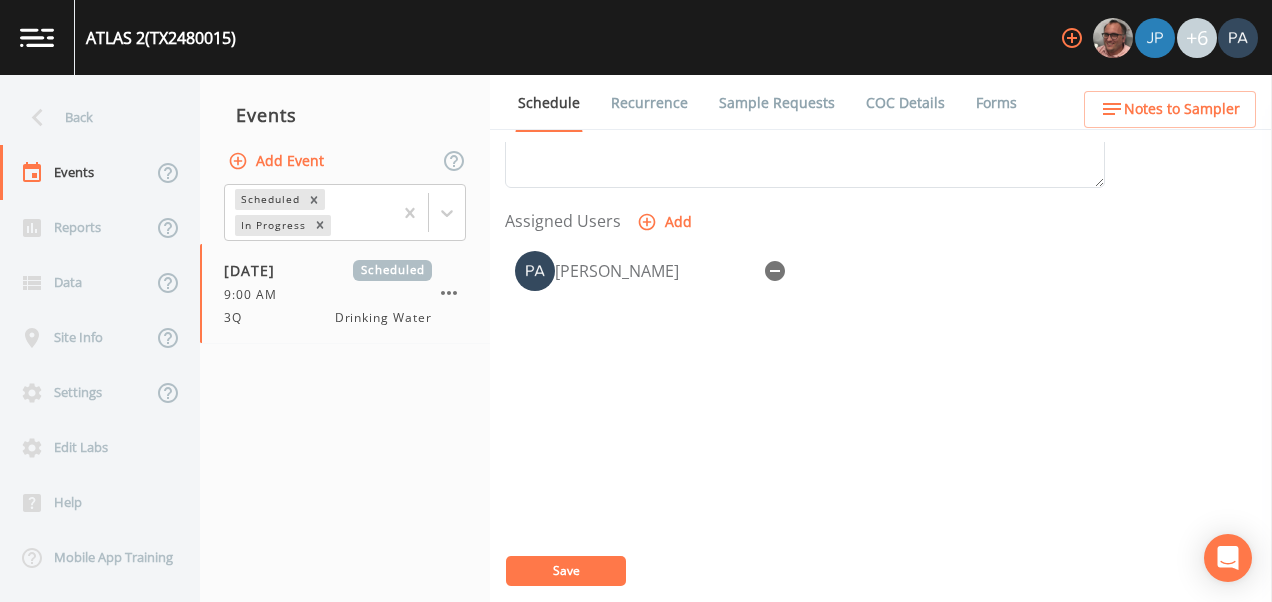 click on "Save" at bounding box center [566, 571] 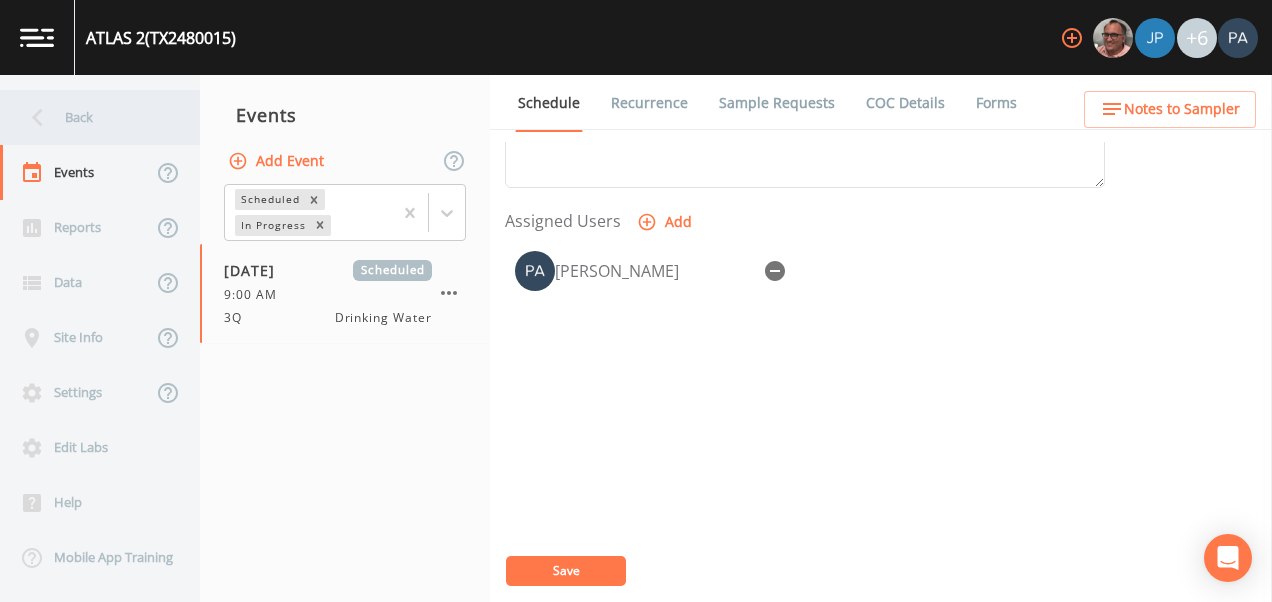 click on "Back" at bounding box center [90, 117] 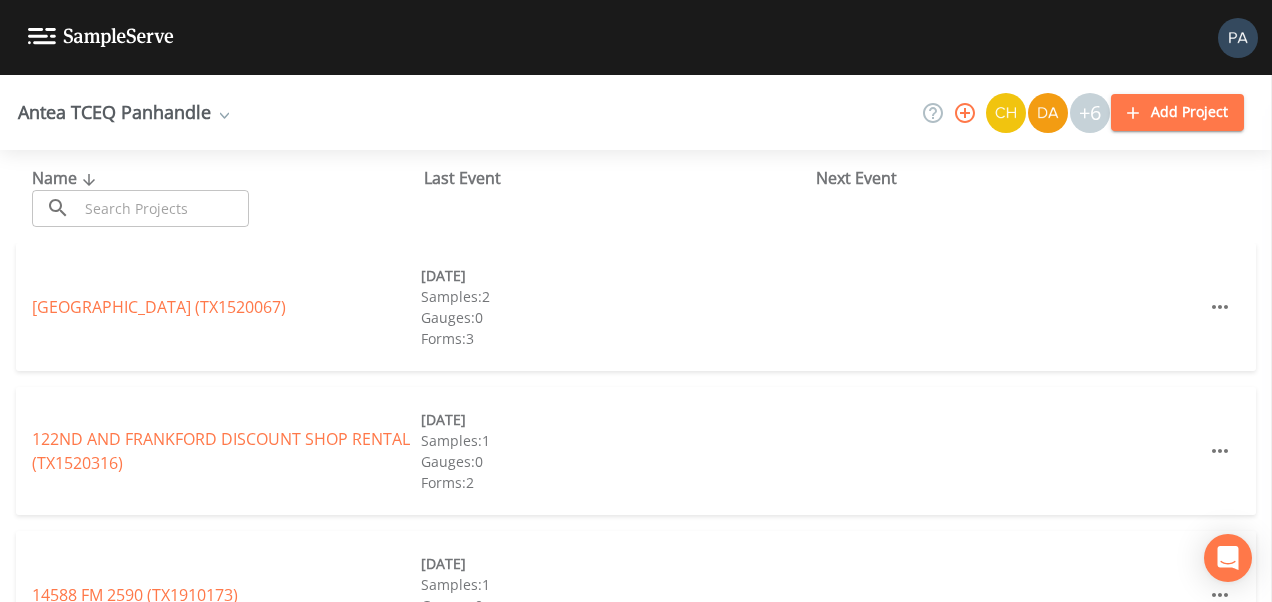 click at bounding box center (163, 208) 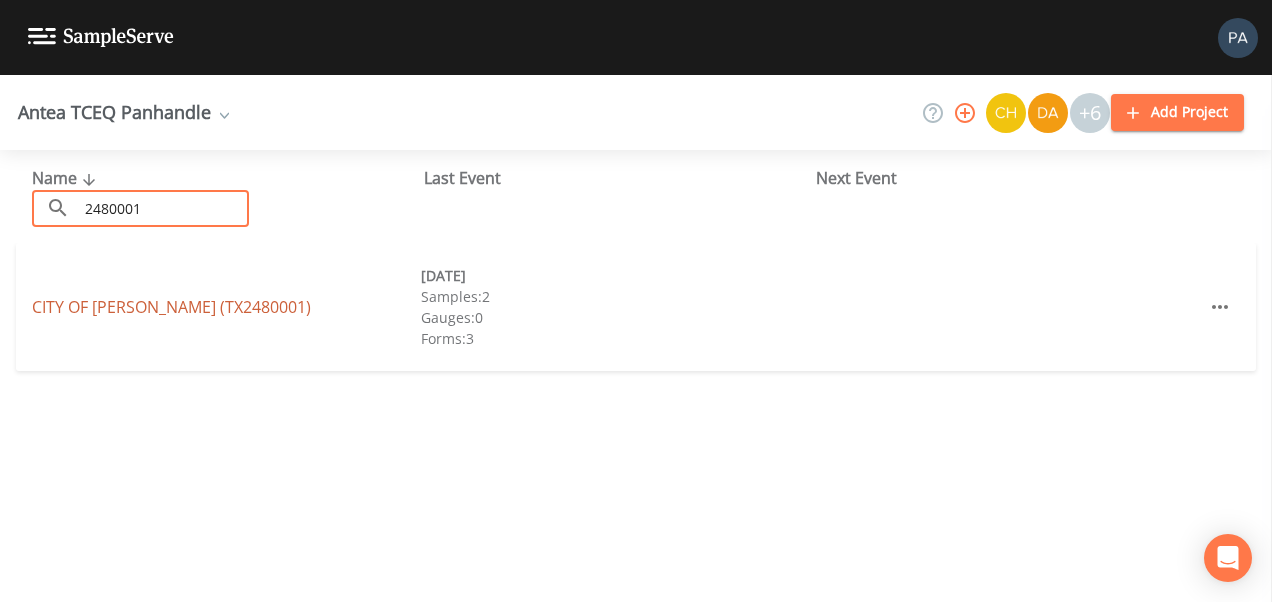 type on "2480001" 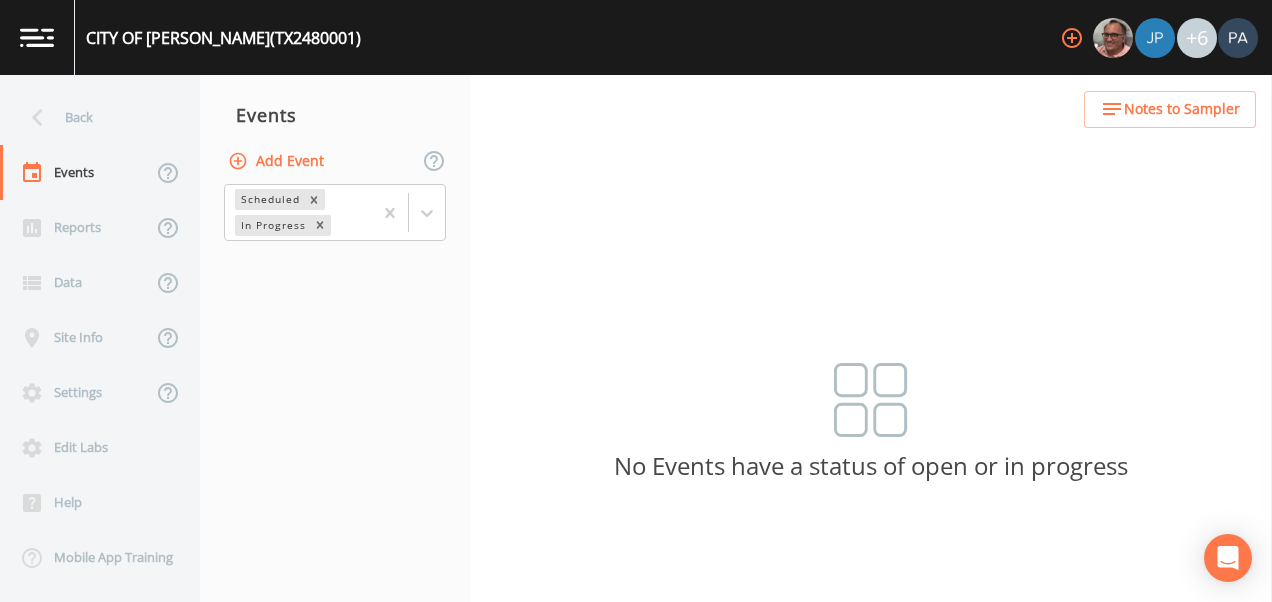 click on "Add Event" at bounding box center [278, 161] 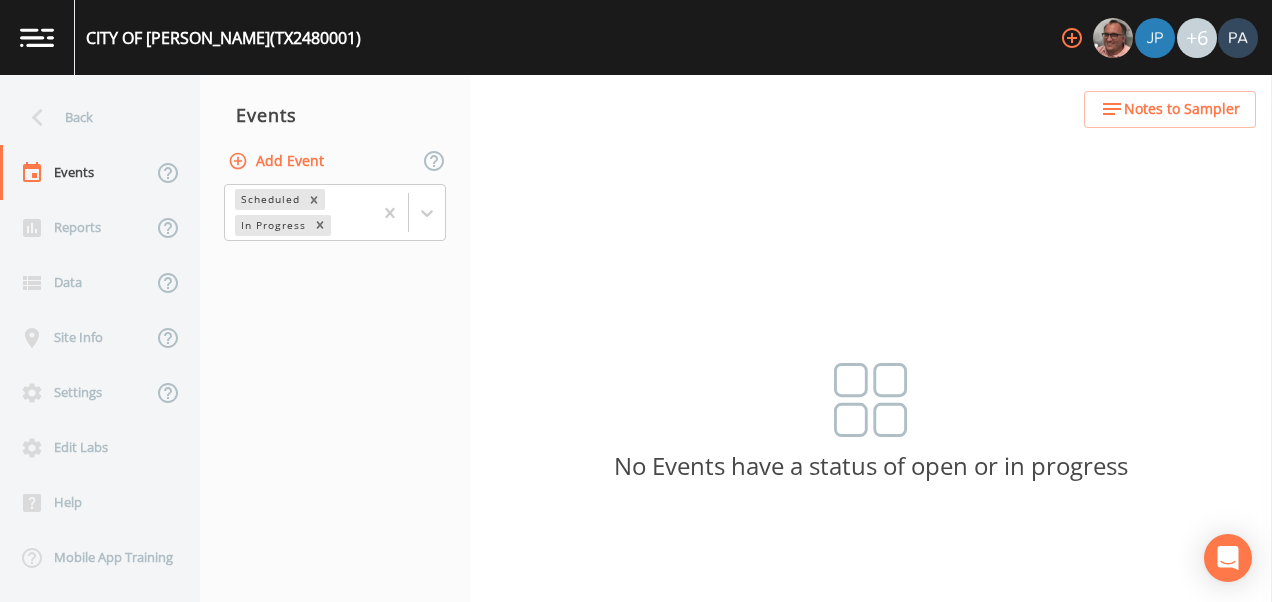 click on "Event Name" at bounding box center (636, 769) 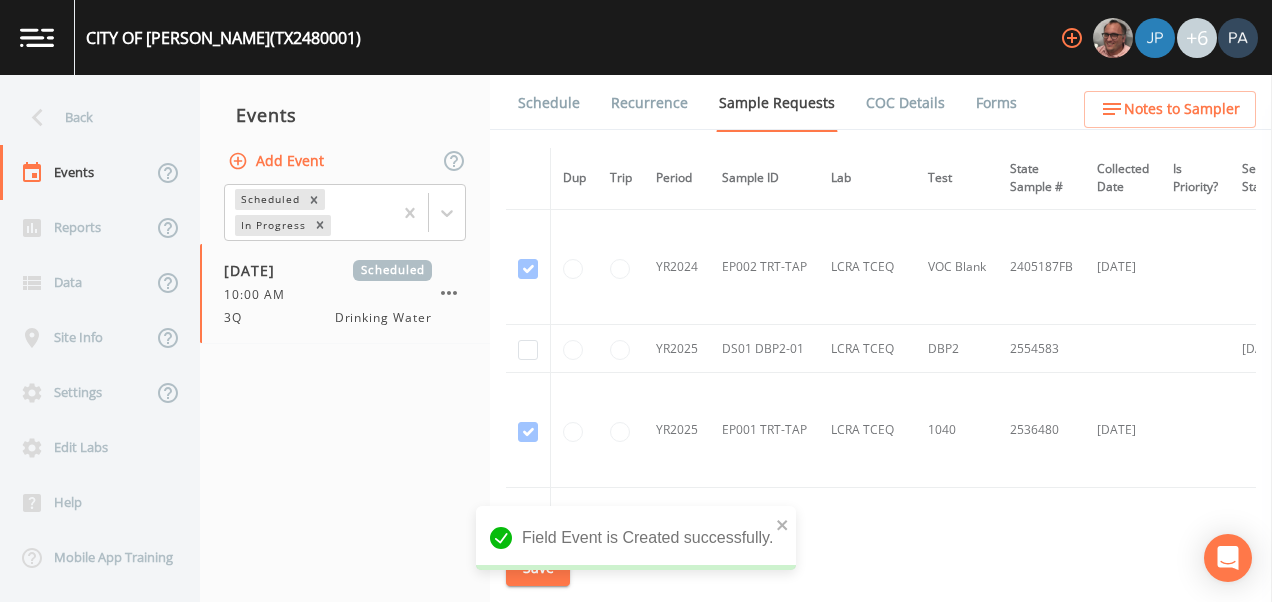 scroll, scrollTop: 900, scrollLeft: 0, axis: vertical 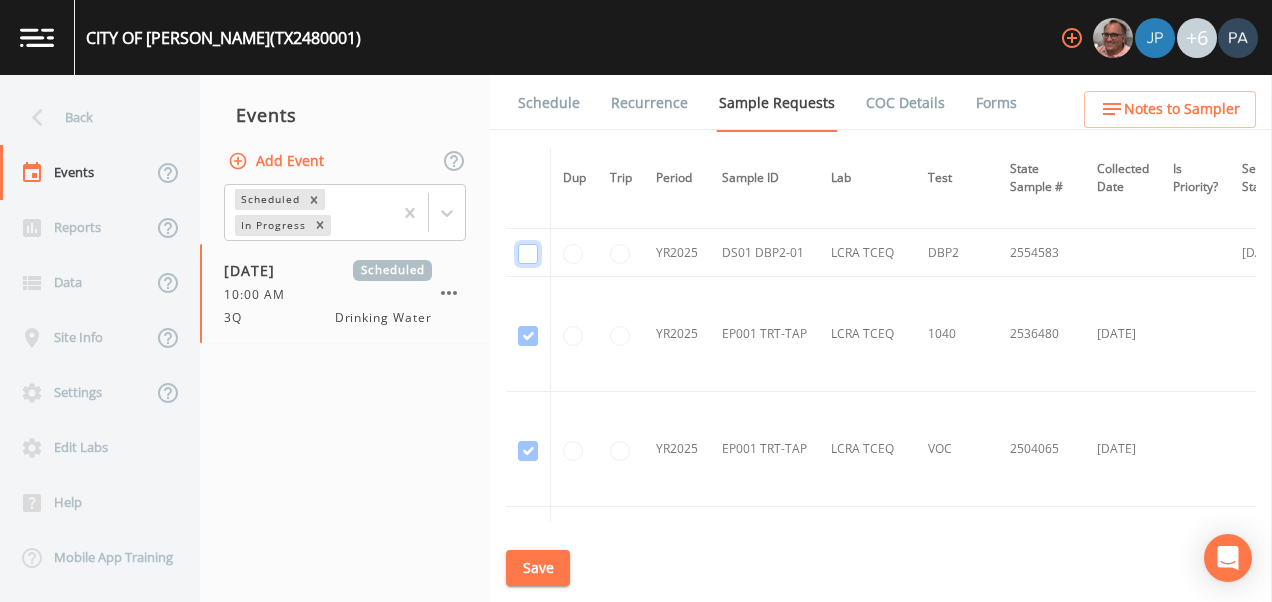 click at bounding box center (528, -632) 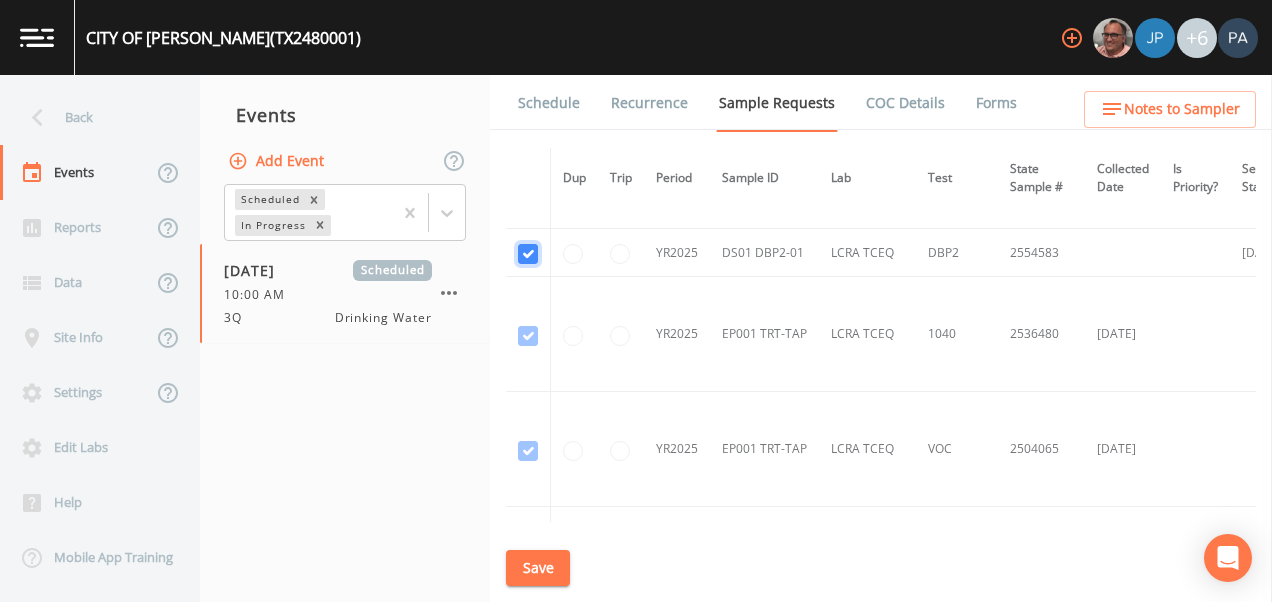 checkbox on "true" 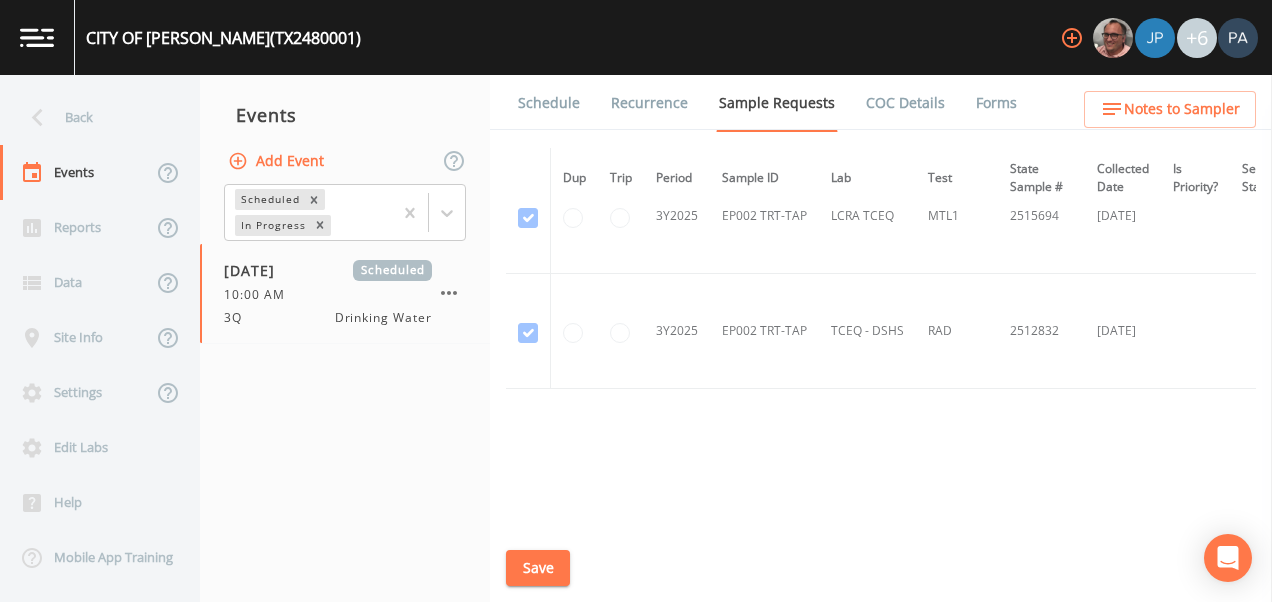 scroll, scrollTop: 2085, scrollLeft: 0, axis: vertical 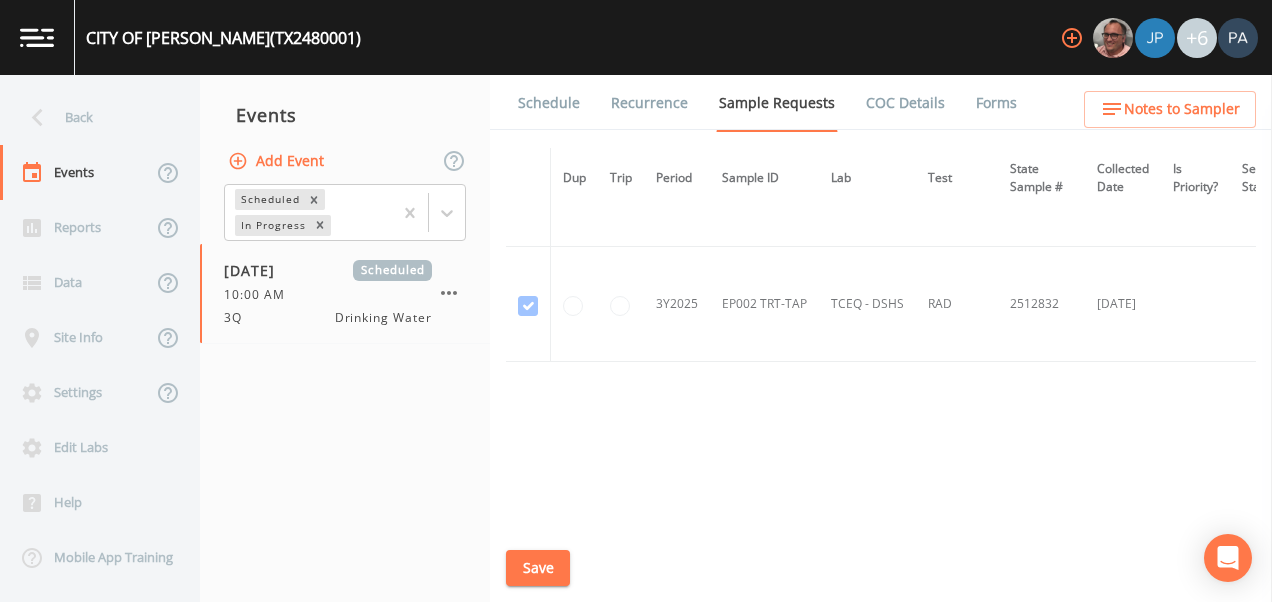 click on "Schedule Recurrence Sample Requests COC Details Forms Dup Trip Period Sample ID Lab Test State Sample # Collected Date Is Priority? Season Start Season End Deleted? YR2024 DS01 DBP2-01 LCRA TCEQ DBP2 2451910 [DATE] [DATE] [DATE] This sample has been collected YR2024 EP001 TRT-TAP LCRA TCEQ 1040 2434769 [DATE] This sample has been collected YR2024 EP001 TRT-TAP LCRA TCEQ VOC 2404043 [DATE] This sample has been collected YR2024 EP001 TRT-TAP LCRA TCEQ VOC Blank 2404043FB [DATE] This sample has been collected YR2024 EP002 TRT-TAP LCRA TCEQ 1040 2436328 [DATE] This sample has been collected YR2024 EP002 TRT-TAP LCRA TCEQ SOC5 2409818 [DATE] This sample has been collected YR2024 EP002 TRT-TAP LCRA TCEQ VOC 2405187 [DATE] This sample has been collected YR2024 EP002 TRT-TAP LCRA TCEQ VOC Blank 2405187FB [DATE] This sample has been collected YR2025 DS01 DBP2-01 LCRA TCEQ DBP2 2554583 [DATE] [DATE] YR2025 EP001 TRT-TAP LCRA TCEQ 1040 2536480 [DATE] This sample has been collected YR2025 VOC" at bounding box center [881, 338] 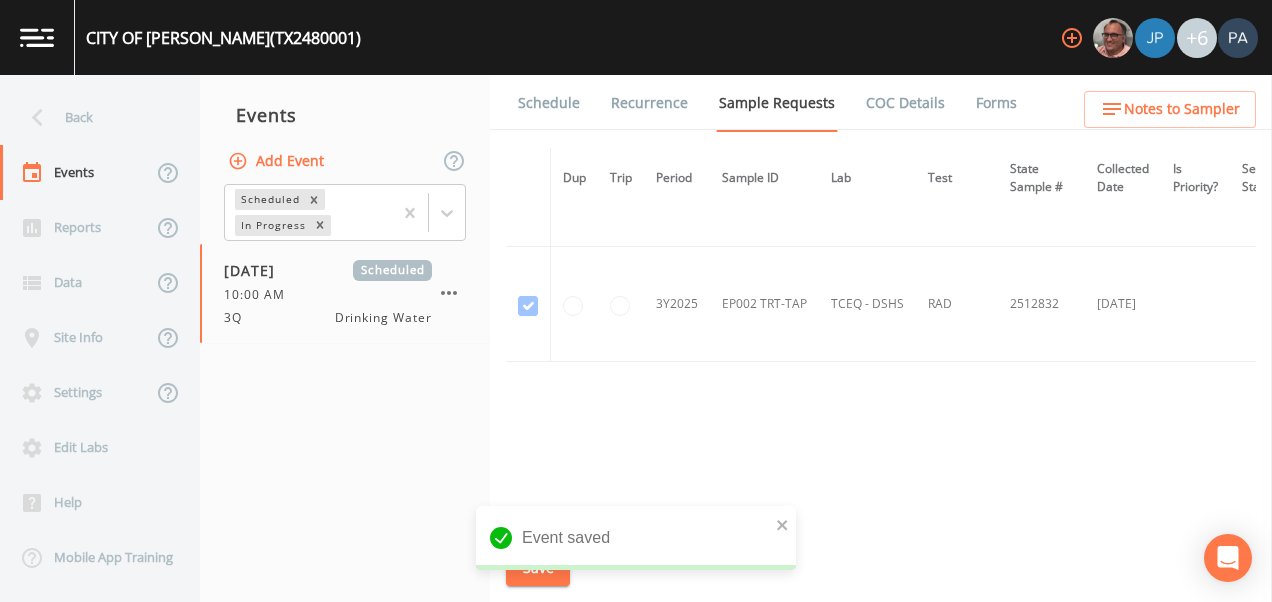 click on "Schedule" at bounding box center (549, 103) 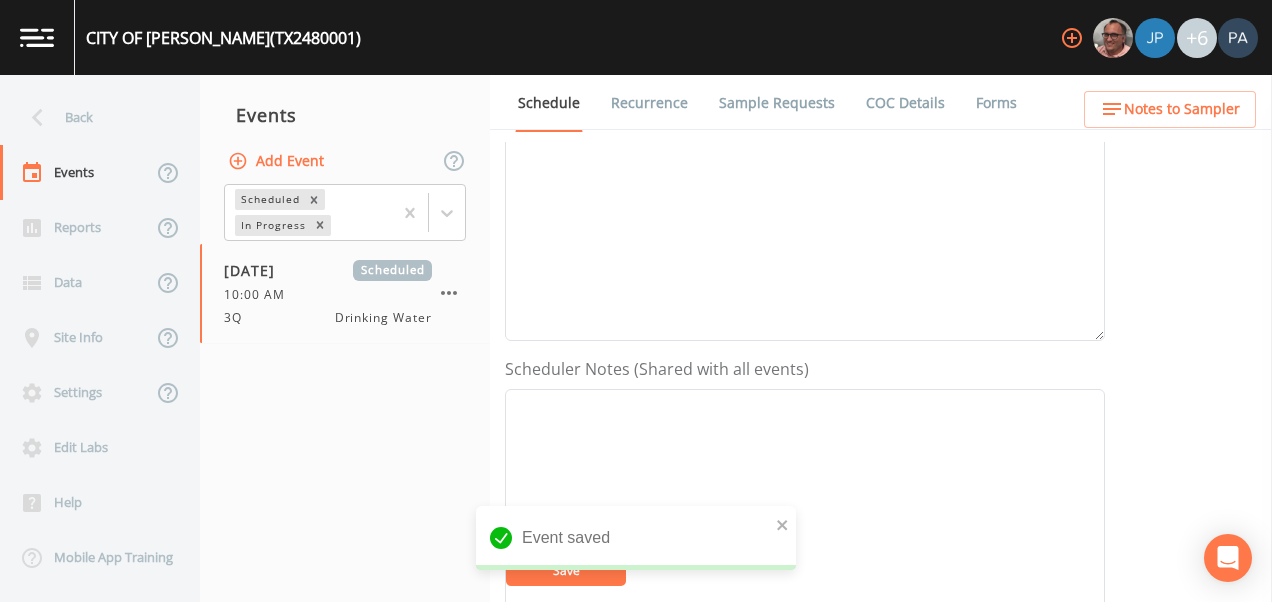 scroll, scrollTop: 700, scrollLeft: 0, axis: vertical 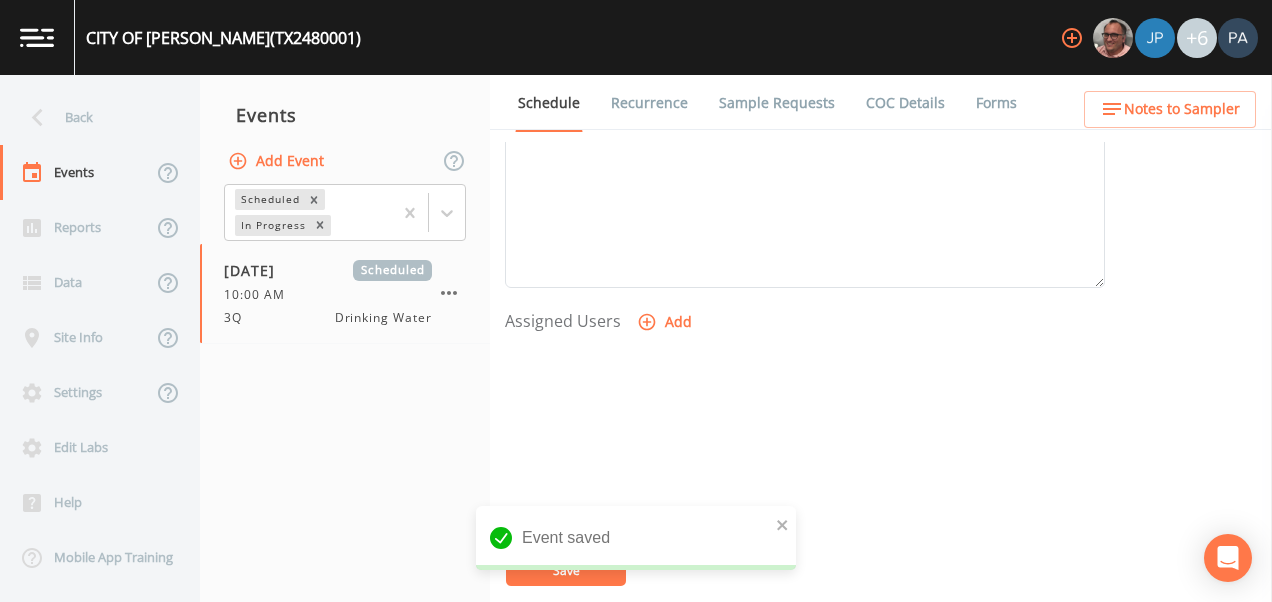 click on "Add" at bounding box center (666, 322) 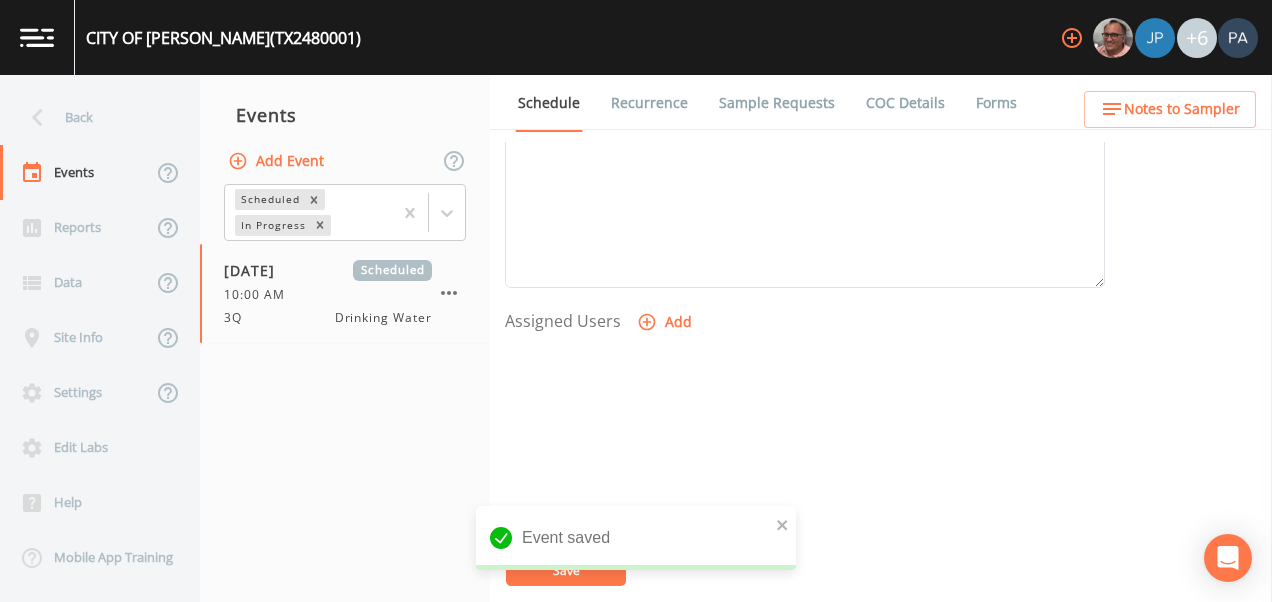 click on "Select User [PERSON_NAME] [PERSON_NAME]  [PERSON_NAME] [PERSON_NAME] [PERSON_NAME] [PERSON_NAME] [PERSON_NAME] [PERSON_NAME] [PERSON_NAME]" at bounding box center (636, 667) 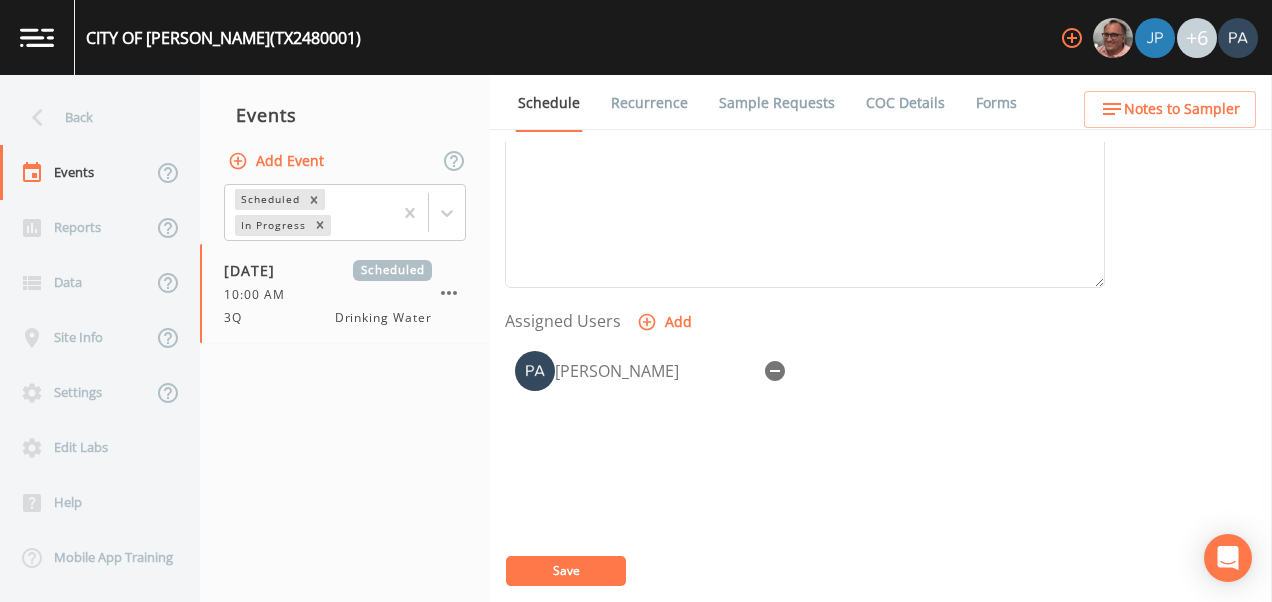 click on "Save" at bounding box center [566, 571] 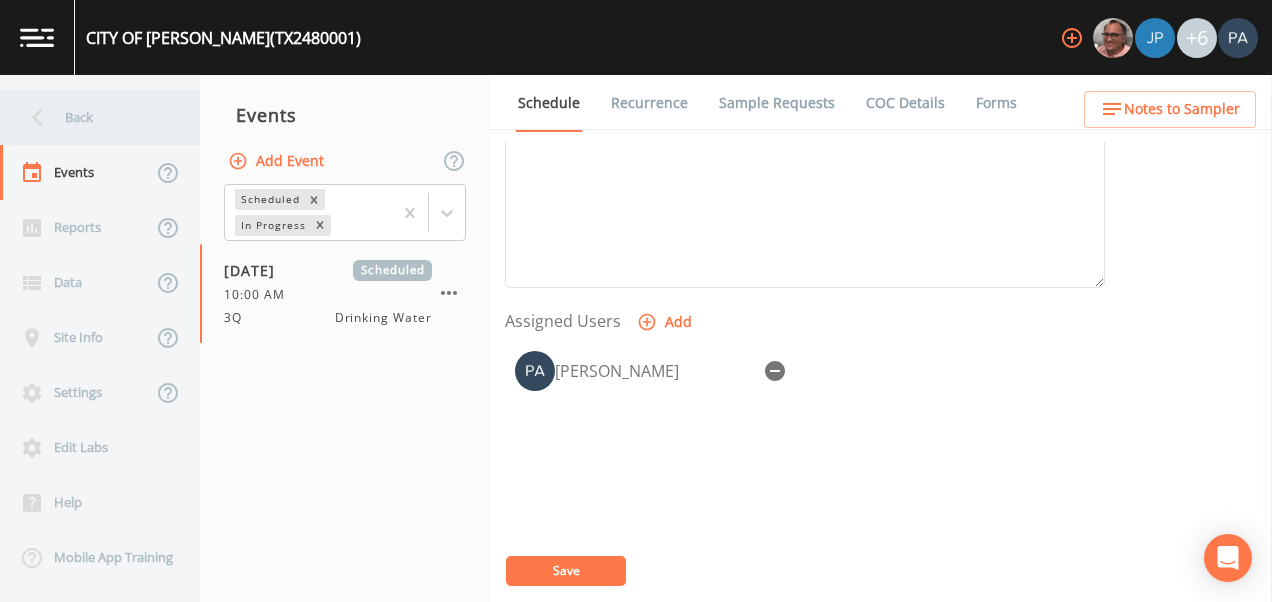 click on "Back" at bounding box center (90, 117) 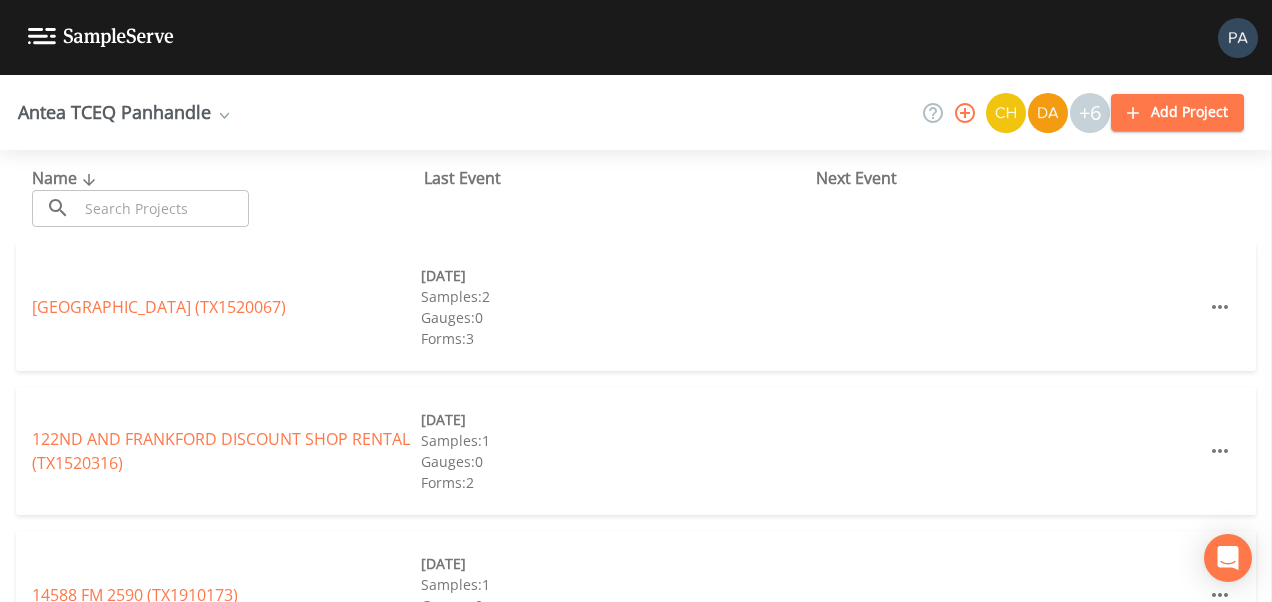 click on "Name ​ ​" at bounding box center (228, 196) 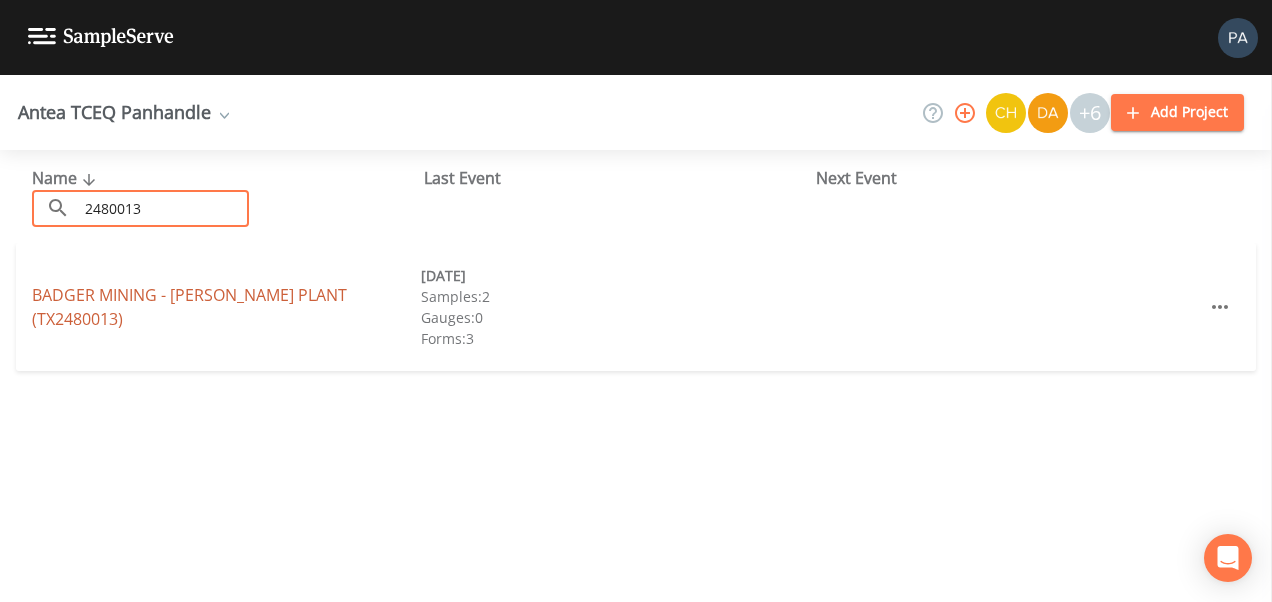 type on "2480013" 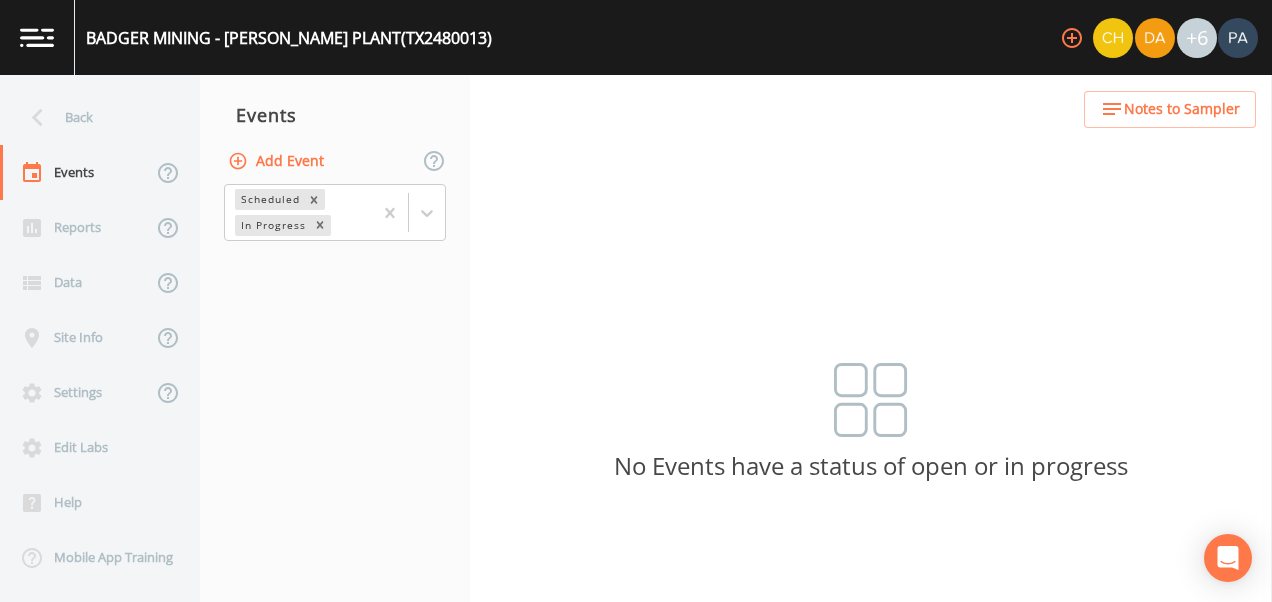 click on "Add Event" at bounding box center [278, 161] 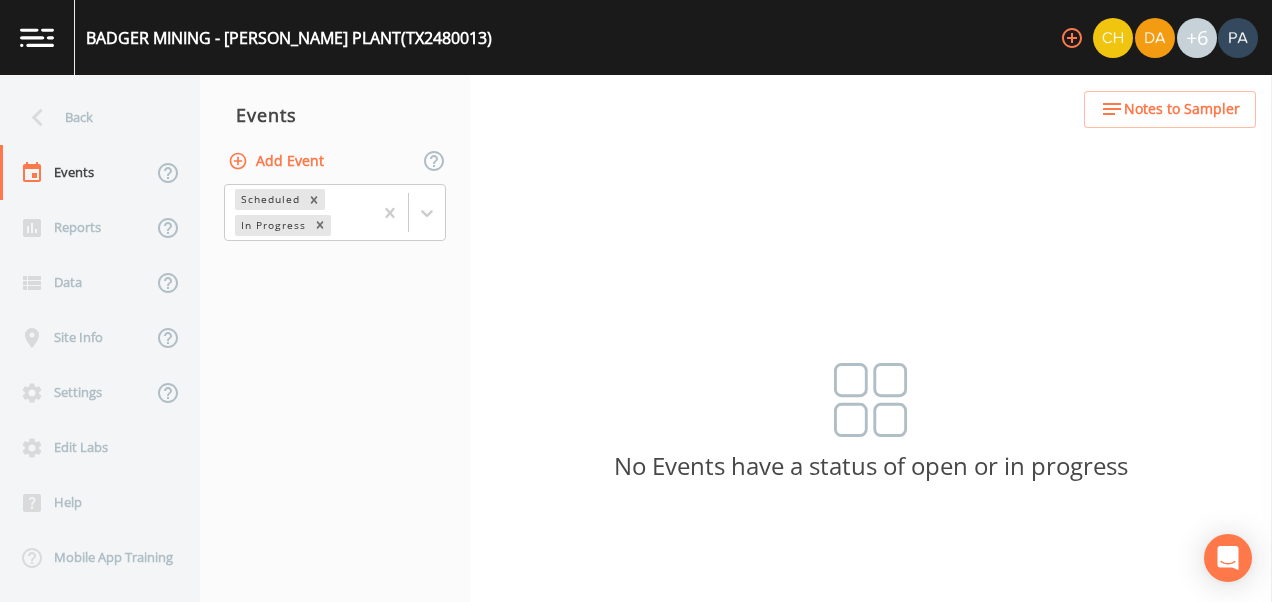 click on "Event Name" at bounding box center [636, 785] 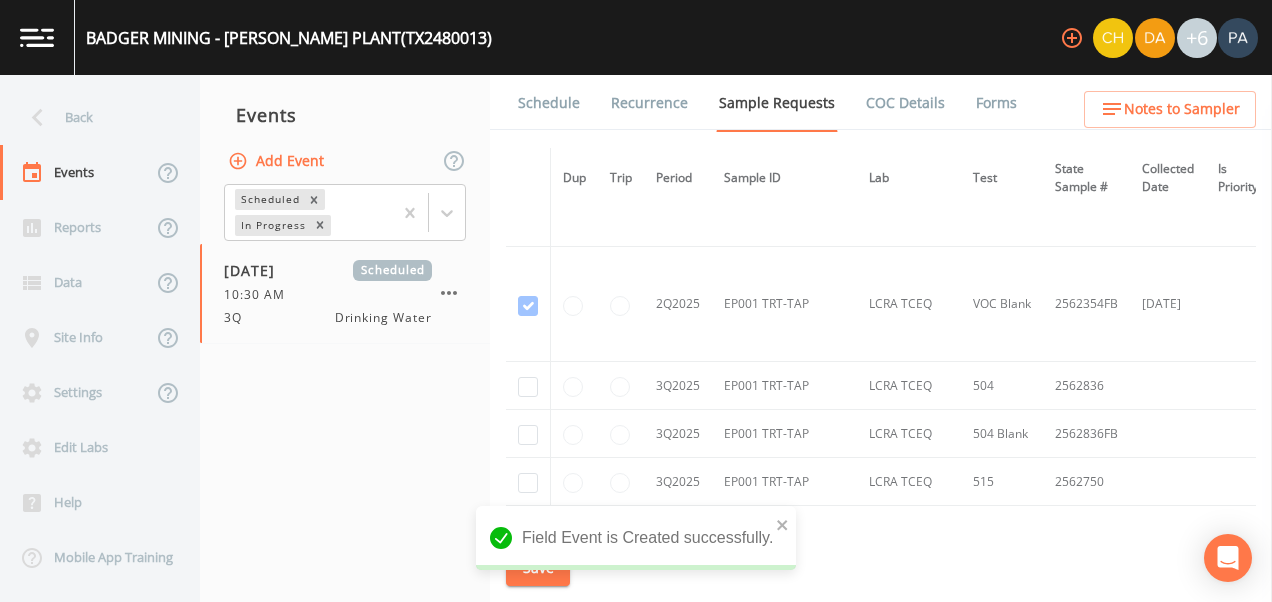 scroll, scrollTop: 3600, scrollLeft: 0, axis: vertical 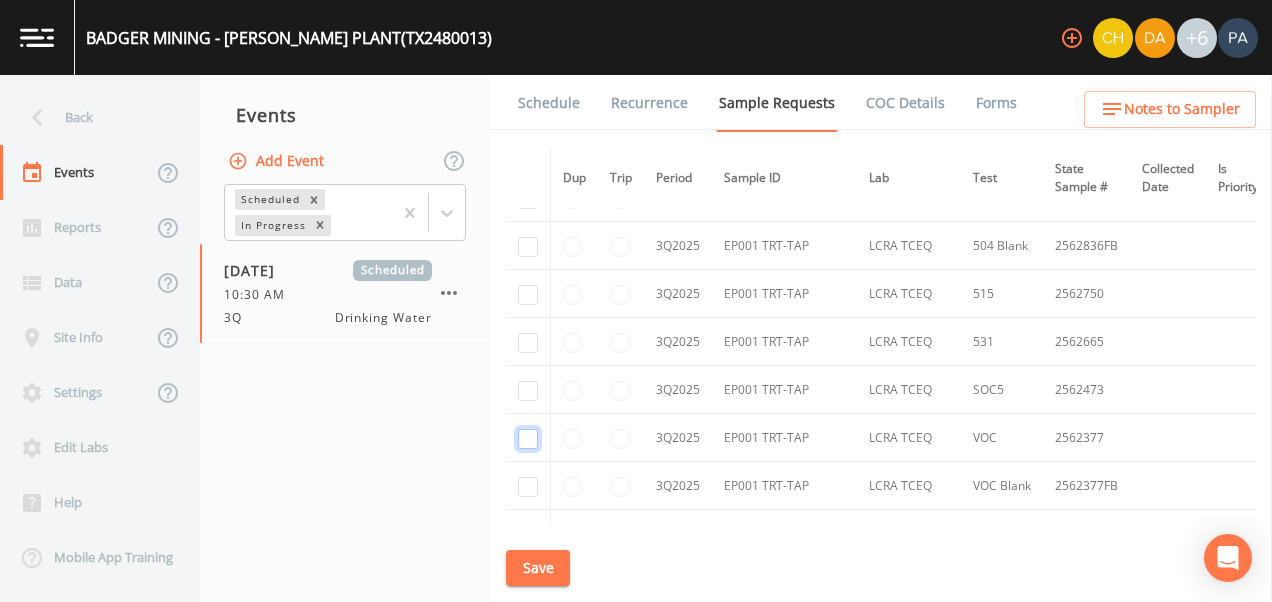 click at bounding box center [528, -2642] 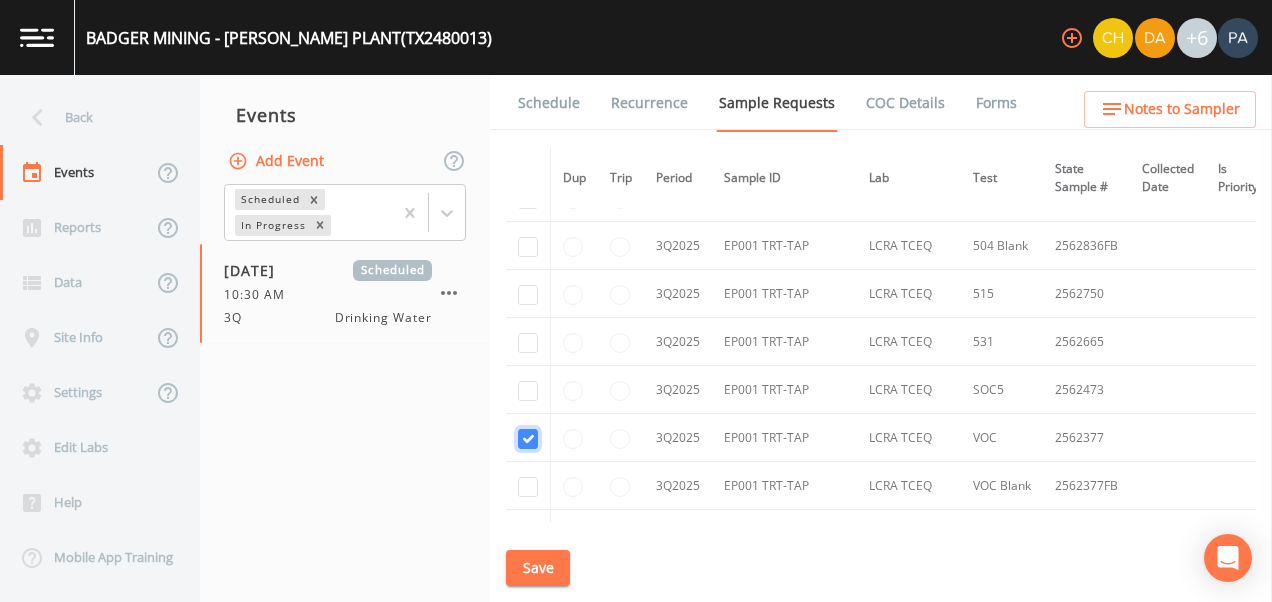 checkbox on "true" 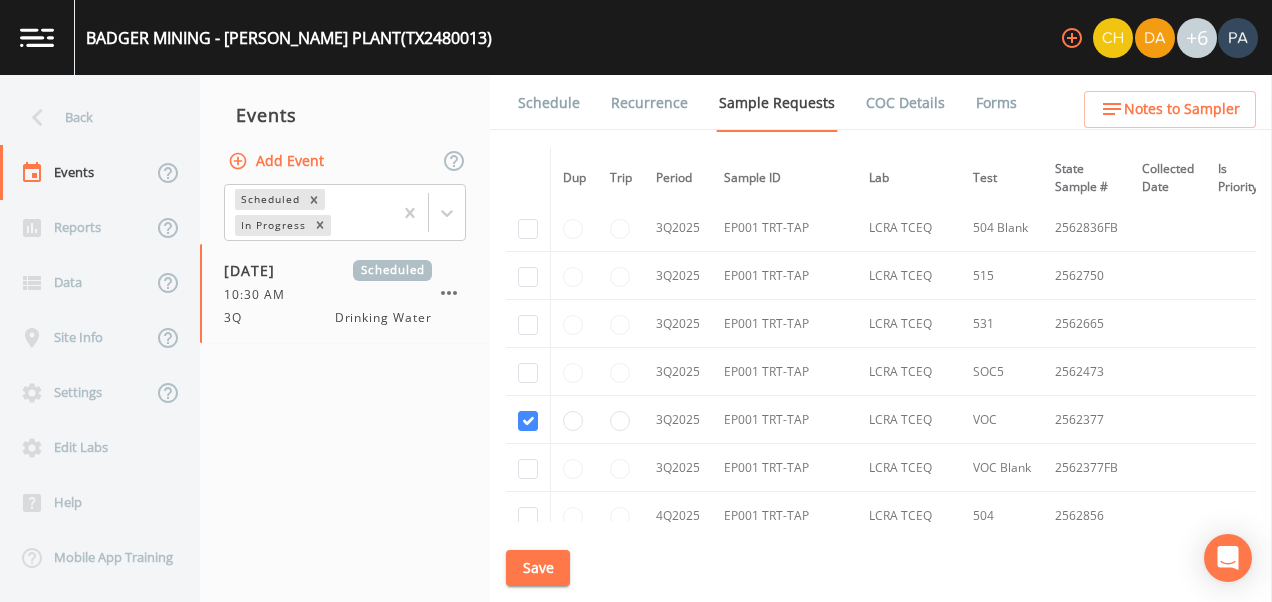 drag, startPoint x: 516, startPoint y: 471, endPoint x: 529, endPoint y: 461, distance: 16.40122 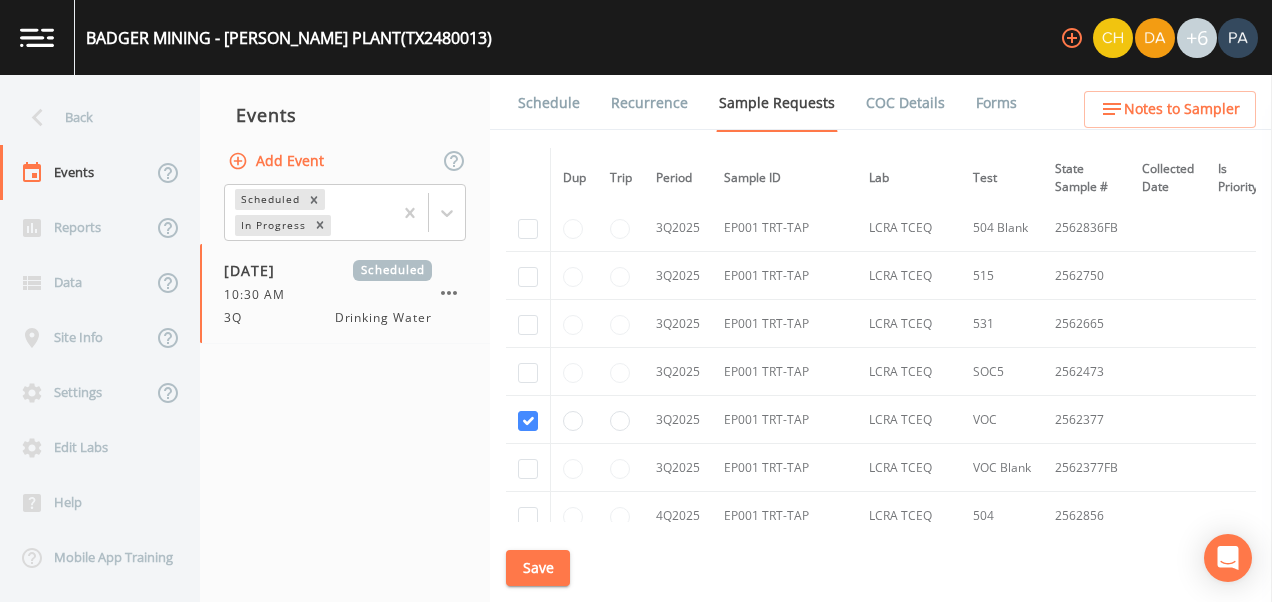 click at bounding box center [528, 468] 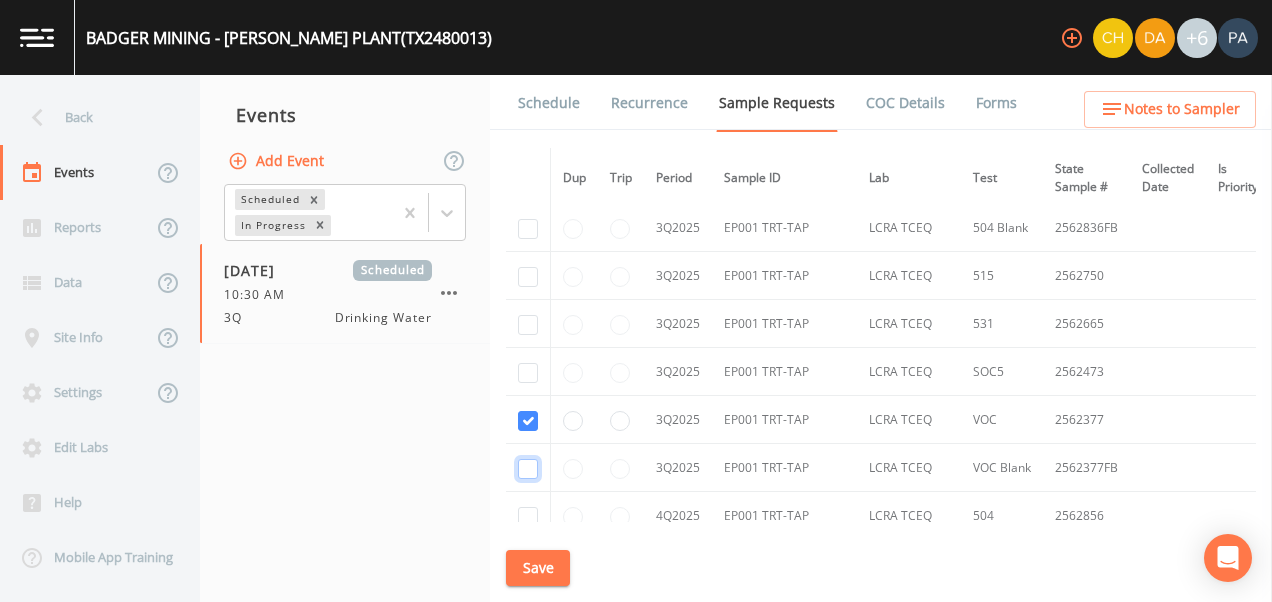 click at bounding box center (528, -2122) 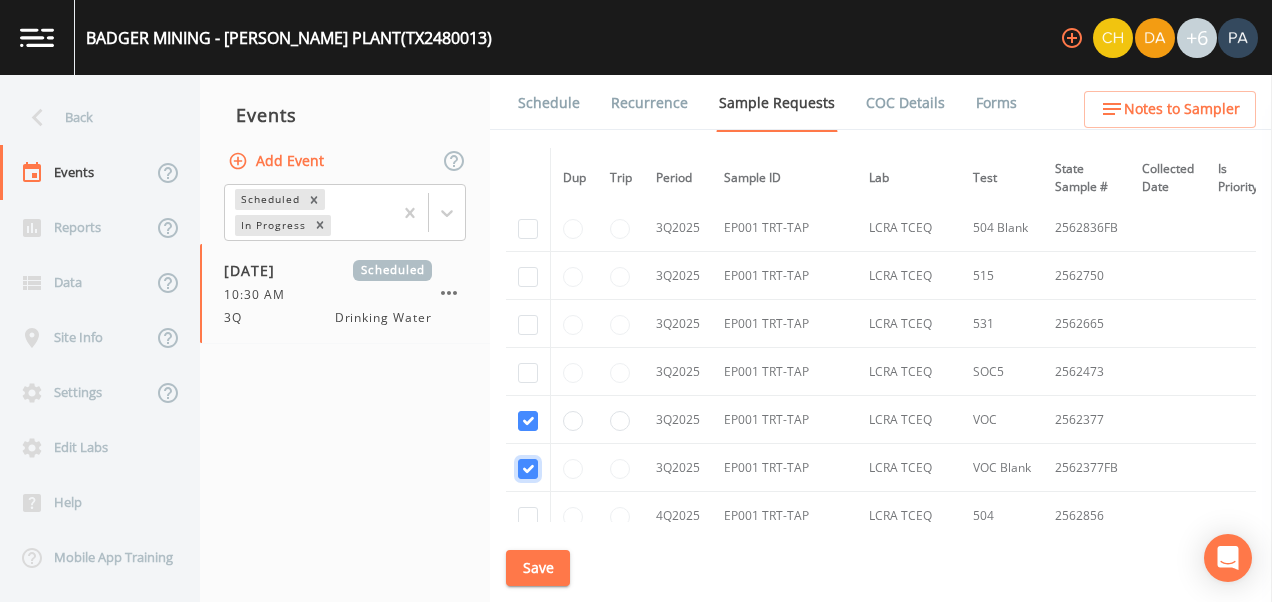checkbox on "true" 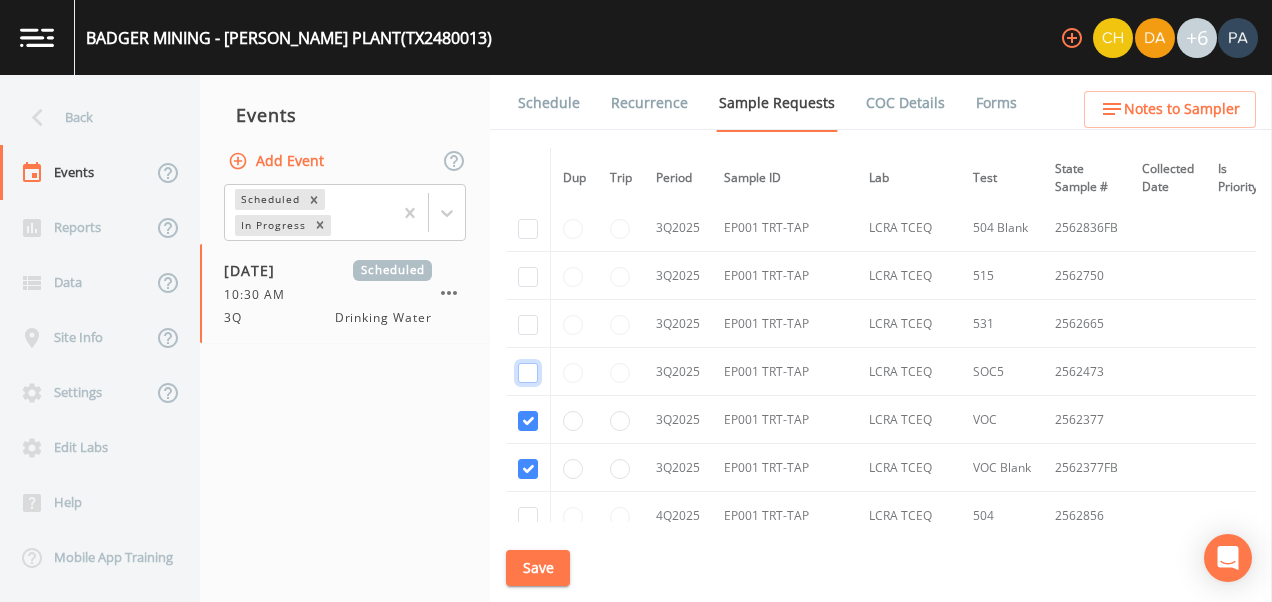 click at bounding box center [528, -764] 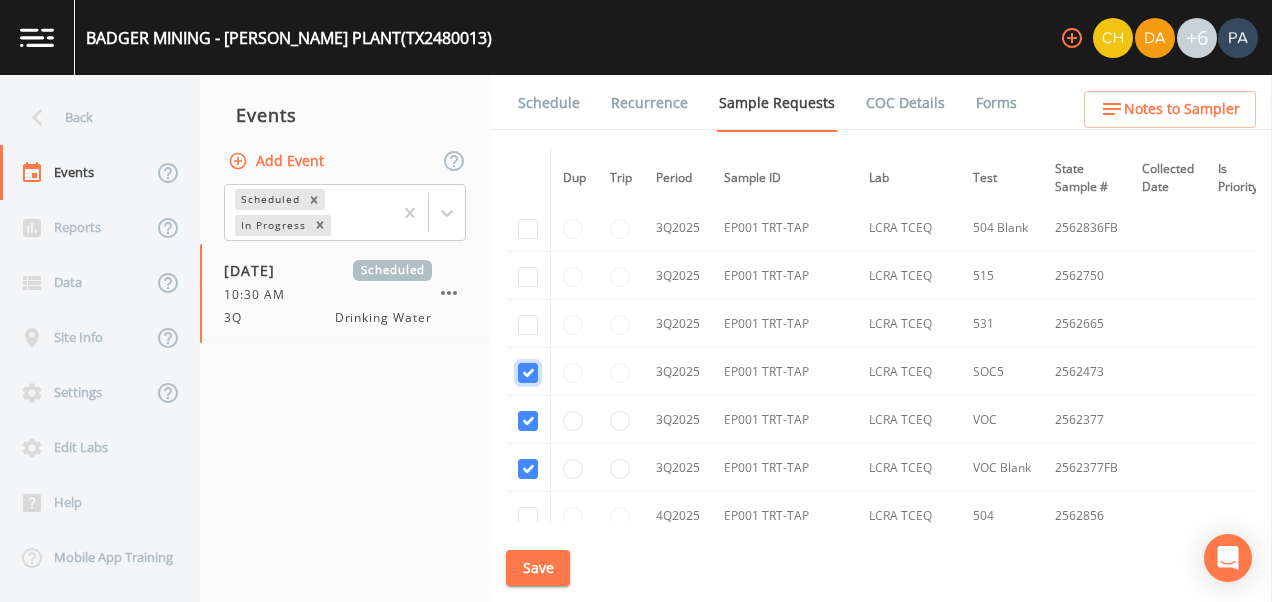 checkbox on "true" 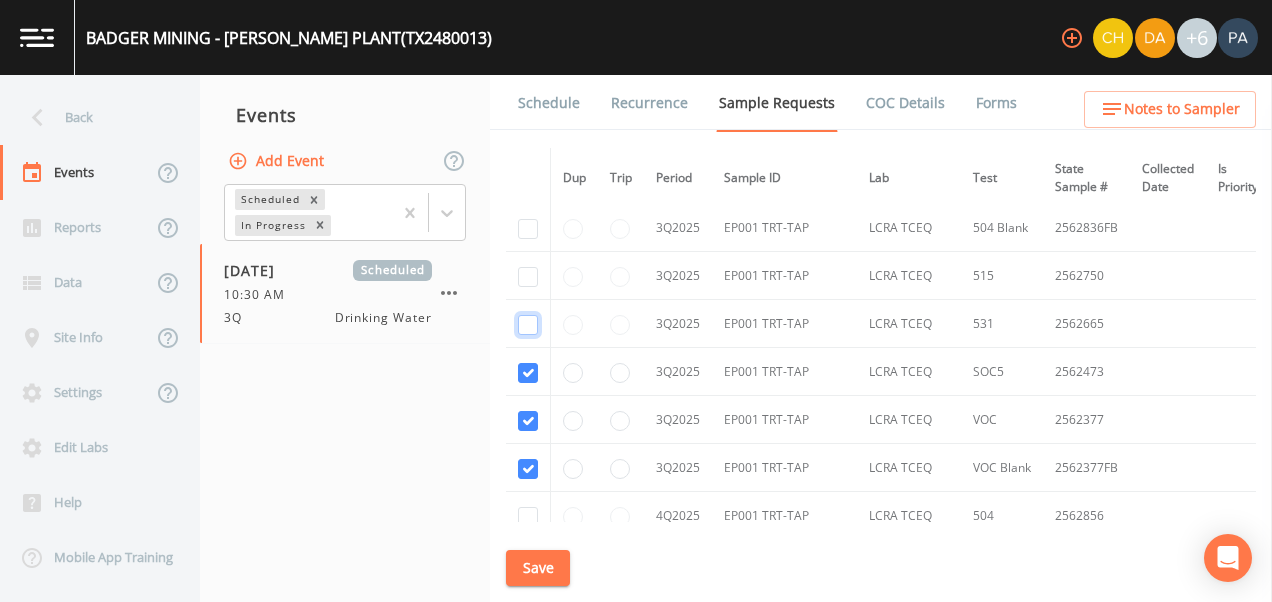 click at bounding box center [528, -861] 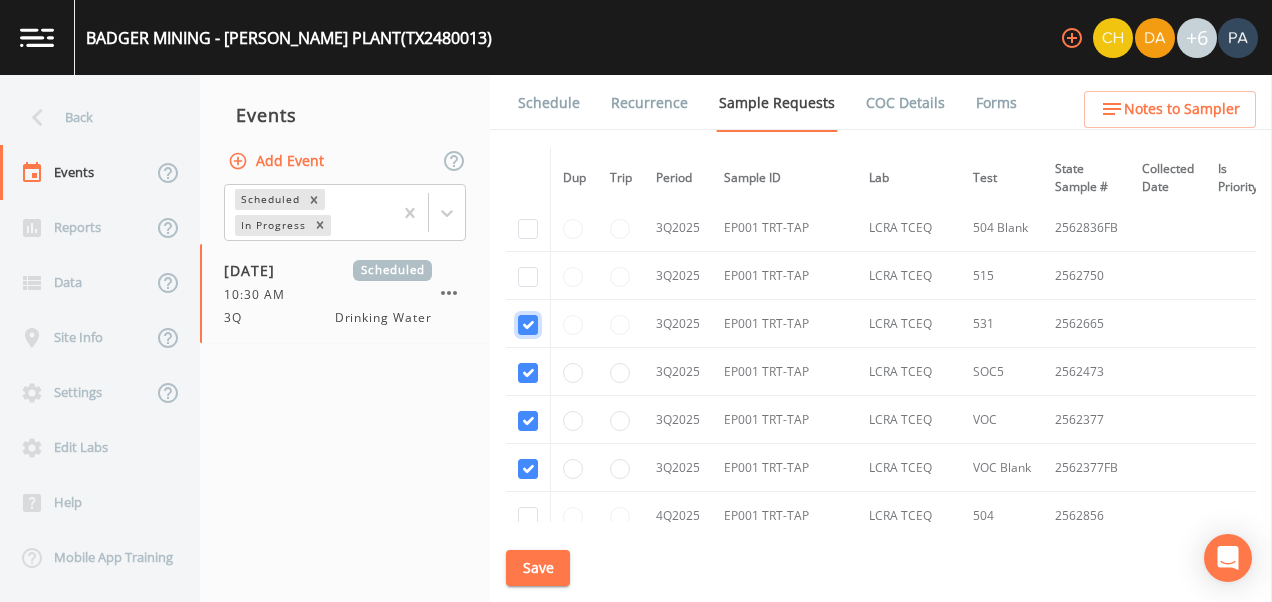 checkbox on "true" 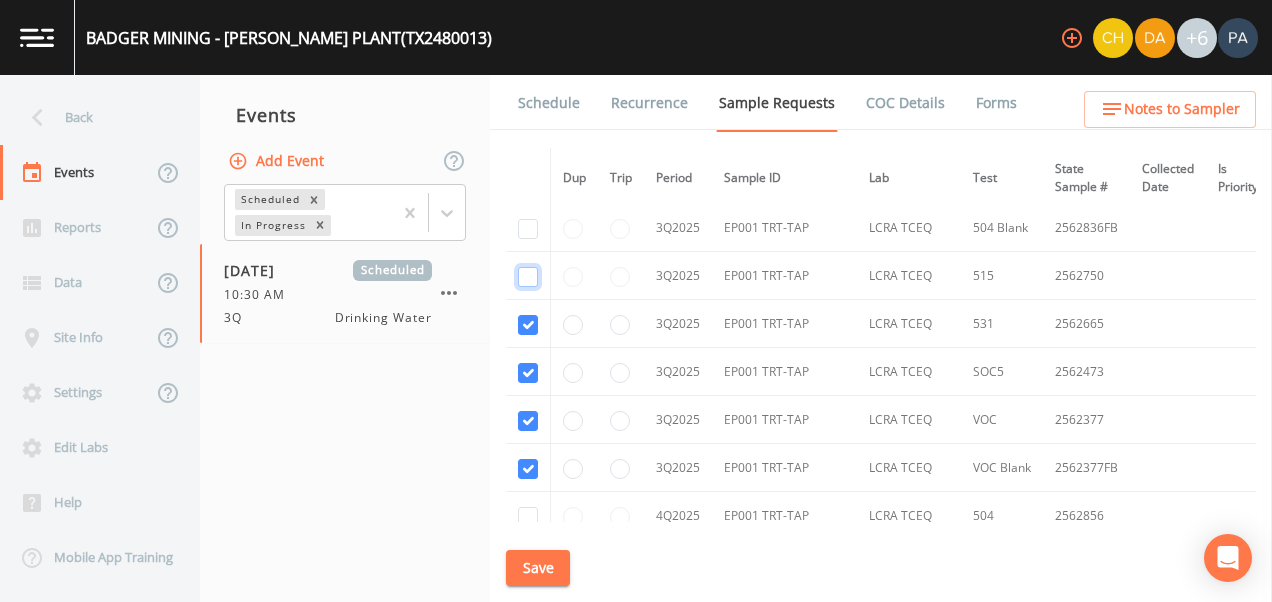 click at bounding box center [528, -958] 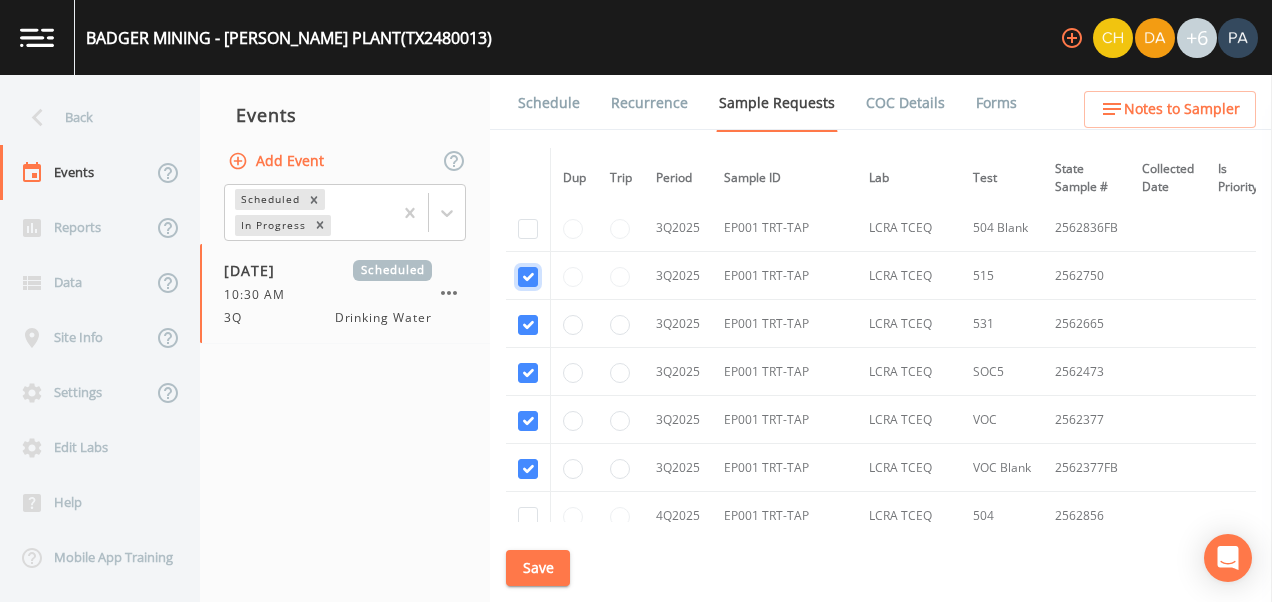 checkbox on "true" 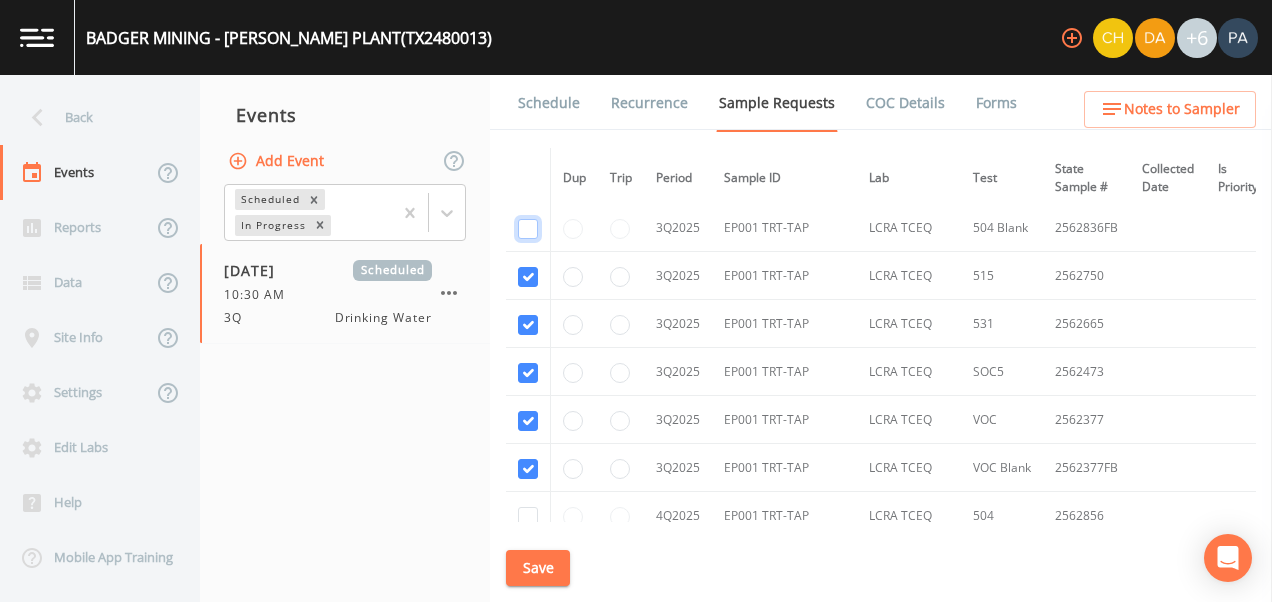 click at bounding box center (528, -1055) 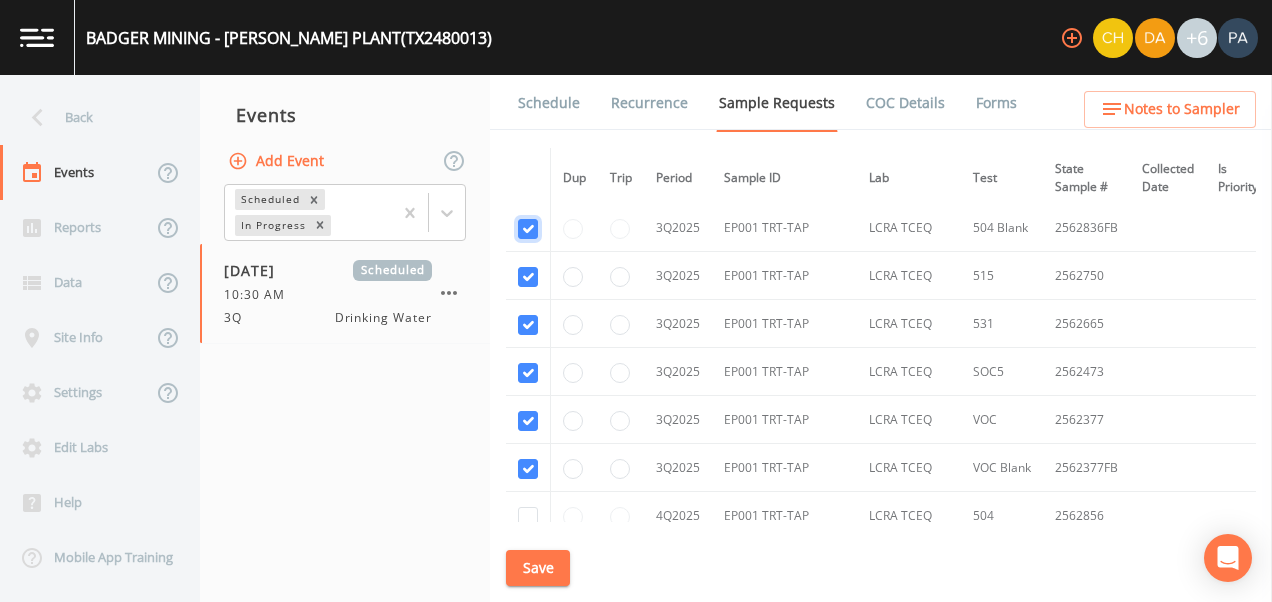 checkbox on "true" 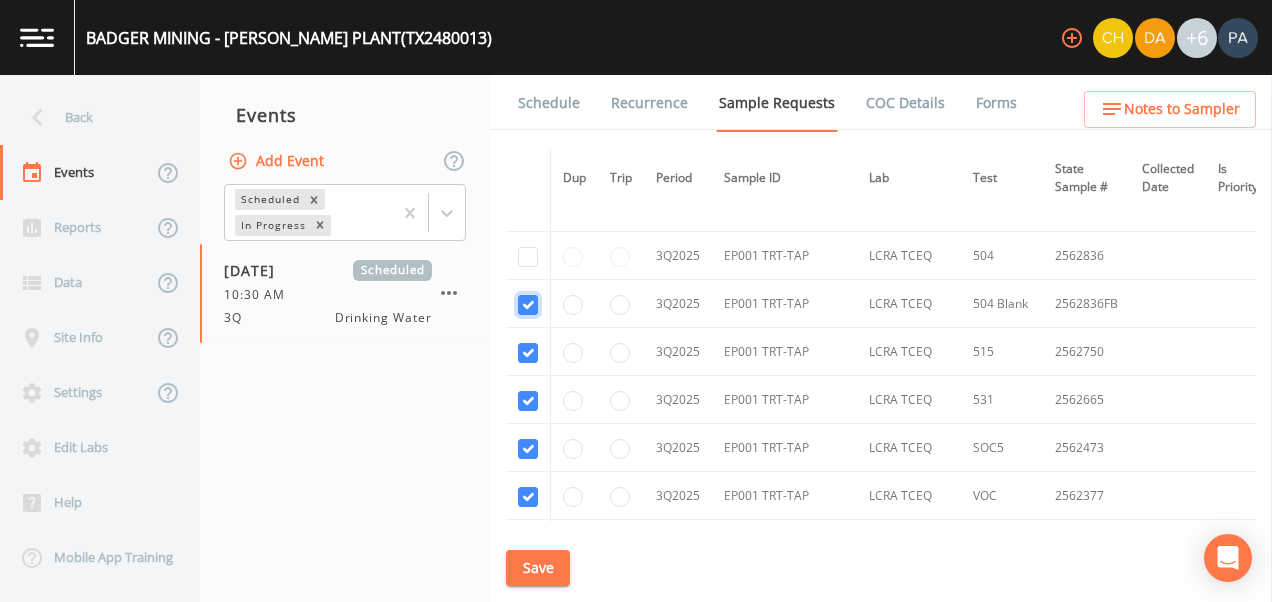 scroll, scrollTop: 2960, scrollLeft: 0, axis: vertical 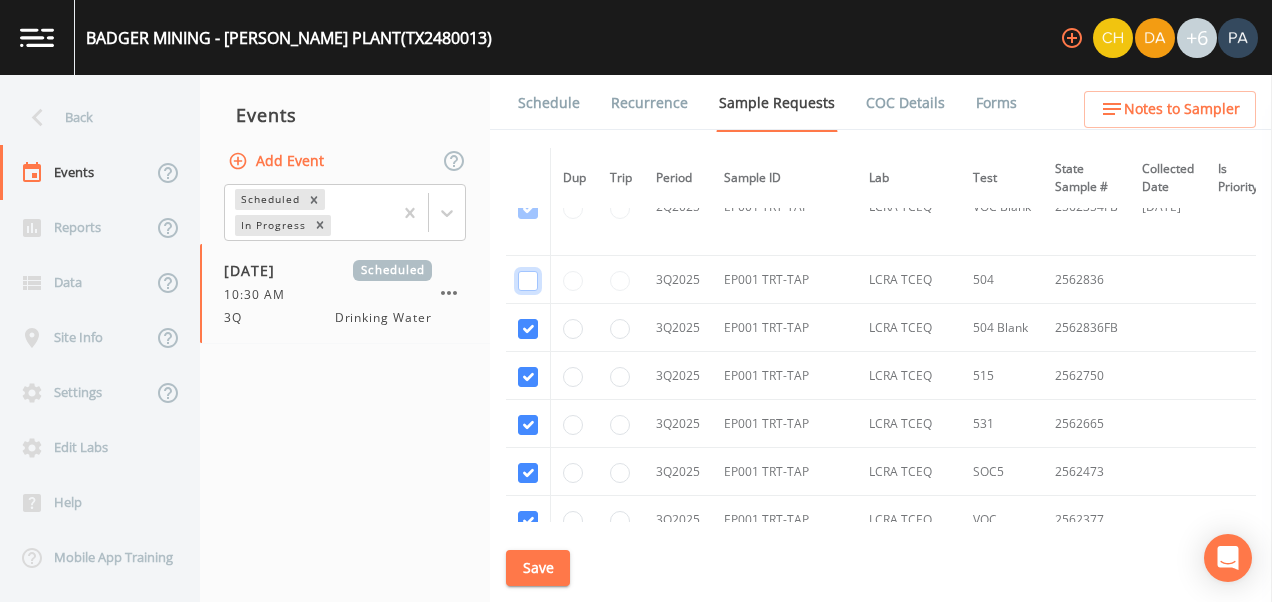 click at bounding box center (528, -1052) 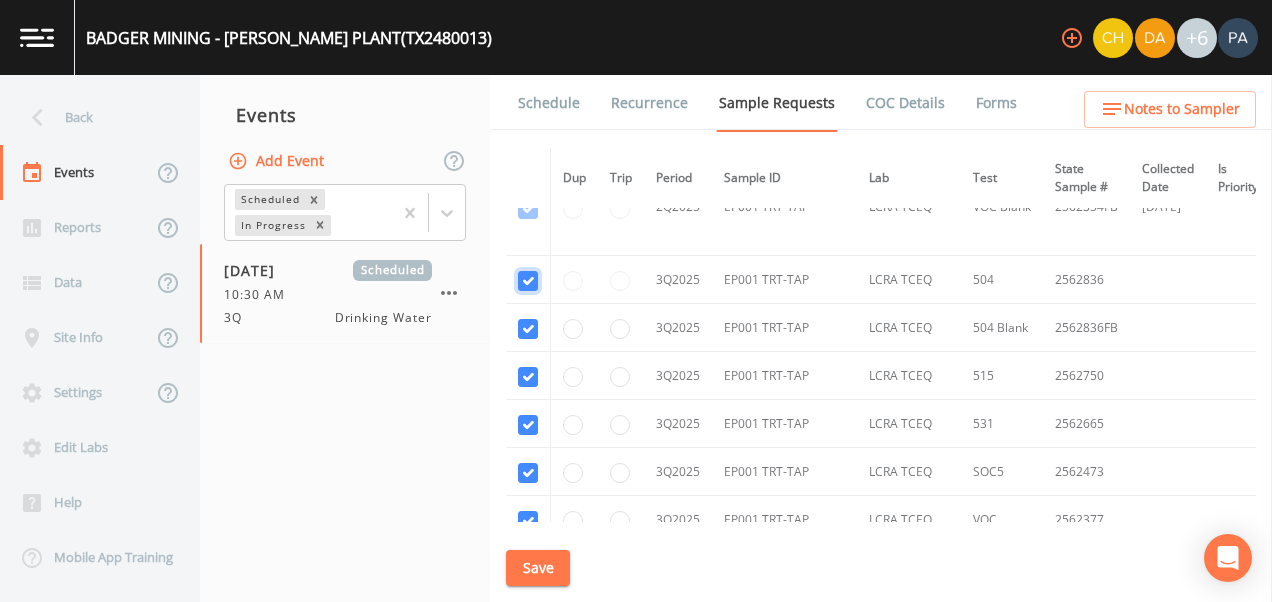 checkbox on "true" 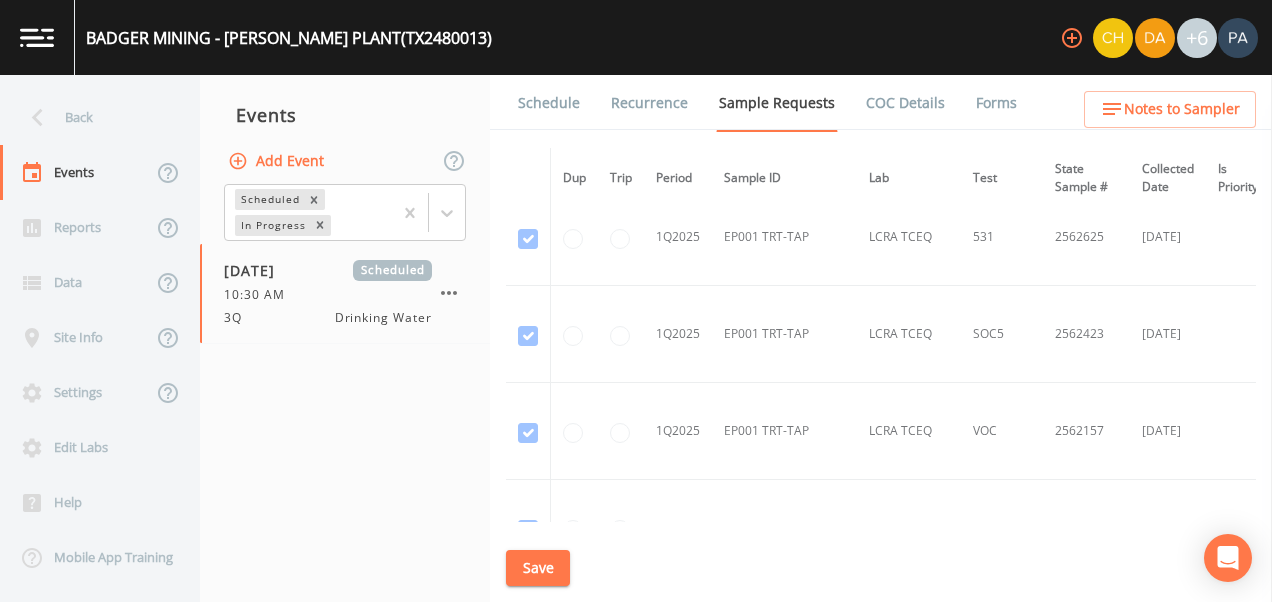 scroll, scrollTop: 1960, scrollLeft: 0, axis: vertical 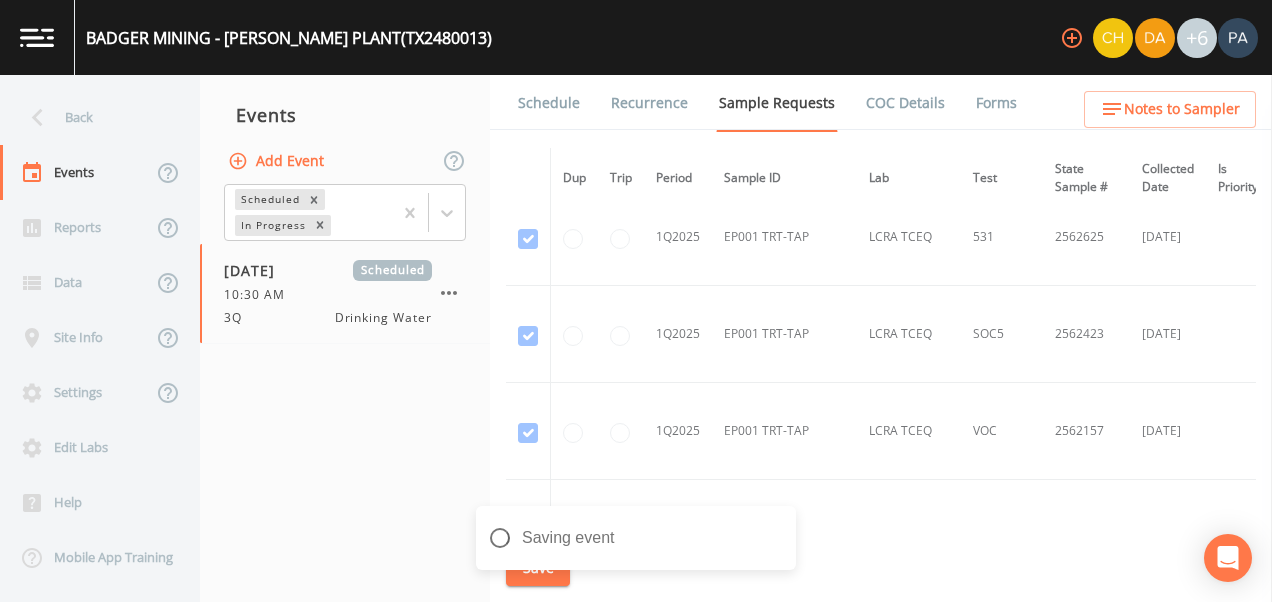 click on "Schedule" at bounding box center [549, 103] 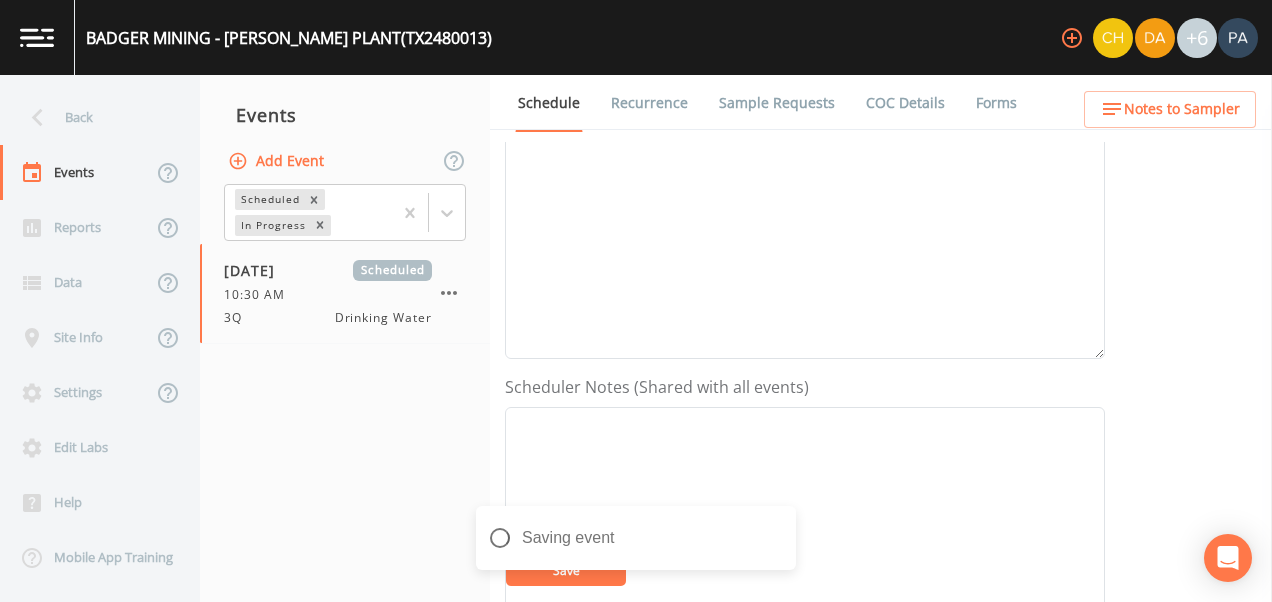 scroll, scrollTop: 600, scrollLeft: 0, axis: vertical 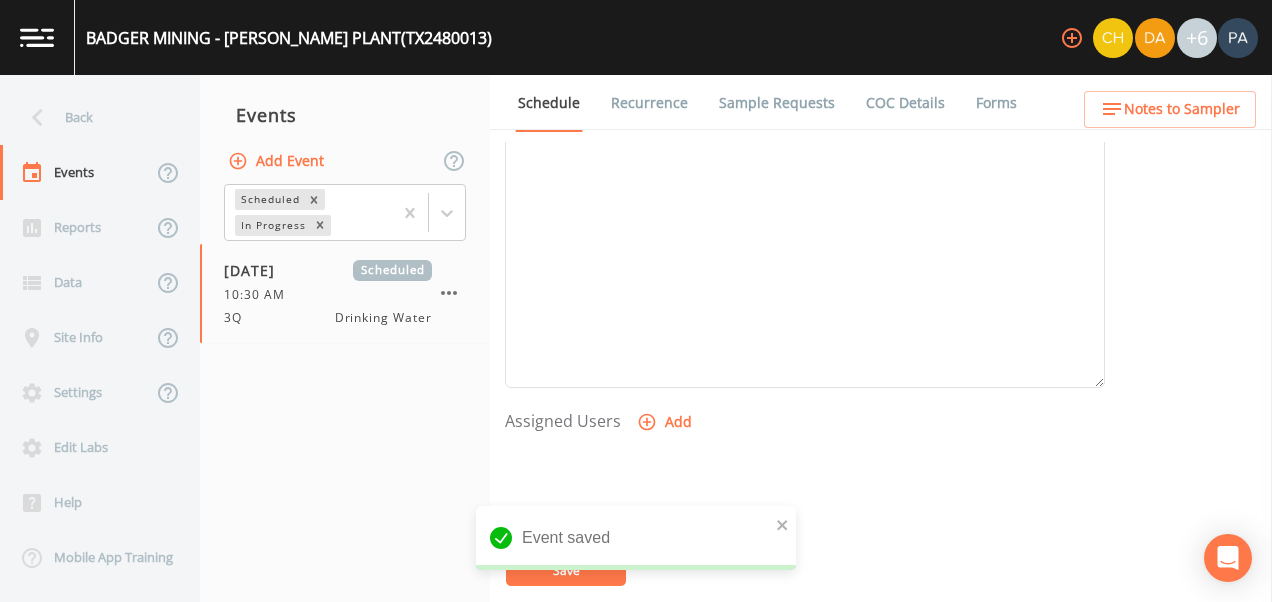 click on "Add" at bounding box center [666, 422] 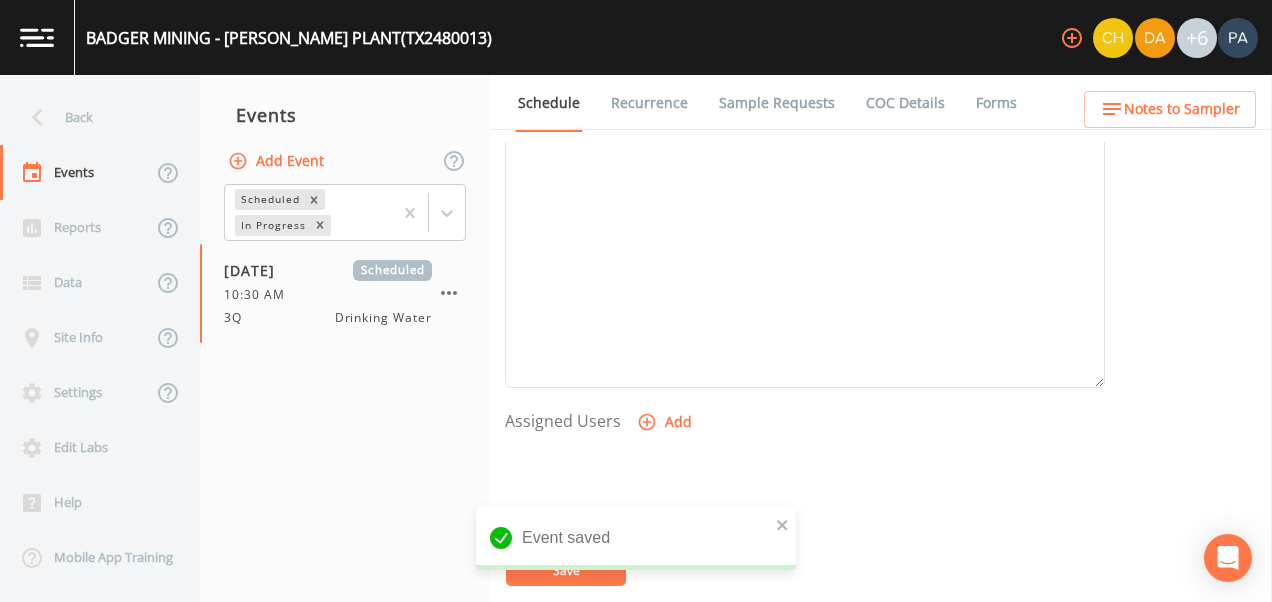 click on "Select User [PERSON_NAME] [PERSON_NAME] [PERSON_NAME]  [PERSON_NAME] [PERSON_NAME] [PERSON_NAME] [PERSON_NAME] [PERSON_NAME] [PERSON_NAME]" at bounding box center (636, 667) 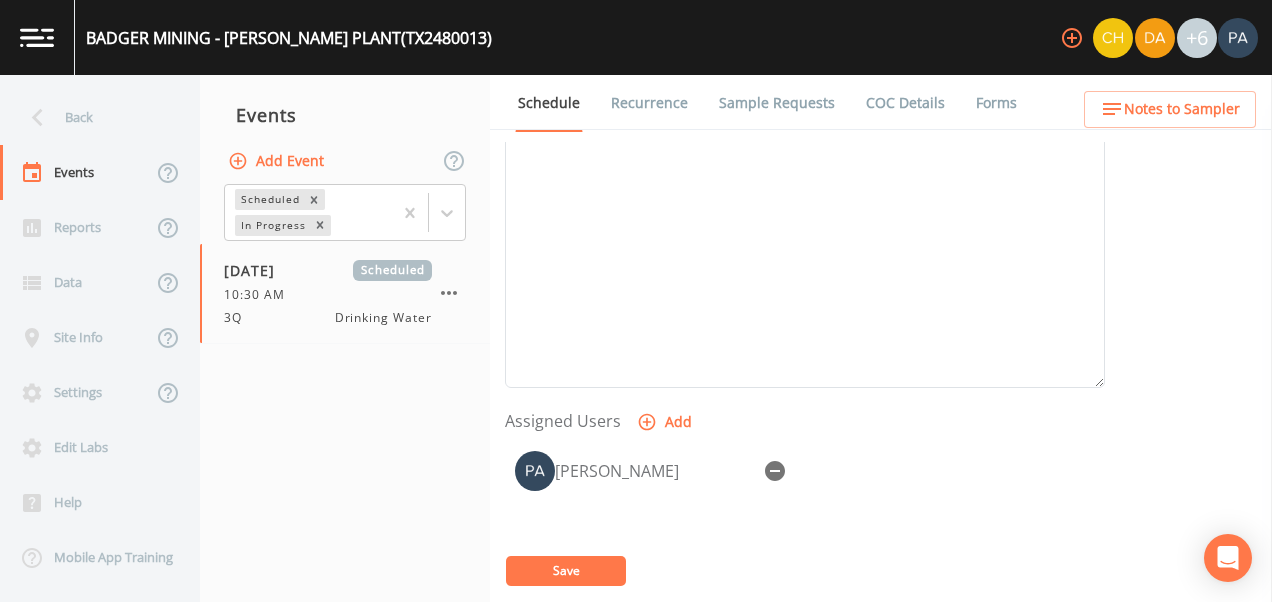 click on "Save" at bounding box center (566, 571) 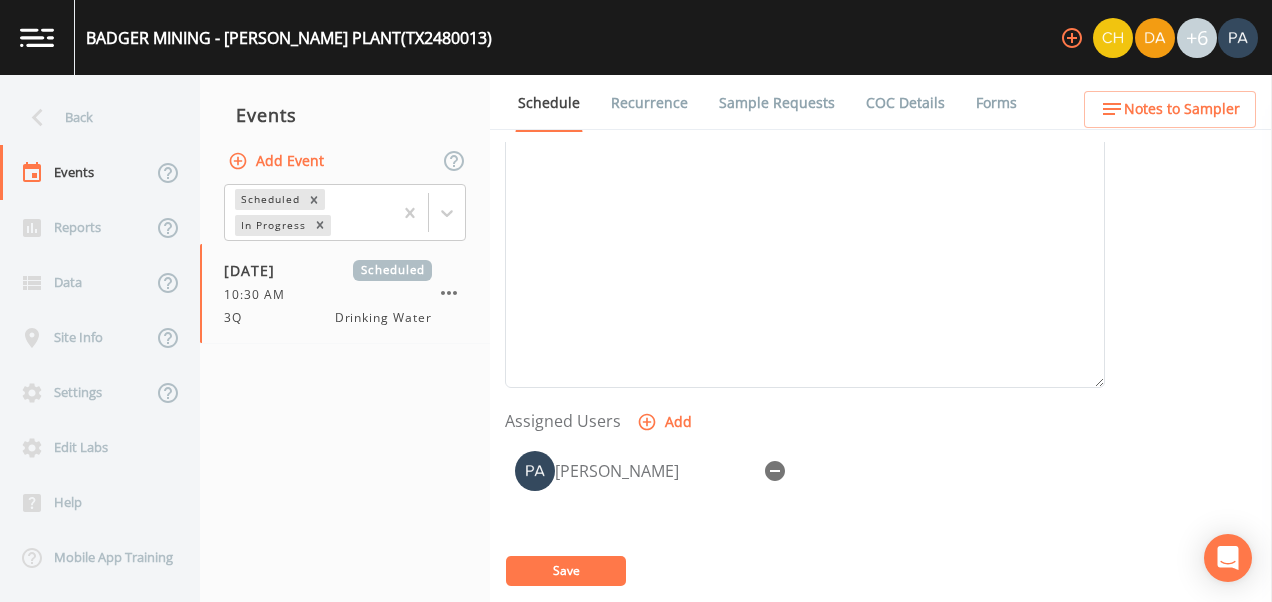 click on "Save" at bounding box center [566, 571] 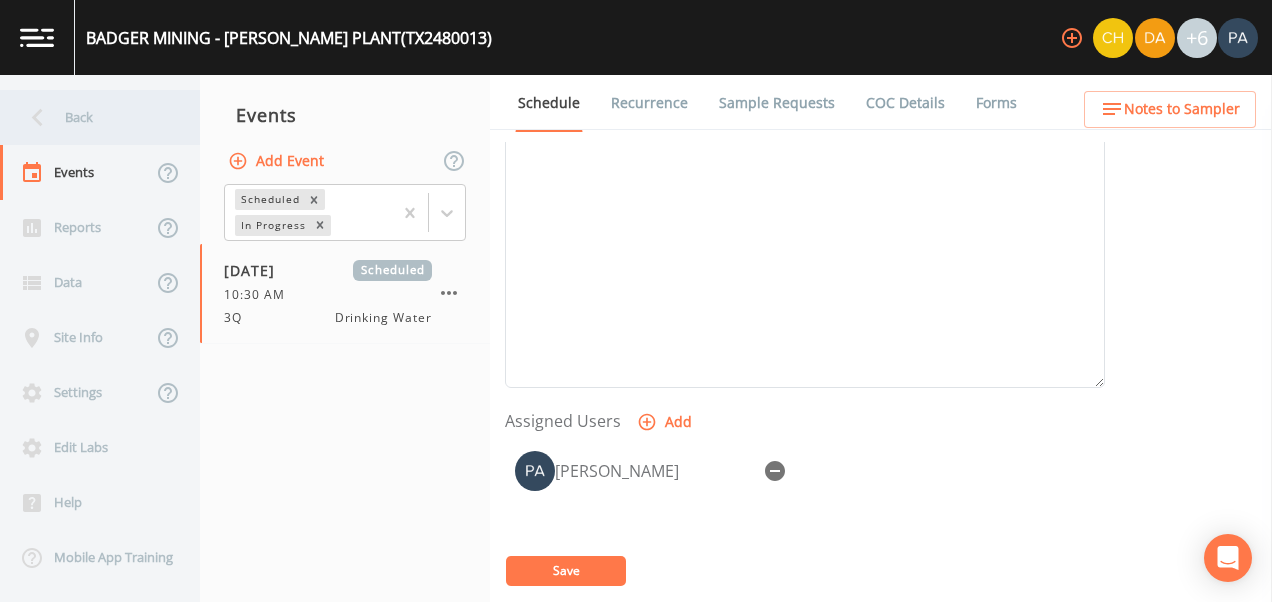 click on "Back" at bounding box center (90, 117) 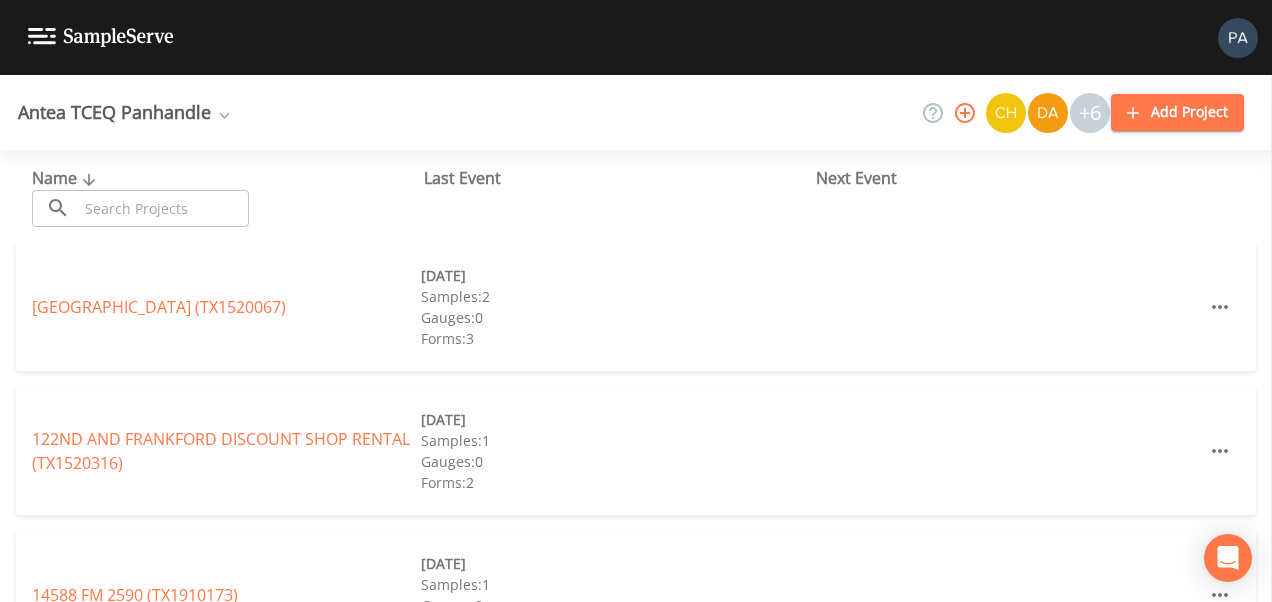 click on "Name ​ ​" at bounding box center [228, 196] 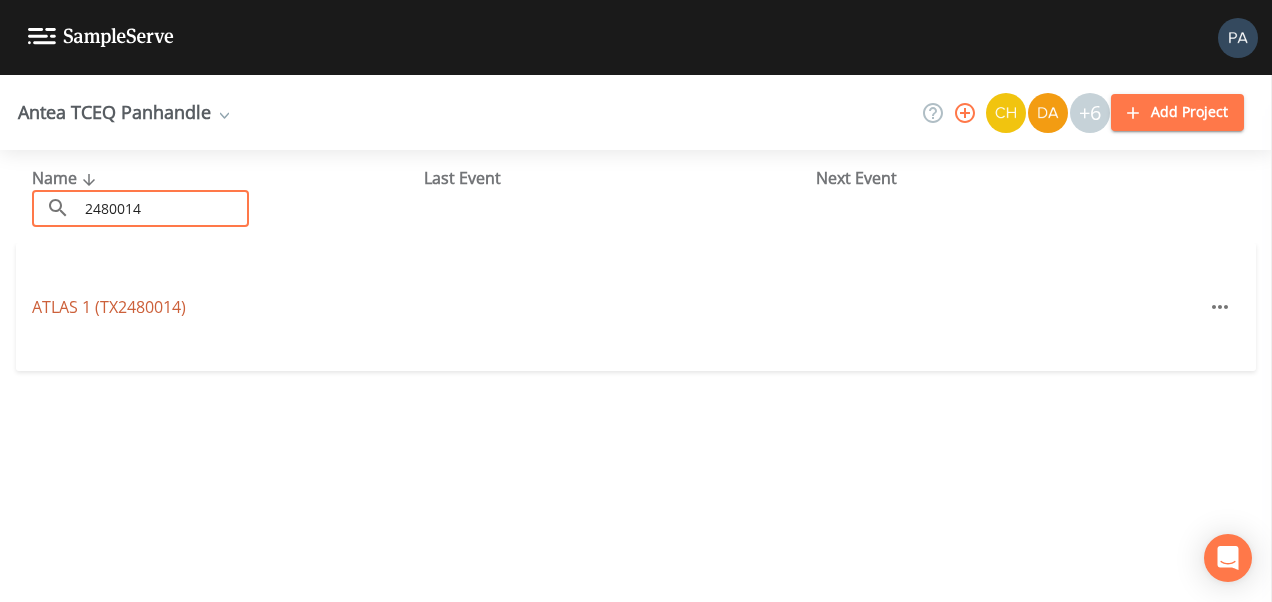 type on "2480014" 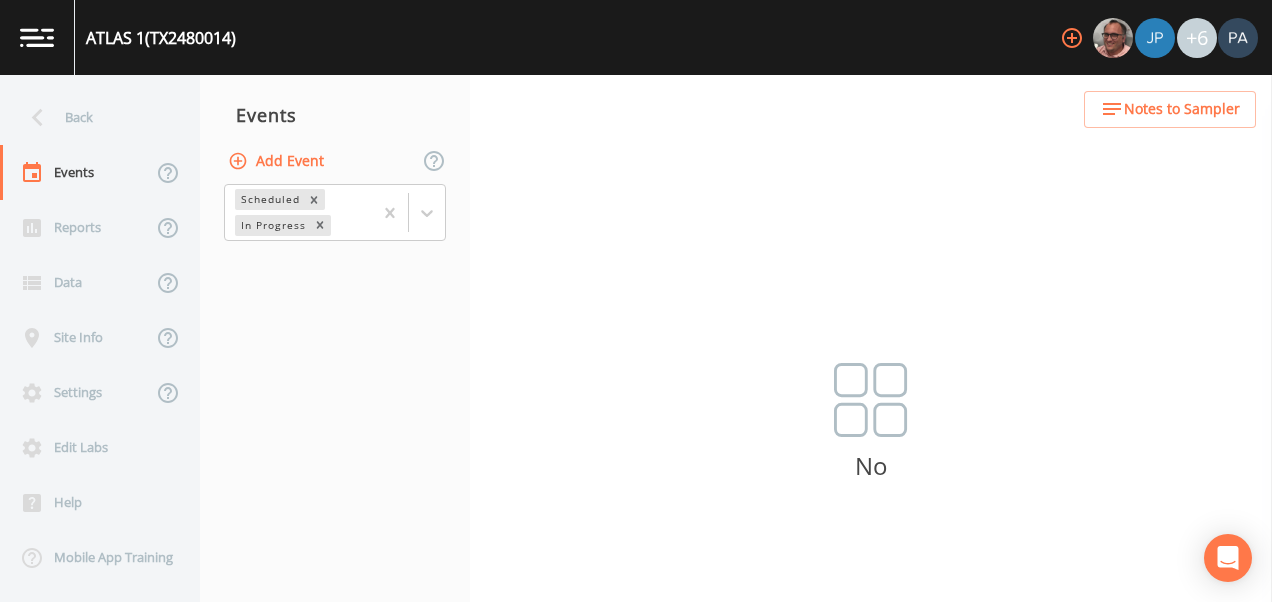 click on "Add Event" at bounding box center [278, 161] 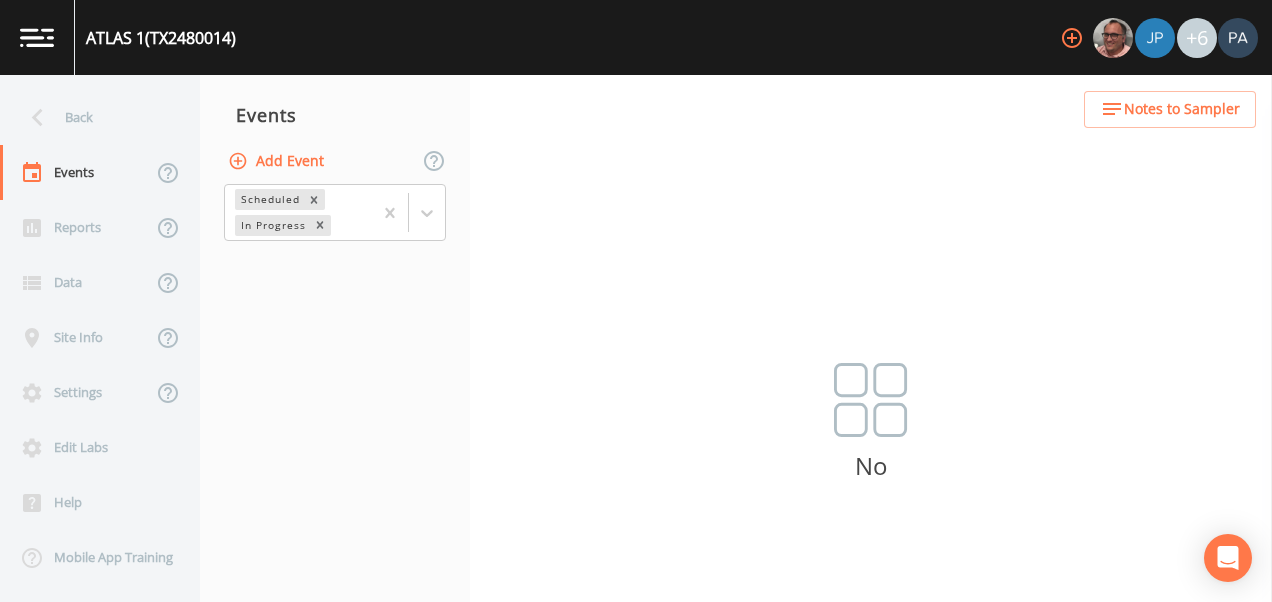click on "Event Name" at bounding box center [636, 785] 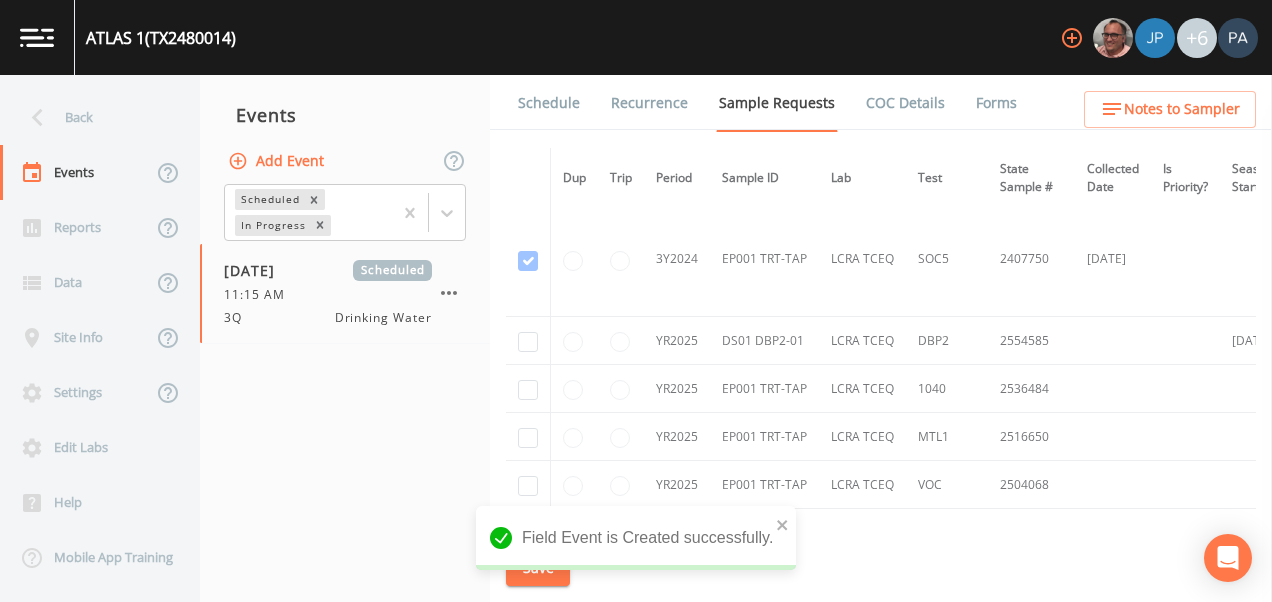 scroll, scrollTop: 1142, scrollLeft: 0, axis: vertical 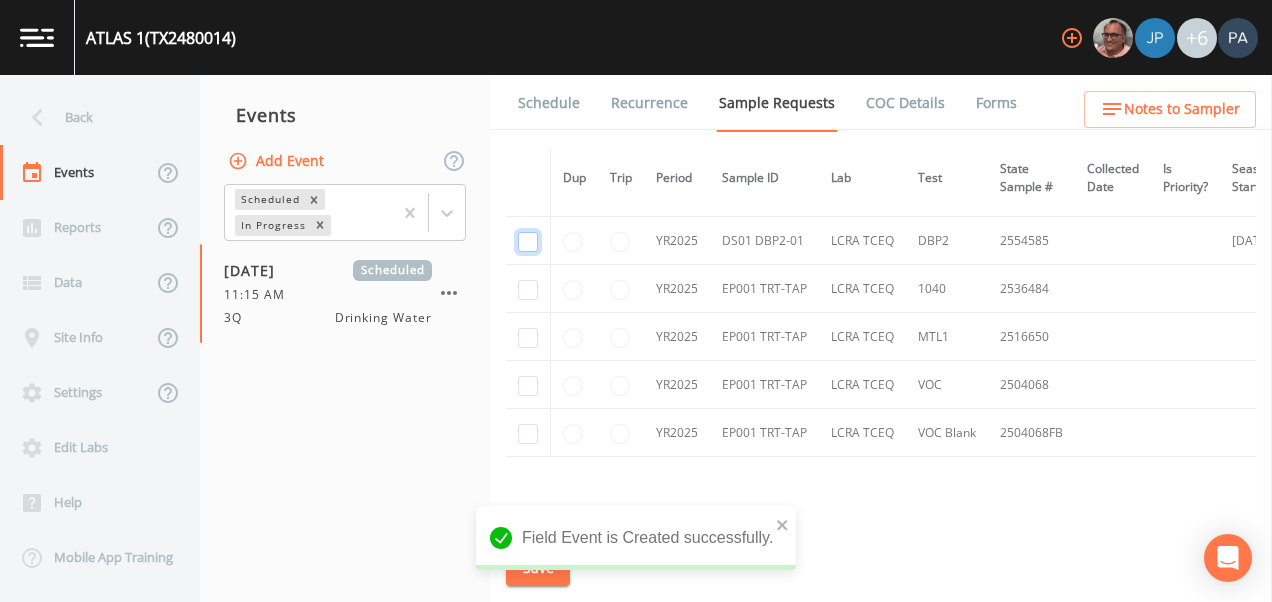 click at bounding box center (528, -874) 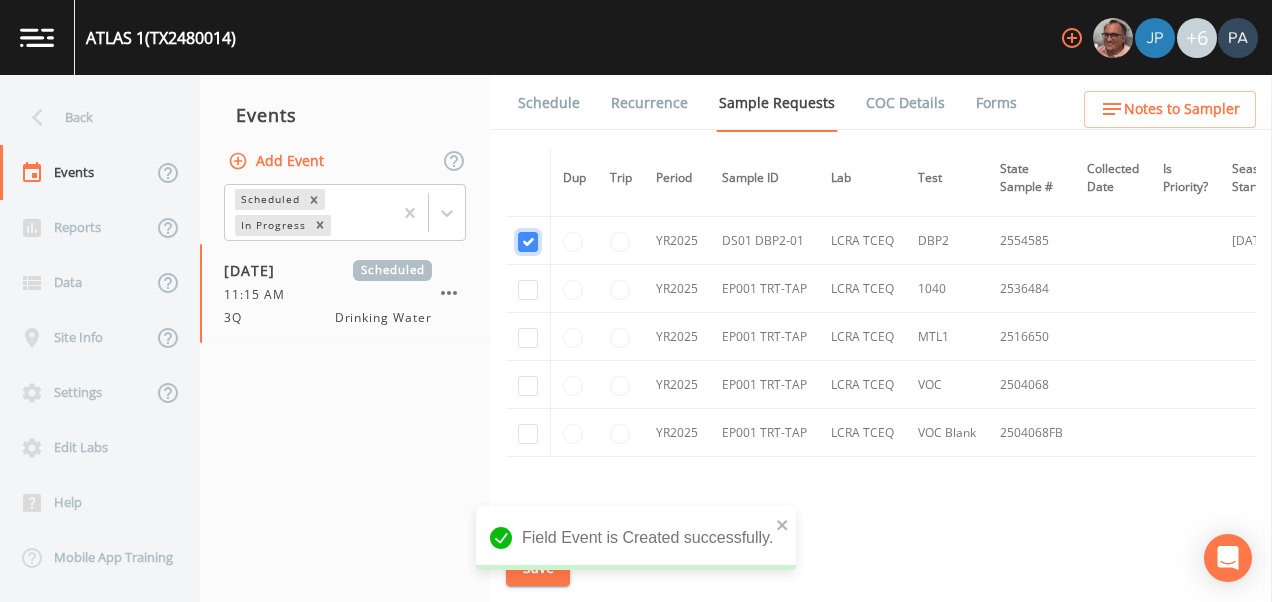 checkbox on "true" 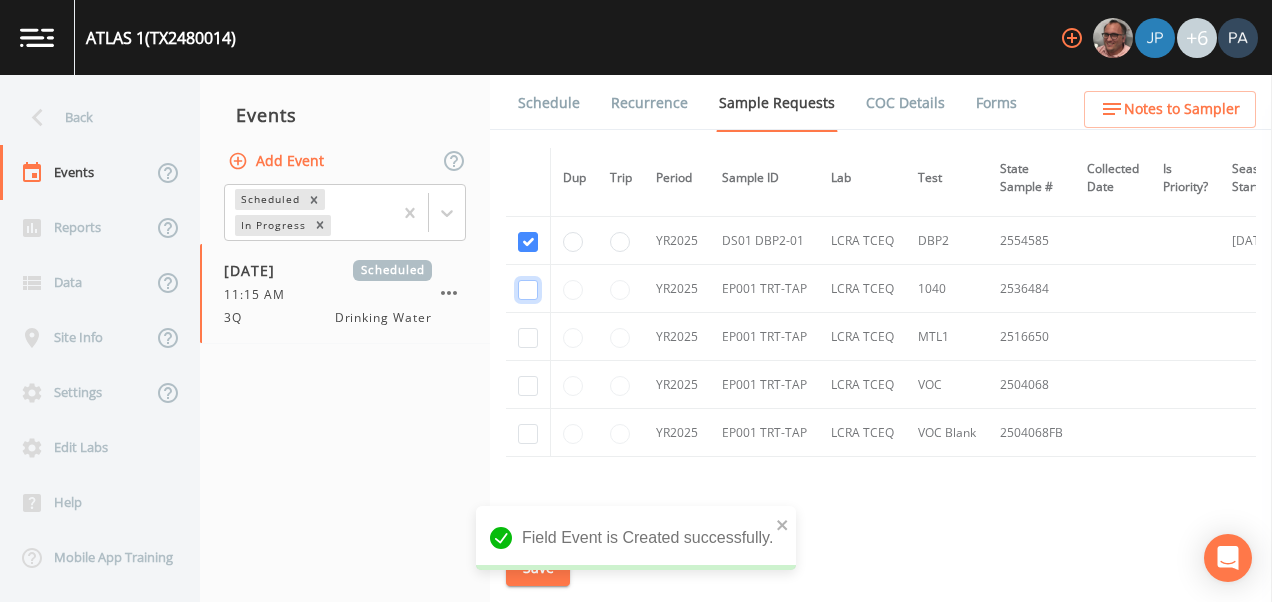 click at bounding box center [528, -759] 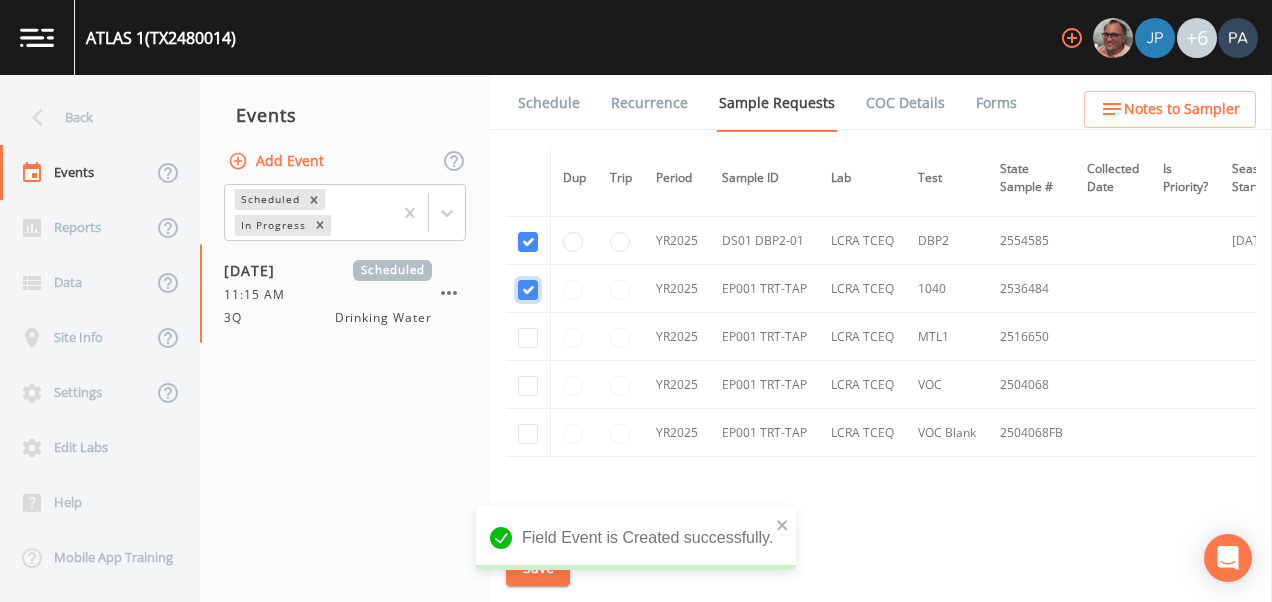 checkbox on "true" 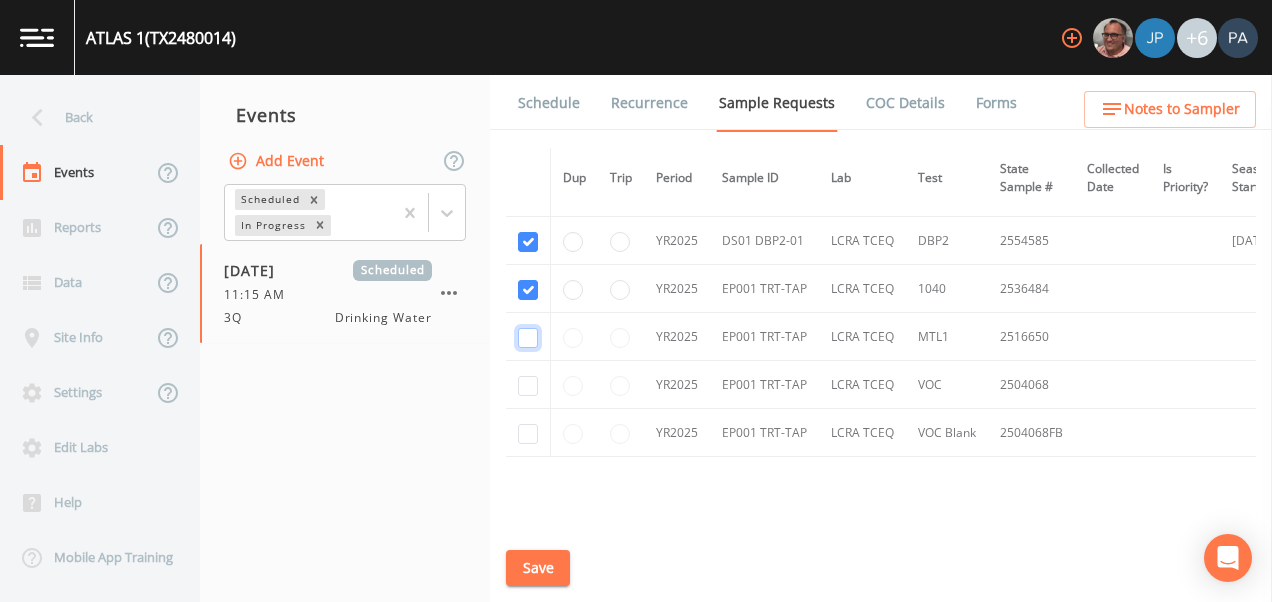 click at bounding box center [528, -644] 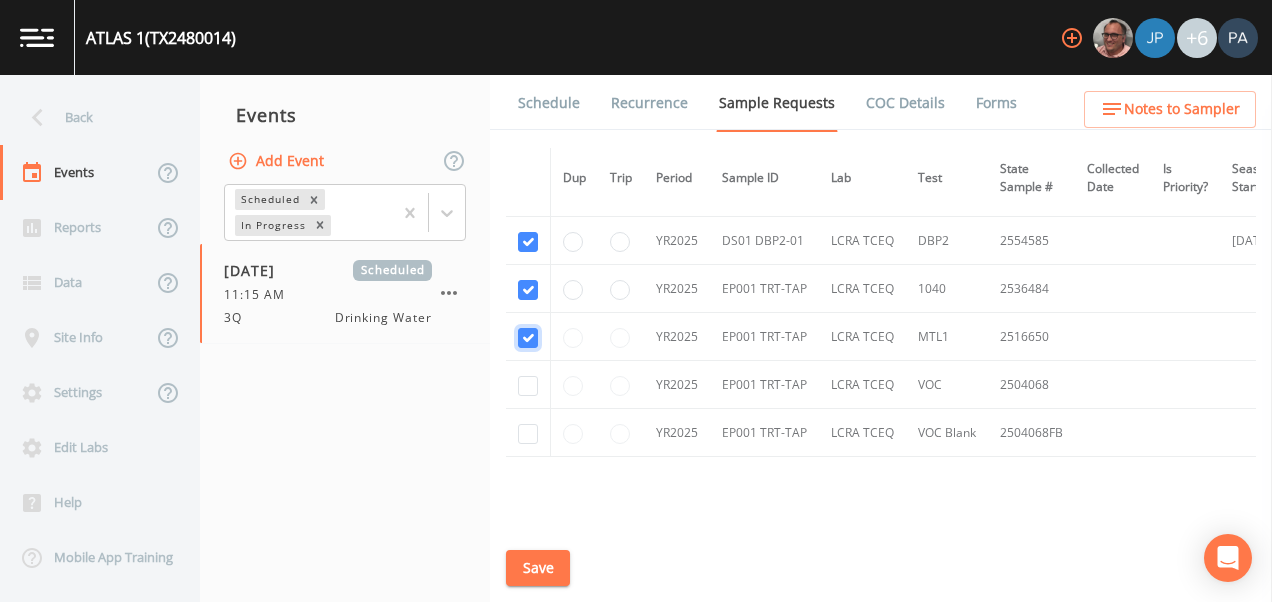checkbox on "true" 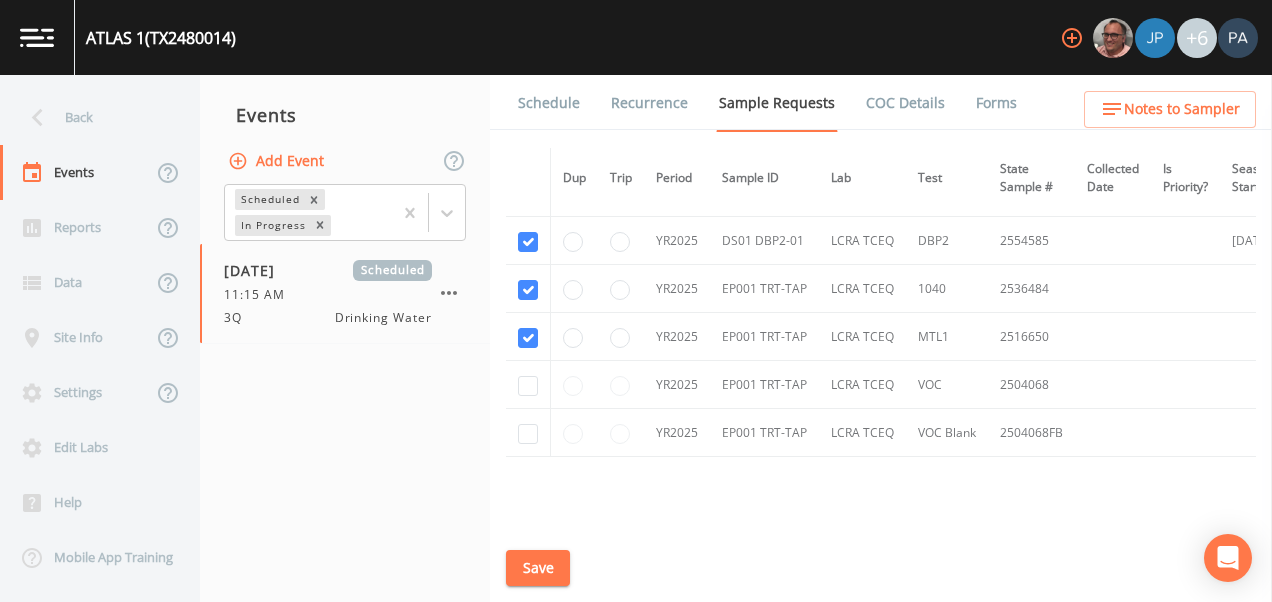 click at bounding box center [528, 385] 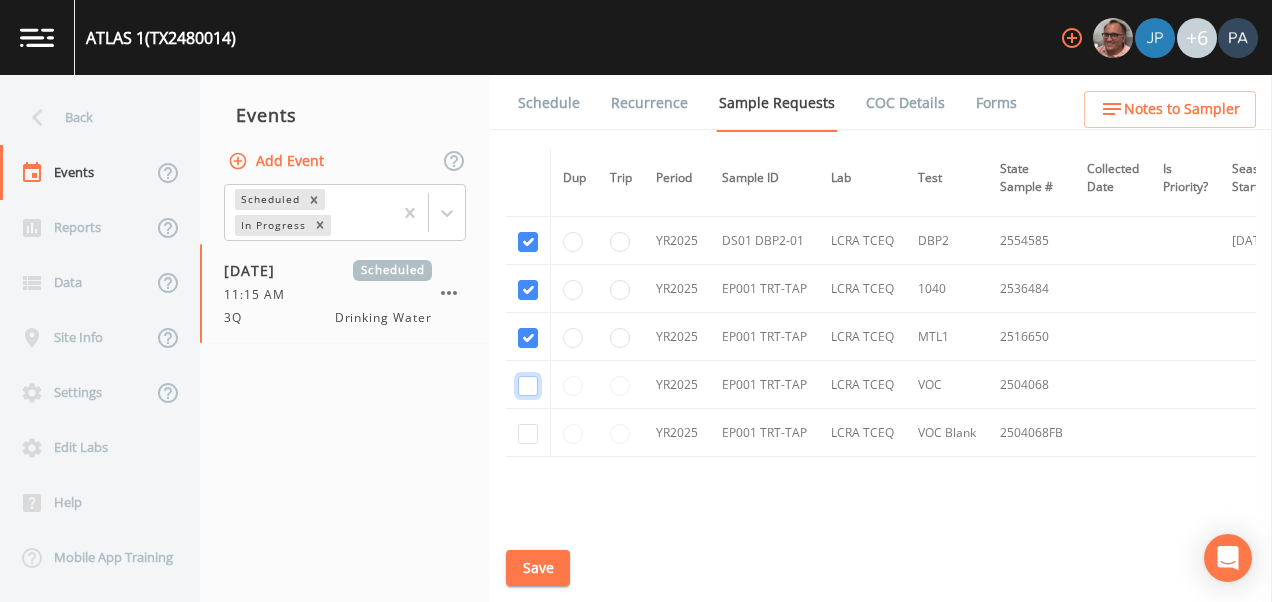 click at bounding box center [528, -529] 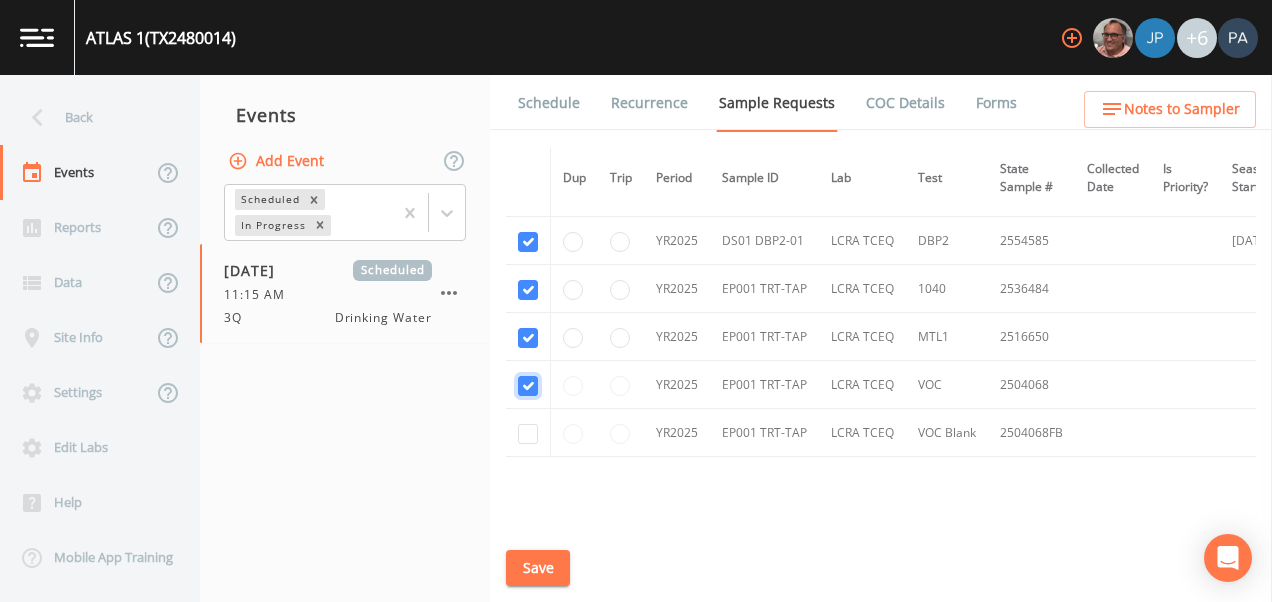checkbox on "true" 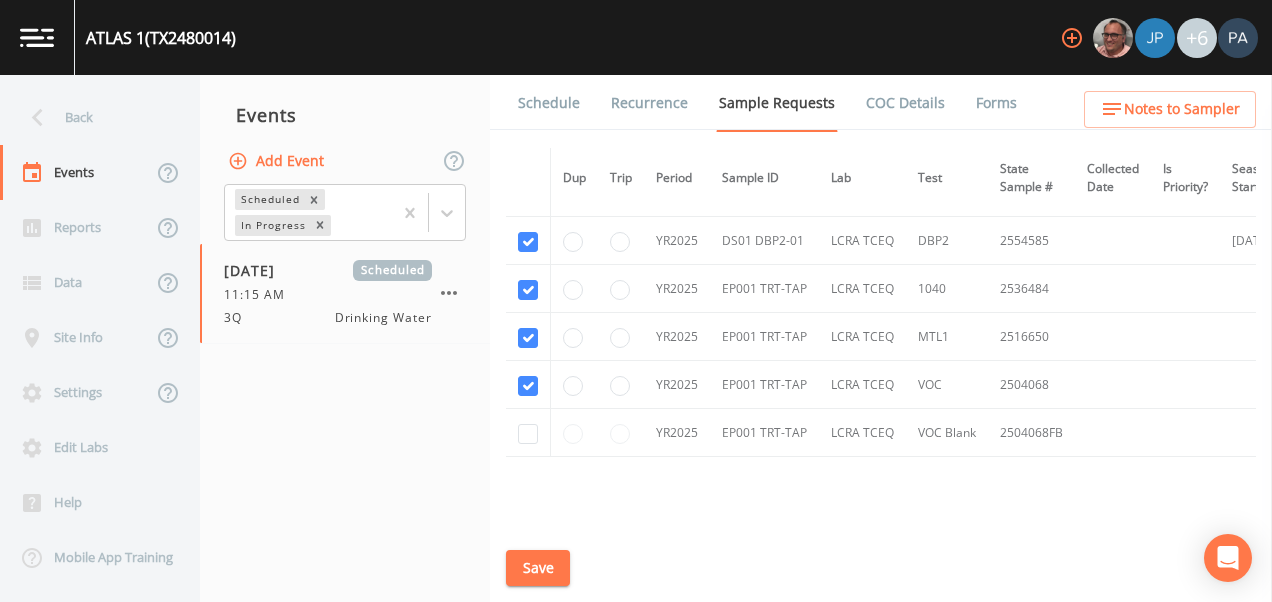 click at bounding box center (528, 433) 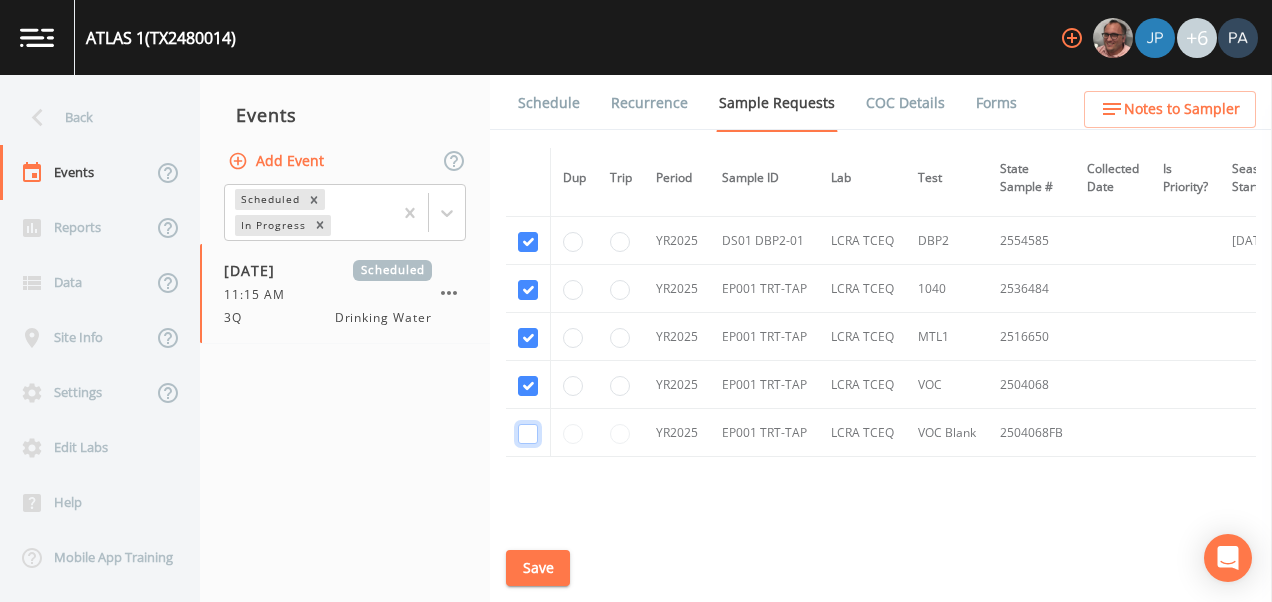 click at bounding box center (528, -414) 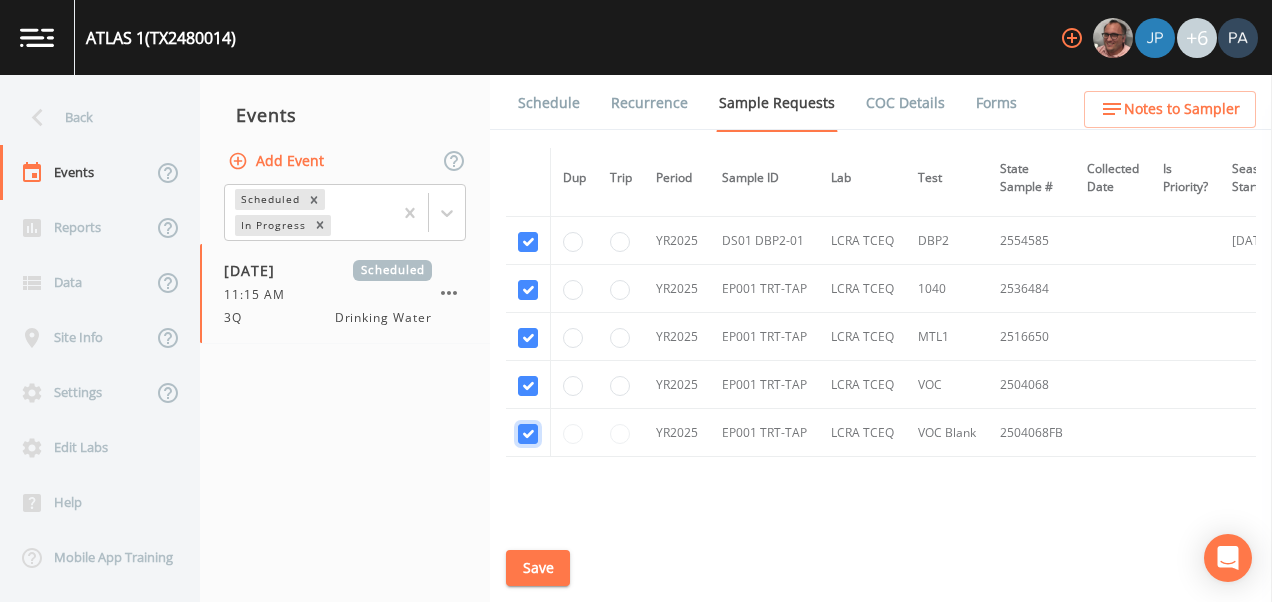 checkbox on "true" 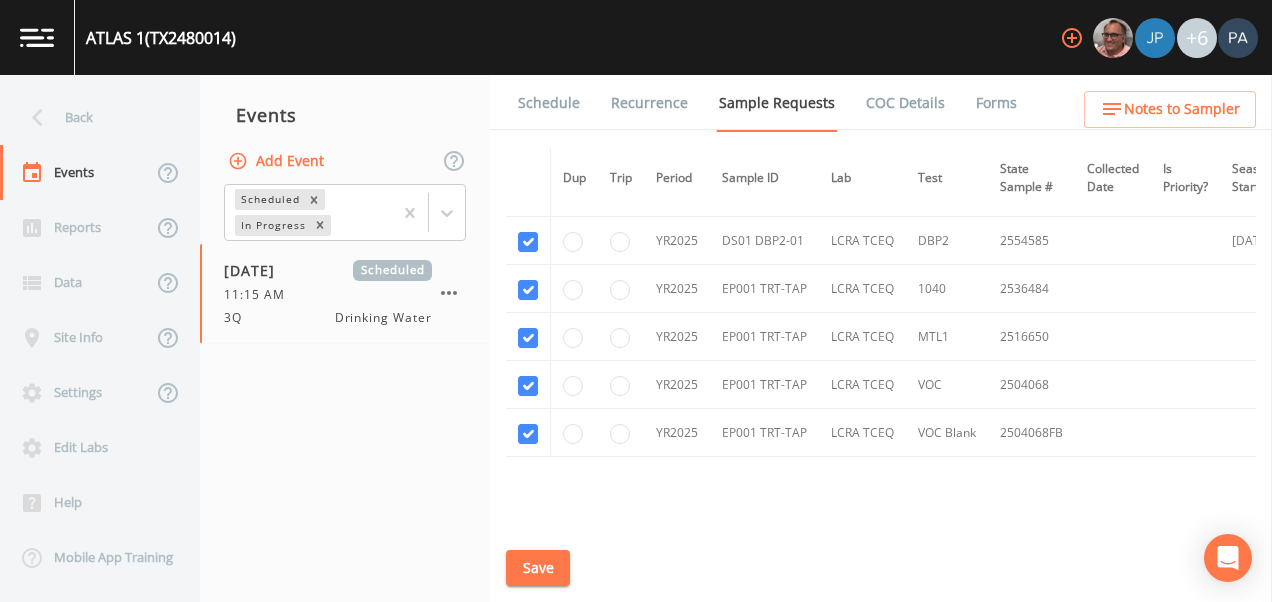 click on "Save" at bounding box center (538, 568) 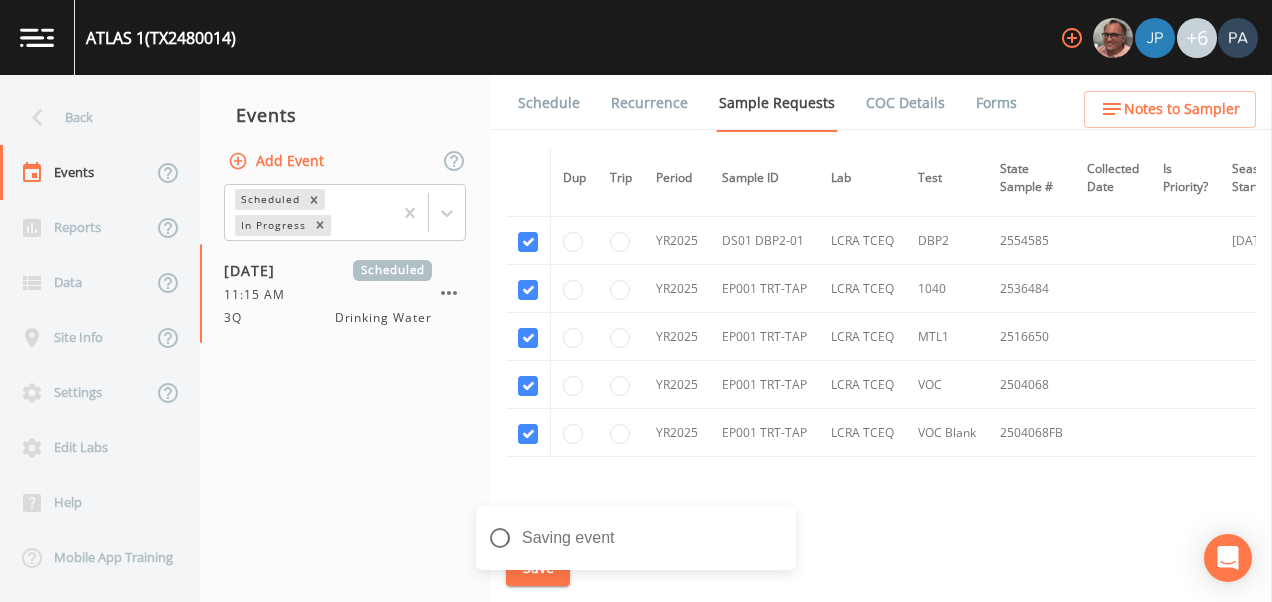 scroll, scrollTop: 1042, scrollLeft: 0, axis: vertical 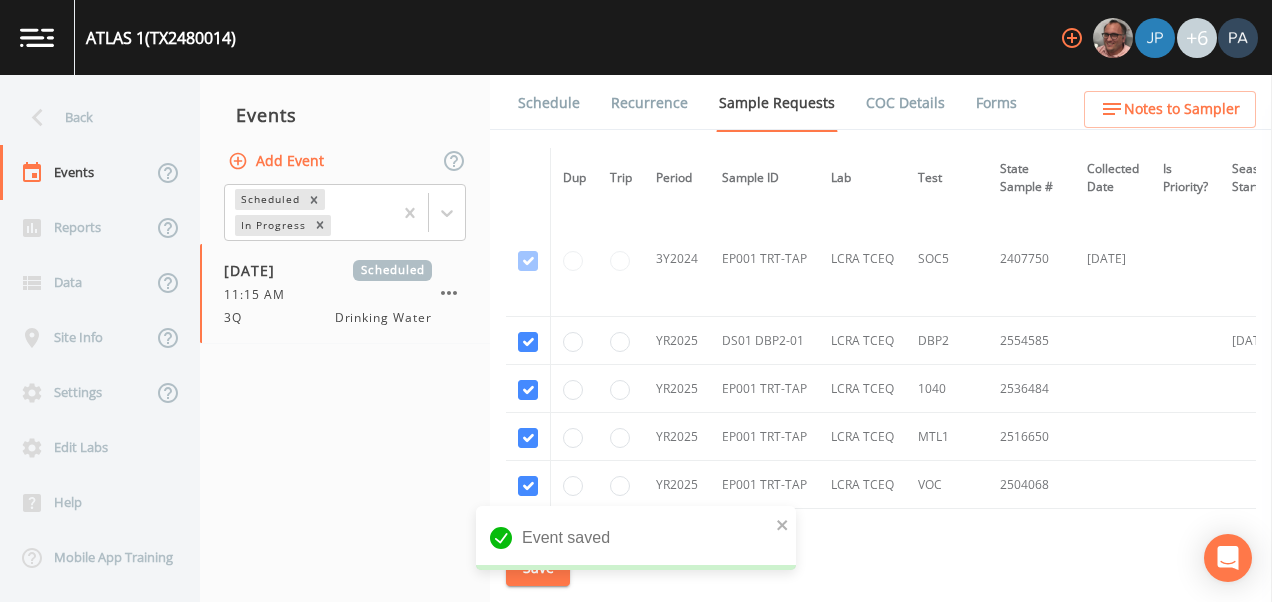 click on "Schedule" at bounding box center [549, 103] 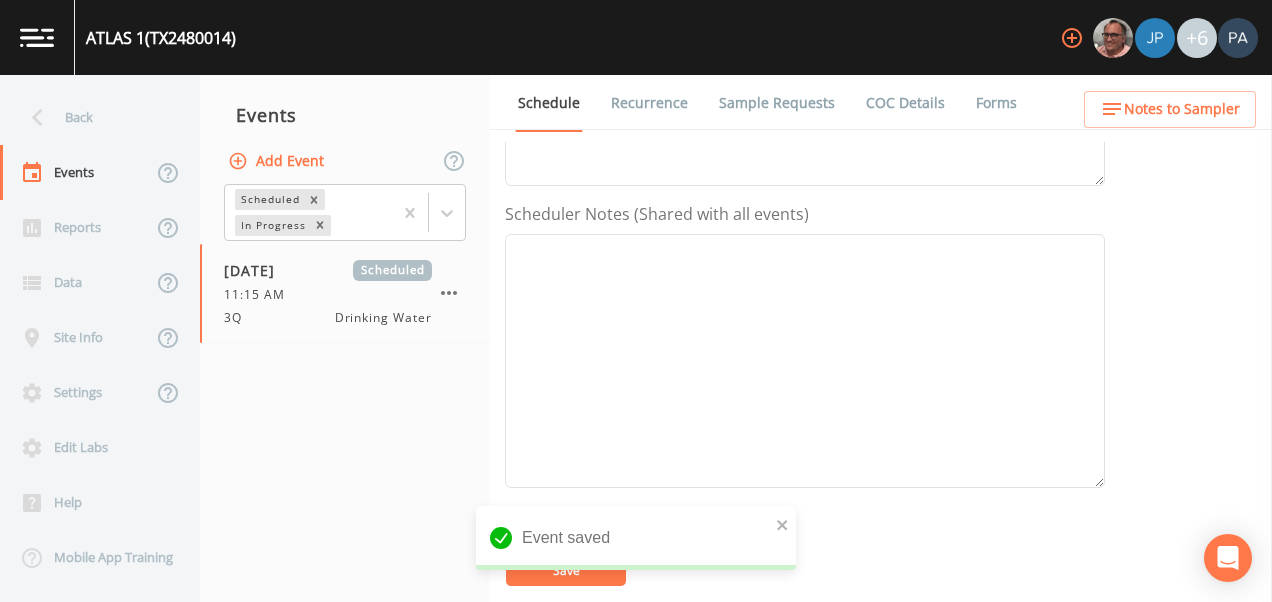 scroll, scrollTop: 808, scrollLeft: 0, axis: vertical 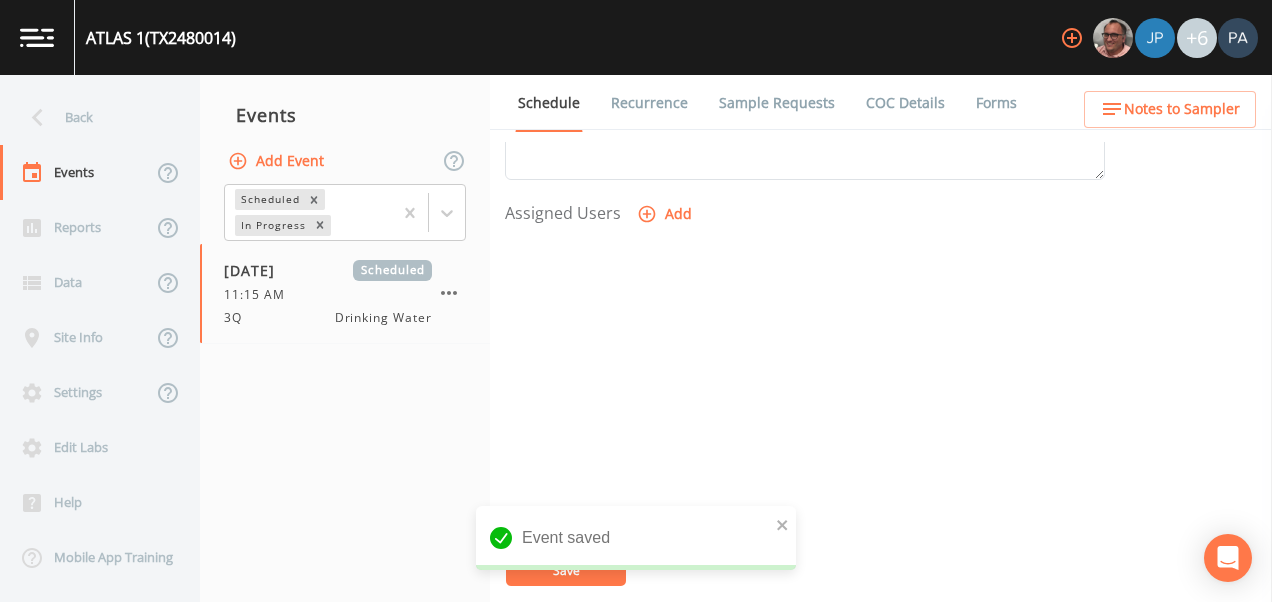 click on "Add" at bounding box center [666, 214] 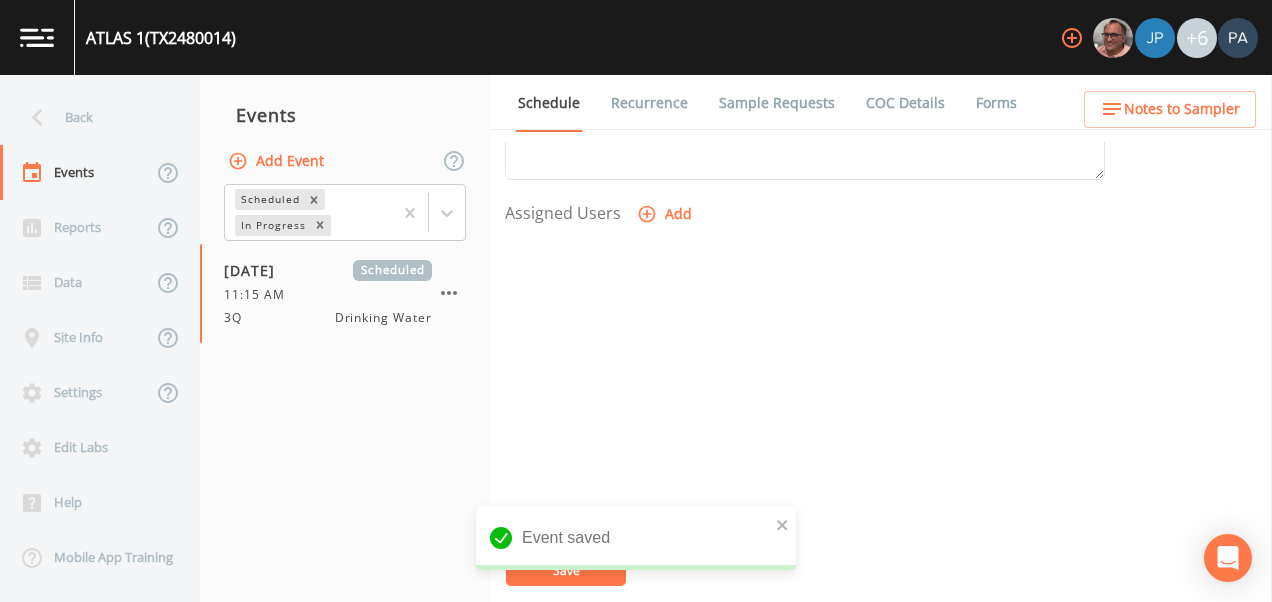 click on "Select User [PERSON_NAME] [PERSON_NAME]  [PERSON_NAME] [PERSON_NAME] [PERSON_NAME] [PERSON_NAME] [PERSON_NAME] [PERSON_NAME] [PERSON_NAME]" at bounding box center [636, 667] 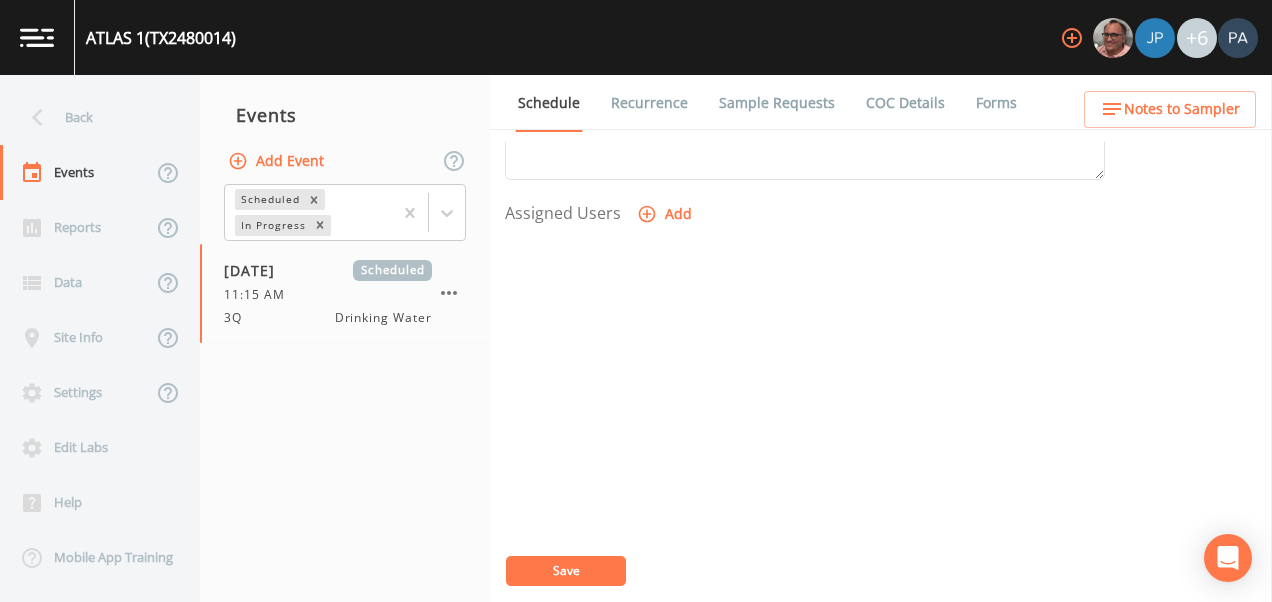 click on "Save" at bounding box center [109, 704] 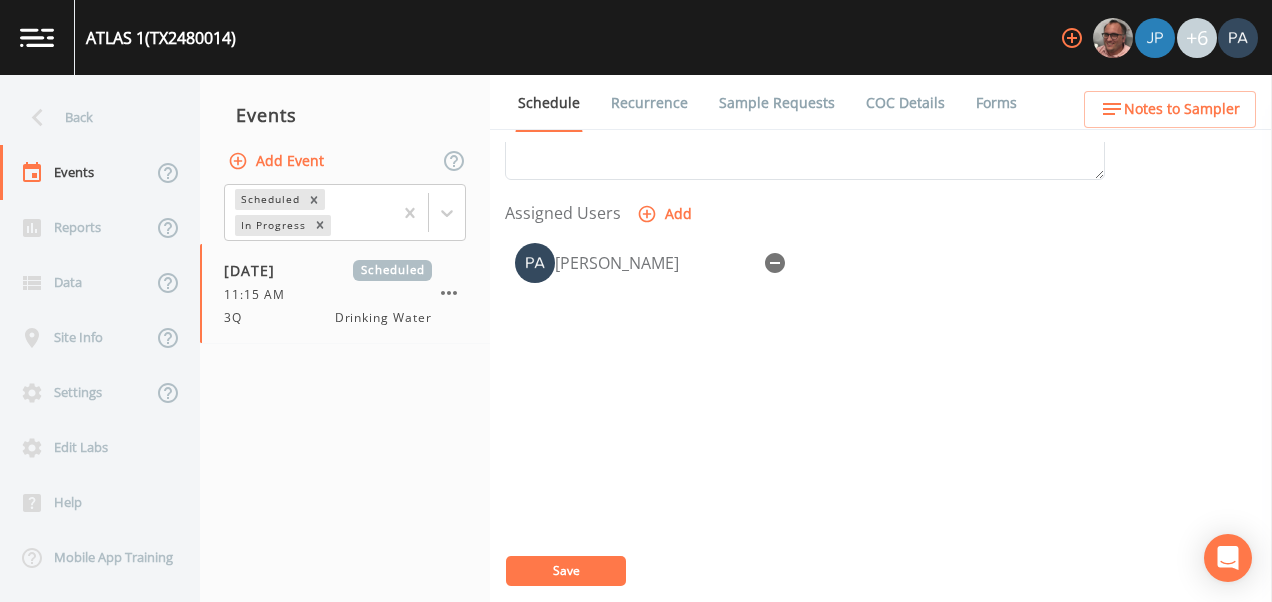 click on "Save" at bounding box center (566, 571) 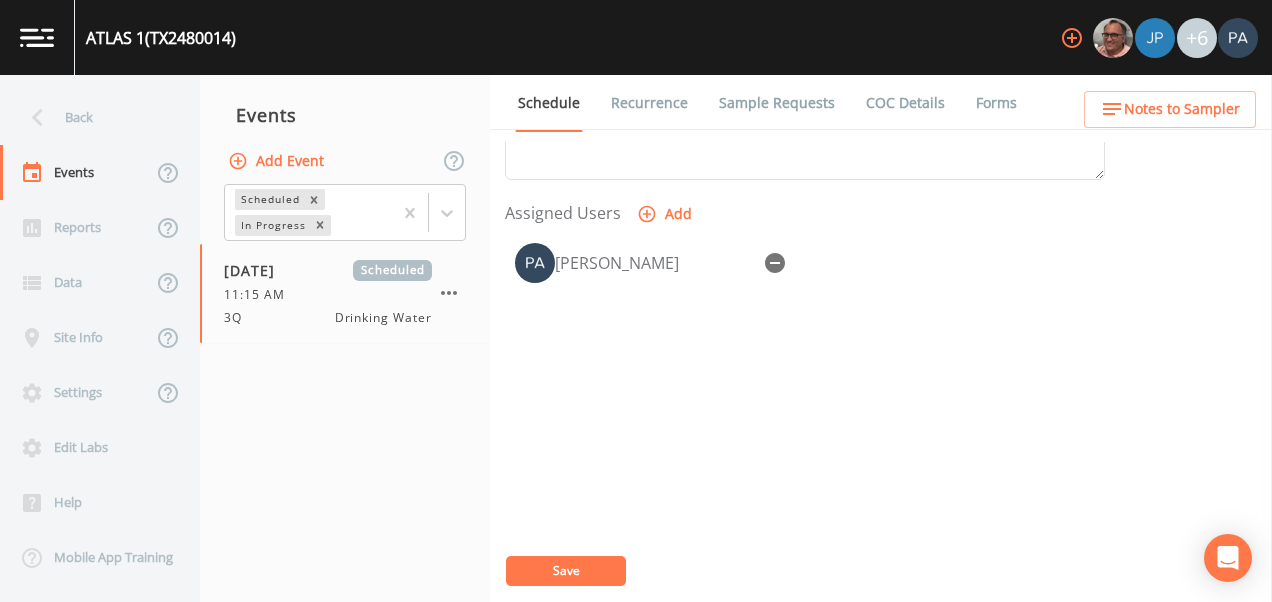 click on "Save" at bounding box center (566, 571) 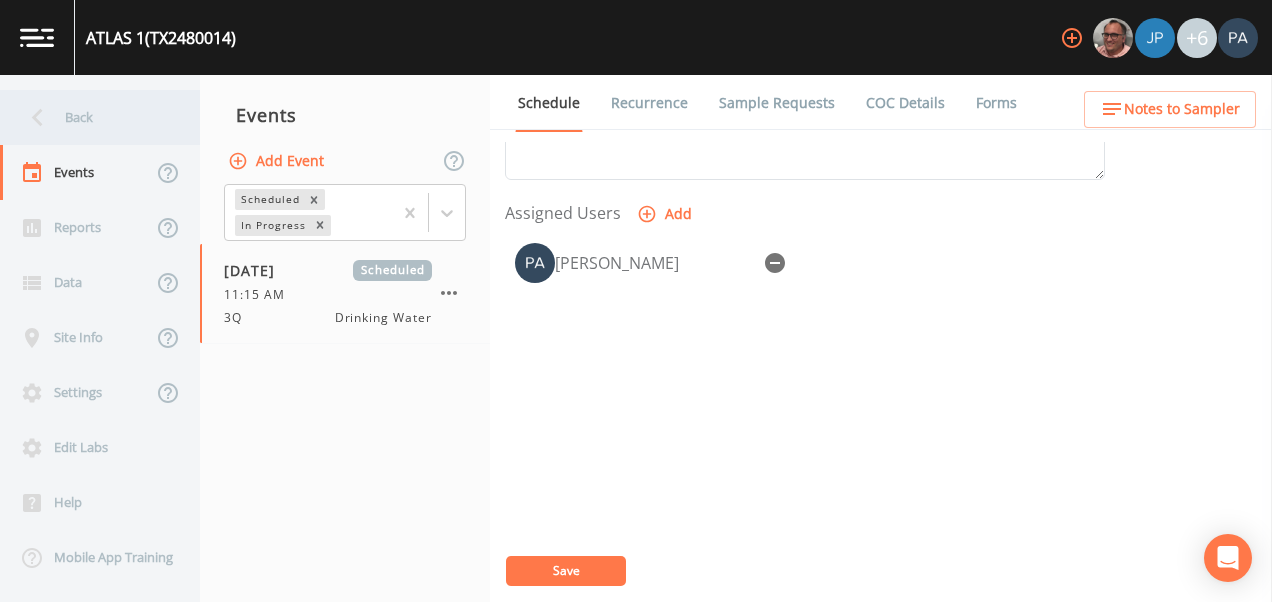 click on "Back" at bounding box center (90, 117) 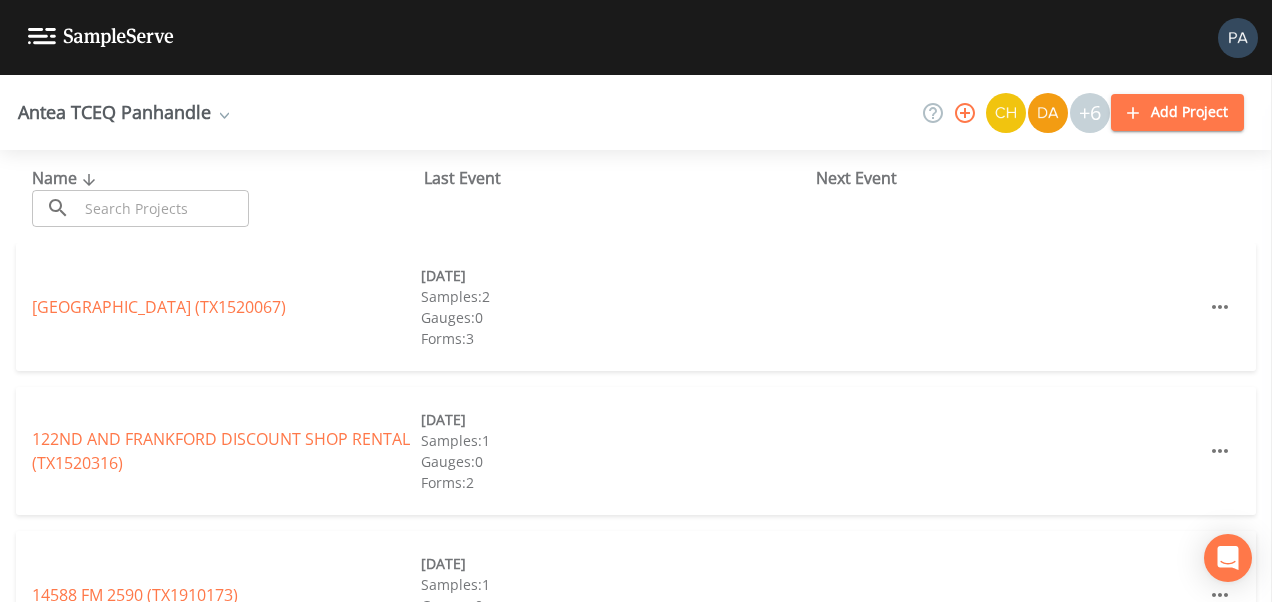 click at bounding box center [163, 208] 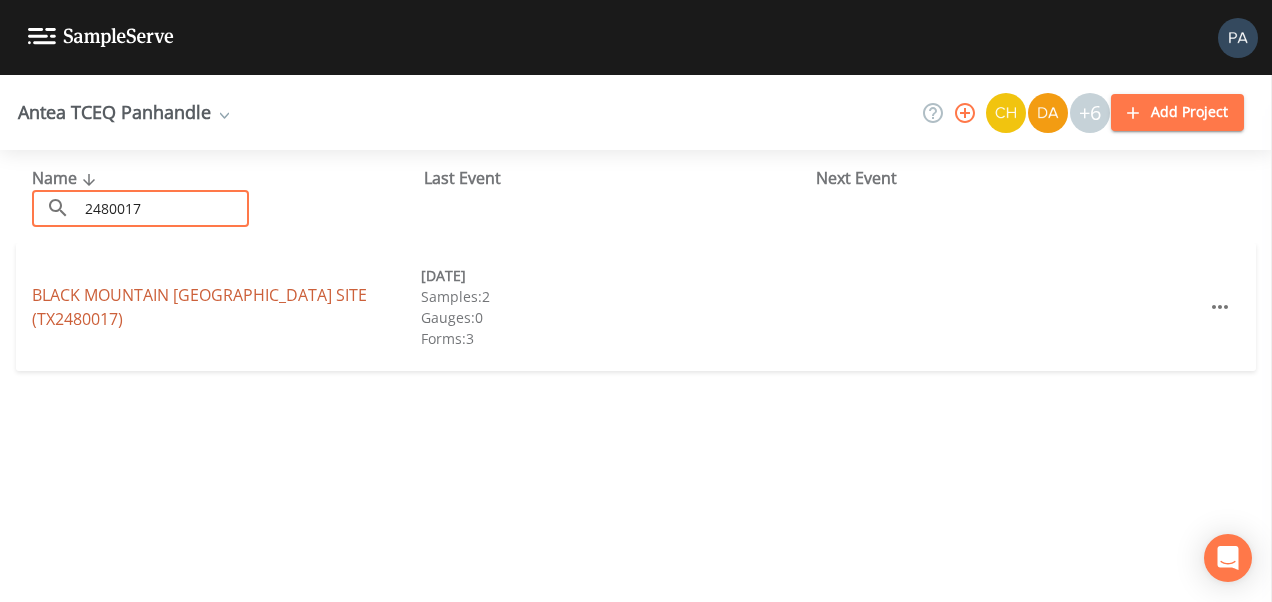 type on "2480017" 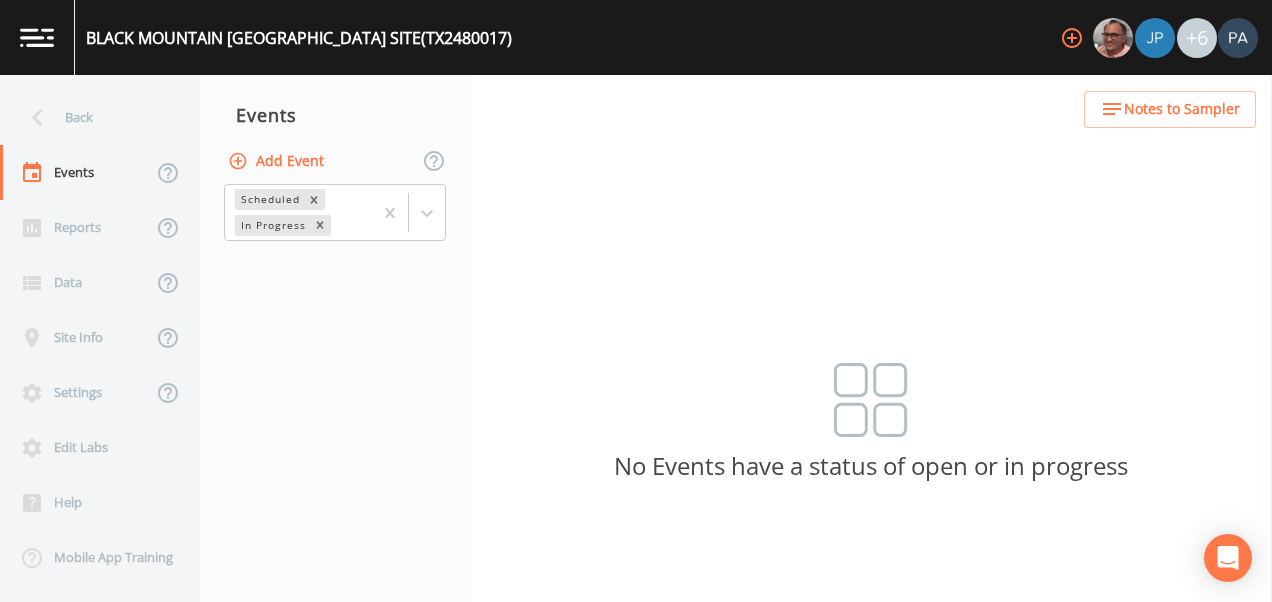 click on "Add Event" at bounding box center [278, 161] 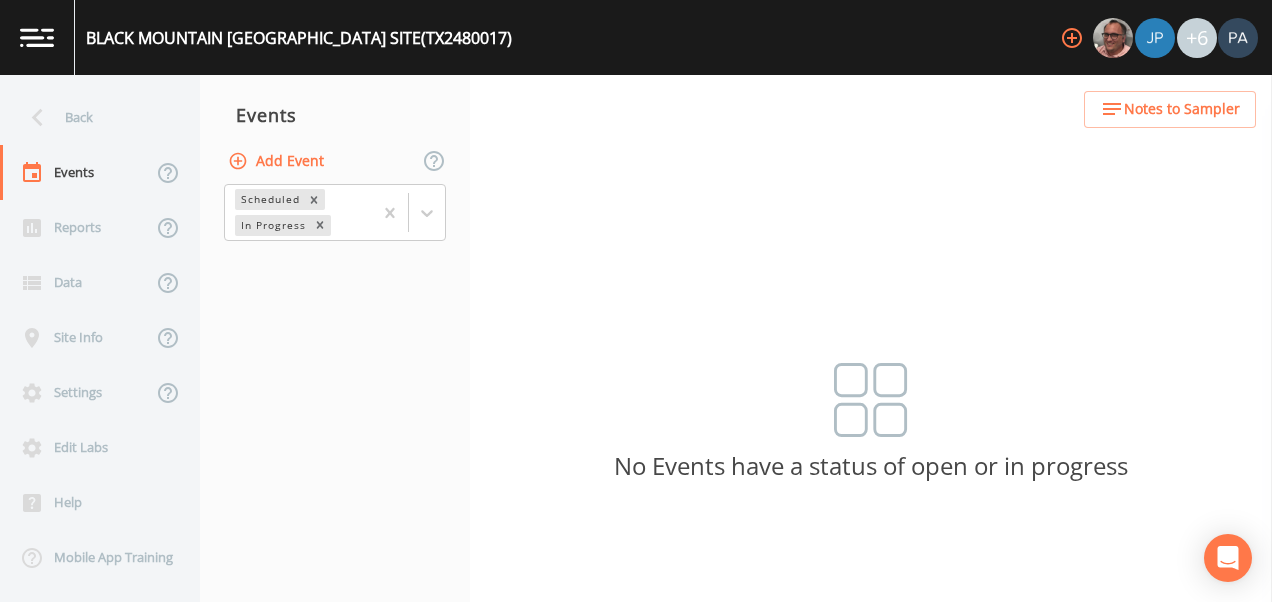 click on "Event Name" at bounding box center (636, 785) 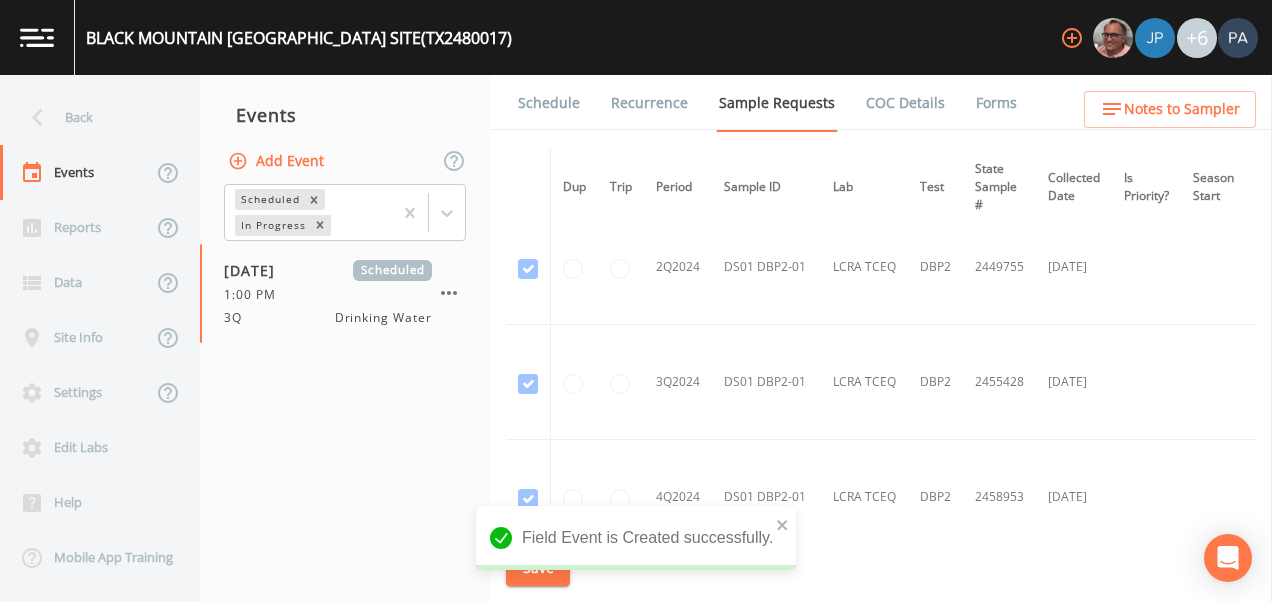 scroll, scrollTop: 886, scrollLeft: 0, axis: vertical 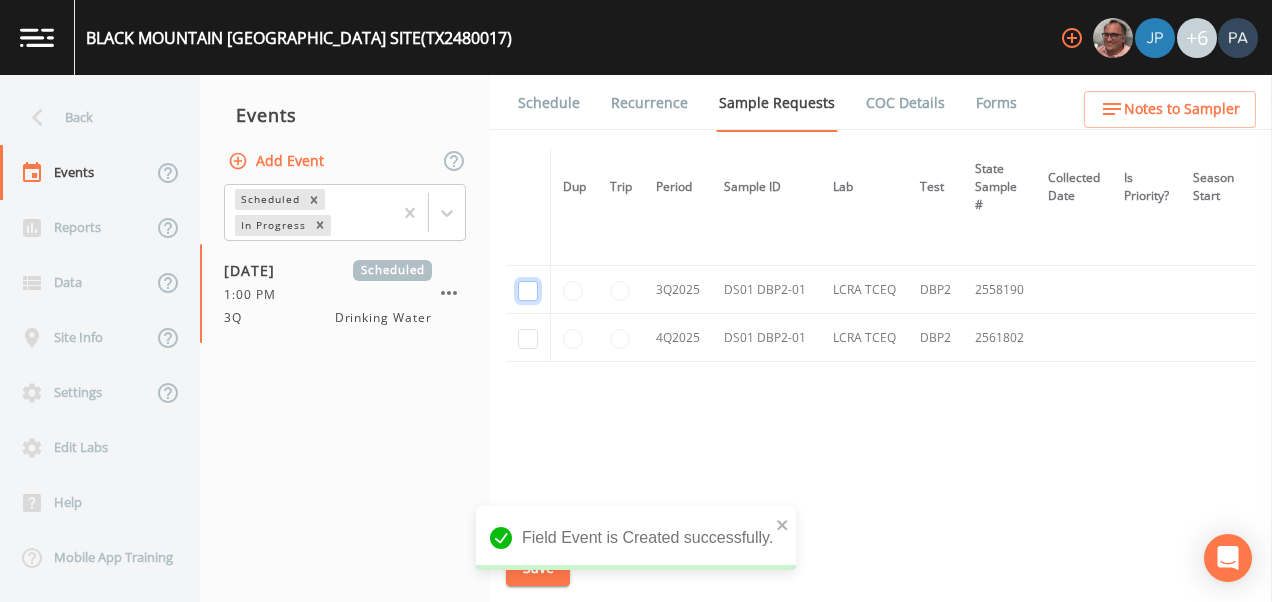 click at bounding box center (528, -480) 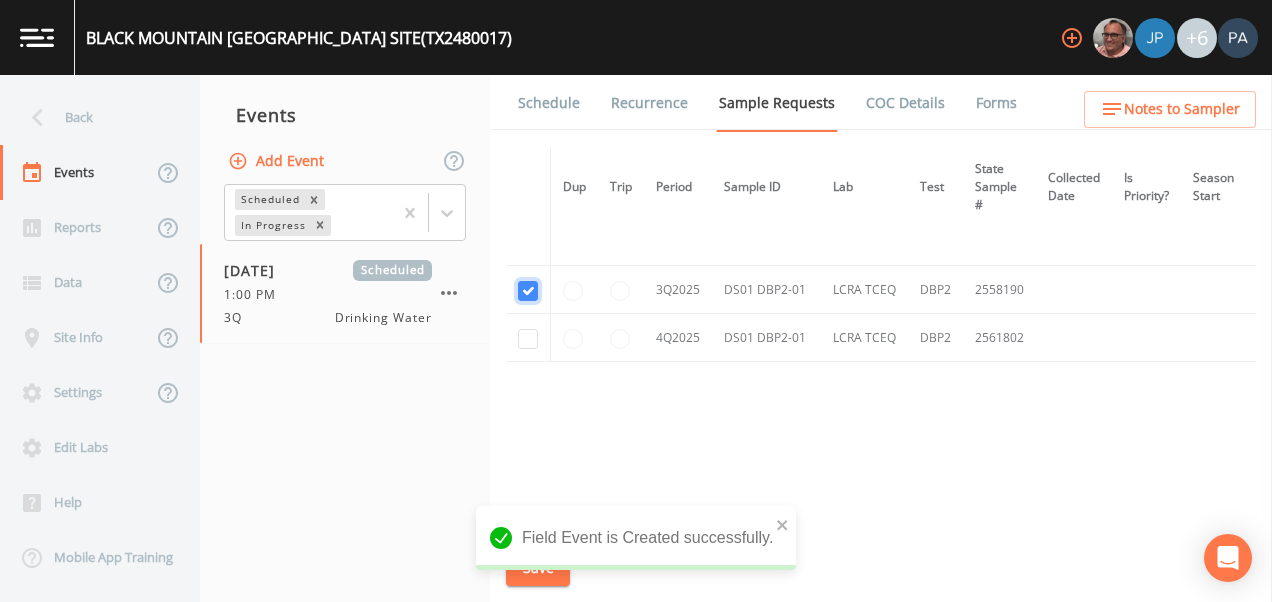 checkbox on "true" 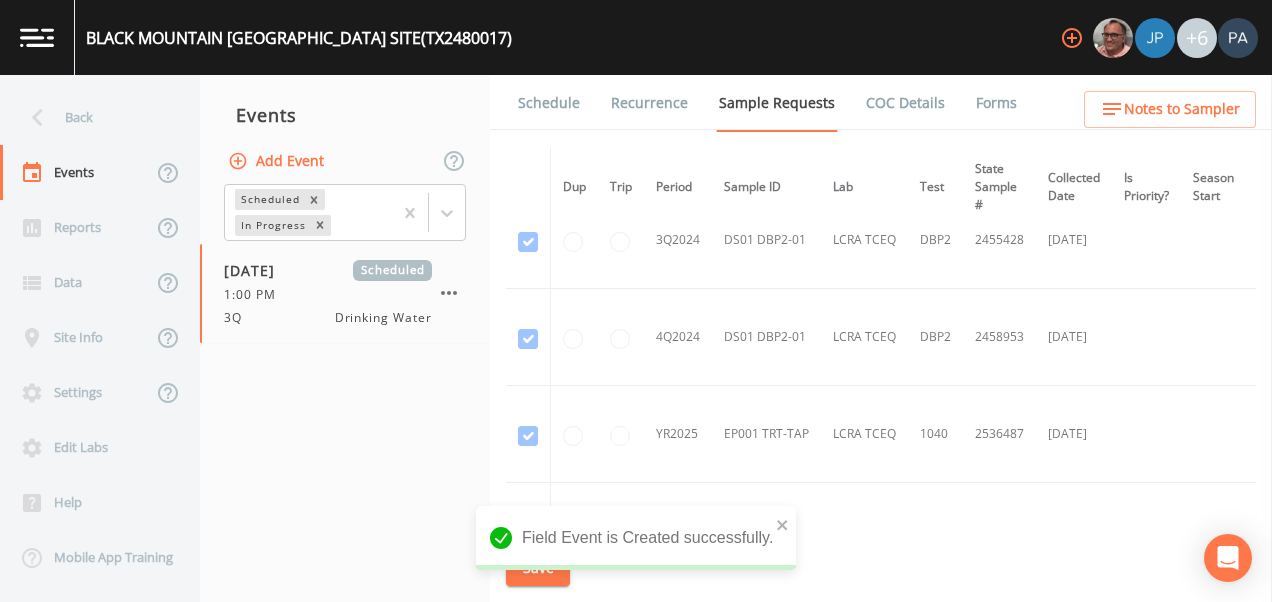 scroll, scrollTop: 251, scrollLeft: 0, axis: vertical 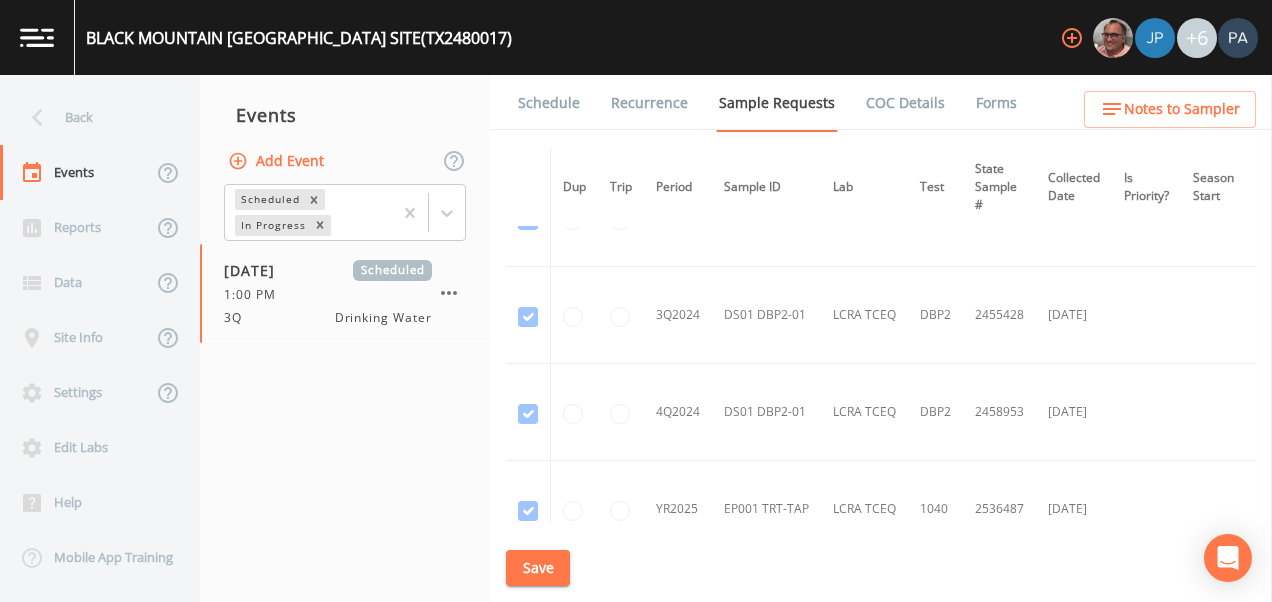 click on "Save" at bounding box center [538, 568] 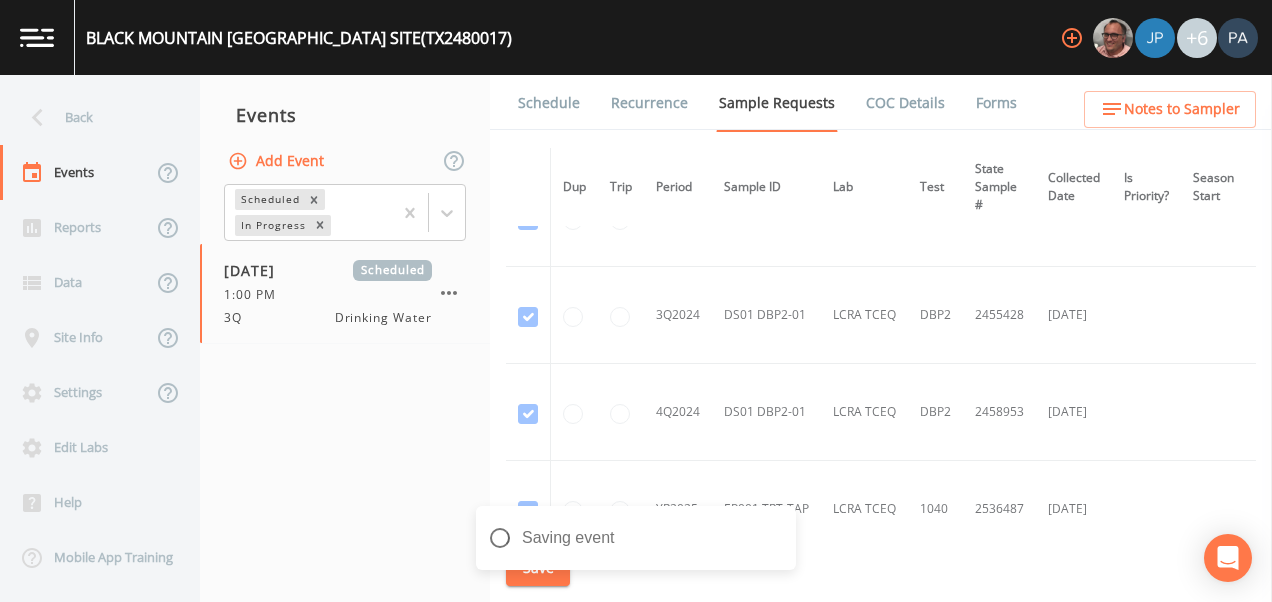 click on "Schedule" at bounding box center (549, 103) 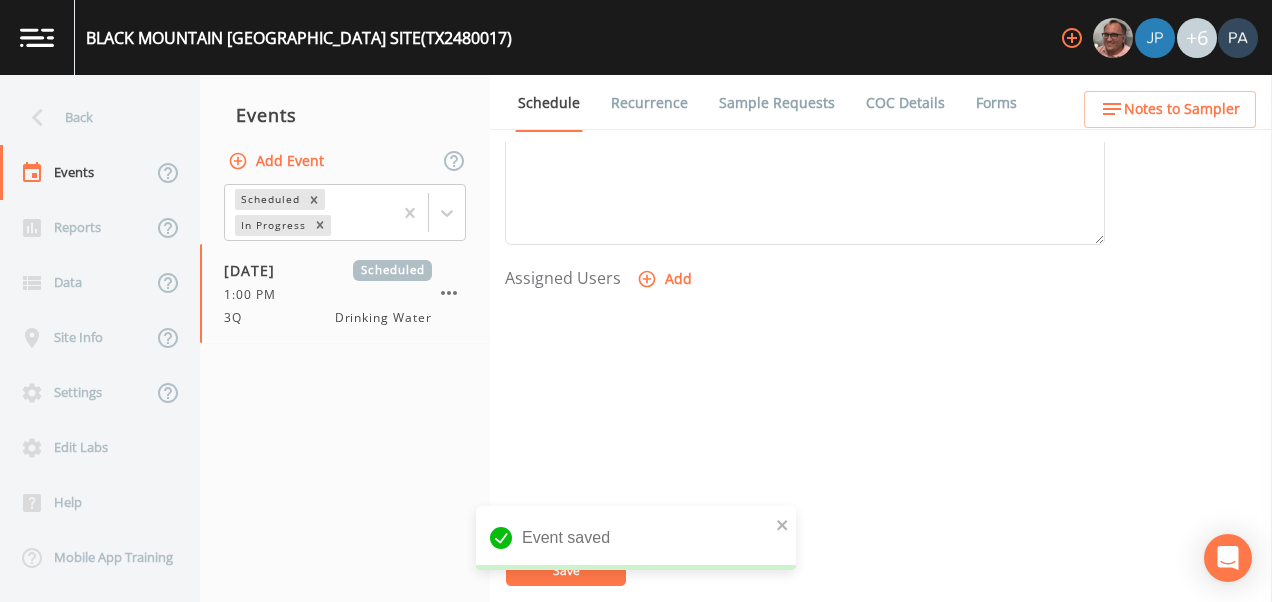 scroll, scrollTop: 808, scrollLeft: 0, axis: vertical 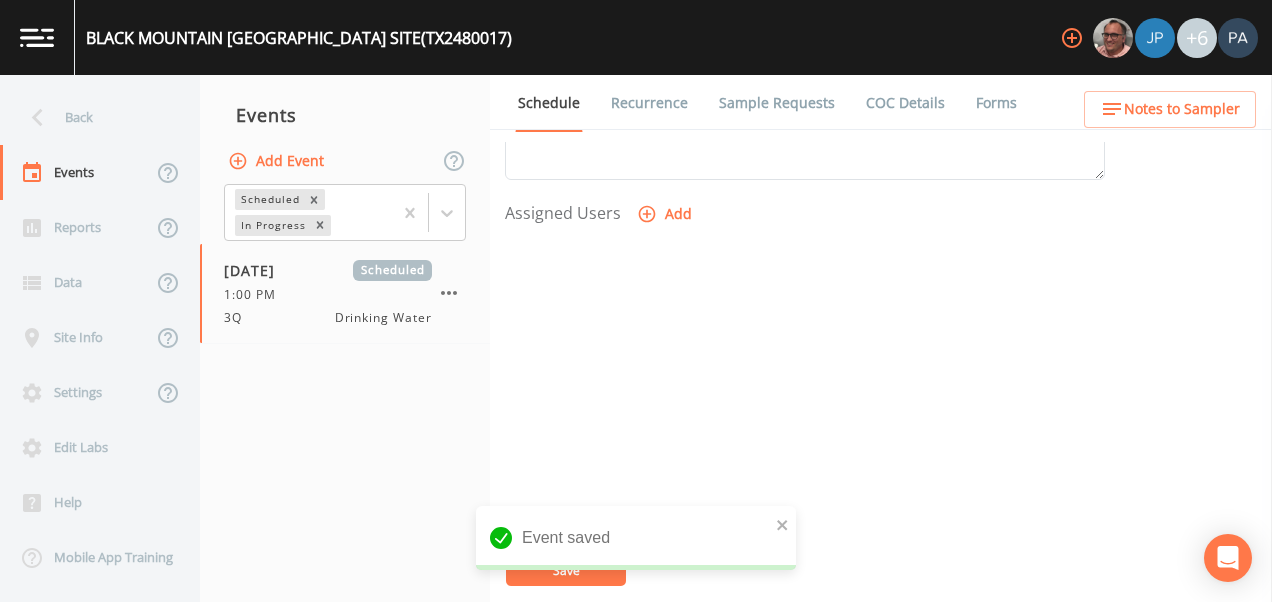 click on "Add" at bounding box center [666, 214] 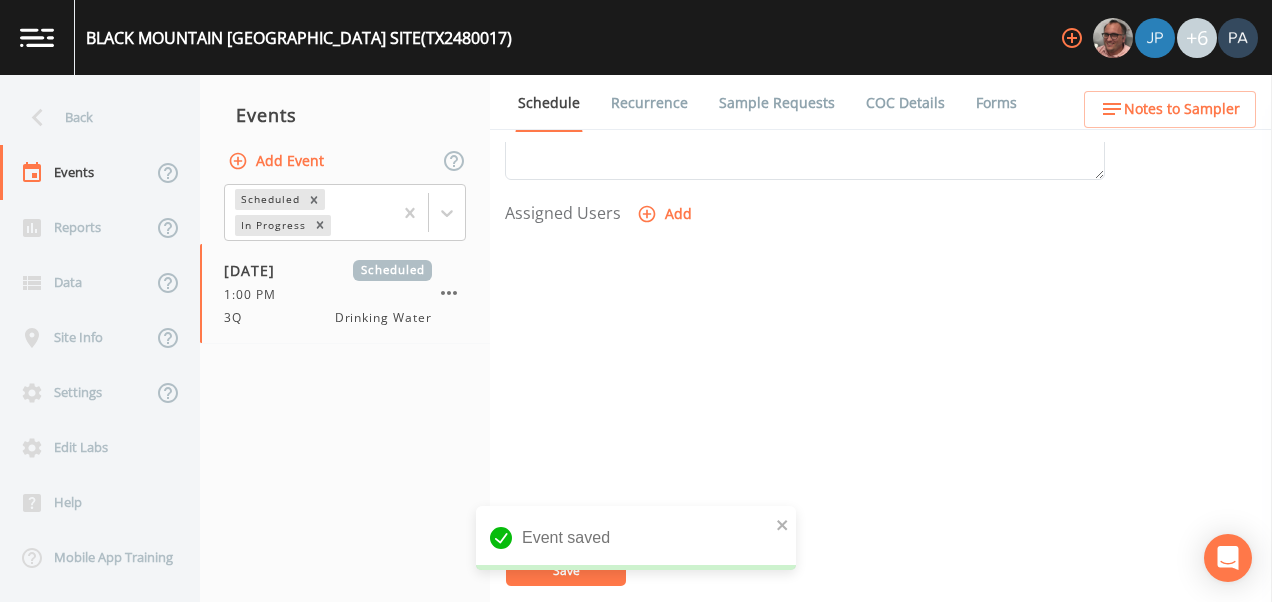 click on "Select User [PERSON_NAME] [PERSON_NAME]  [PERSON_NAME] [PERSON_NAME] [PERSON_NAME] [PERSON_NAME] [PERSON_NAME] [PERSON_NAME] [PERSON_NAME]" at bounding box center (636, 667) 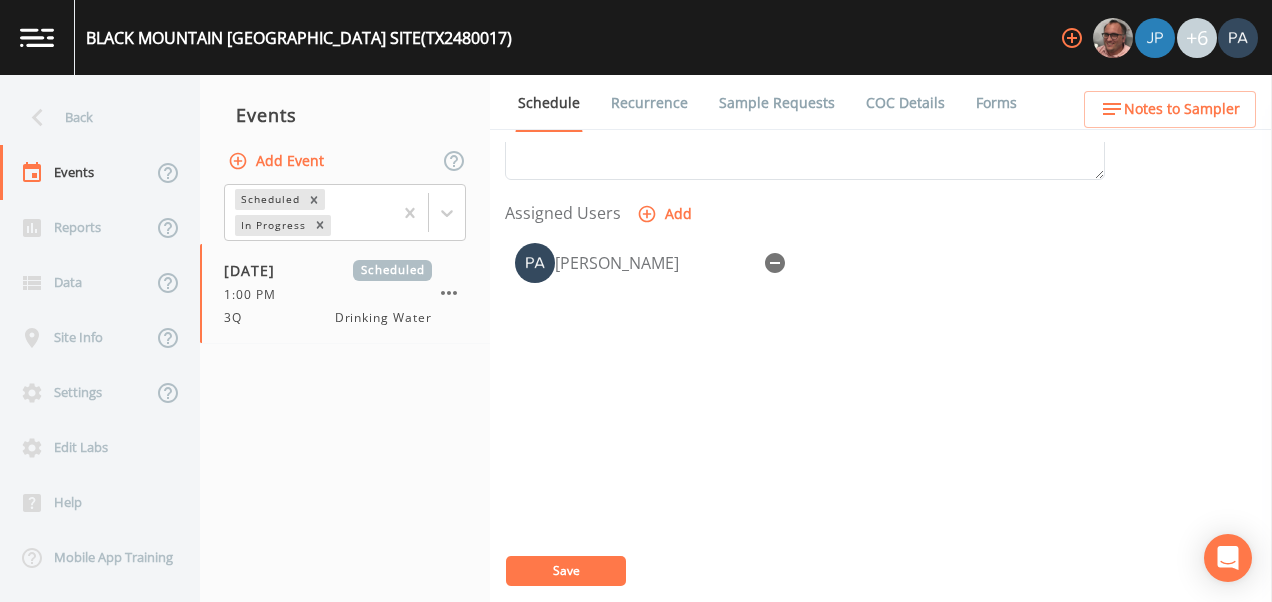 click on "Save" at bounding box center [566, 570] 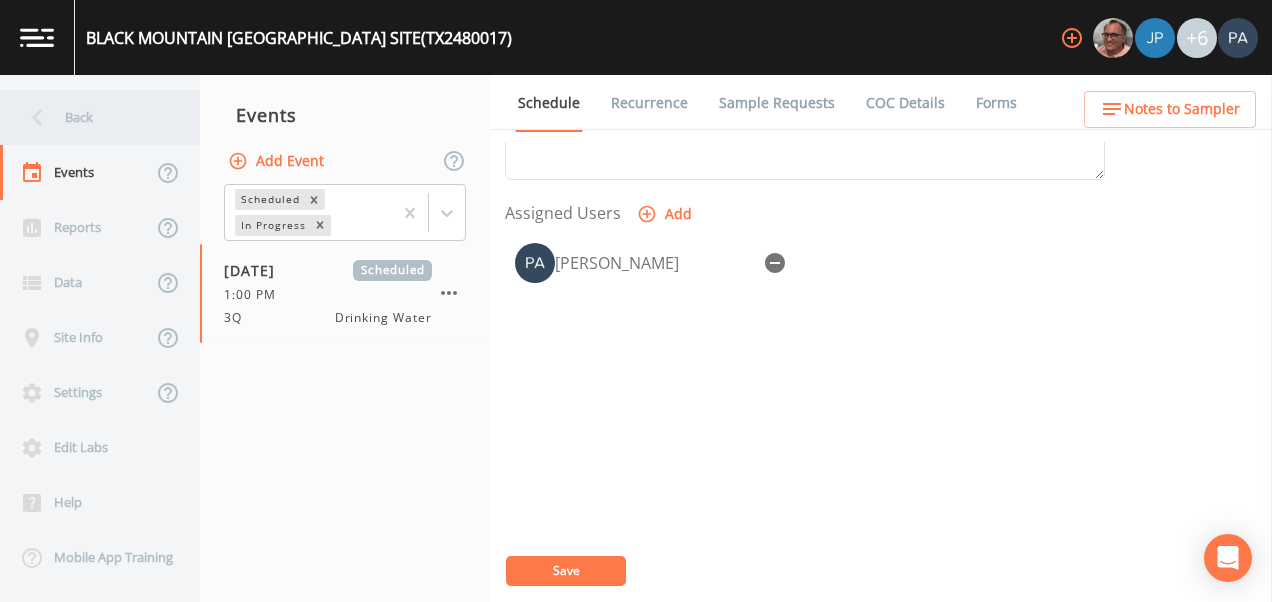 click on "Back" at bounding box center (90, 117) 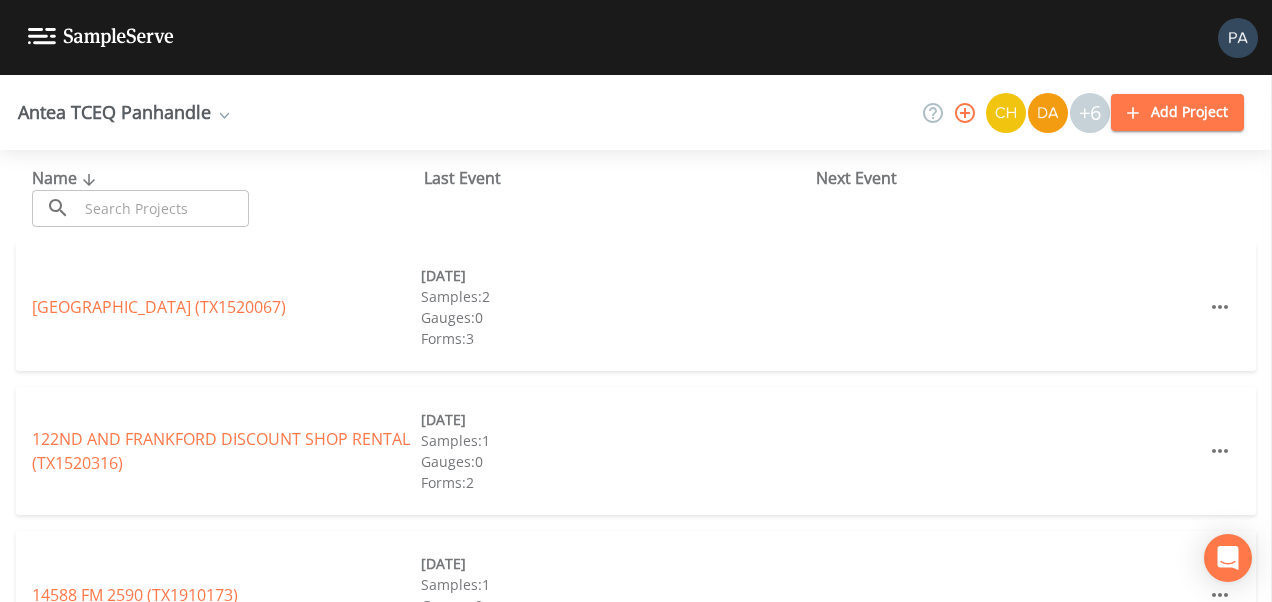 click at bounding box center (163, 208) 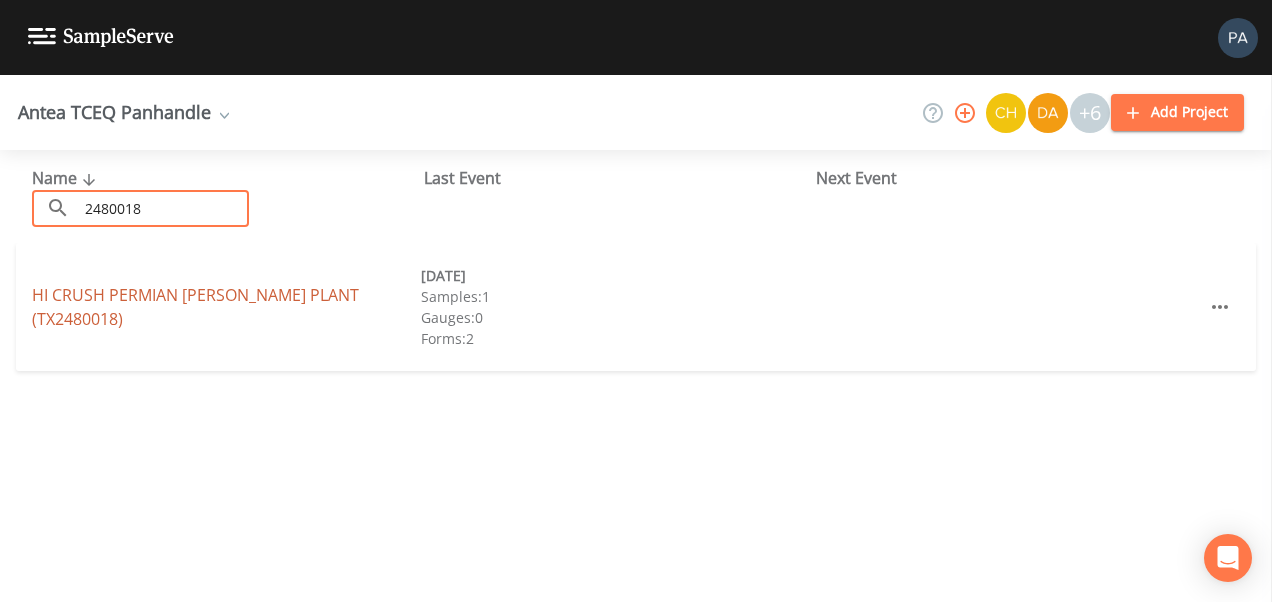 type on "2480018" 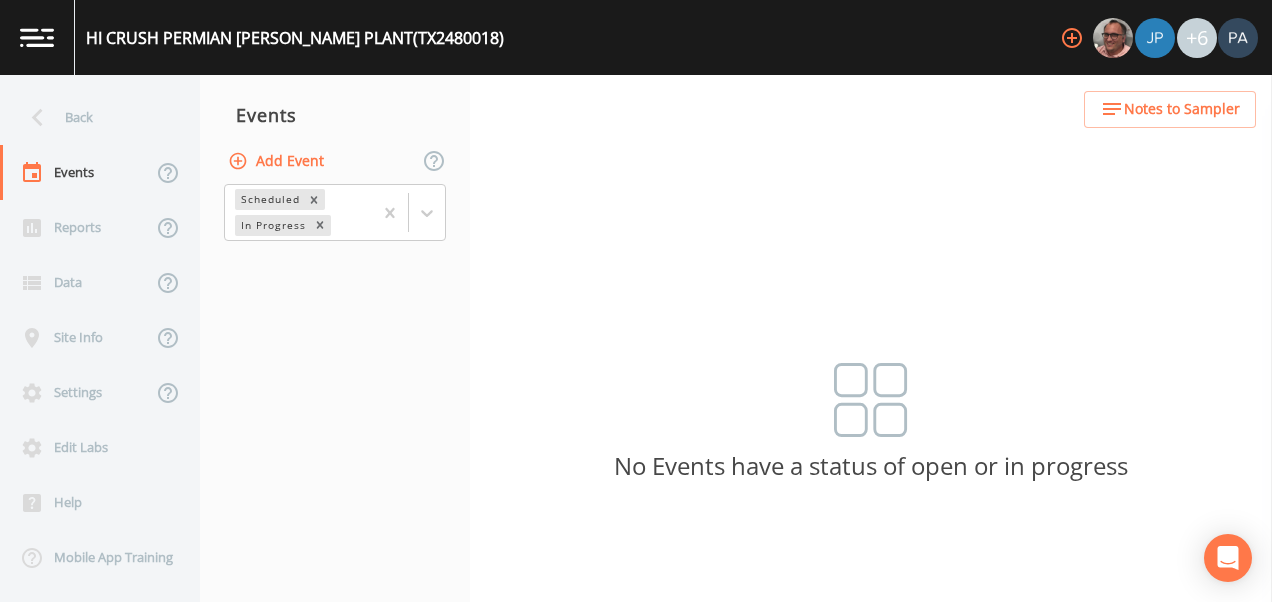 click on "Add Event" at bounding box center [278, 161] 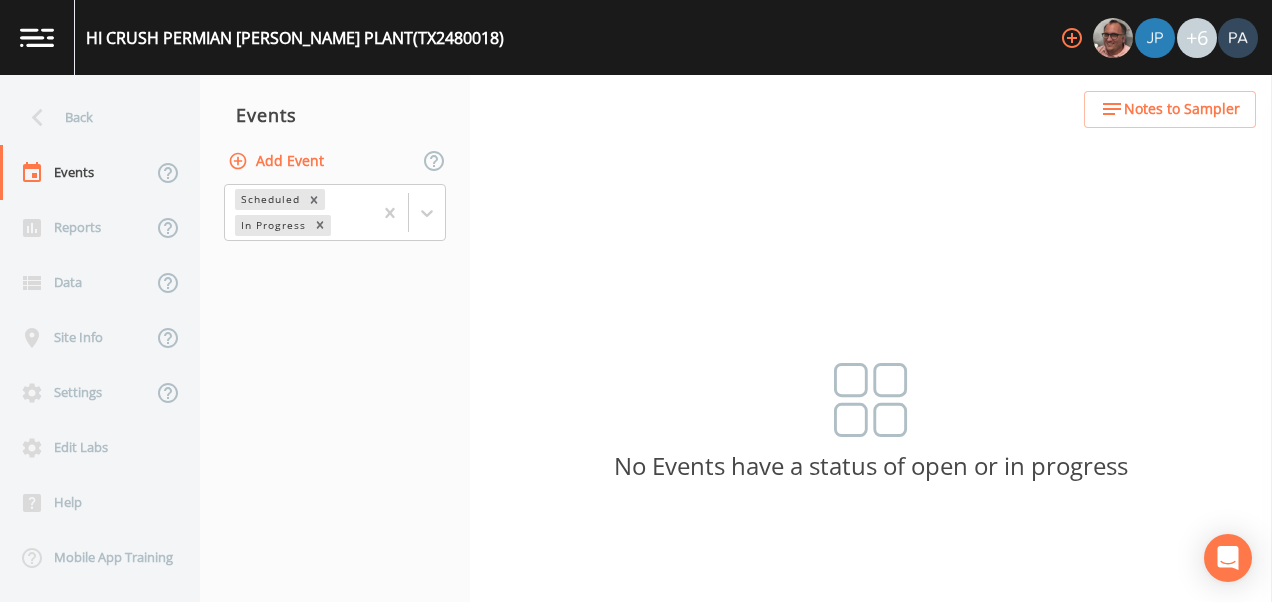 click on "Event Name" at bounding box center [636, 785] 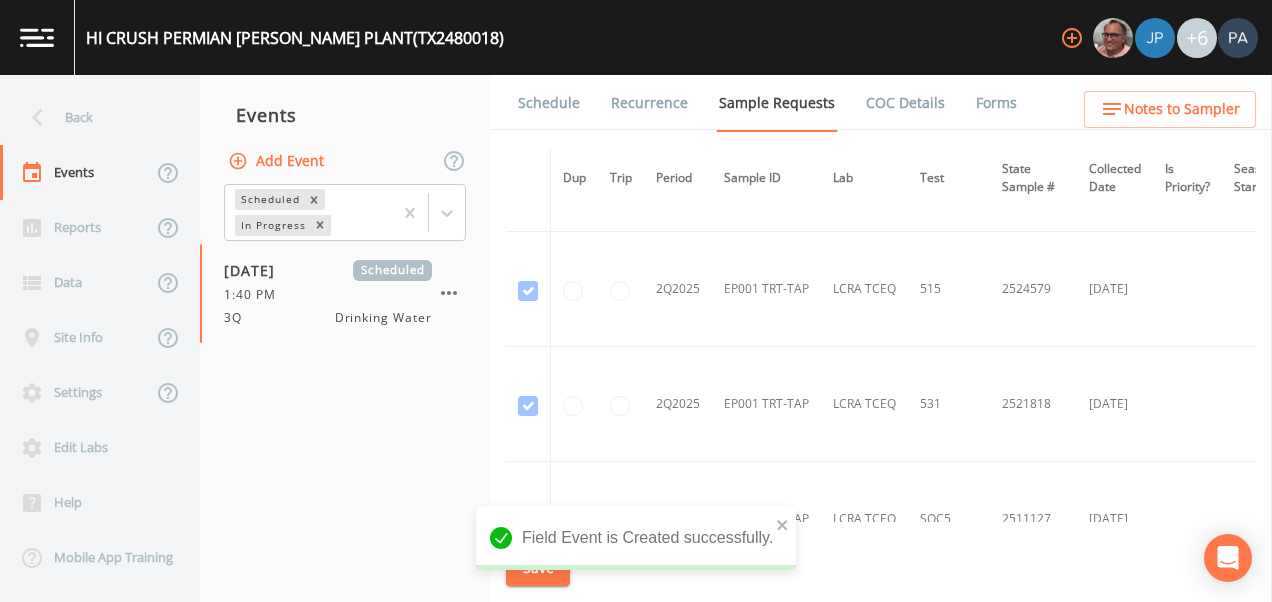scroll, scrollTop: 3782, scrollLeft: 0, axis: vertical 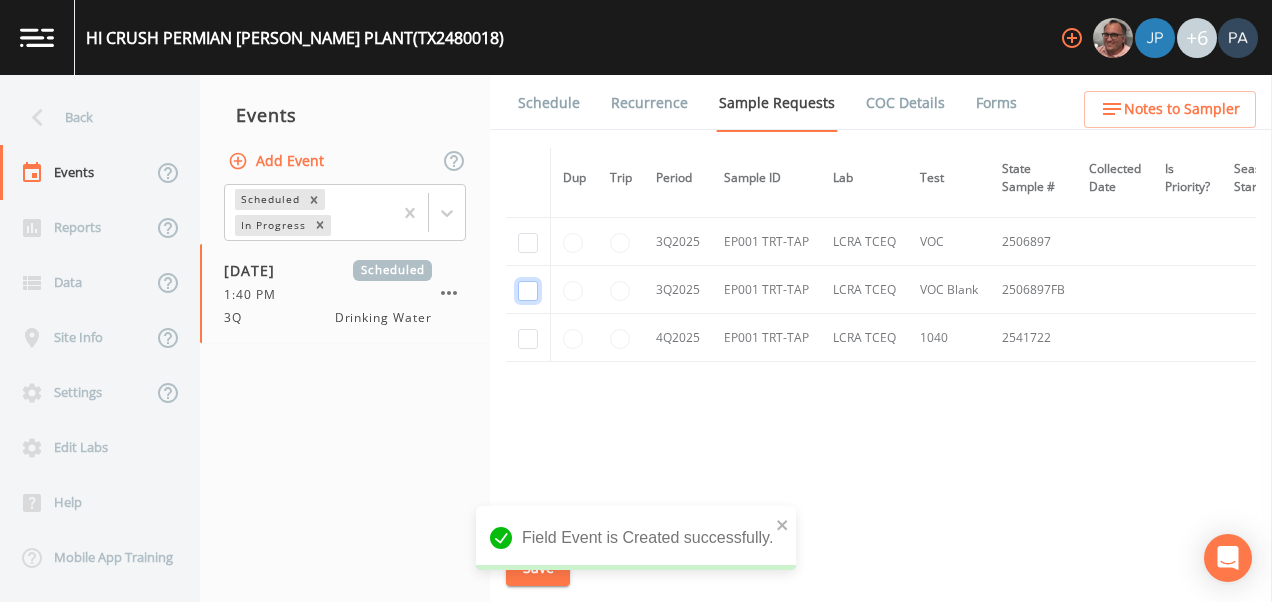click at bounding box center [528, -2014] 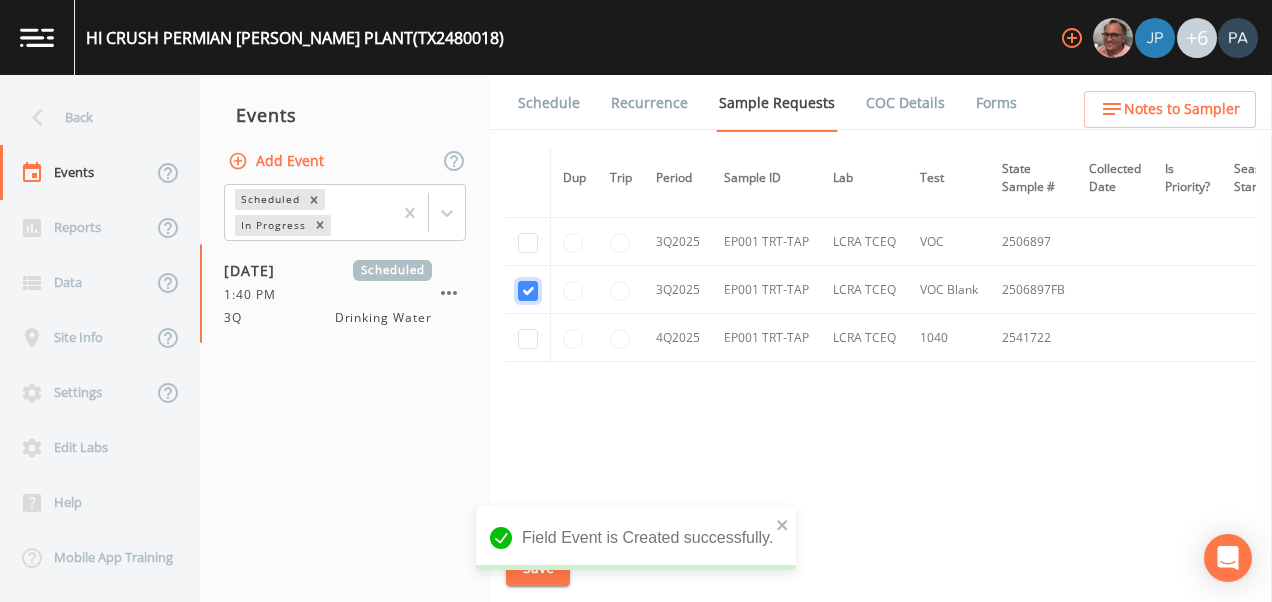 checkbox on "true" 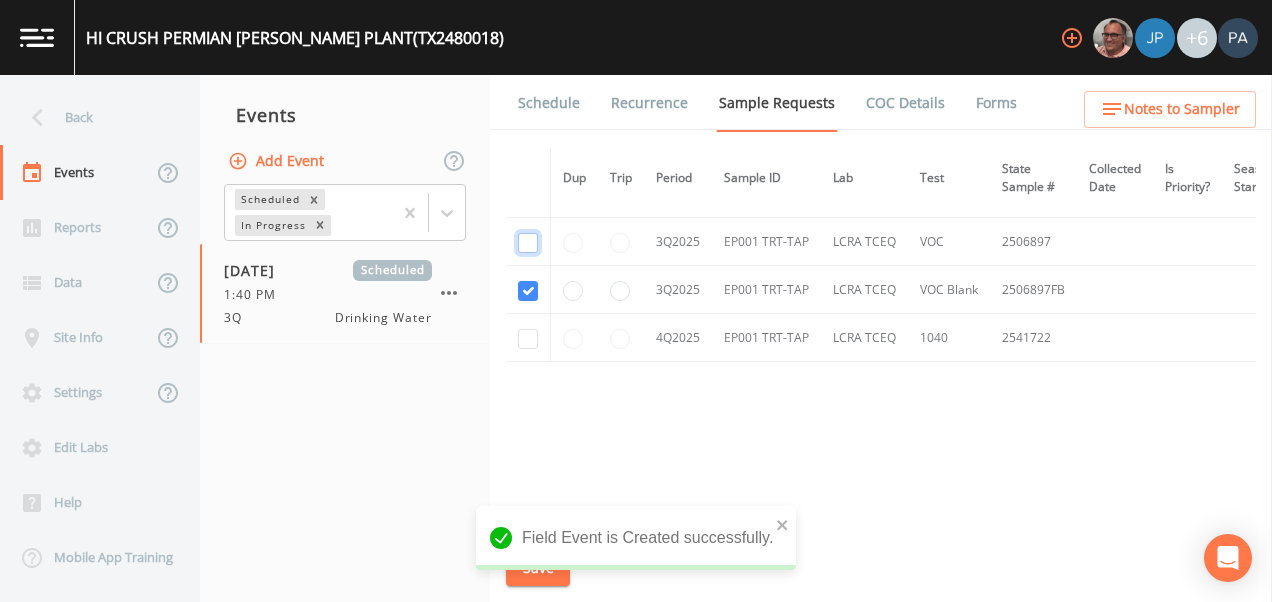 click at bounding box center (528, -2129) 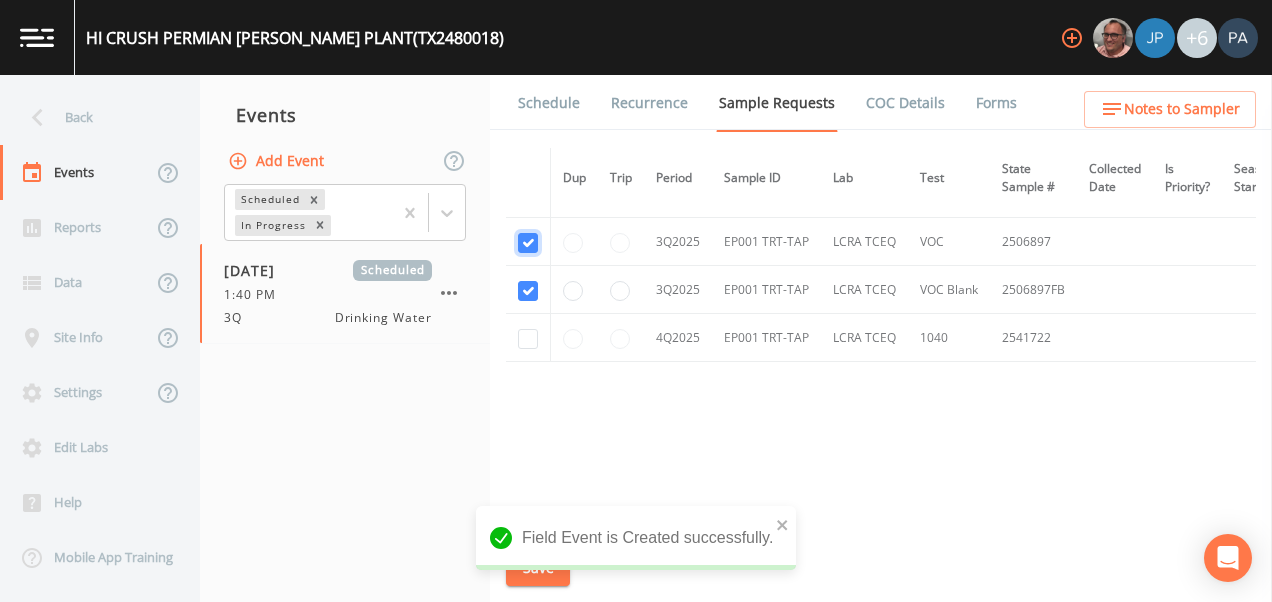checkbox on "true" 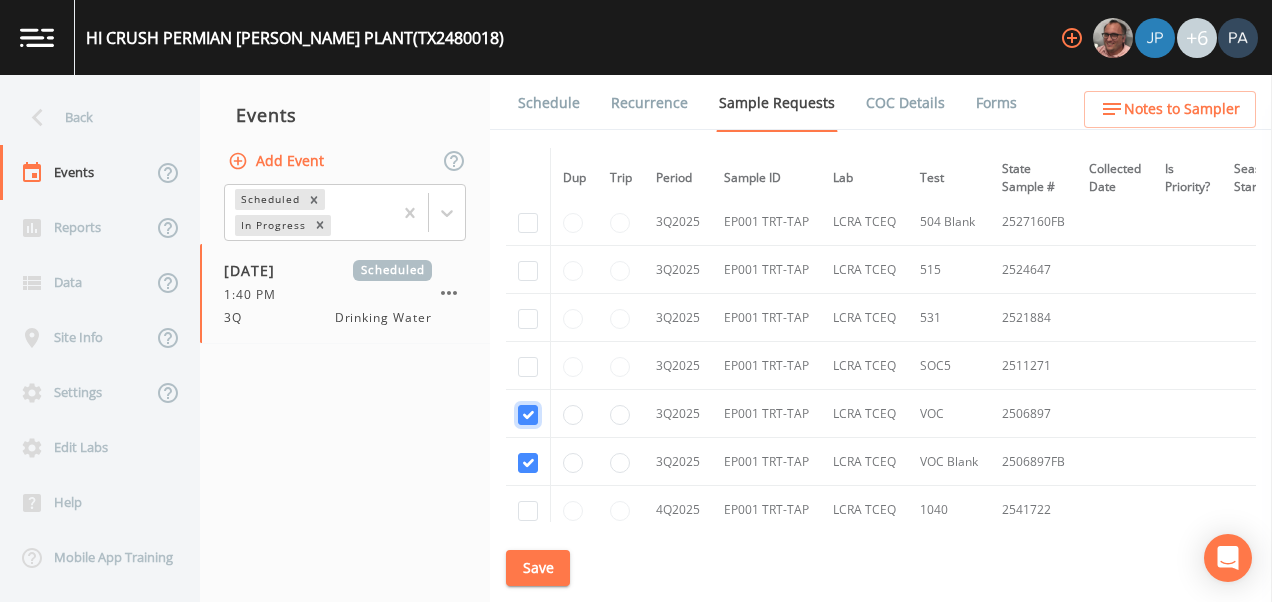 scroll, scrollTop: 3582, scrollLeft: 0, axis: vertical 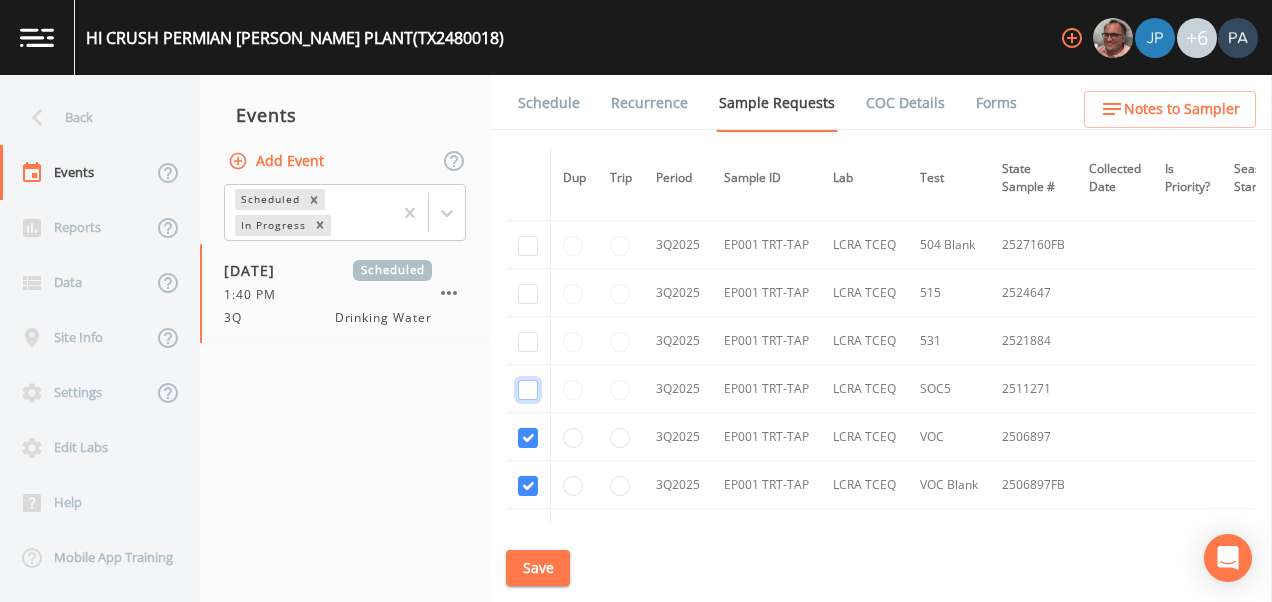 click at bounding box center [528, -2049] 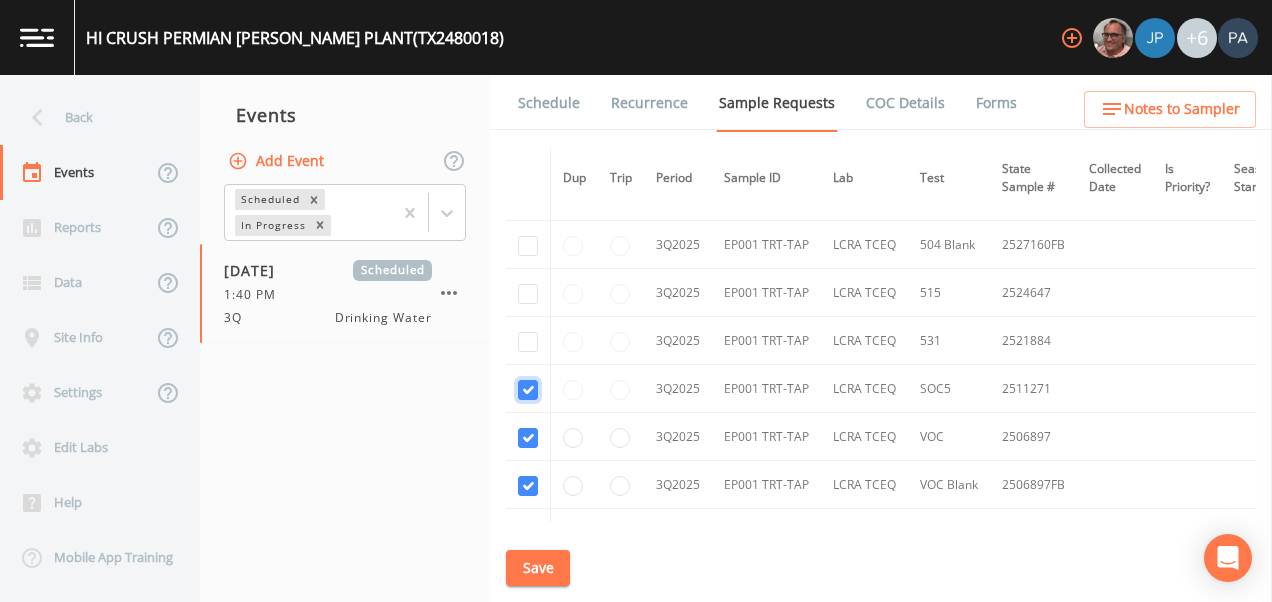 checkbox on "true" 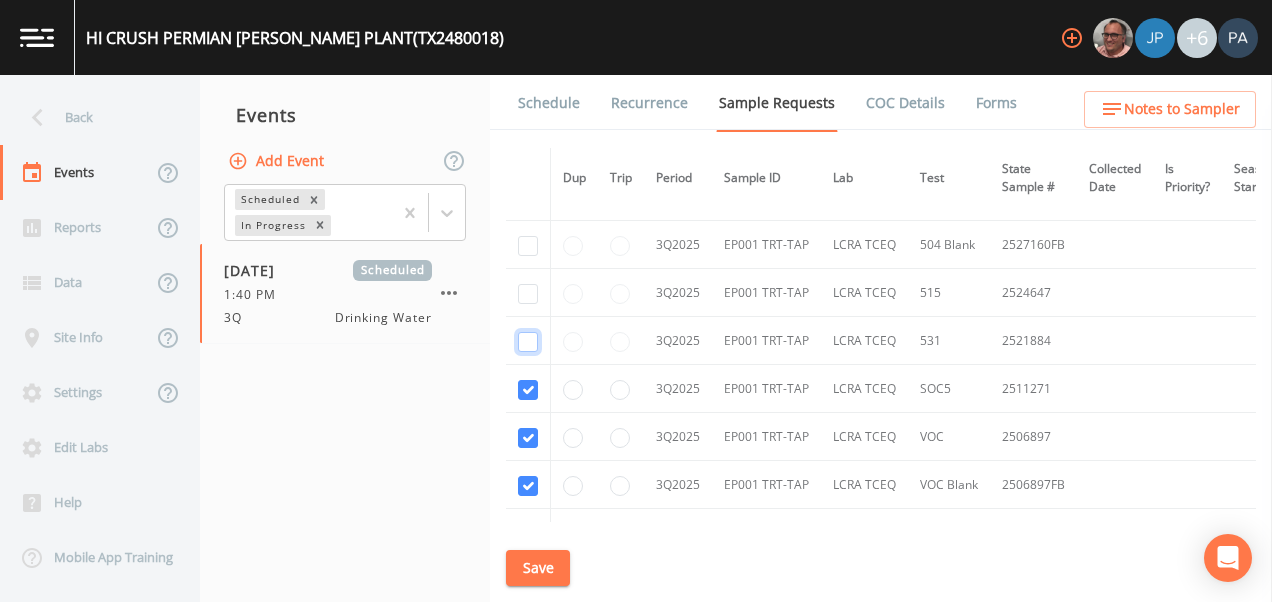 click at bounding box center (528, -2164) 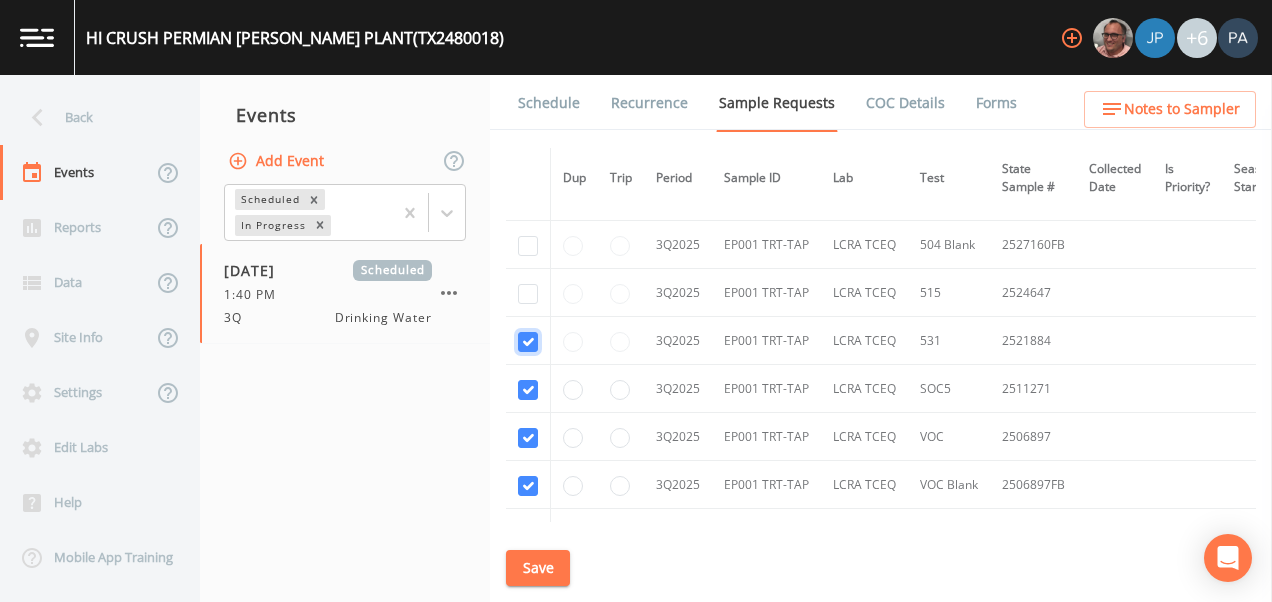 checkbox on "true" 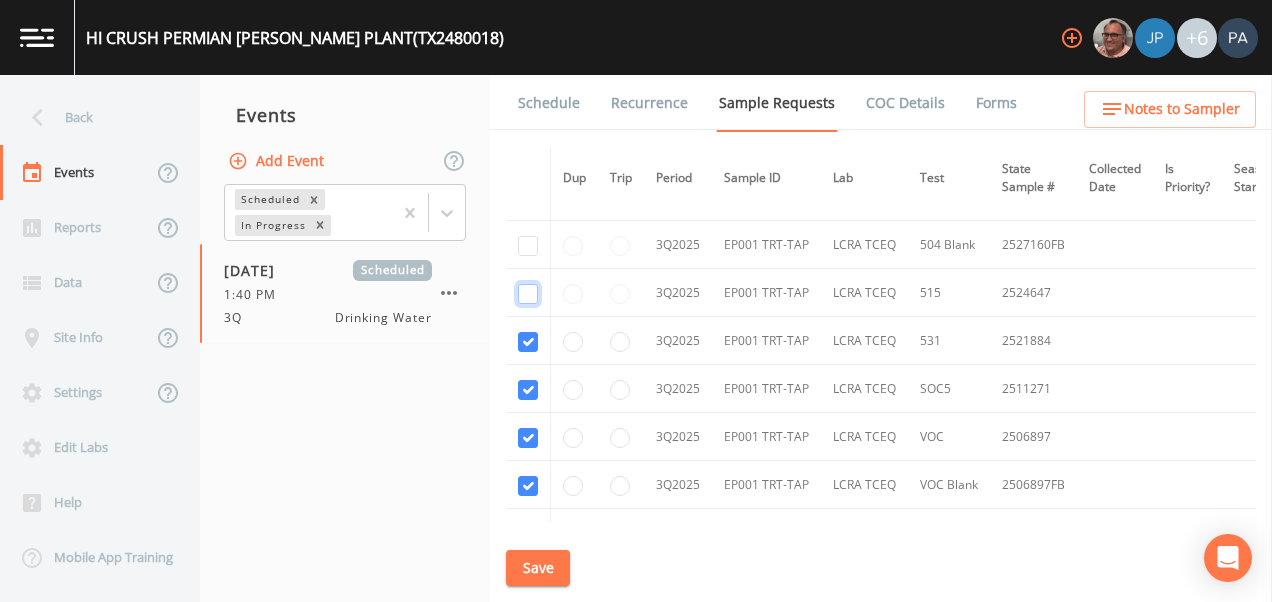 drag, startPoint x: 528, startPoint y: 293, endPoint x: 534, endPoint y: 277, distance: 17.088007 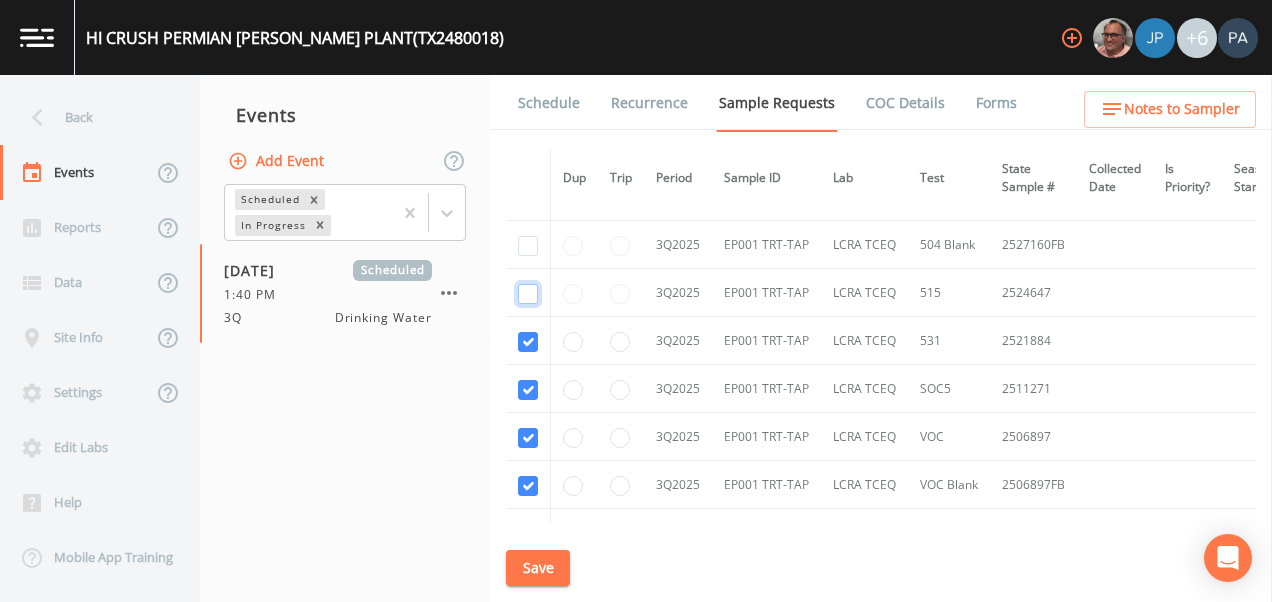 click at bounding box center (528, -2279) 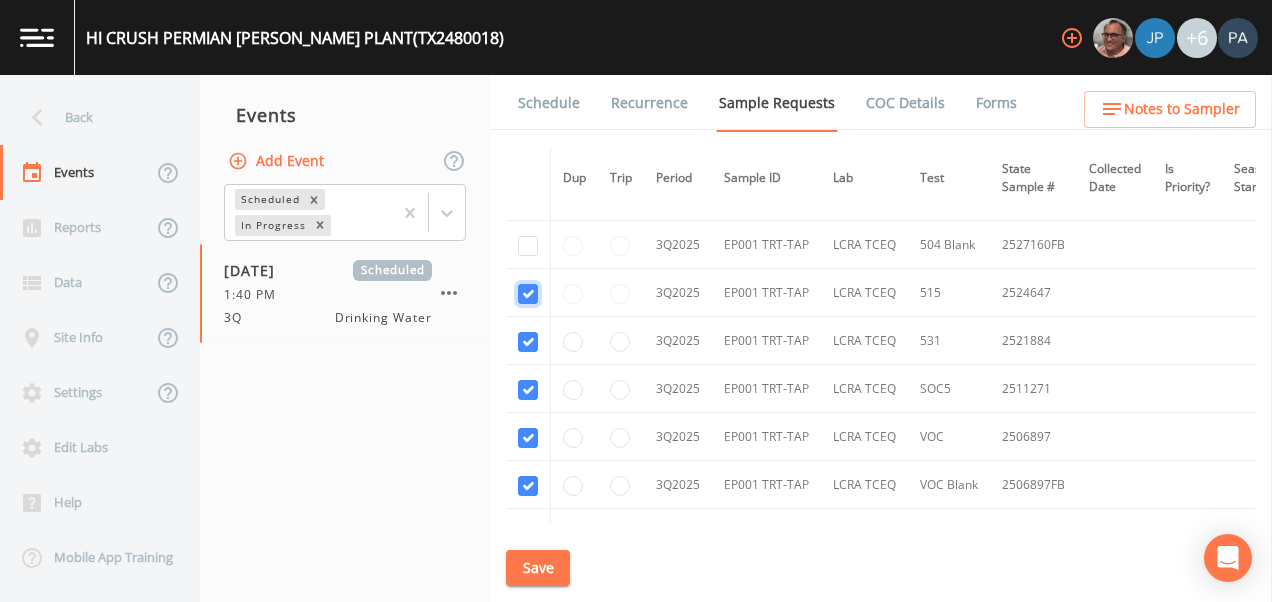 checkbox on "true" 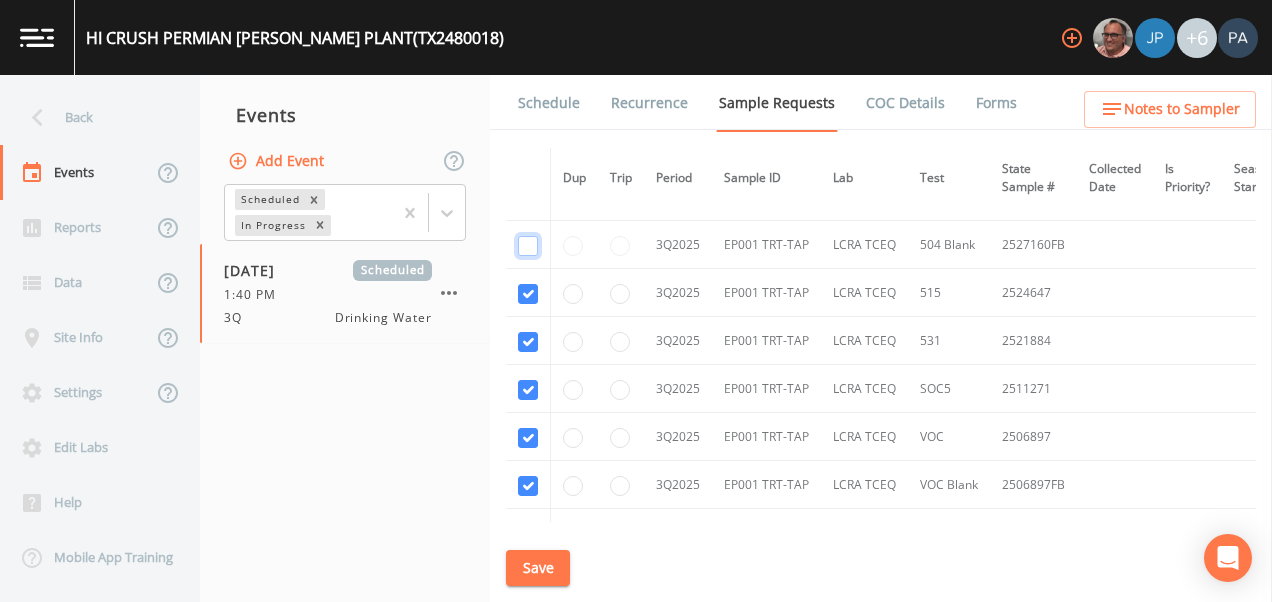 click at bounding box center [528, -2394] 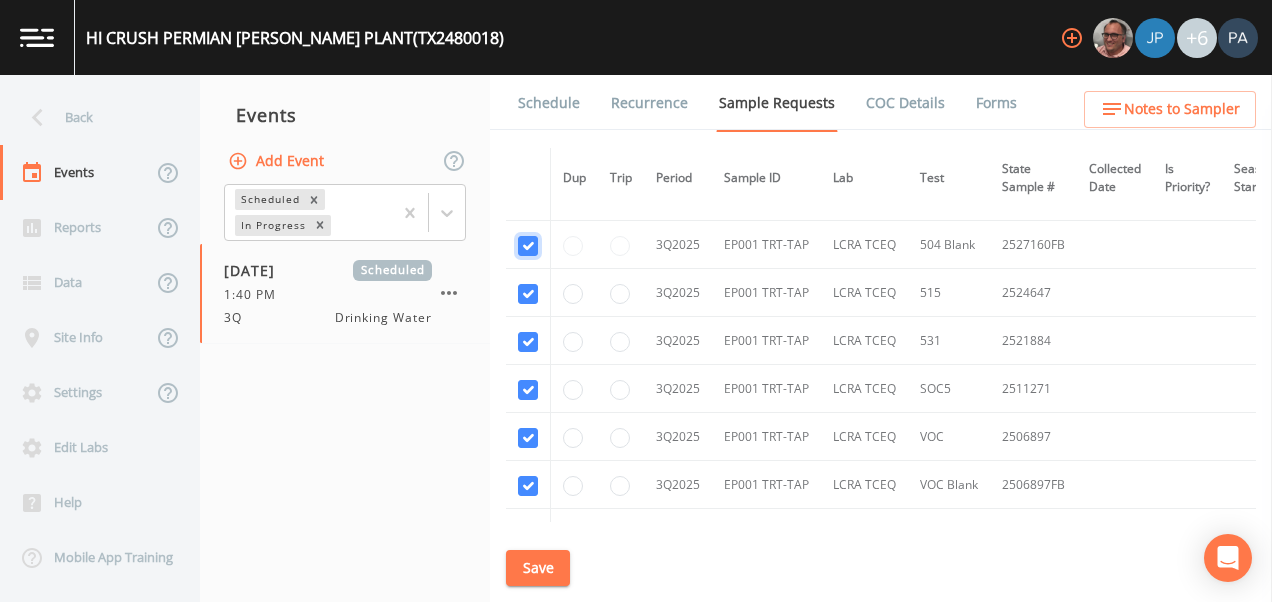 checkbox on "true" 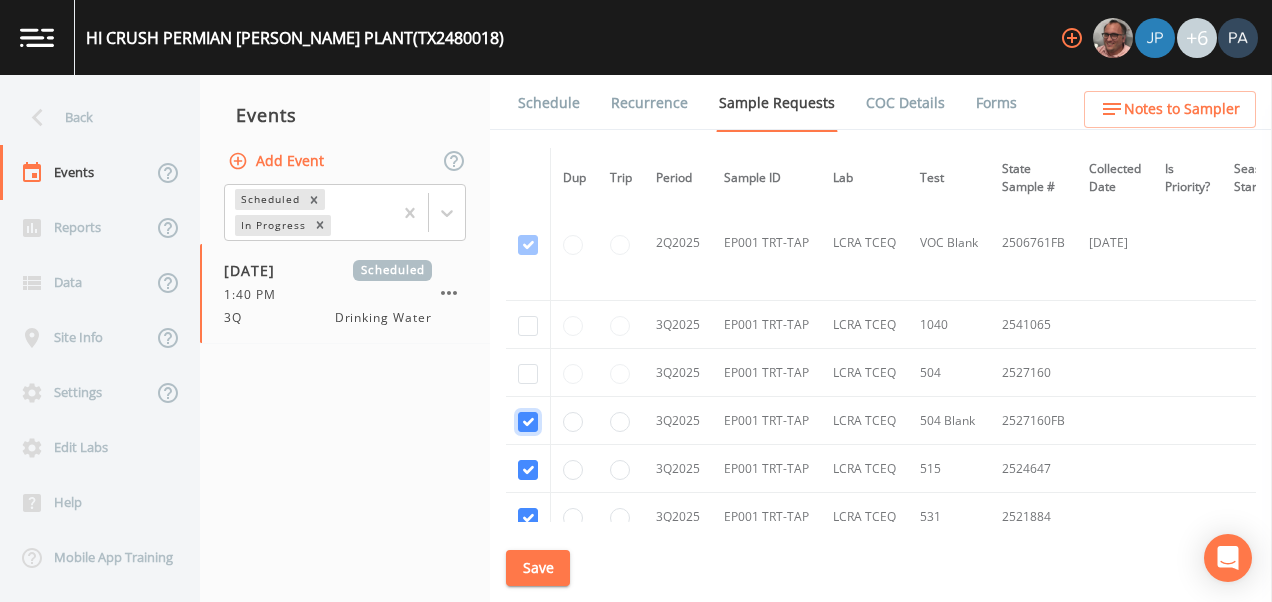 scroll, scrollTop: 3382, scrollLeft: 0, axis: vertical 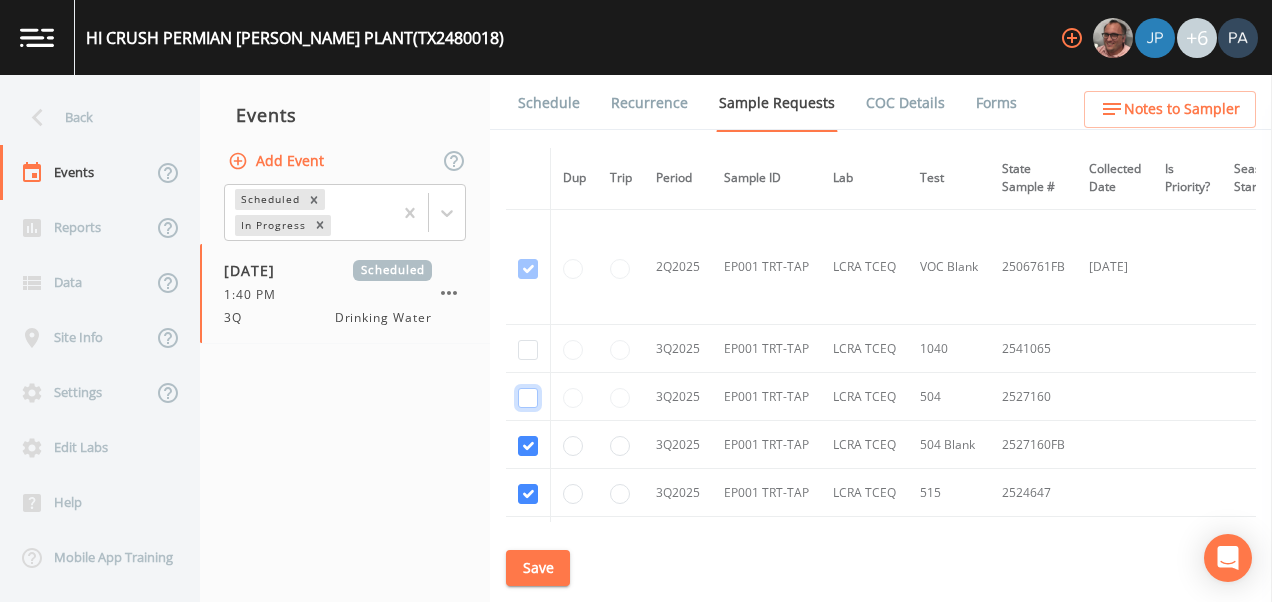 click at bounding box center (528, -2309) 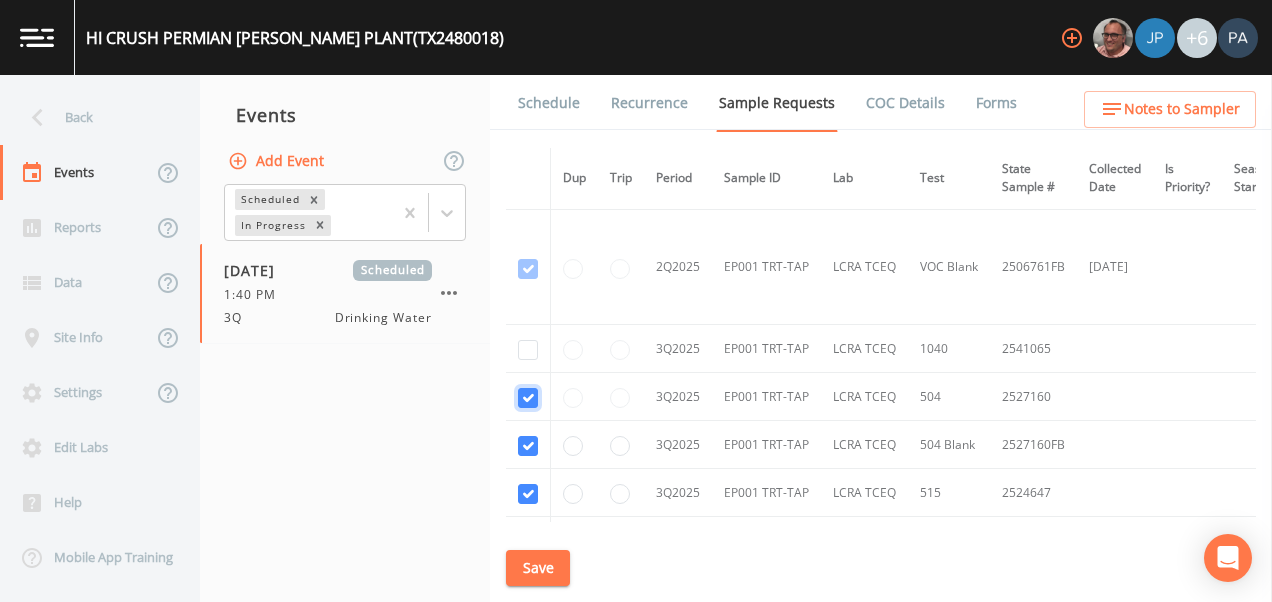 checkbox on "true" 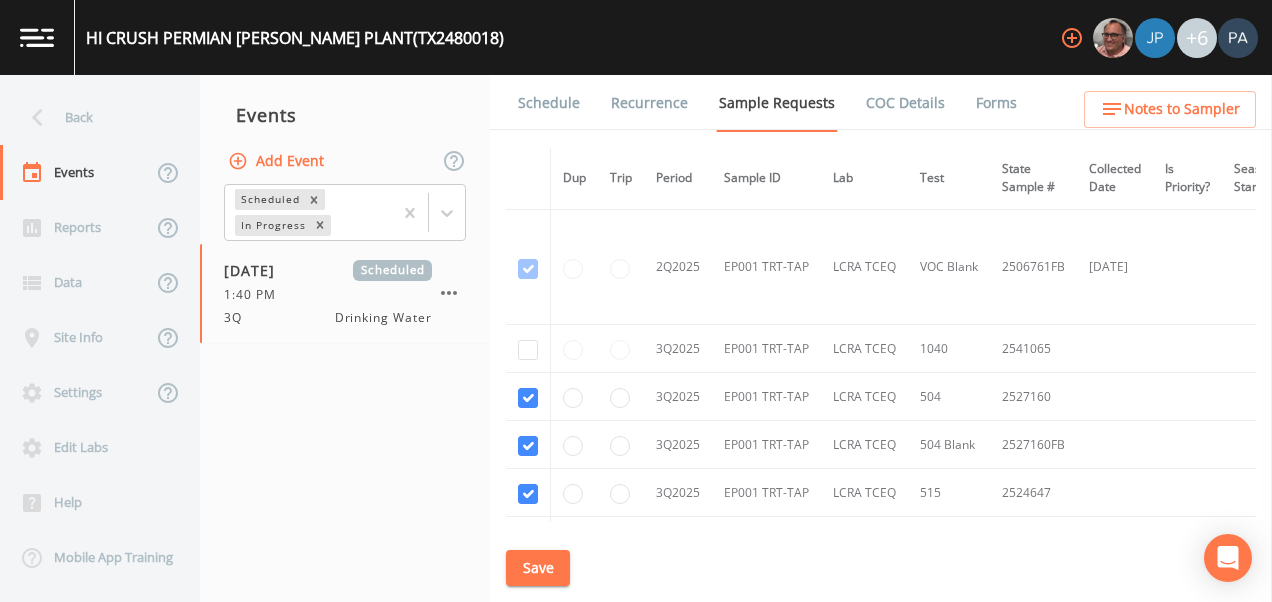 click at bounding box center (528, 349) 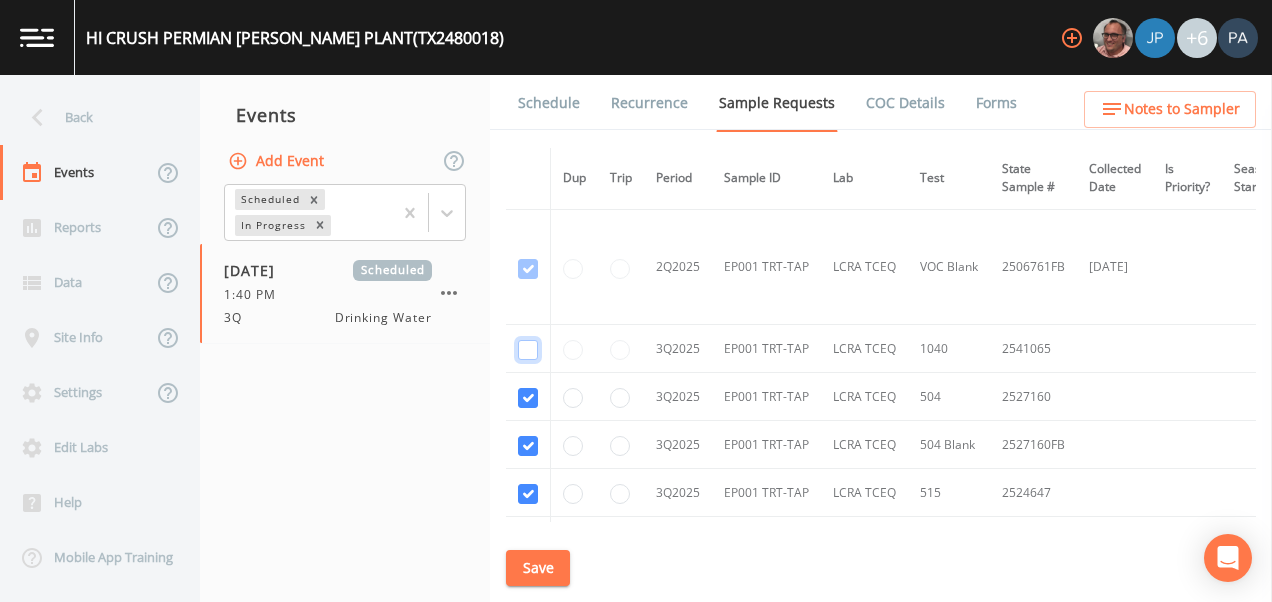 click at bounding box center (528, -2654) 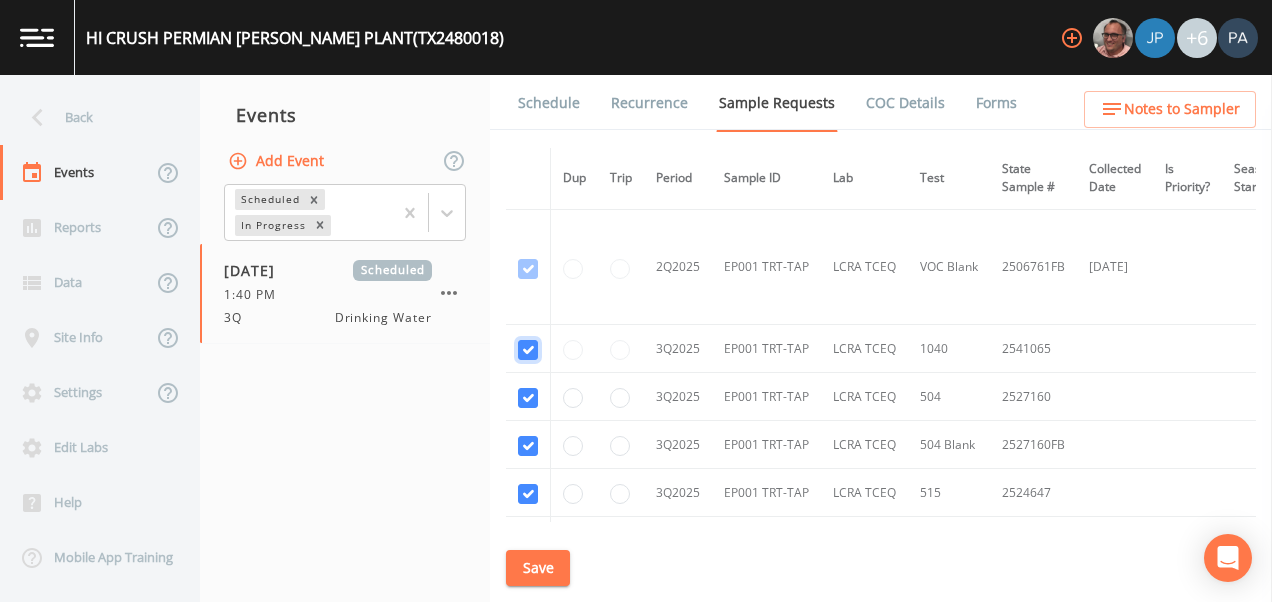 checkbox on "true" 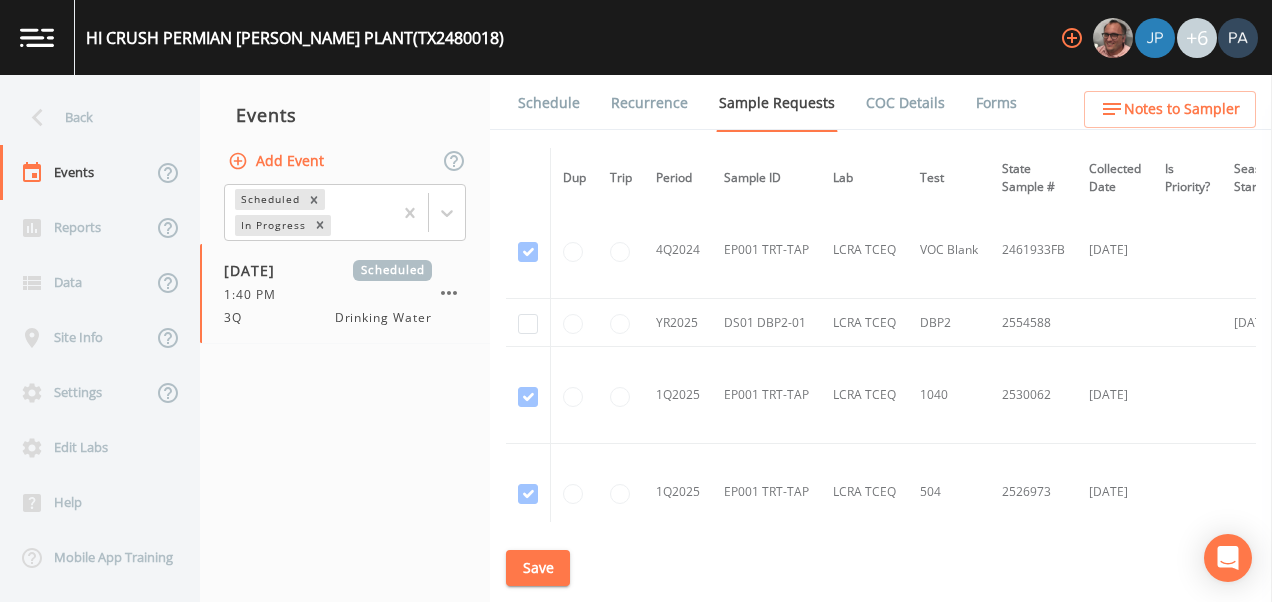 scroll, scrollTop: 1269, scrollLeft: 0, axis: vertical 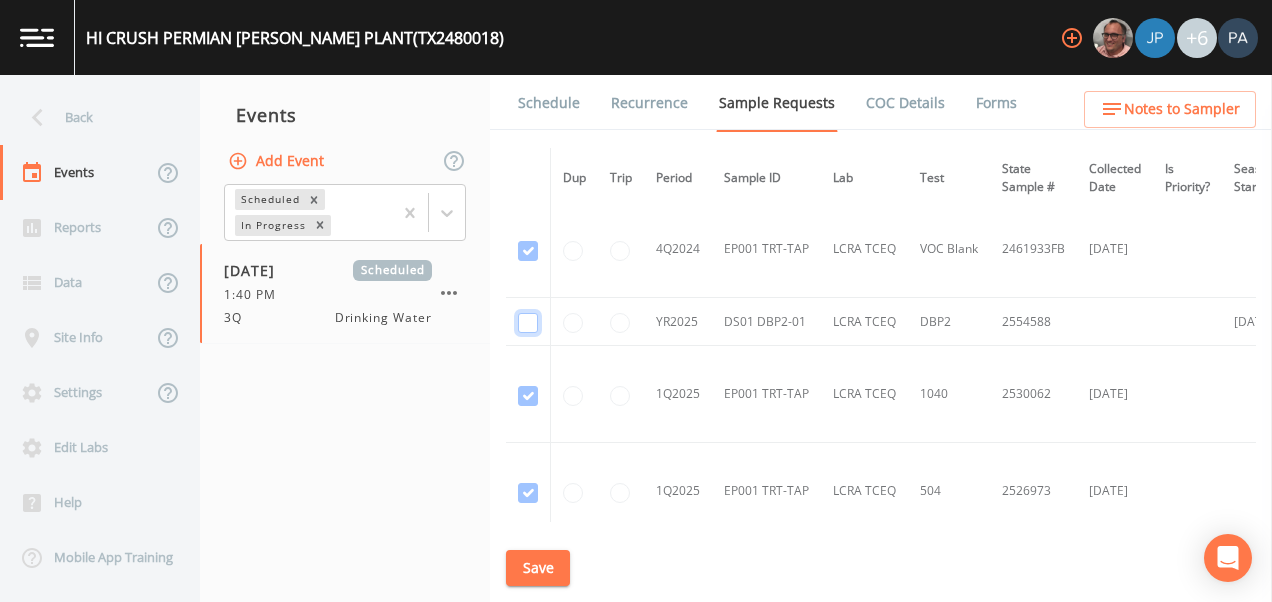 click at bounding box center (528, -1010) 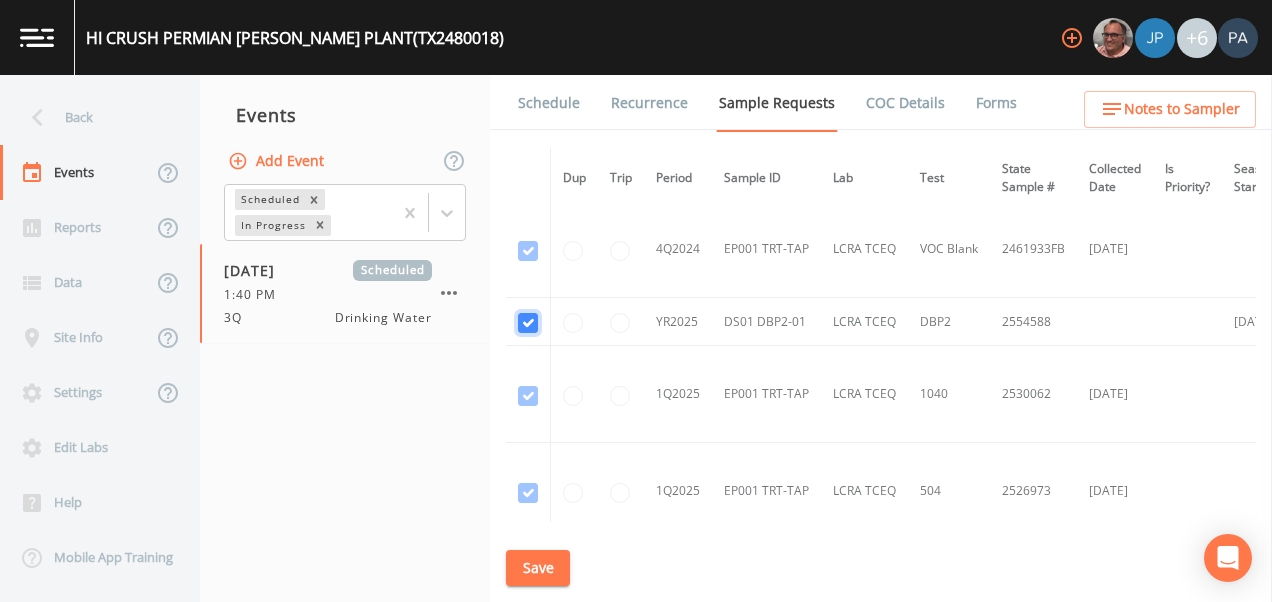 checkbox on "true" 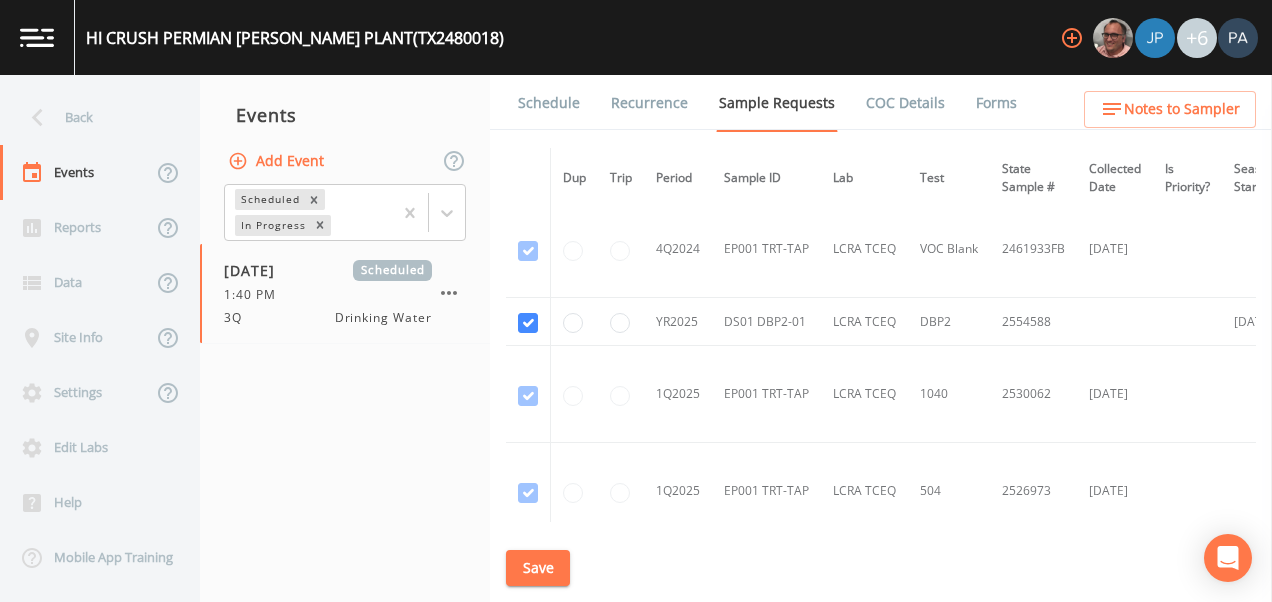 click on "Save" at bounding box center [538, 568] 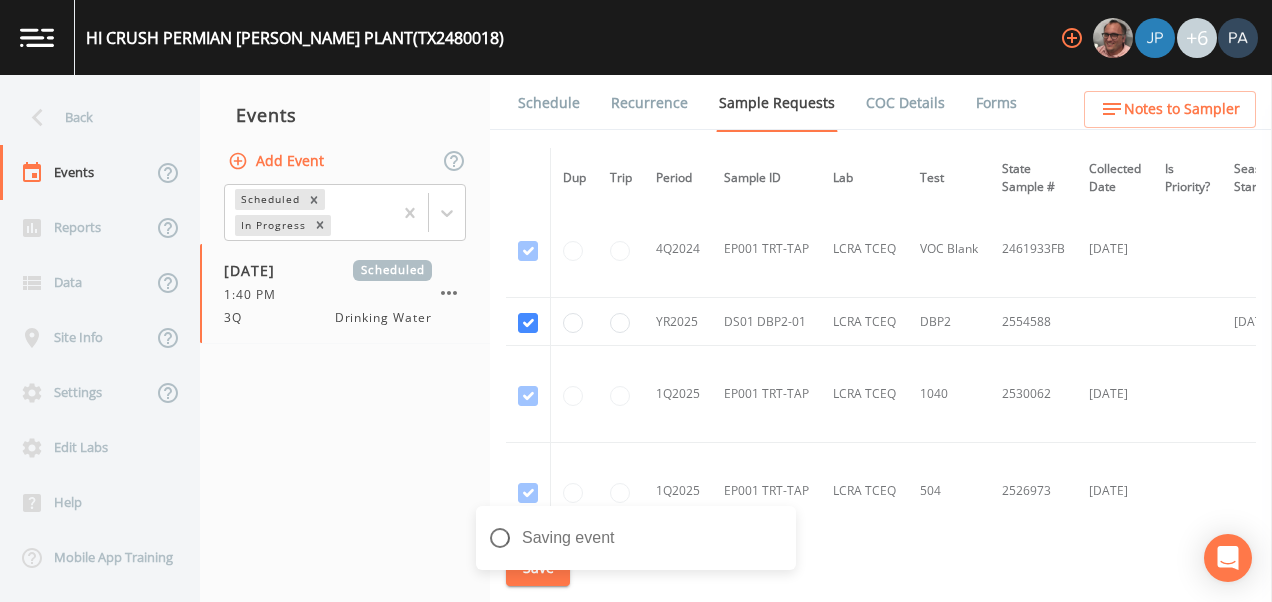 click on "Schedule" at bounding box center [549, 103] 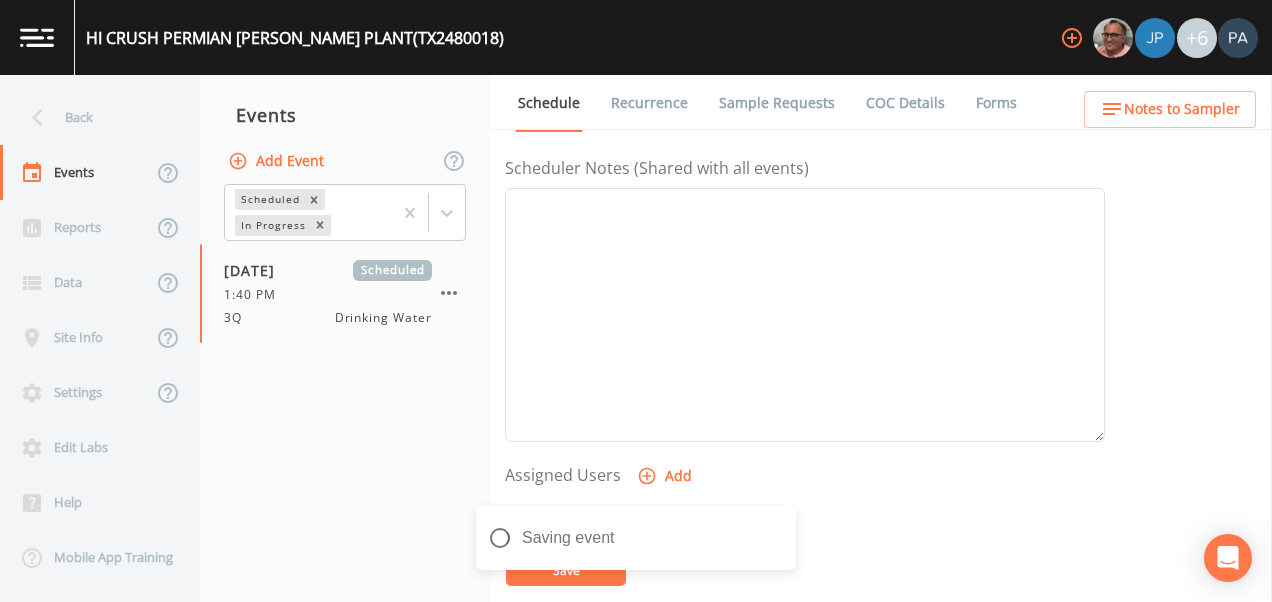 scroll, scrollTop: 700, scrollLeft: 0, axis: vertical 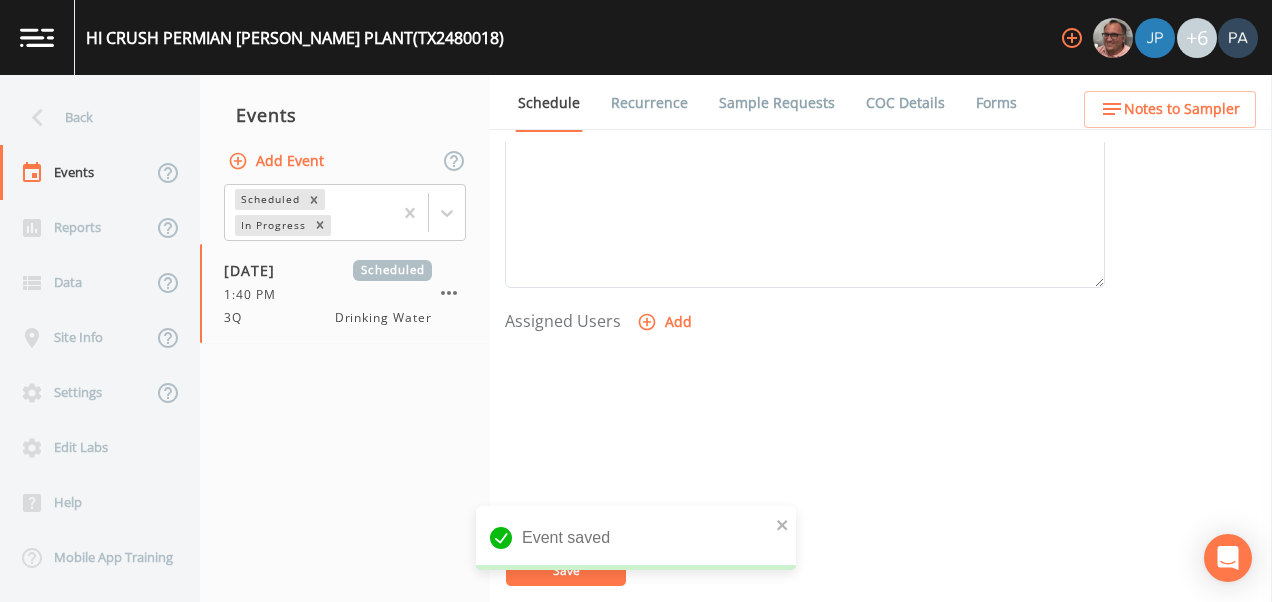 click on "Add" at bounding box center (666, 322) 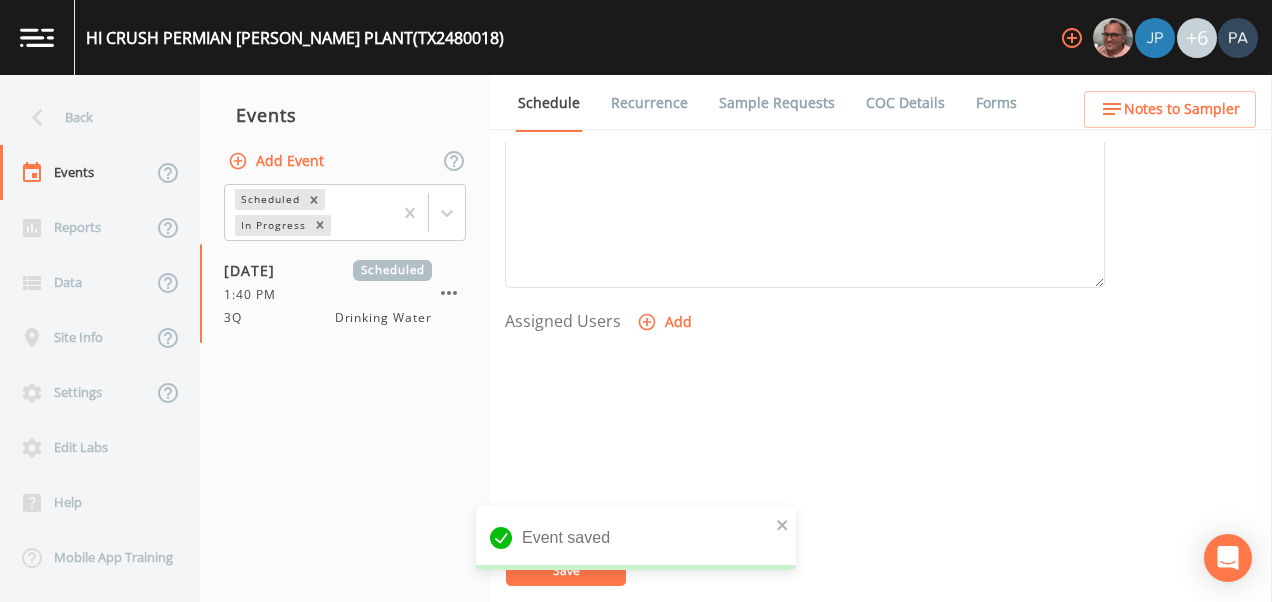 click on "Assign User" at bounding box center (636, 621) 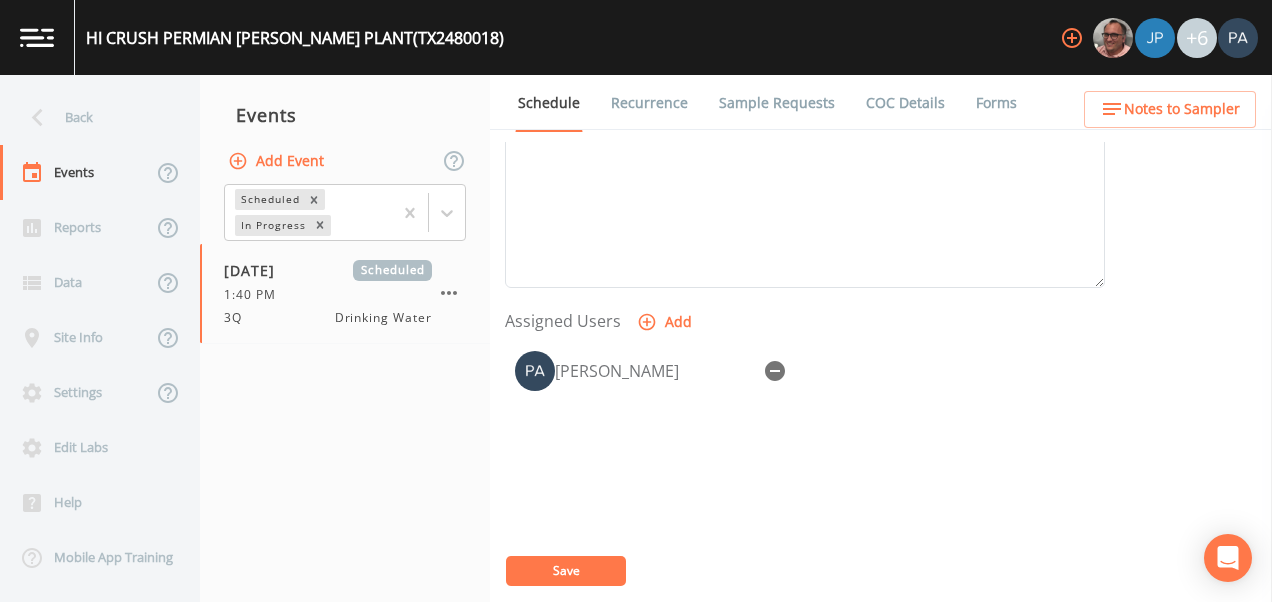 click on "Save" at bounding box center (566, 571) 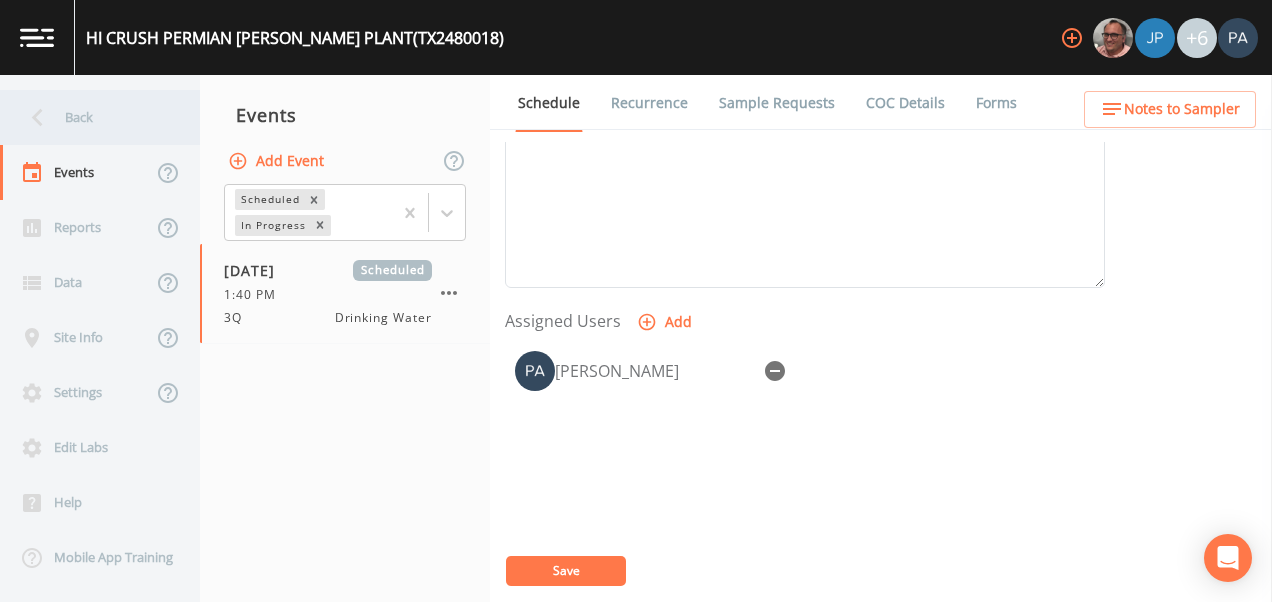 click on "Back" at bounding box center (90, 117) 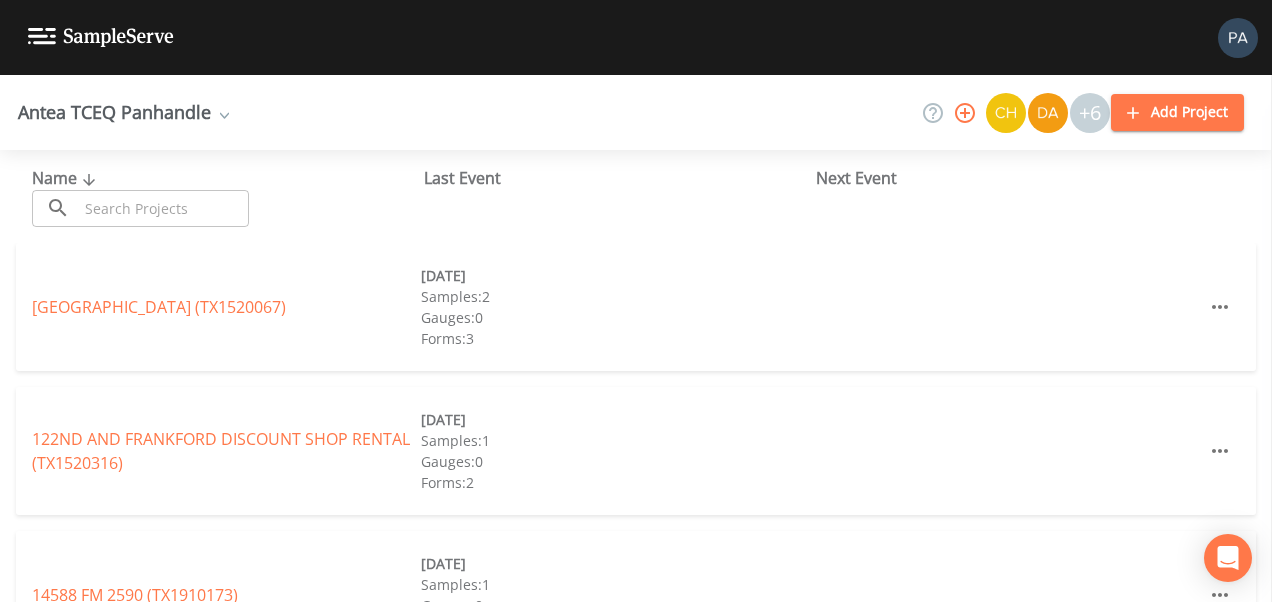 click at bounding box center [163, 208] 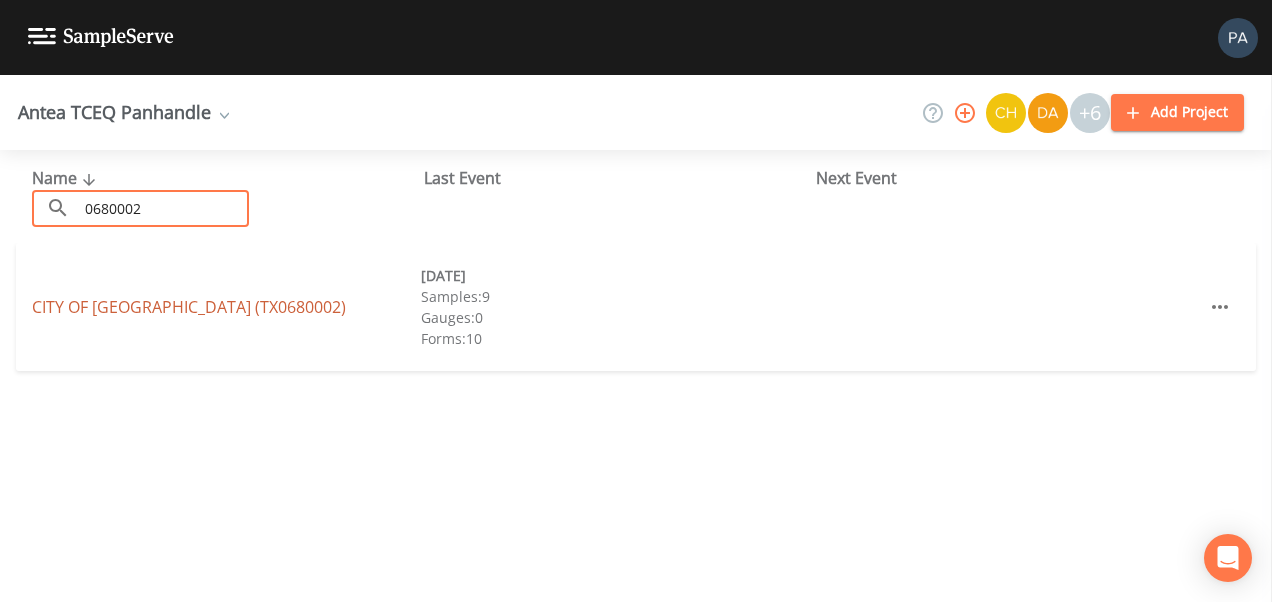 type on "0680002" 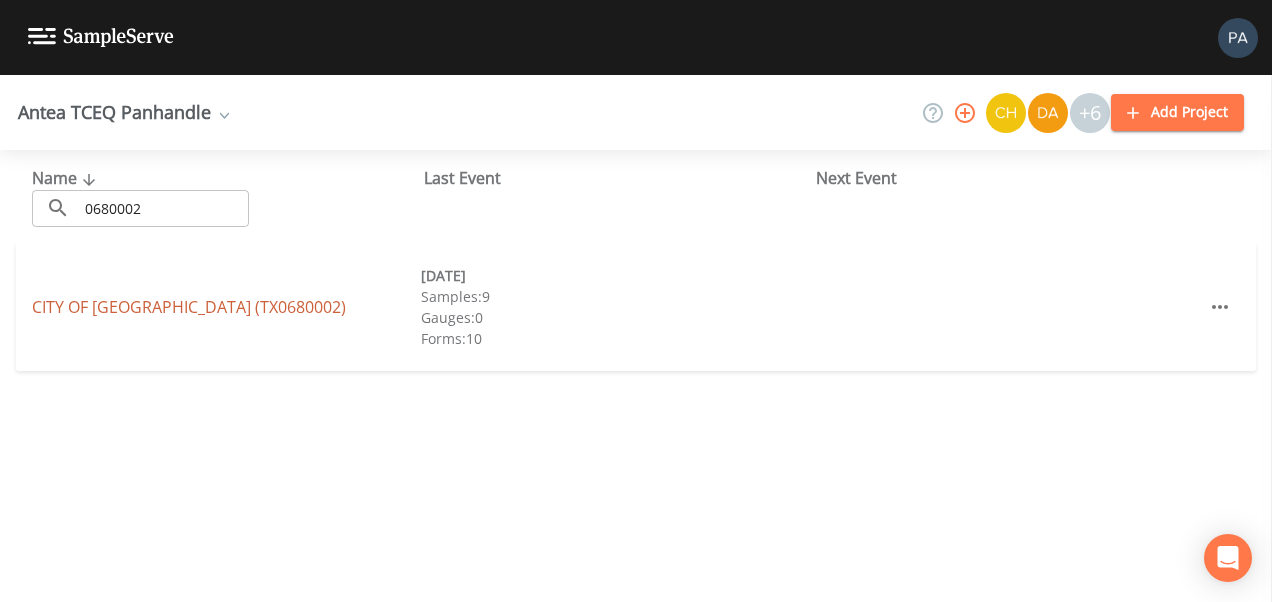 click on "CITY OF [GEOGRAPHIC_DATA]   (TX0680002) [DATE] Samples:  9 Gauges:  0 Forms:  10" at bounding box center [636, 307] 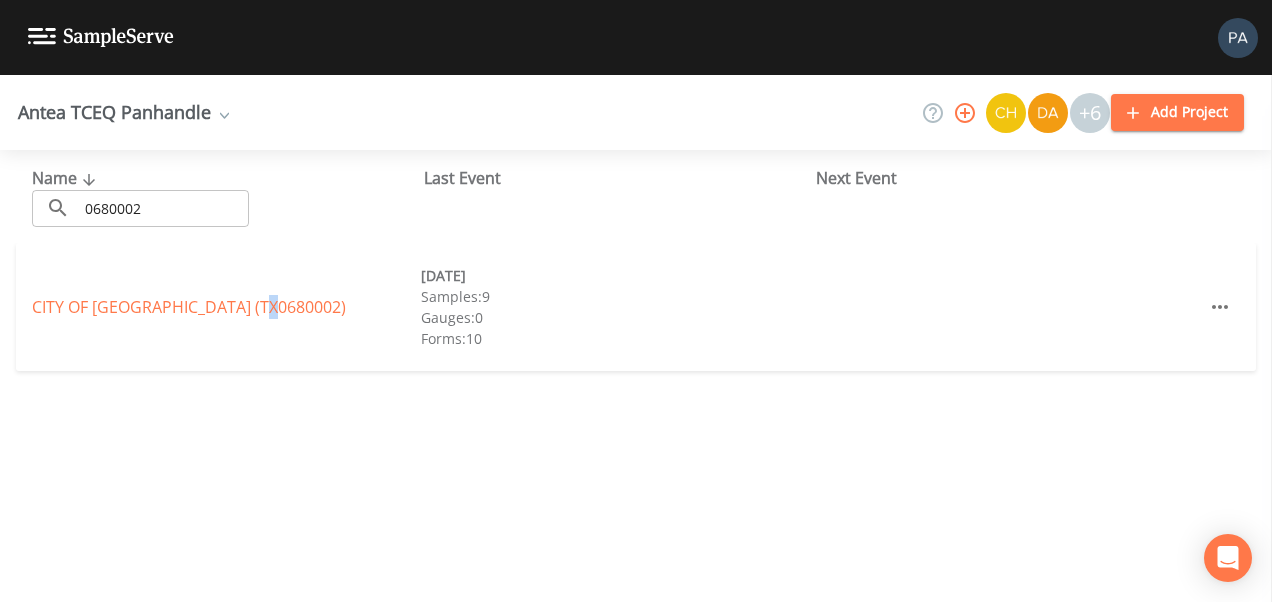 click on "CITY OF [GEOGRAPHIC_DATA]   (TX0680002)" at bounding box center (189, 307) 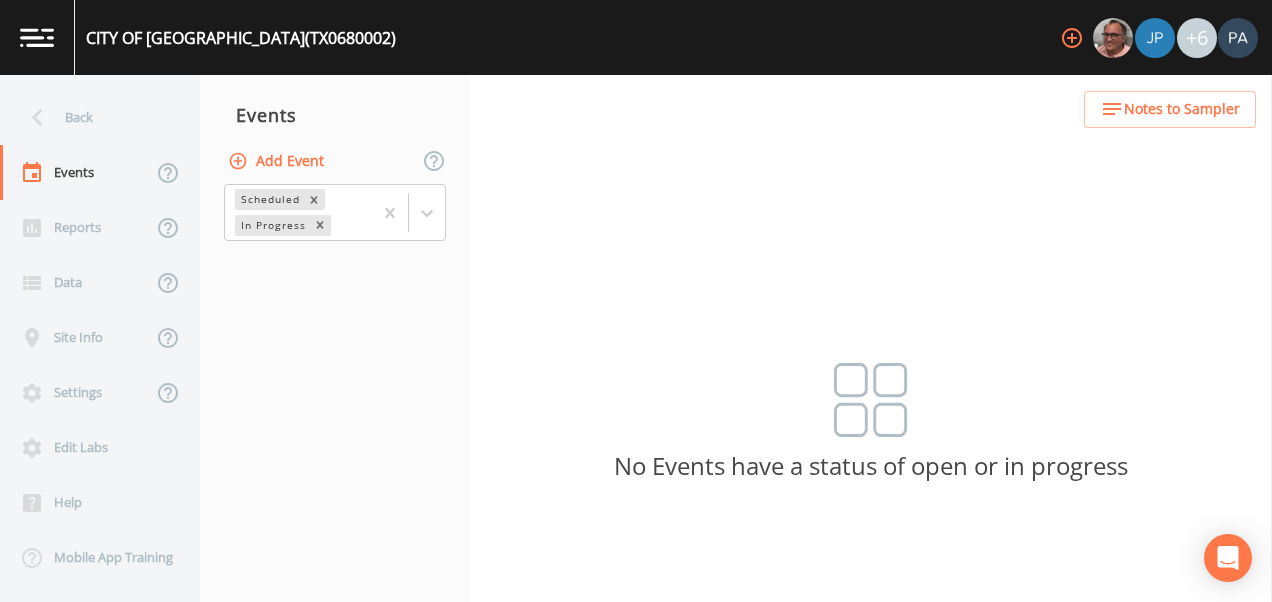 click on "Add Event" at bounding box center (278, 161) 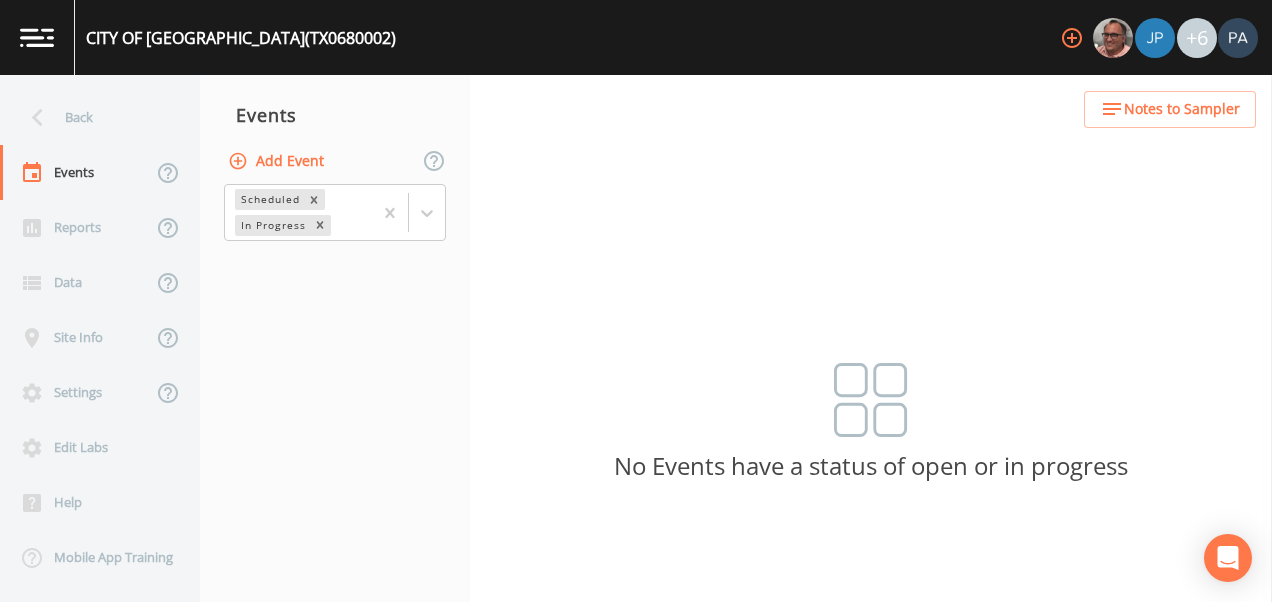 click on "Event Name" at bounding box center (636, 785) 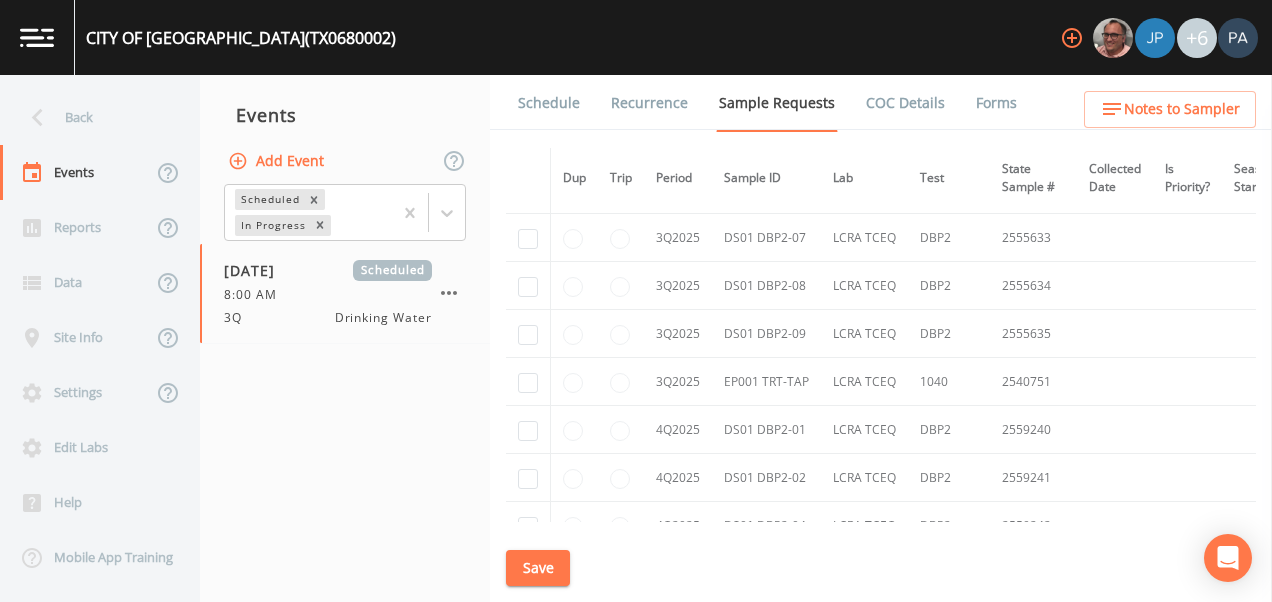 scroll, scrollTop: 8084, scrollLeft: 0, axis: vertical 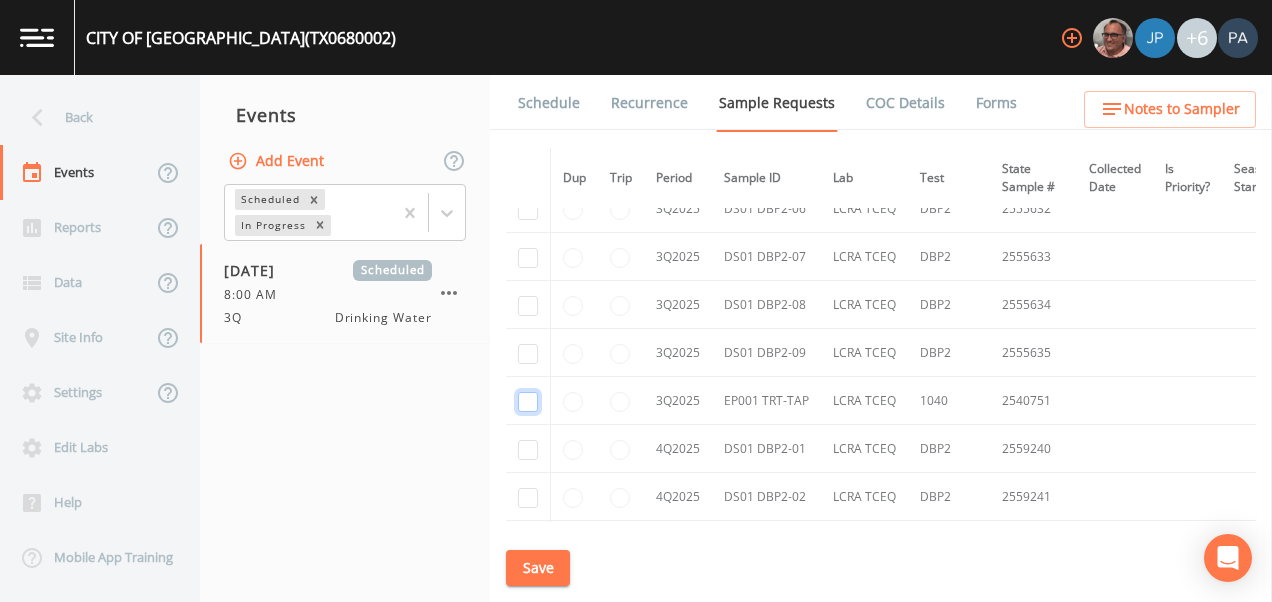 click at bounding box center [528, -5286] 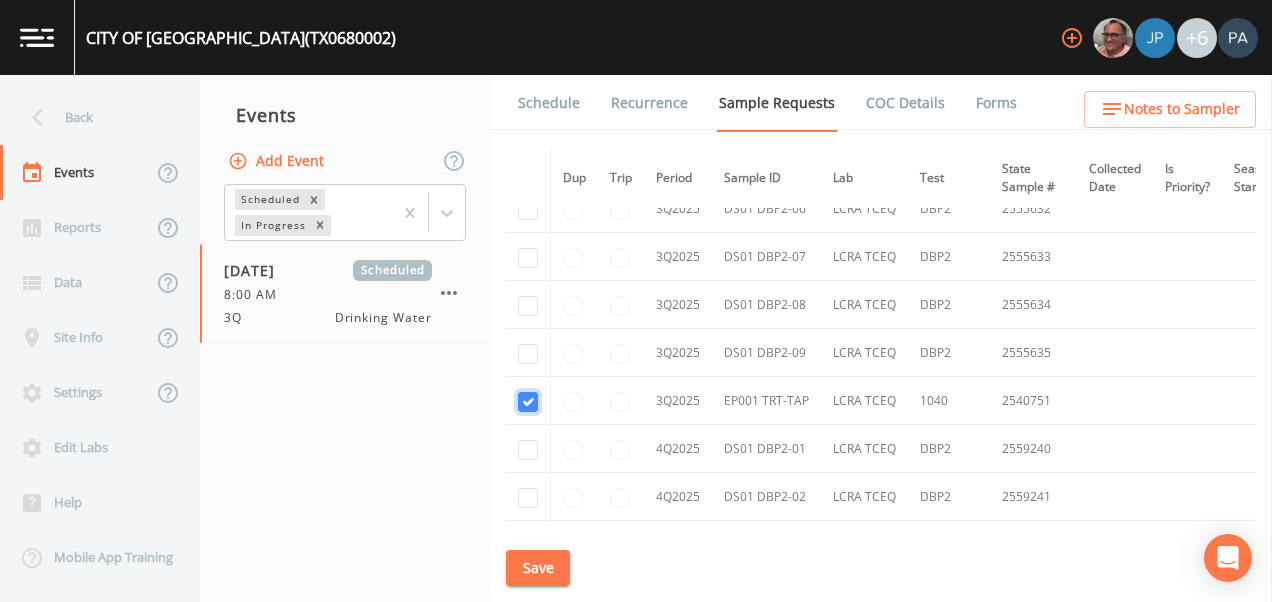 checkbox on "true" 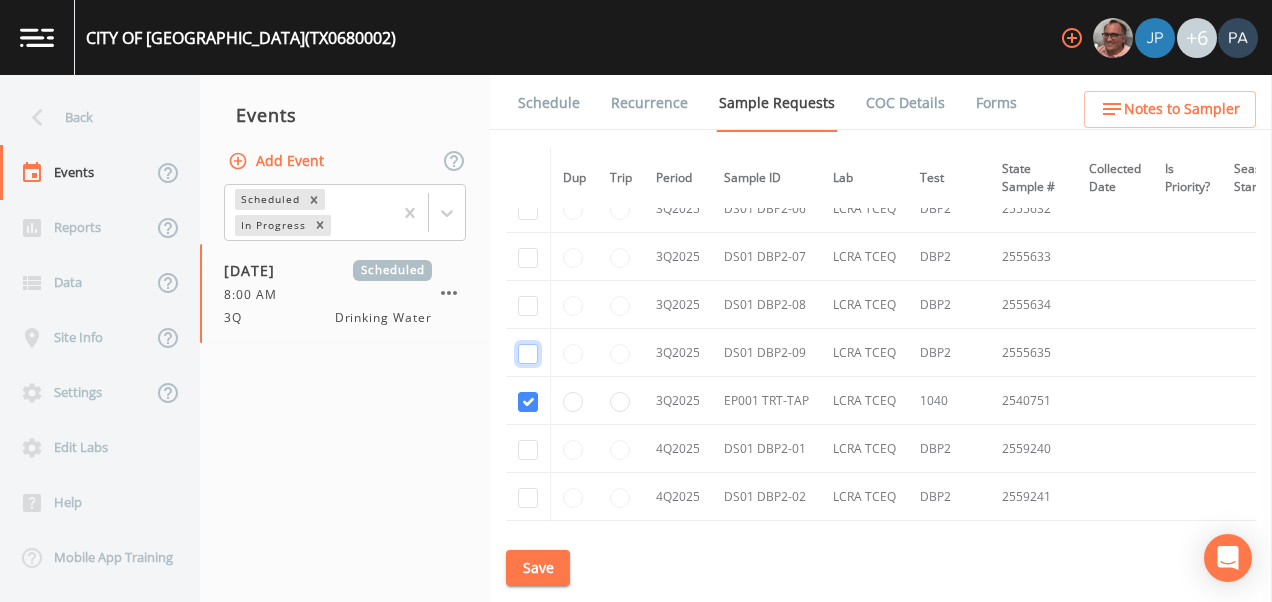 click at bounding box center [528, -5443] 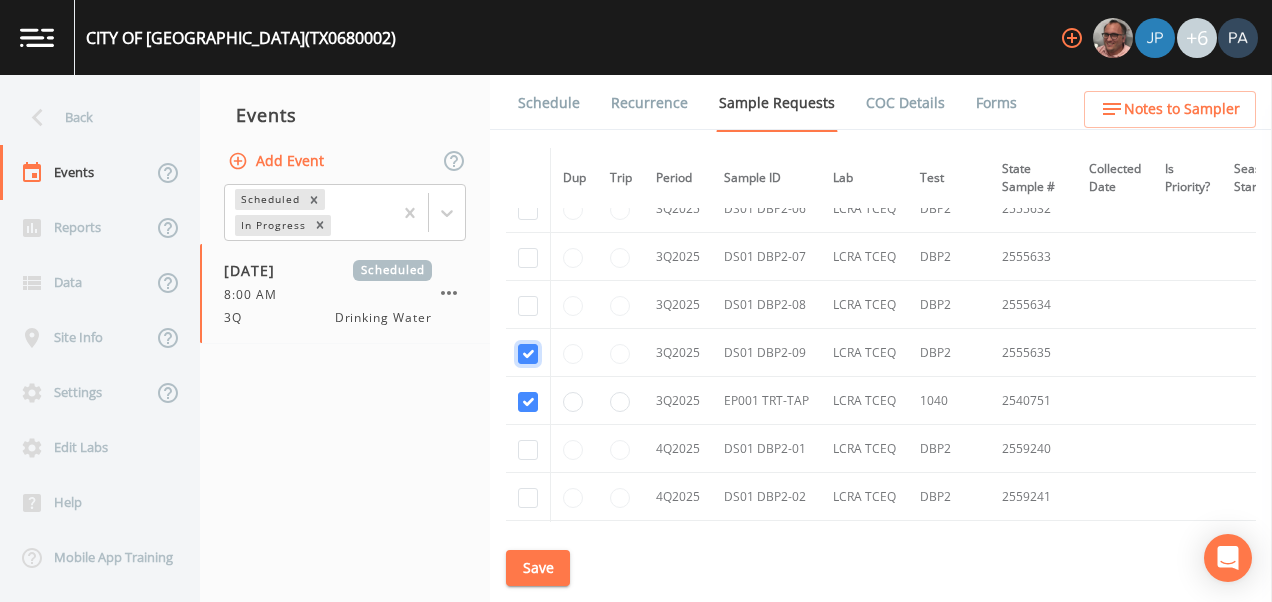 checkbox on "true" 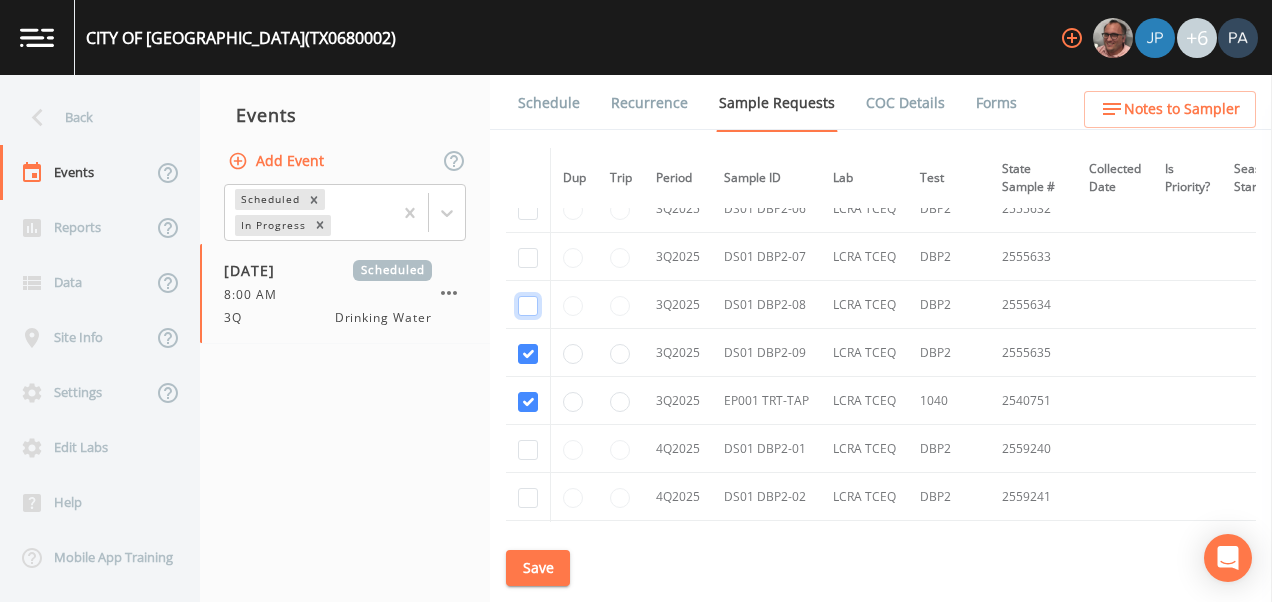 click at bounding box center [528, -5540] 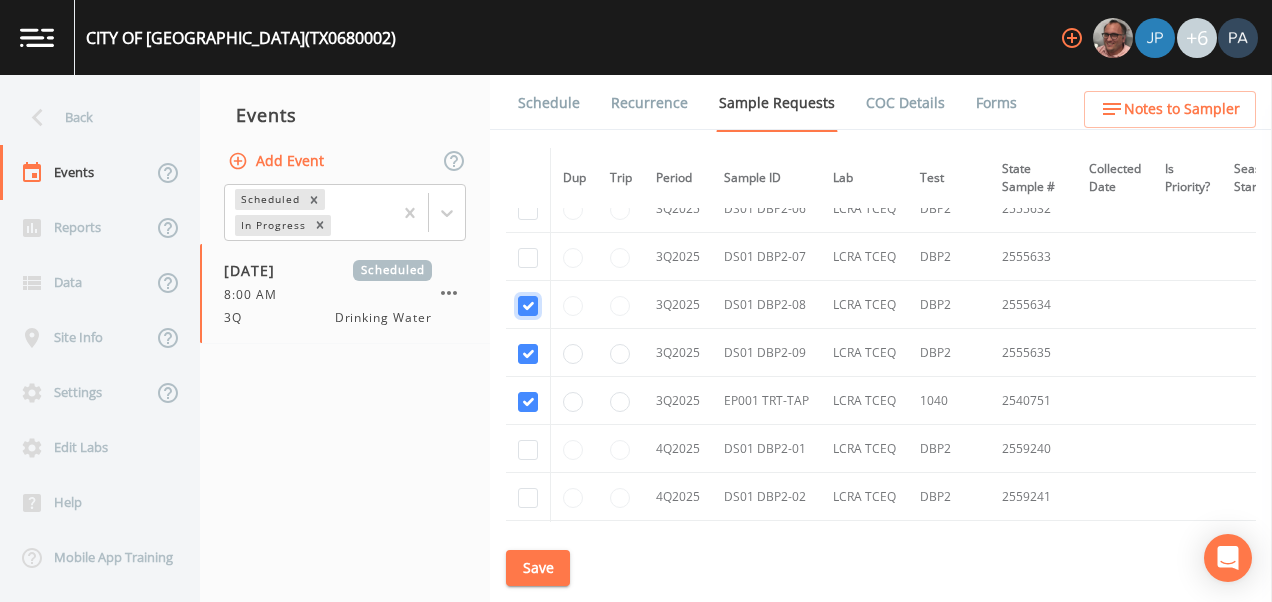 checkbox on "true" 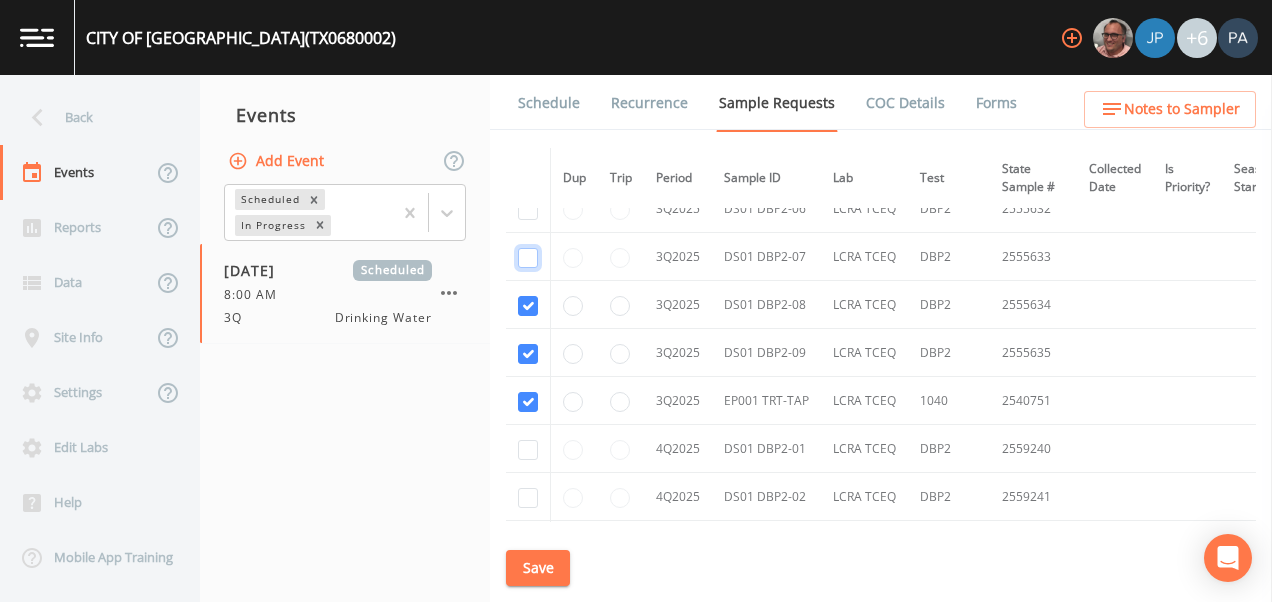 click at bounding box center [528, -5637] 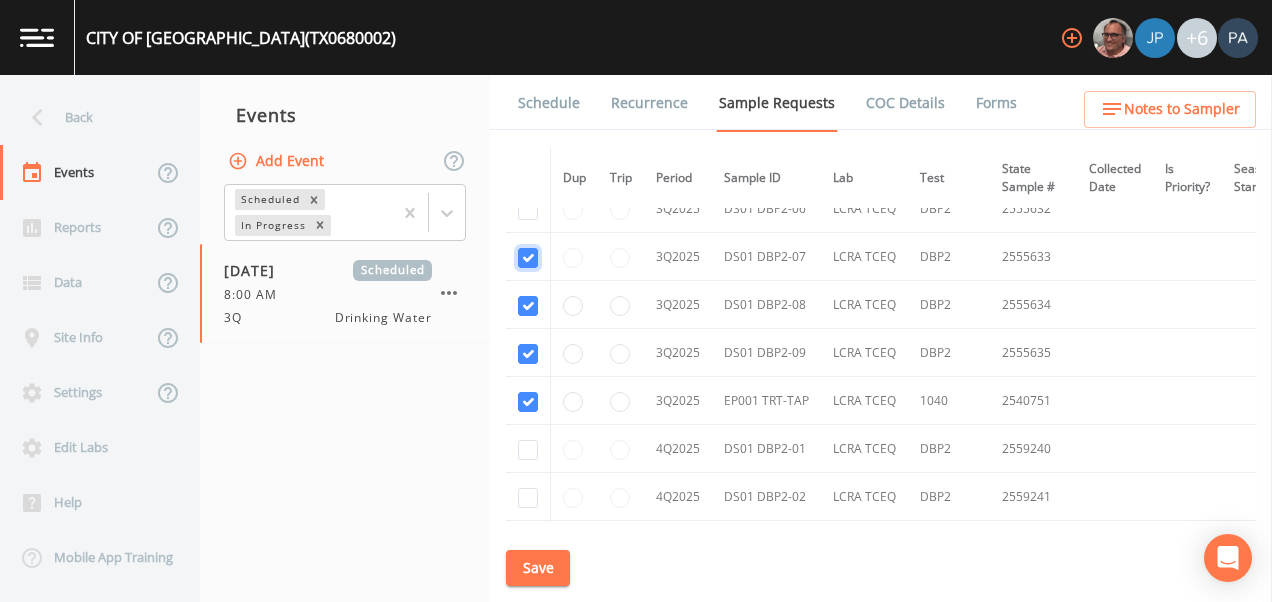 checkbox on "true" 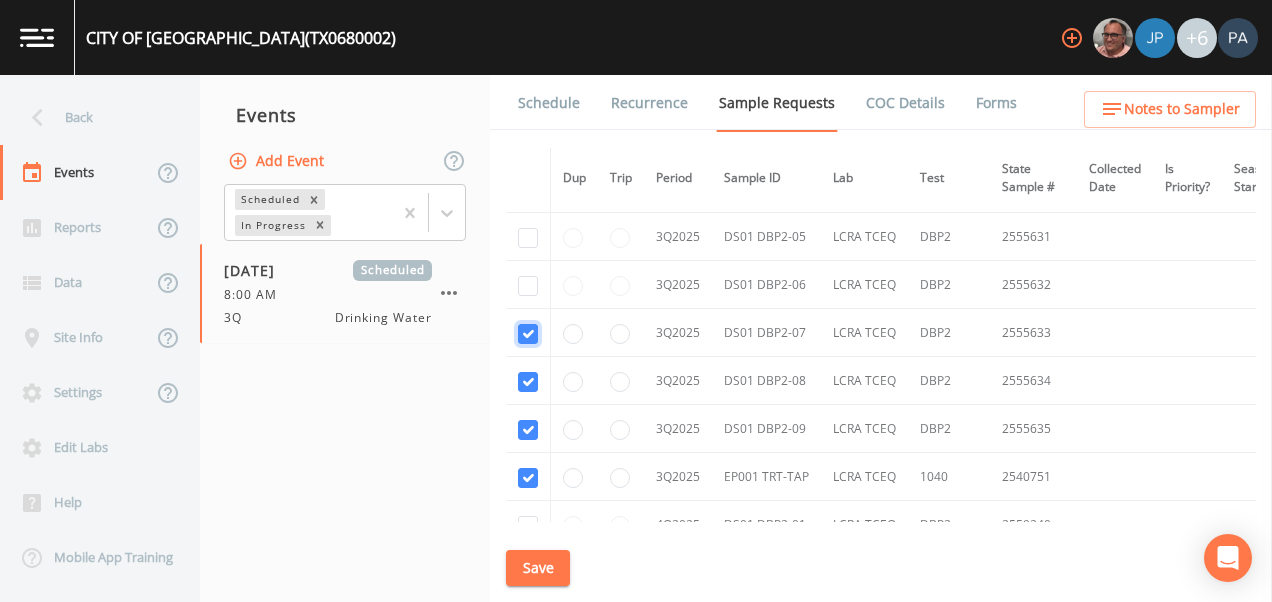 scroll, scrollTop: 6863, scrollLeft: 0, axis: vertical 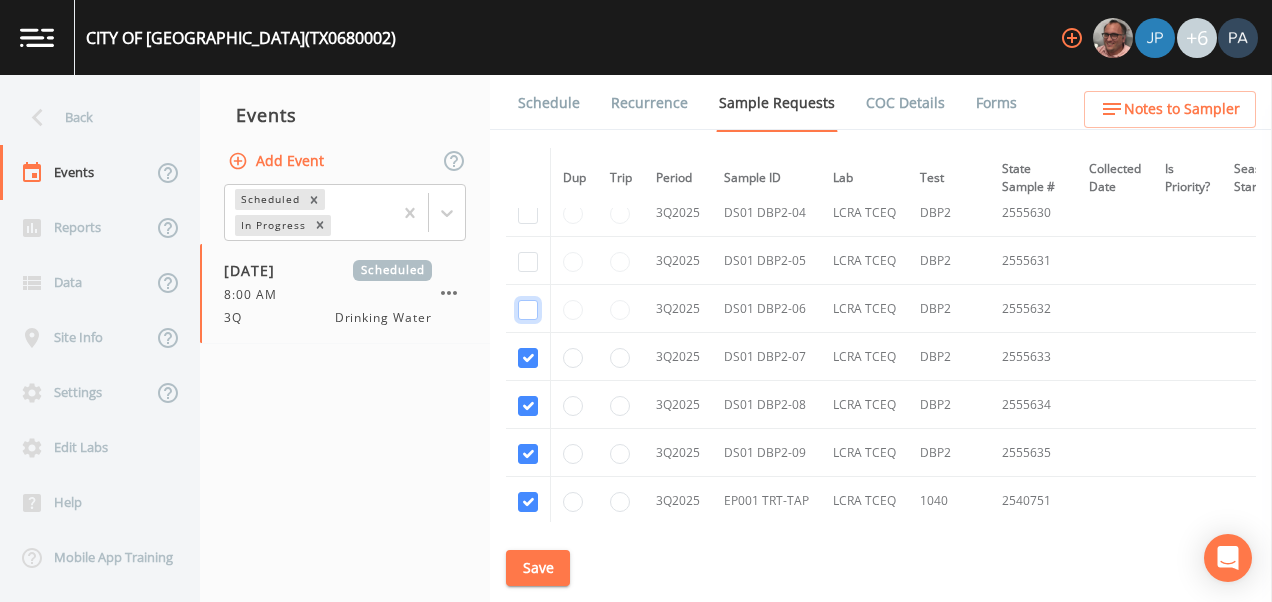 click at bounding box center (528, -5634) 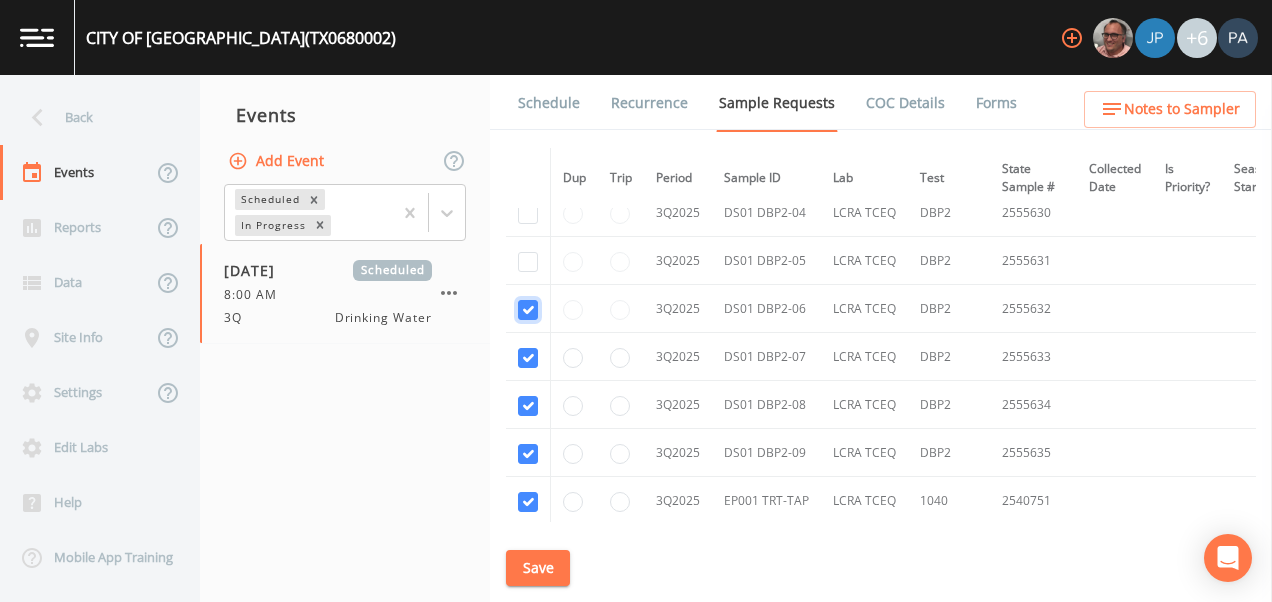 checkbox on "true" 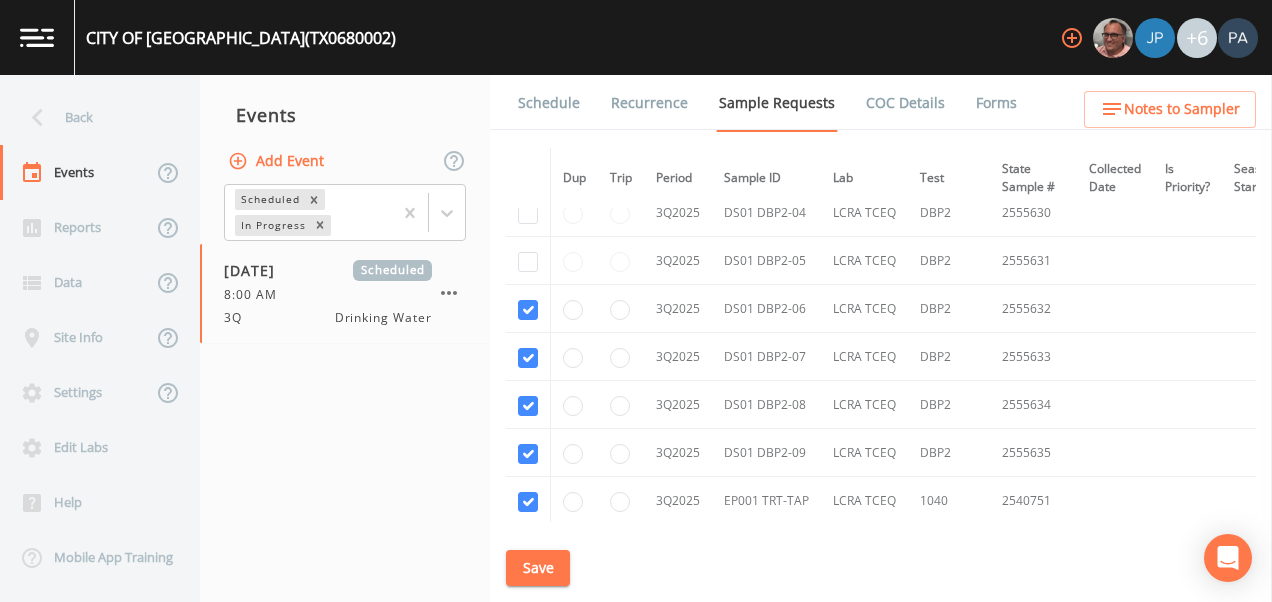 click at bounding box center [528, 261] 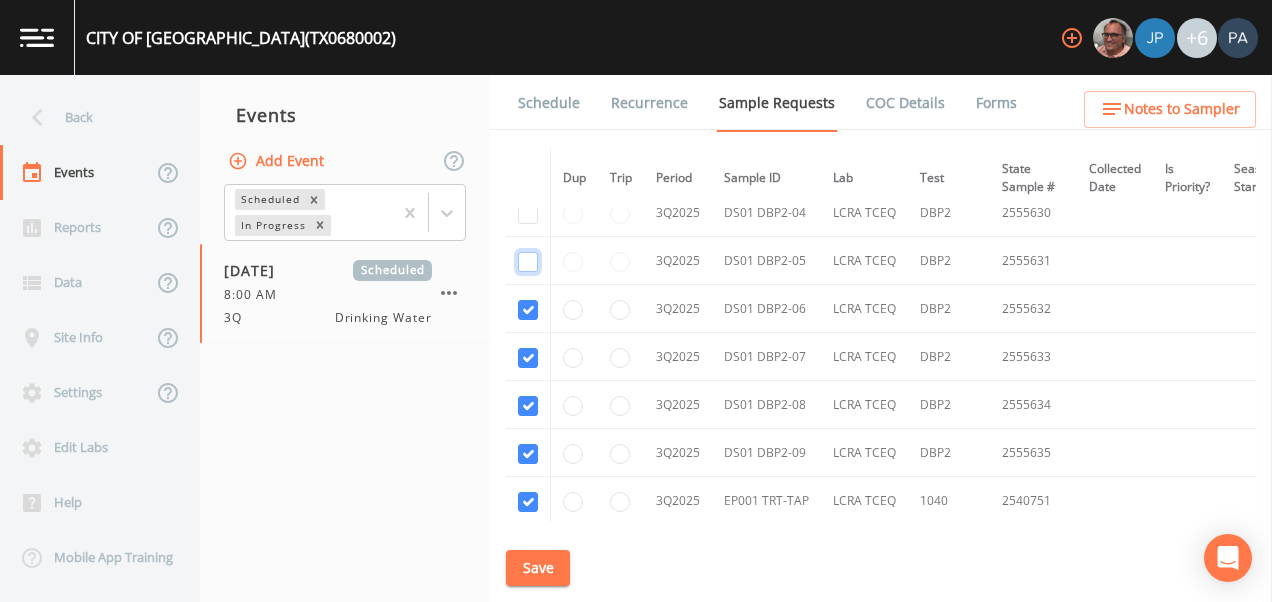 click at bounding box center [528, -5731] 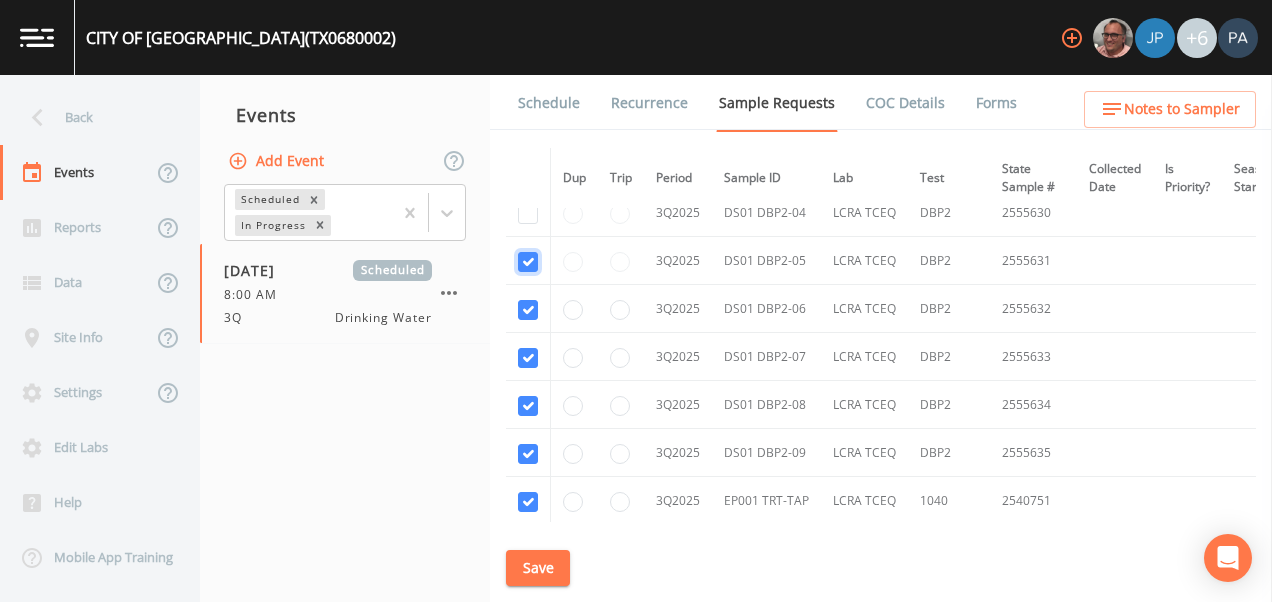 checkbox on "true" 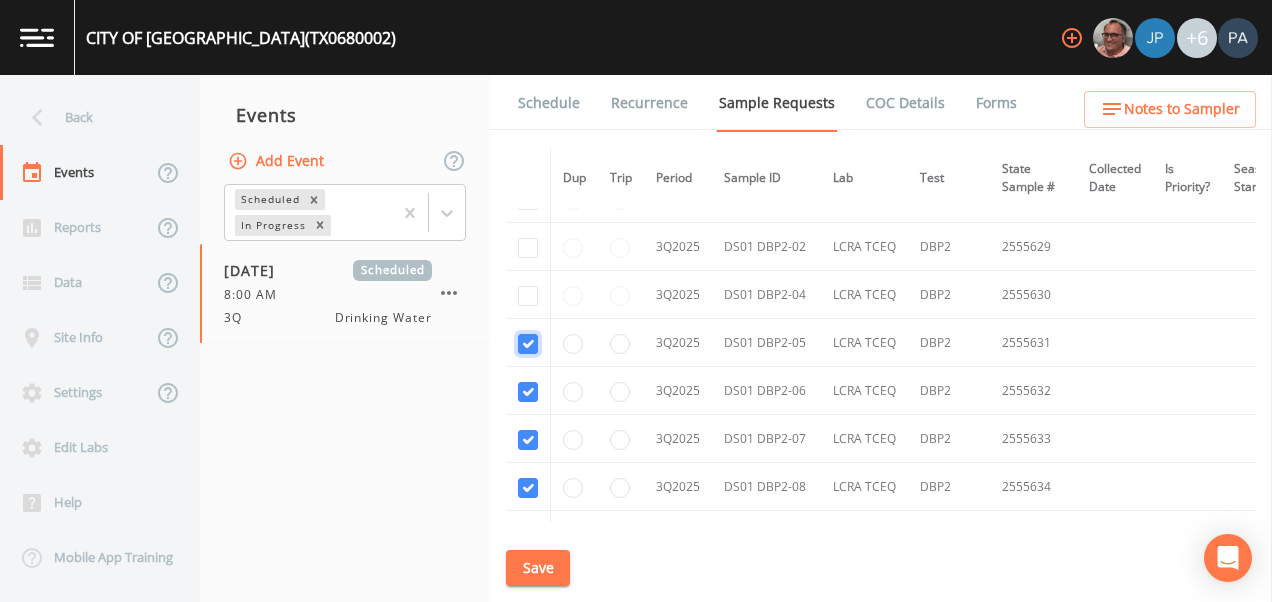scroll, scrollTop: 6763, scrollLeft: 0, axis: vertical 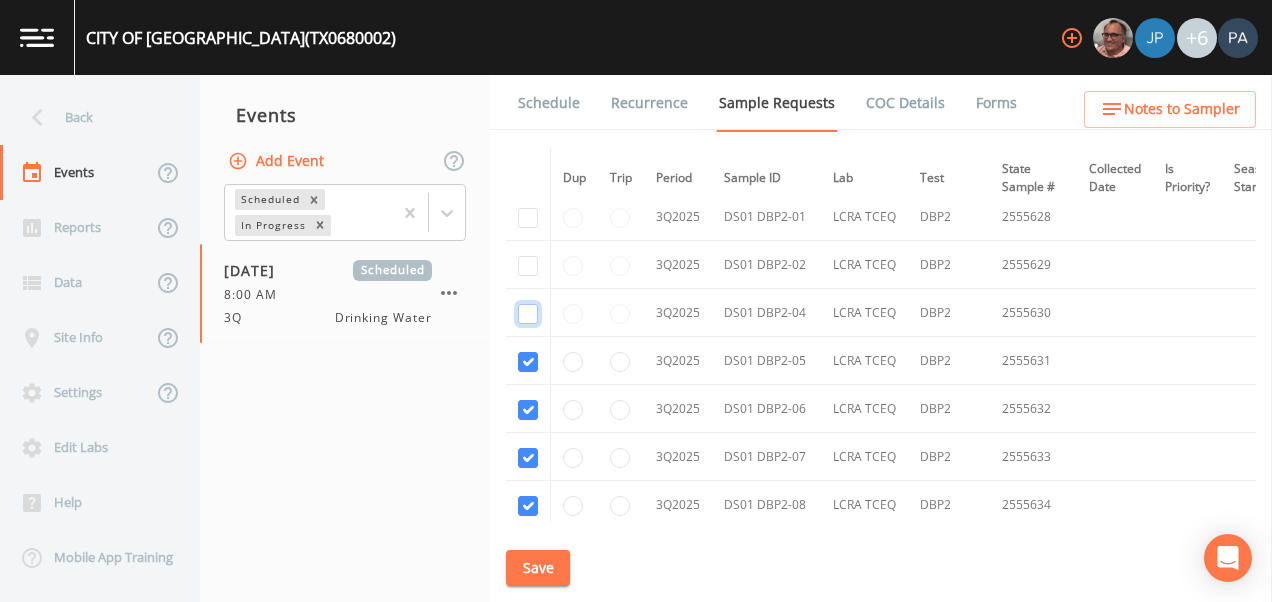 click at bounding box center (528, -5728) 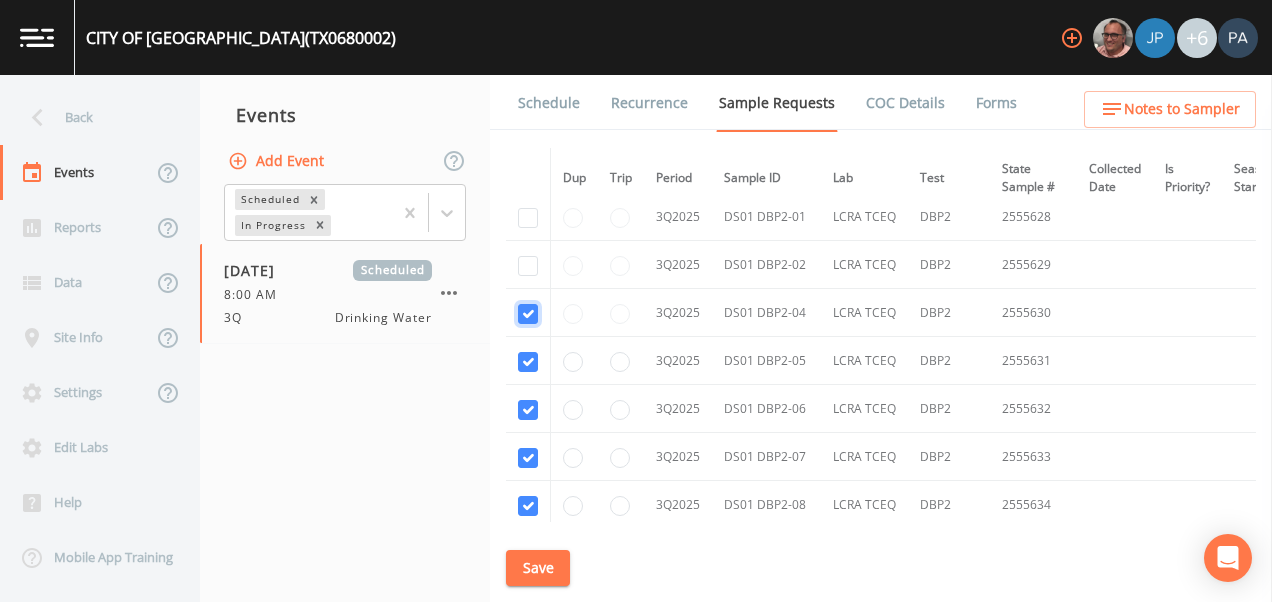 checkbox on "true" 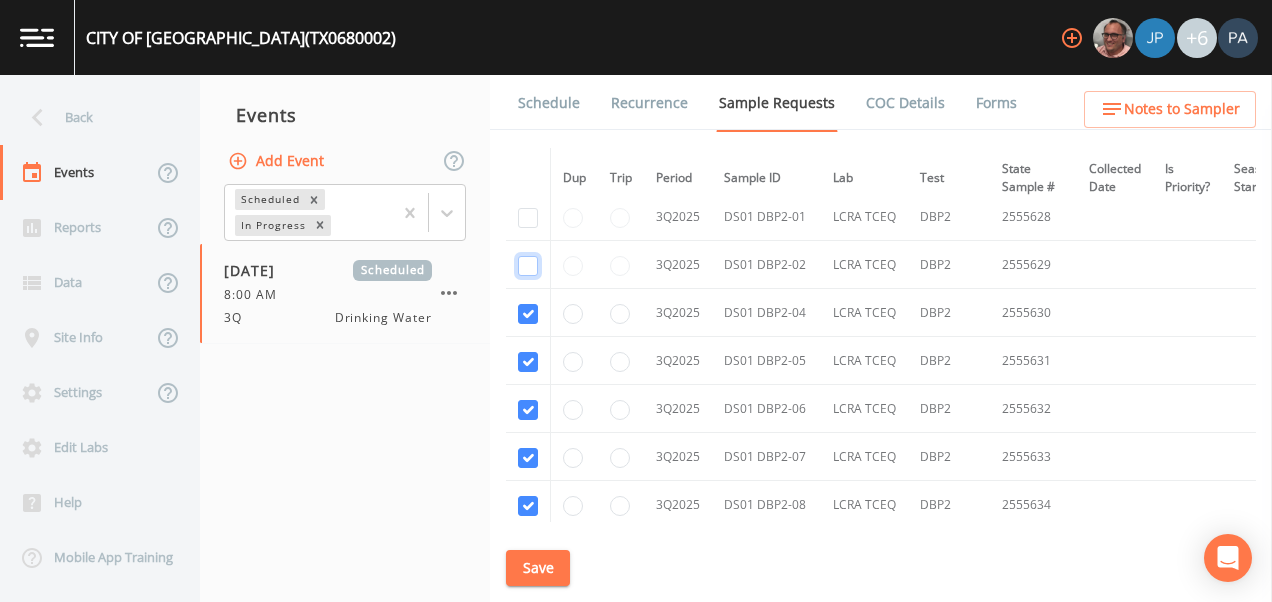 click at bounding box center (528, -5825) 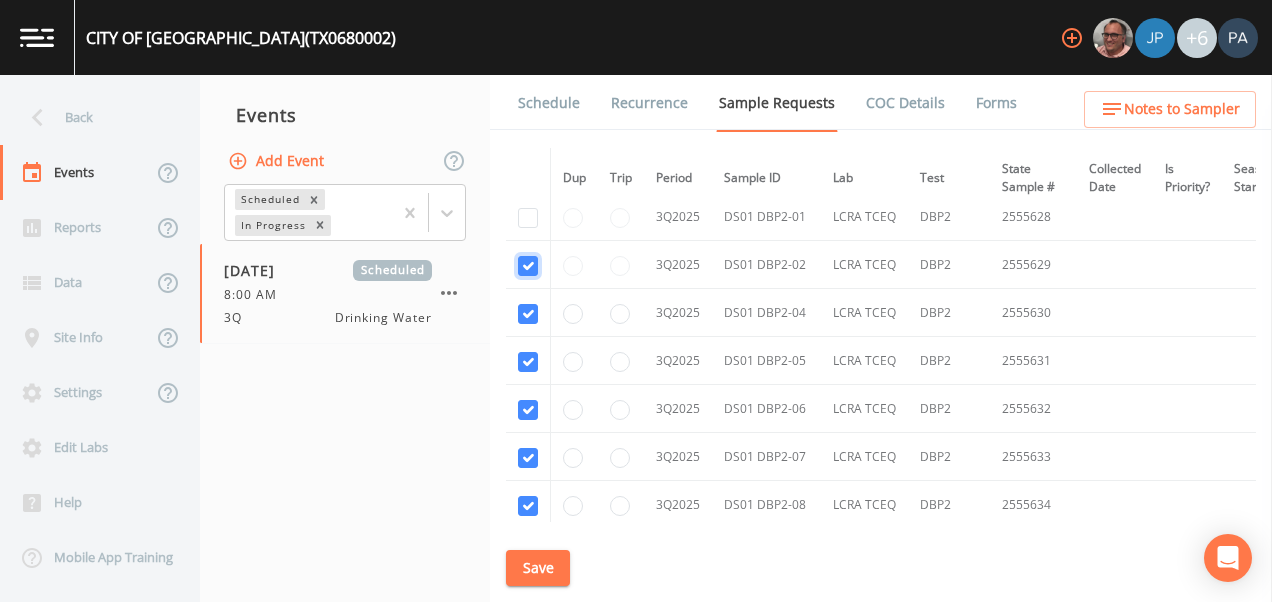 checkbox on "true" 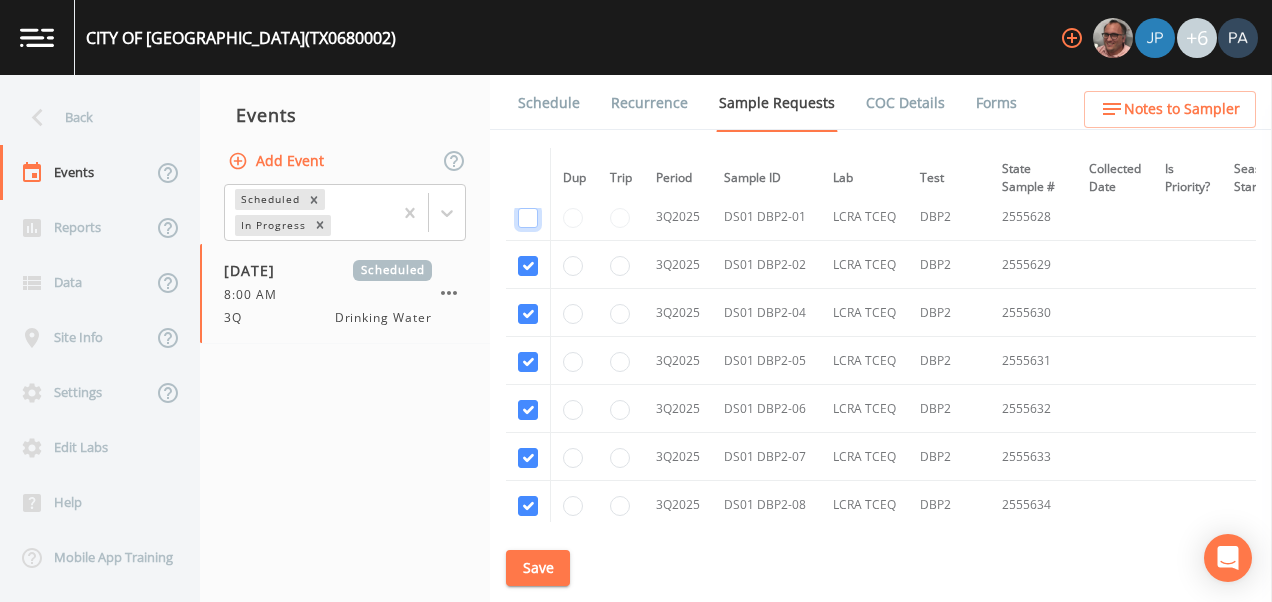 click at bounding box center (528, -5922) 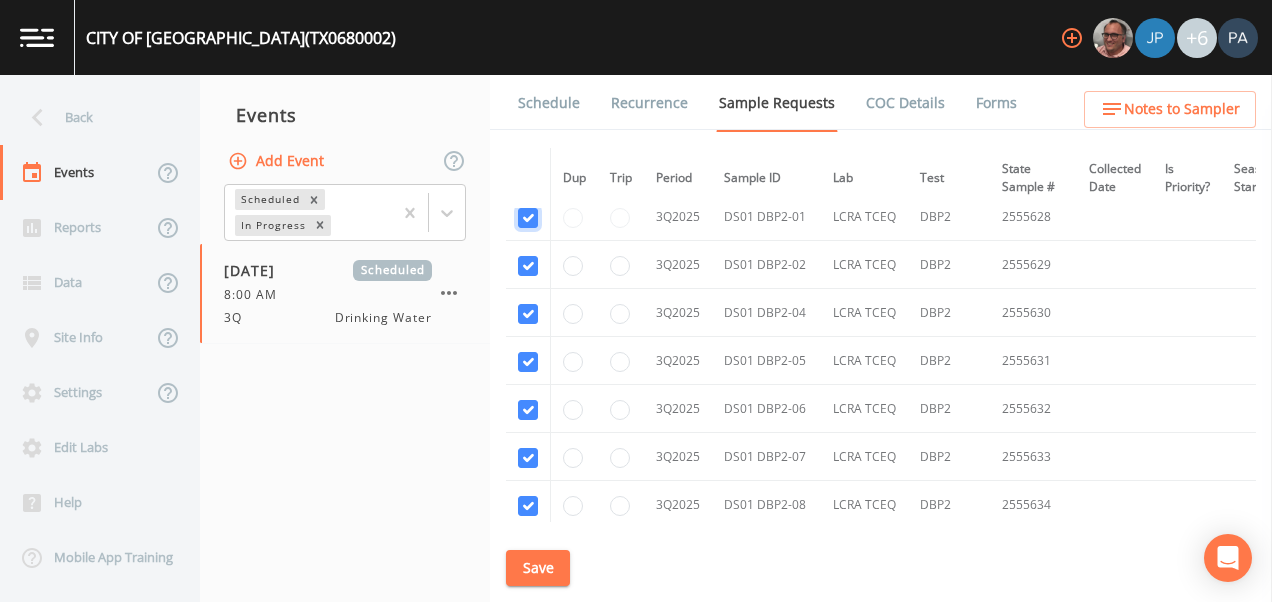 checkbox on "true" 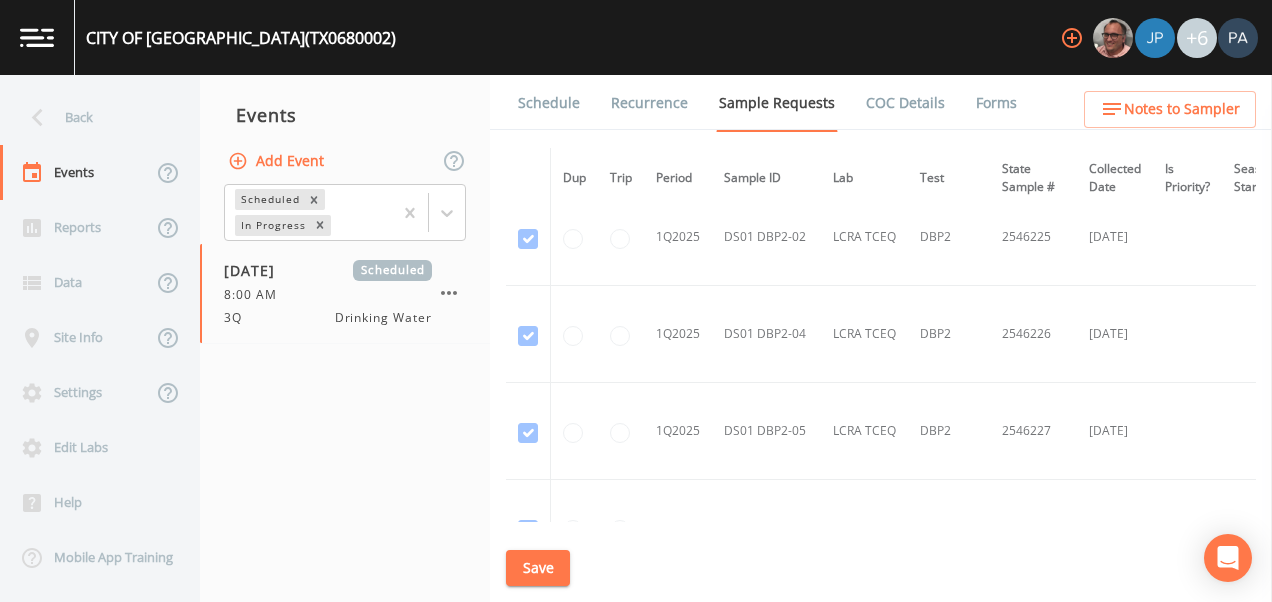 scroll, scrollTop: 5063, scrollLeft: 0, axis: vertical 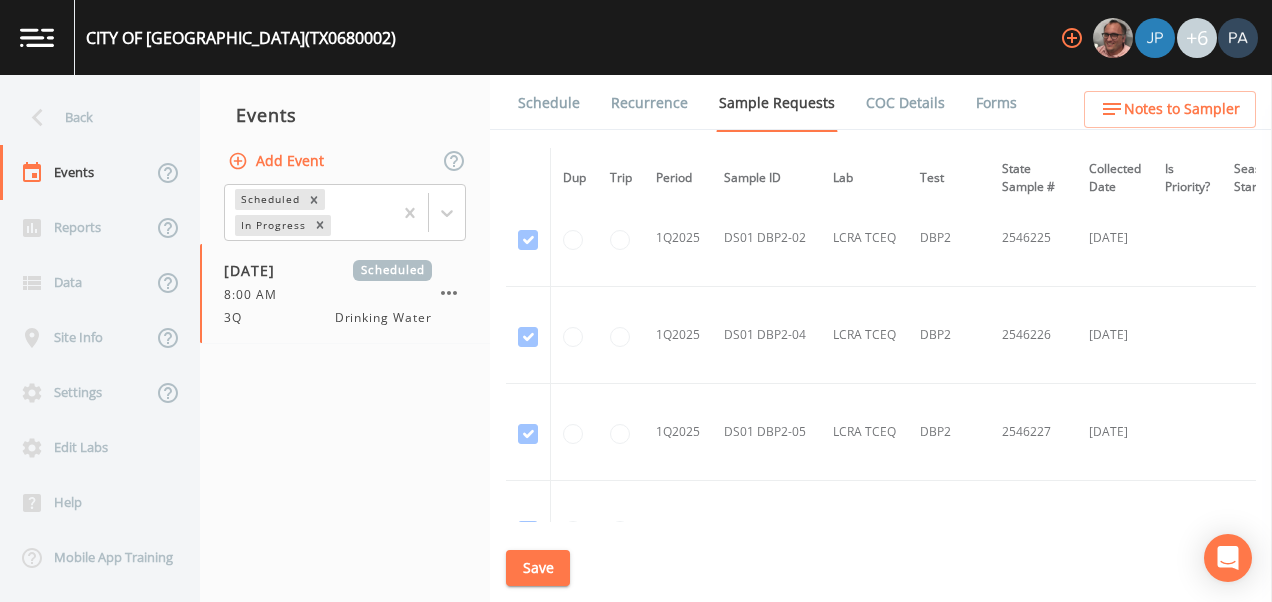 click on "Save" at bounding box center [538, 568] 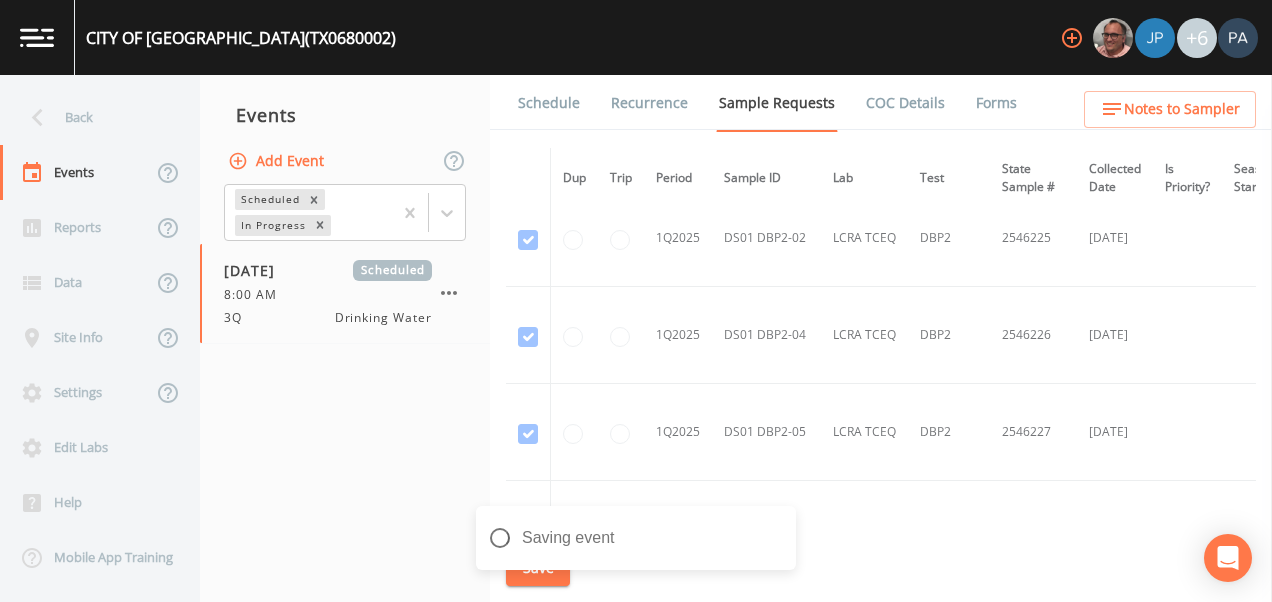 click on "Schedule" at bounding box center [549, 103] 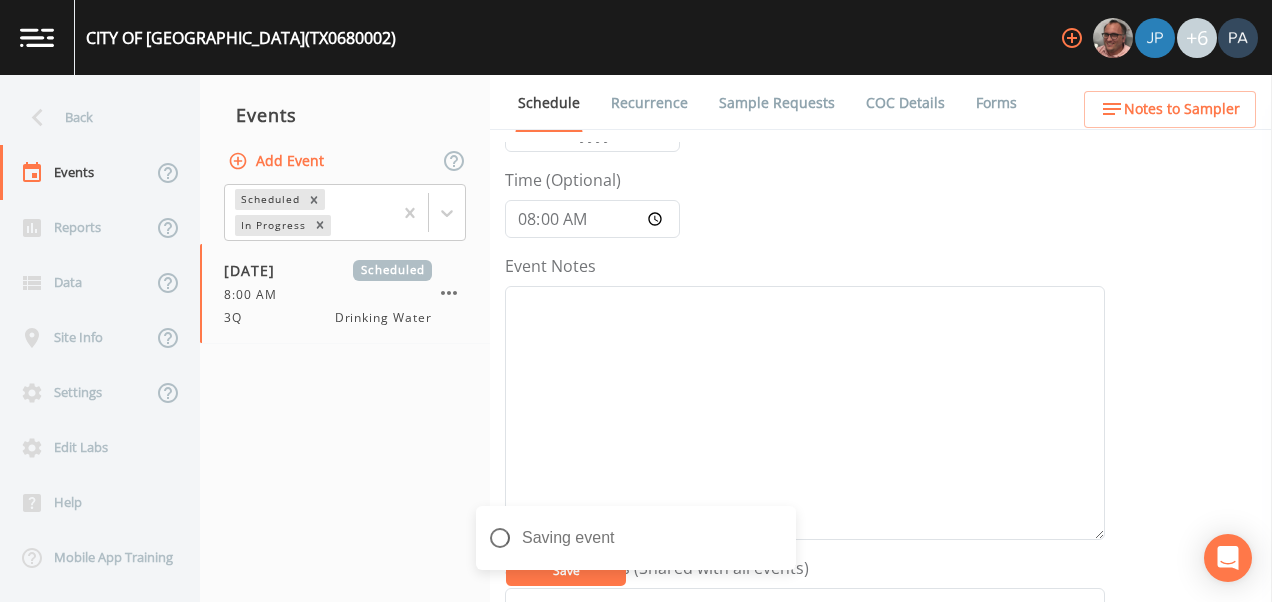 scroll, scrollTop: 600, scrollLeft: 0, axis: vertical 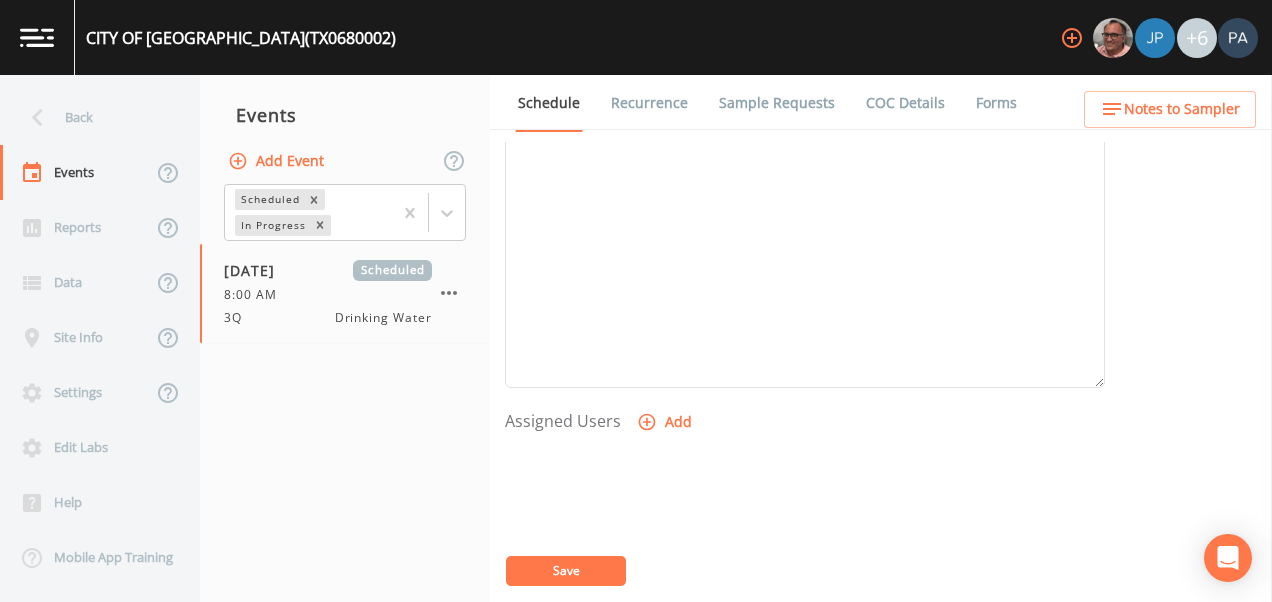 click on "Add" at bounding box center [666, 422] 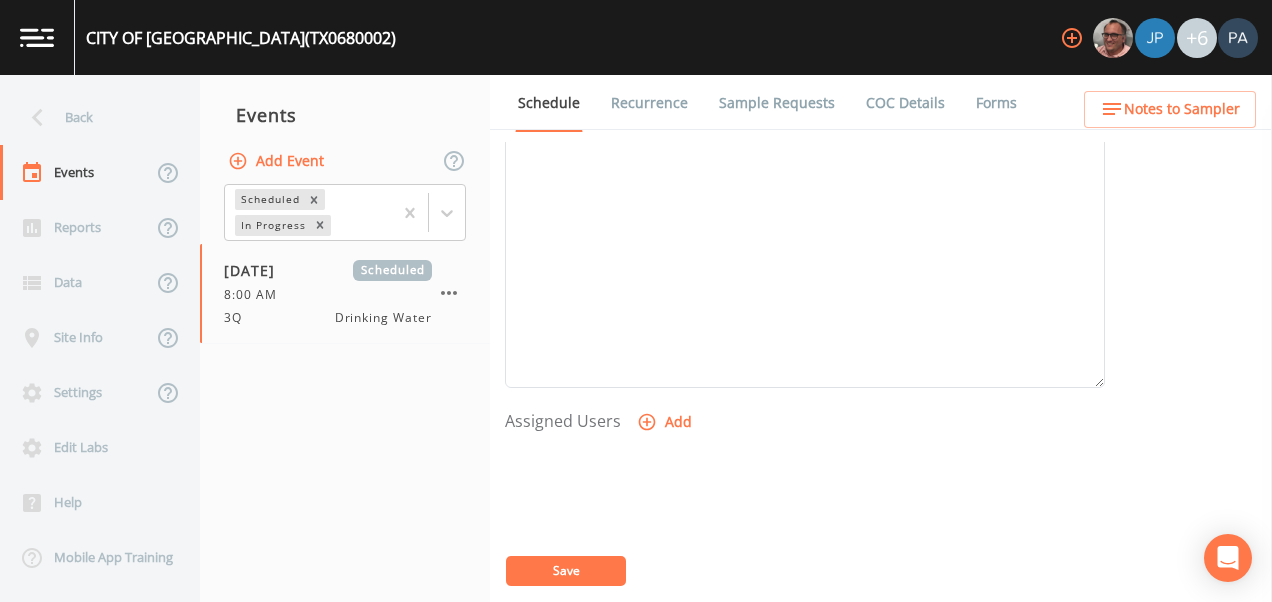 drag, startPoint x: 667, startPoint y: 301, endPoint x: 675, endPoint y: 319, distance: 19.697716 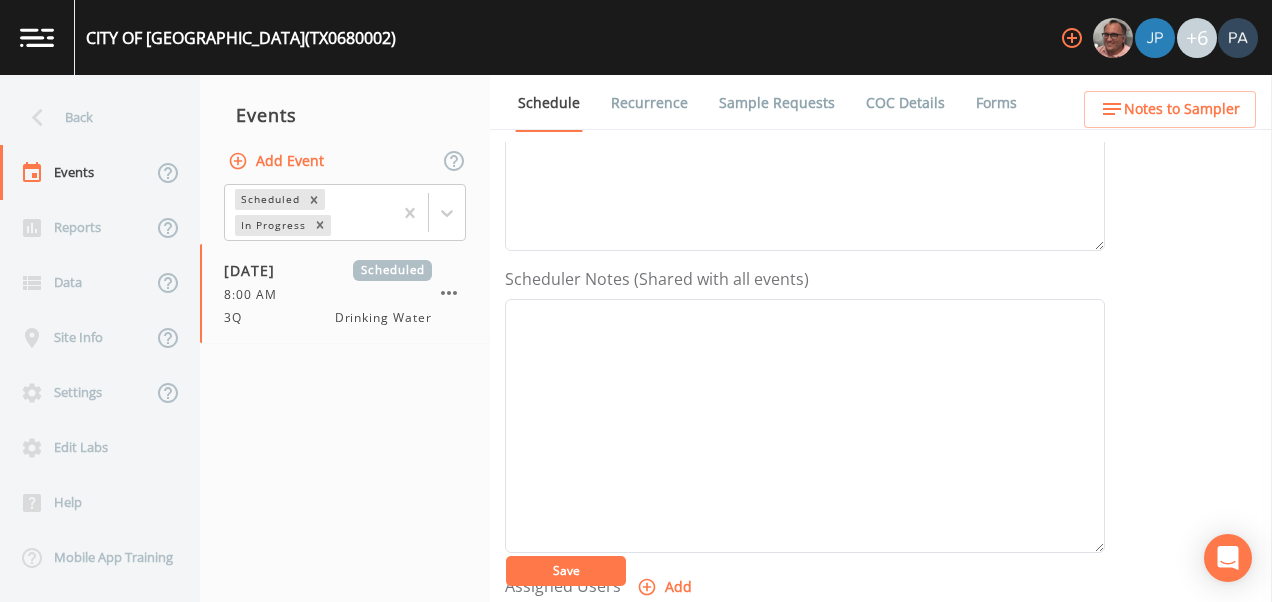 scroll, scrollTop: 500, scrollLeft: 0, axis: vertical 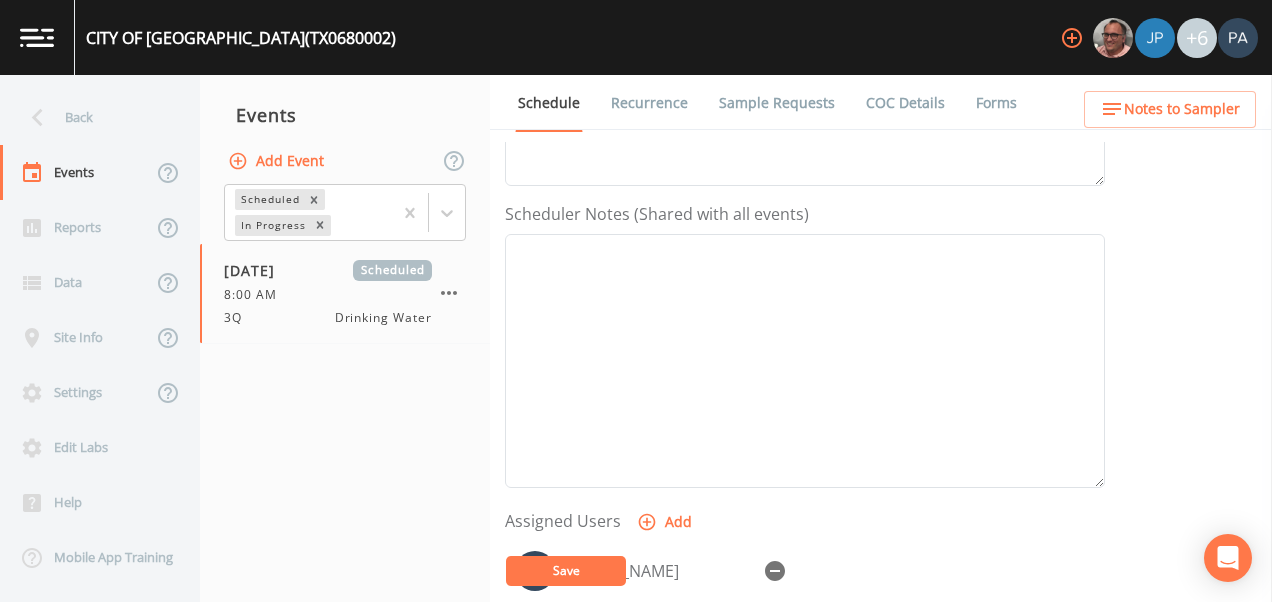 click on "Save" at bounding box center (566, 571) 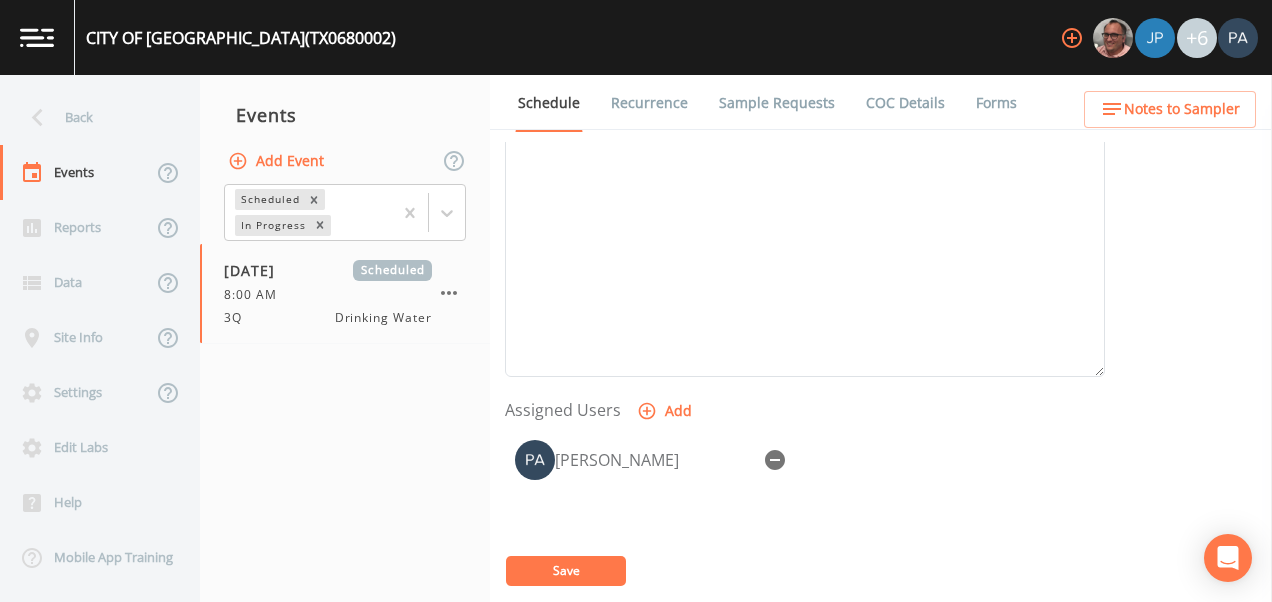 scroll, scrollTop: 615, scrollLeft: 0, axis: vertical 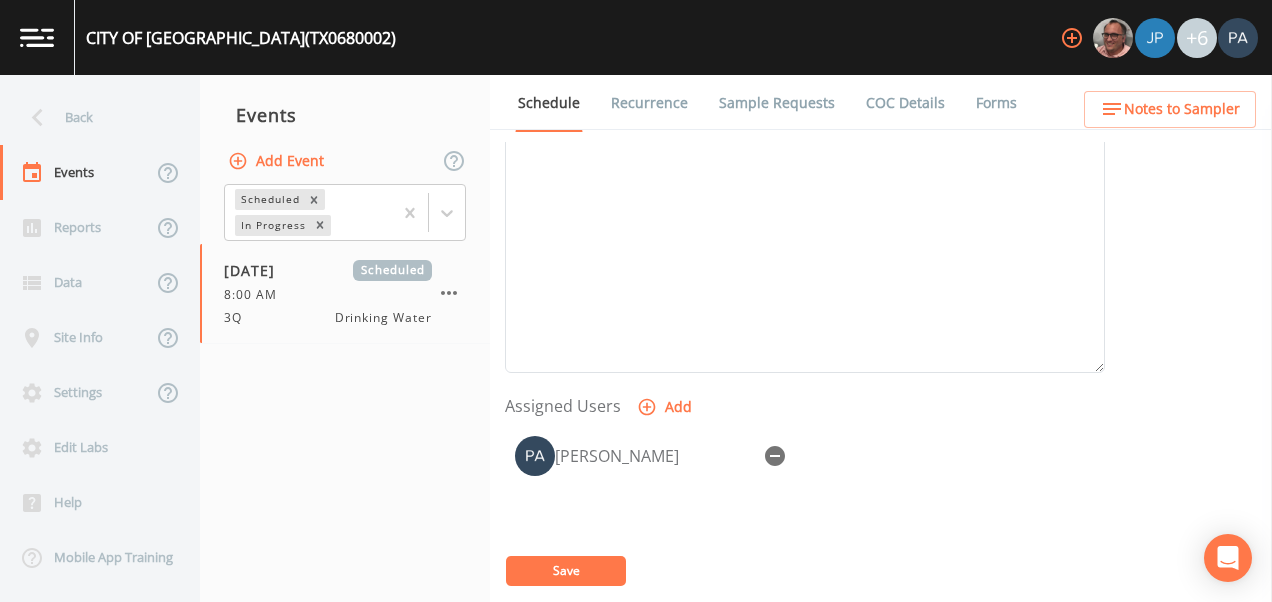 click on "Save" at bounding box center (566, 570) 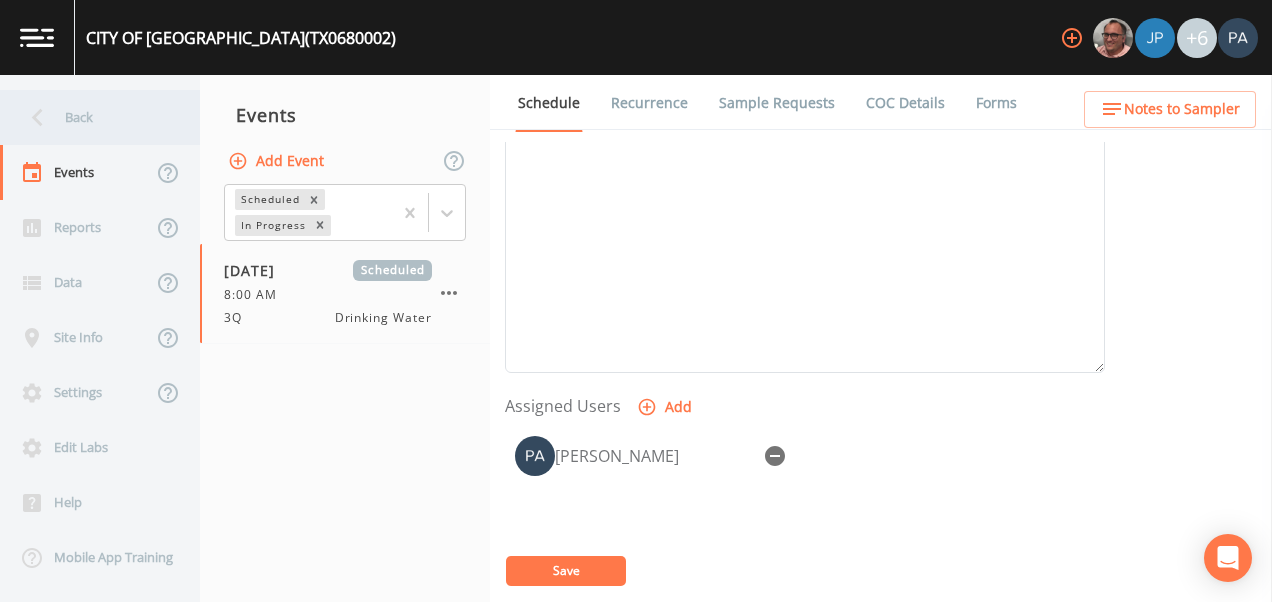 click on "Back" at bounding box center (90, 117) 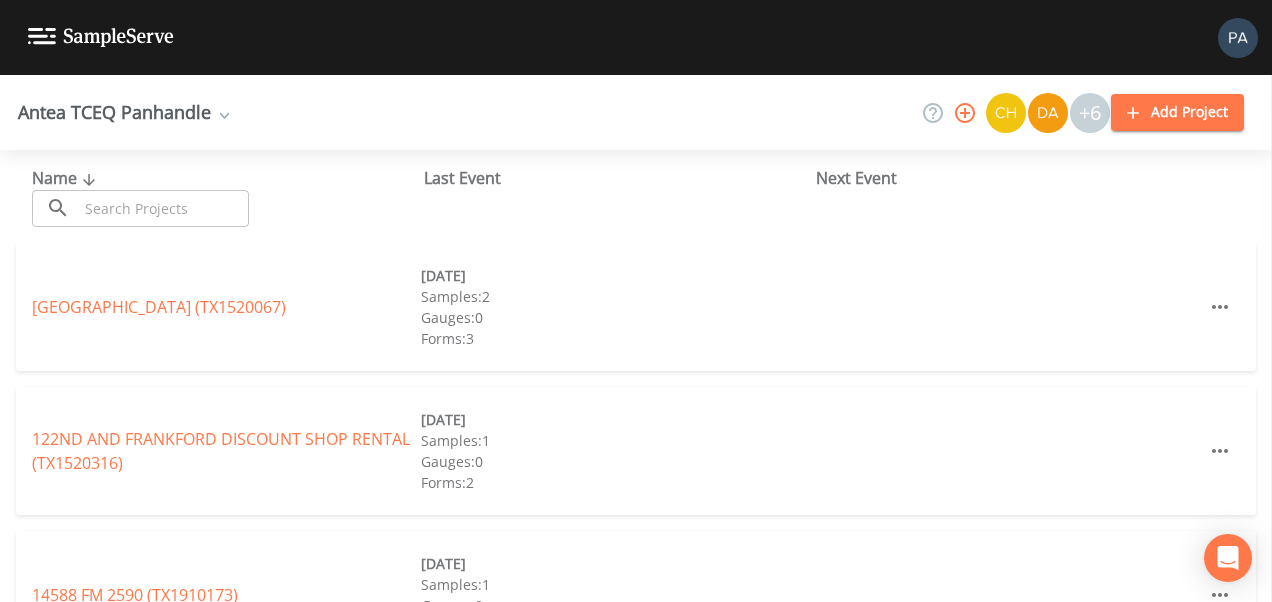 click at bounding box center [163, 208] 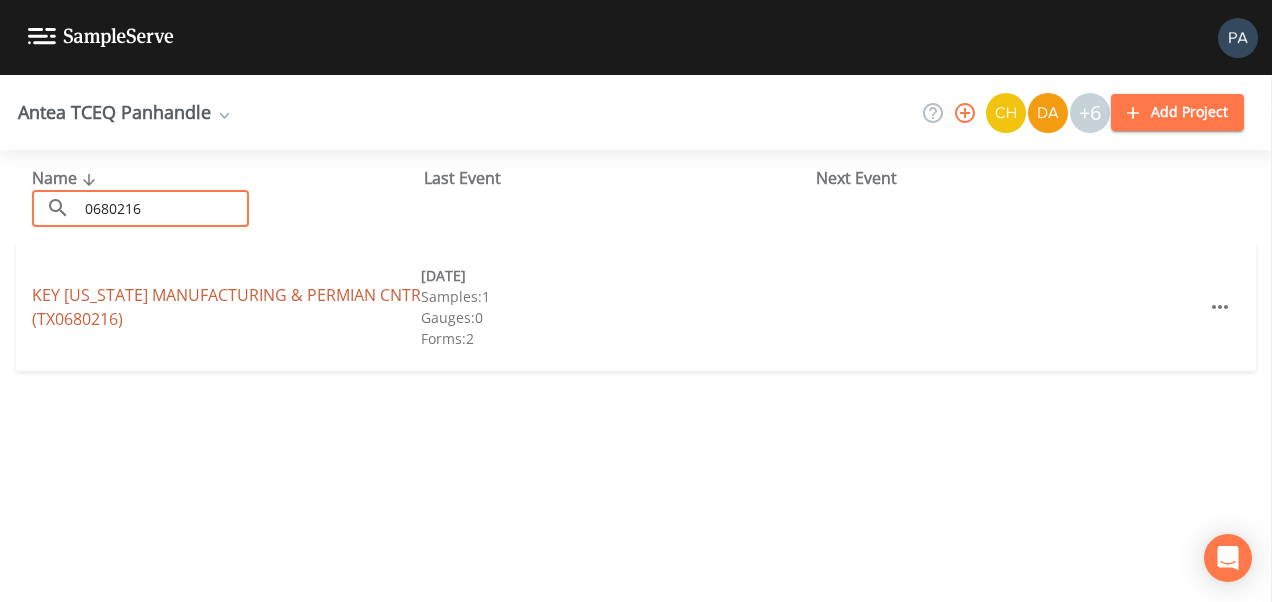 type on "0680216" 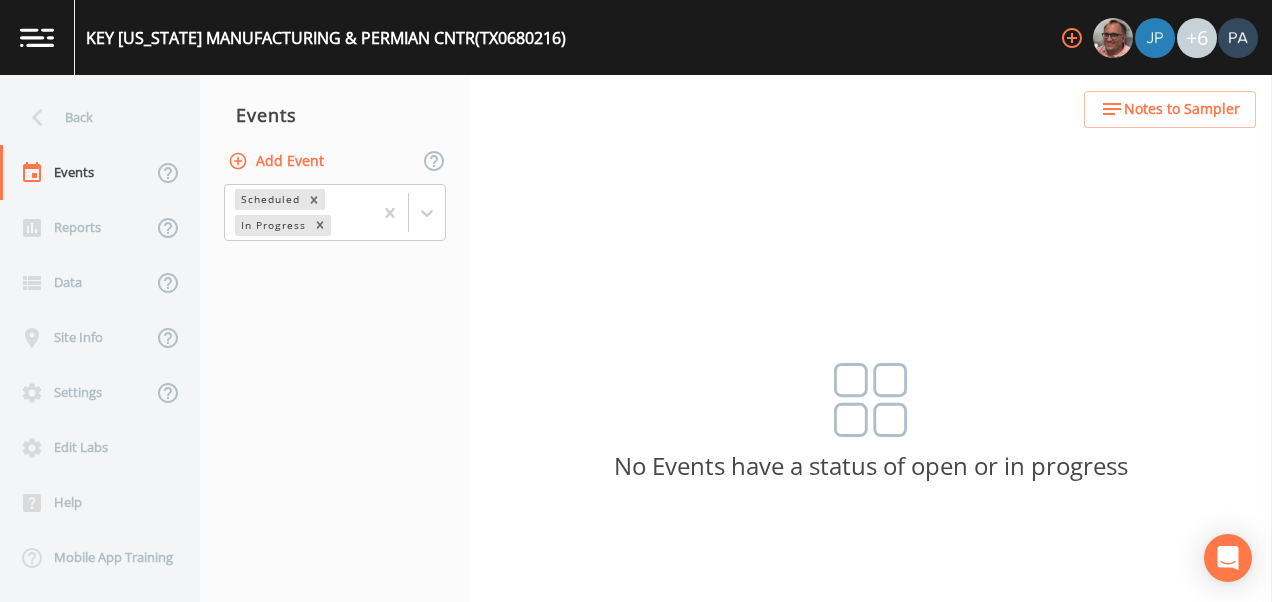 click on "Add Event" at bounding box center (278, 161) 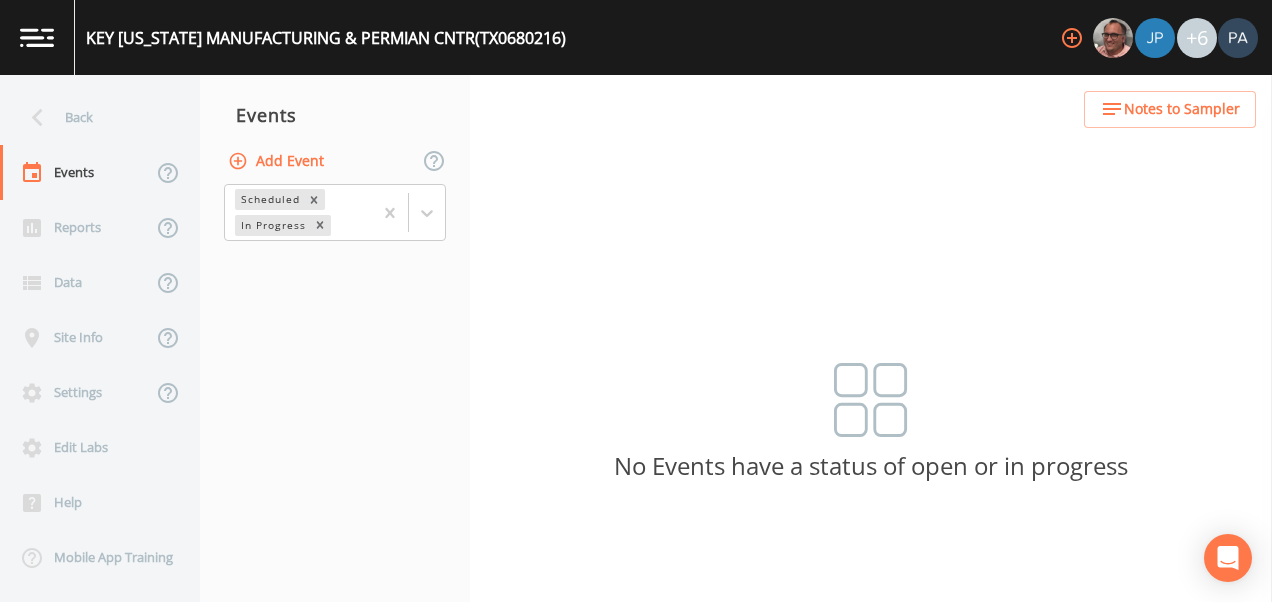 click on "Event Name" at bounding box center (636, 785) 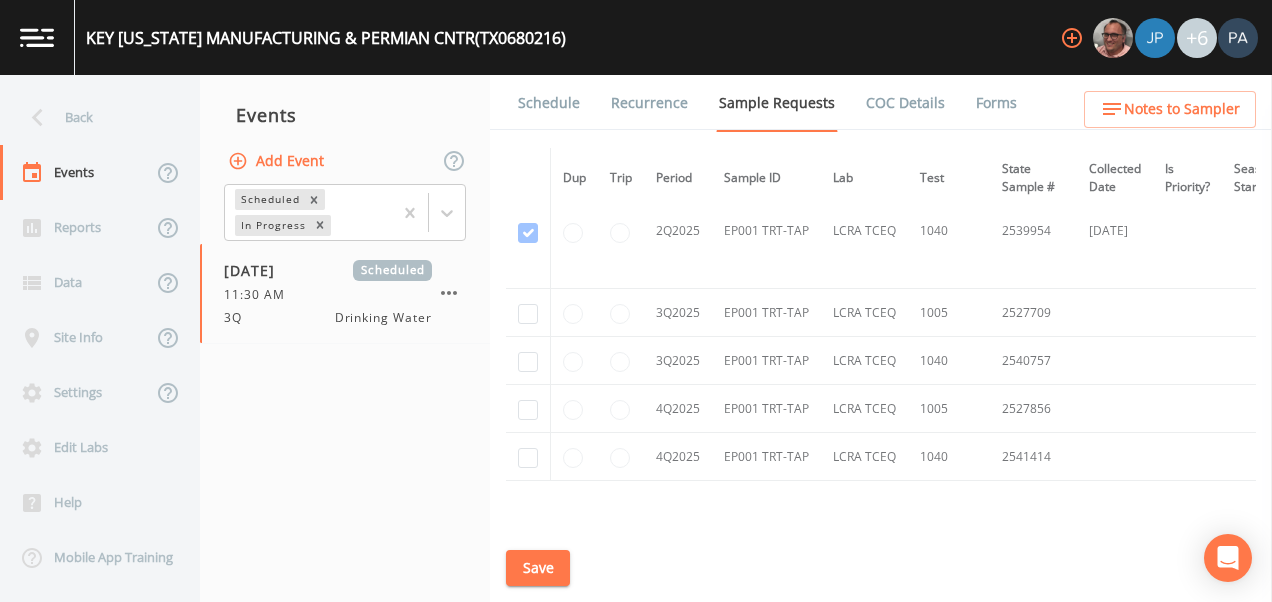 scroll, scrollTop: 3251, scrollLeft: 0, axis: vertical 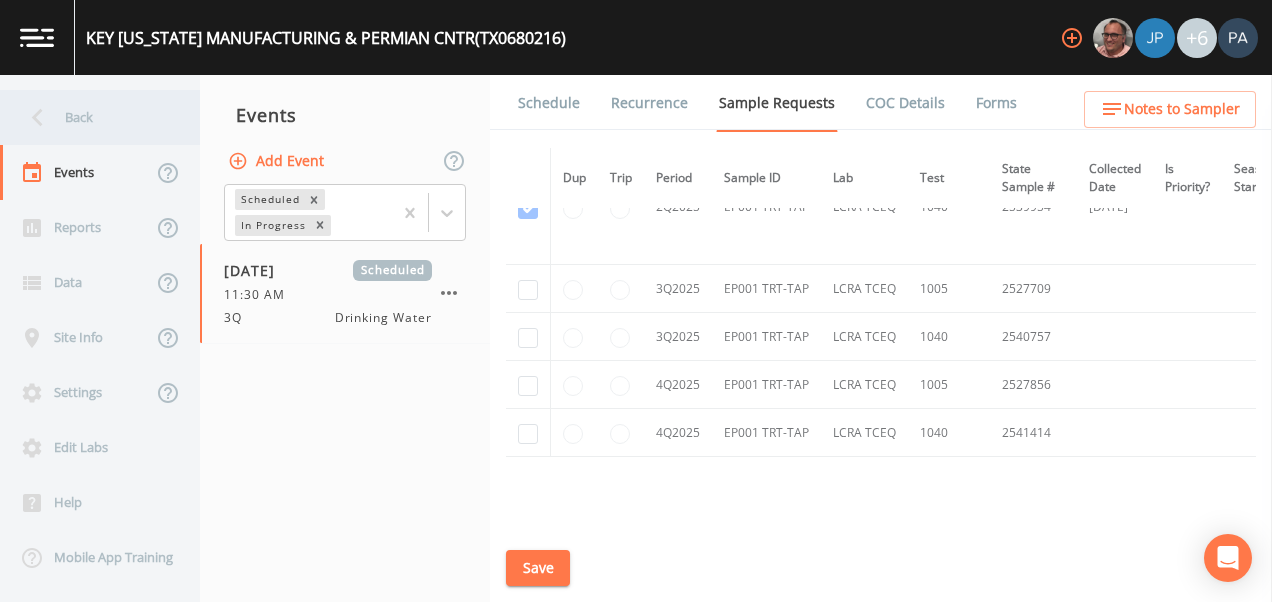 click on "Back" at bounding box center (90, 117) 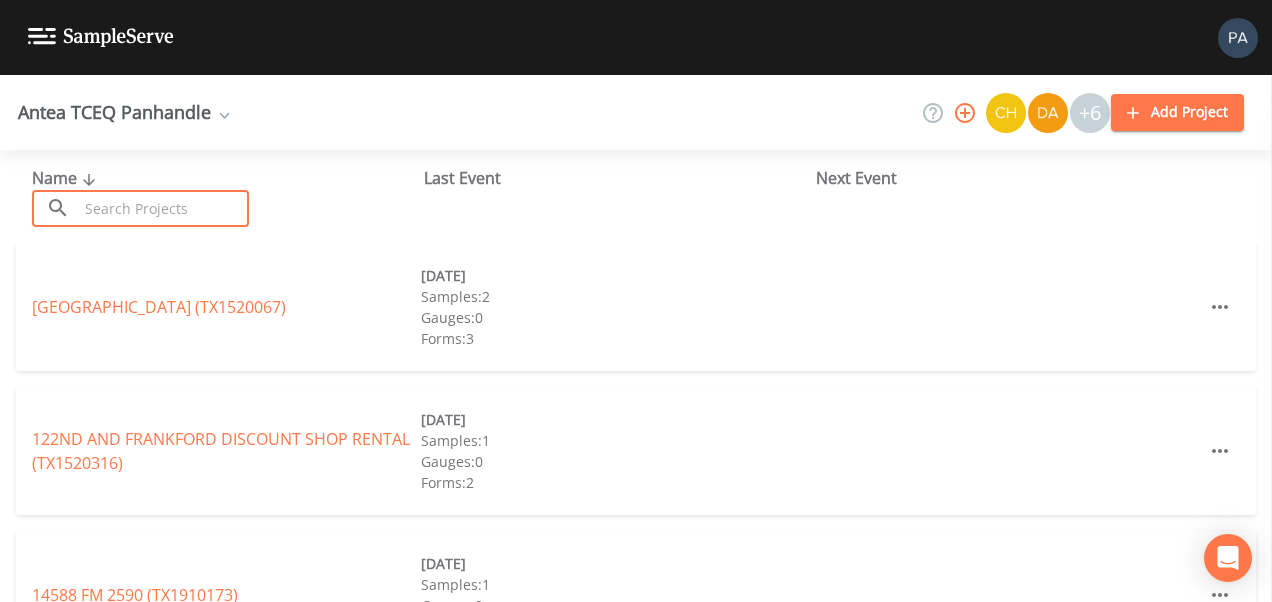 click at bounding box center (163, 208) 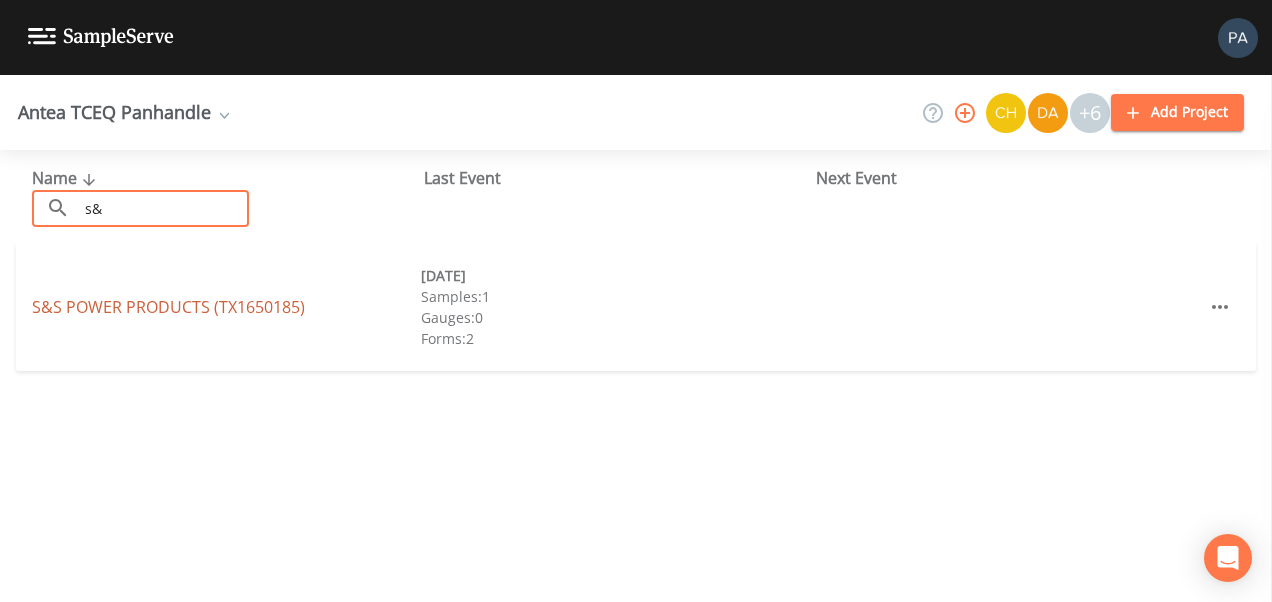 type on "s&" 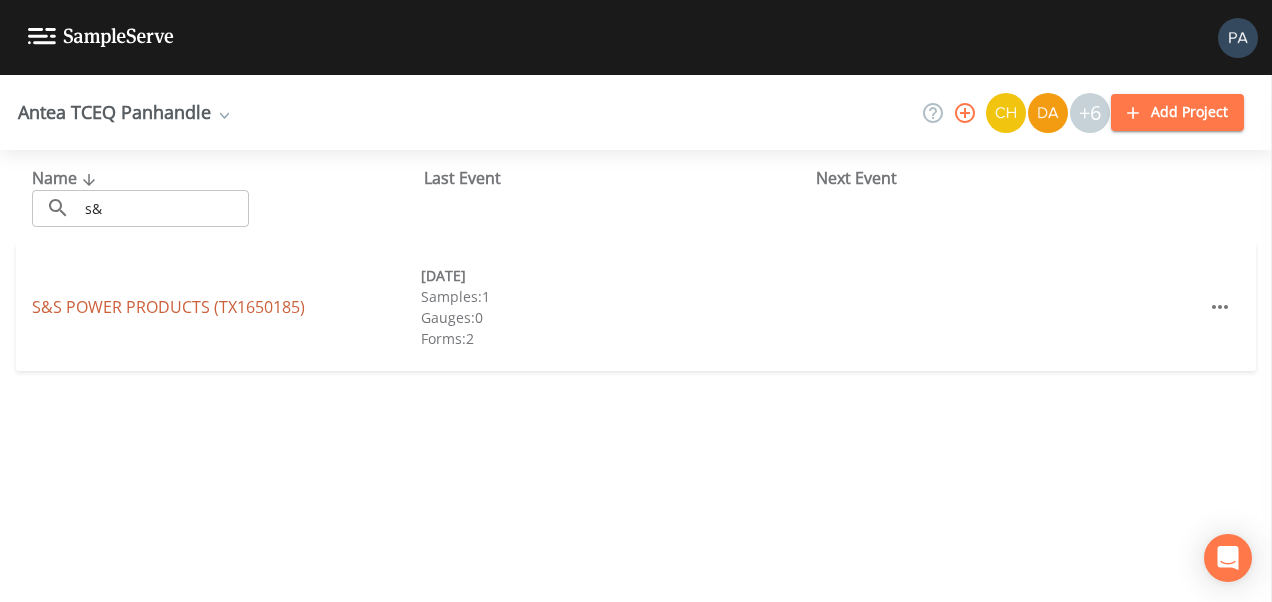click on "S&S POWER PRODUCTS   (TX1650185)" at bounding box center [168, 307] 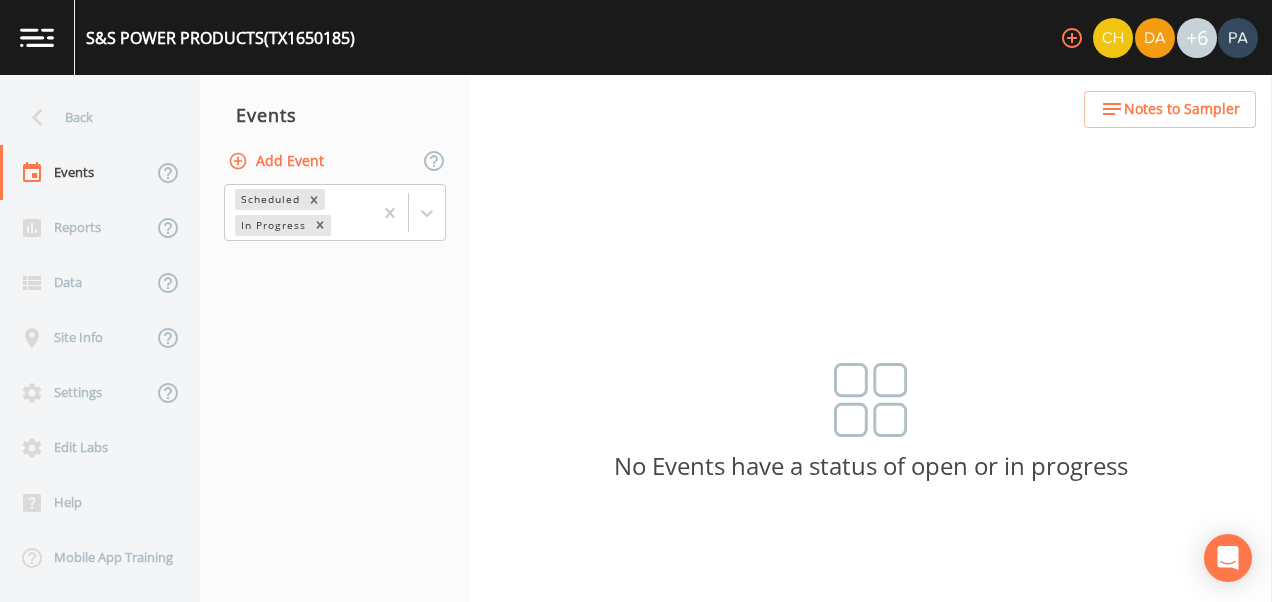 click on "Add Event" at bounding box center [278, 161] 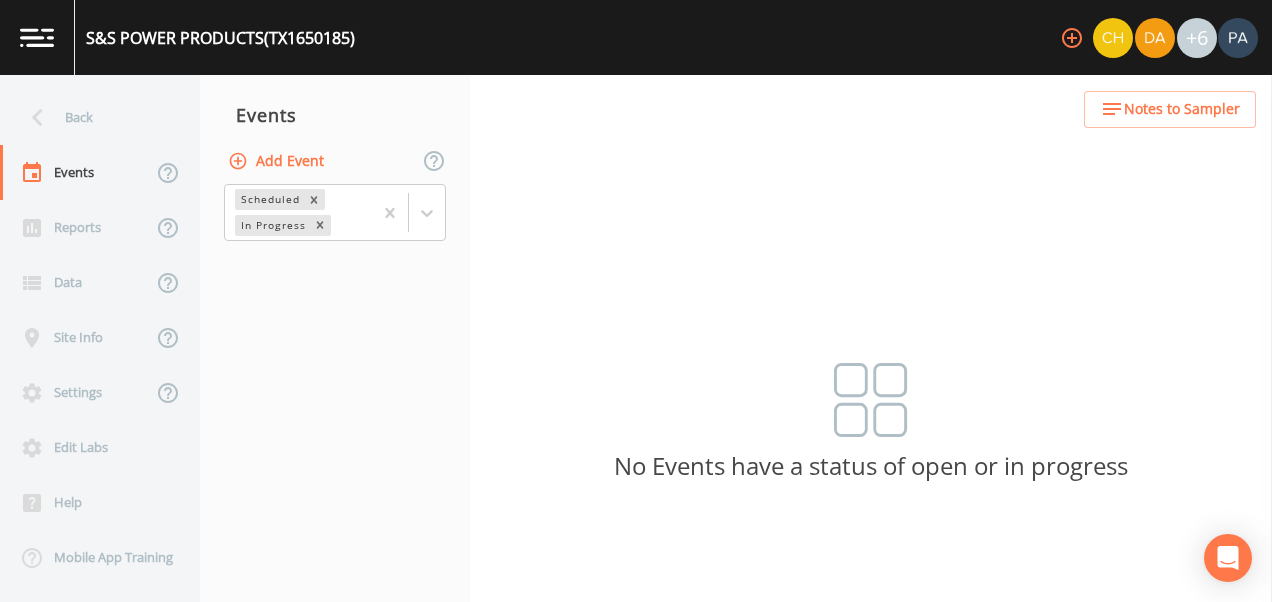click on "Event Name" at bounding box center [636, 785] 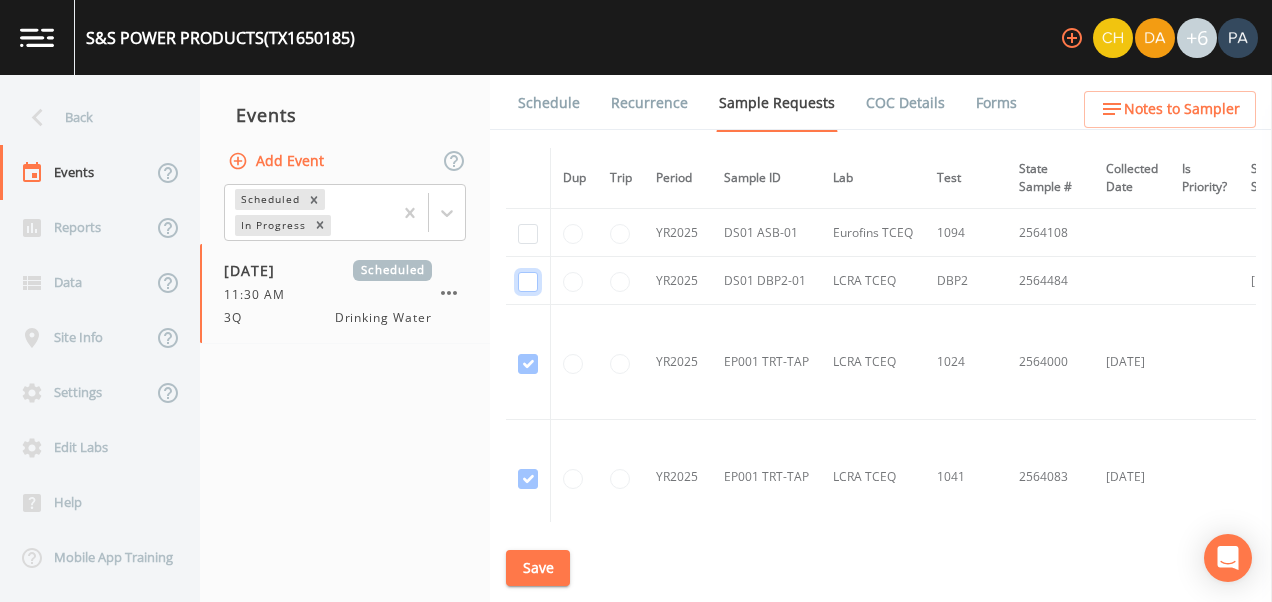 click at bounding box center (528, 282) 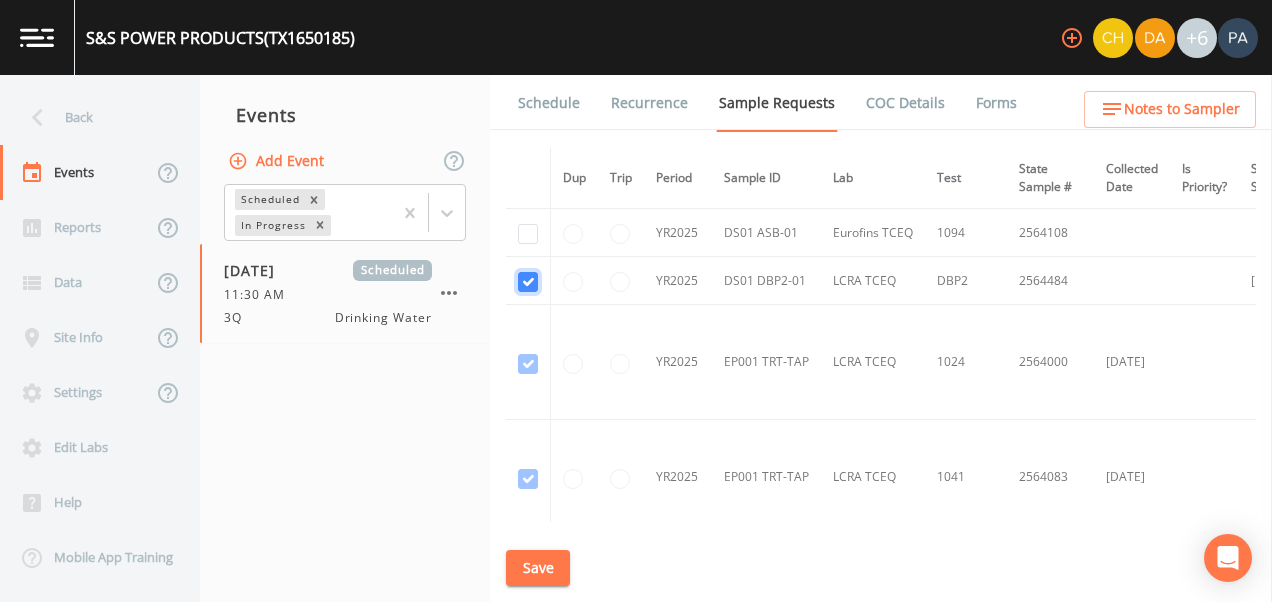 checkbox on "true" 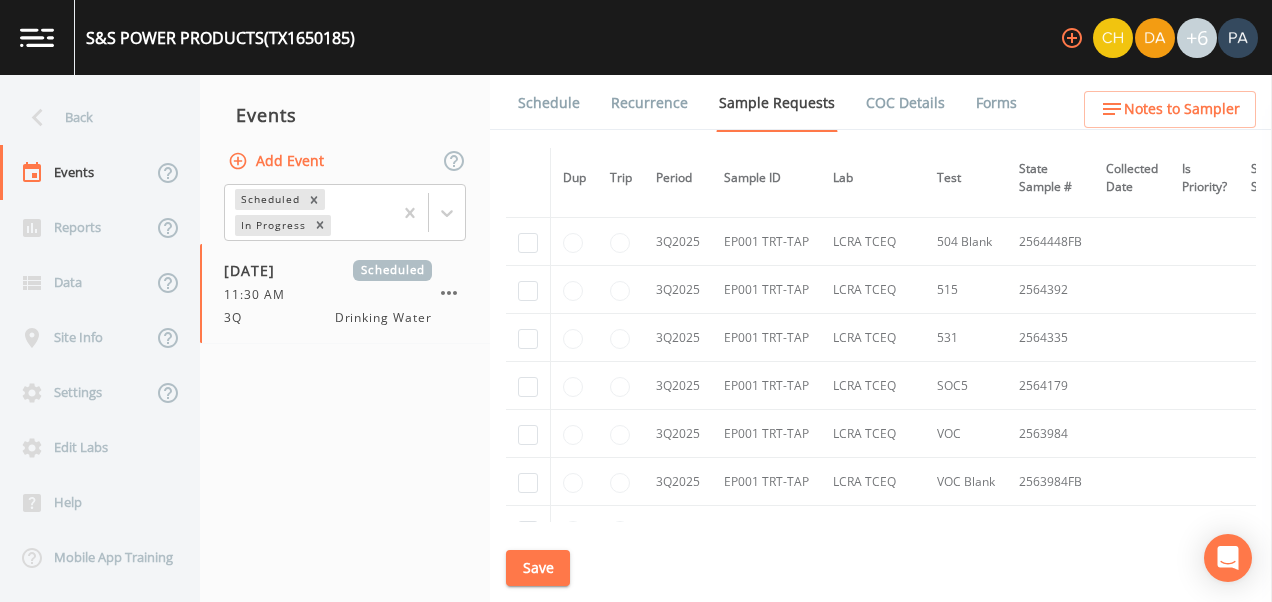 scroll, scrollTop: 1300, scrollLeft: 0, axis: vertical 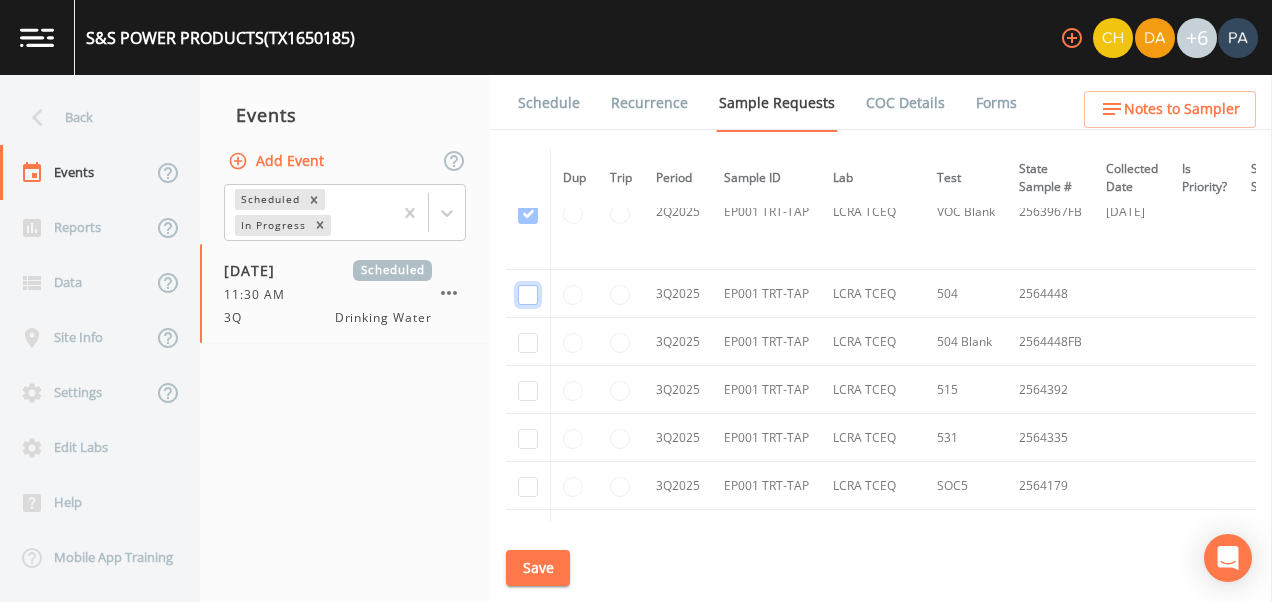 click at bounding box center (528, -476) 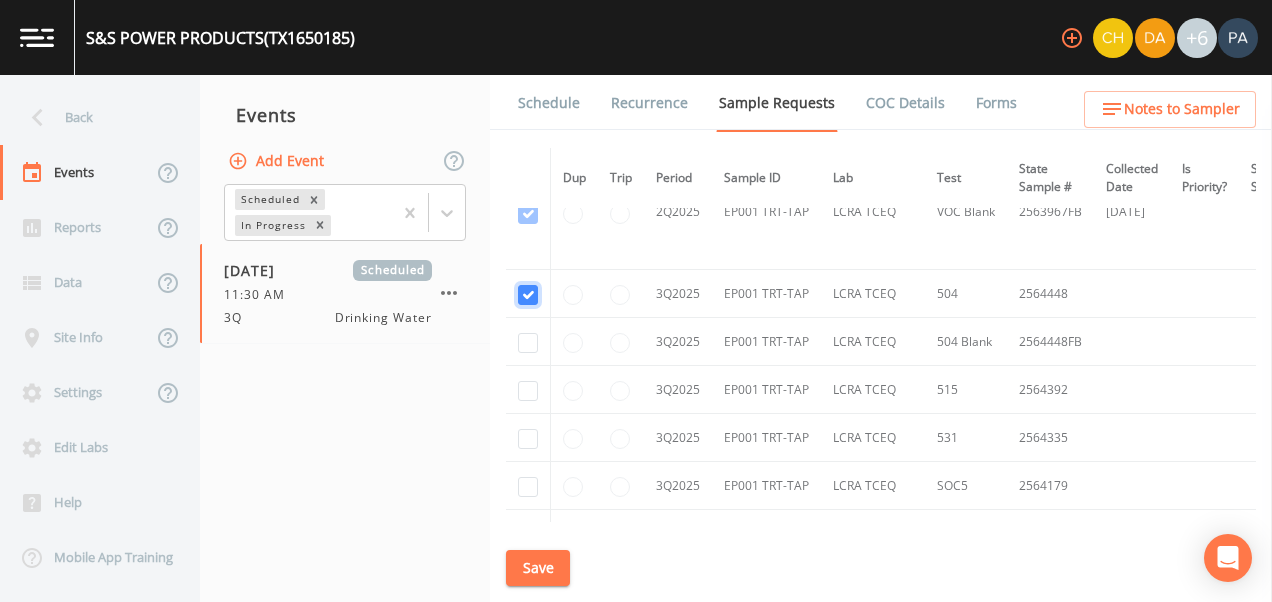 checkbox on "true" 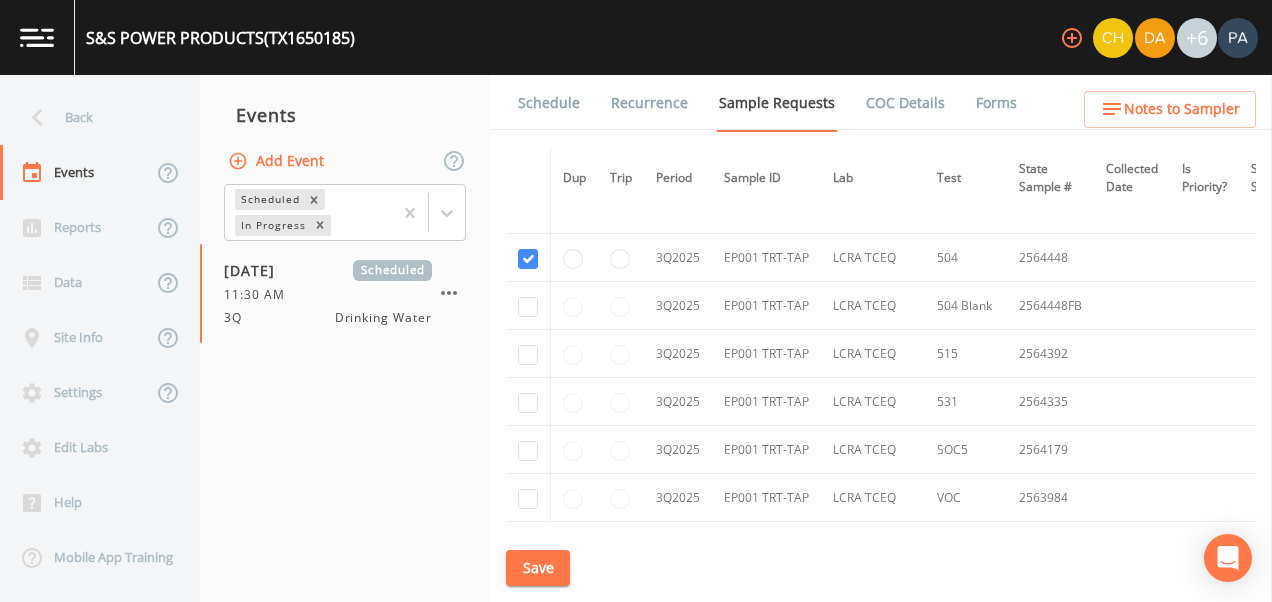 click at bounding box center [528, 306] 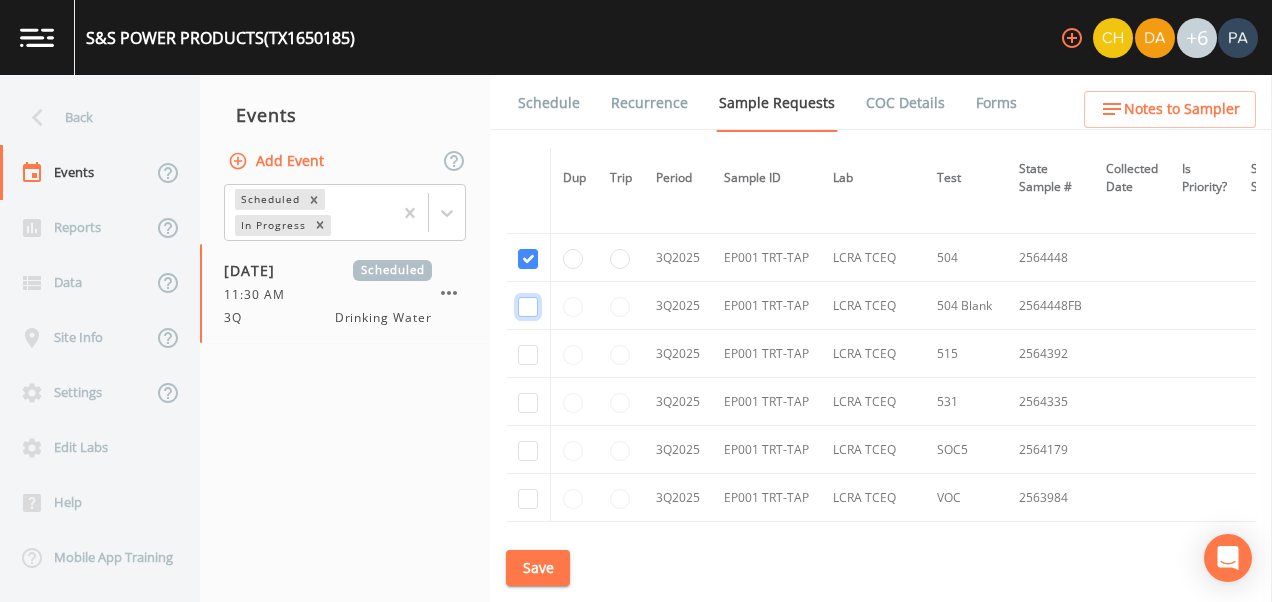 click at bounding box center (528, -298) 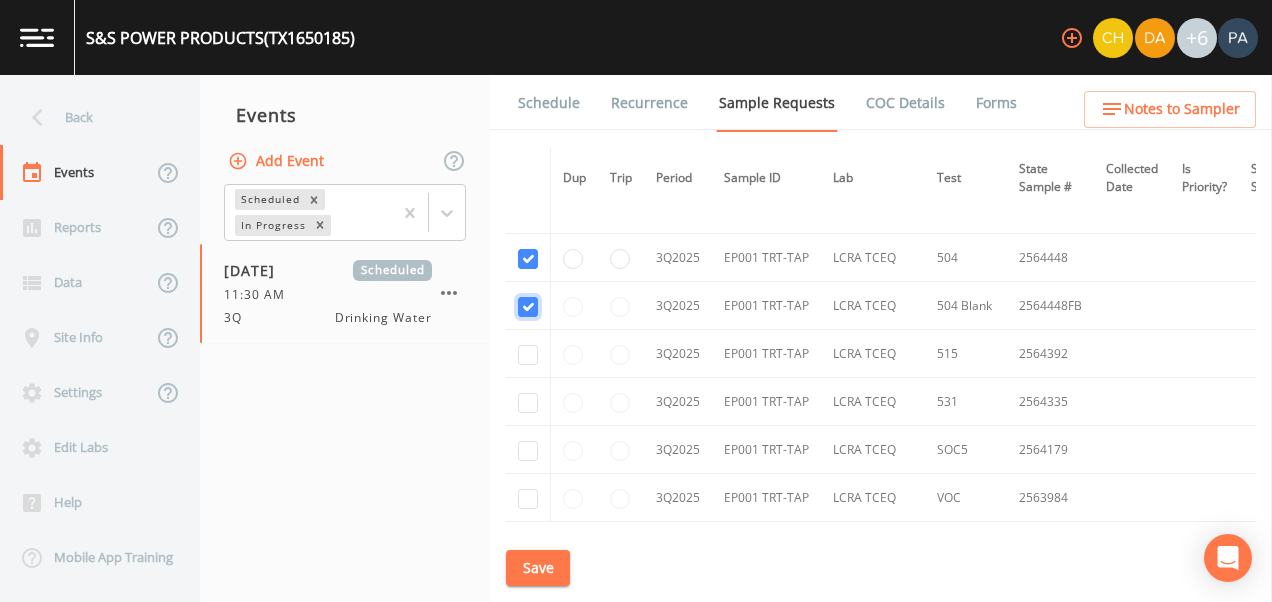 checkbox on "true" 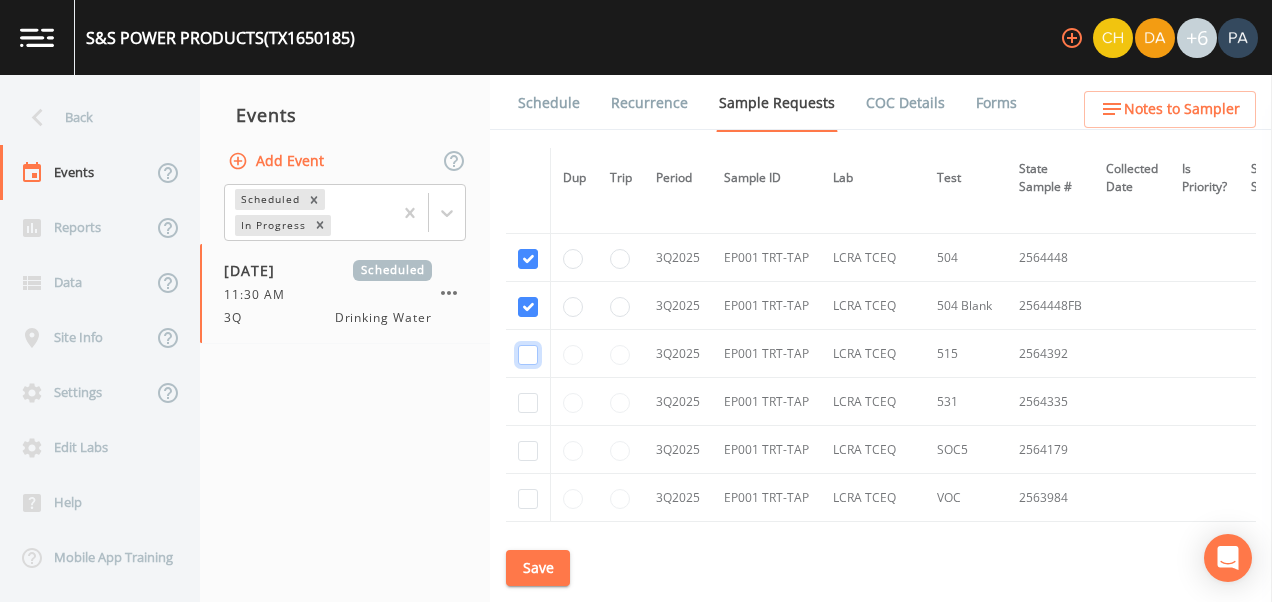 click at bounding box center [528, -201] 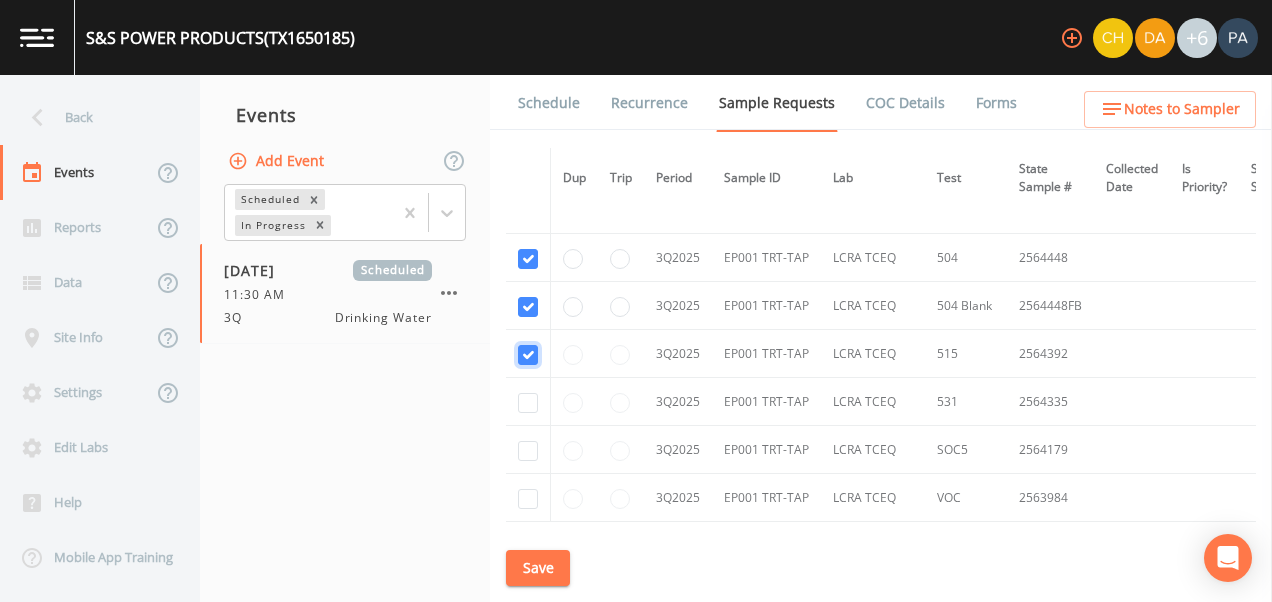 checkbox on "true" 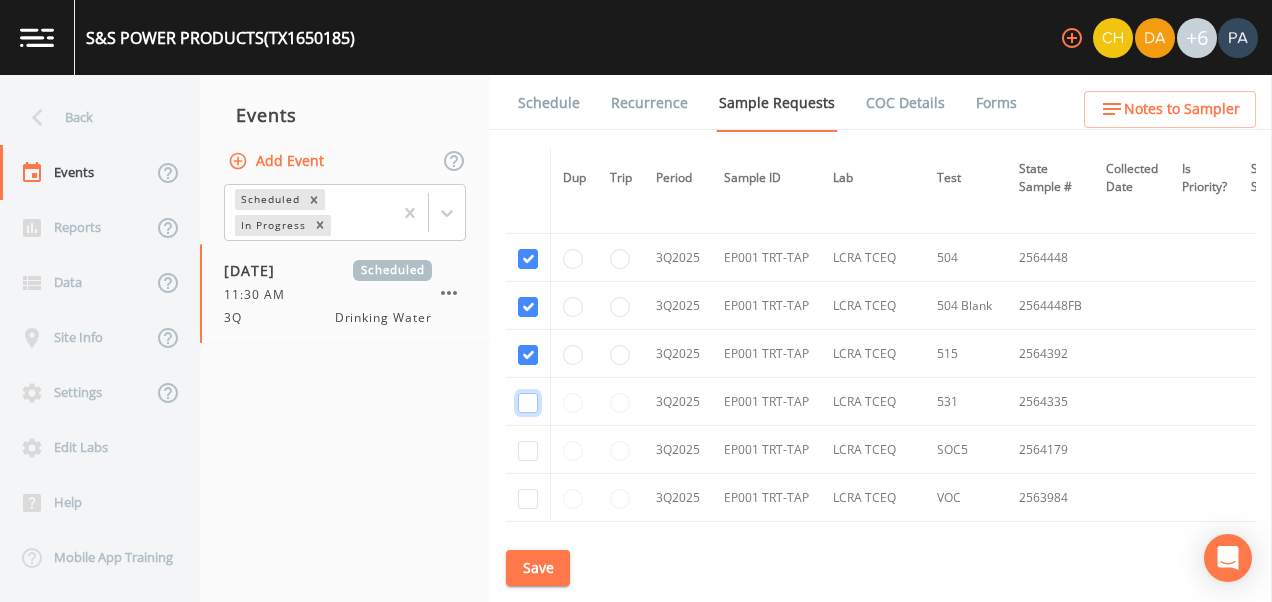 click at bounding box center (528, -104) 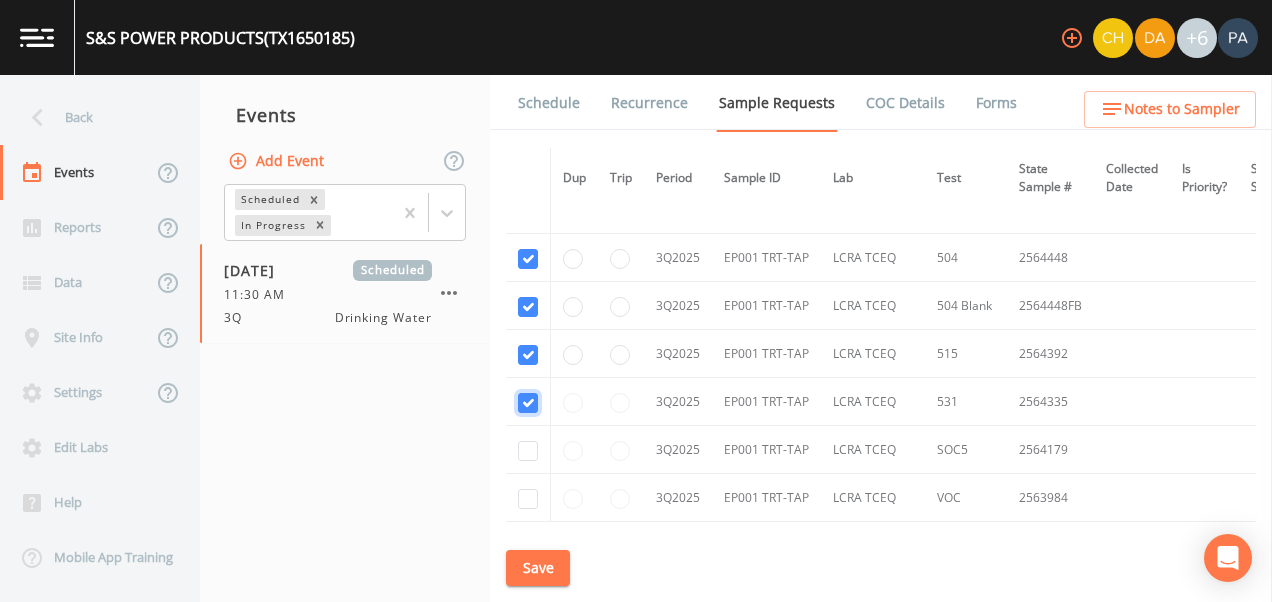 checkbox on "true" 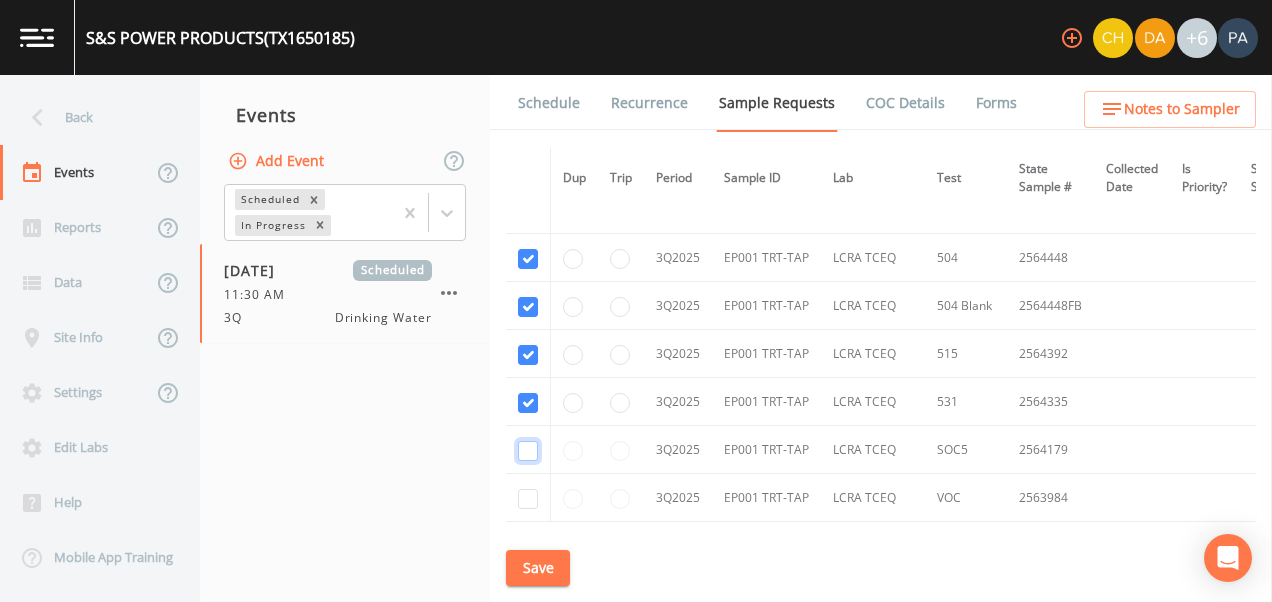 drag, startPoint x: 525, startPoint y: 449, endPoint x: 539, endPoint y: 412, distance: 39.56008 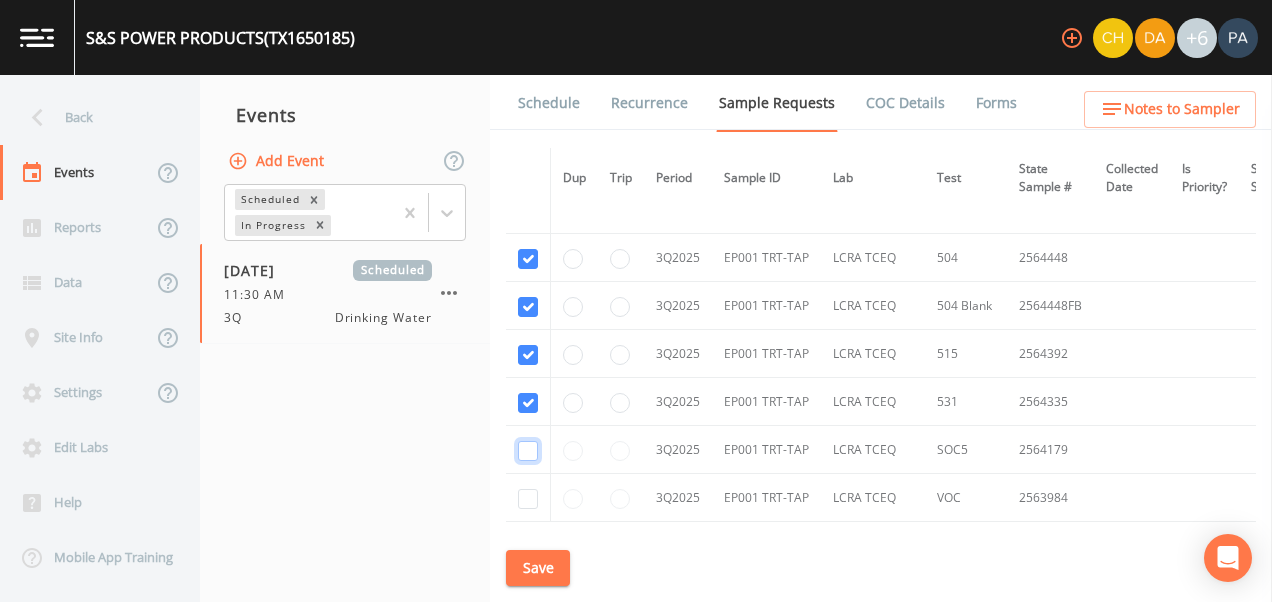 click at bounding box center (528, -7) 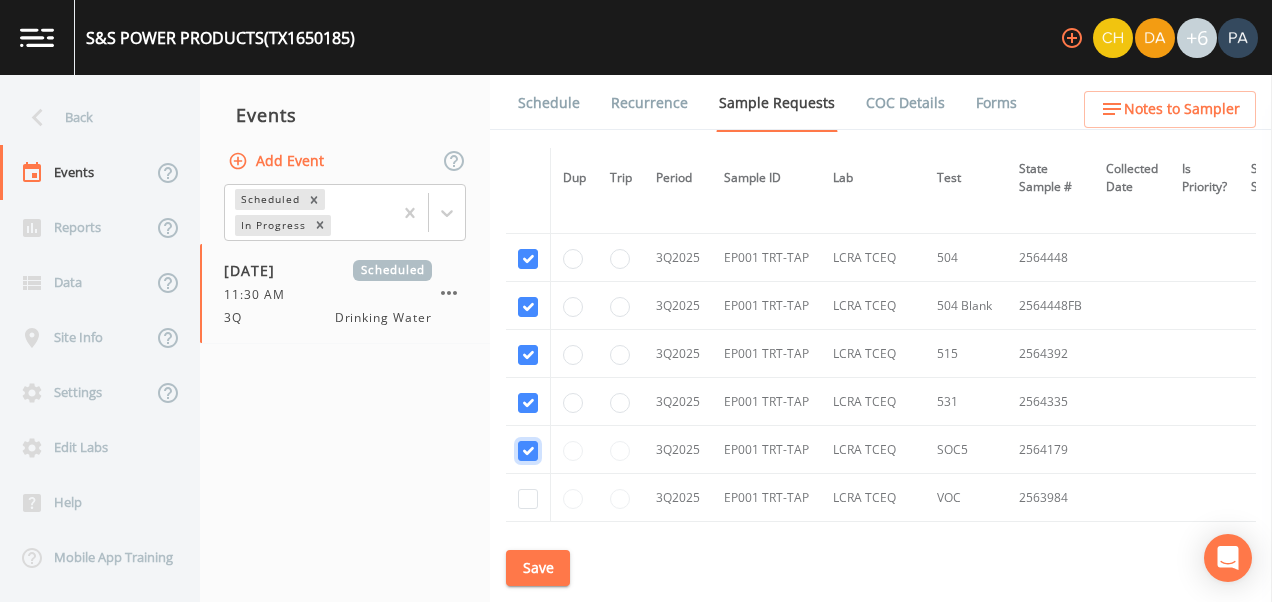 checkbox on "true" 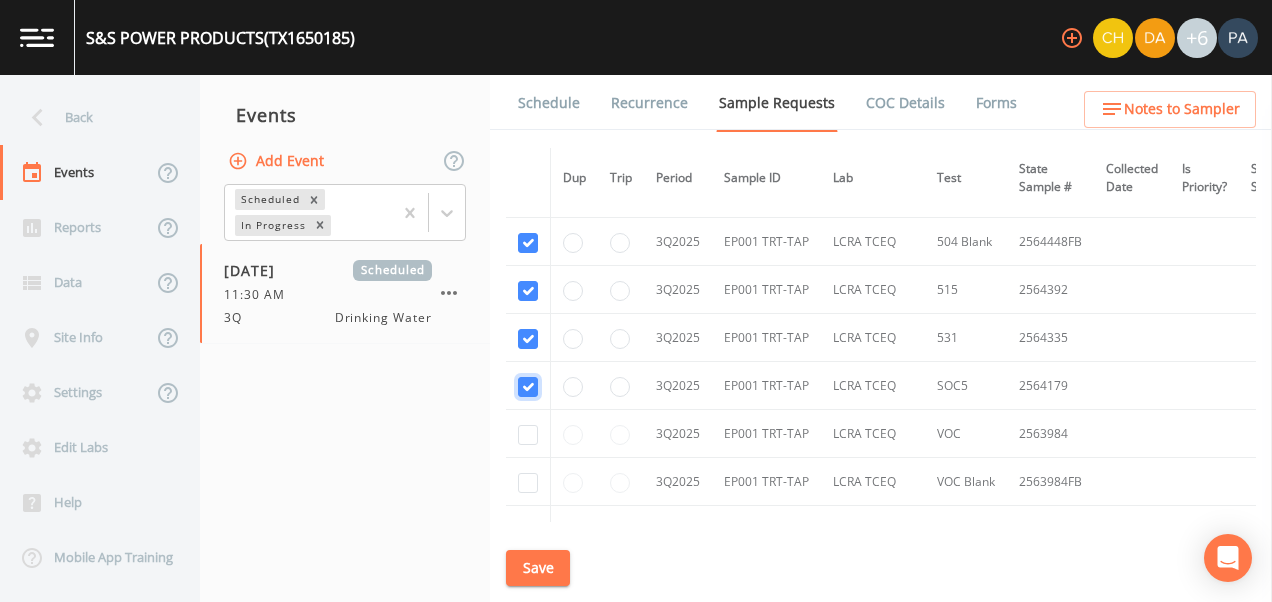 scroll, scrollTop: 1238, scrollLeft: 0, axis: vertical 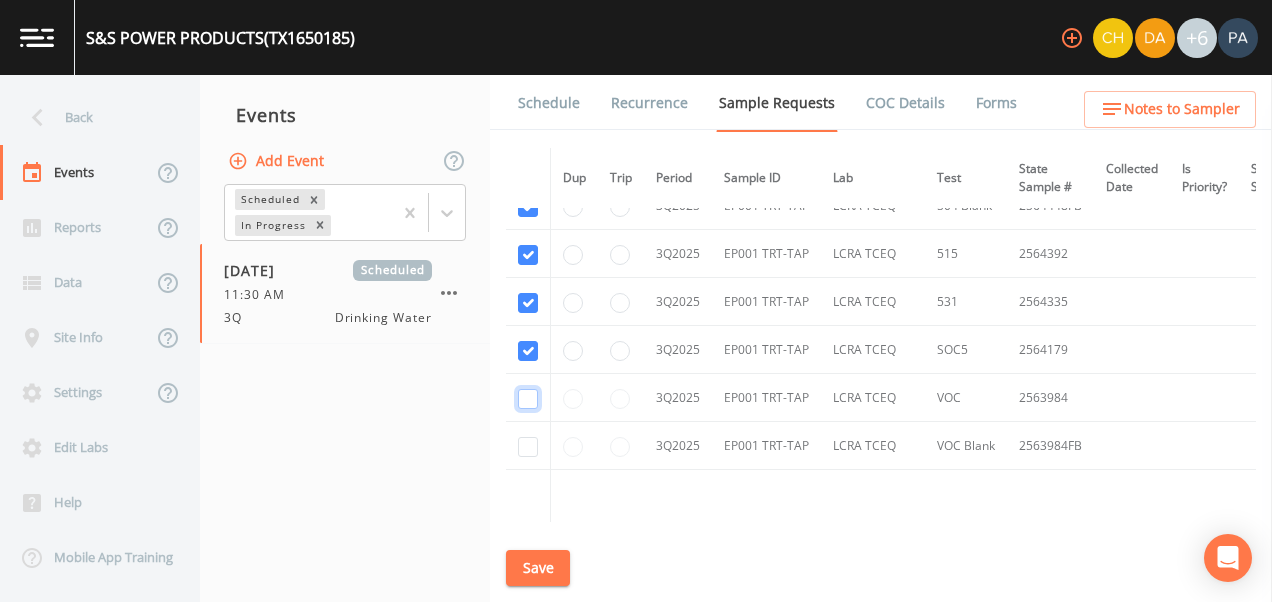 click at bounding box center [528, -10] 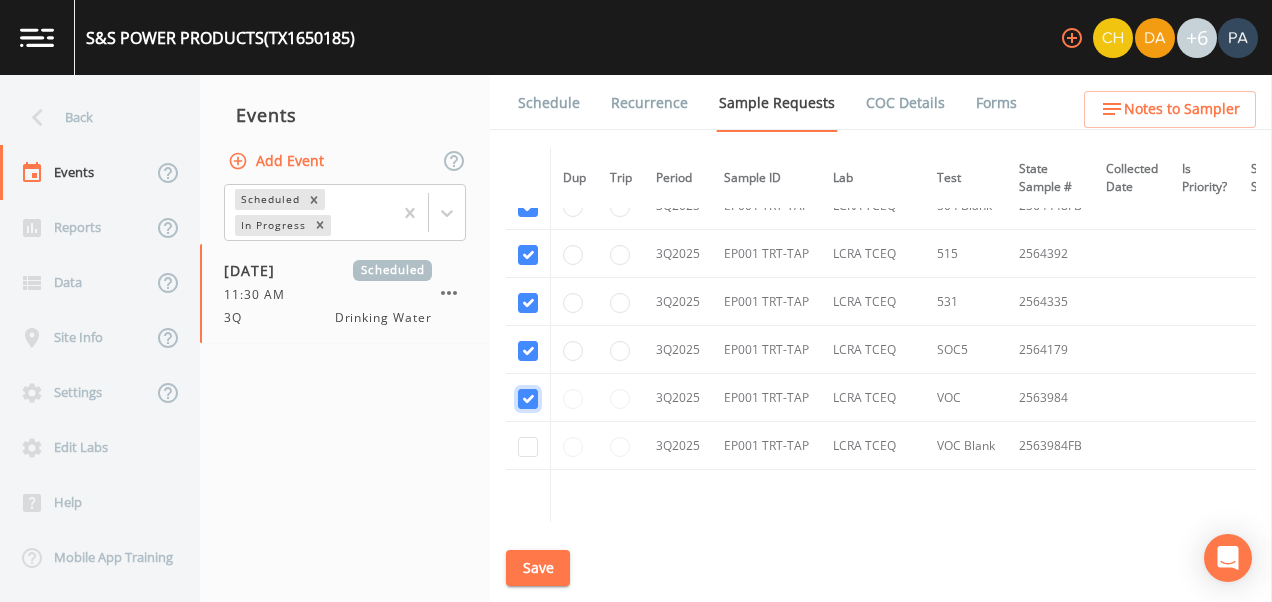 checkbox on "true" 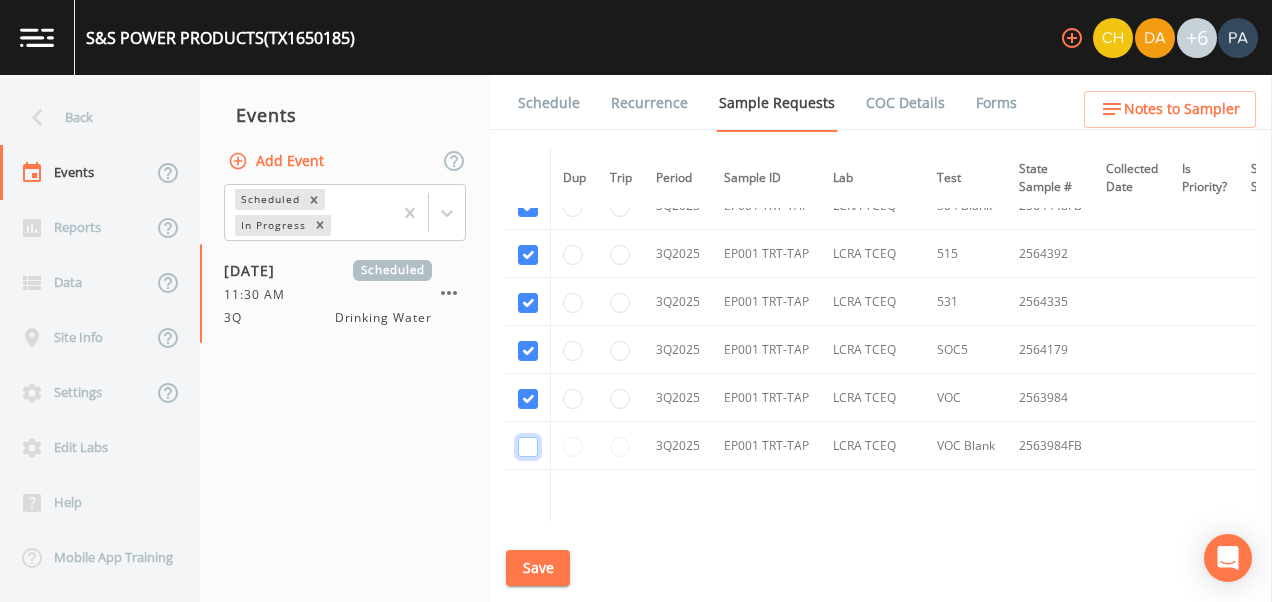 click at bounding box center (528, 87) 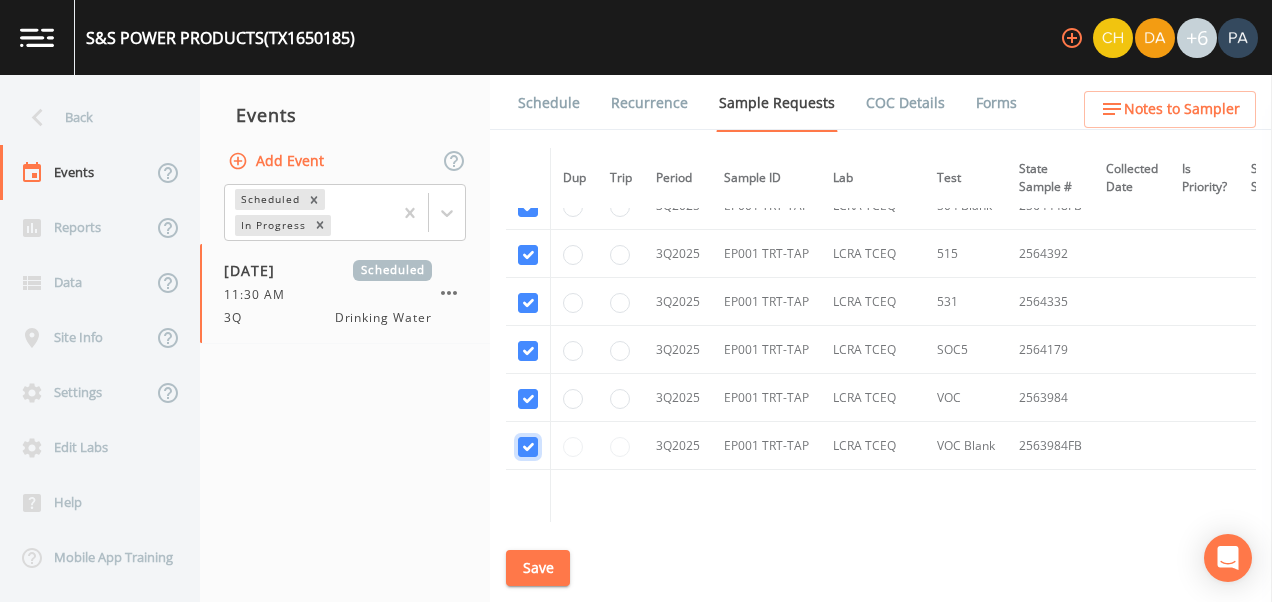 checkbox on "true" 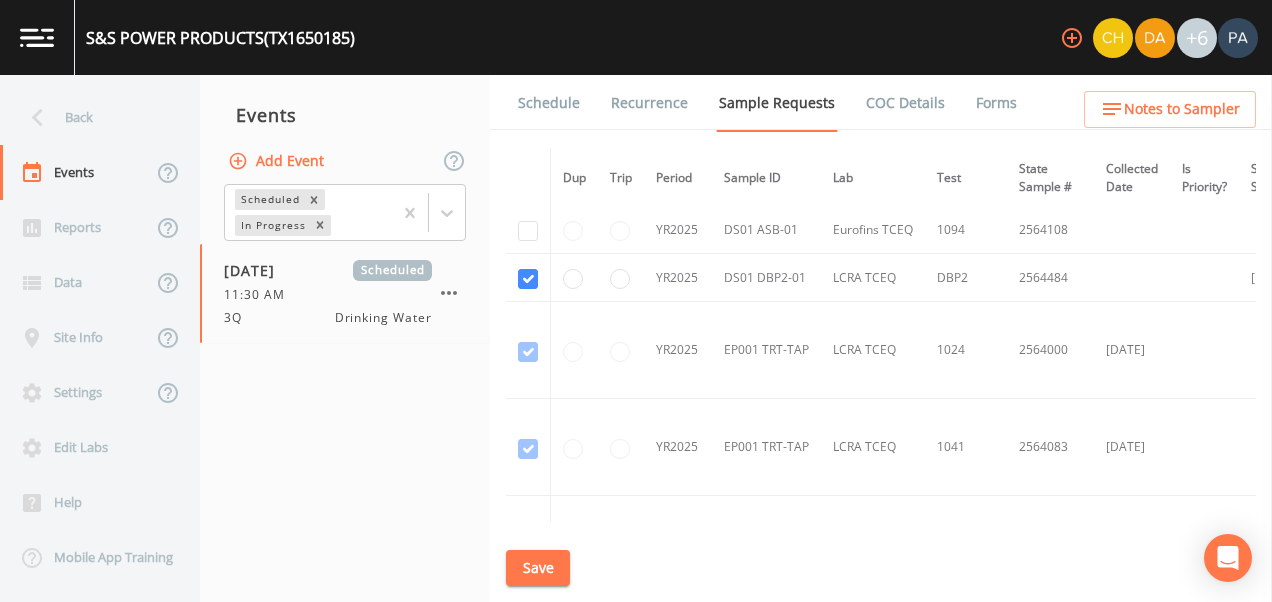 scroll, scrollTop: 0, scrollLeft: 0, axis: both 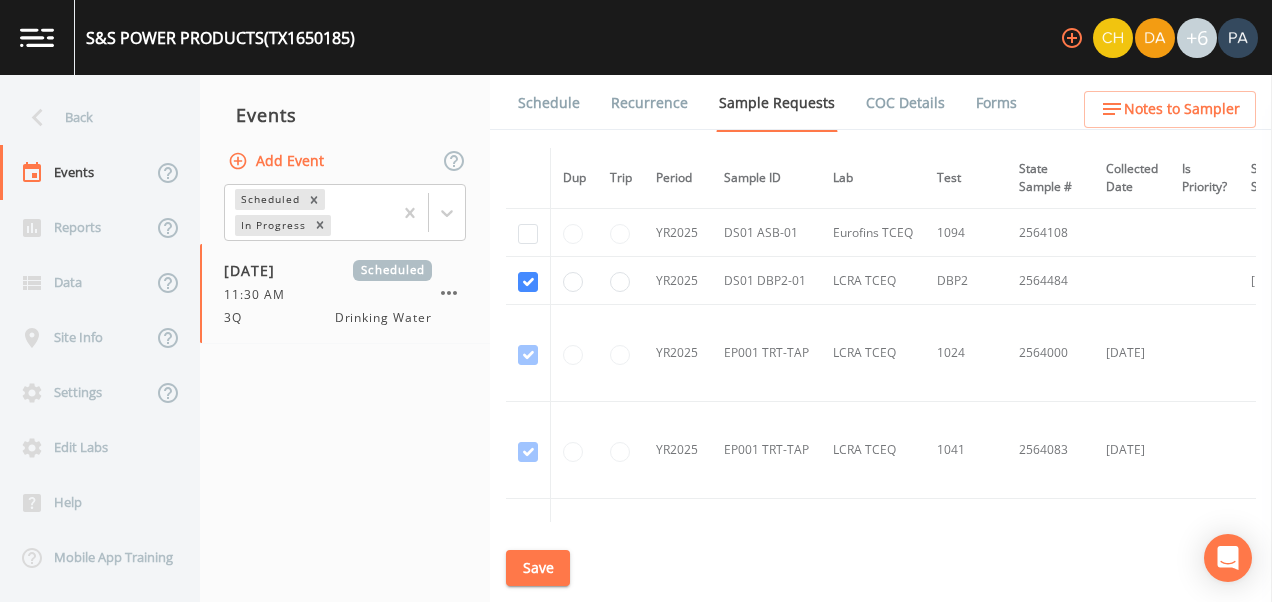 click on "Save" at bounding box center [538, 568] 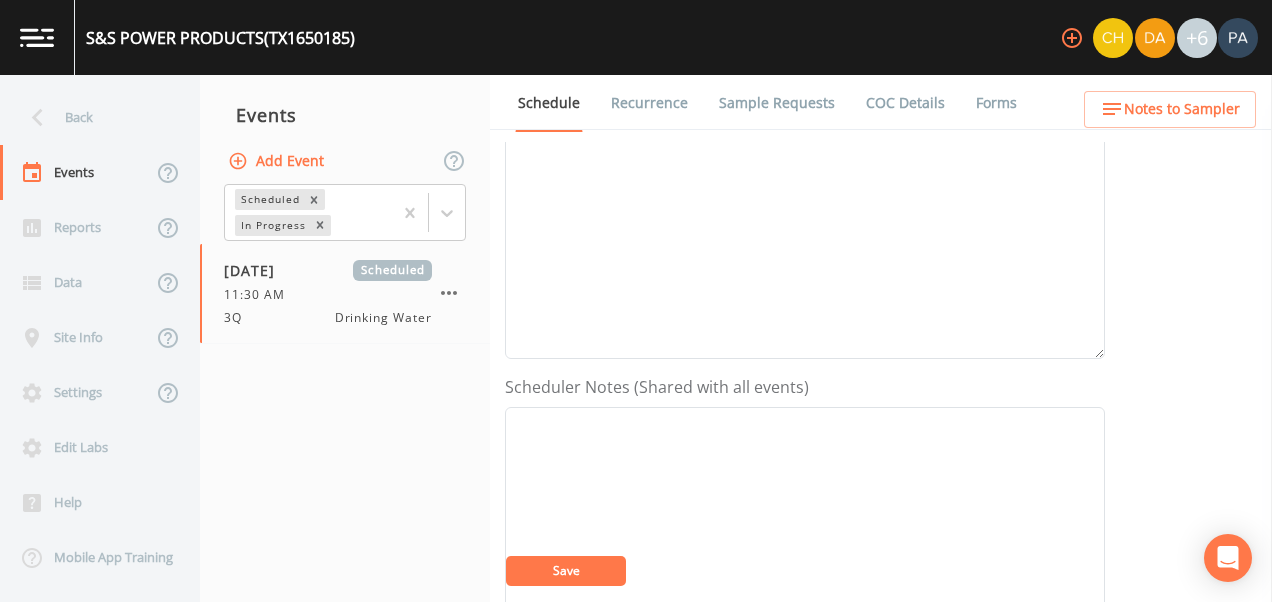 scroll, scrollTop: 500, scrollLeft: 0, axis: vertical 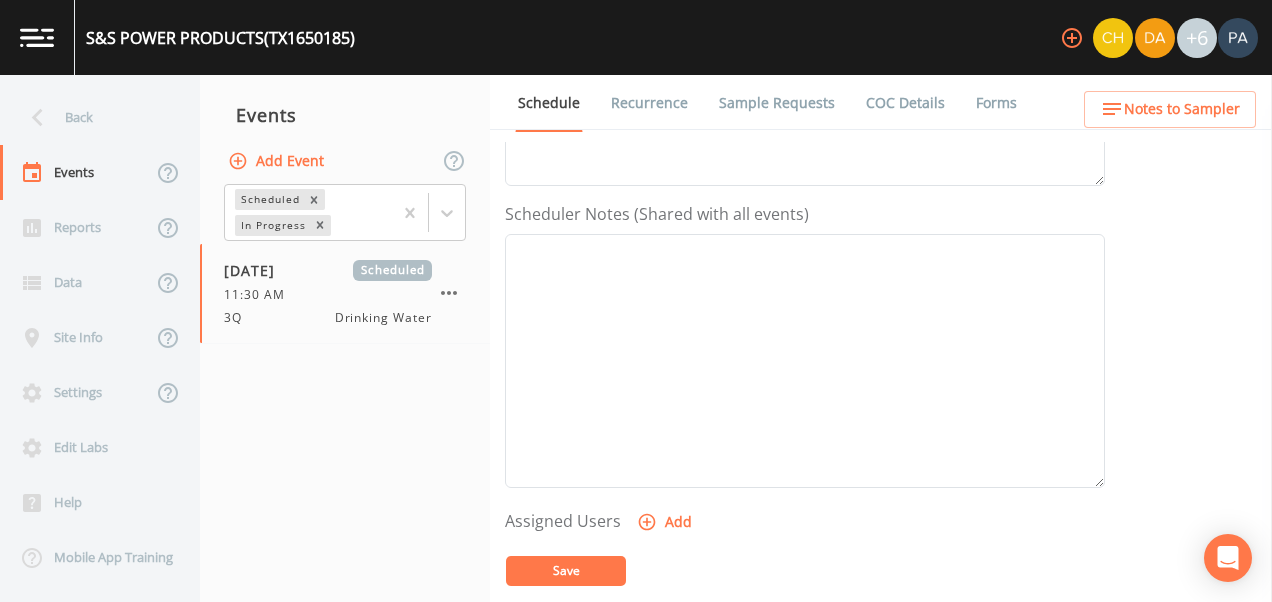 click on "Add" at bounding box center (666, 522) 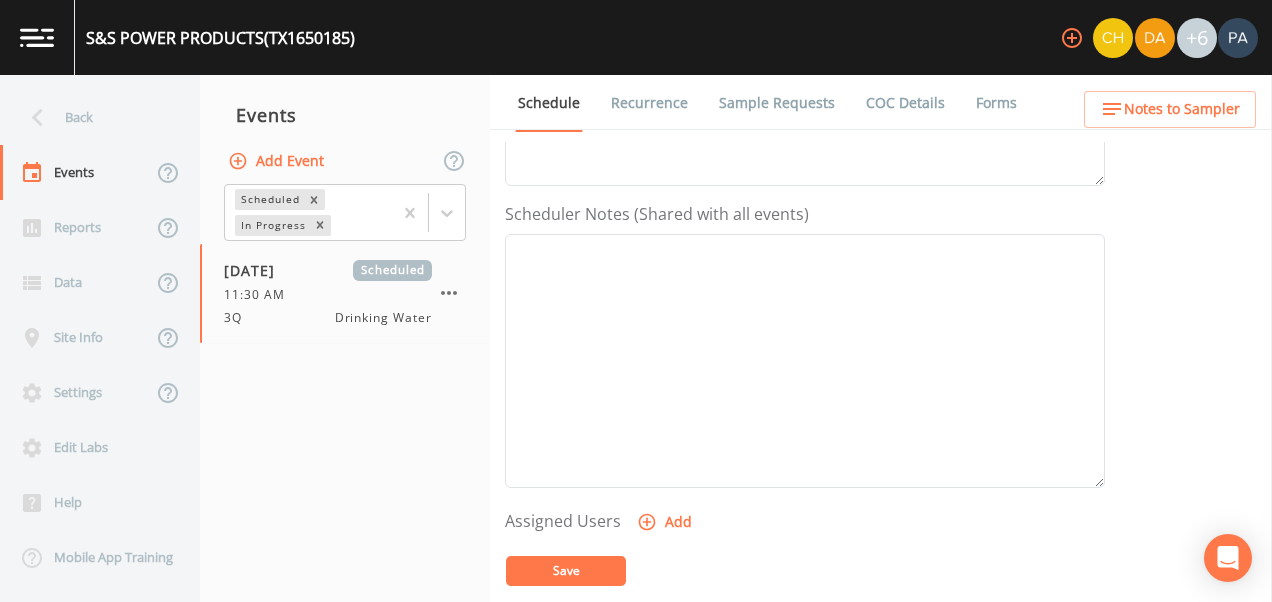 click on "Select User [PERSON_NAME] [PERSON_NAME] [PERSON_NAME]  [PERSON_NAME] [PERSON_NAME] [PERSON_NAME] [PERSON_NAME] [PERSON_NAME] [PERSON_NAME]" at bounding box center (636, 667) 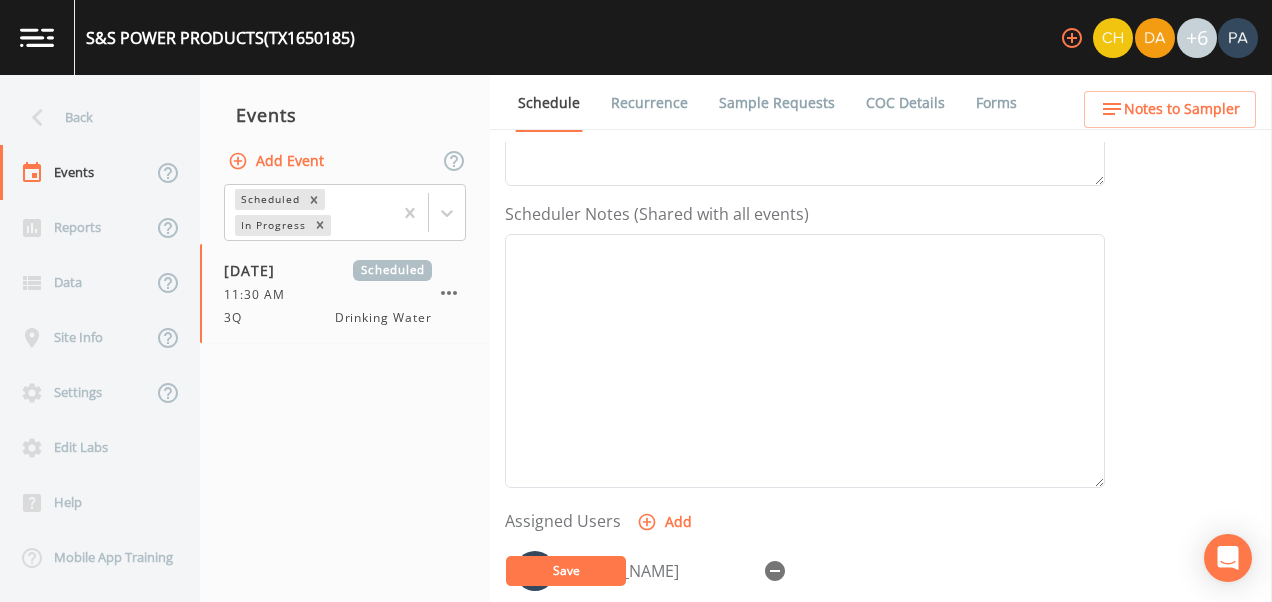 click on "Save" at bounding box center [566, 571] 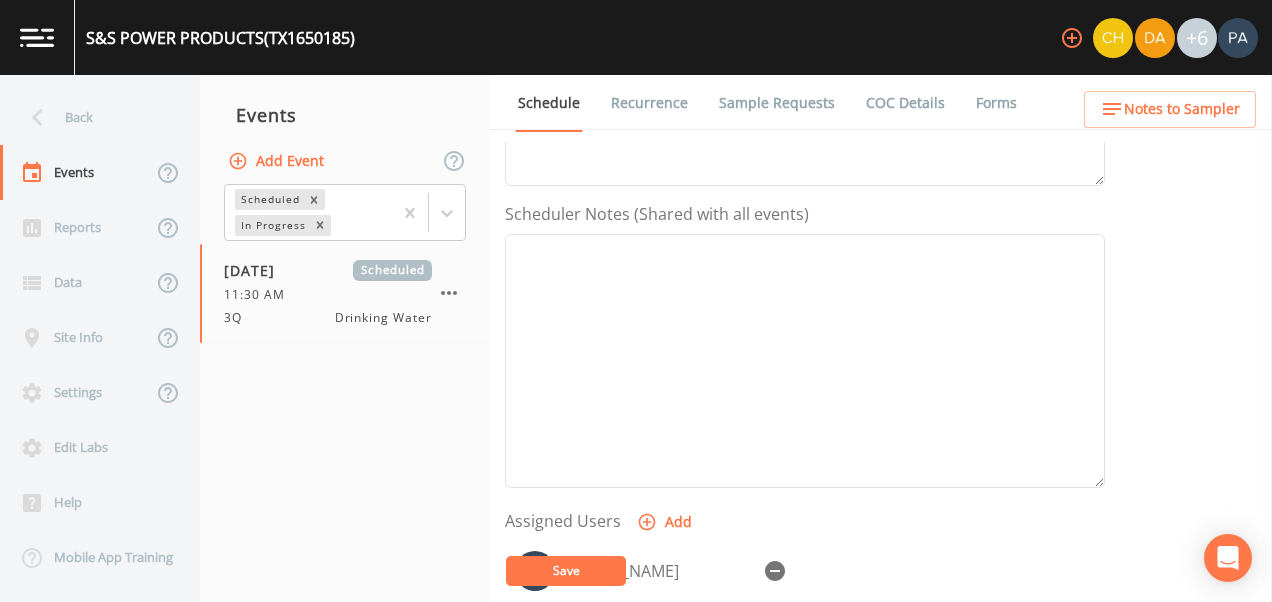 click on "Events Add Event Scheduled In Progress [DATE] Scheduled 11:30 AM 3Q Drinking Water" at bounding box center [345, 338] 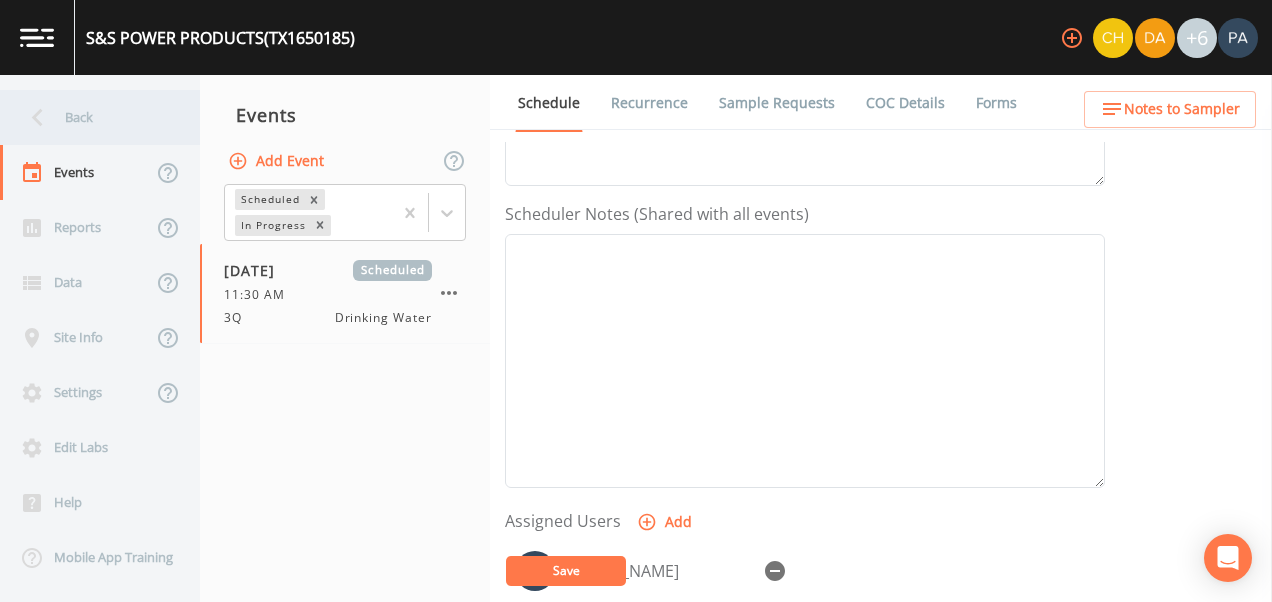 click on "Back" at bounding box center (90, 117) 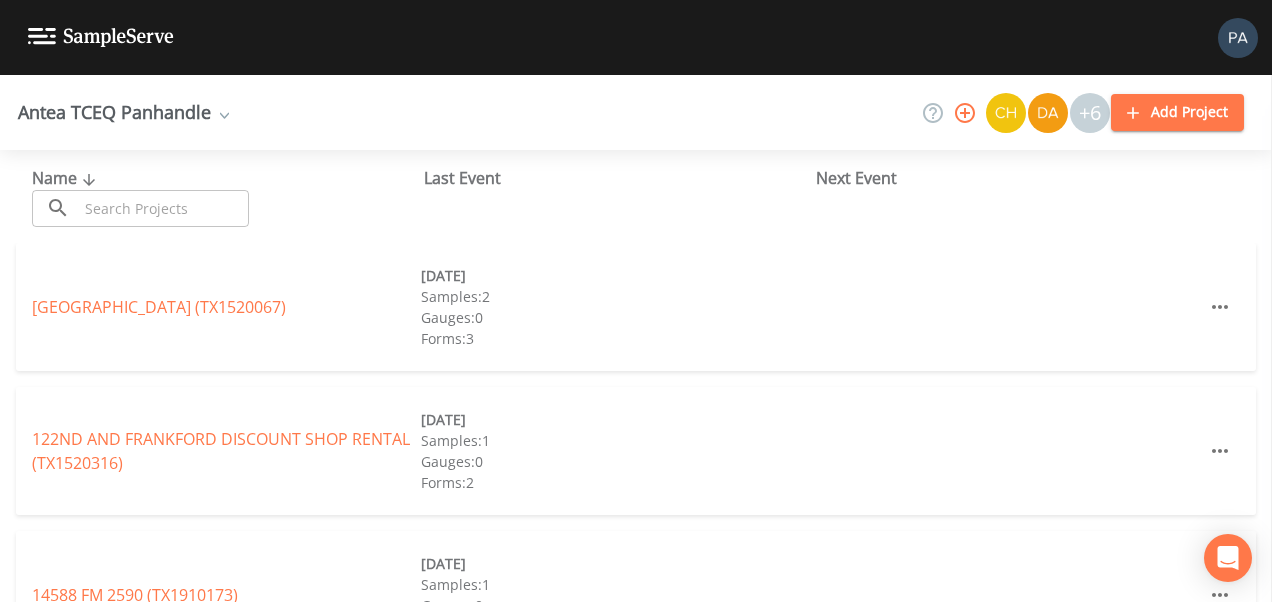 click on "Name ​ ​ Last Event Next Event" at bounding box center (636, 196) 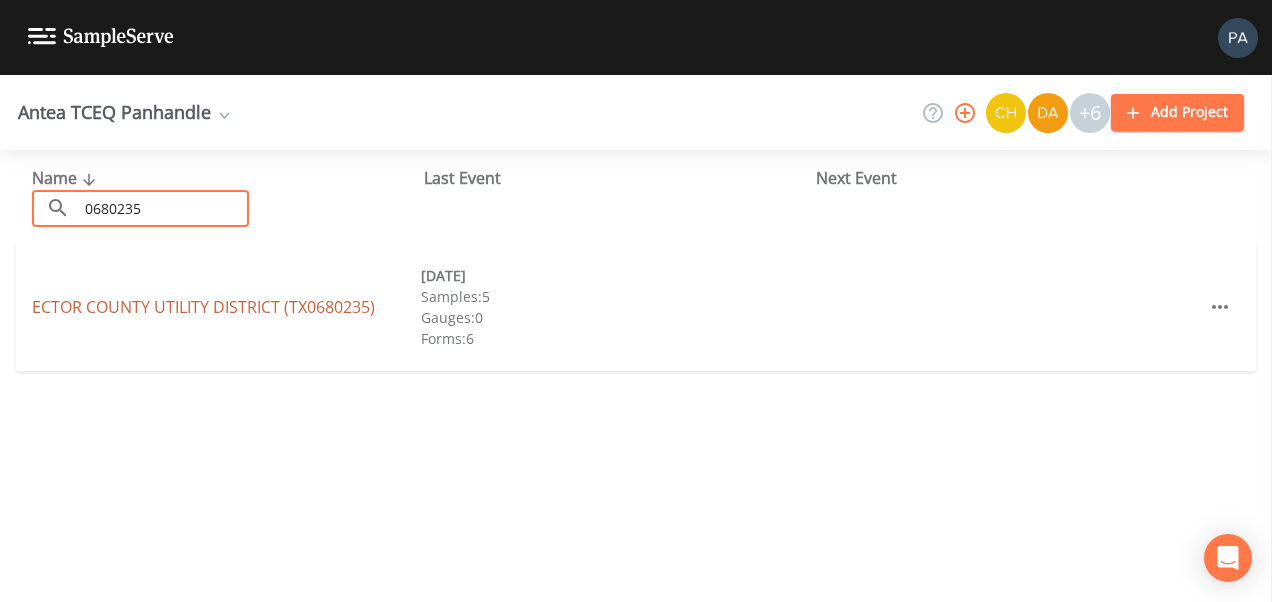 type on "0680235" 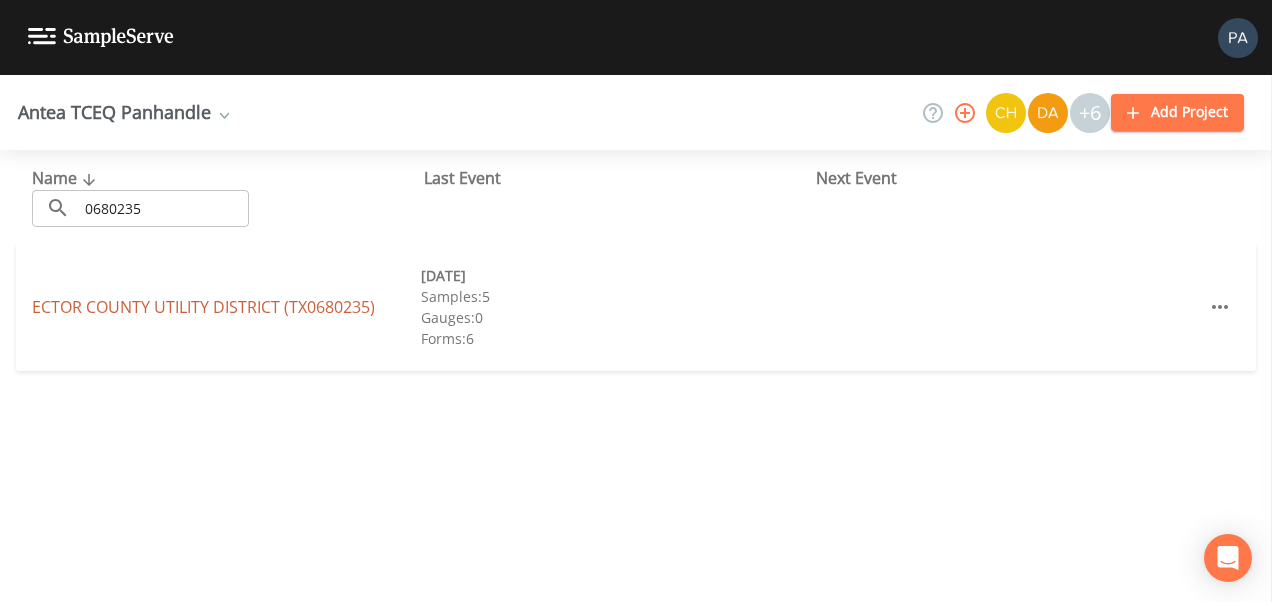 click on "[GEOGRAPHIC_DATA]   (TX0680235)" at bounding box center [203, 307] 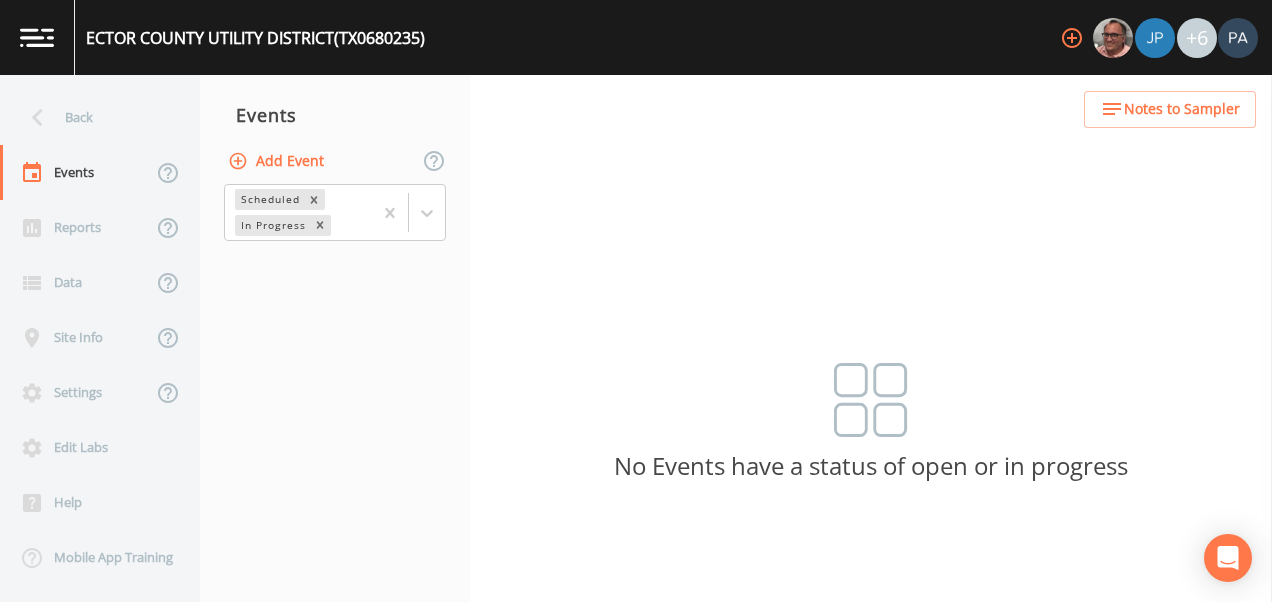 click on "Add Event" at bounding box center [278, 161] 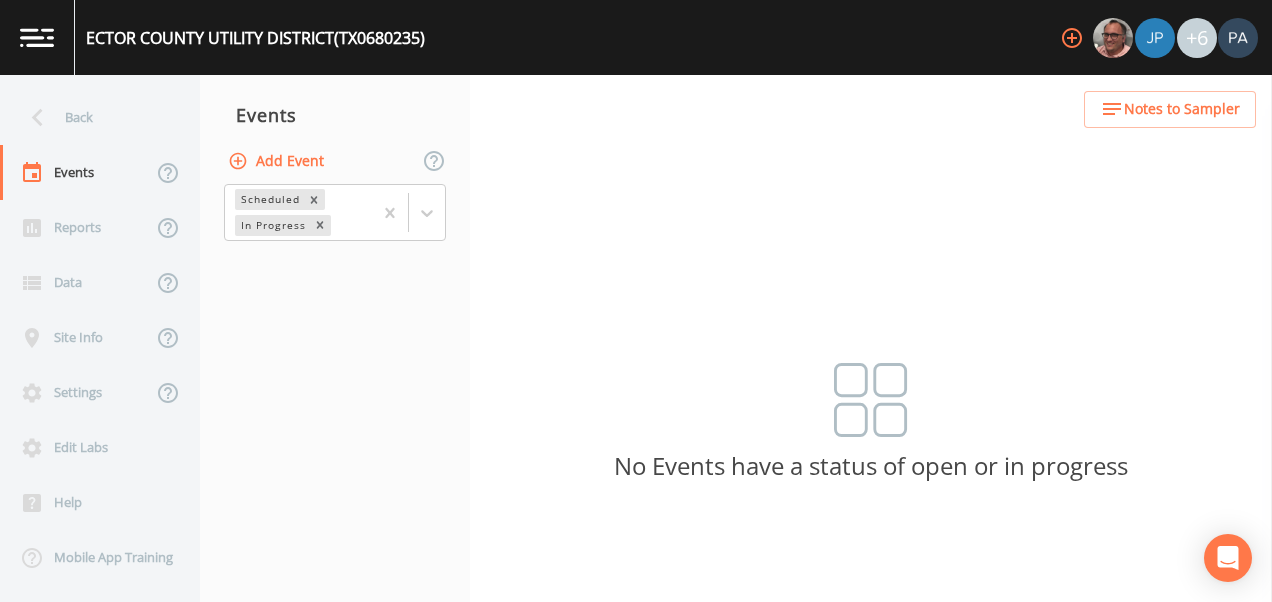 click on "Event Name" at bounding box center (636, 785) 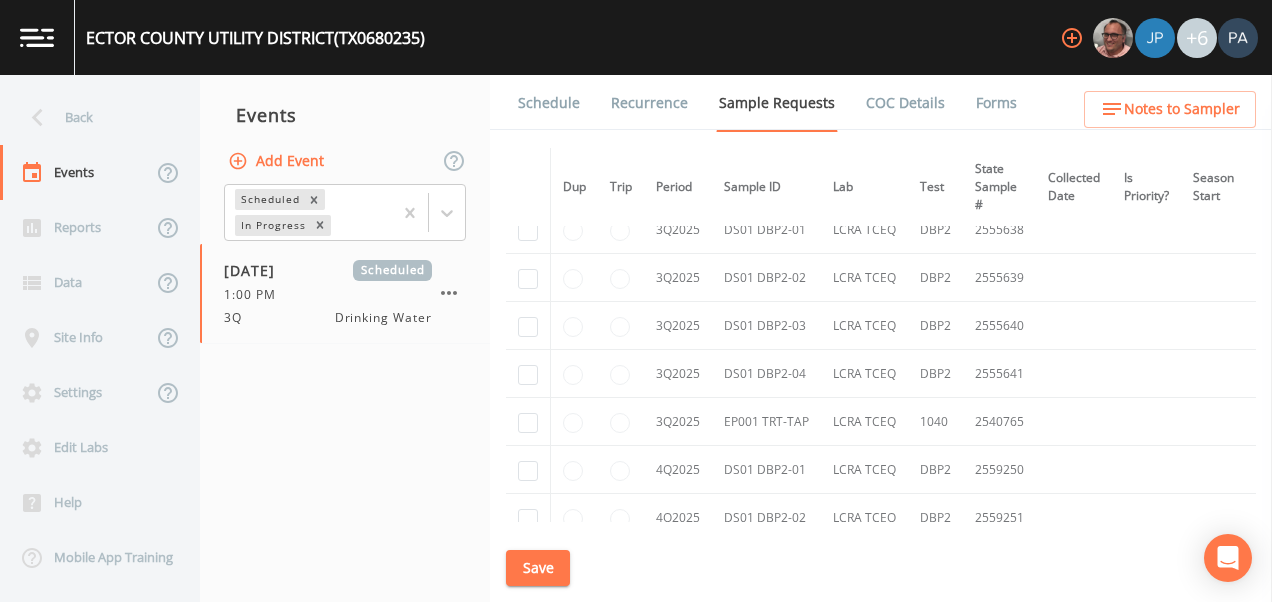 scroll, scrollTop: 3400, scrollLeft: 0, axis: vertical 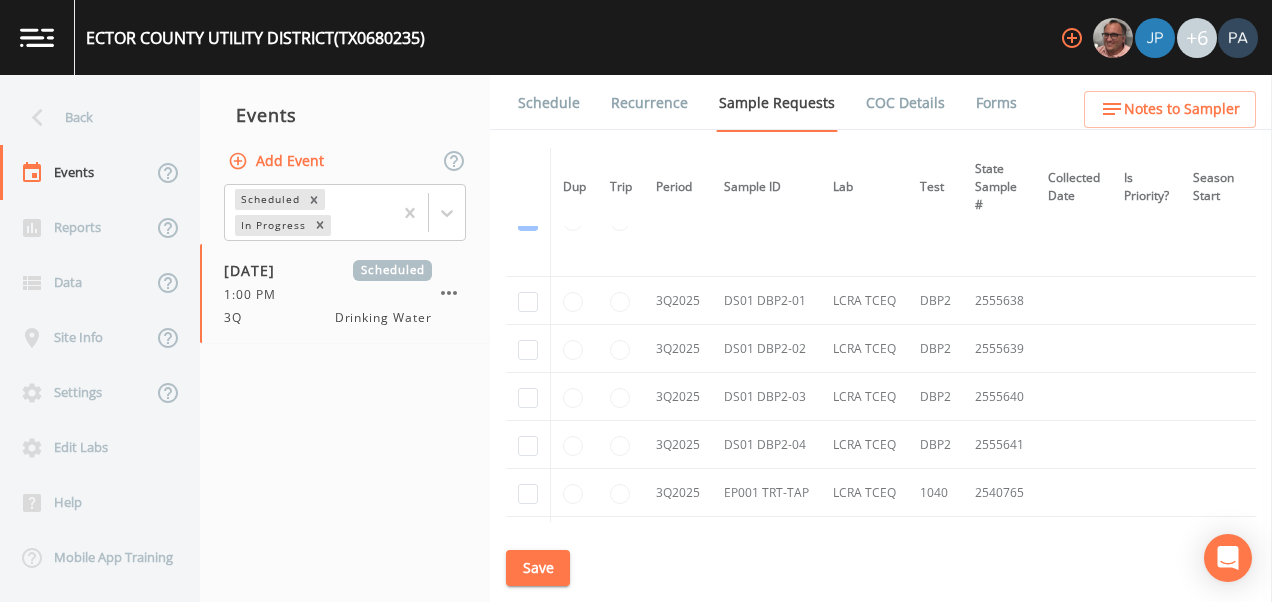 click at bounding box center [528, 301] 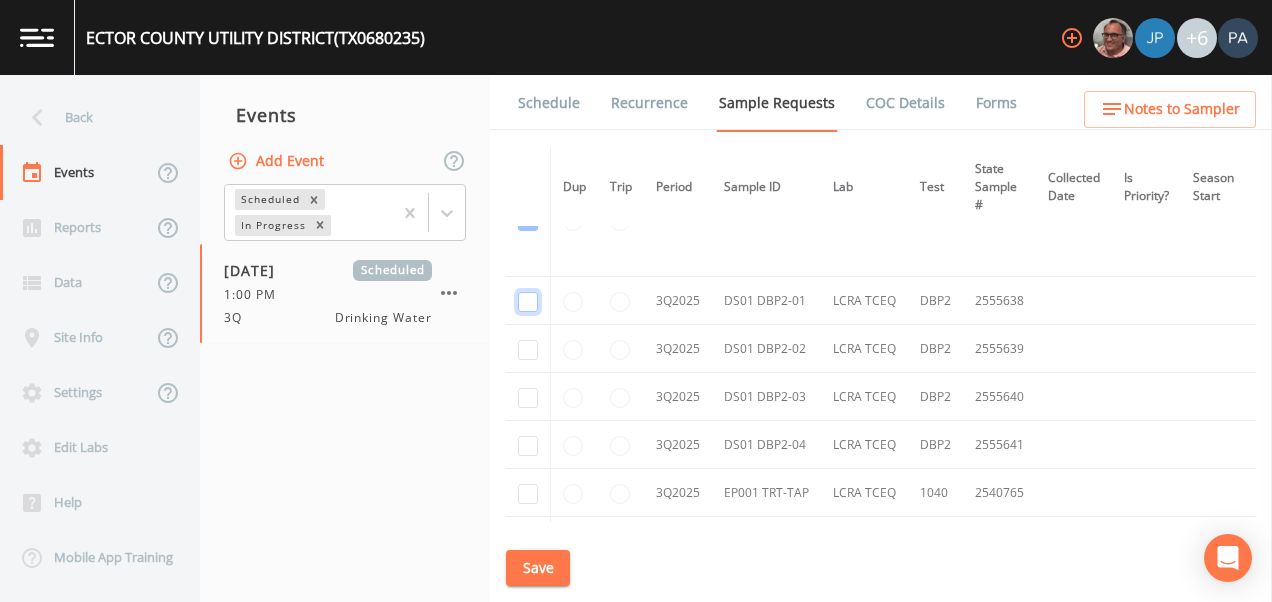 click at bounding box center [528, -3114] 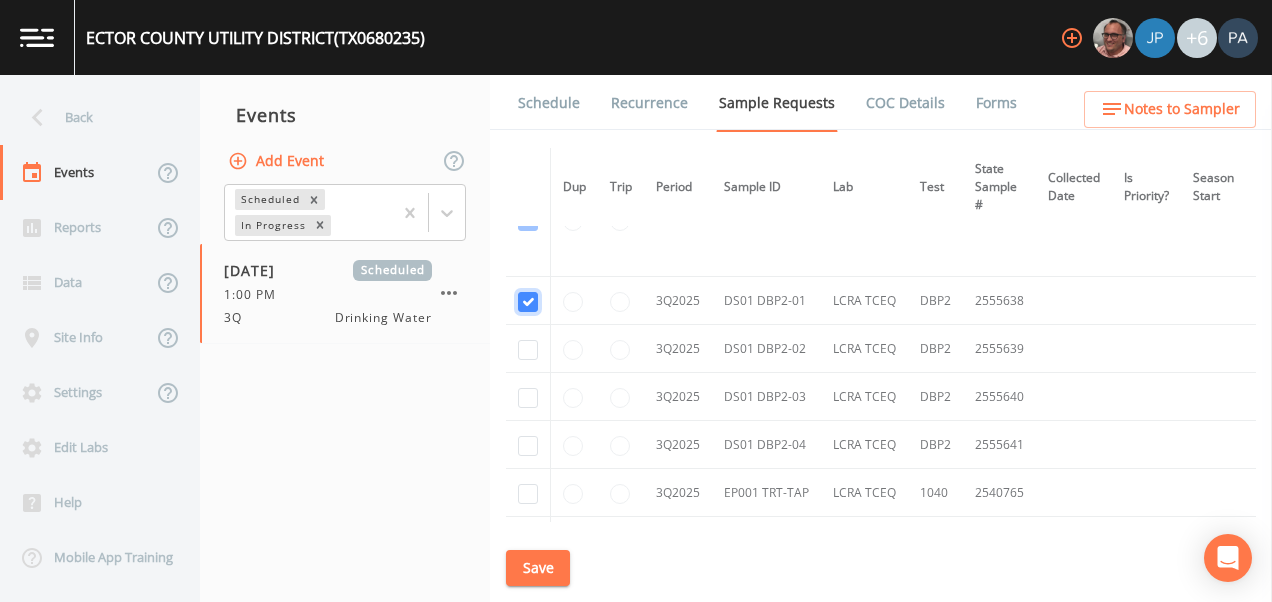 checkbox on "true" 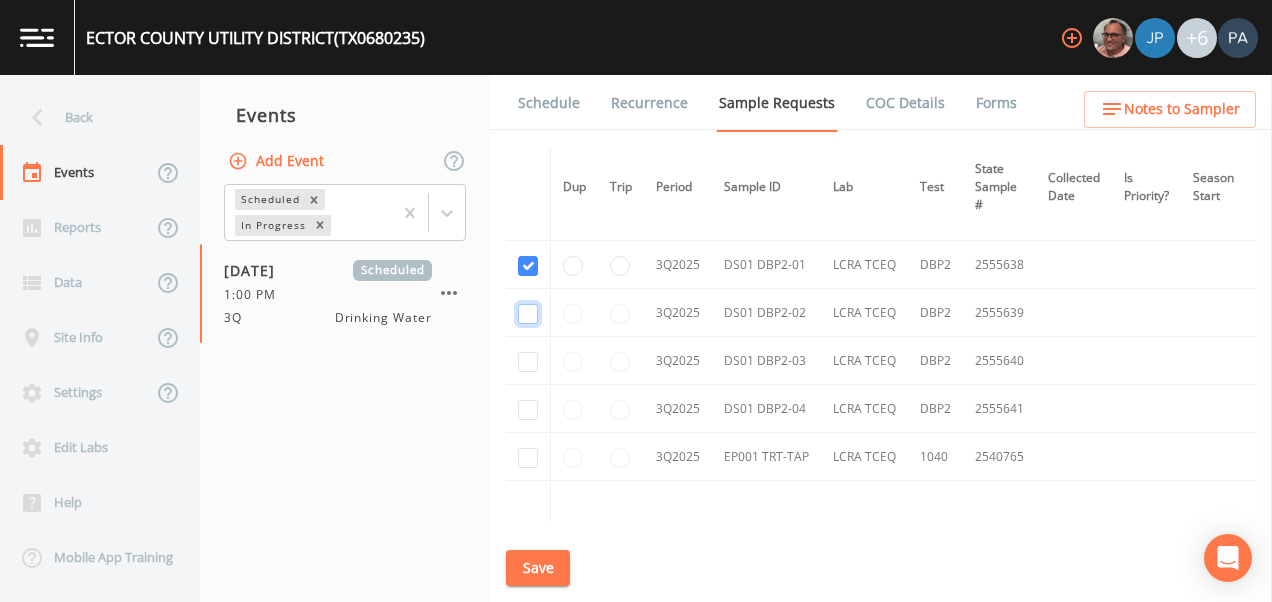 click at bounding box center [528, -2522] 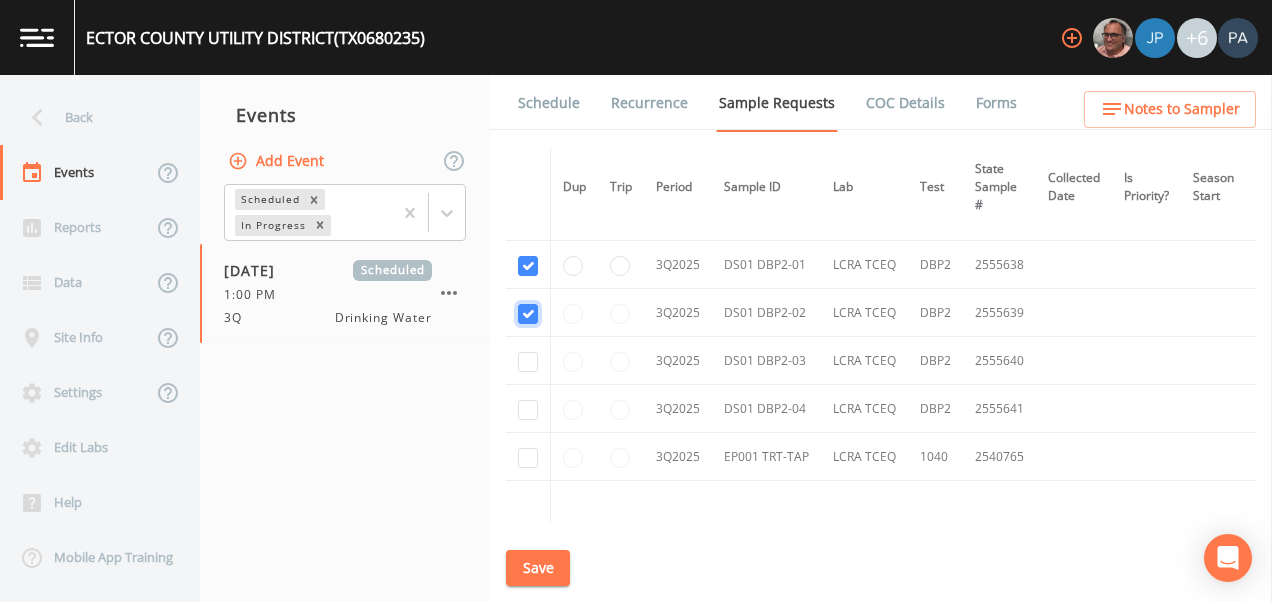 checkbox on "true" 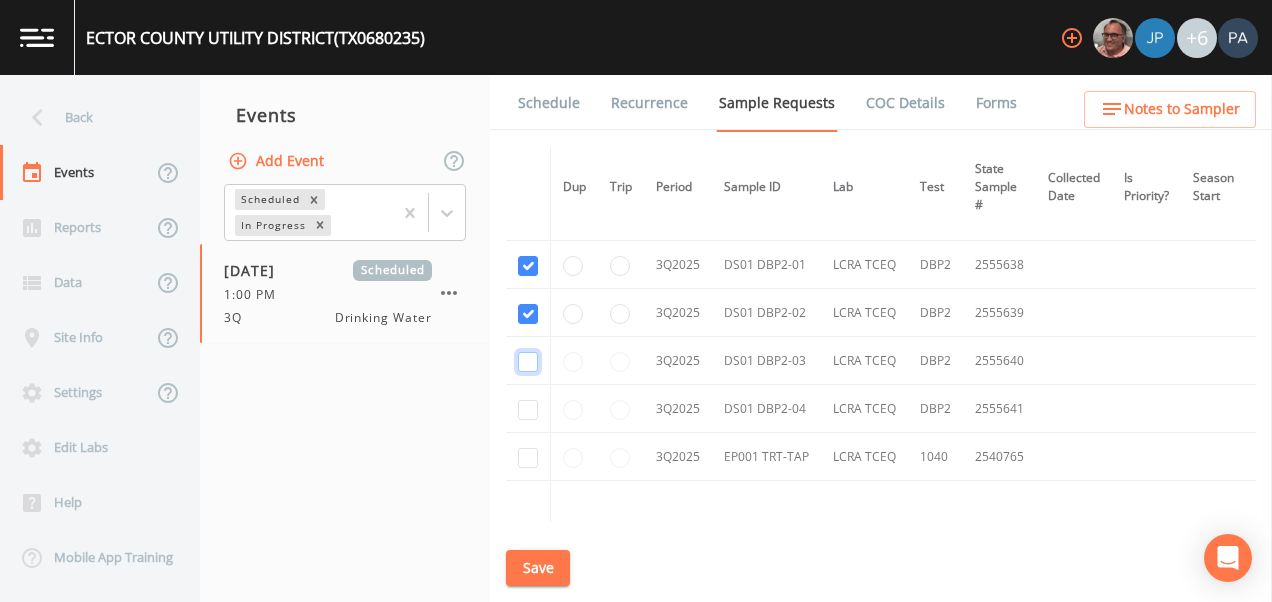 click at bounding box center [528, -2425] 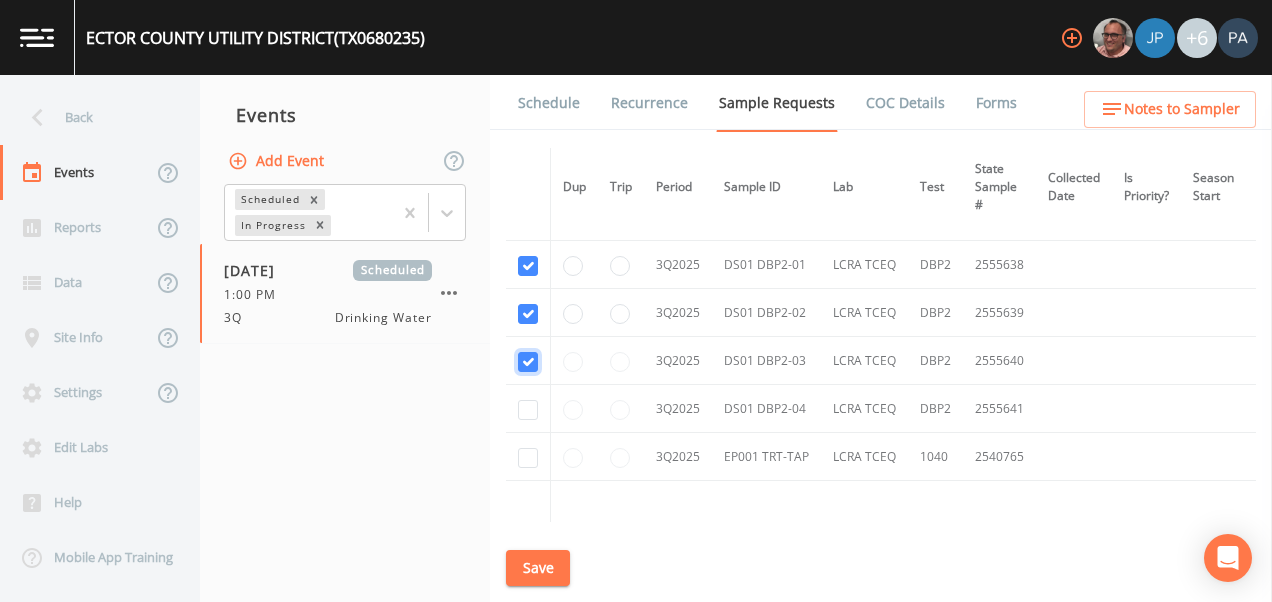 checkbox on "true" 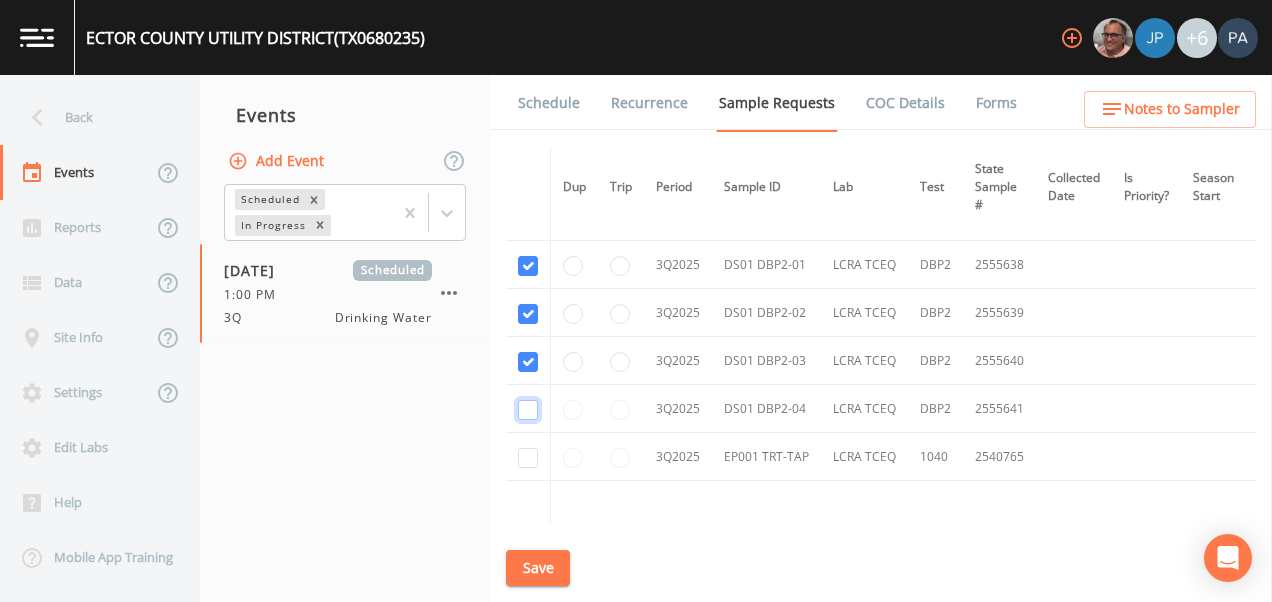 click at bounding box center [528, -2328] 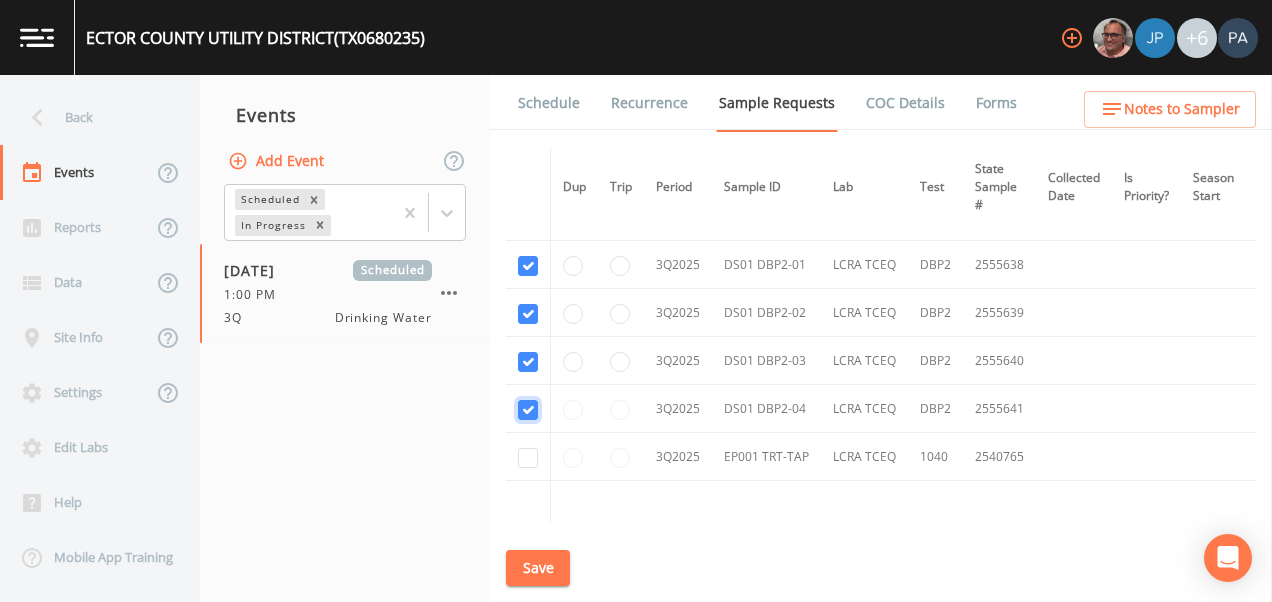 checkbox on "true" 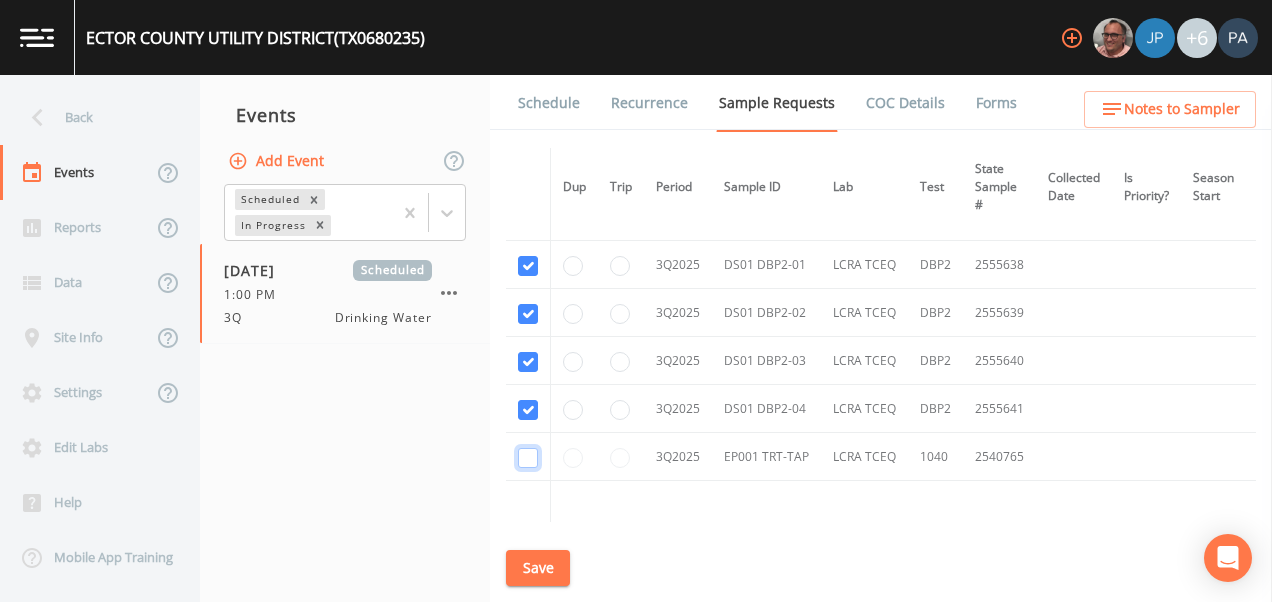 click at bounding box center (528, -2231) 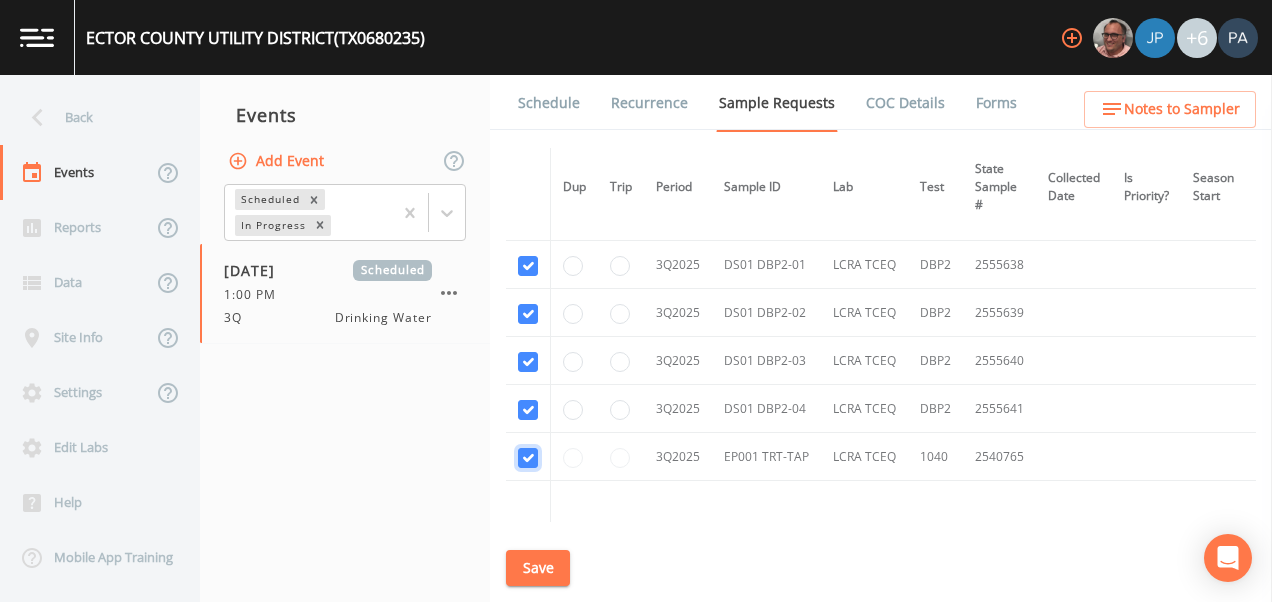checkbox on "true" 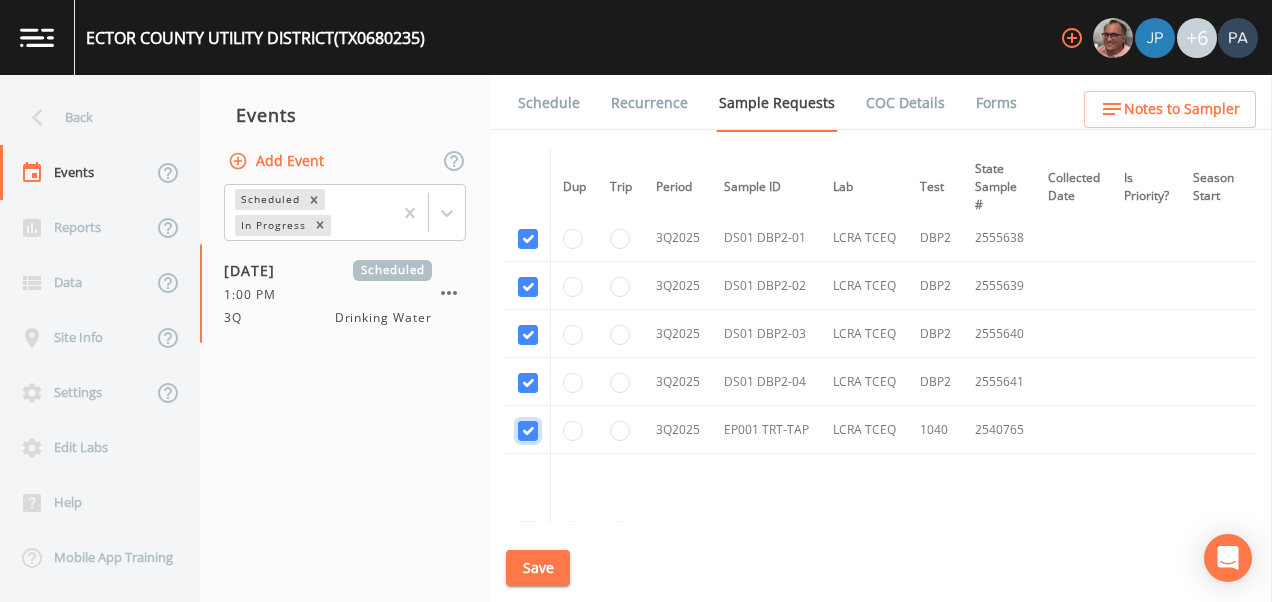 scroll, scrollTop: 2996, scrollLeft: 0, axis: vertical 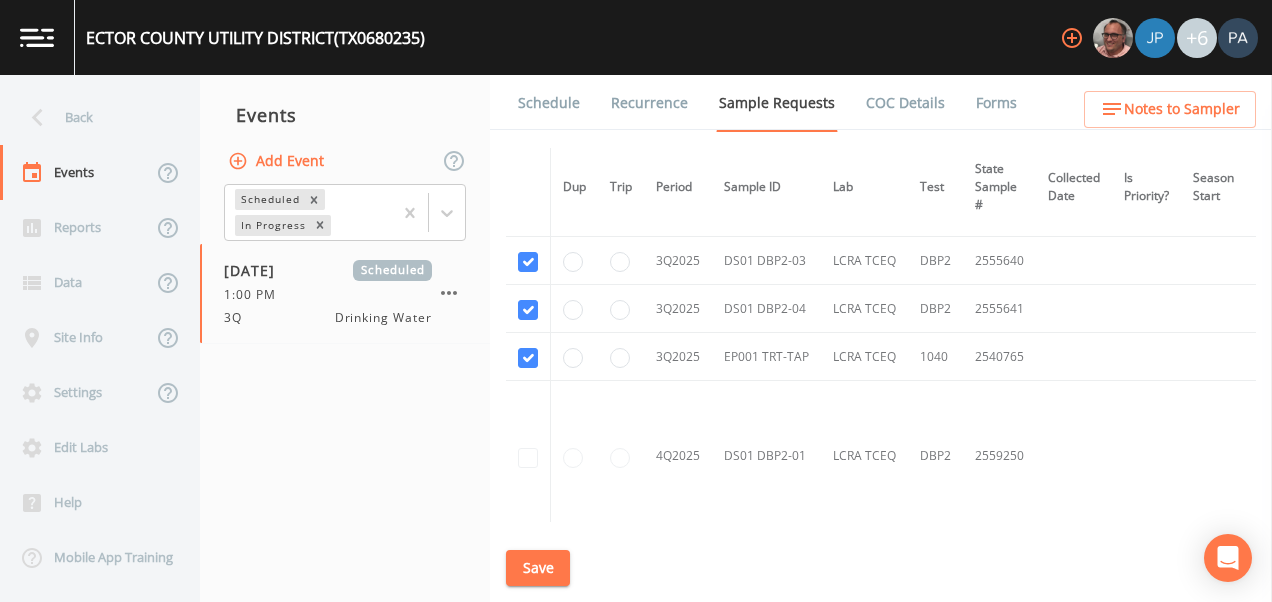 click on "Save" at bounding box center (538, 568) 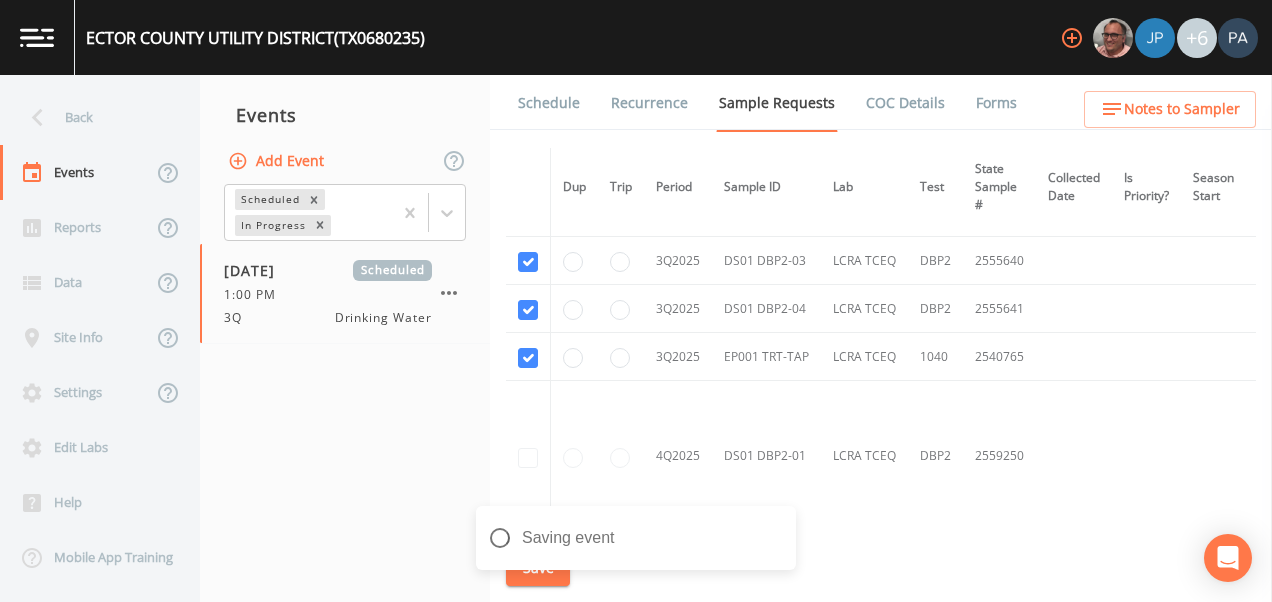 click on "Schedule" at bounding box center (549, 103) 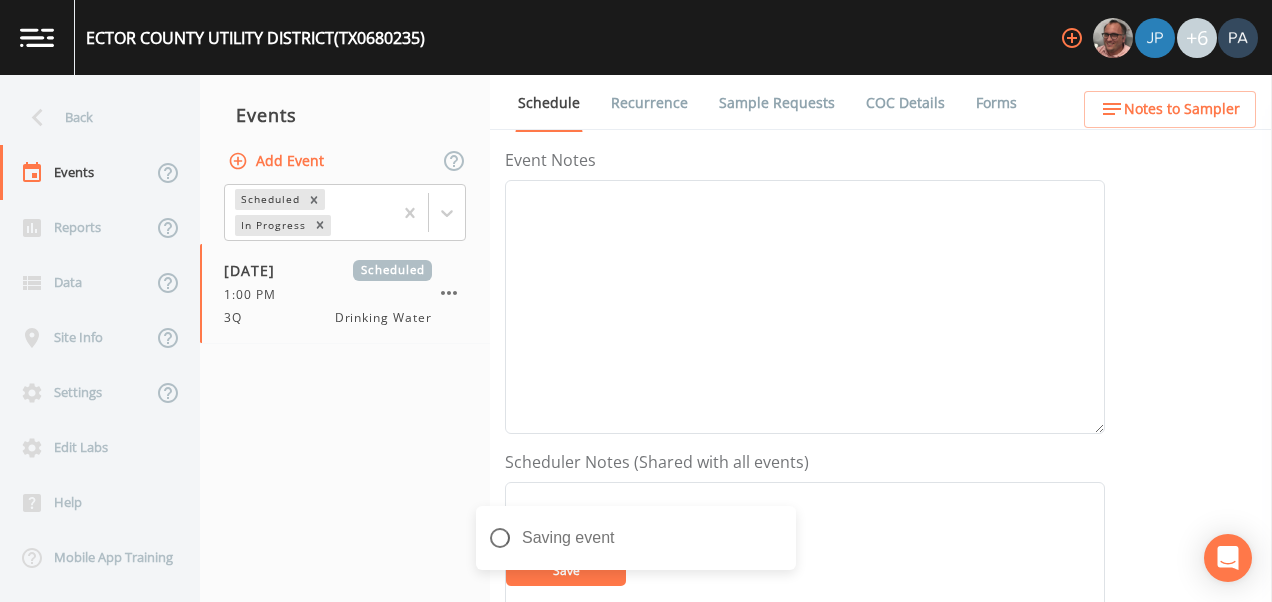 scroll, scrollTop: 600, scrollLeft: 0, axis: vertical 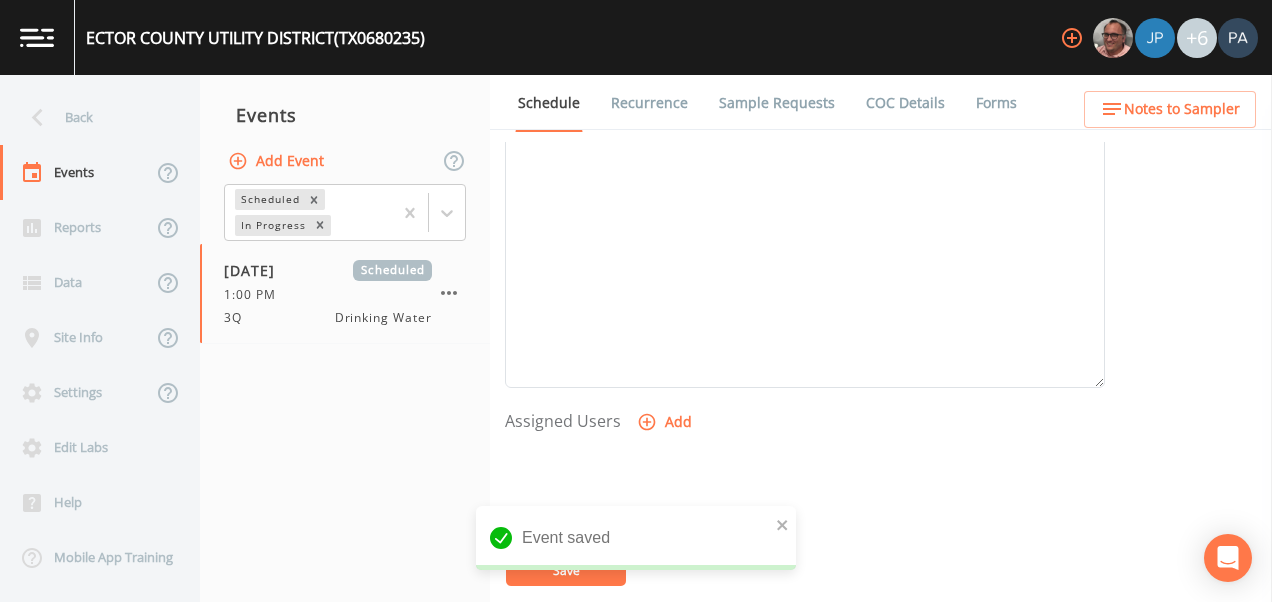 click 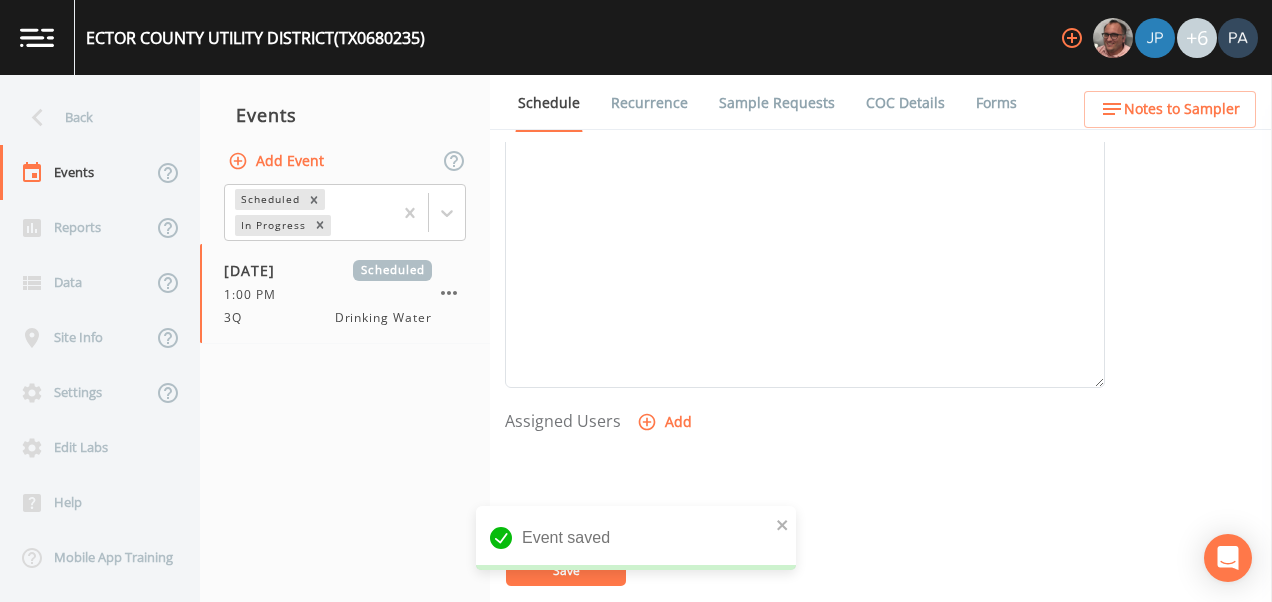 click on "Select User [PERSON_NAME] [PERSON_NAME]  [PERSON_NAME] [PERSON_NAME] [PERSON_NAME] [PERSON_NAME] [PERSON_NAME] [PERSON_NAME] [PERSON_NAME]" at bounding box center (636, 667) 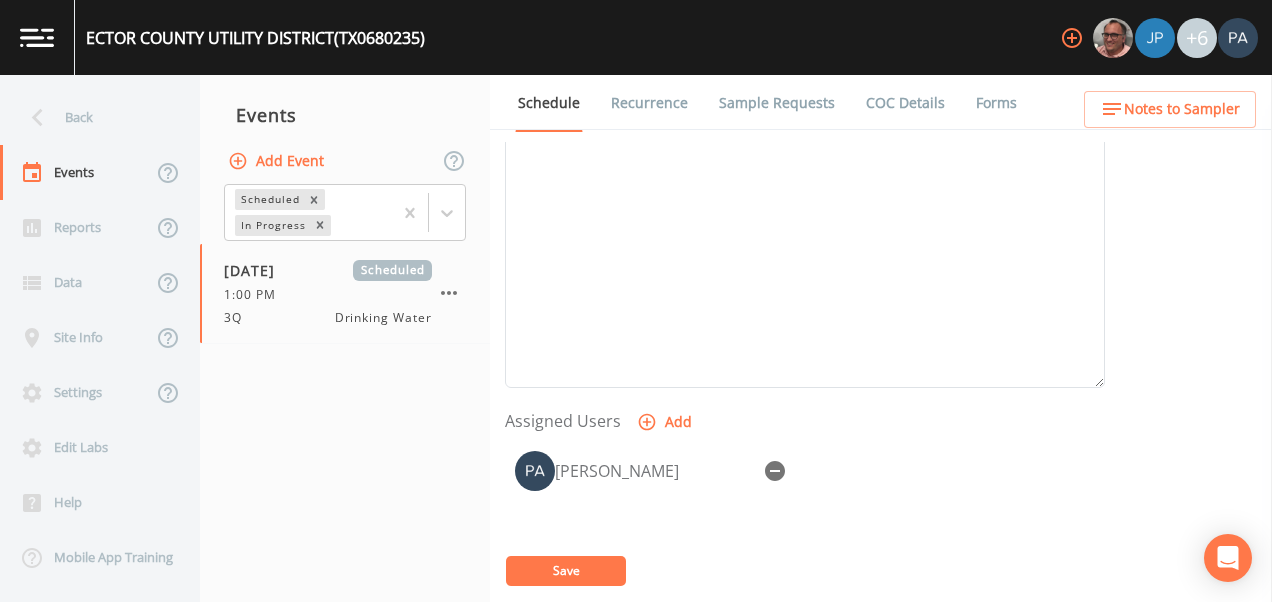 click on "Save" at bounding box center [566, 571] 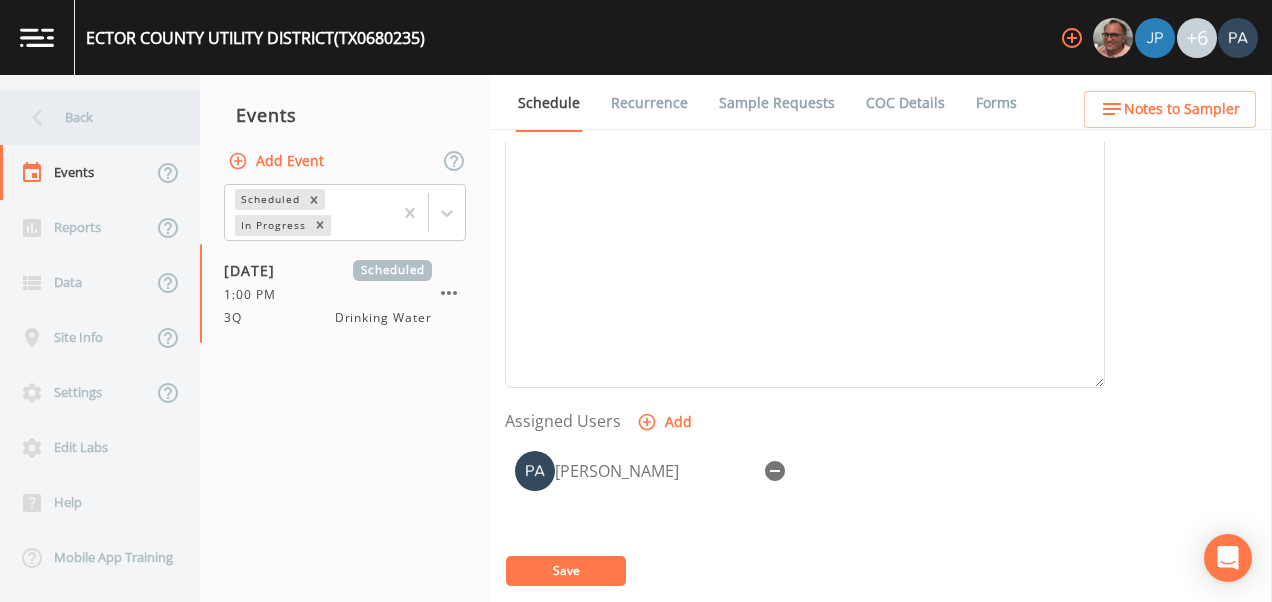 click on "Back" at bounding box center [90, 117] 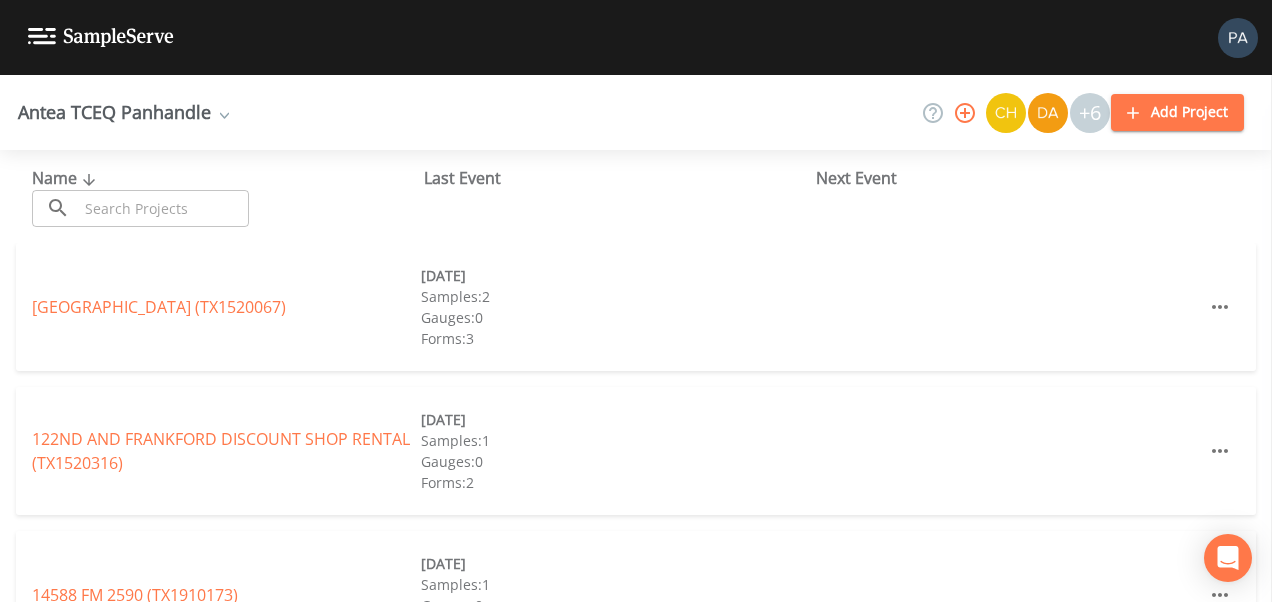click at bounding box center (163, 208) 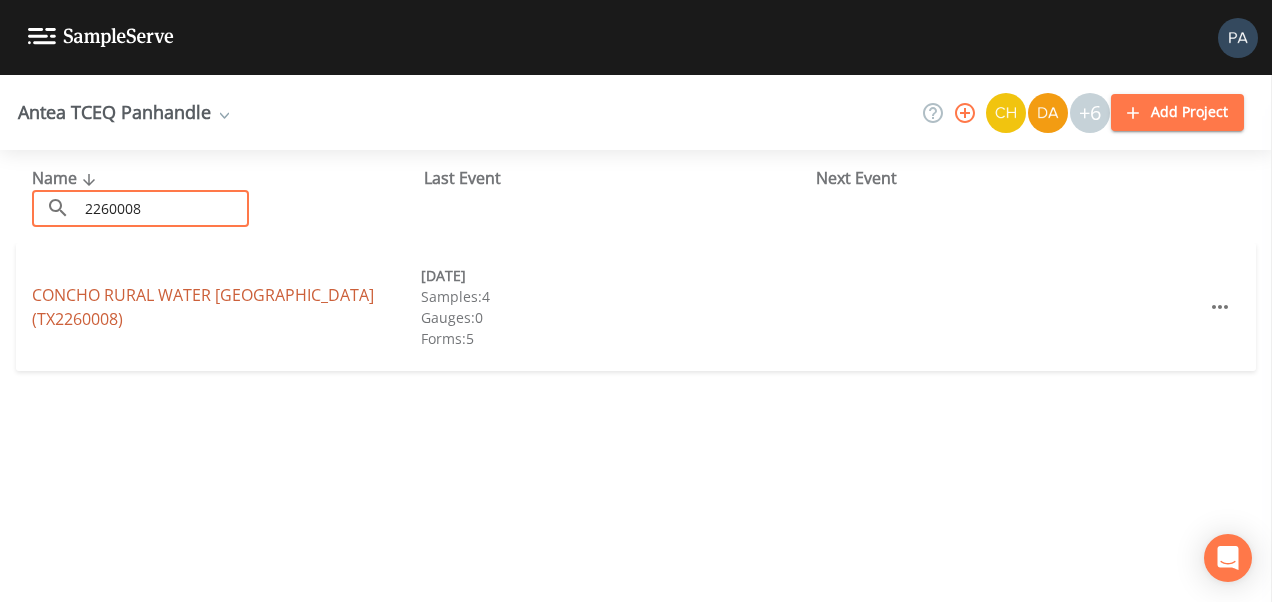type on "2260008" 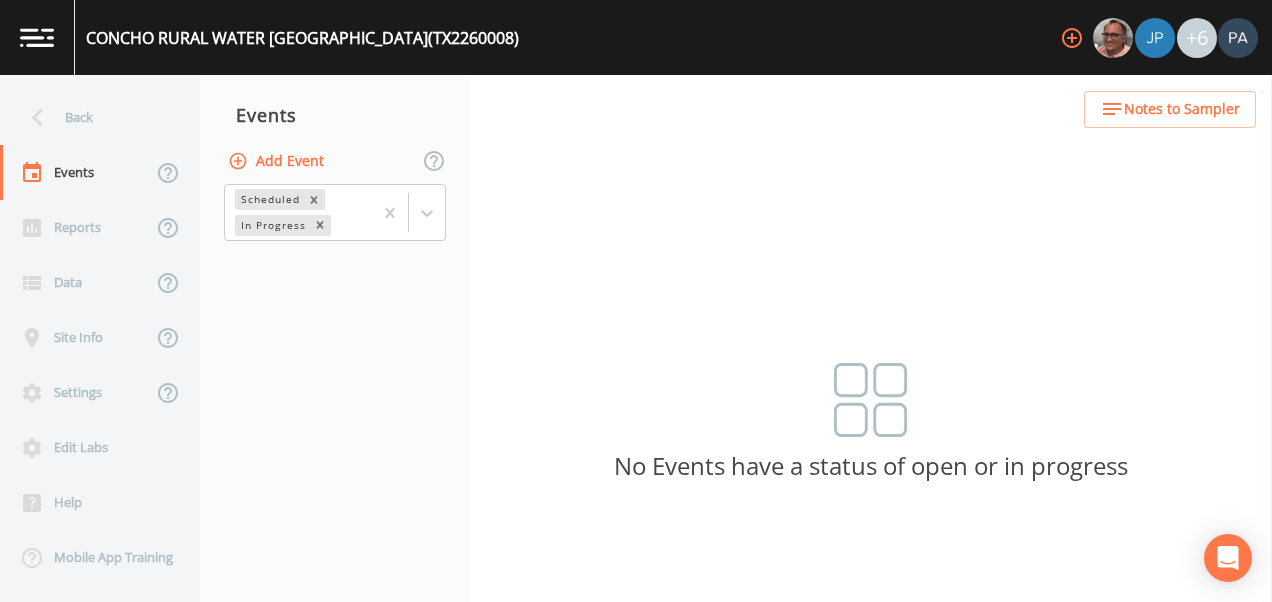 click on "Add Event" at bounding box center (278, 161) 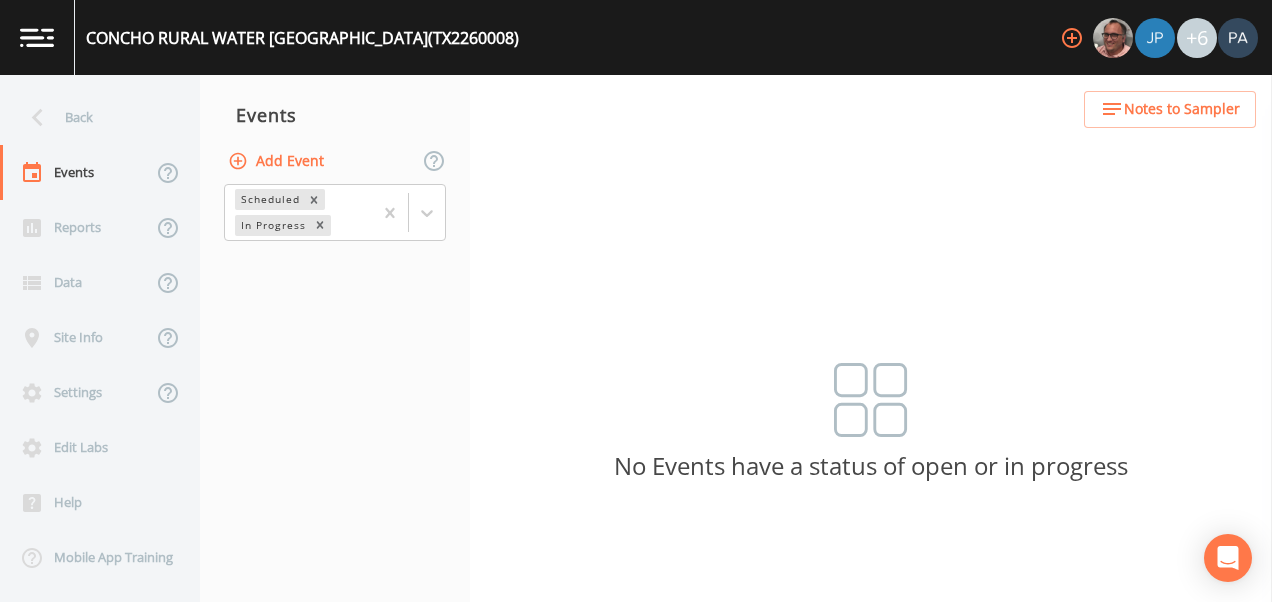 click on "Event Name" at bounding box center (636, 785) 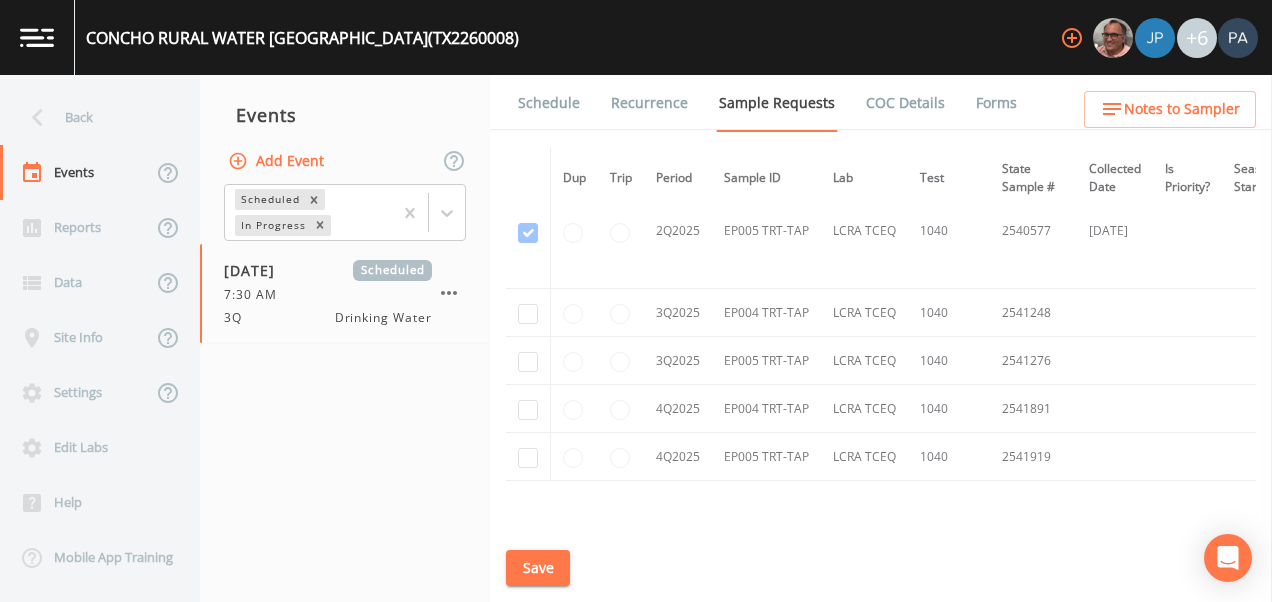 scroll, scrollTop: 5130, scrollLeft: 0, axis: vertical 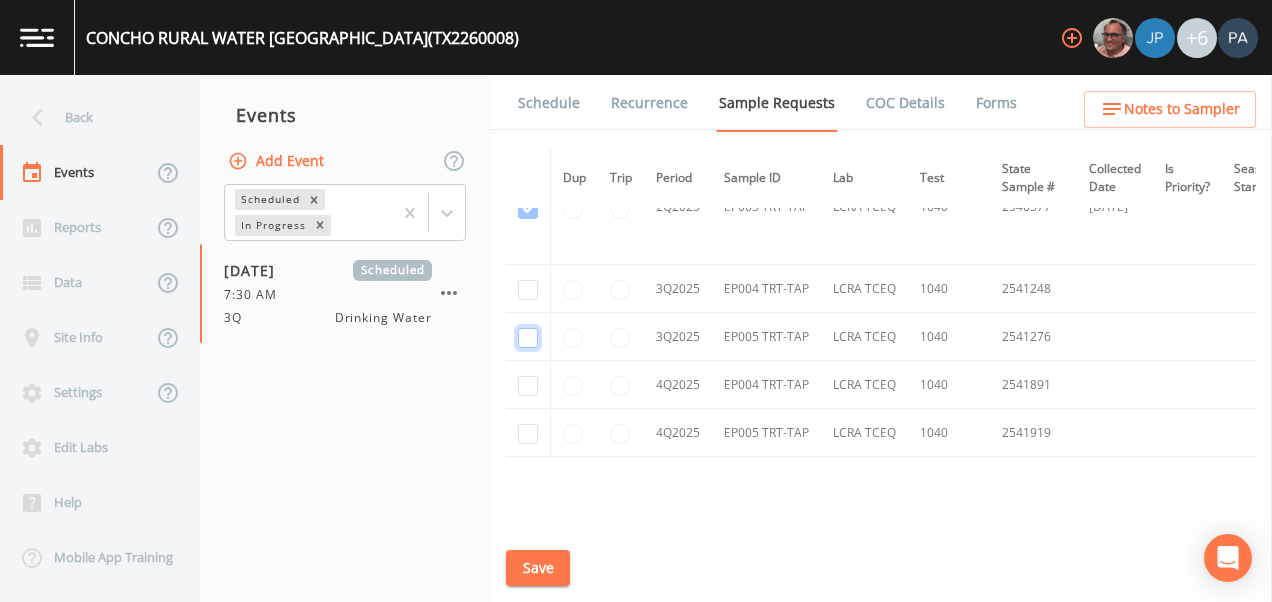 click at bounding box center [528, -2677] 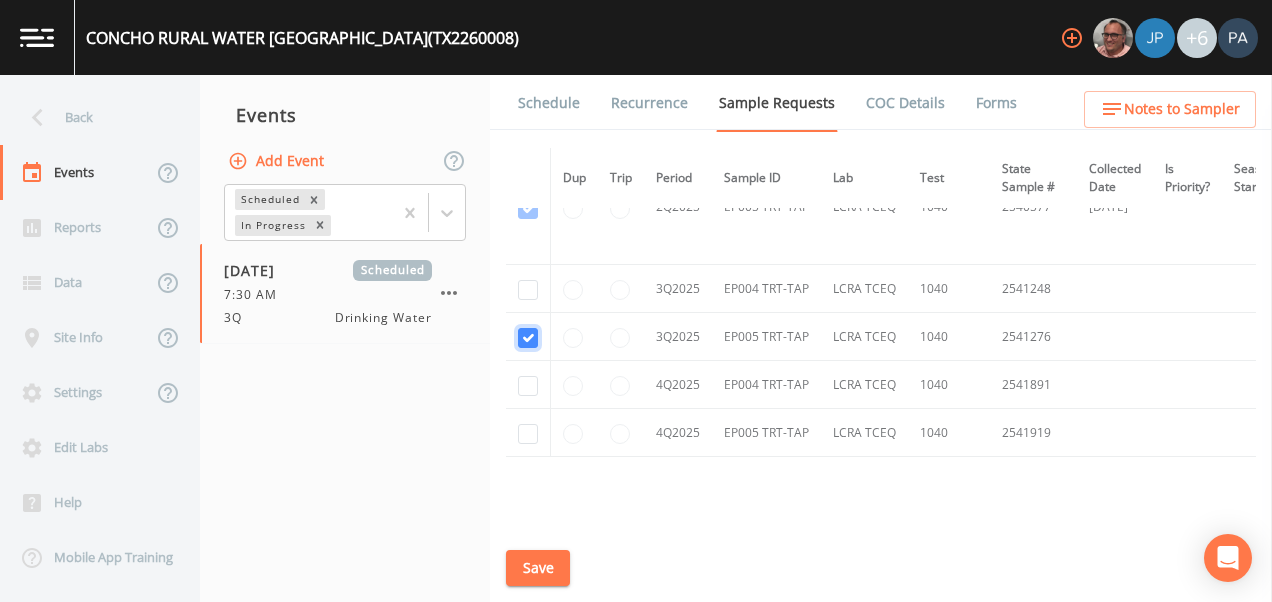 checkbox on "true" 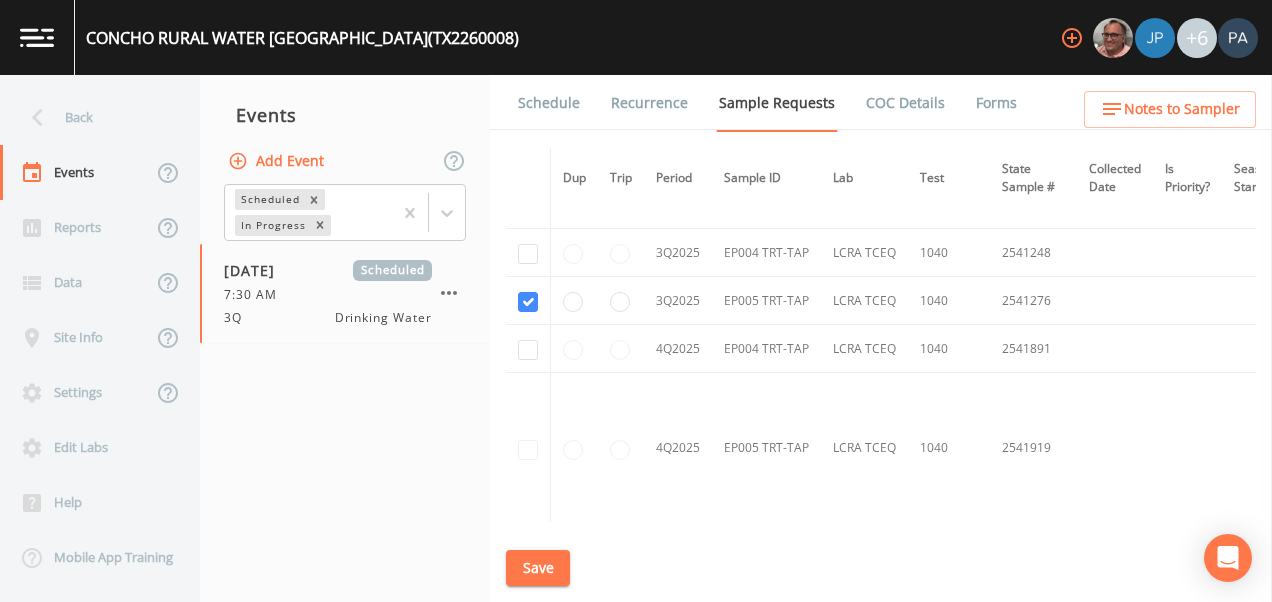 click at bounding box center [528, 253] 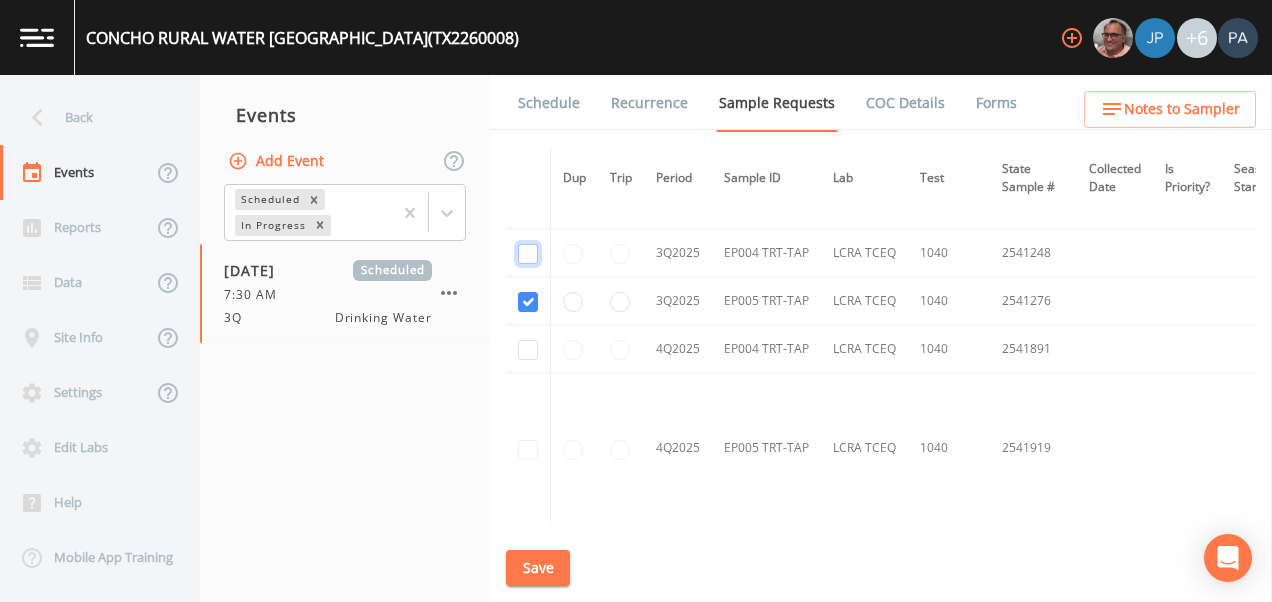click at bounding box center (528, -2477) 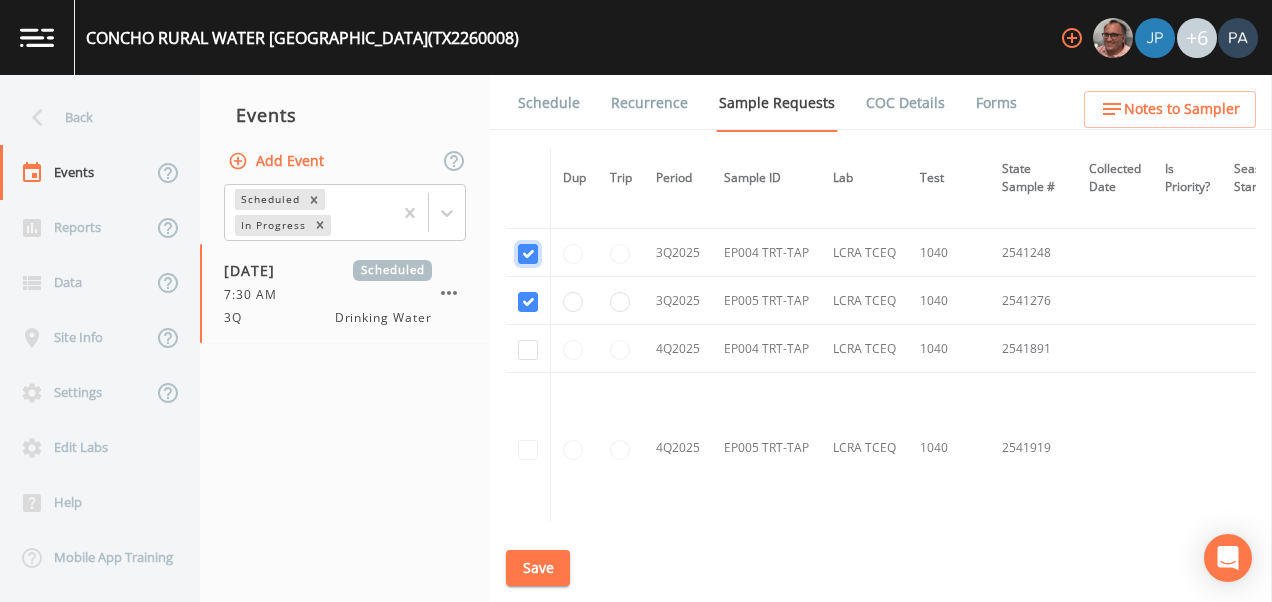 checkbox on "true" 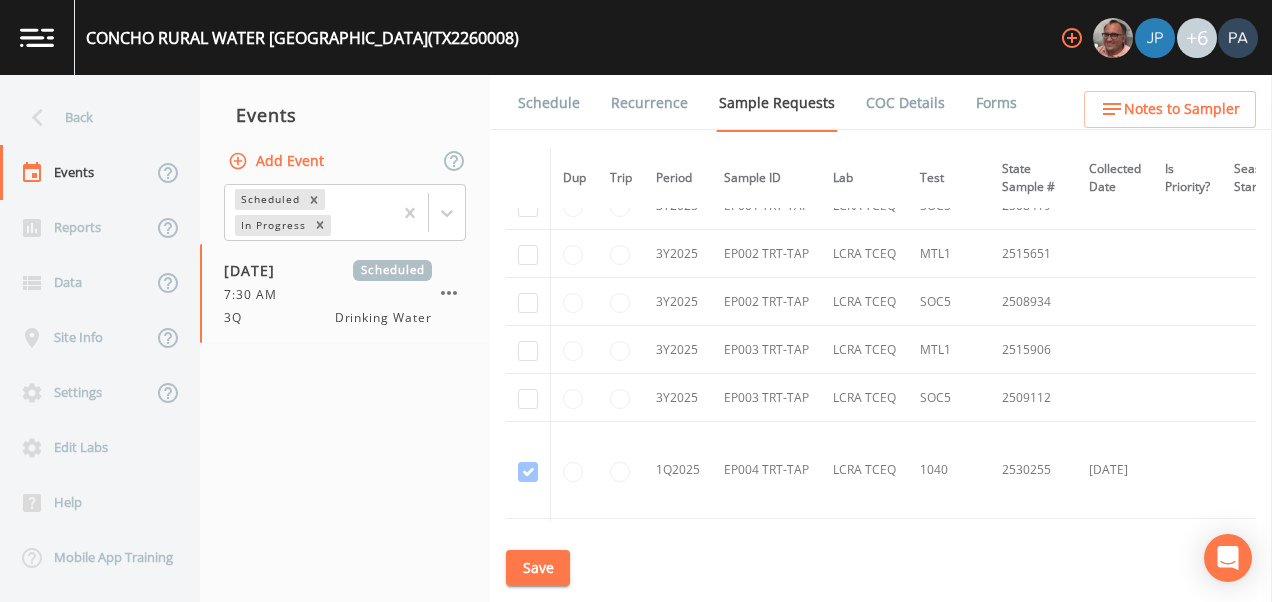 scroll, scrollTop: 3882, scrollLeft: 0, axis: vertical 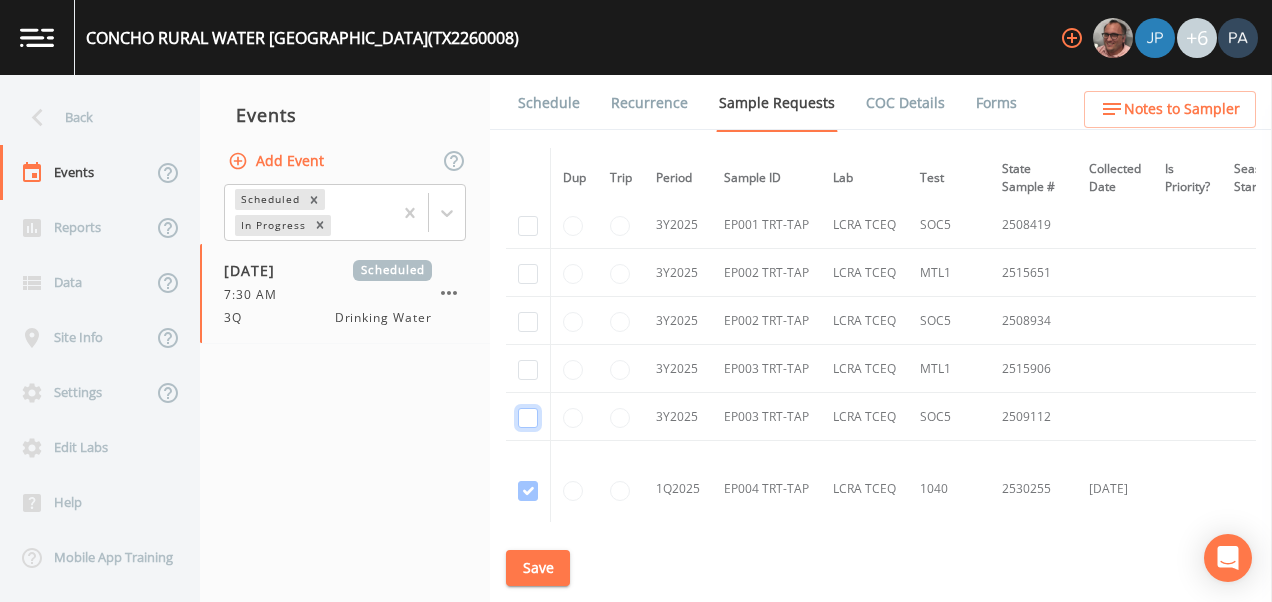 click at bounding box center [528, 418] 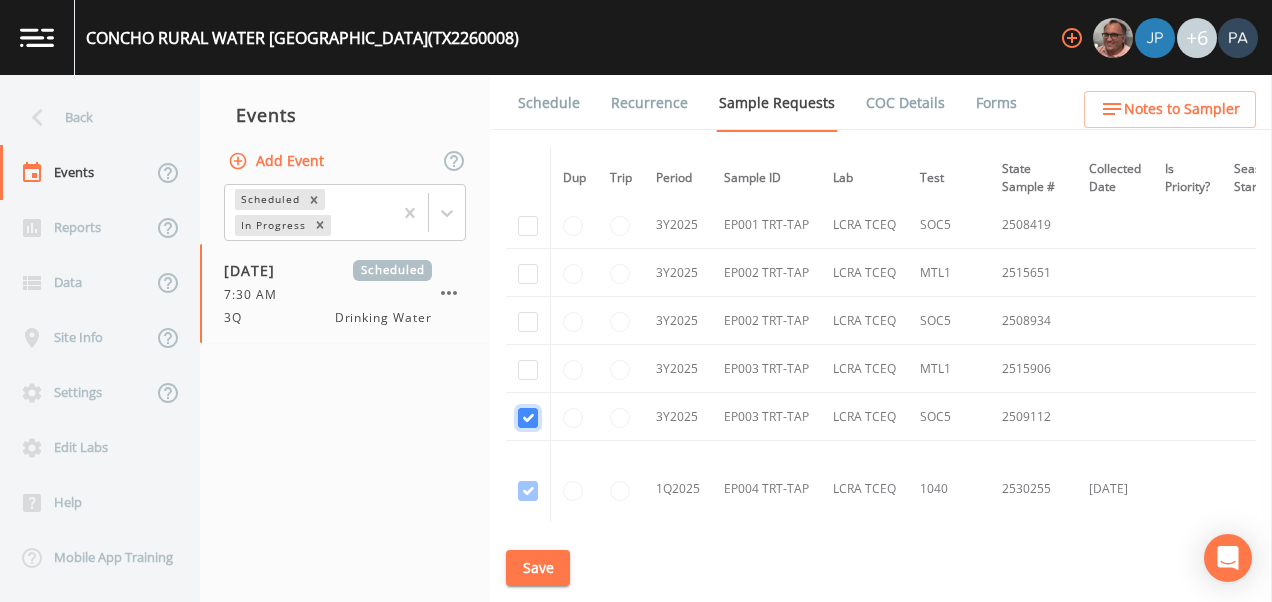 checkbox on "true" 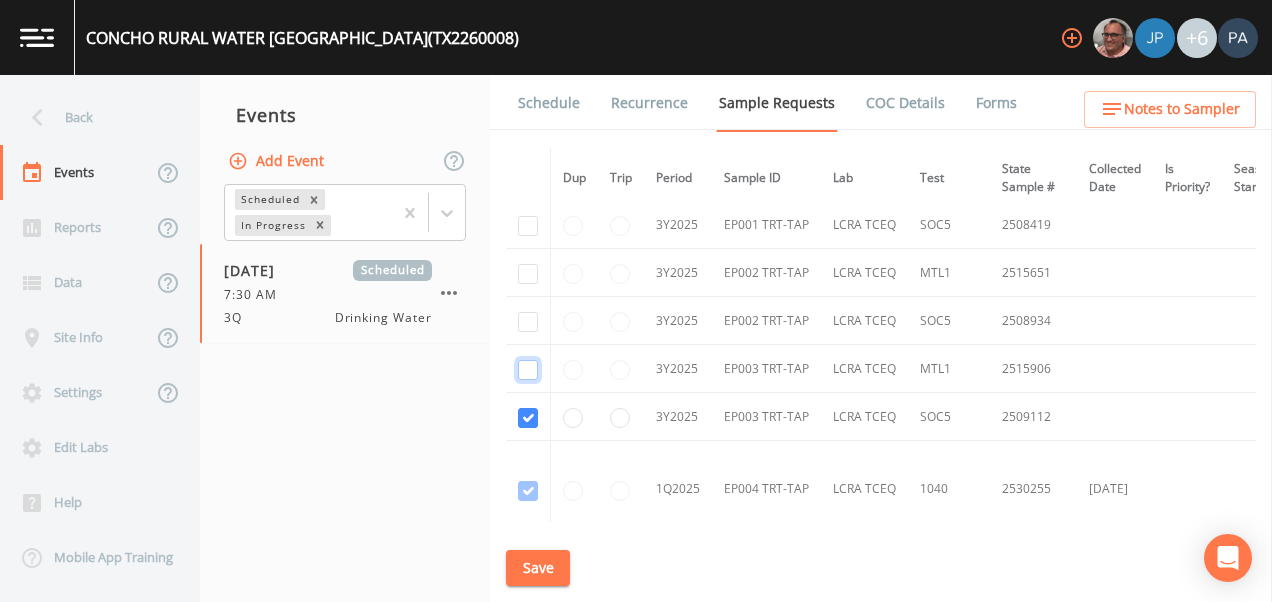 click at bounding box center (528, 370) 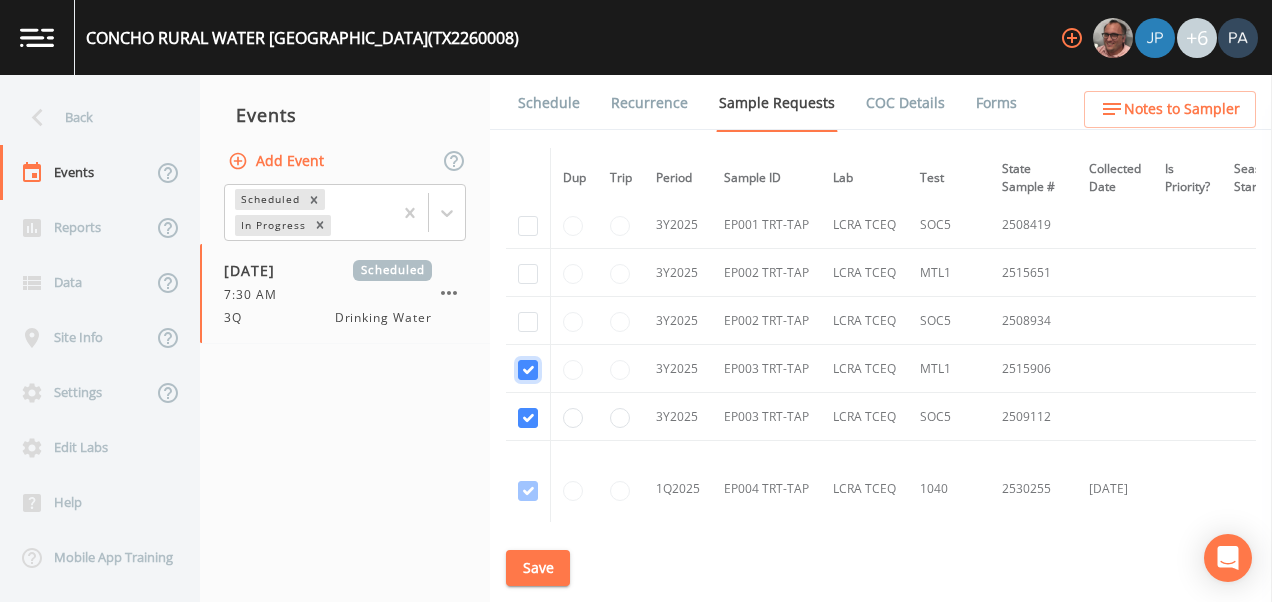checkbox on "true" 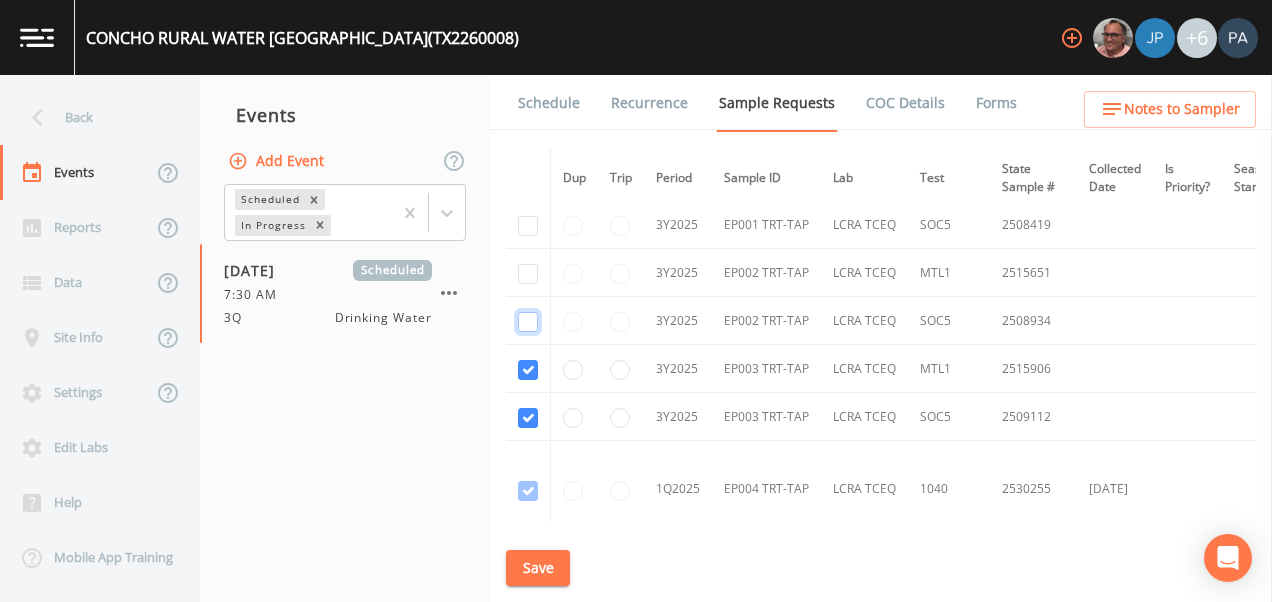 click at bounding box center [528, 322] 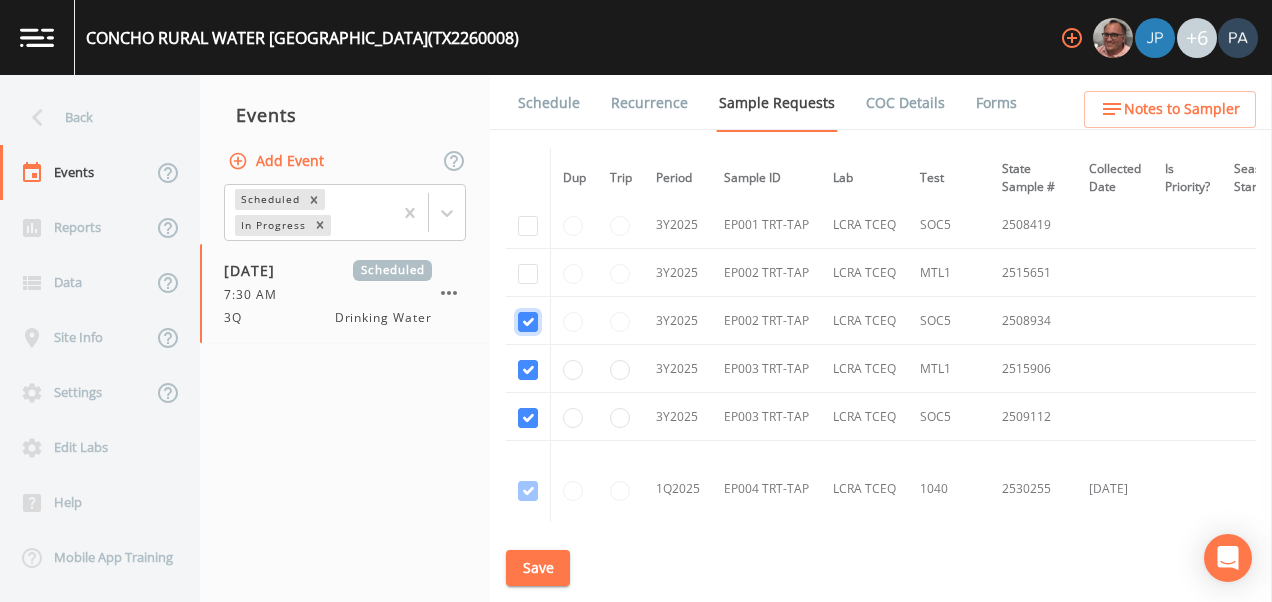 checkbox on "true" 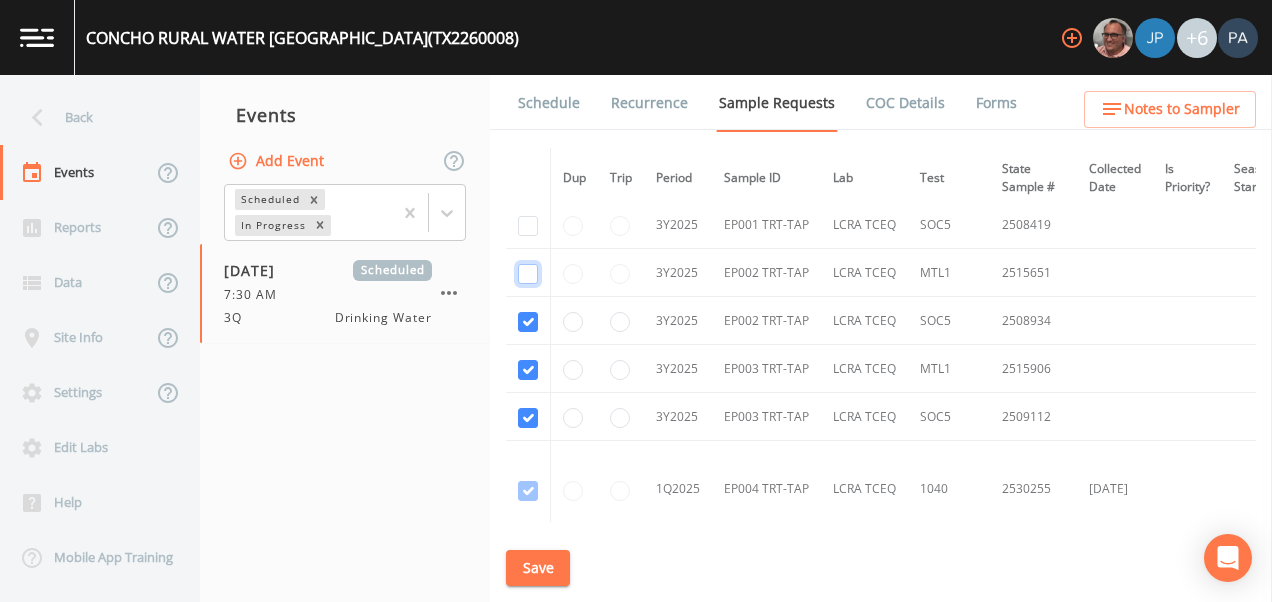 click at bounding box center (528, 274) 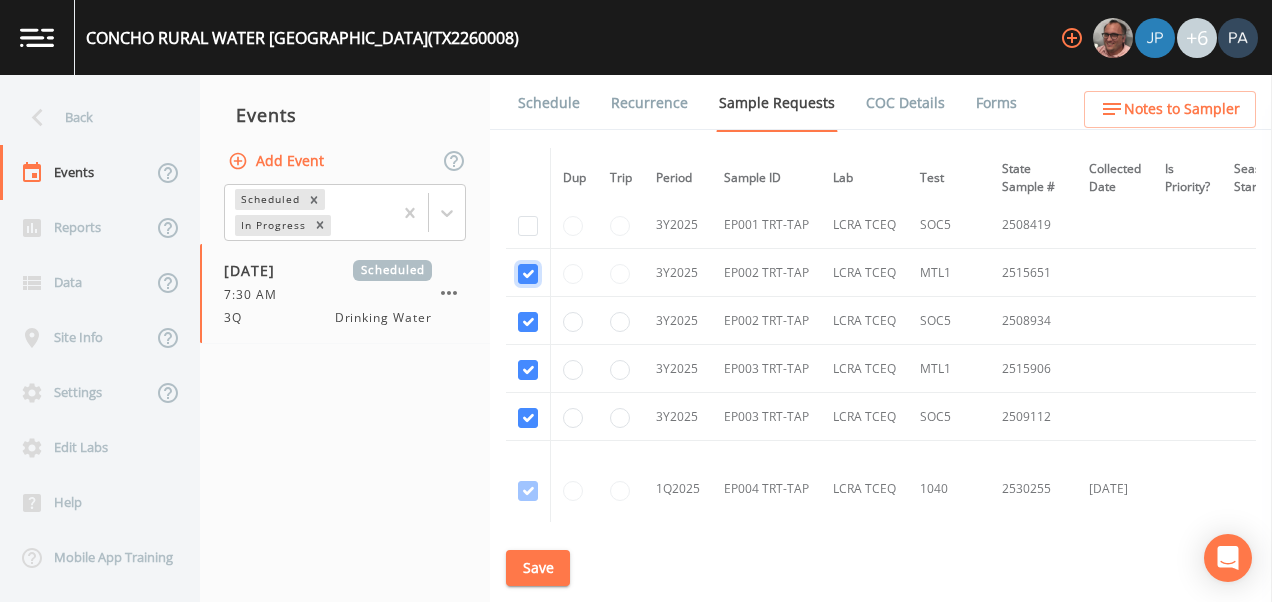 checkbox on "true" 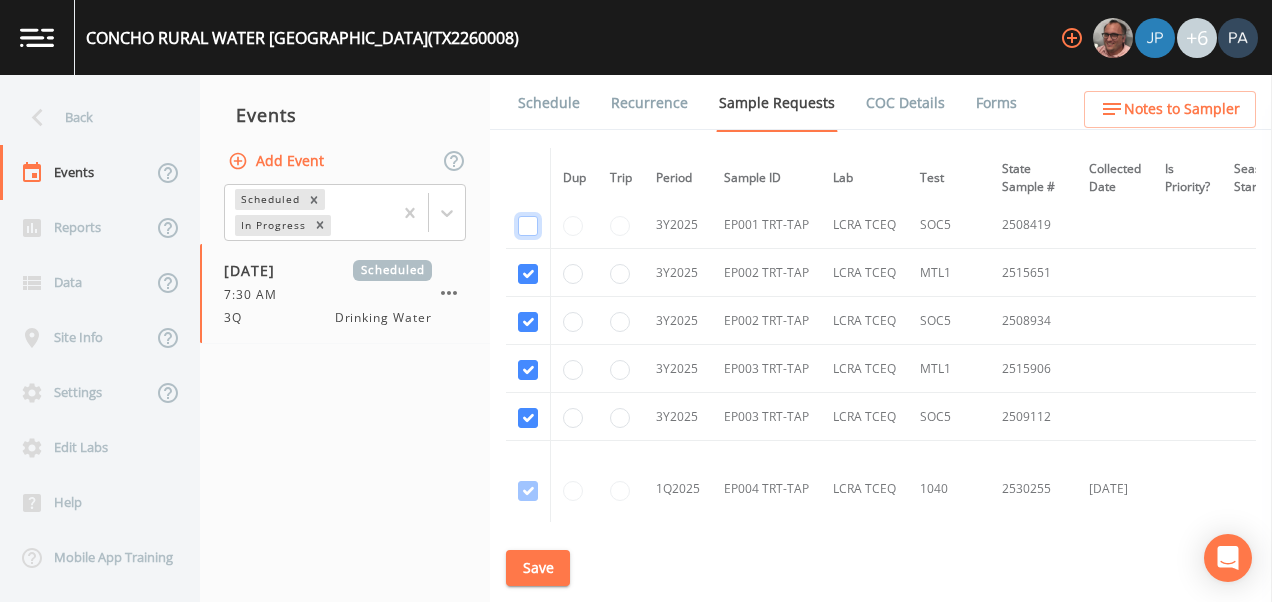 click at bounding box center [528, 226] 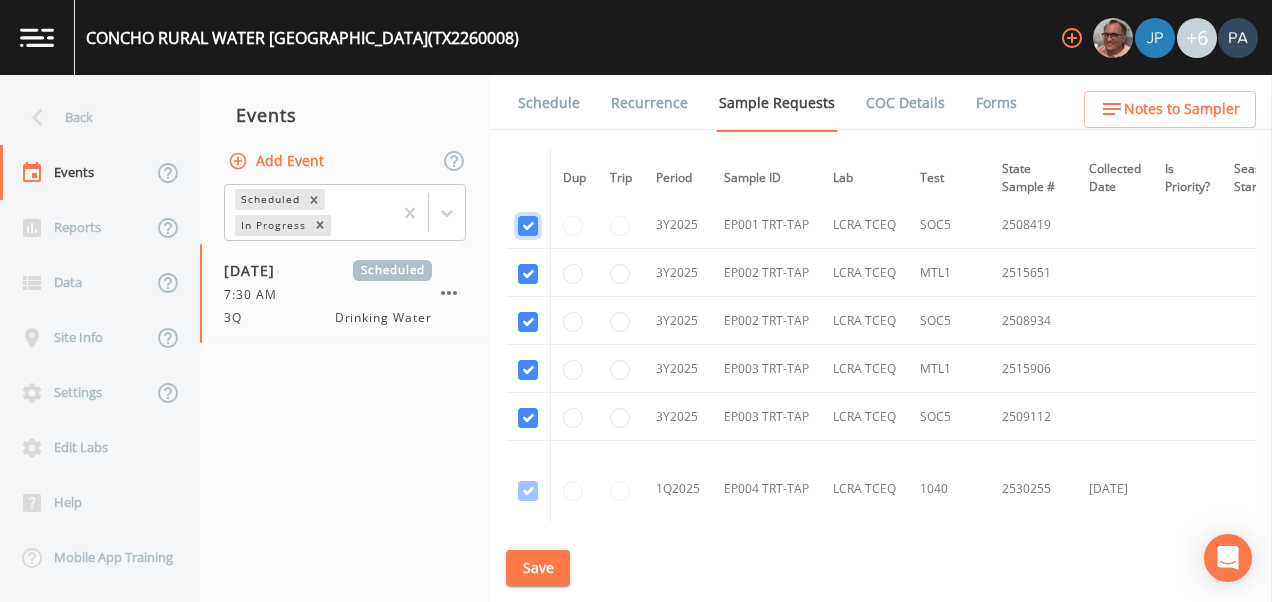 checkbox on "true" 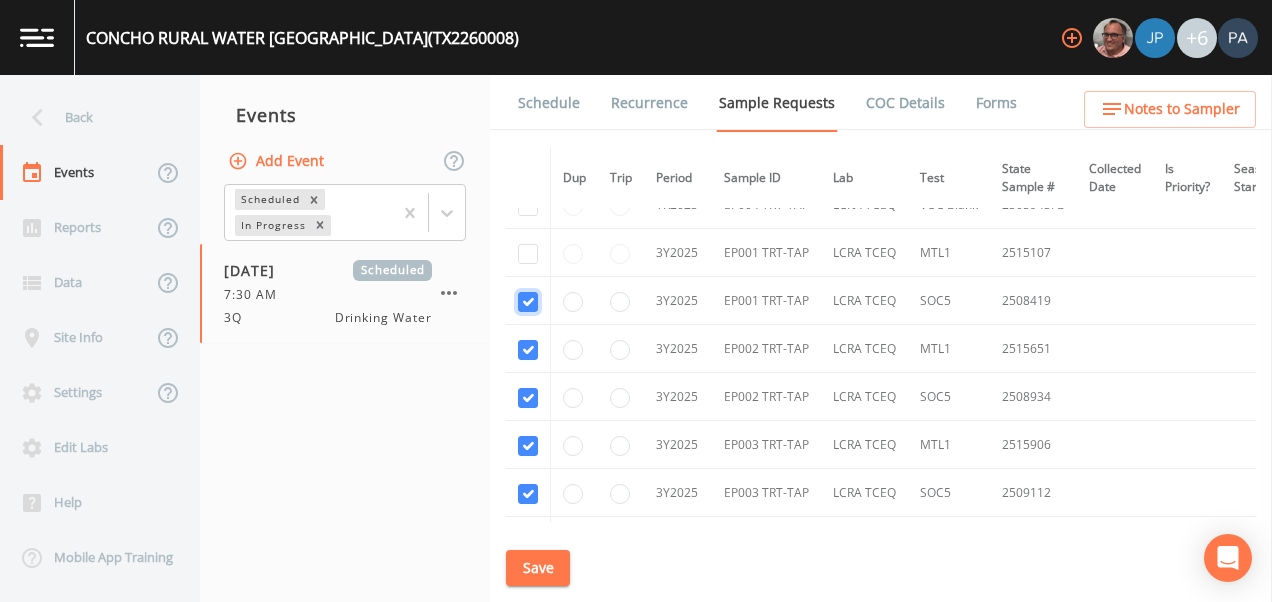 scroll, scrollTop: 3782, scrollLeft: 0, axis: vertical 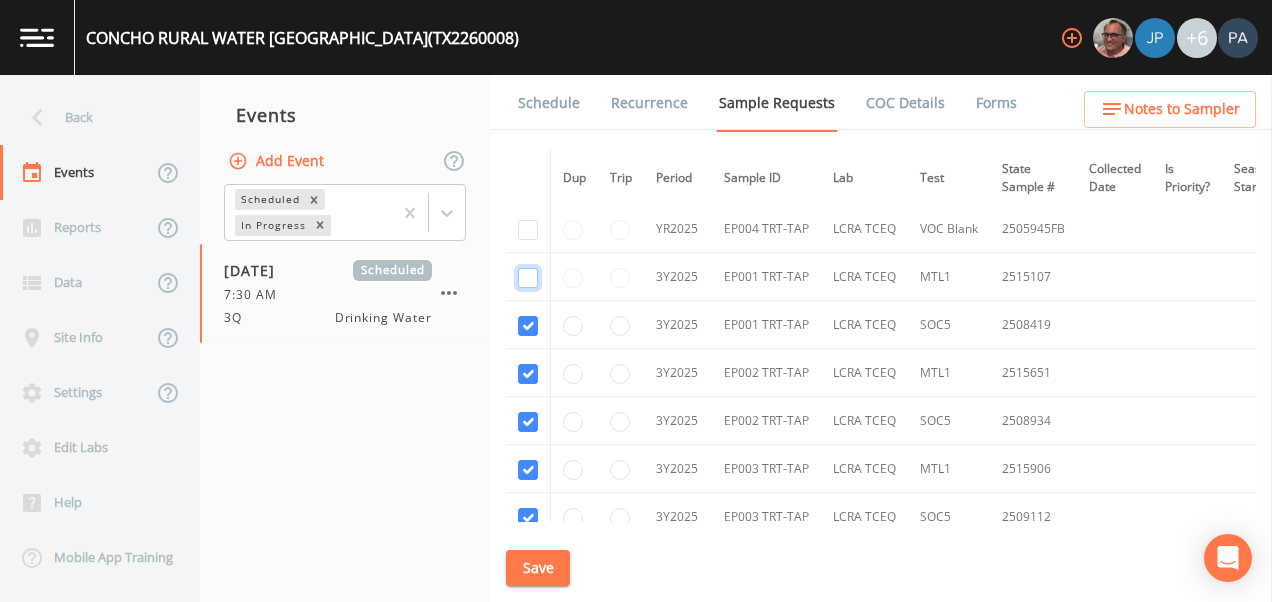 click at bounding box center (528, 278) 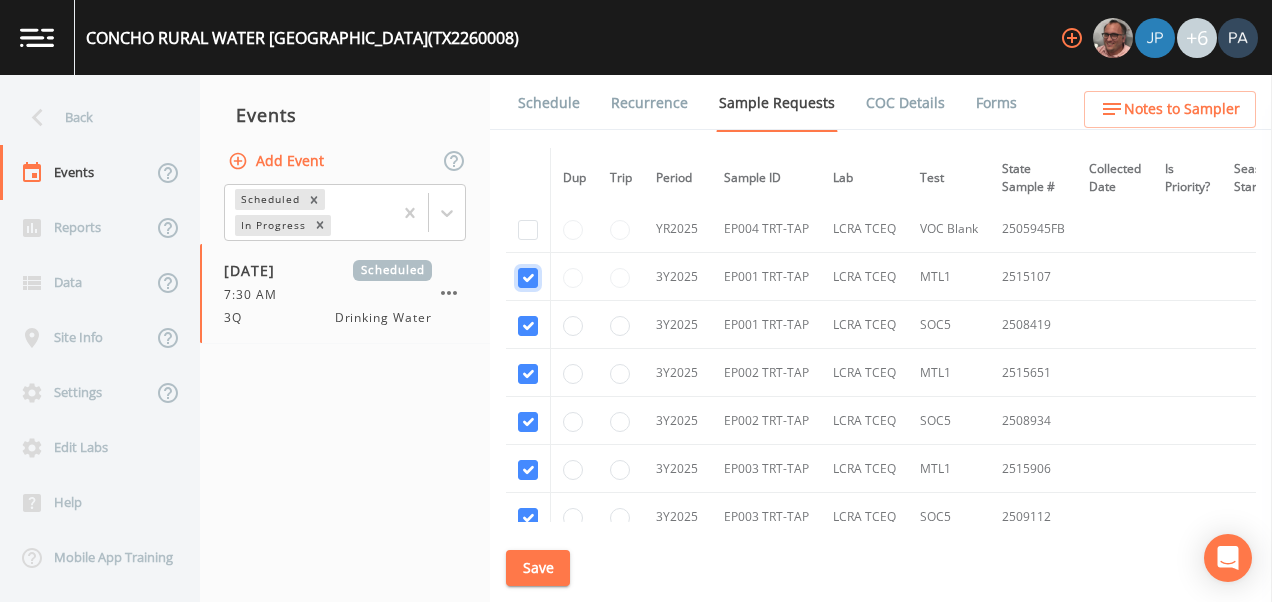 checkbox on "true" 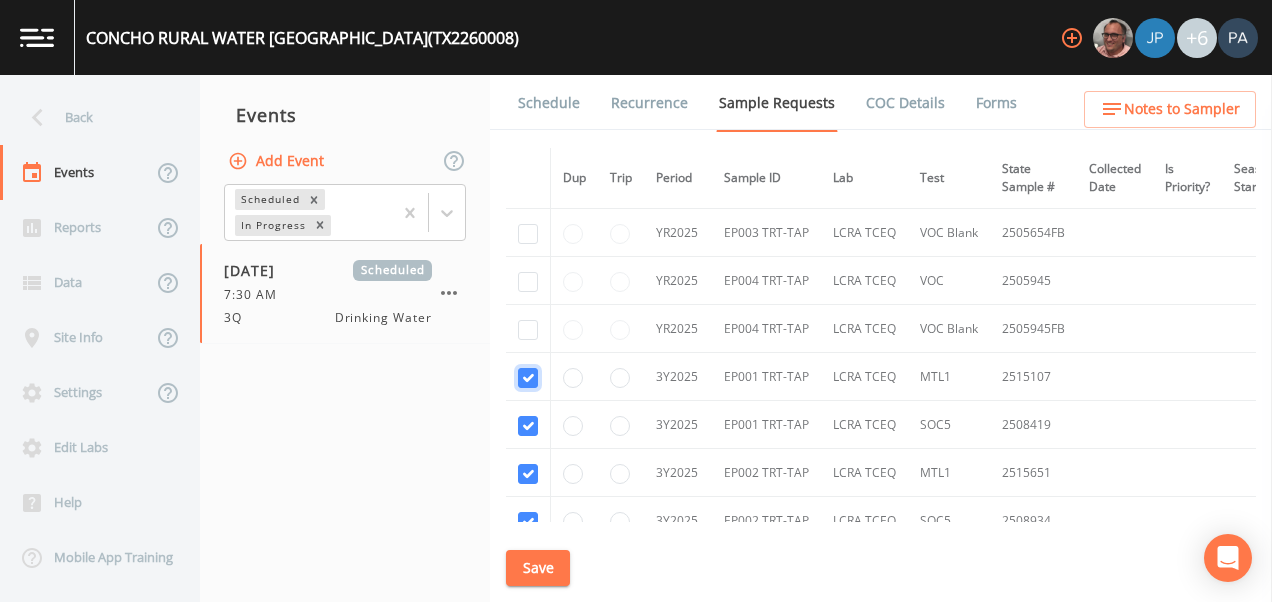 scroll, scrollTop: 3582, scrollLeft: 0, axis: vertical 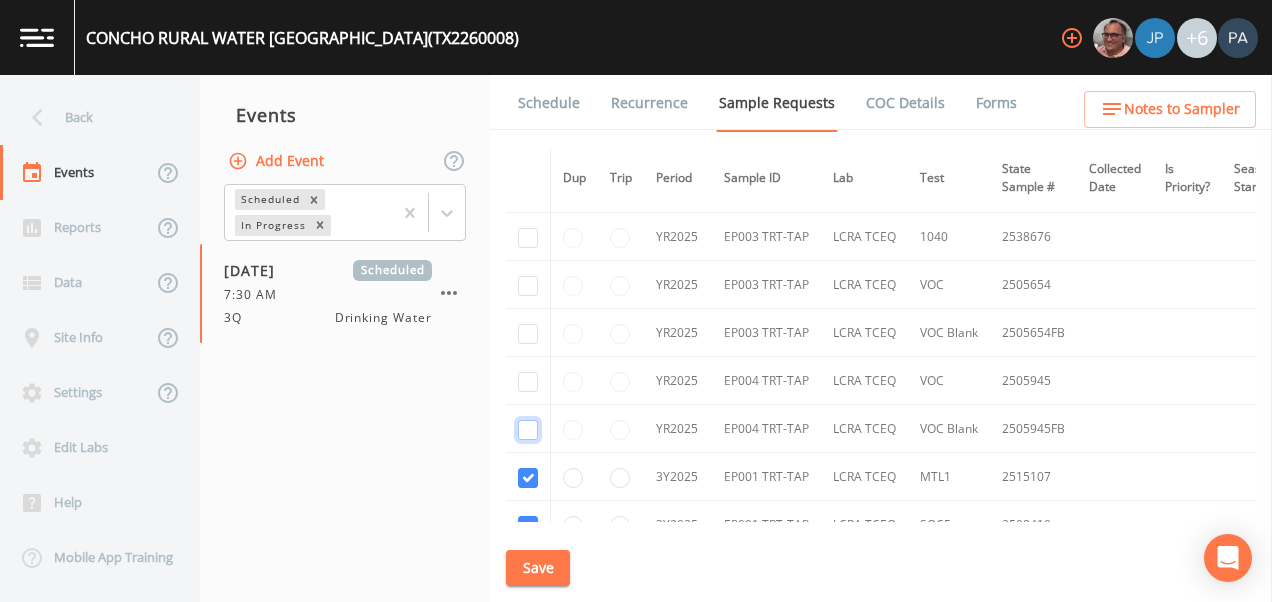 click at bounding box center (528, -2450) 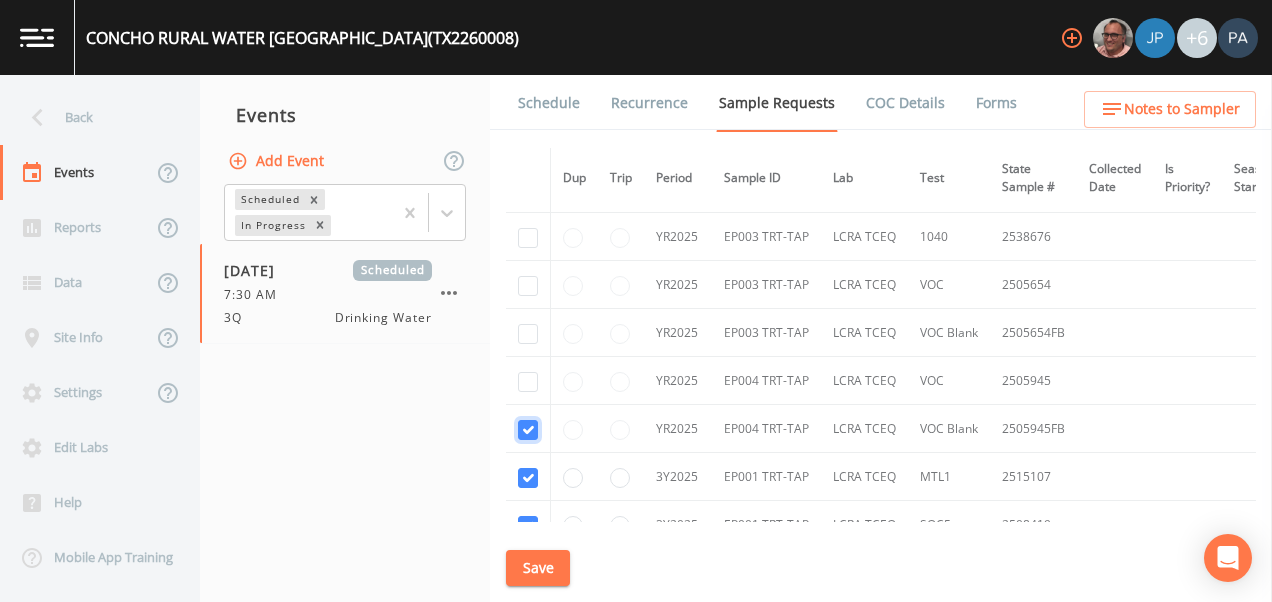 checkbox on "true" 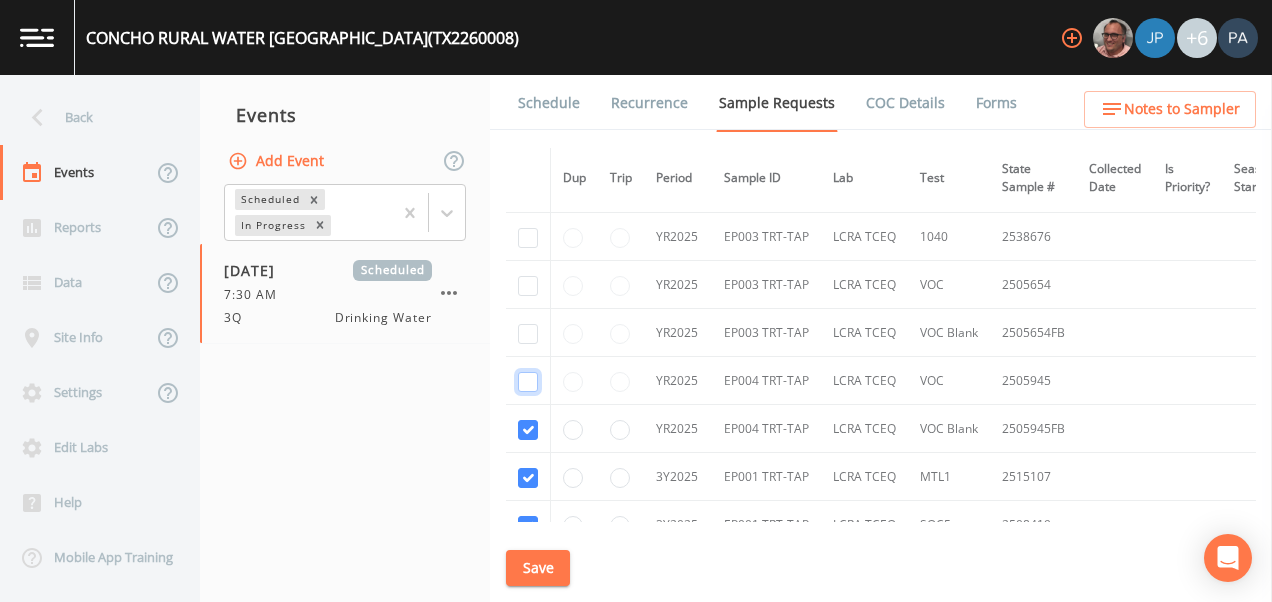 click at bounding box center (528, -2547) 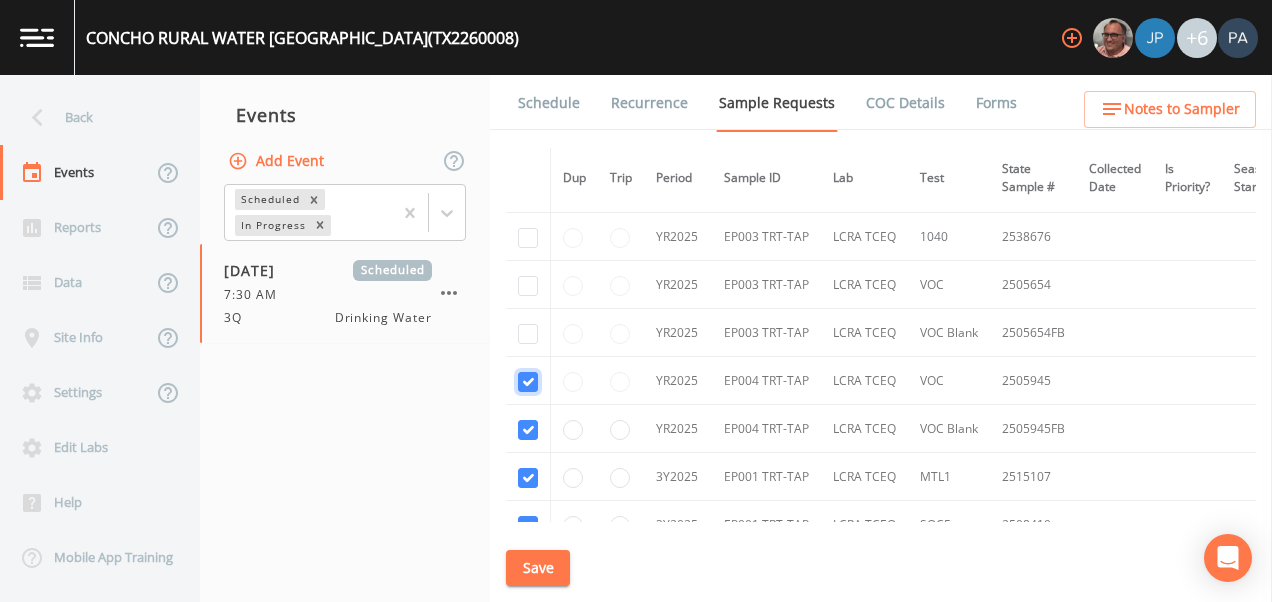 checkbox on "true" 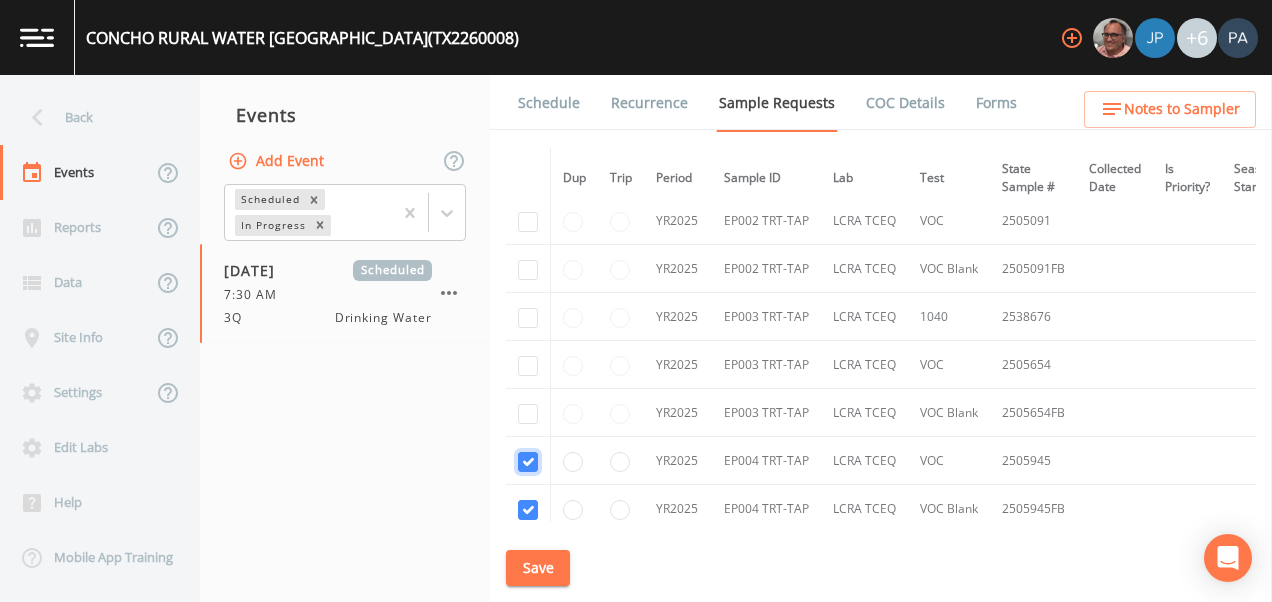 scroll, scrollTop: 3482, scrollLeft: 0, axis: vertical 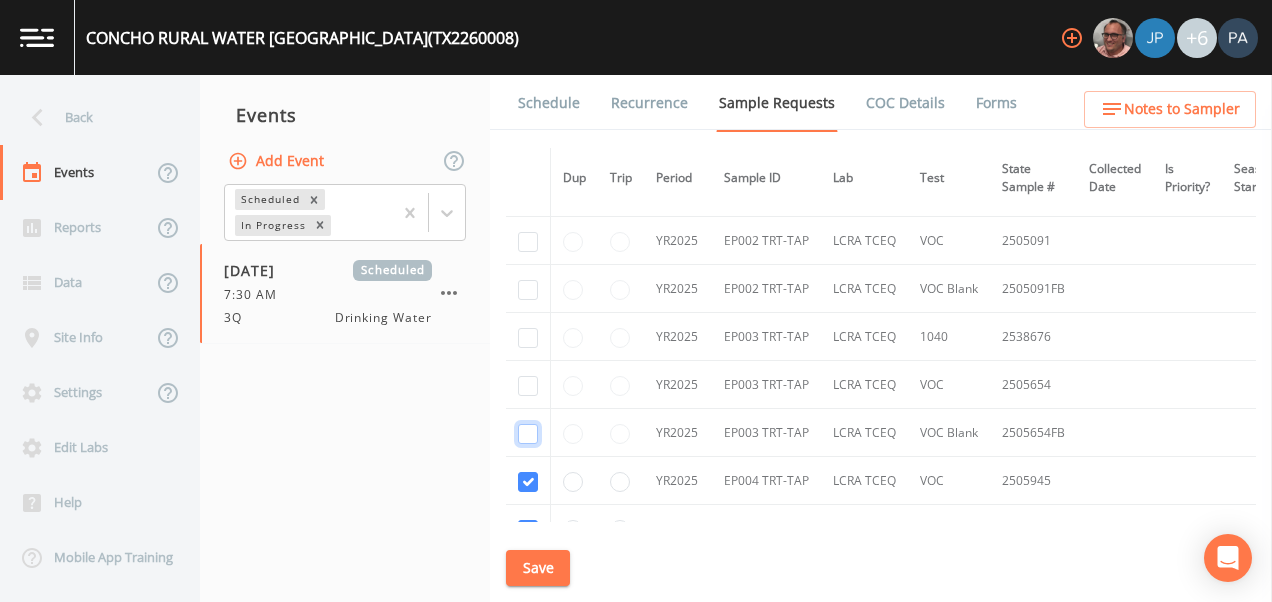 drag, startPoint x: 529, startPoint y: 433, endPoint x: 532, endPoint y: 421, distance: 12.369317 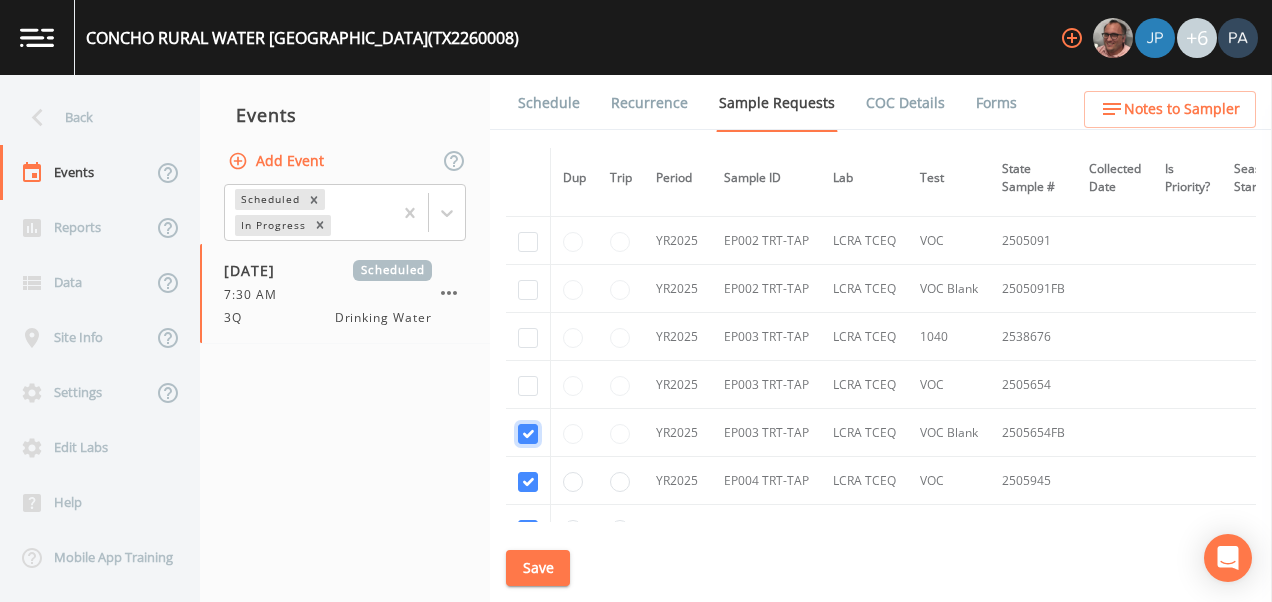 checkbox on "true" 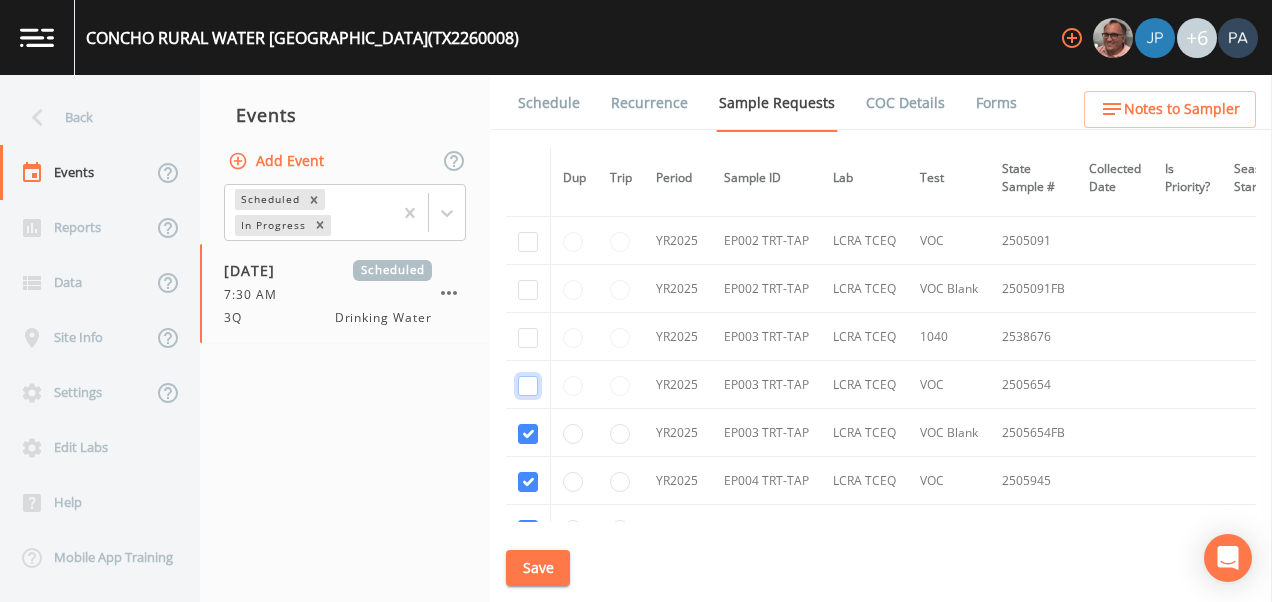 click at bounding box center (528, -2641) 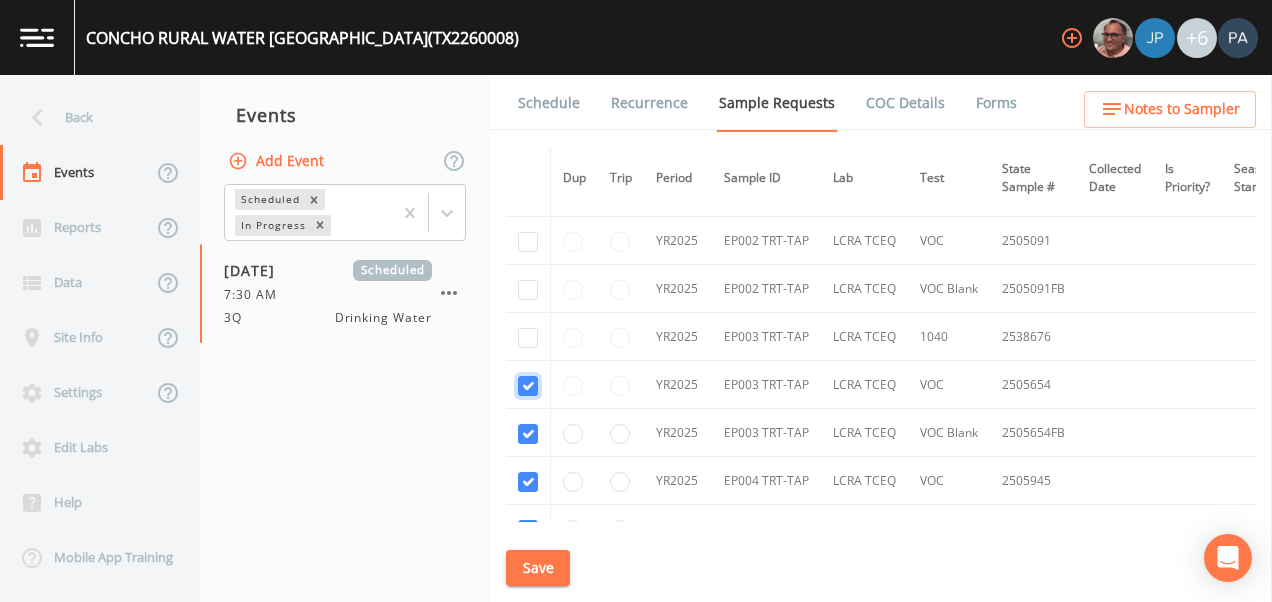 checkbox on "true" 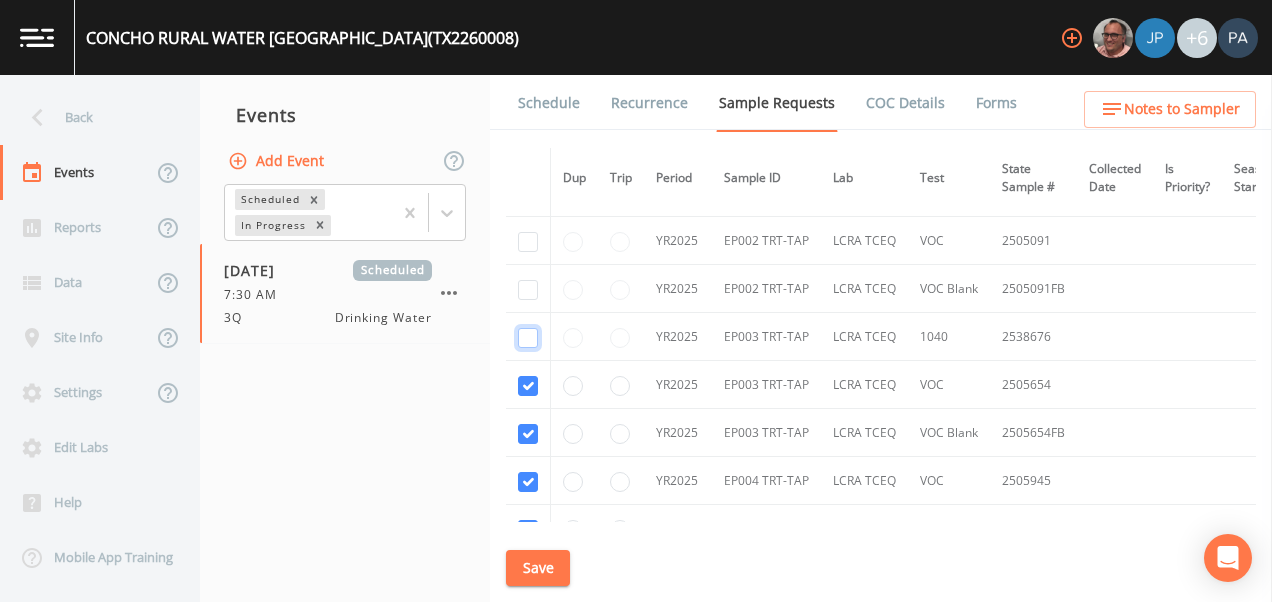 click at bounding box center [528, -1574] 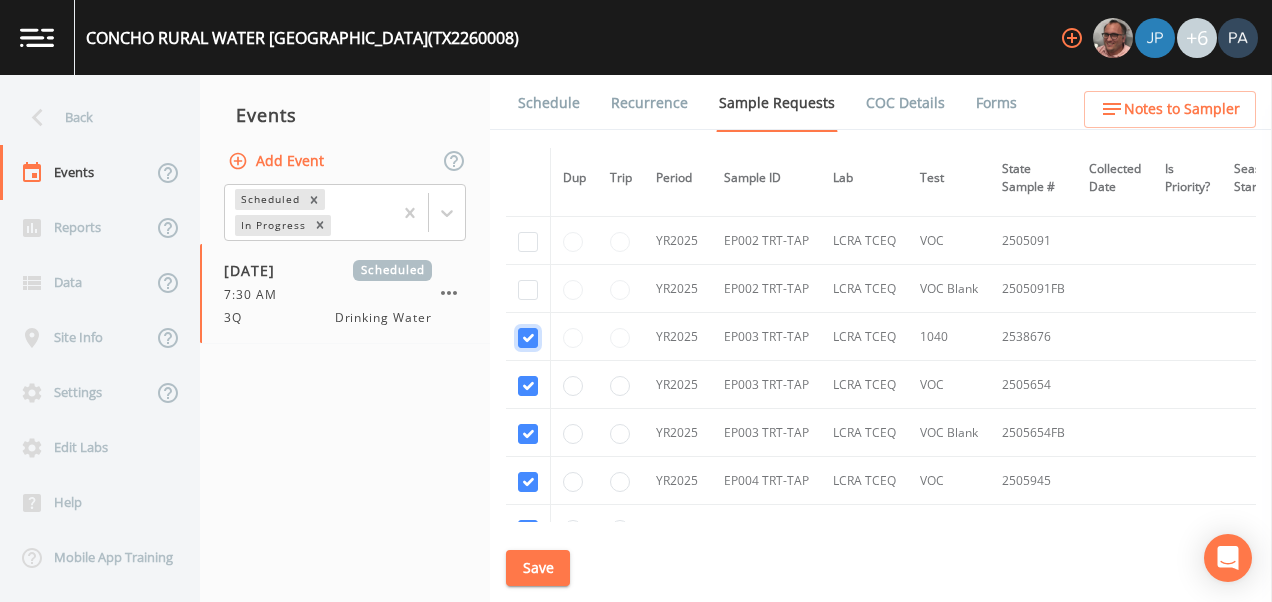 checkbox on "true" 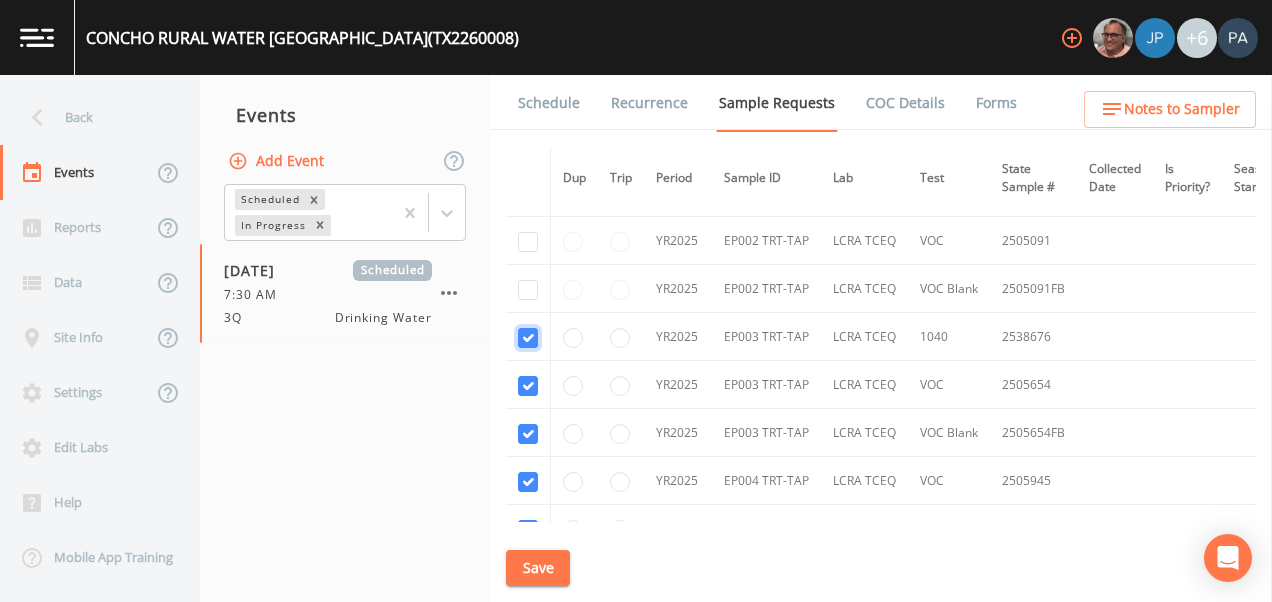 scroll, scrollTop: 3382, scrollLeft: 0, axis: vertical 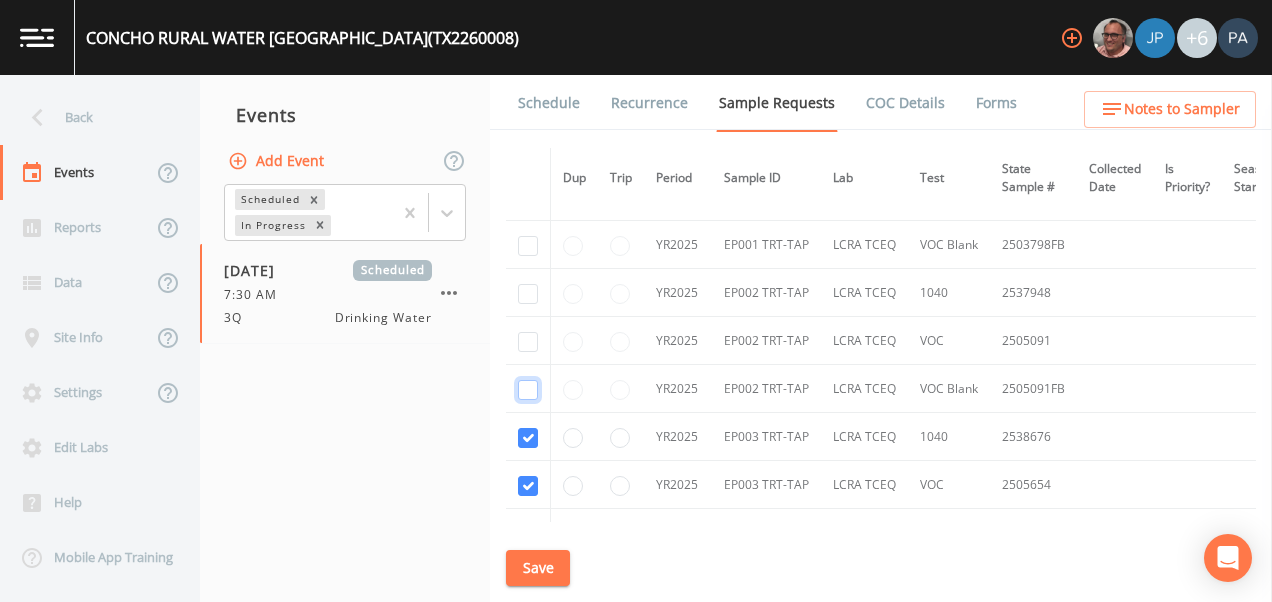 click at bounding box center [528, -2638] 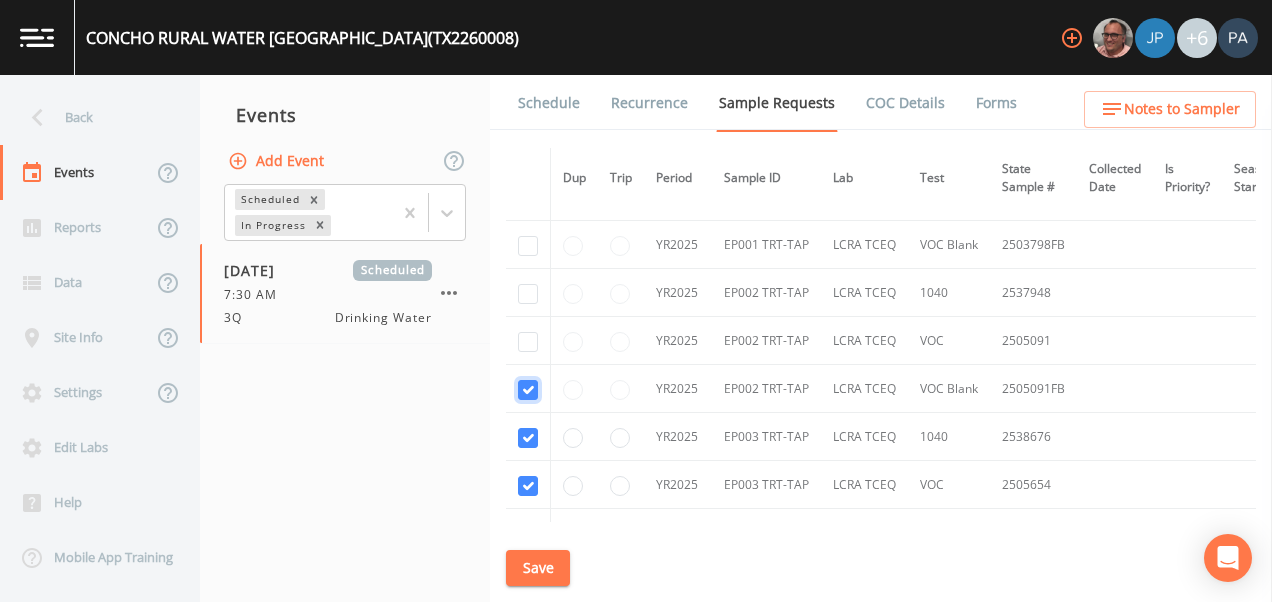 checkbox on "true" 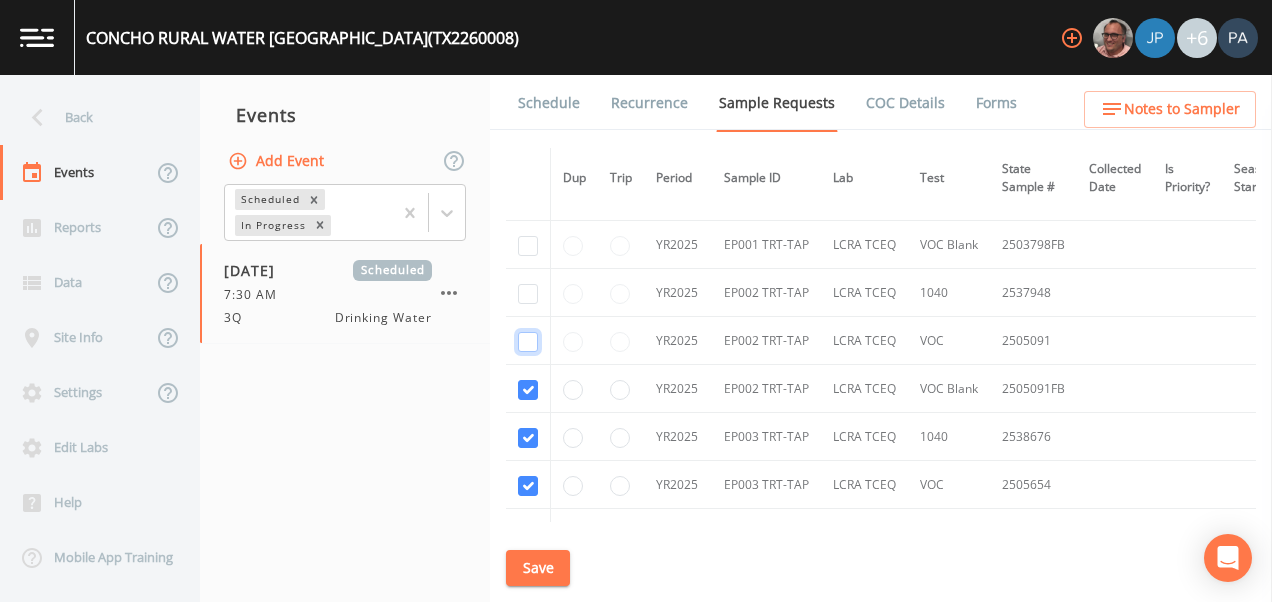 drag, startPoint x: 532, startPoint y: 337, endPoint x: 533, endPoint y: 316, distance: 21.023796 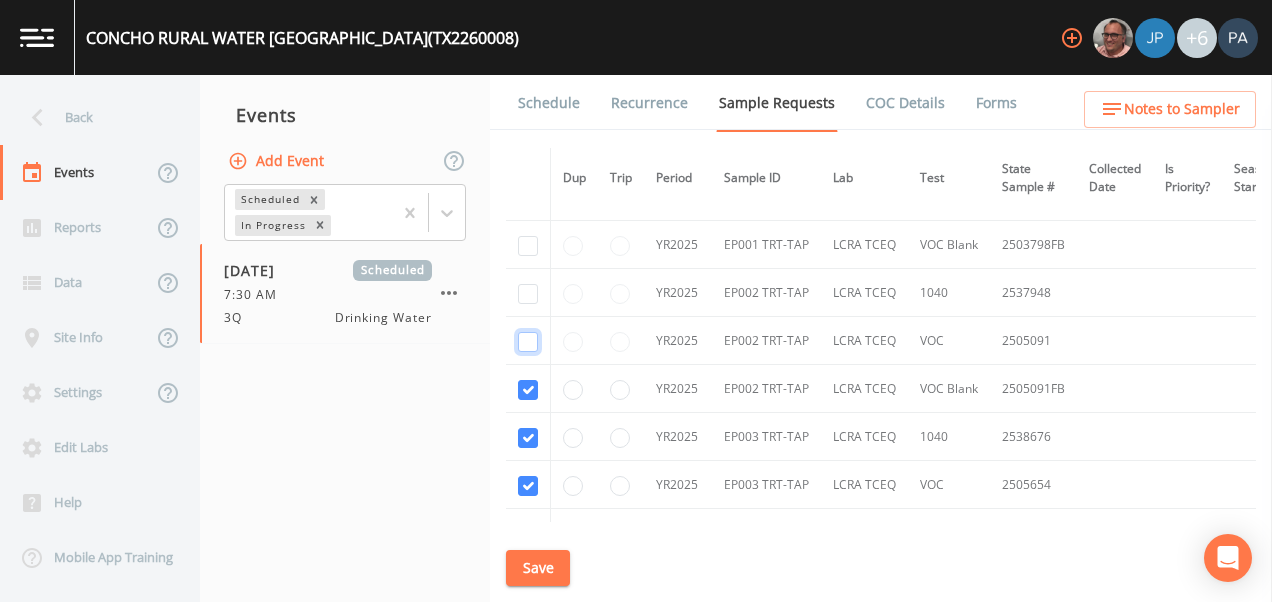 click at bounding box center [528, -2735] 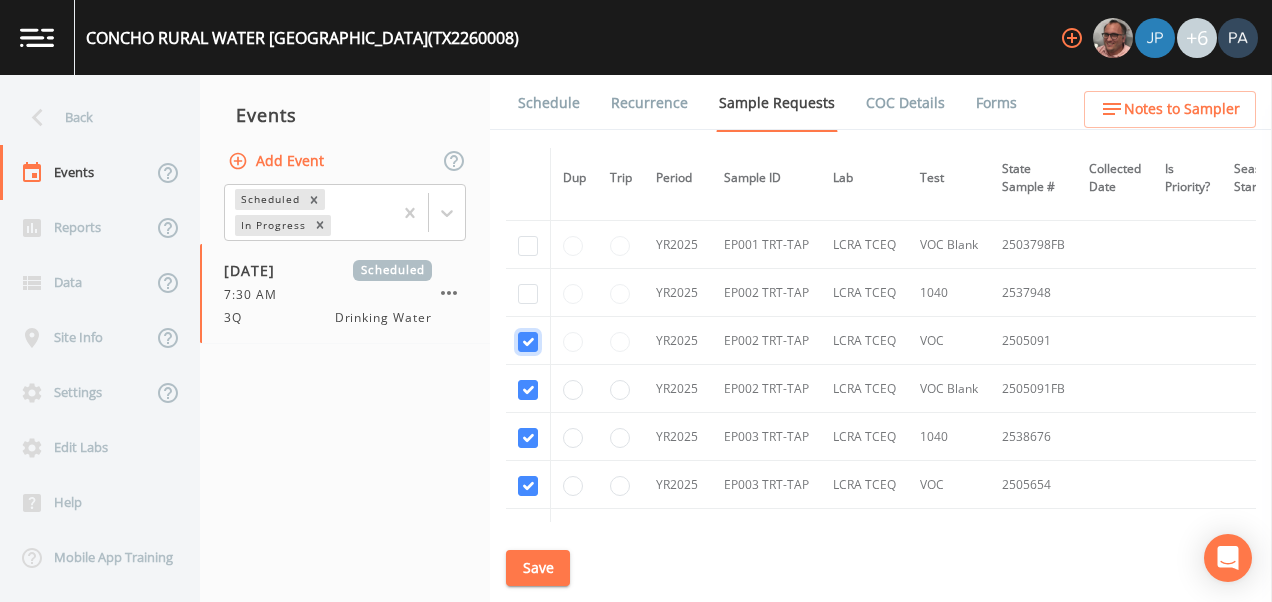 checkbox on "true" 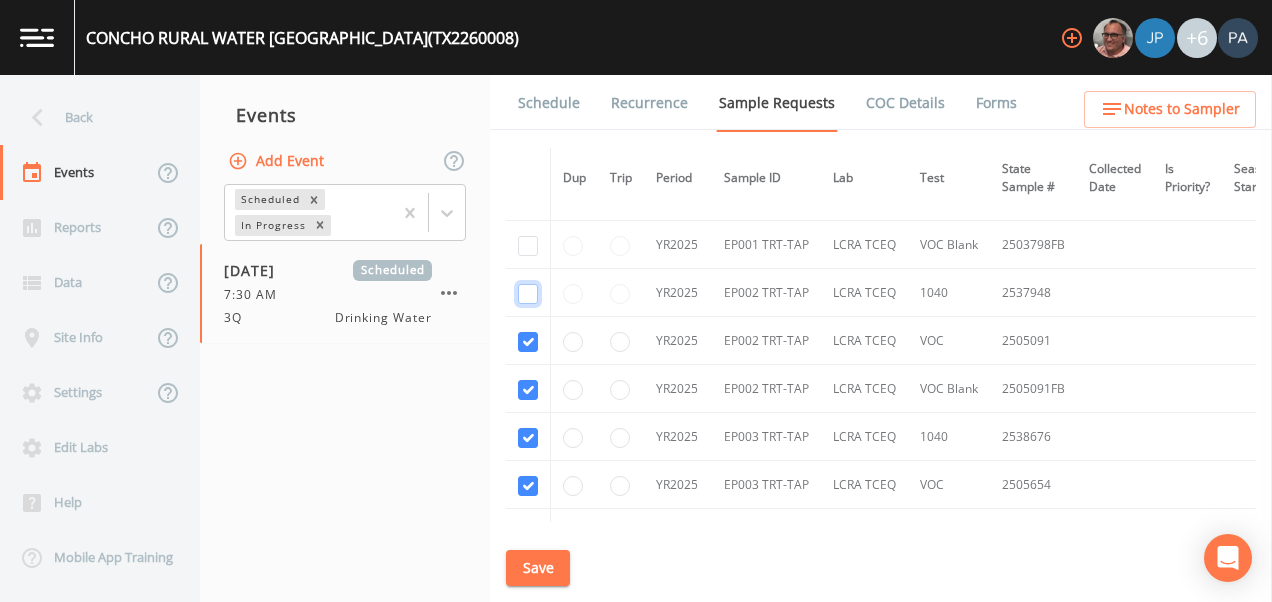 click at bounding box center (528, -1571) 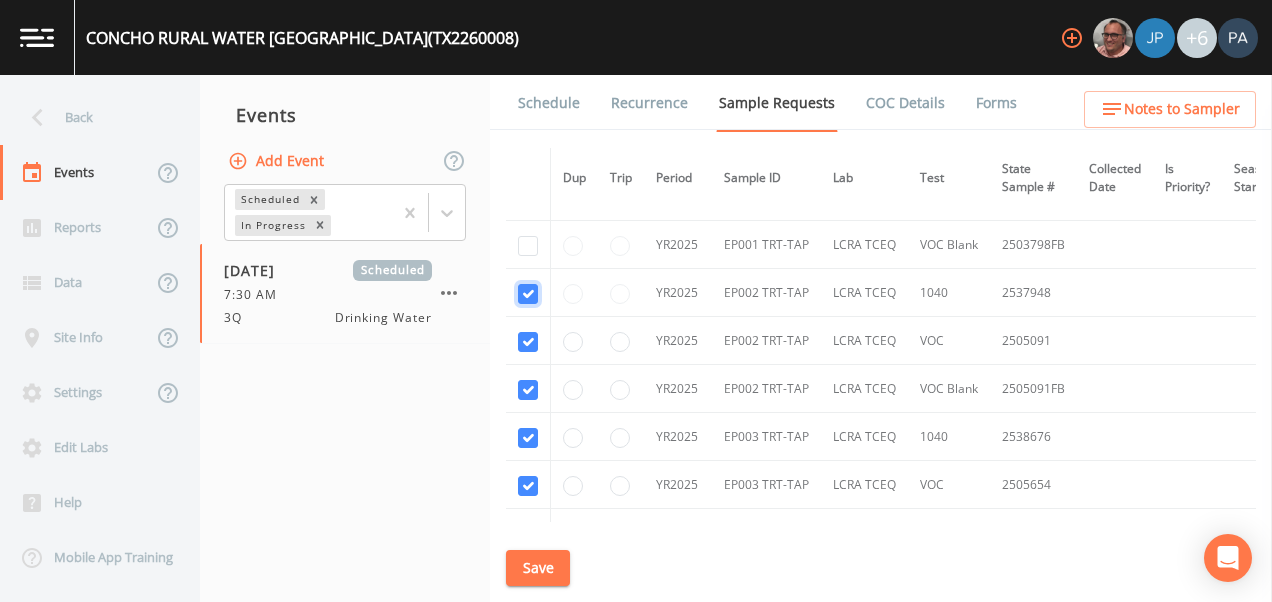 checkbox on "true" 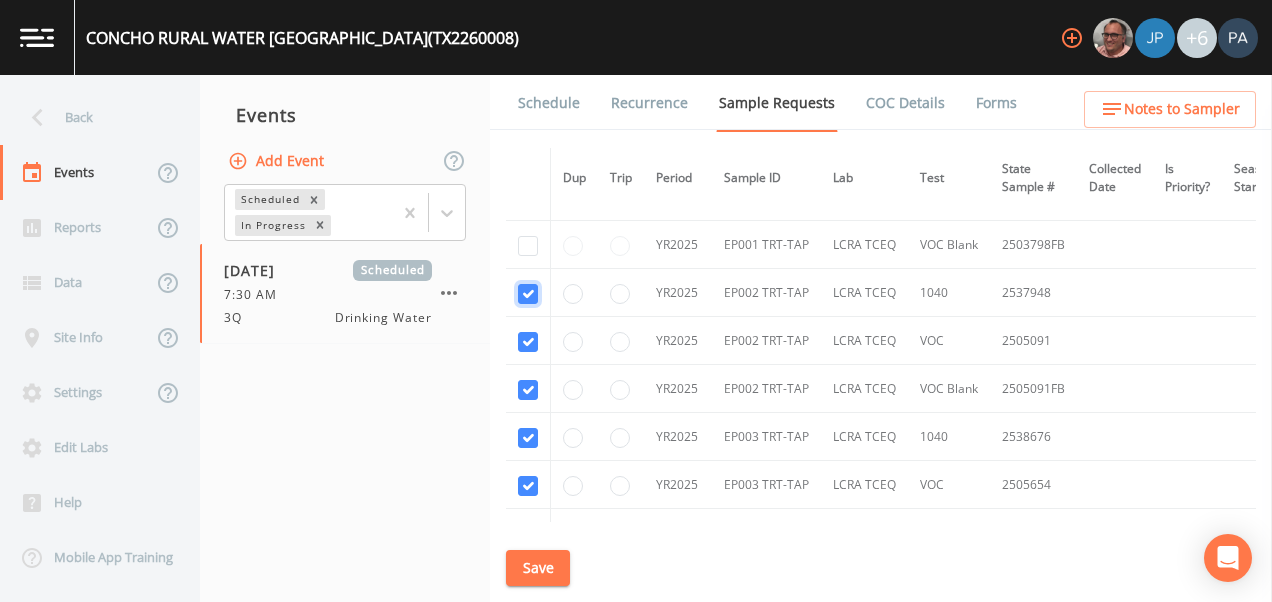 scroll, scrollTop: 3282, scrollLeft: 0, axis: vertical 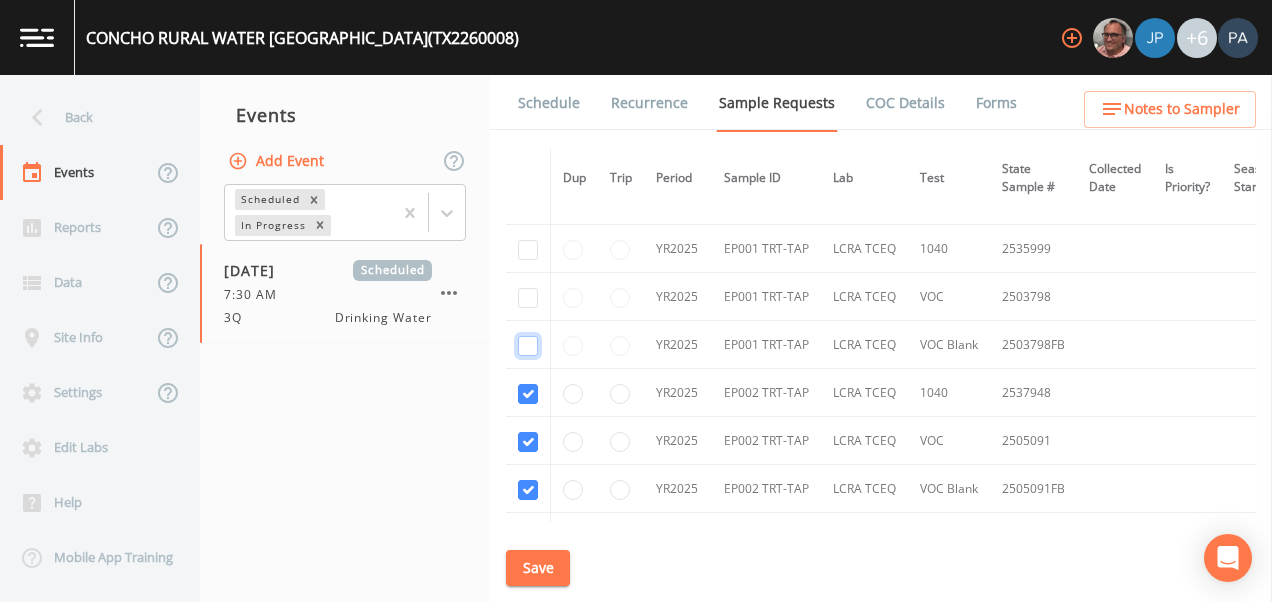 click at bounding box center (528, -2732) 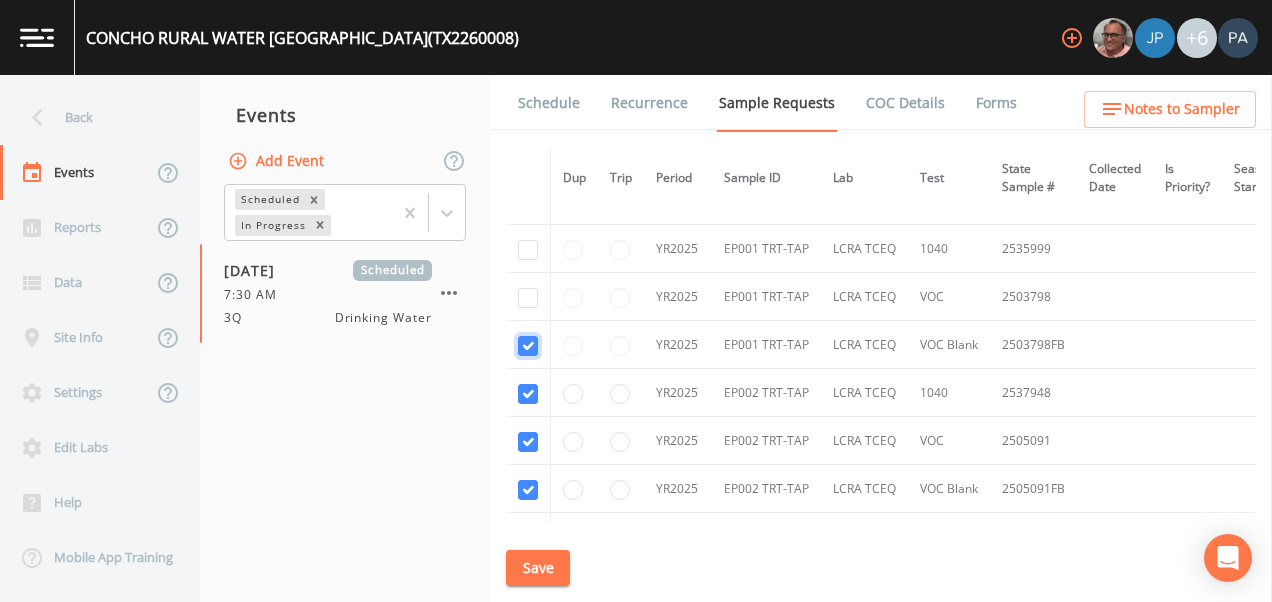 checkbox on "true" 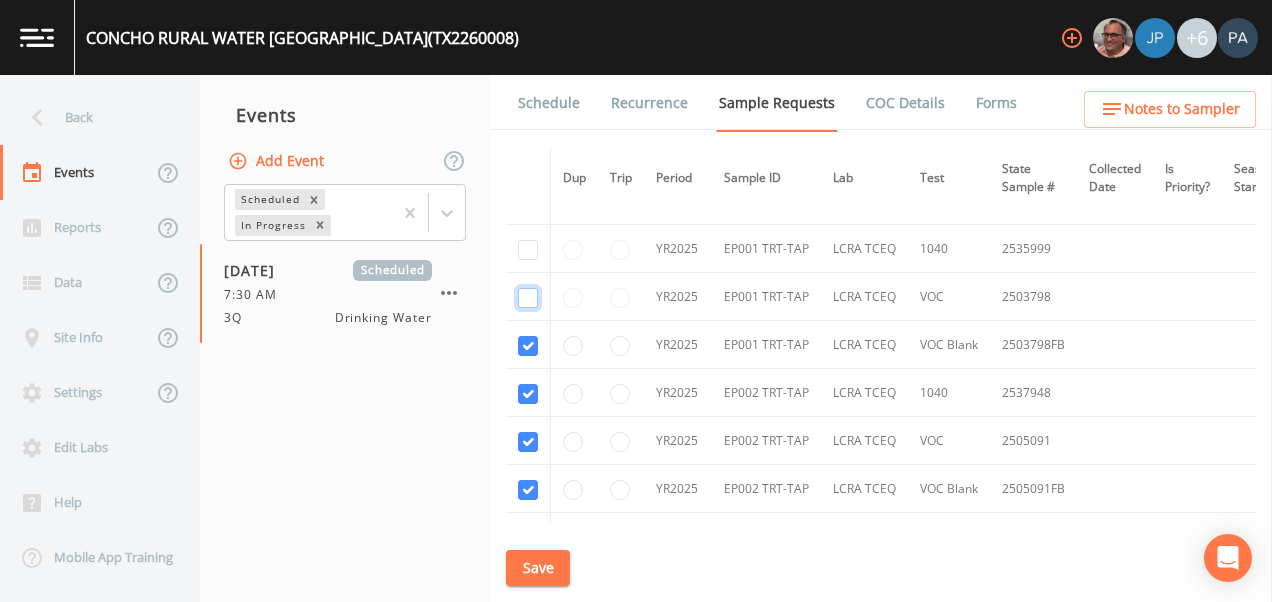 click at bounding box center [528, -2829] 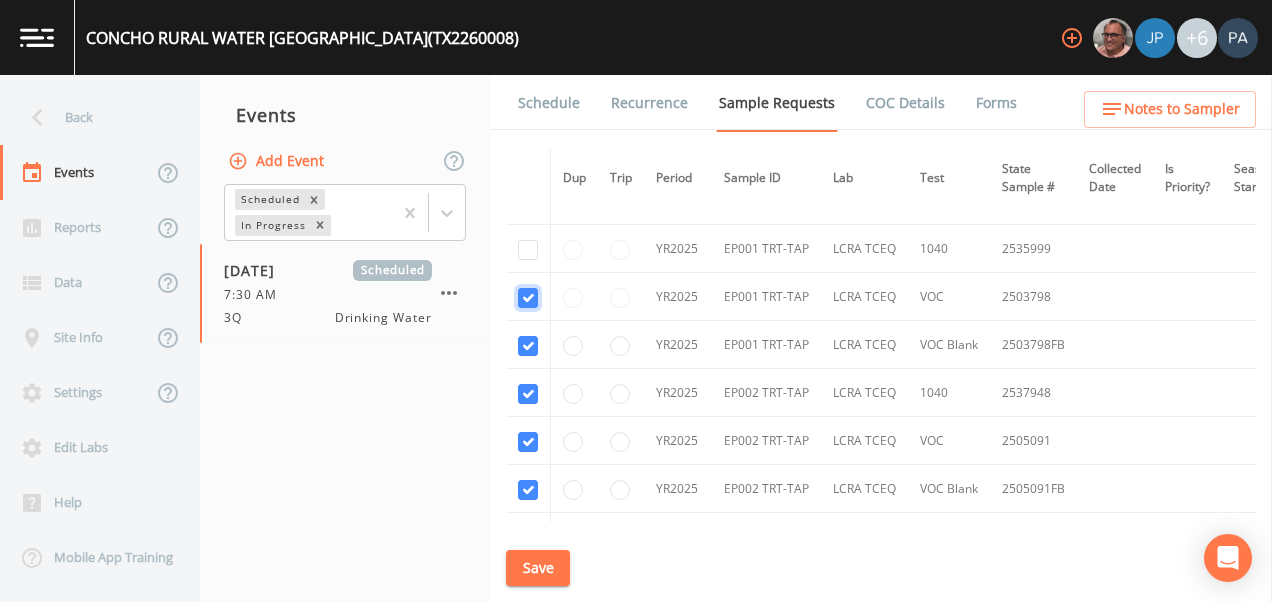 checkbox on "true" 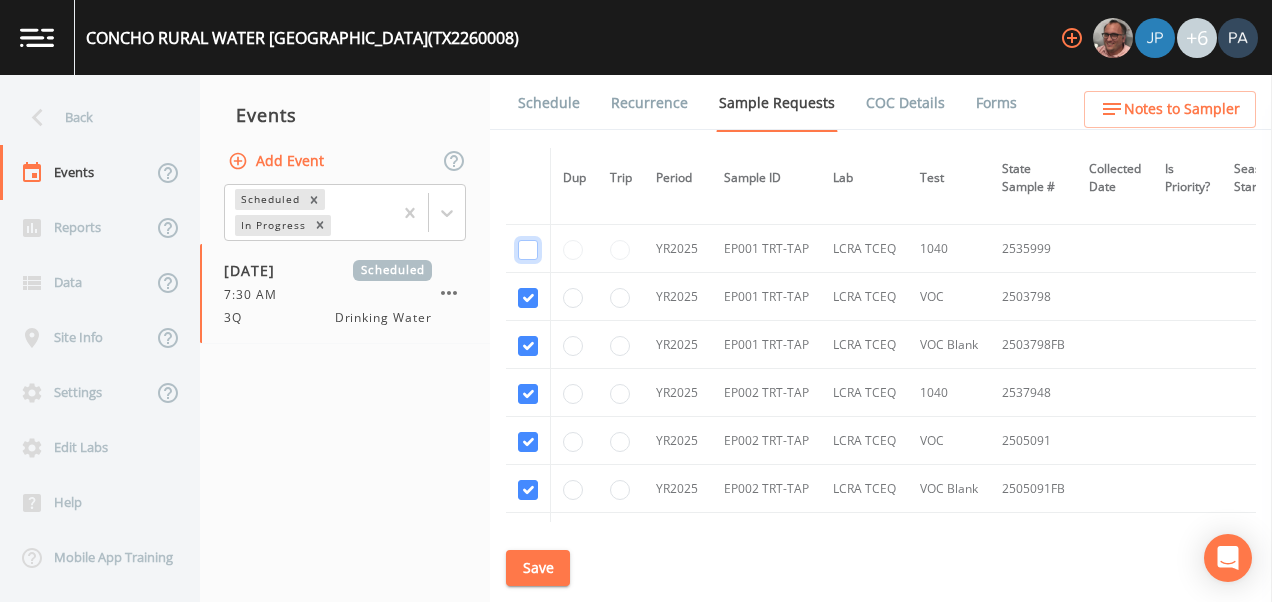 click at bounding box center (528, -1568) 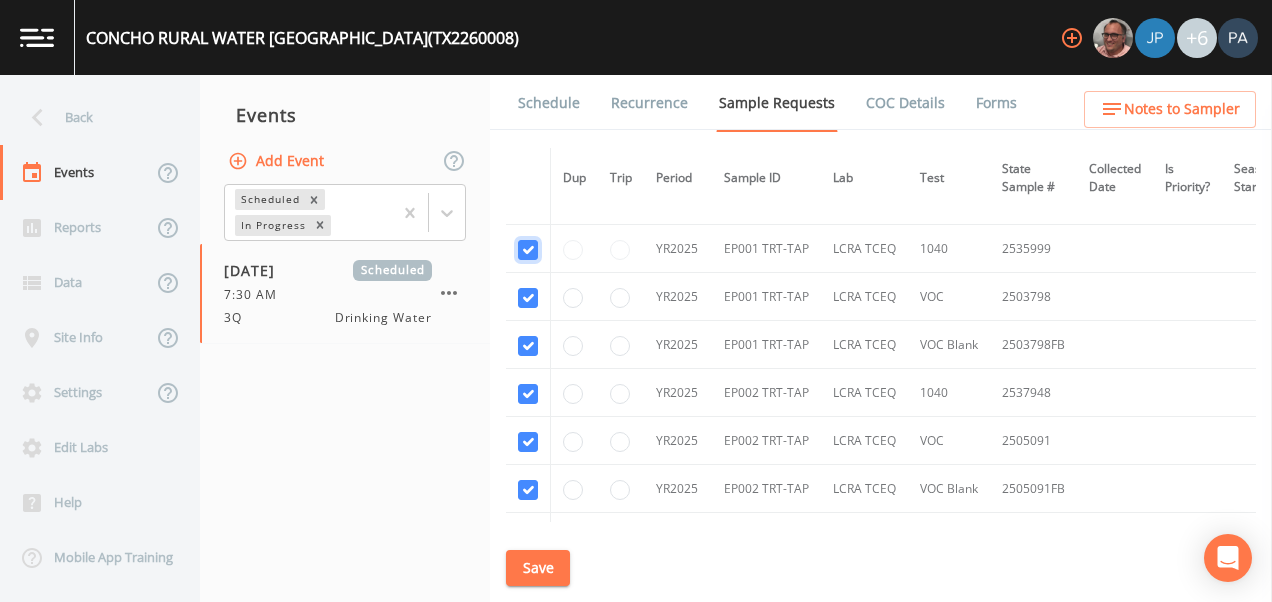 checkbox on "true" 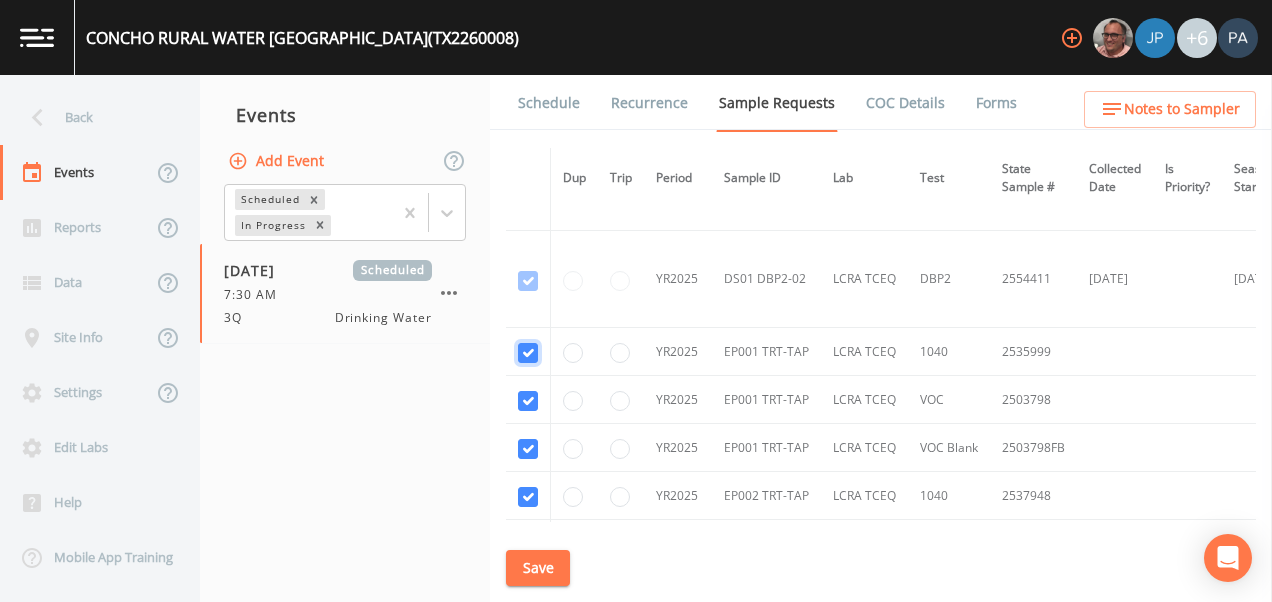 scroll, scrollTop: 3182, scrollLeft: 0, axis: vertical 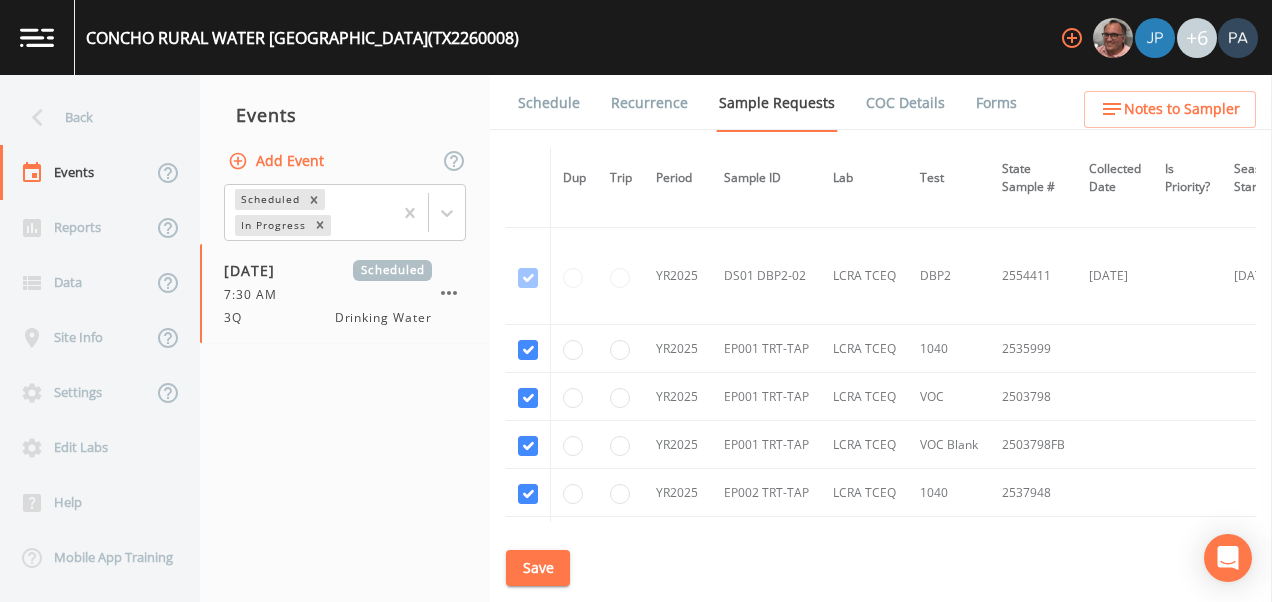 click on "Save" at bounding box center (538, 568) 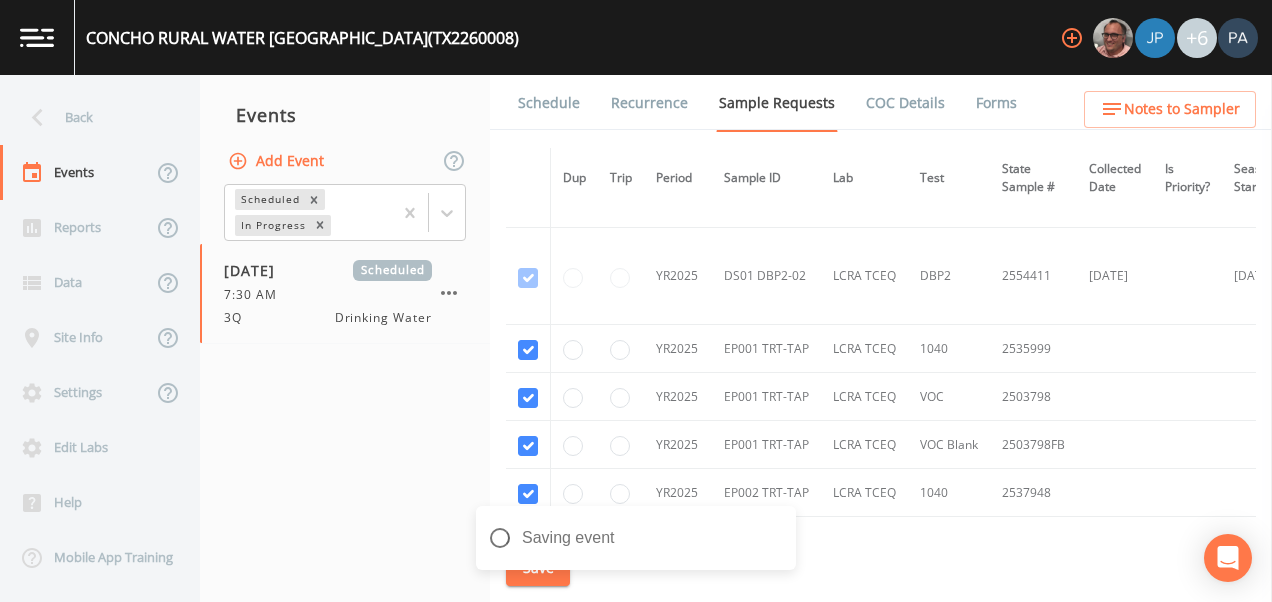 drag, startPoint x: 546, startPoint y: 100, endPoint x: 540, endPoint y: 132, distance: 32.55764 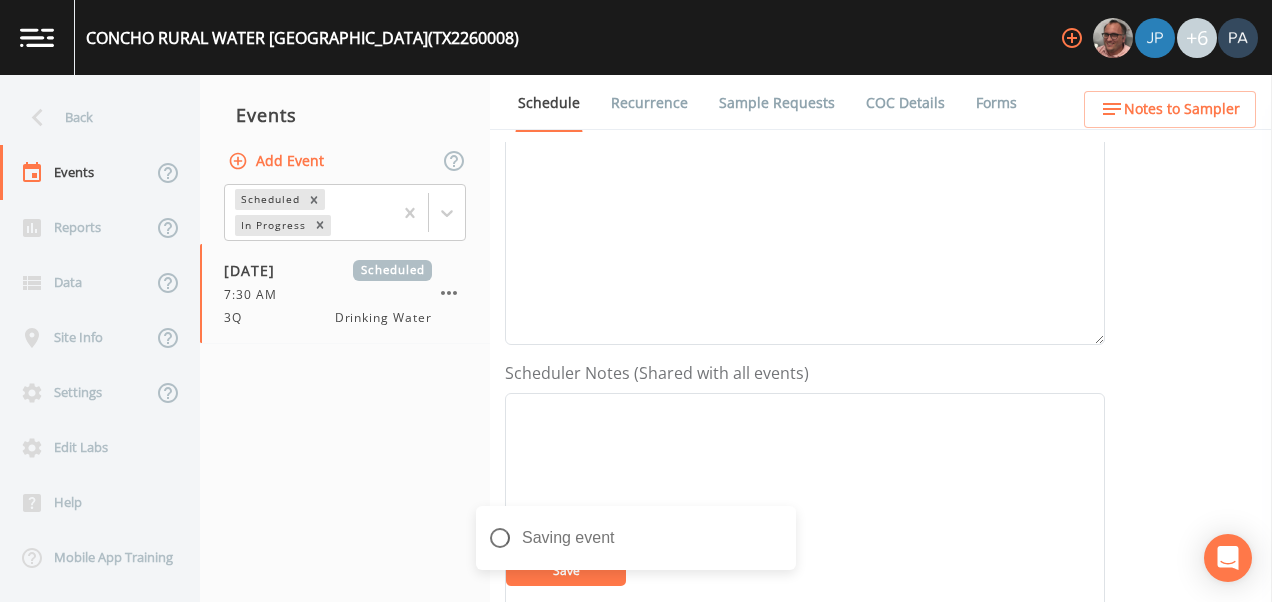 scroll, scrollTop: 700, scrollLeft: 0, axis: vertical 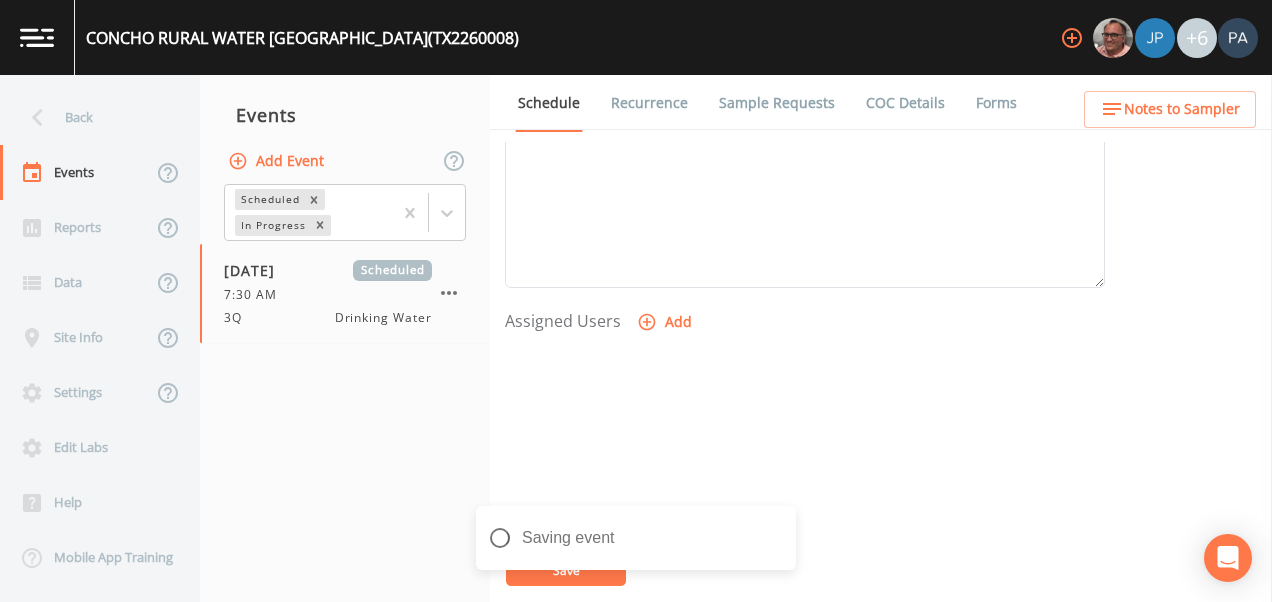 click on "Add" at bounding box center [666, 322] 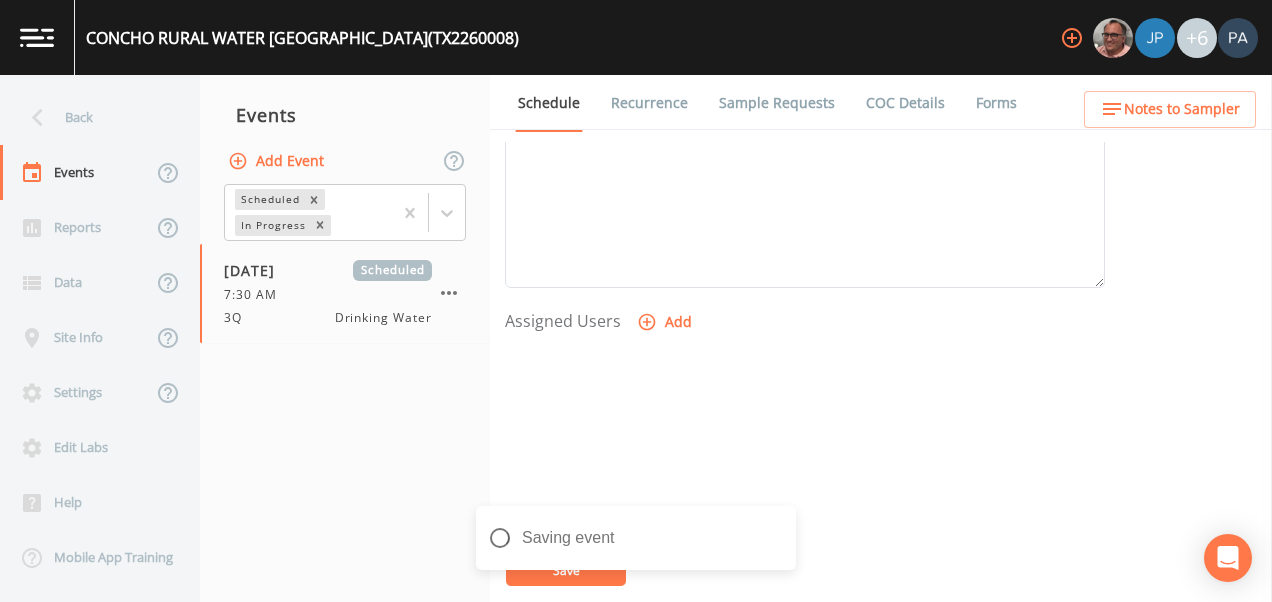 click on "Select User [PERSON_NAME] [PERSON_NAME]  [PERSON_NAME] [PERSON_NAME] [PERSON_NAME] [PERSON_NAME] [PERSON_NAME] [PERSON_NAME] [PERSON_NAME]" at bounding box center [636, 667] 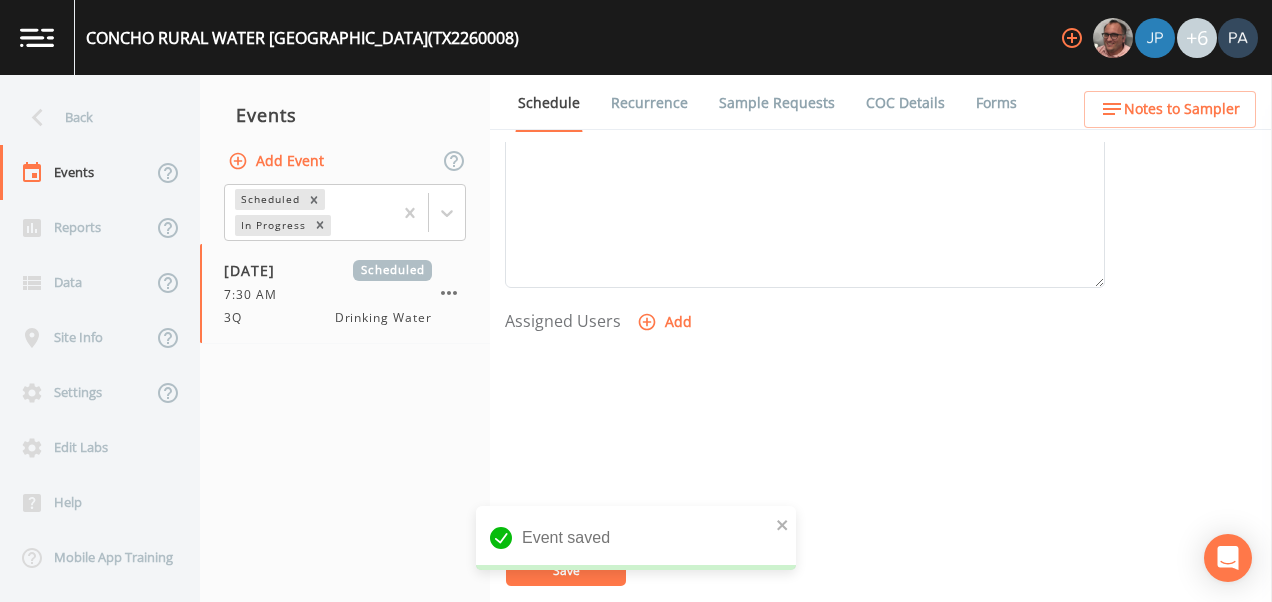 select on "89eca224-83f1-4c08-b513-3d512749bff6" 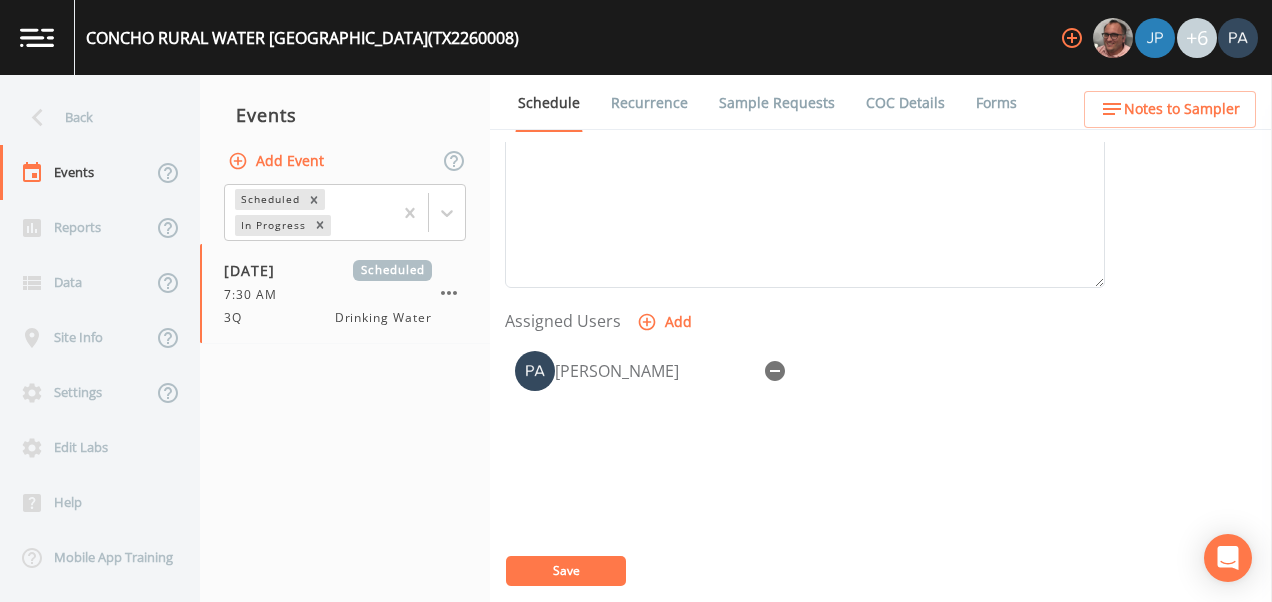 click on "Save" at bounding box center [566, 571] 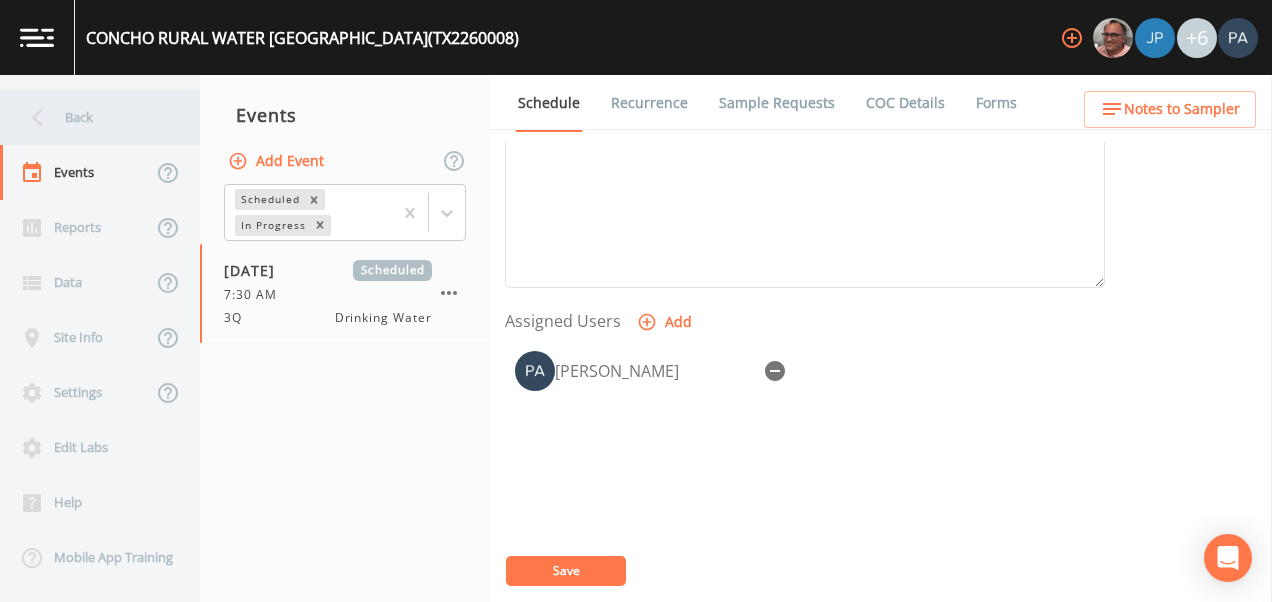 click on "Back" at bounding box center [90, 117] 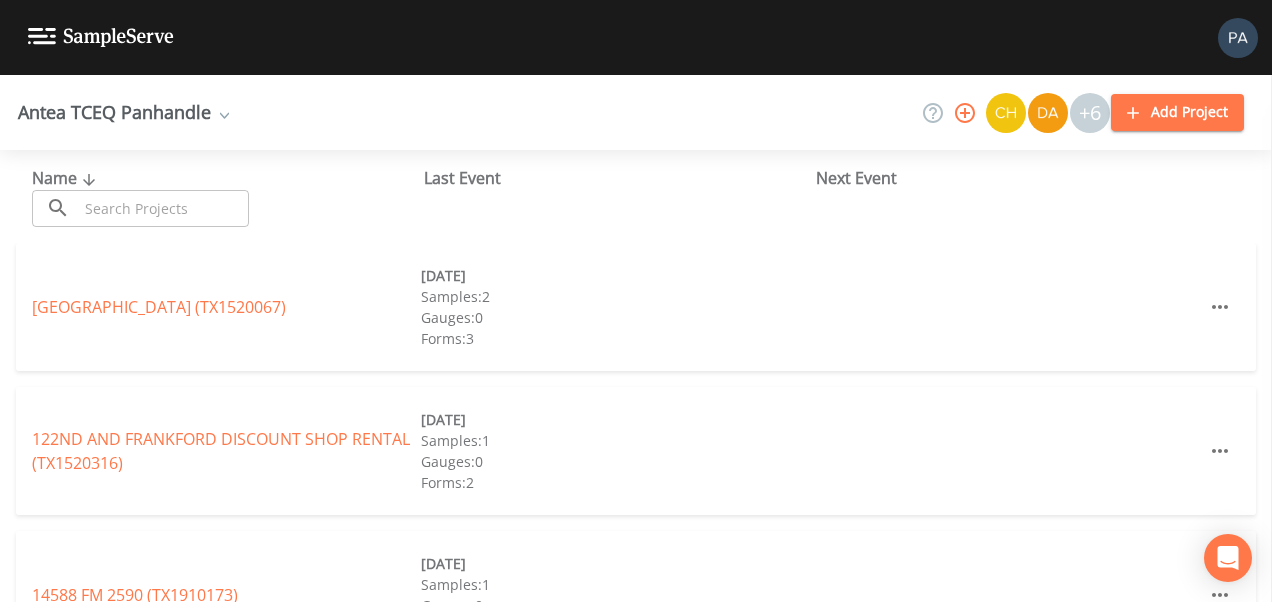 click at bounding box center (163, 208) 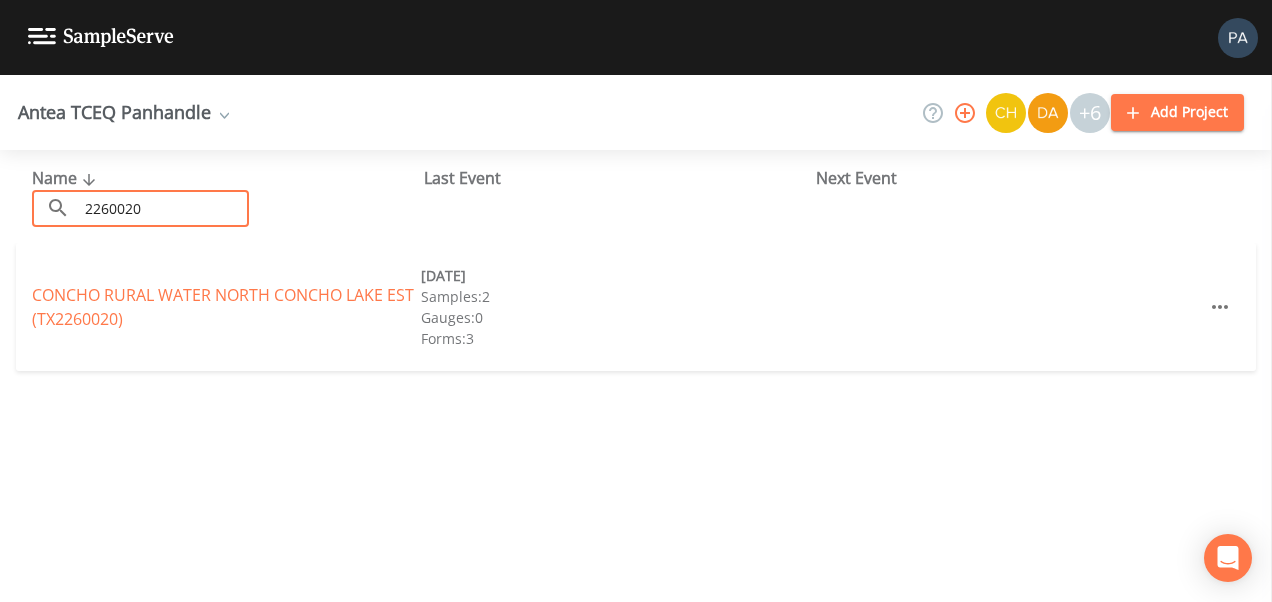 type on "2260020" 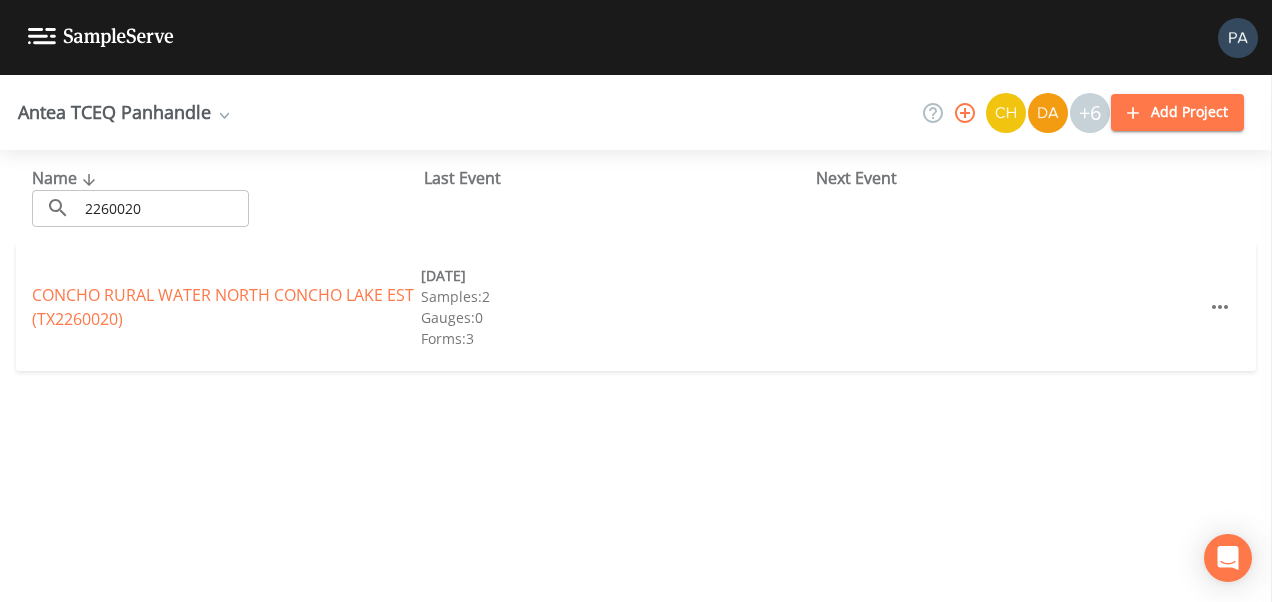 click on "CONCHO RURAL WATER [GEOGRAPHIC_DATA]   (TX2260020) [DATE] Samples:  2 Gauges:  0 Forms:  3" at bounding box center [636, 307] 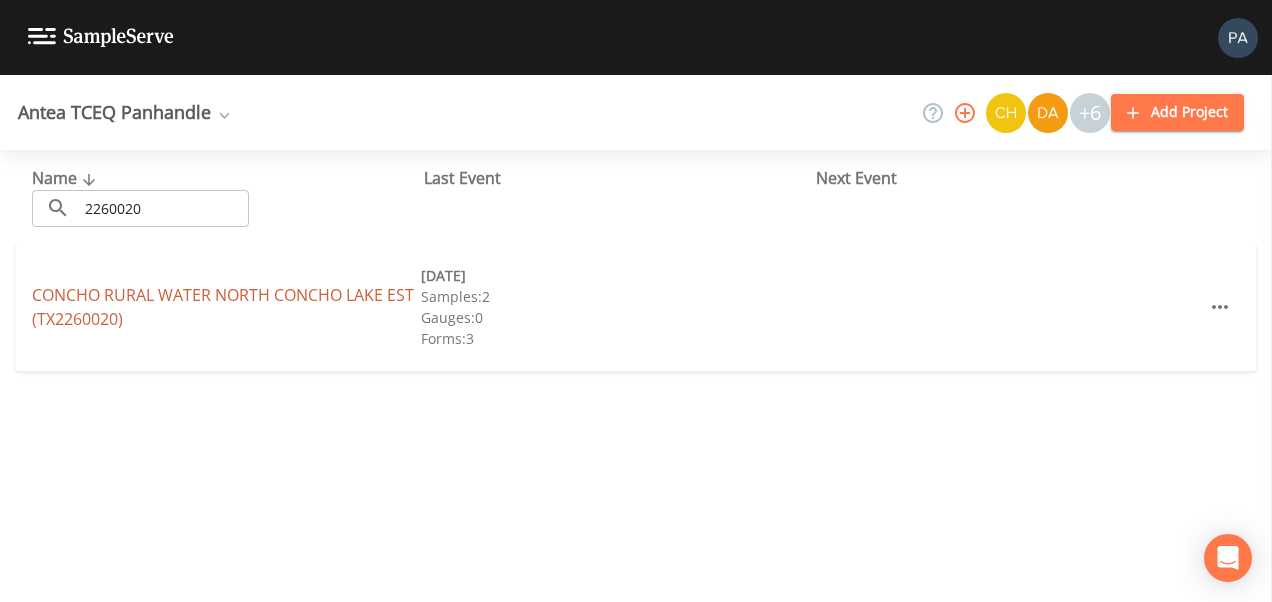 click on "CONCHO RURAL WATER [GEOGRAPHIC_DATA]   (TX2260020)" at bounding box center (223, 307) 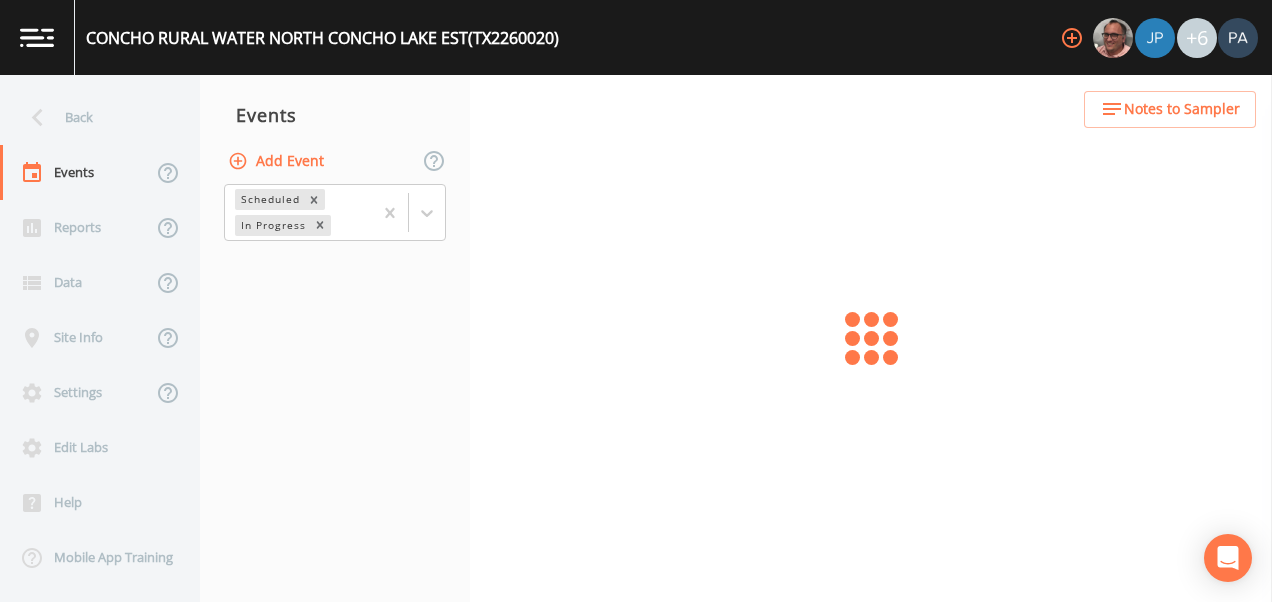 click on "Add Event" at bounding box center [278, 161] 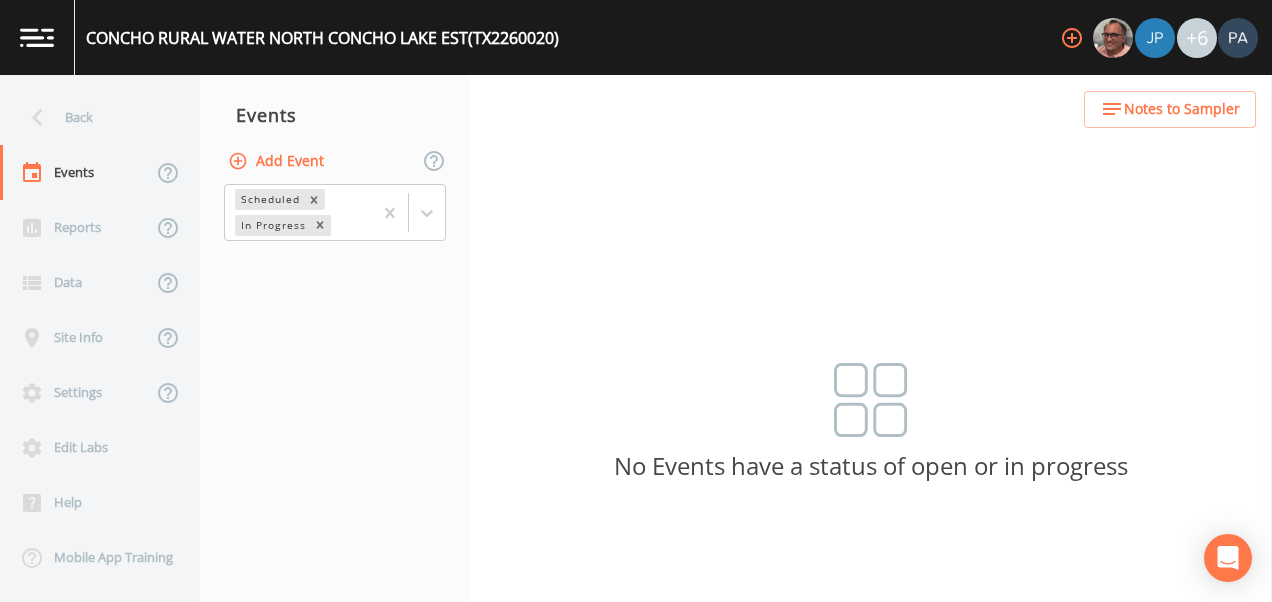 click on "Event Name" at bounding box center (636, 785) 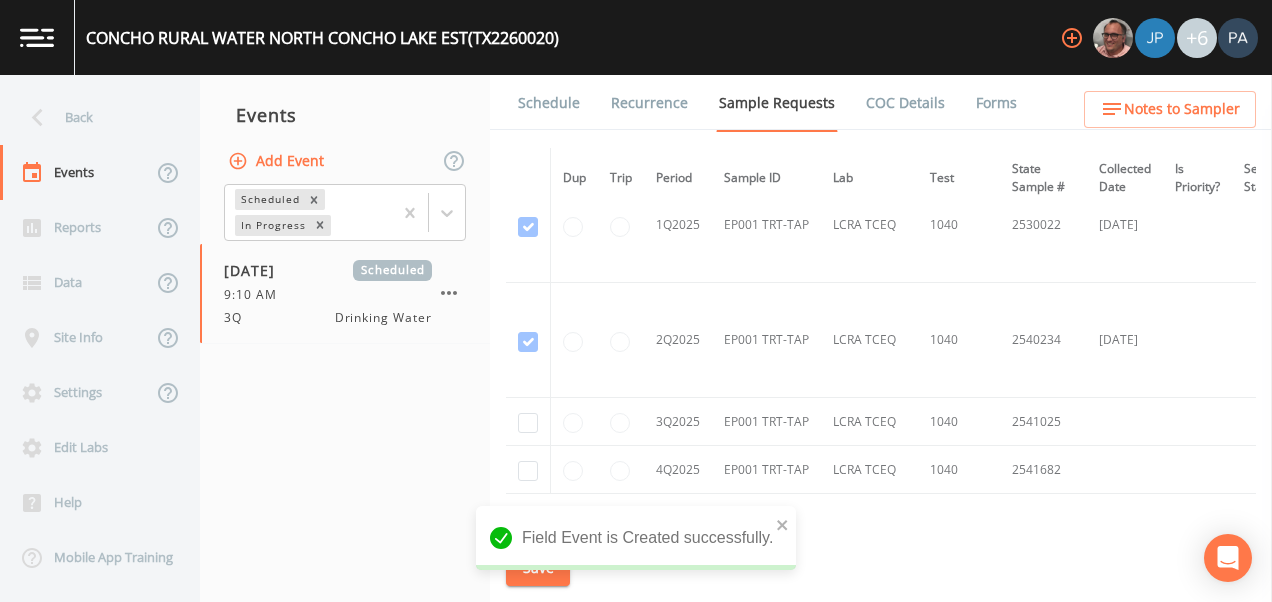 scroll, scrollTop: 2363, scrollLeft: 0, axis: vertical 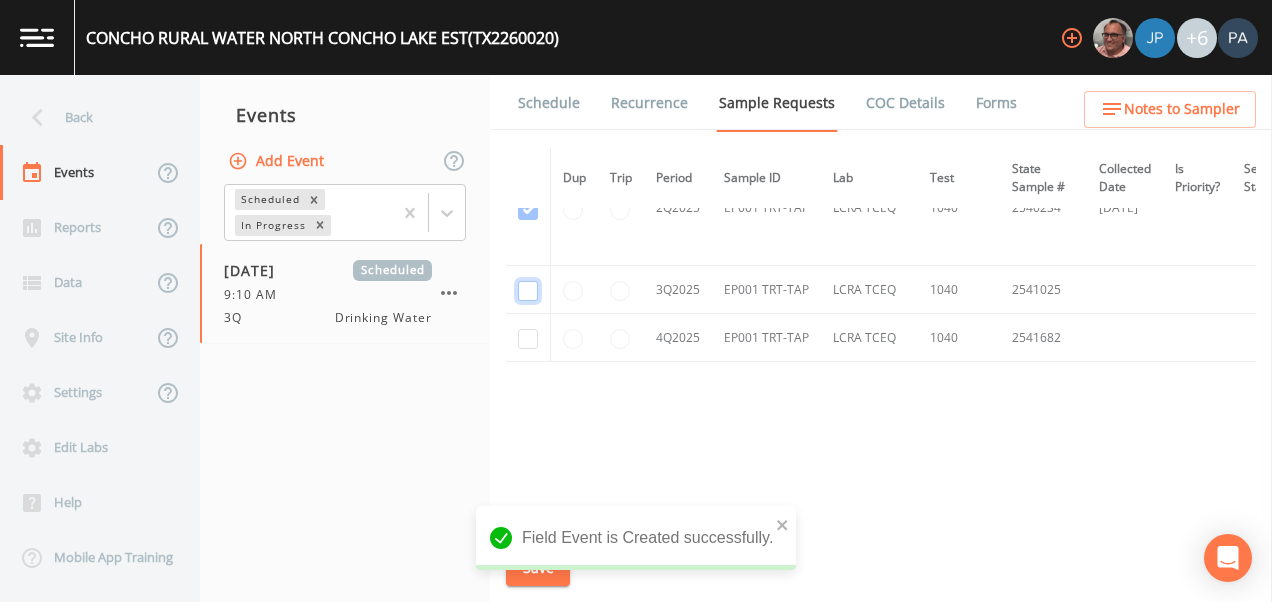 click at bounding box center [528, -710] 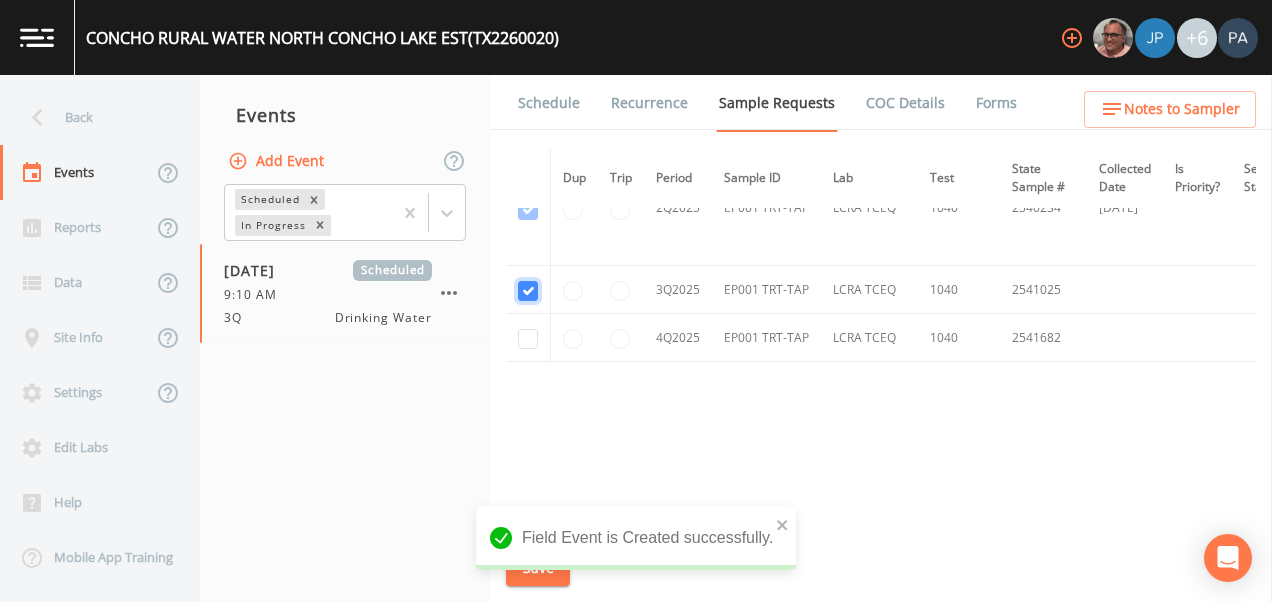 checkbox on "true" 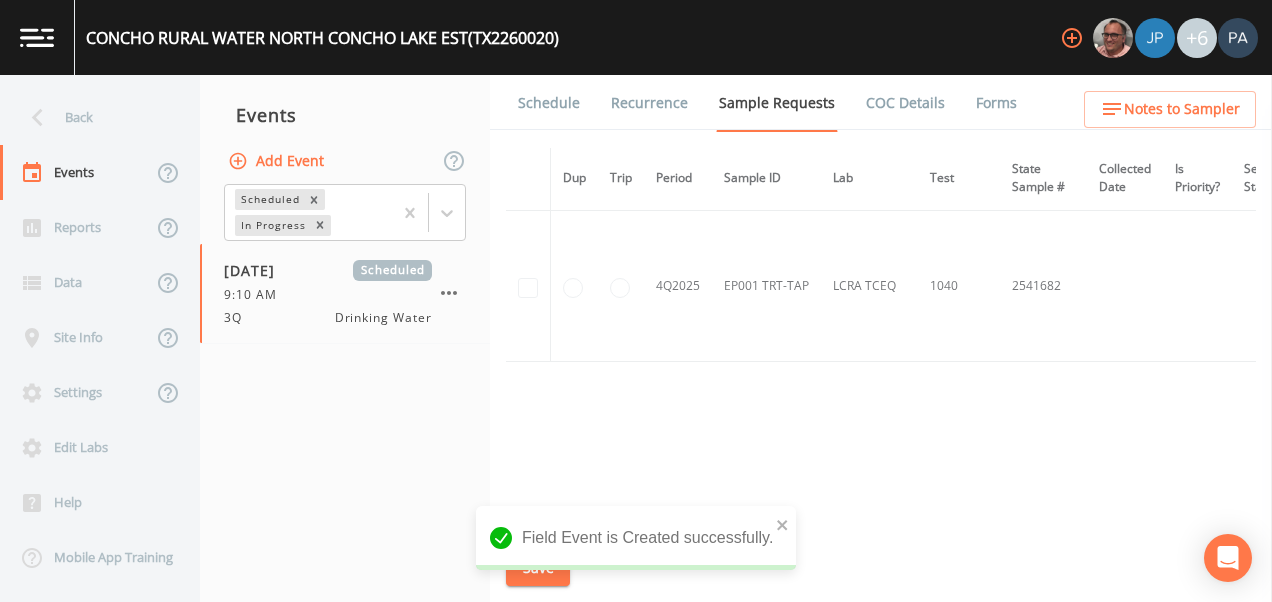 scroll, scrollTop: 1994, scrollLeft: 0, axis: vertical 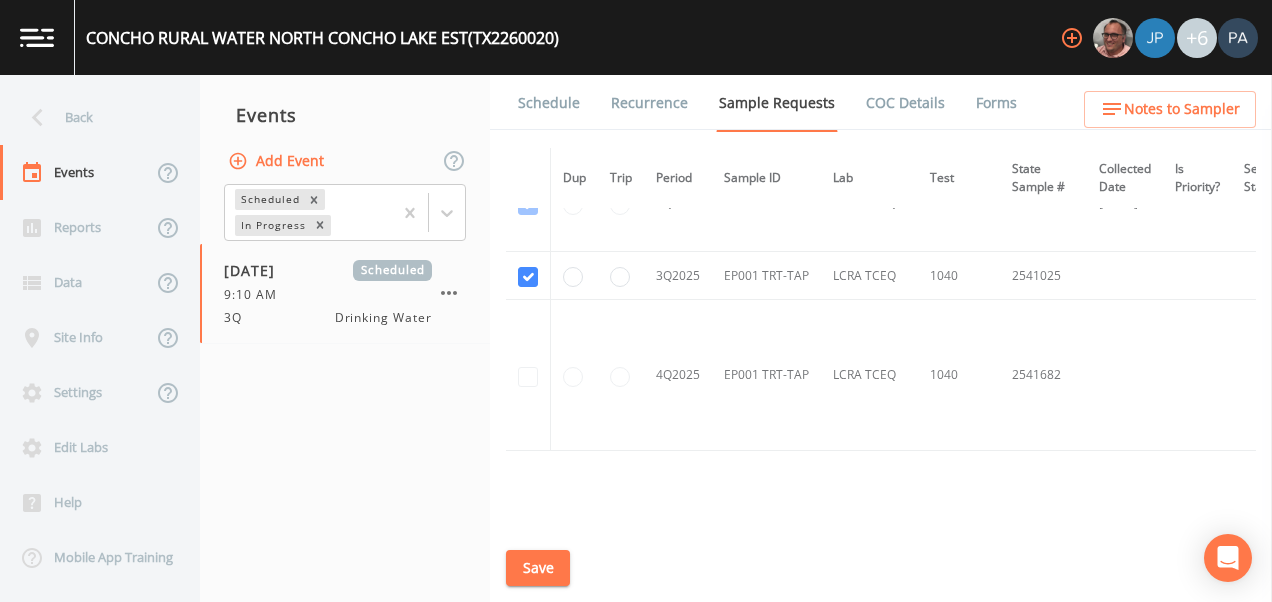 click on "Save" at bounding box center (538, 568) 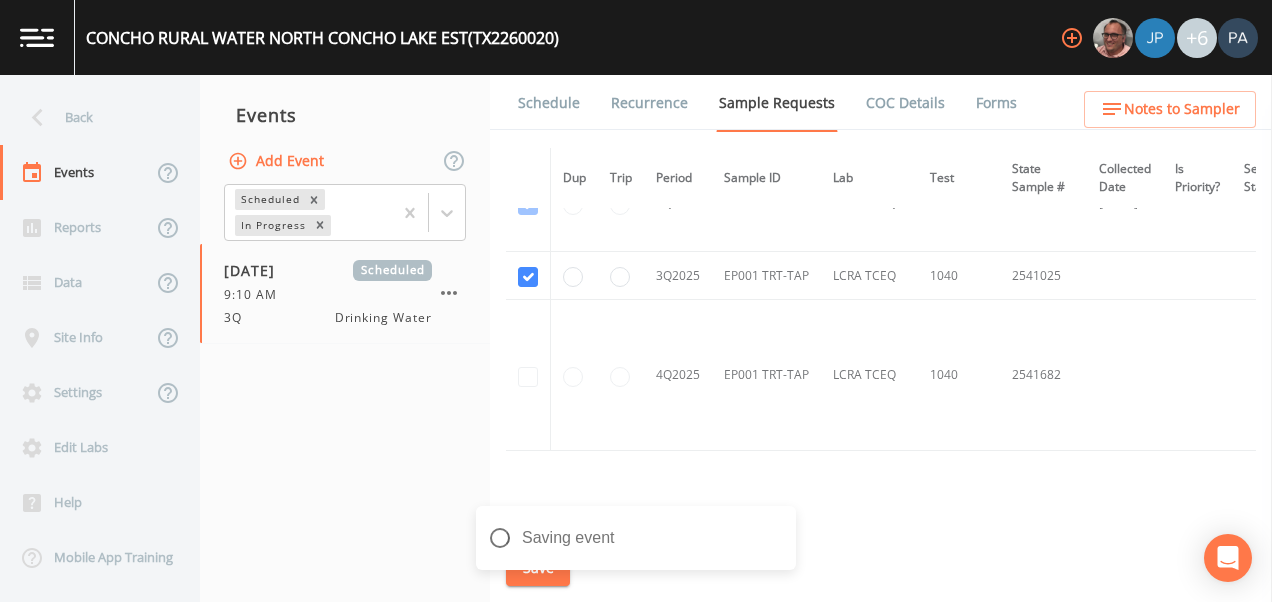 click on "Schedule" at bounding box center [549, 103] 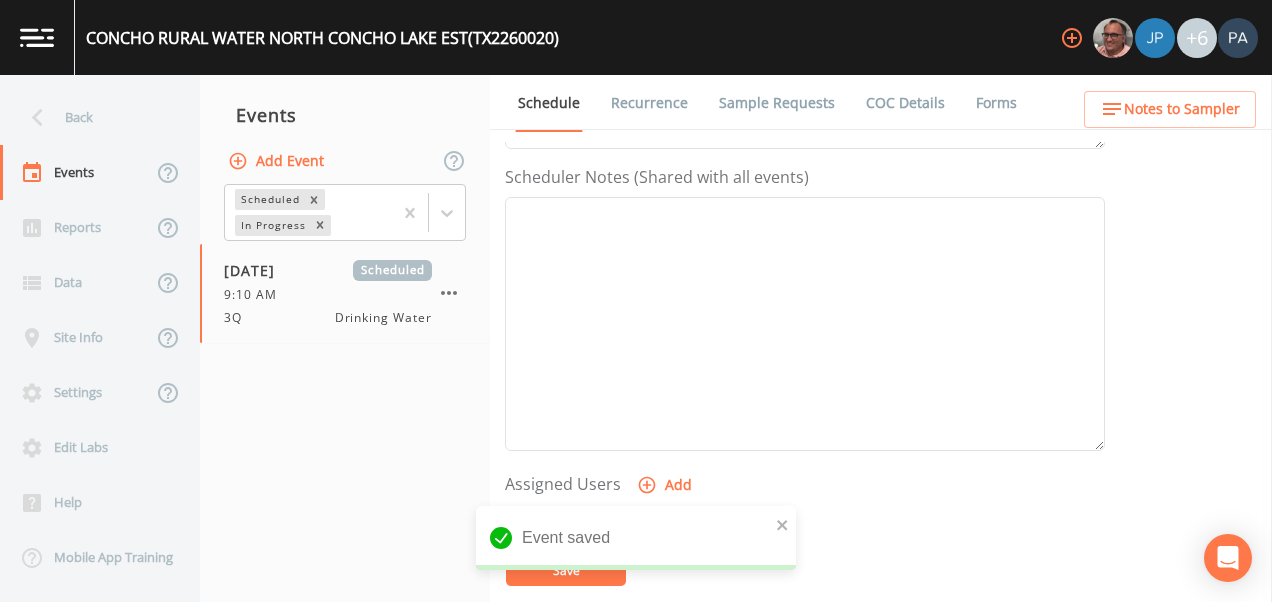 scroll, scrollTop: 700, scrollLeft: 0, axis: vertical 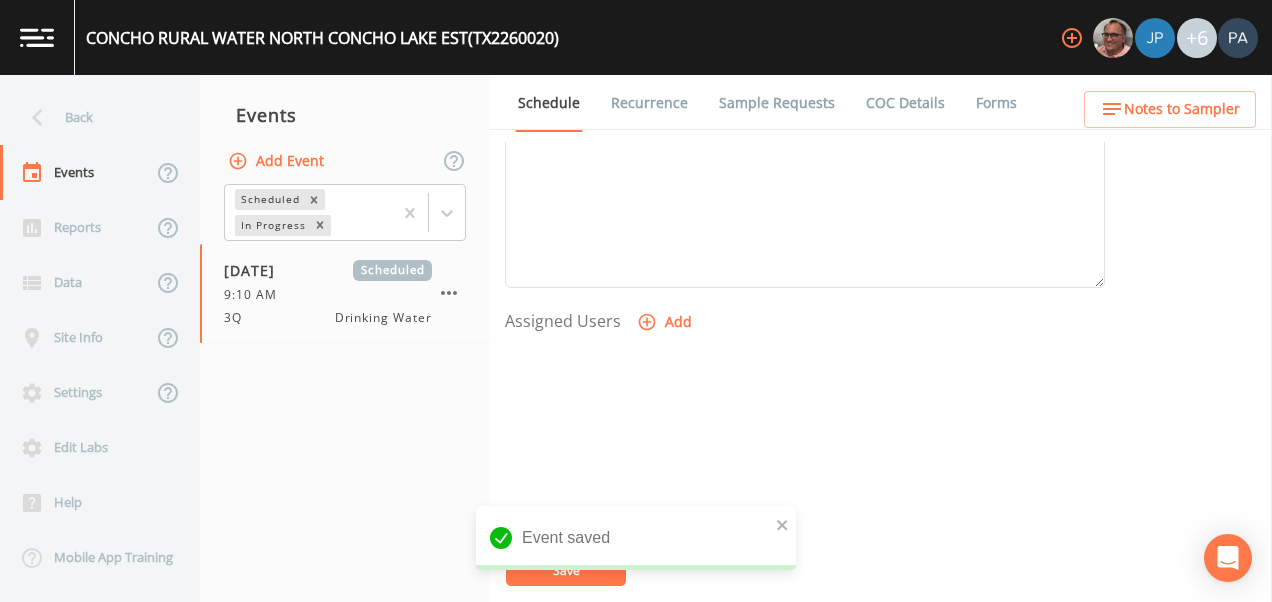 click on "Add" at bounding box center (666, 322) 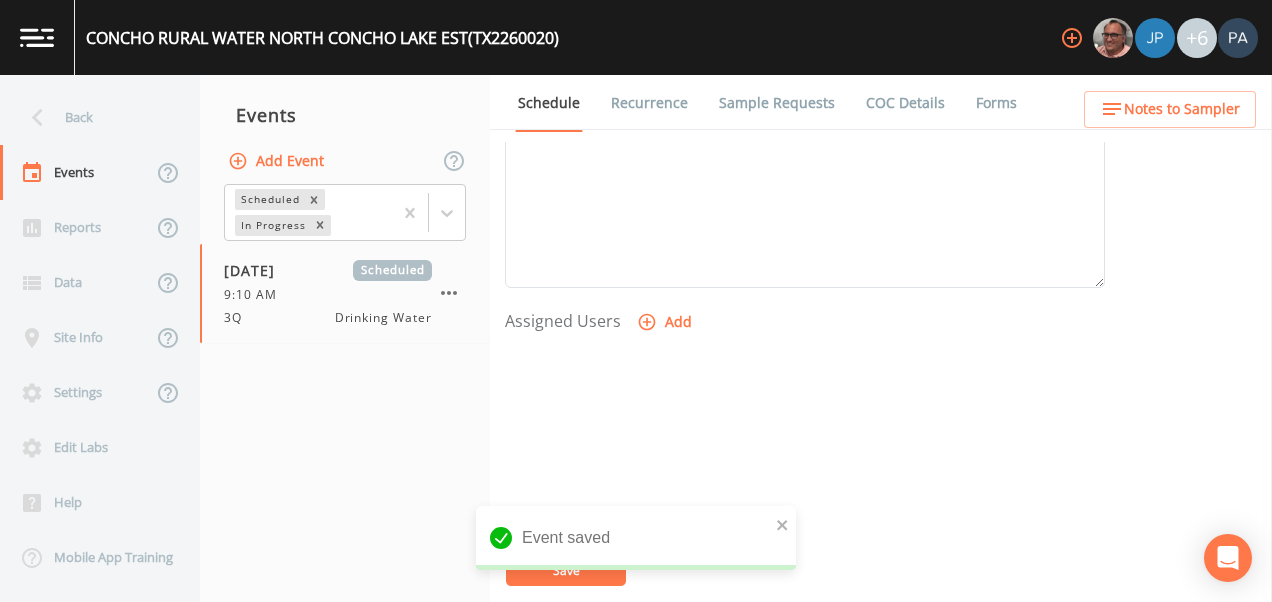 drag, startPoint x: 588, startPoint y: 288, endPoint x: 589, endPoint y: 317, distance: 29.017237 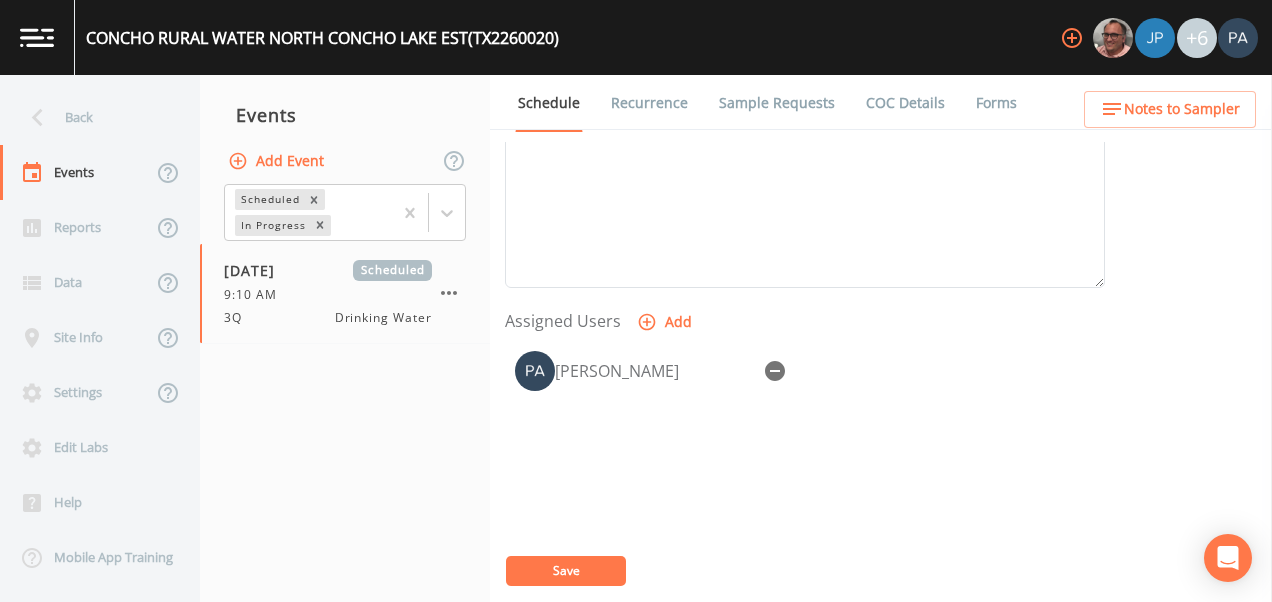 click on "Save" at bounding box center (566, 571) 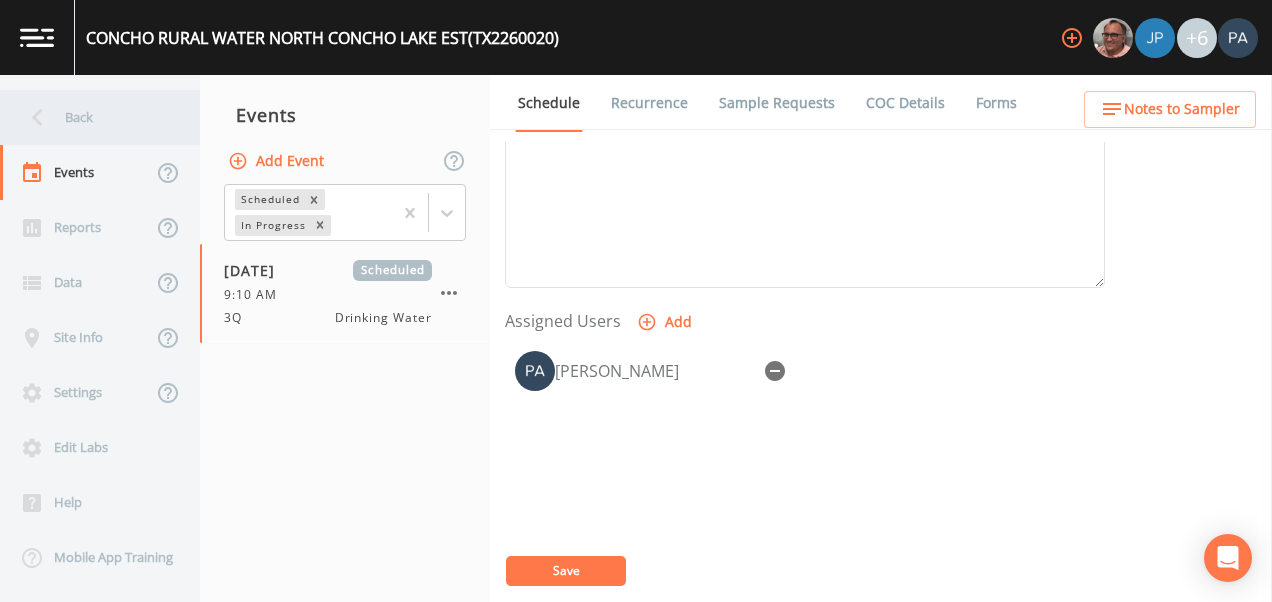click on "Back" at bounding box center [90, 117] 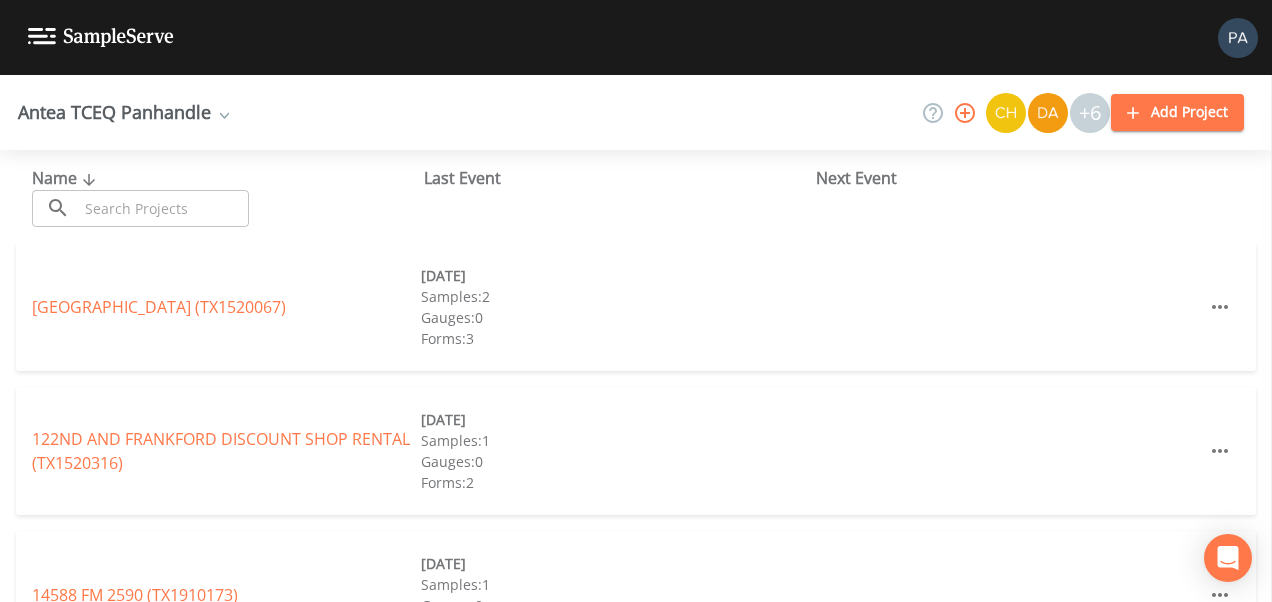 click at bounding box center [163, 208] 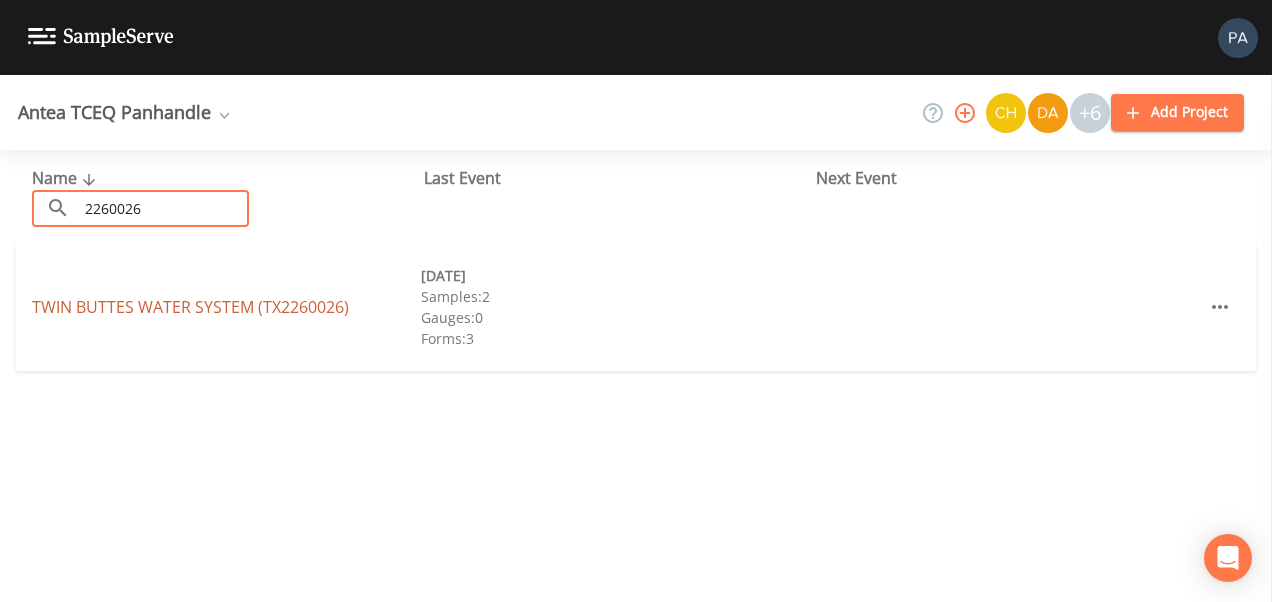 type on "2260026" 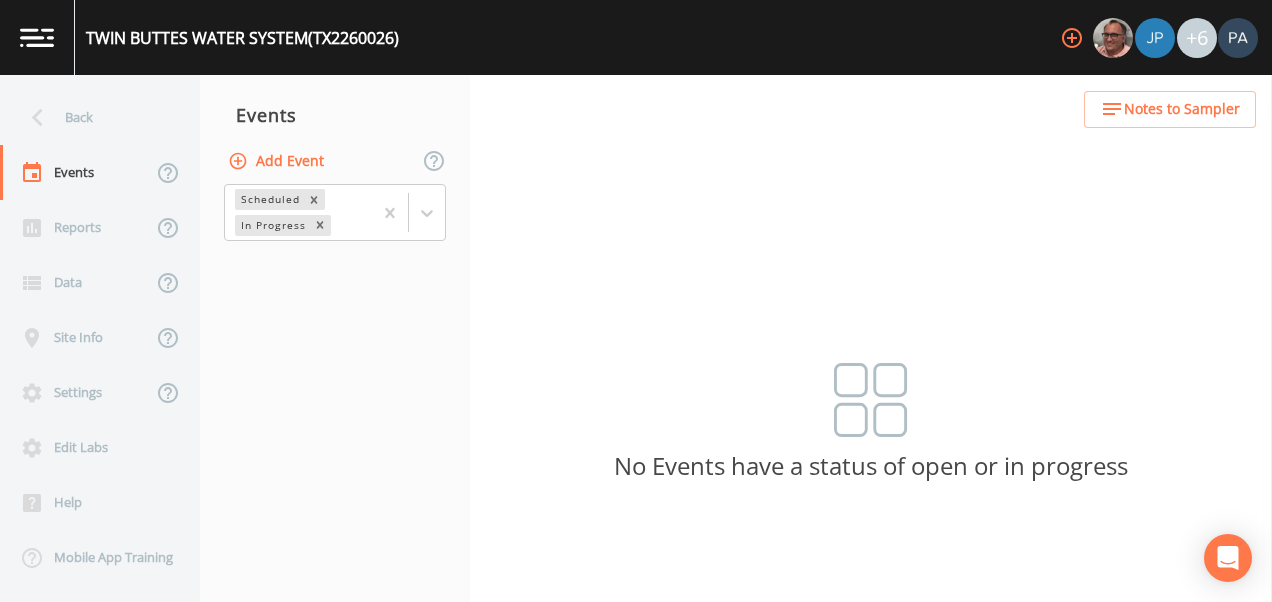 click on "Add Event" at bounding box center [278, 161] 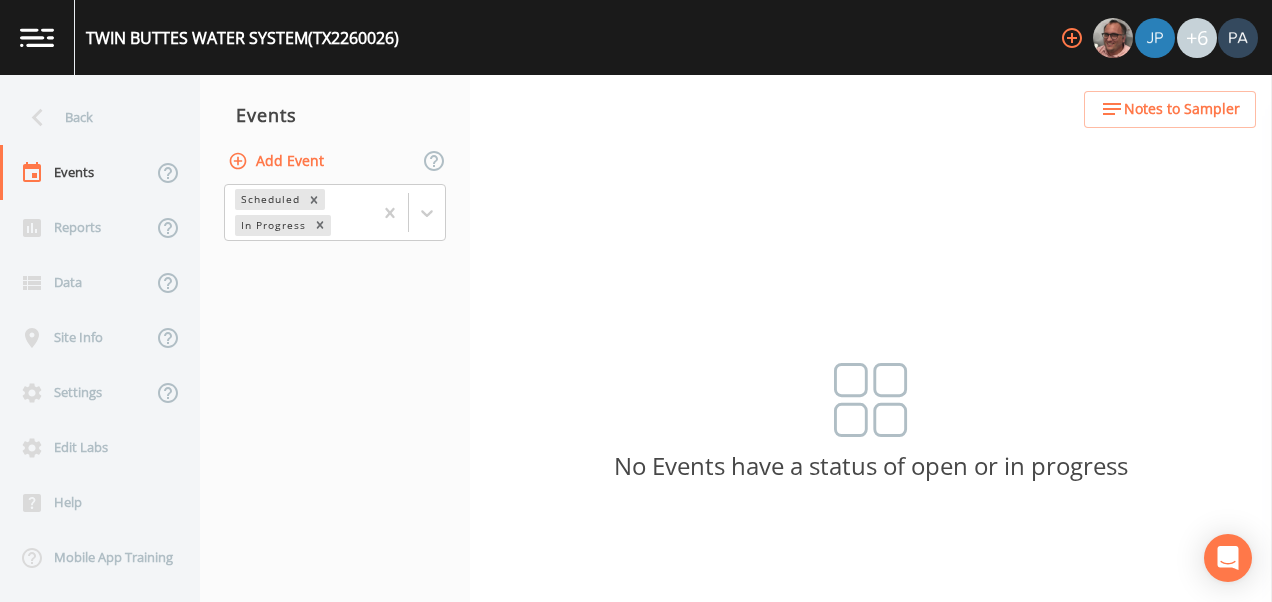 click on "Event Name" at bounding box center (636, 785) 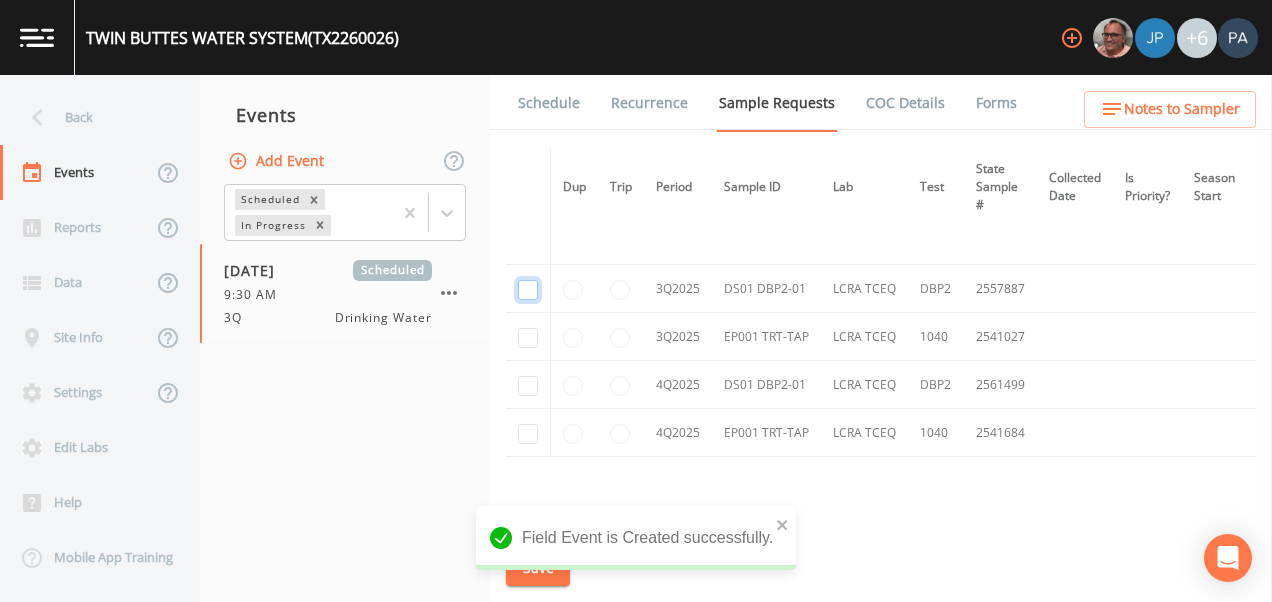 click at bounding box center [528, -941] 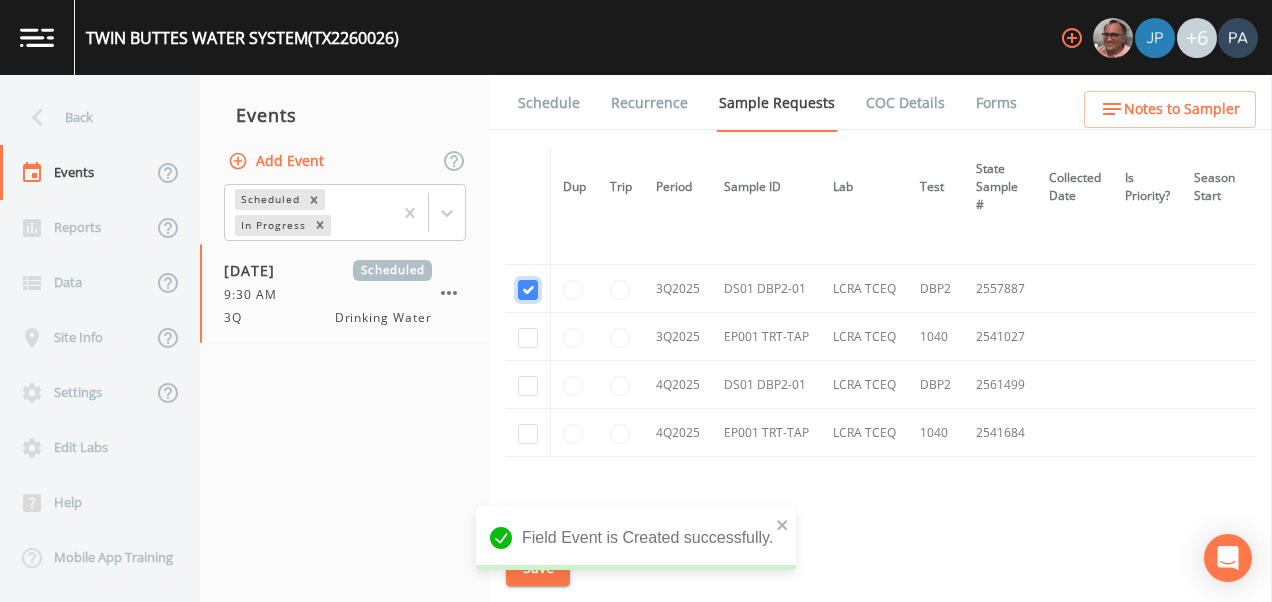 checkbox on "true" 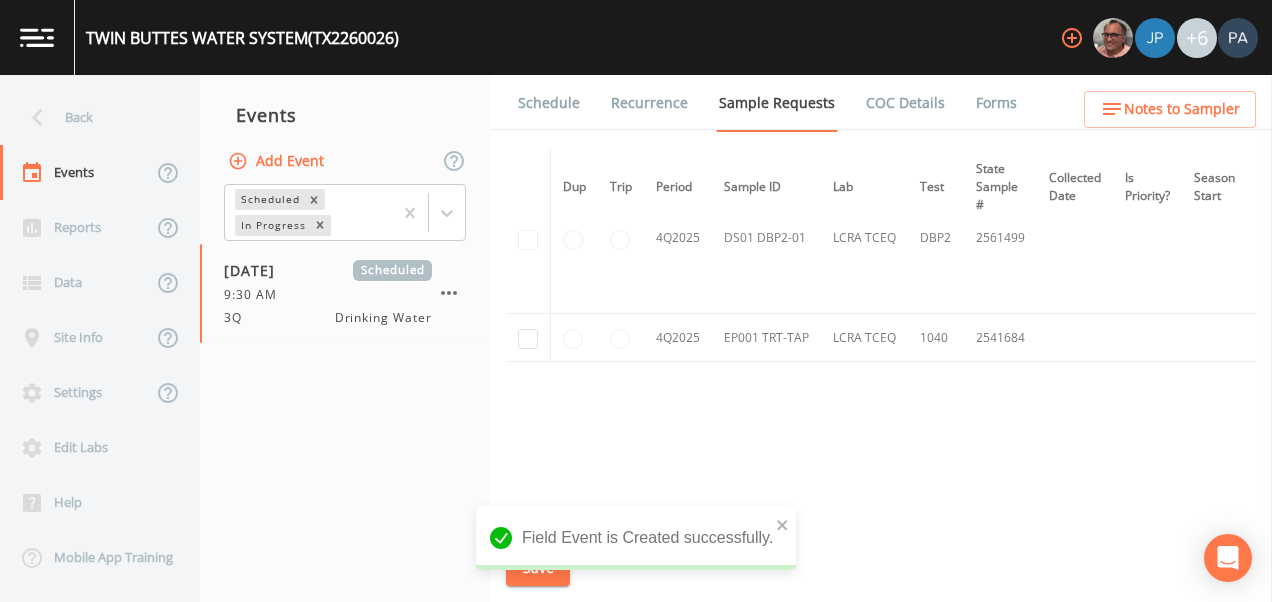 scroll, scrollTop: 1162, scrollLeft: 0, axis: vertical 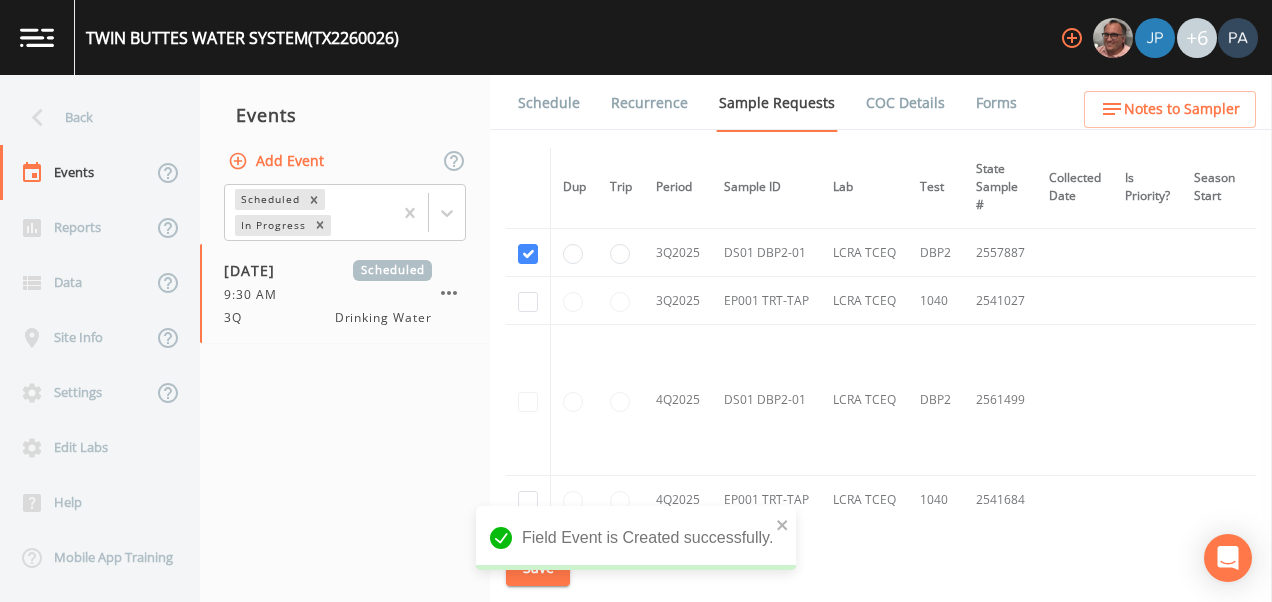 click at bounding box center (528, 301) 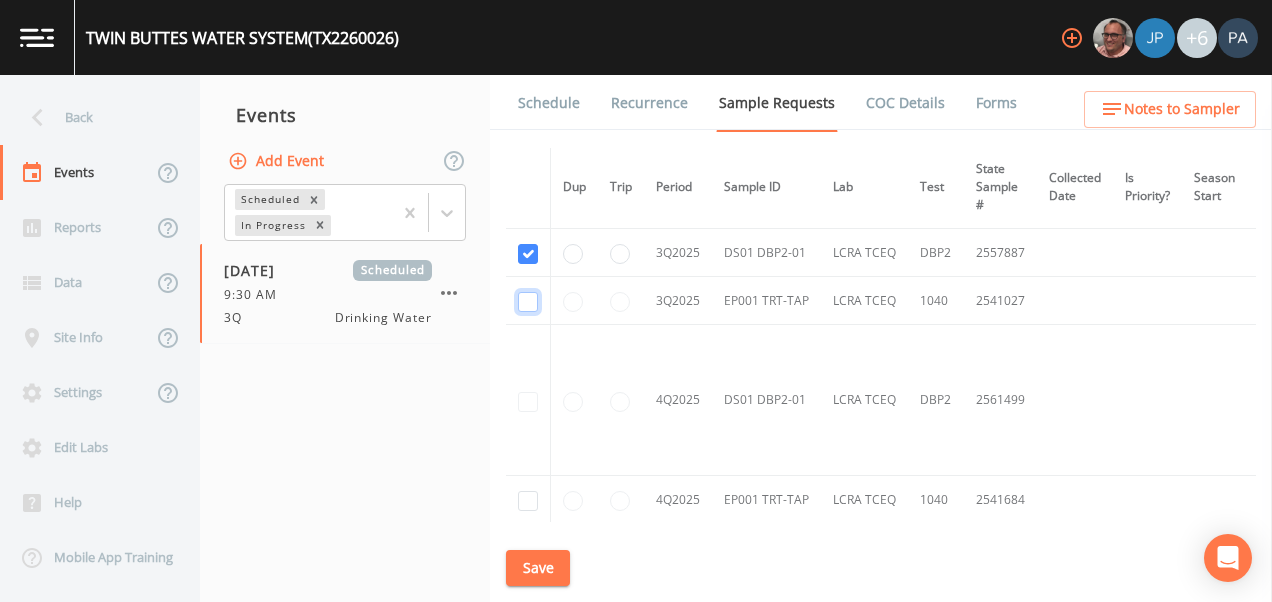 click at bounding box center (528, -691) 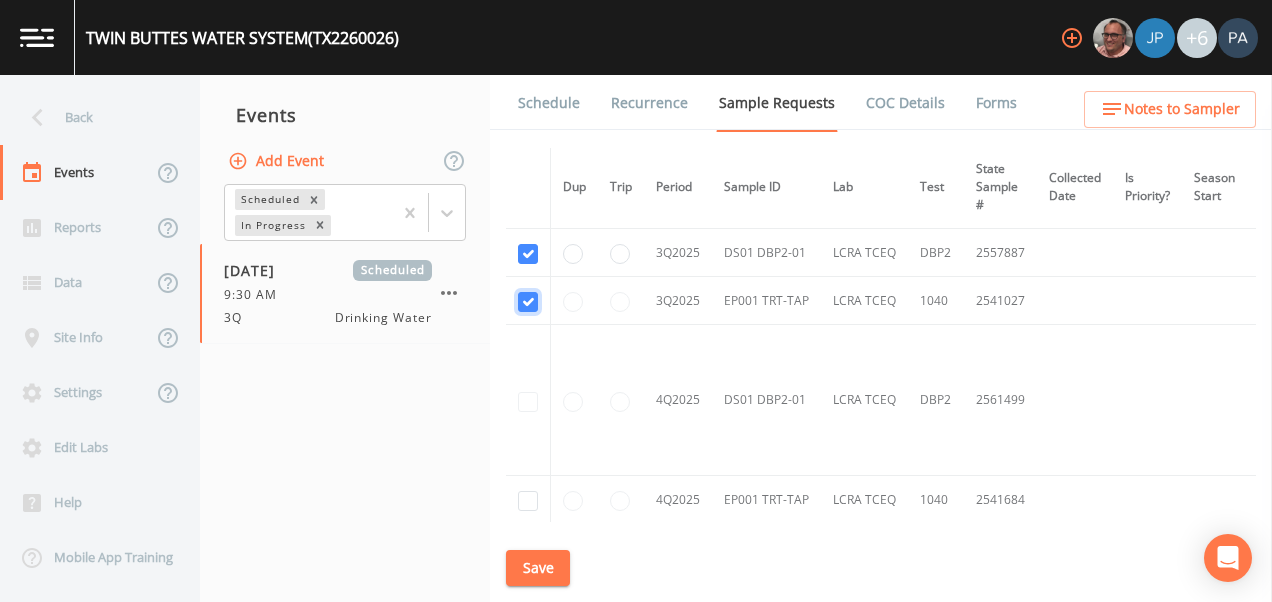 checkbox on "true" 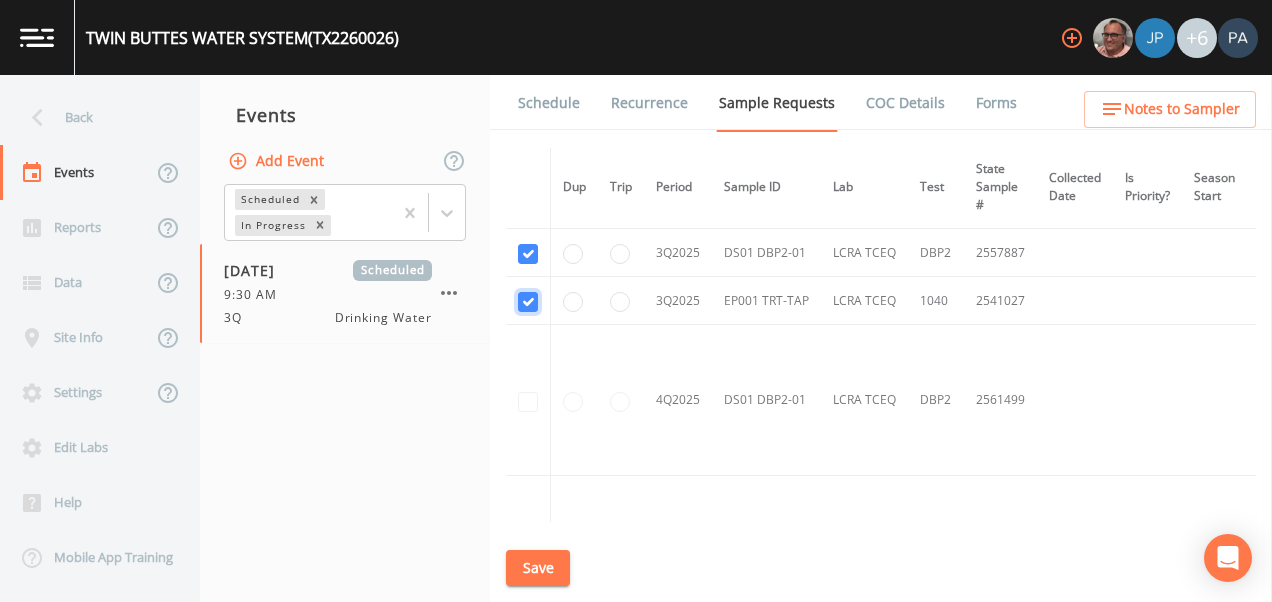 scroll, scrollTop: 1062, scrollLeft: 0, axis: vertical 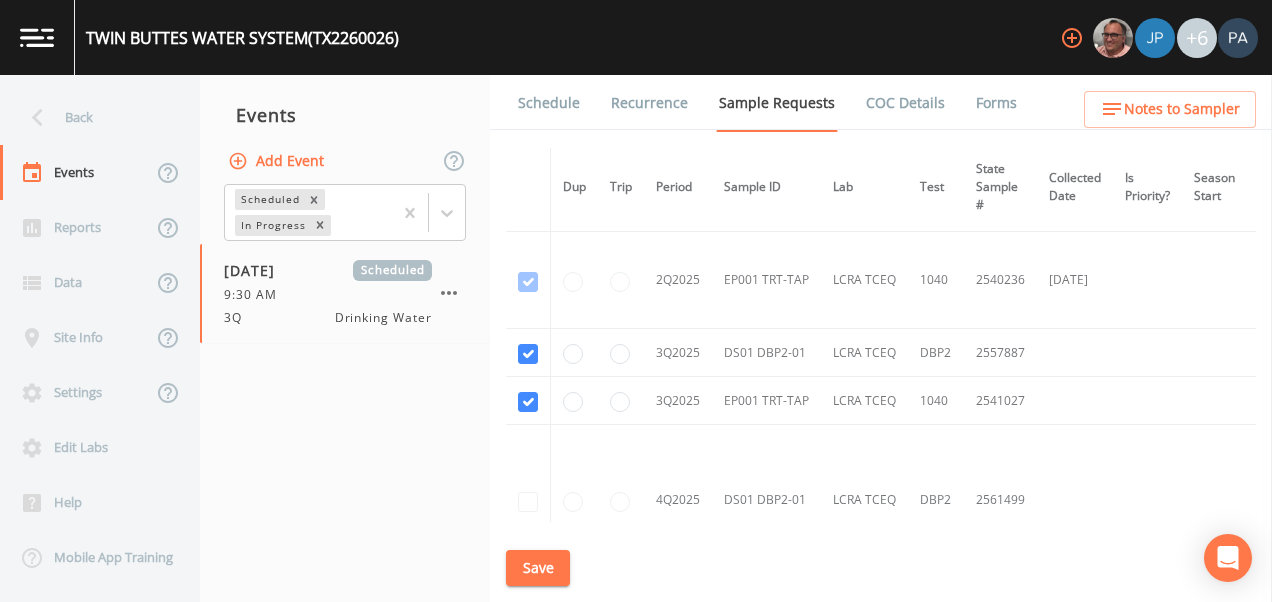 click on "Save" at bounding box center (538, 568) 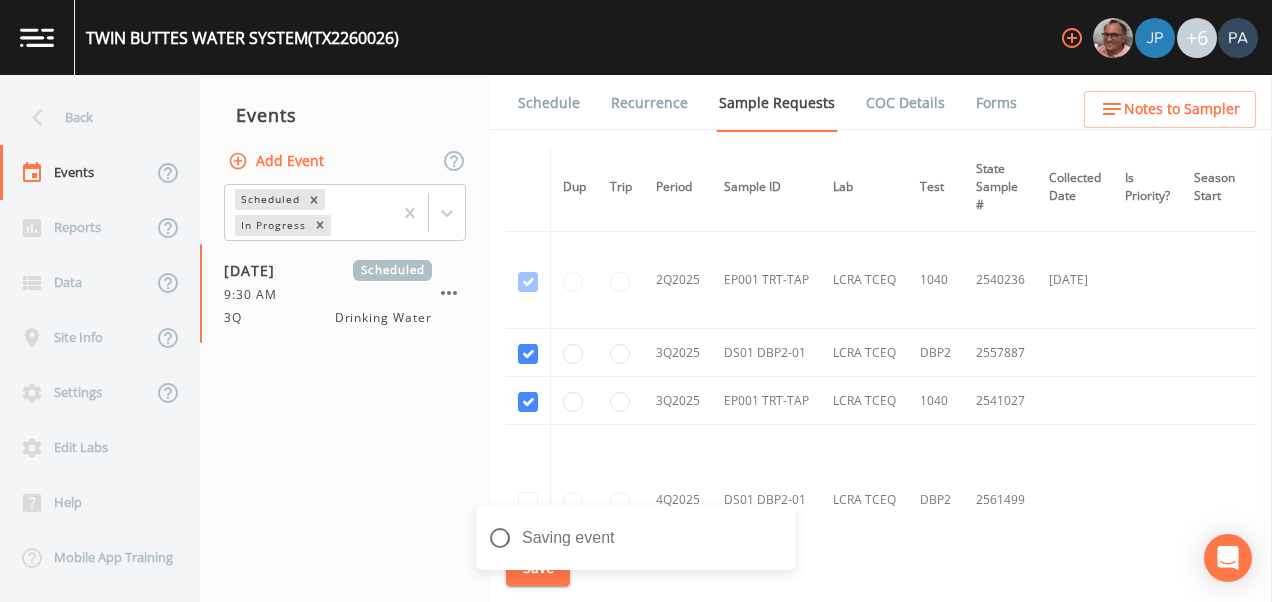 click on "Schedule" at bounding box center (549, 103) 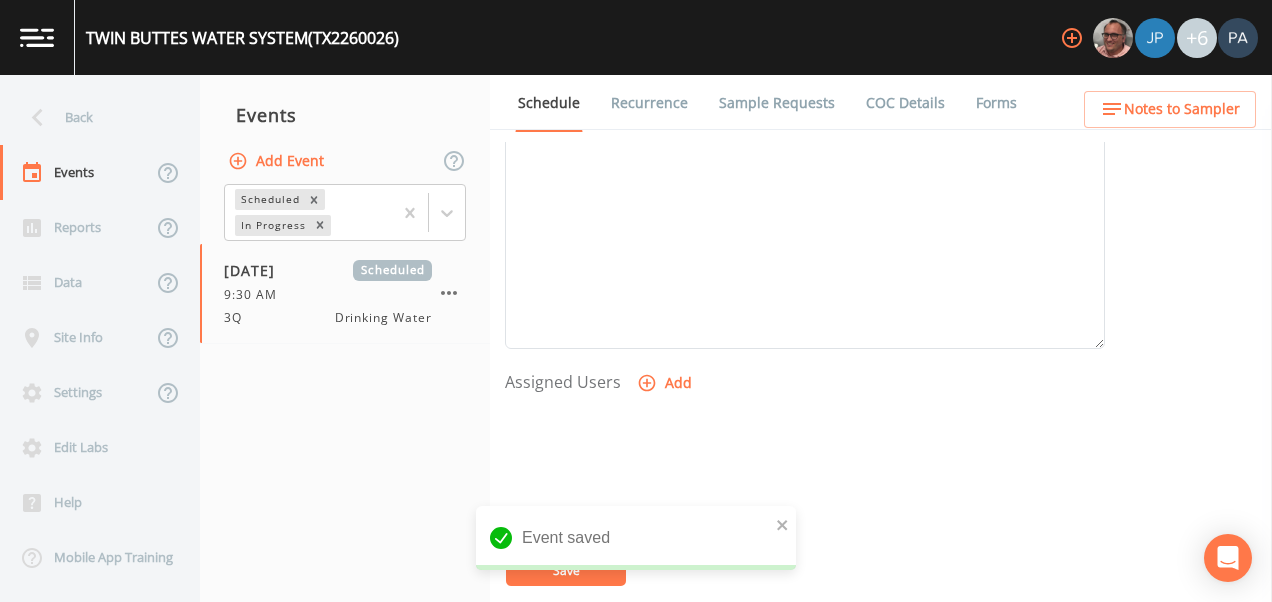 scroll, scrollTop: 808, scrollLeft: 0, axis: vertical 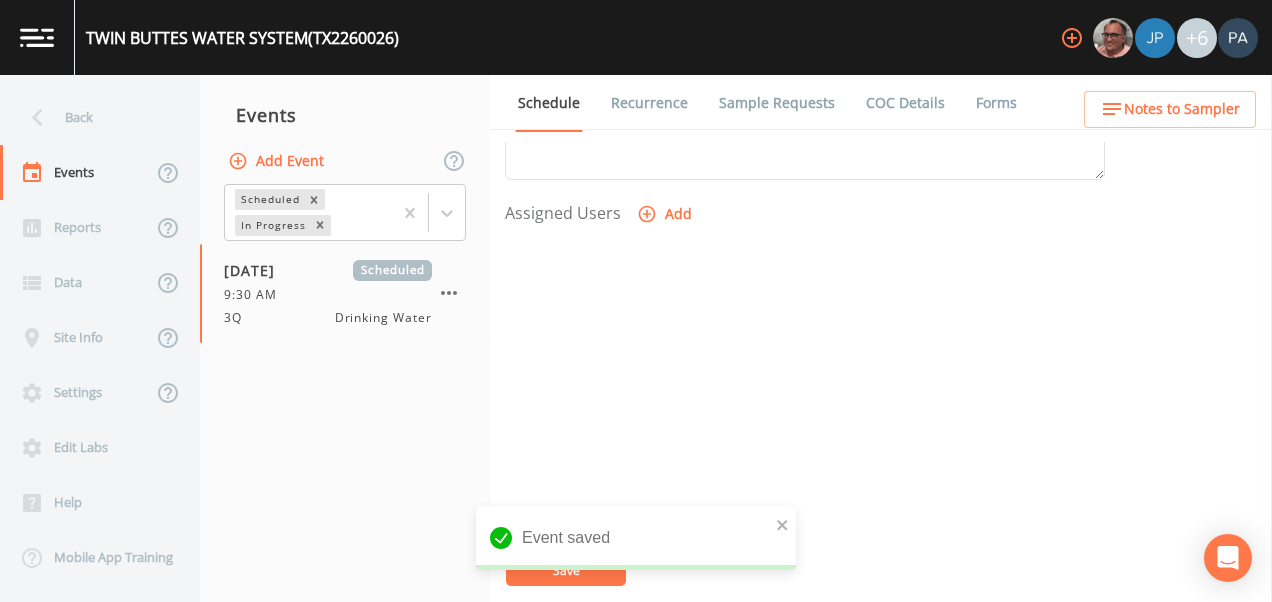 click on "Add" at bounding box center (666, 214) 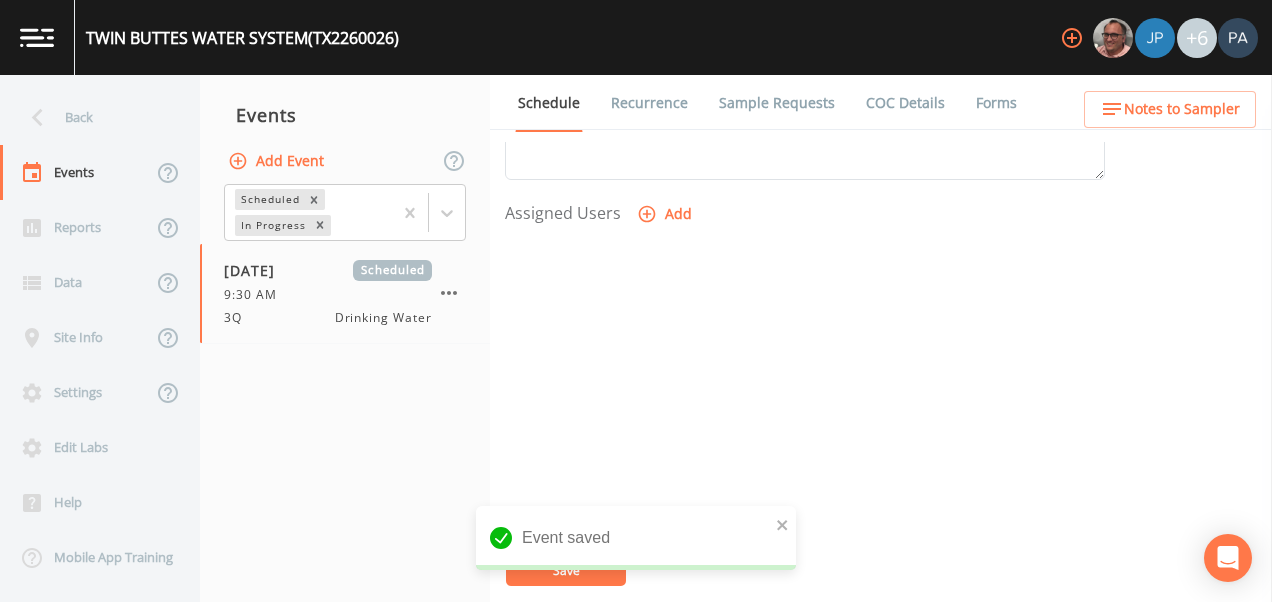 click on "Select User [PERSON_NAME] [PERSON_NAME]  [PERSON_NAME] [PERSON_NAME] [PERSON_NAME] [PERSON_NAME] [PERSON_NAME] [PERSON_NAME] [PERSON_NAME]" at bounding box center (636, 667) 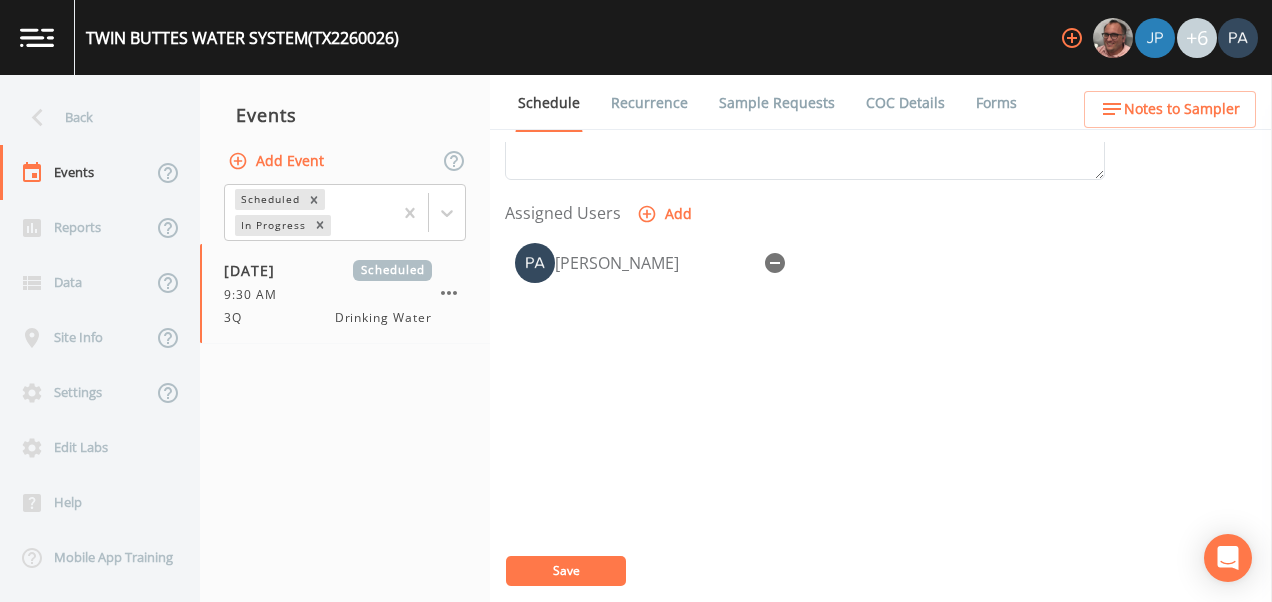 click on "Save" at bounding box center [566, 571] 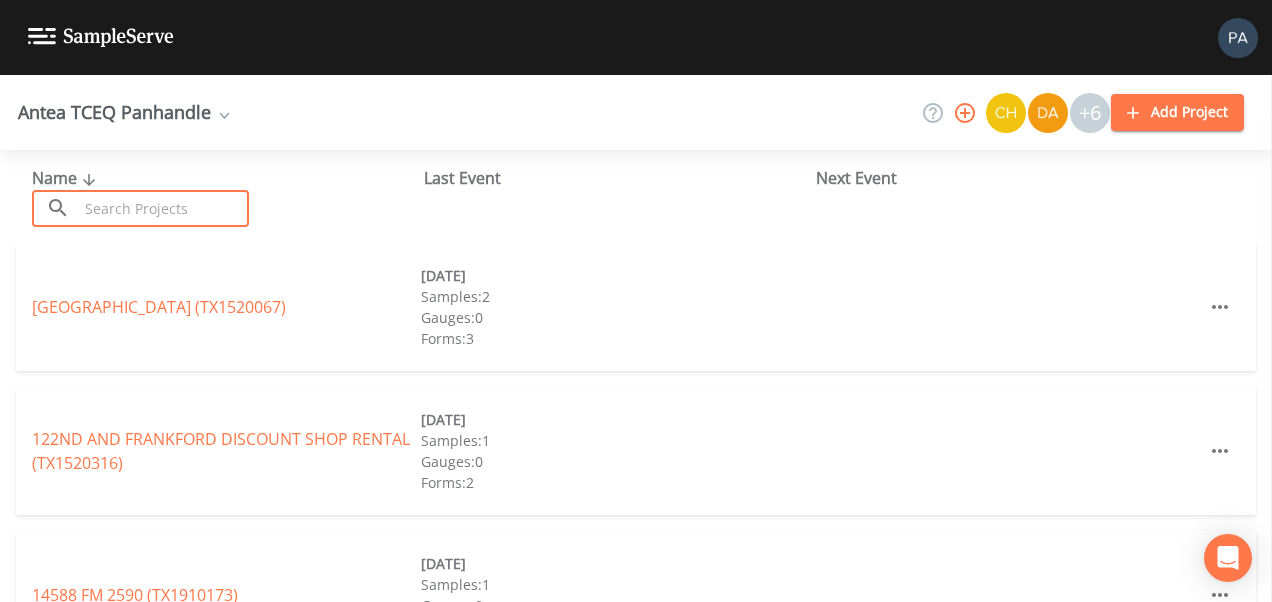 click at bounding box center [163, 208] 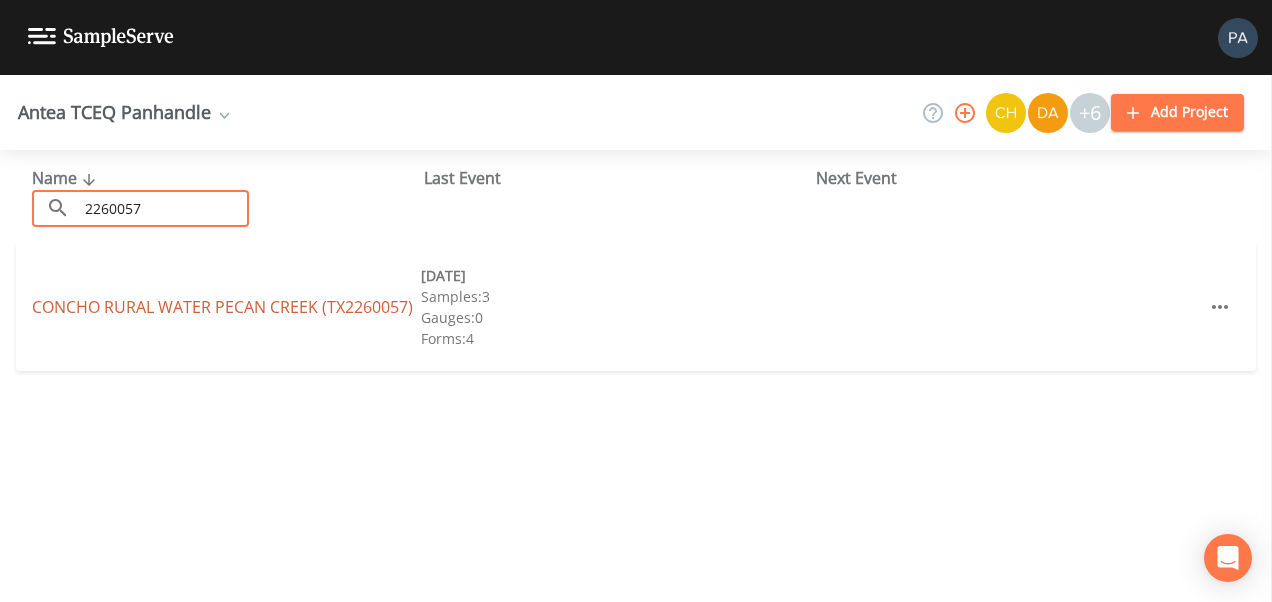 type on "2260057" 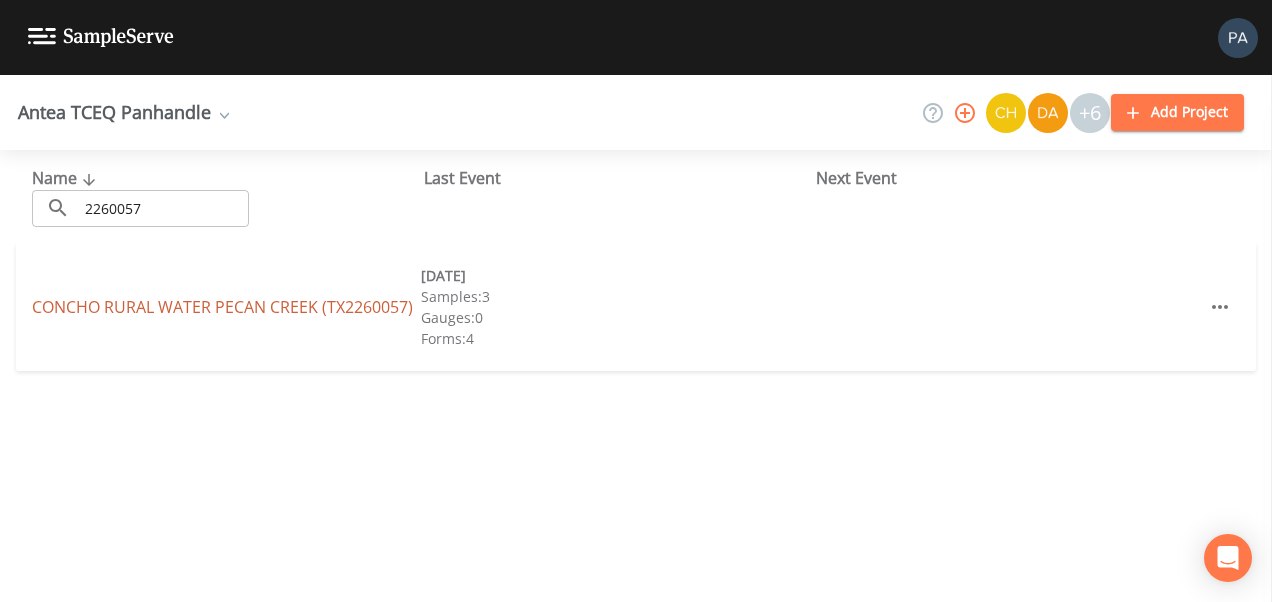 click on "CONCHO RURAL WATER [GEOGRAPHIC_DATA]   (TX2260057)" at bounding box center (222, 307) 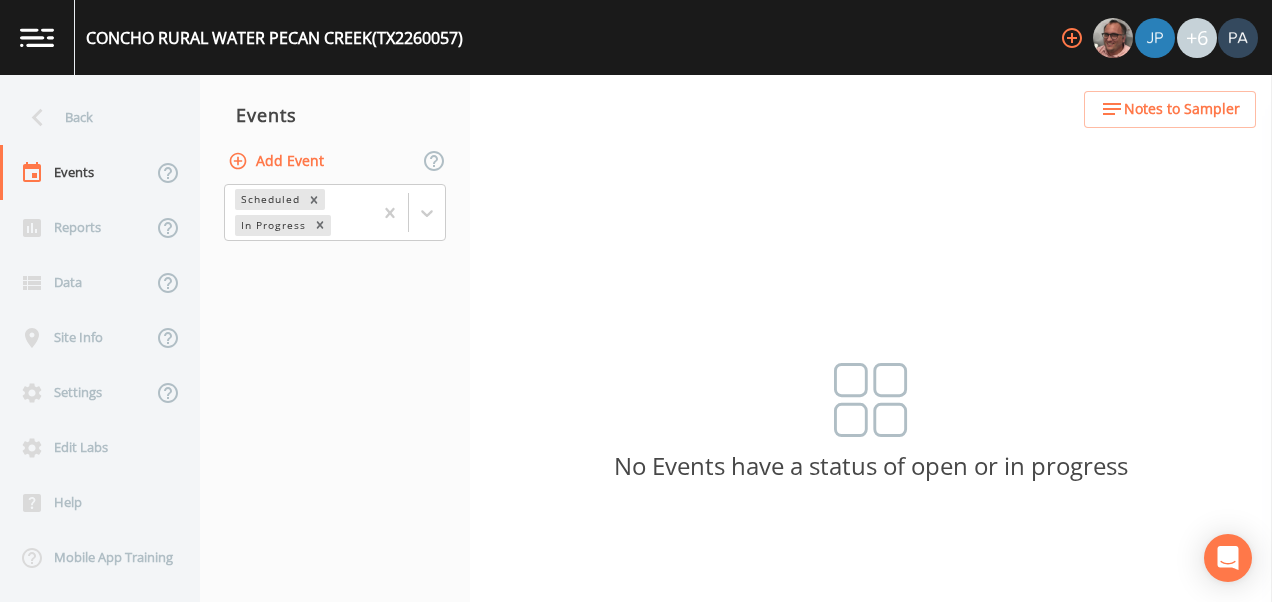 click on "Add Event" at bounding box center [278, 161] 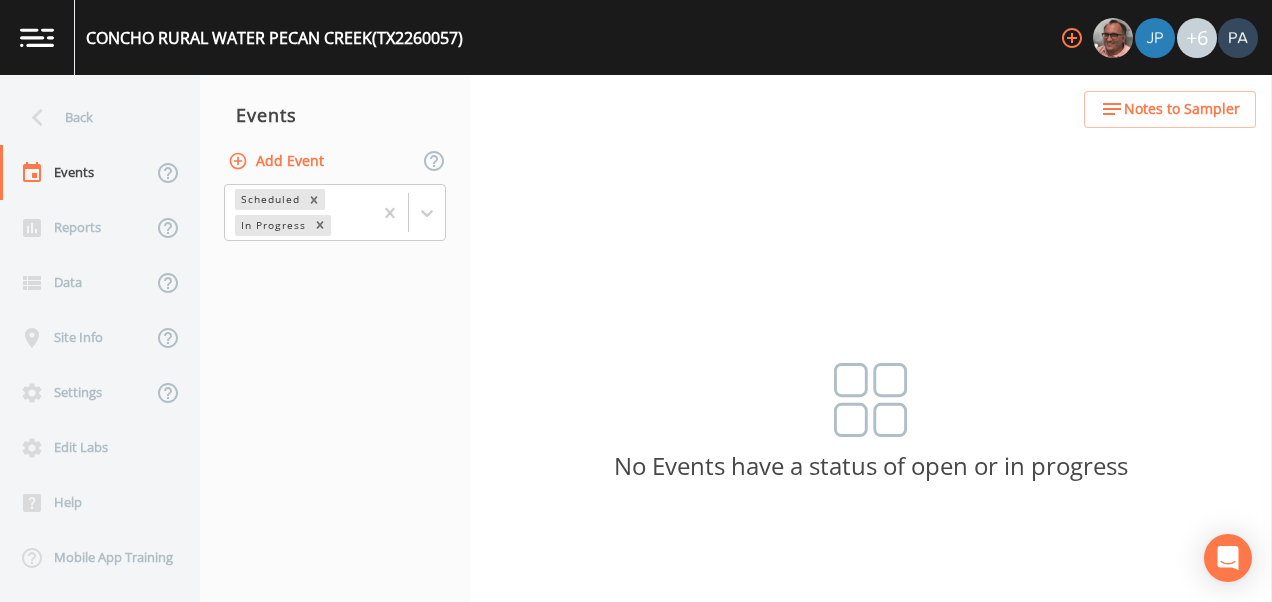 type on "10:10" 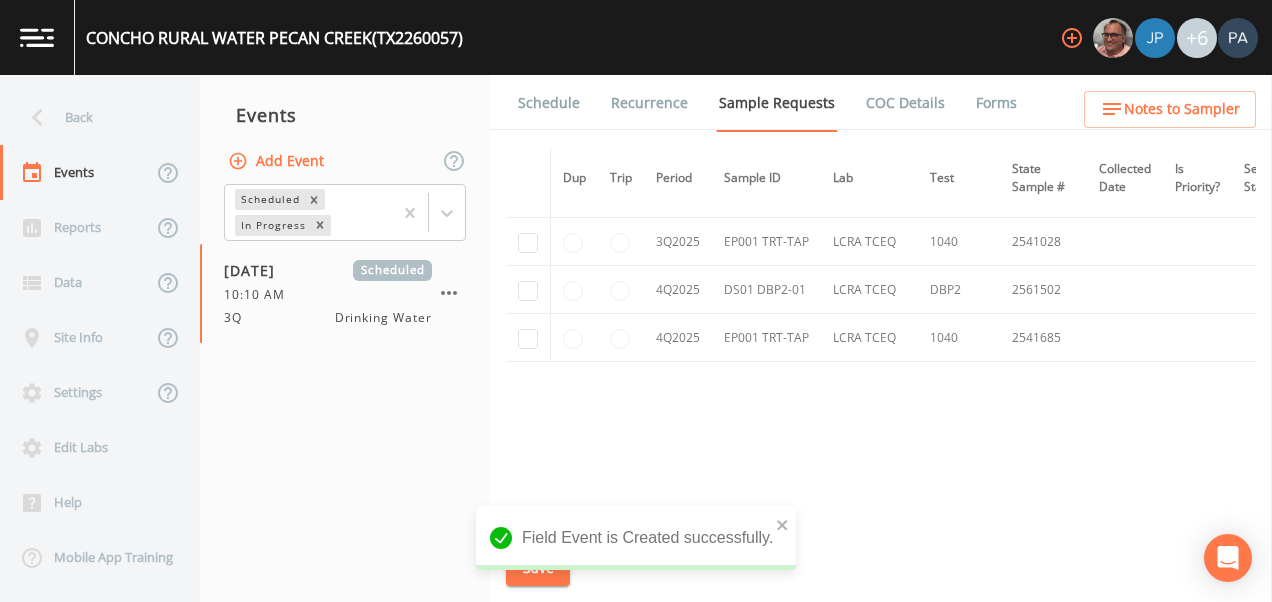 scroll, scrollTop: 2767, scrollLeft: 0, axis: vertical 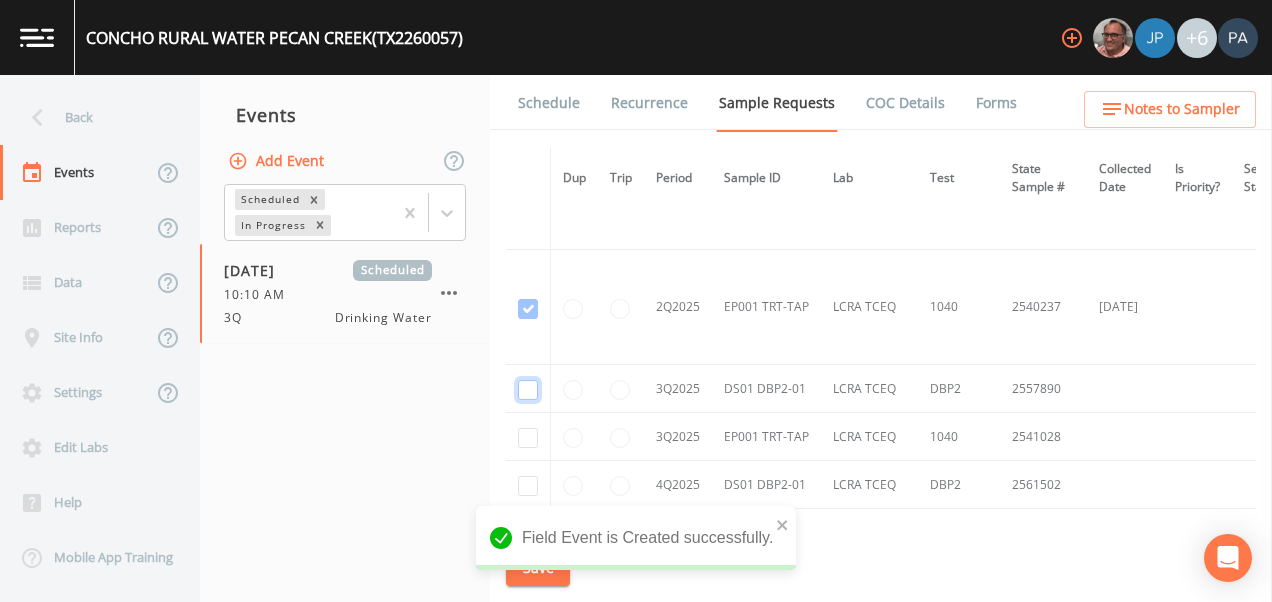 click at bounding box center (528, -1579) 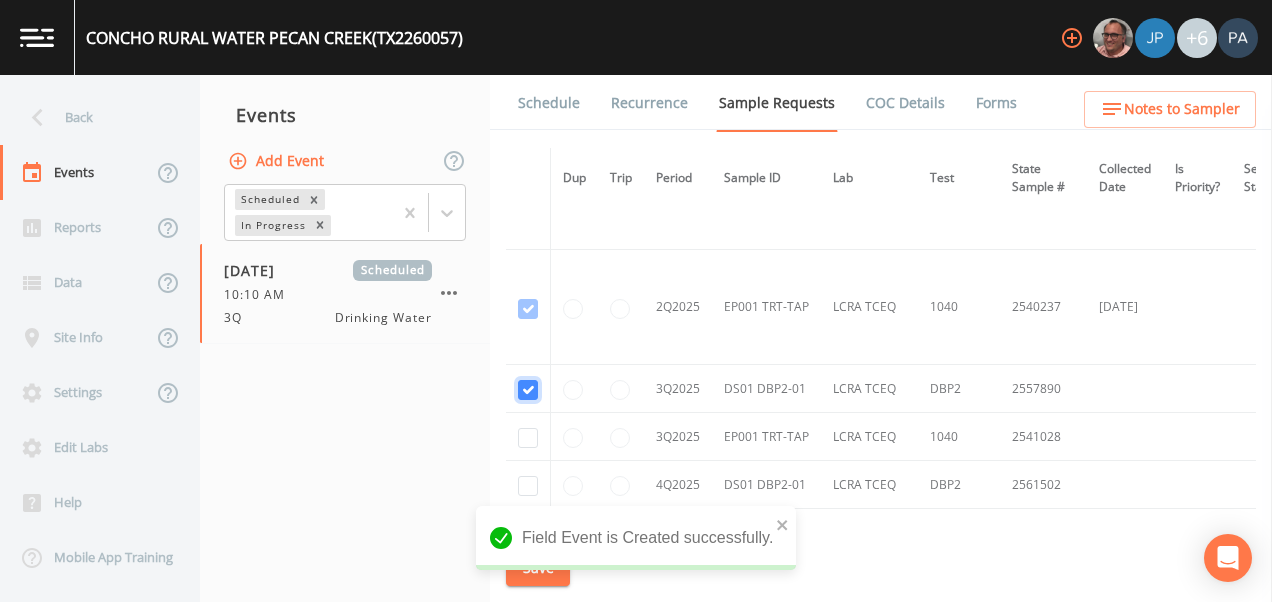 checkbox on "true" 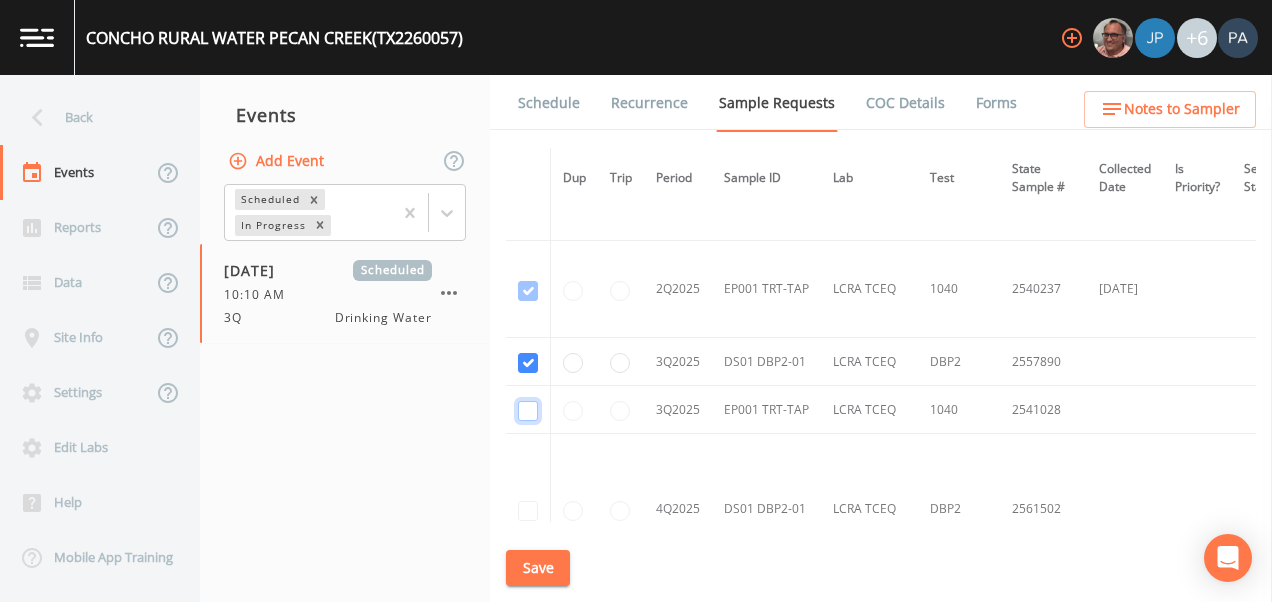 click at bounding box center [528, -1212] 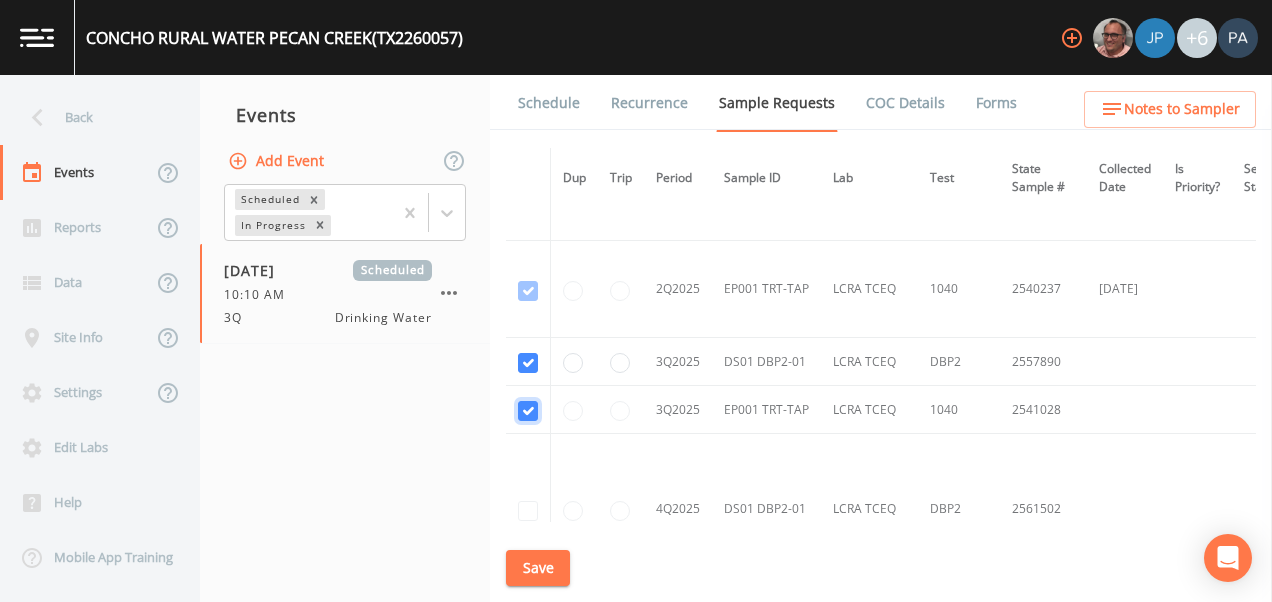 checkbox on "true" 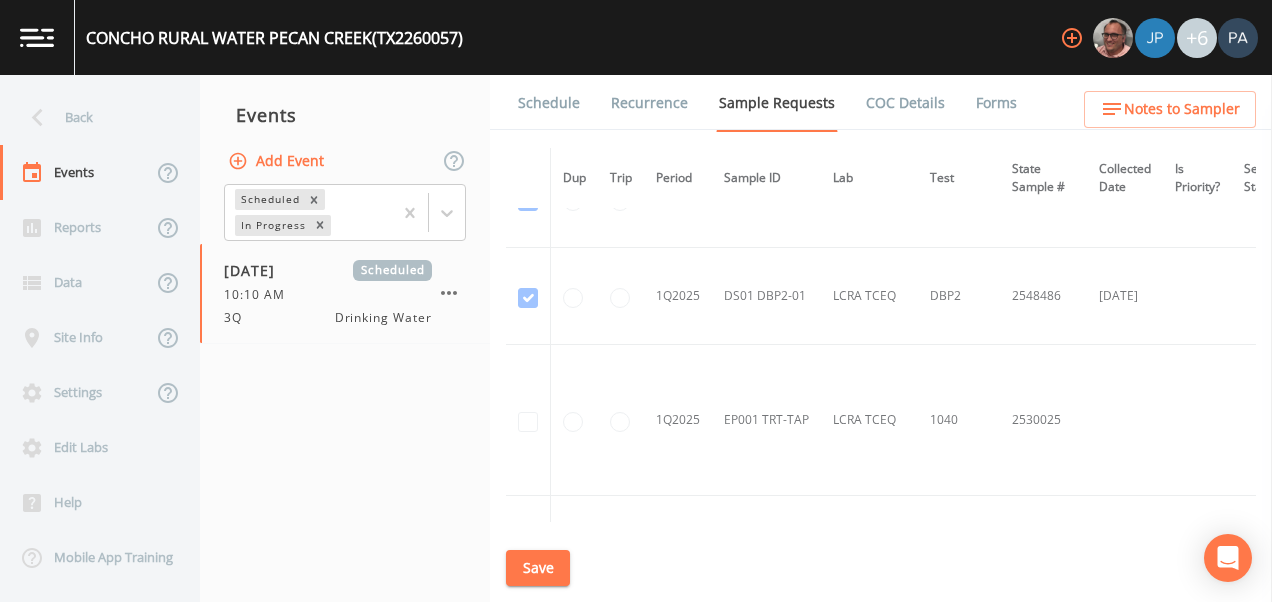scroll, scrollTop: 2147, scrollLeft: 0, axis: vertical 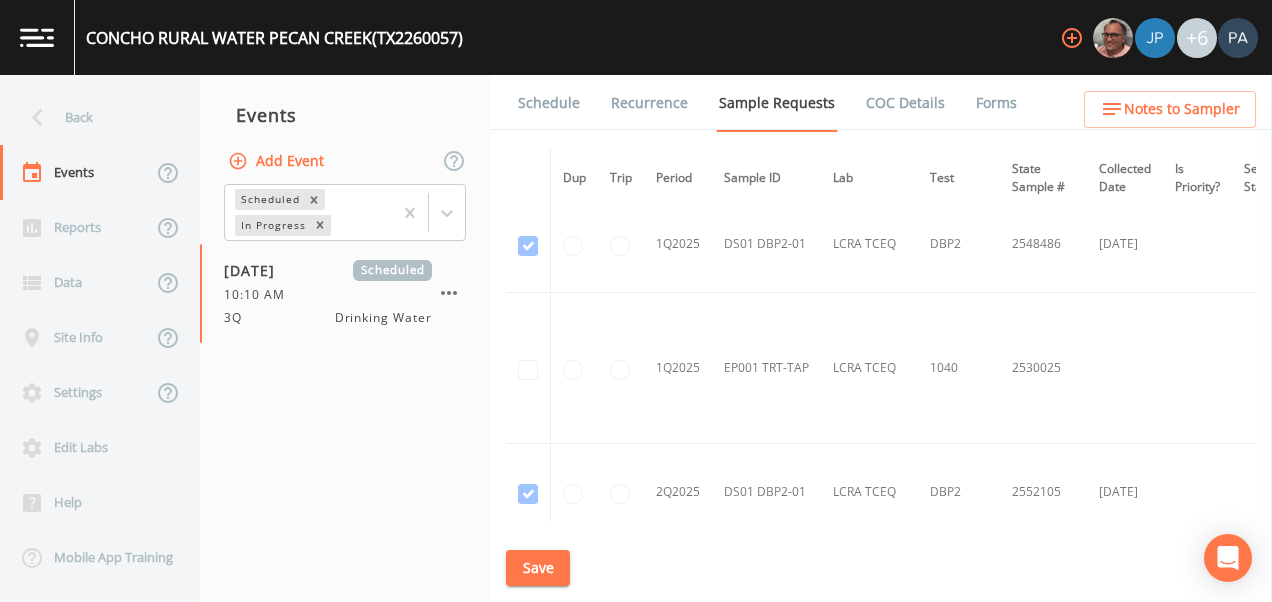 click on "Schedule Recurrence Sample Requests COC Details Forms Dup Trip Period Sample ID Lab Test State Sample # Collected Date Is Priority? Season Start Season End Deleted? YR2024 EP001 TRT-TAP LCRA TCEQ VOC 2403803 [DATE] This sample has been collected YR2024 EP001 TRT-TAP LCRA TCEQ VOC Blank 2403803FB [DATE] This sample has been collected YR2024 EP002 TRT-TAP LCRA TCEQ 1040 2436236 [DATE] This sample has been collected 3Y2024 EP001 TRT-TAP LCRA TCEQ 504 2424663 [DATE] This sample has been collected 3Y2024 EP001 TRT-TAP LCRA TCEQ 504 Blank 2424663FB [DATE] This sample has been collected 3Y2024 EP001 TRT-TAP LCRA TCEQ 515 2422162 [DATE] This sample has been collected 3Y2024 EP001 TRT-TAP LCRA TCEQ 531 2419807 [DATE] This sample has been collected 6Y2024 EP001 TRT-TAP TCEQ - DSHS RAD 2411636 [DATE] This sample has been collected 1Q2024 DS01 DBP2-01 LCRA TCEQ DBP2 2445929 [DATE] This sample has been collected 1Q2024 EP001 TRT-TAP LCRA TCEQ 1040 2428401 [DATE] This sample has been collected" at bounding box center (881, 338) 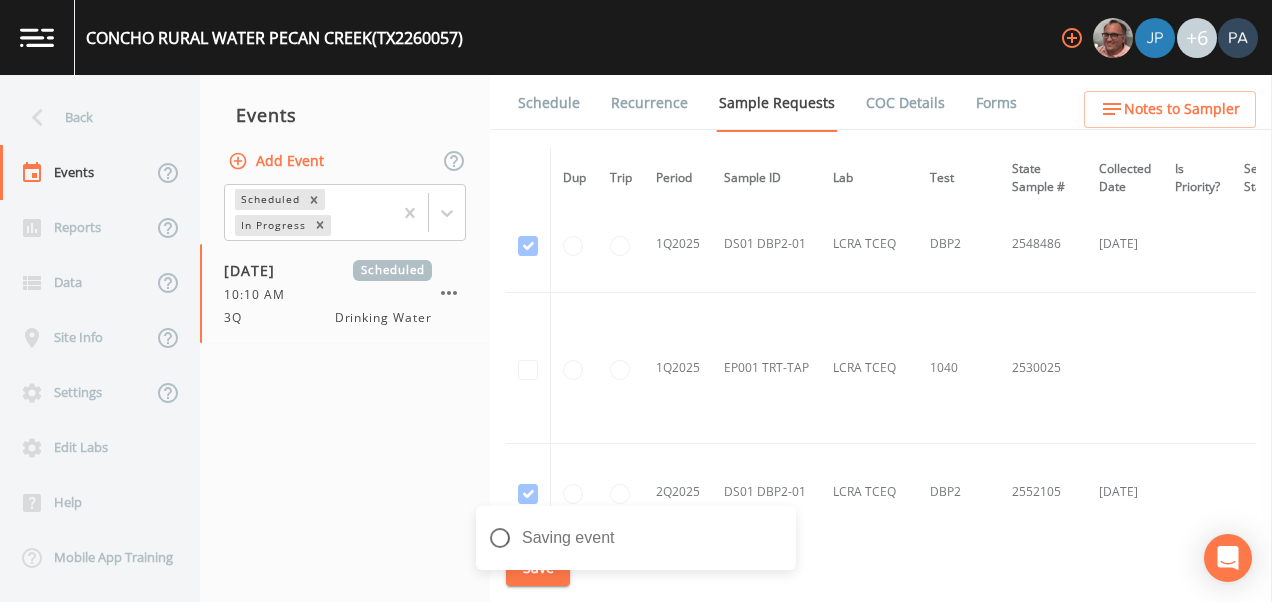 click on "Schedule" at bounding box center [549, 103] 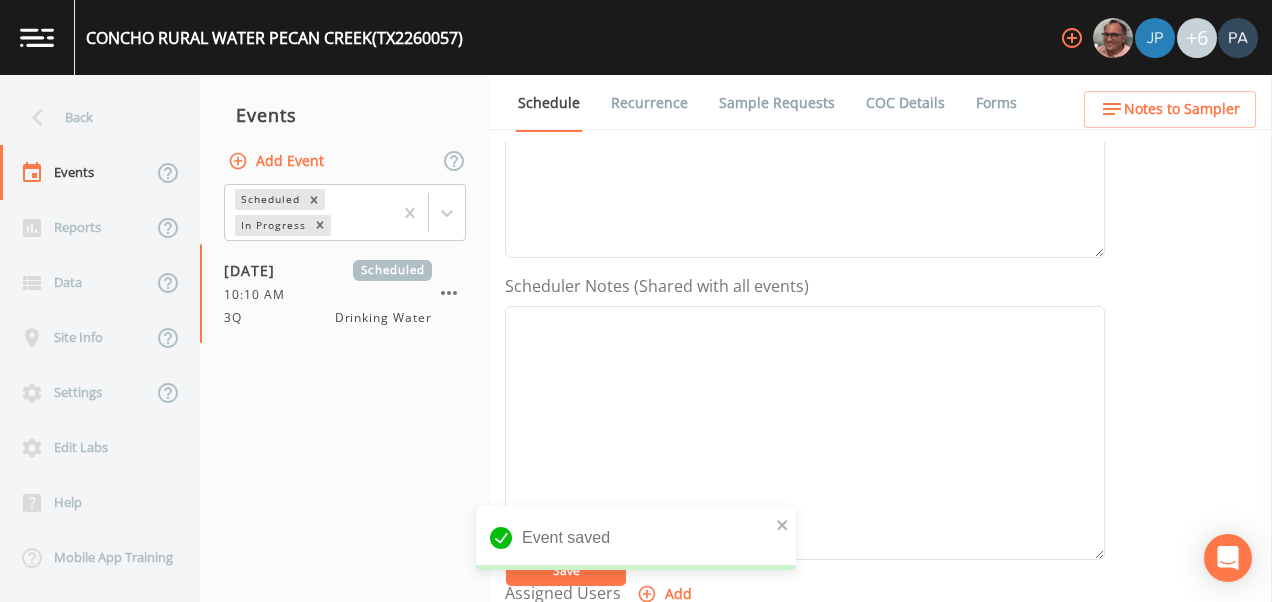 scroll, scrollTop: 600, scrollLeft: 0, axis: vertical 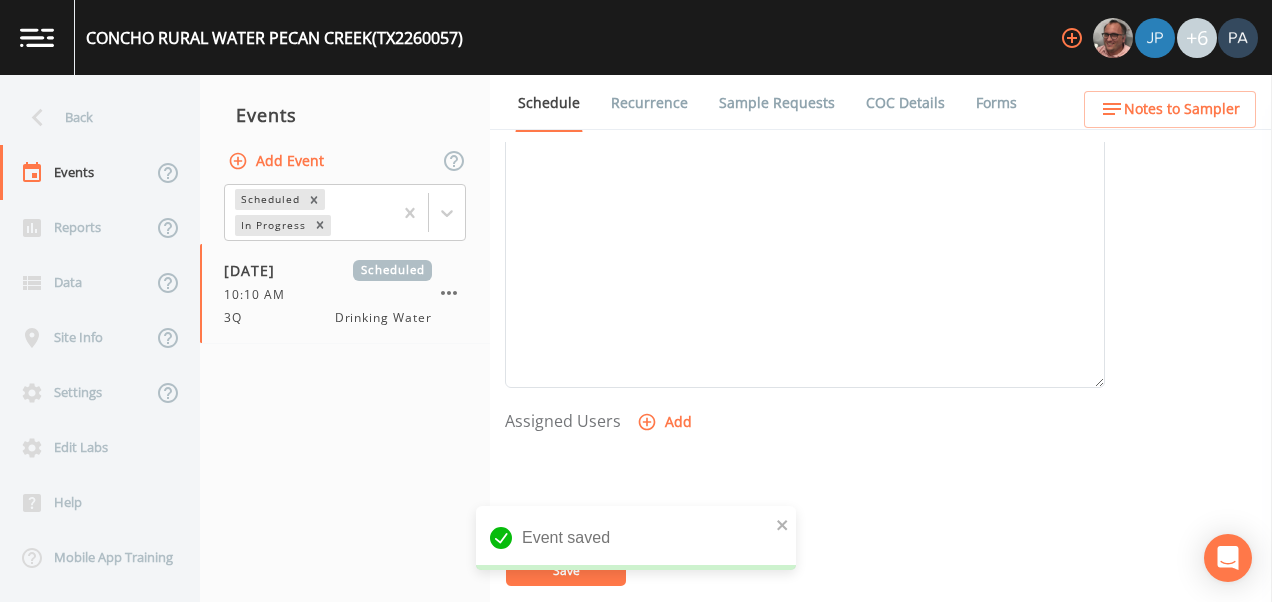 click 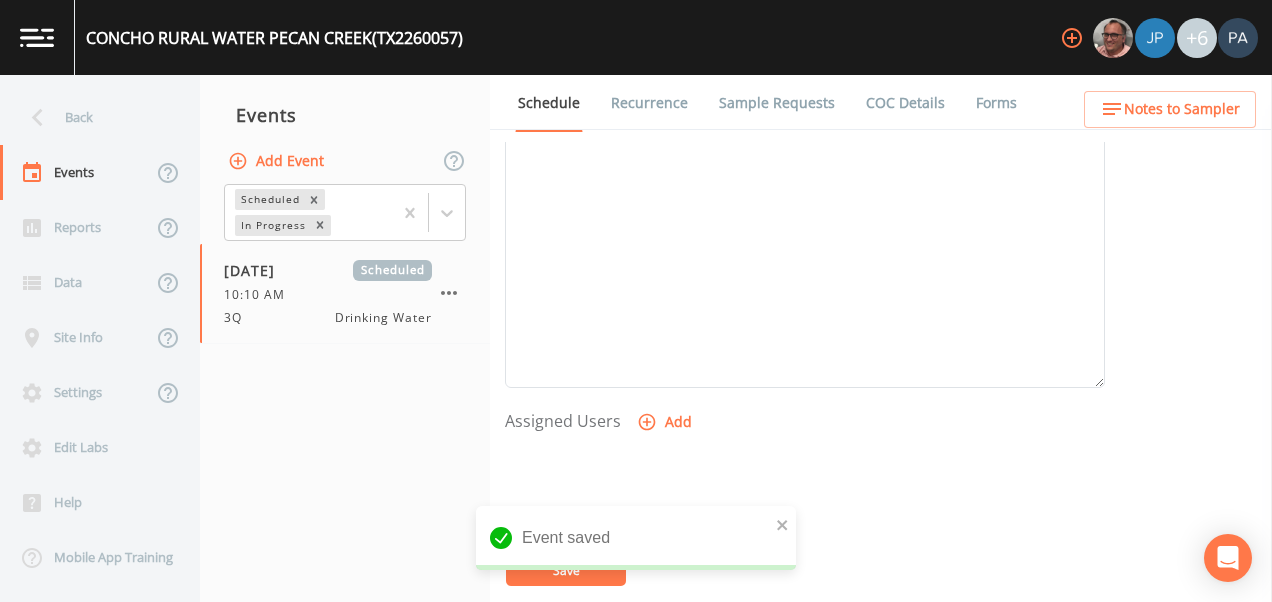 click on "Select User [PERSON_NAME] [PERSON_NAME]  [PERSON_NAME] [PERSON_NAME] [PERSON_NAME] [PERSON_NAME] [PERSON_NAME] [PERSON_NAME] [PERSON_NAME]" at bounding box center (636, 667) 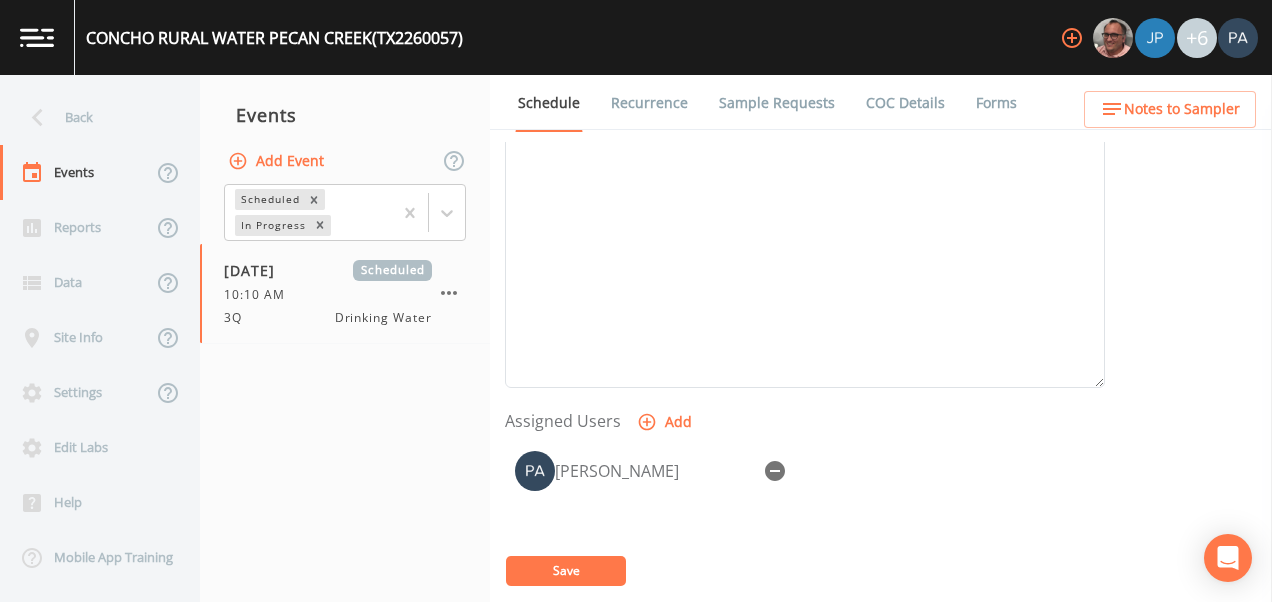 click on "Save" at bounding box center (566, 571) 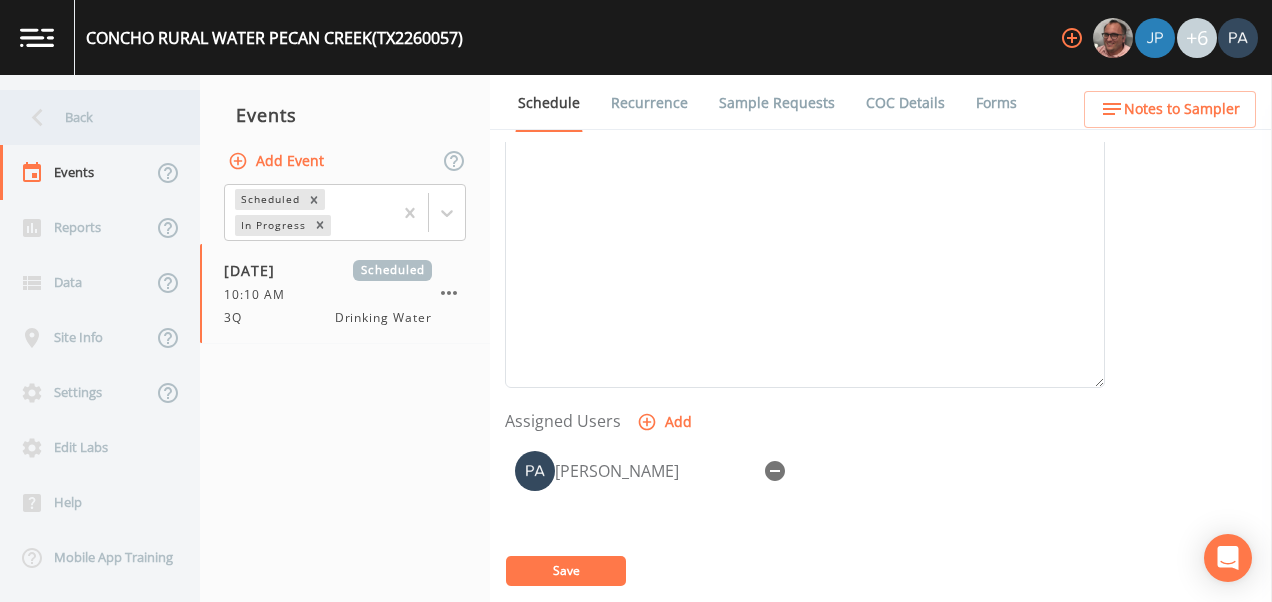 click on "Back" at bounding box center [90, 117] 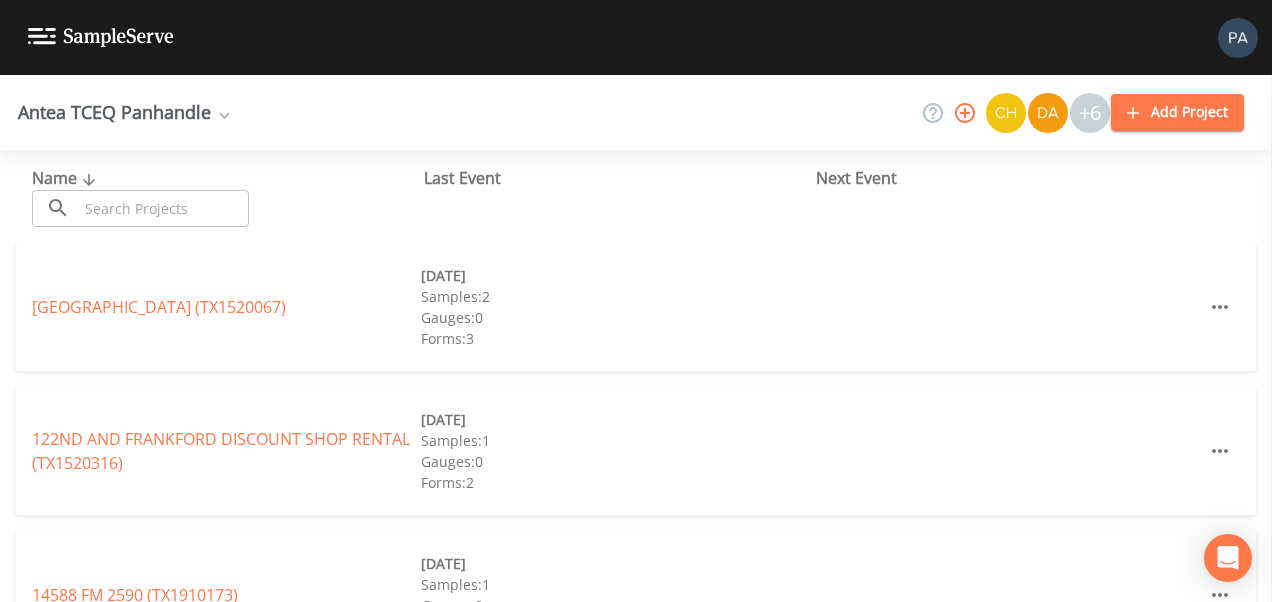 click at bounding box center (163, 208) 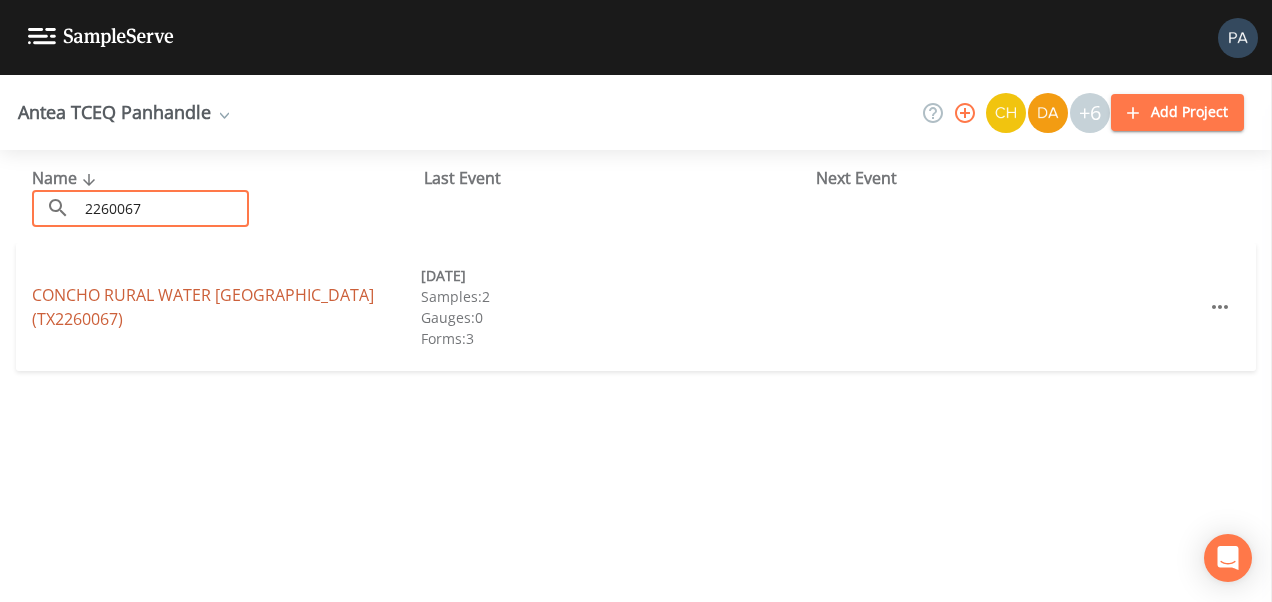 type on "2260067" 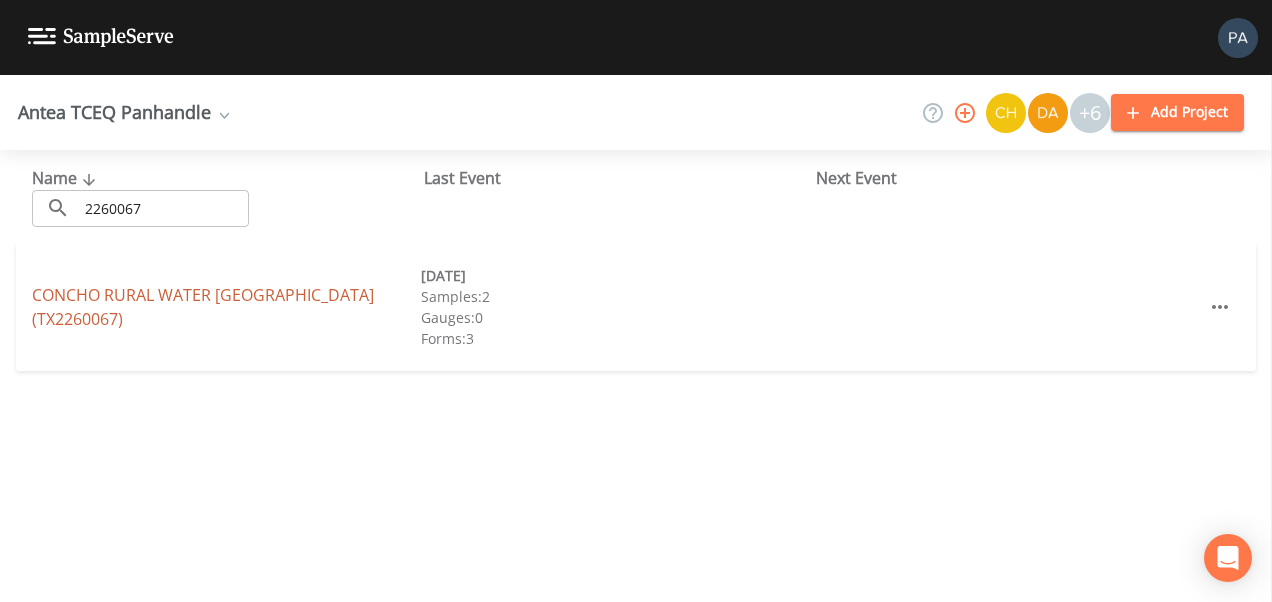 click on "CONCHO RURAL [GEOGRAPHIC_DATA]   (TX2260067)" at bounding box center [203, 307] 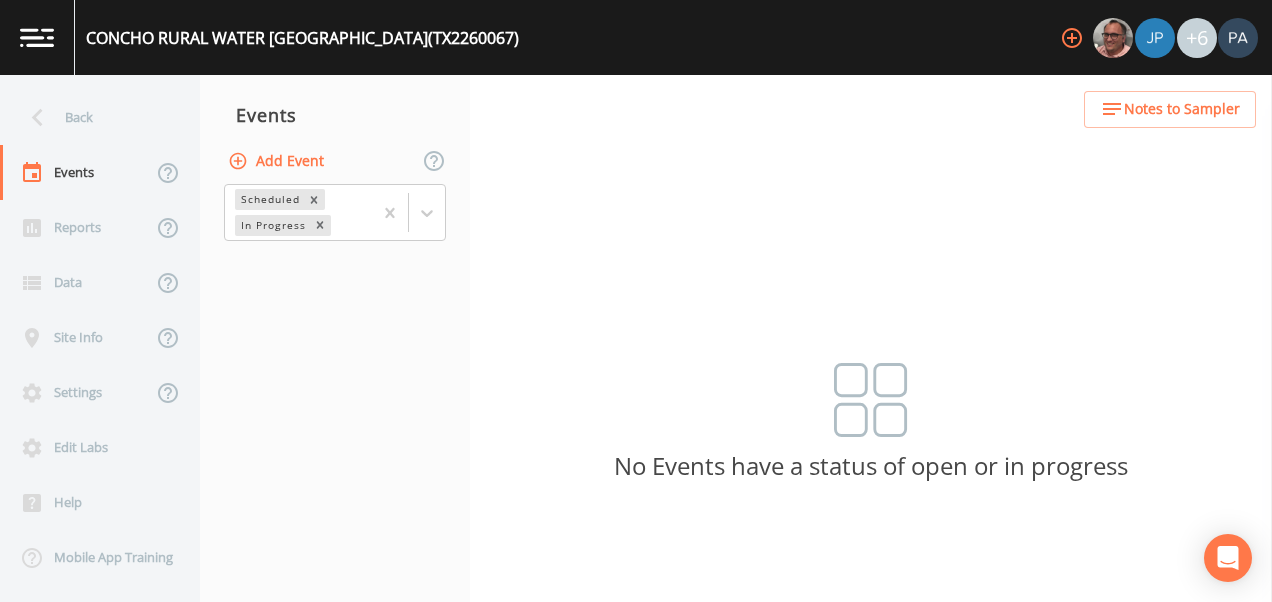 click on "Add Event" at bounding box center (335, 161) 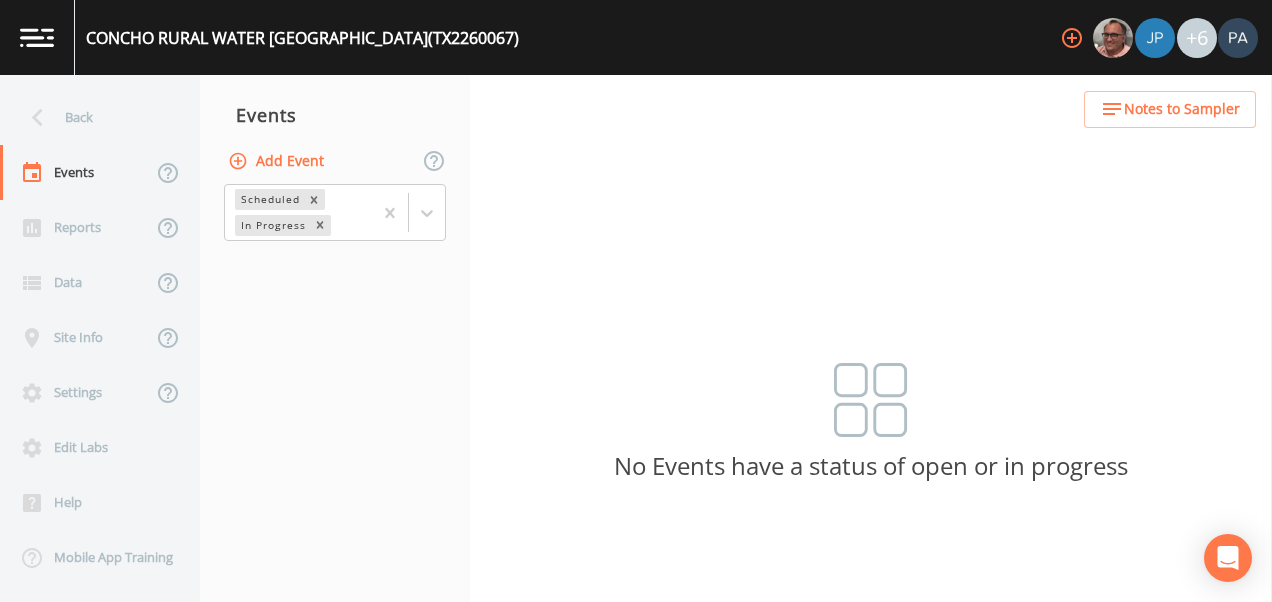 type on "10:50" 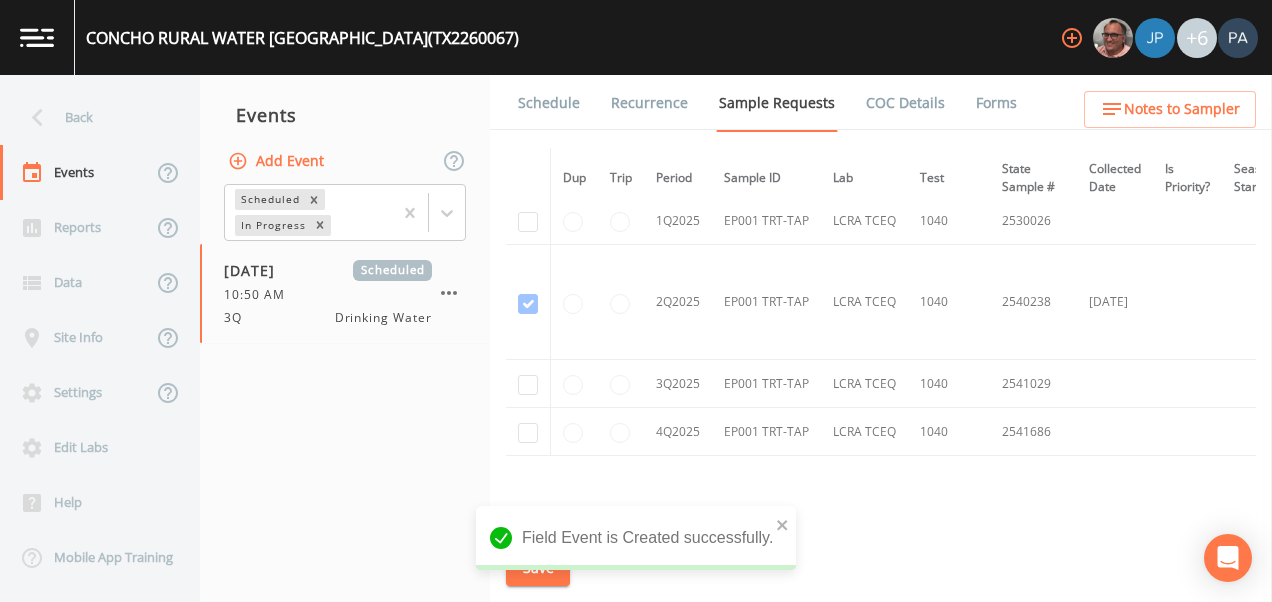 scroll, scrollTop: 1836, scrollLeft: 0, axis: vertical 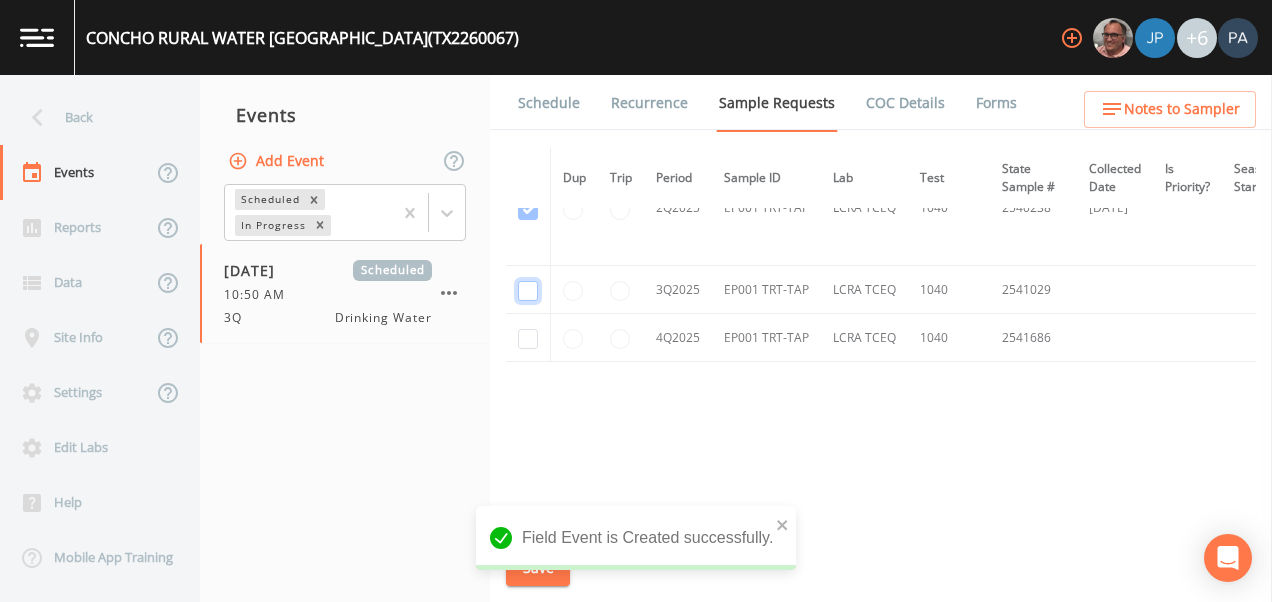 click at bounding box center [528, -873] 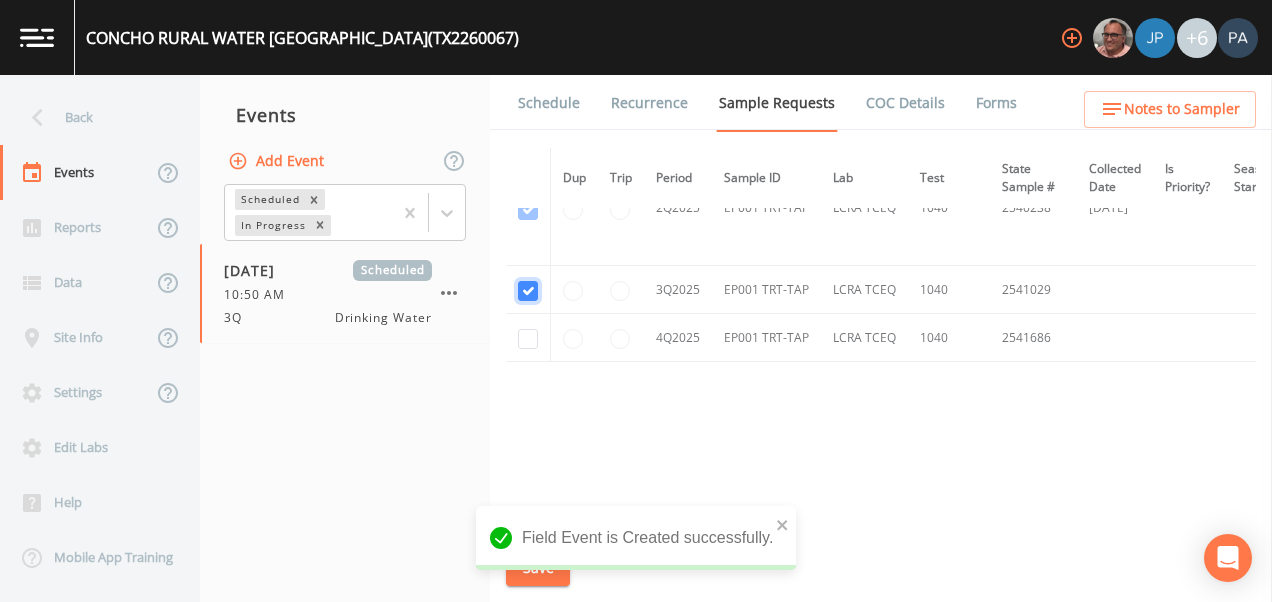 checkbox on "true" 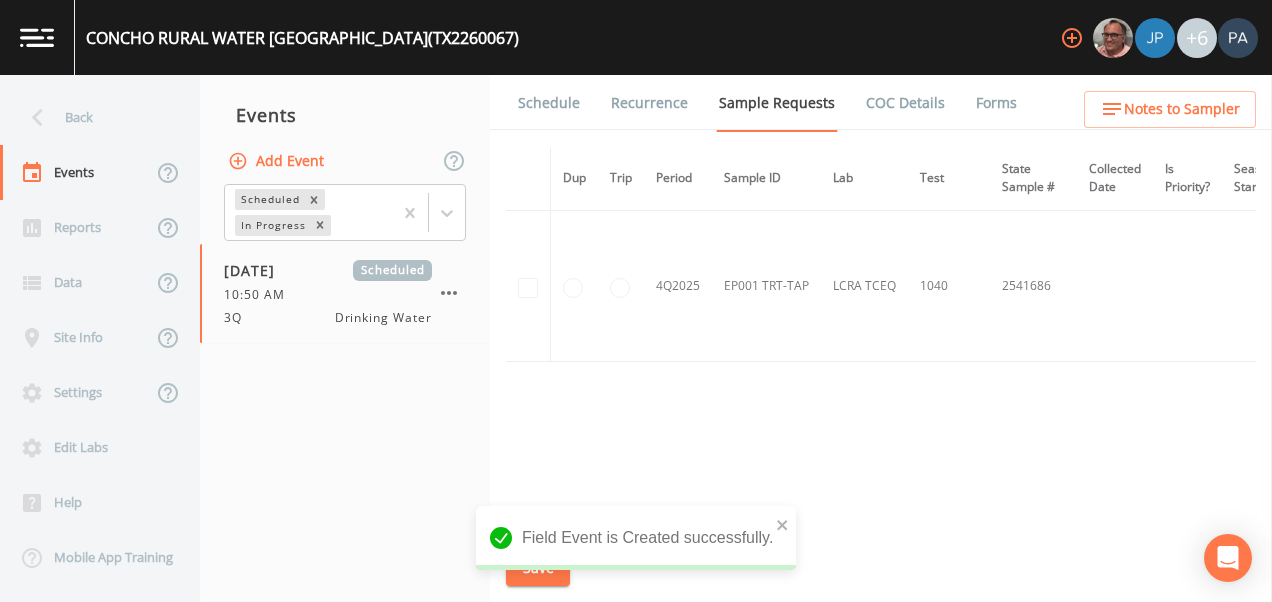 scroll, scrollTop: 1660, scrollLeft: 0, axis: vertical 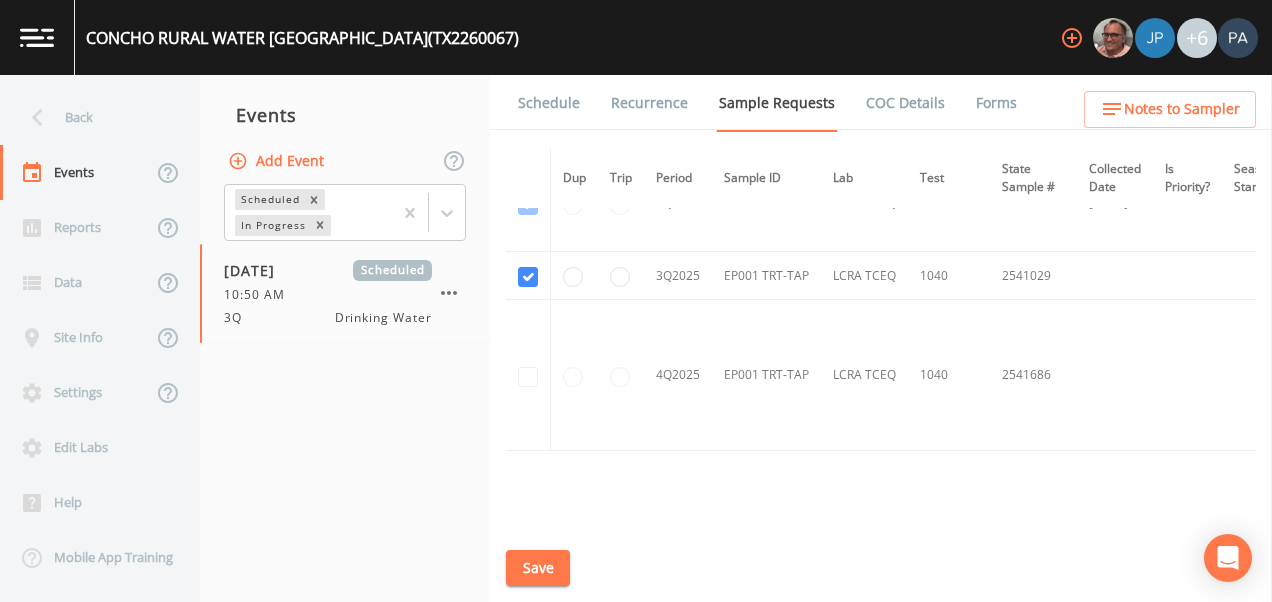click on "Save" at bounding box center [538, 568] 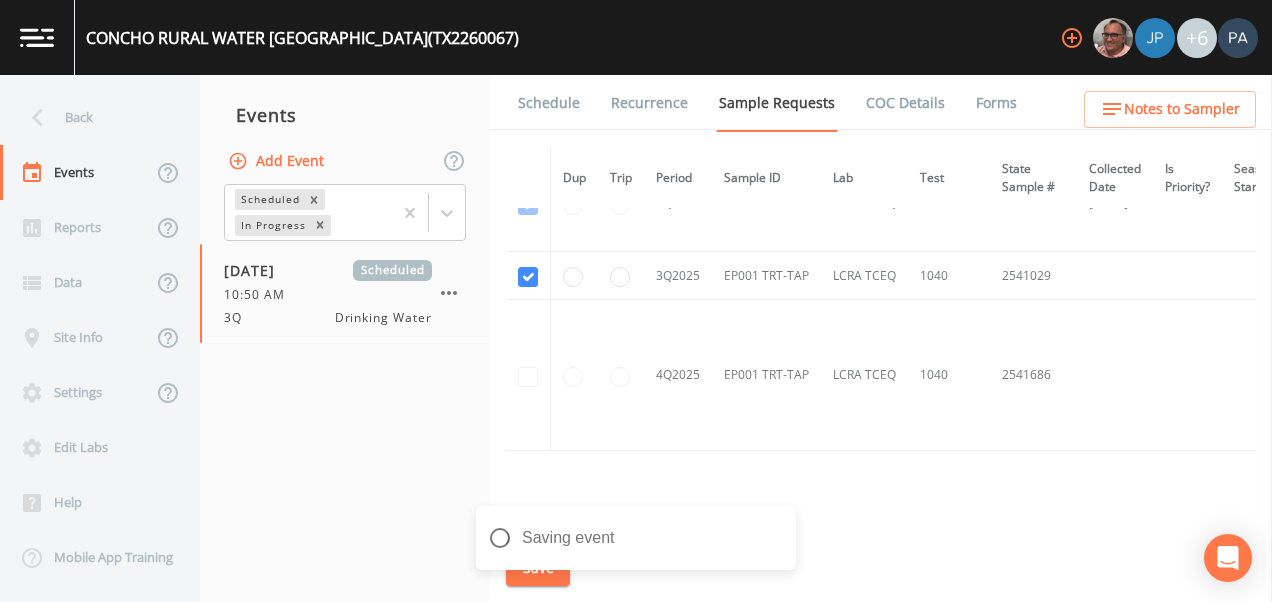 click on "Schedule" at bounding box center (549, 103) 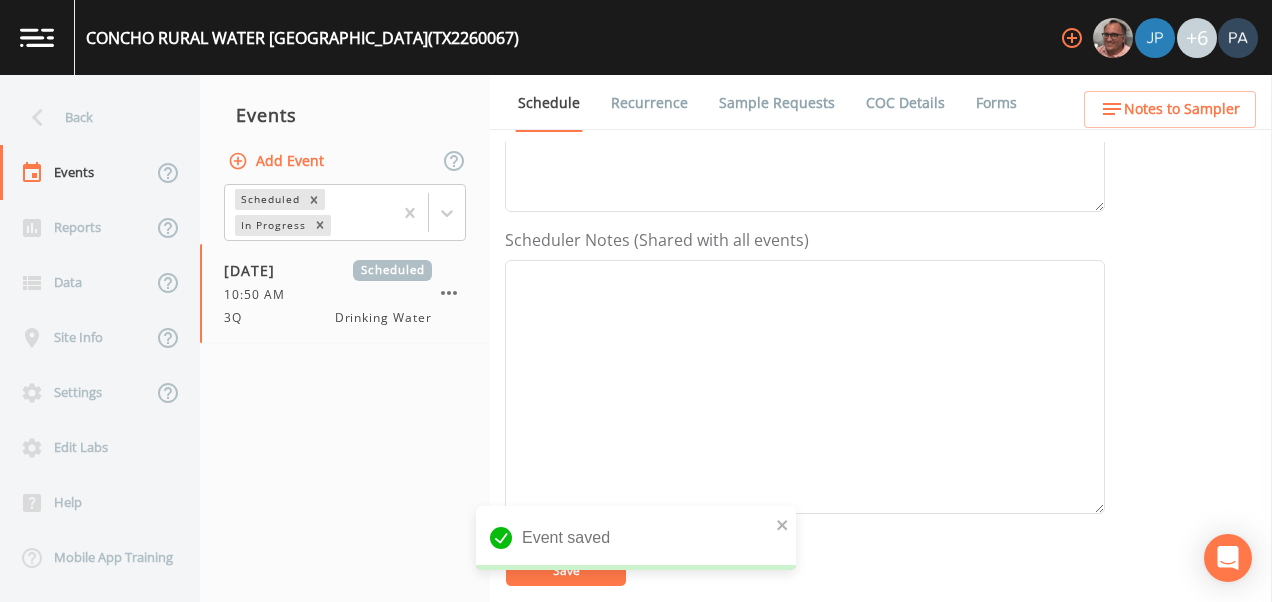 scroll, scrollTop: 600, scrollLeft: 0, axis: vertical 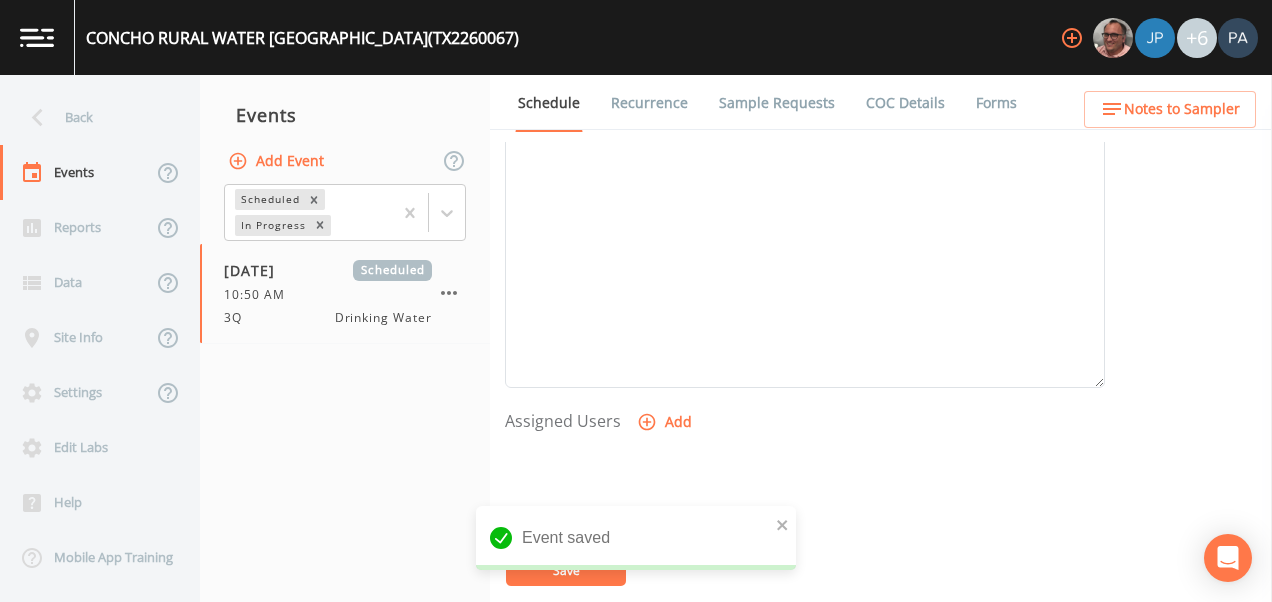 click 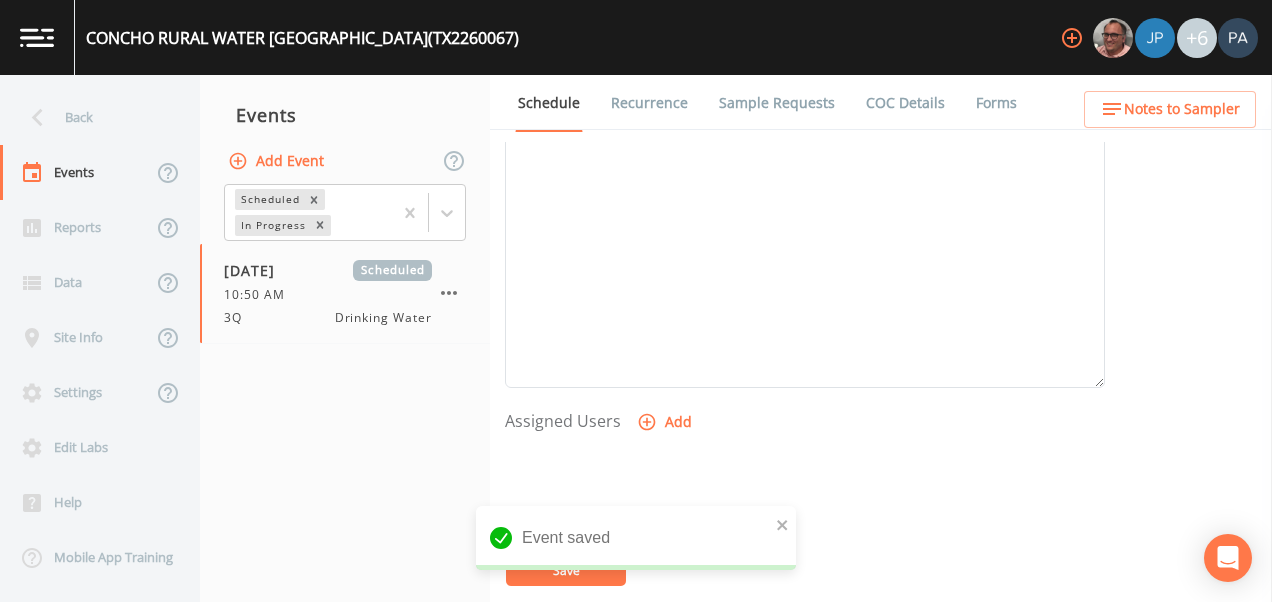 click on "Select User [PERSON_NAME] [PERSON_NAME]  [PERSON_NAME] [PERSON_NAME] [PERSON_NAME] [PERSON_NAME] [PERSON_NAME] [PERSON_NAME] [PERSON_NAME]" at bounding box center (636, 667) 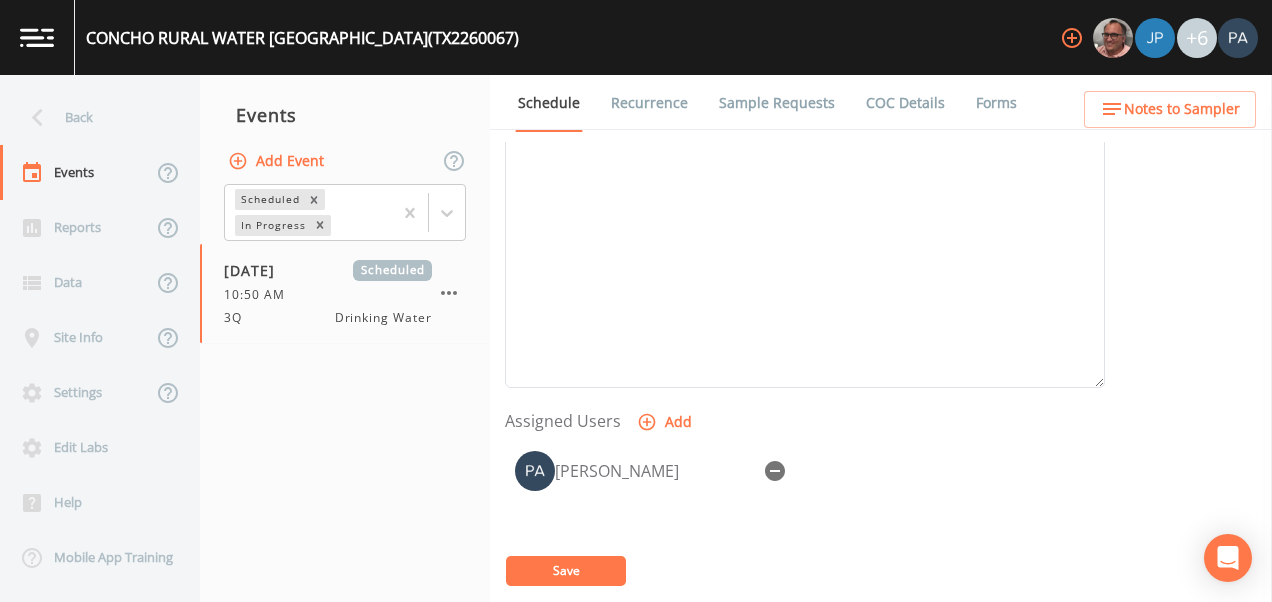 click on "Save" at bounding box center [566, 571] 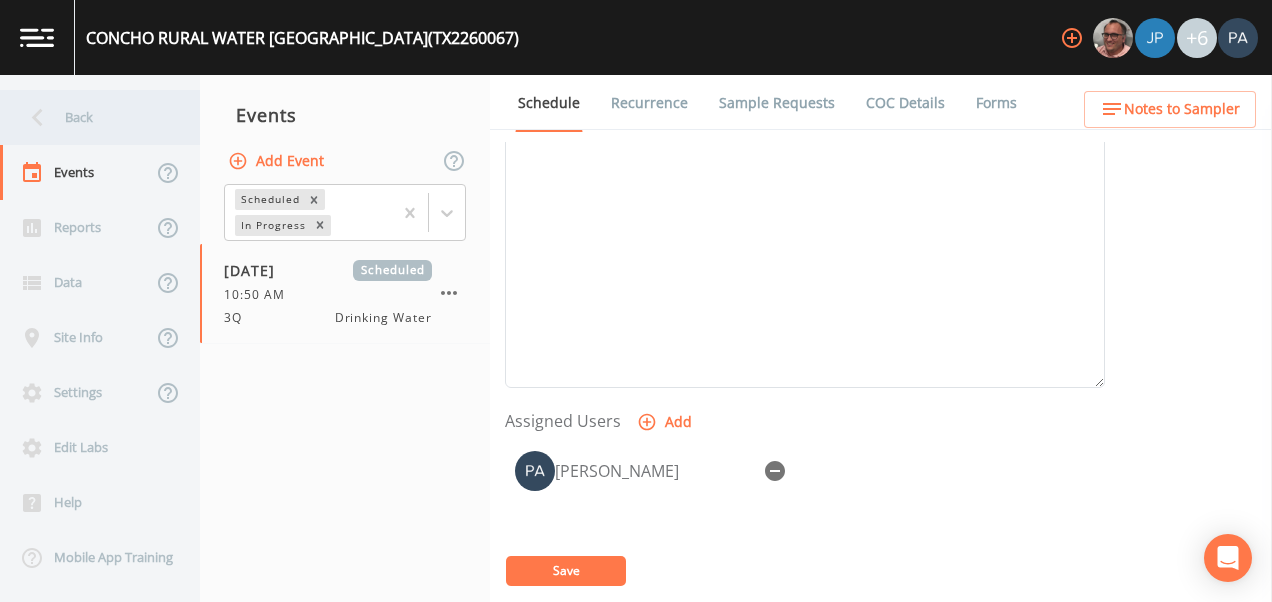 click on "Back" at bounding box center [90, 117] 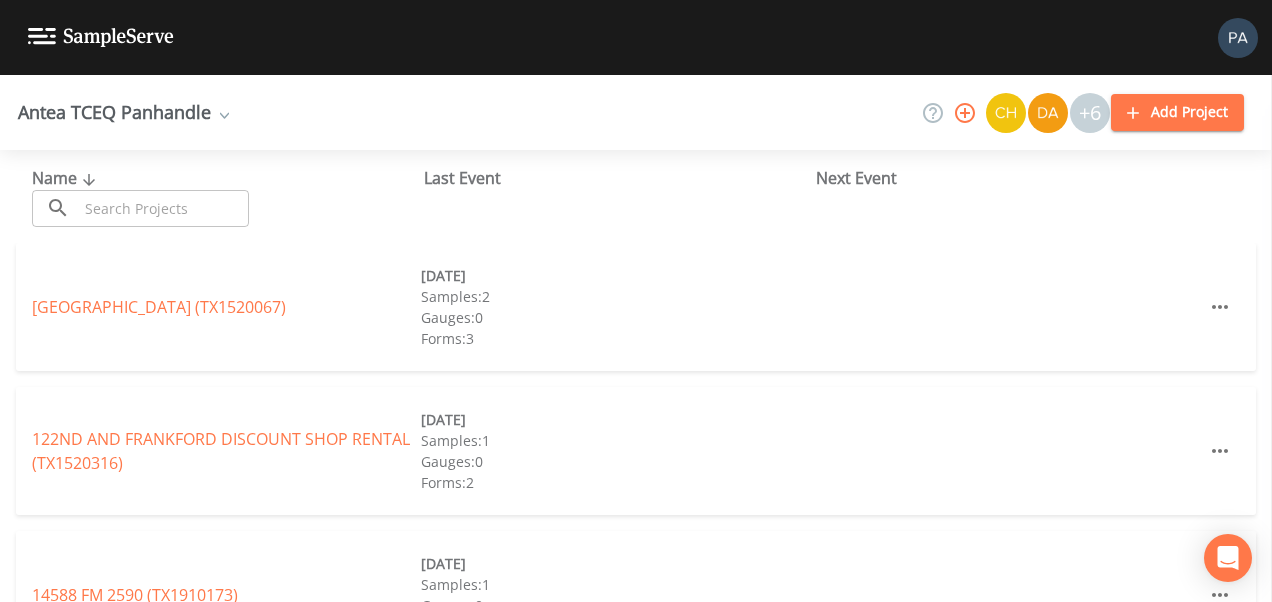 click at bounding box center [163, 208] 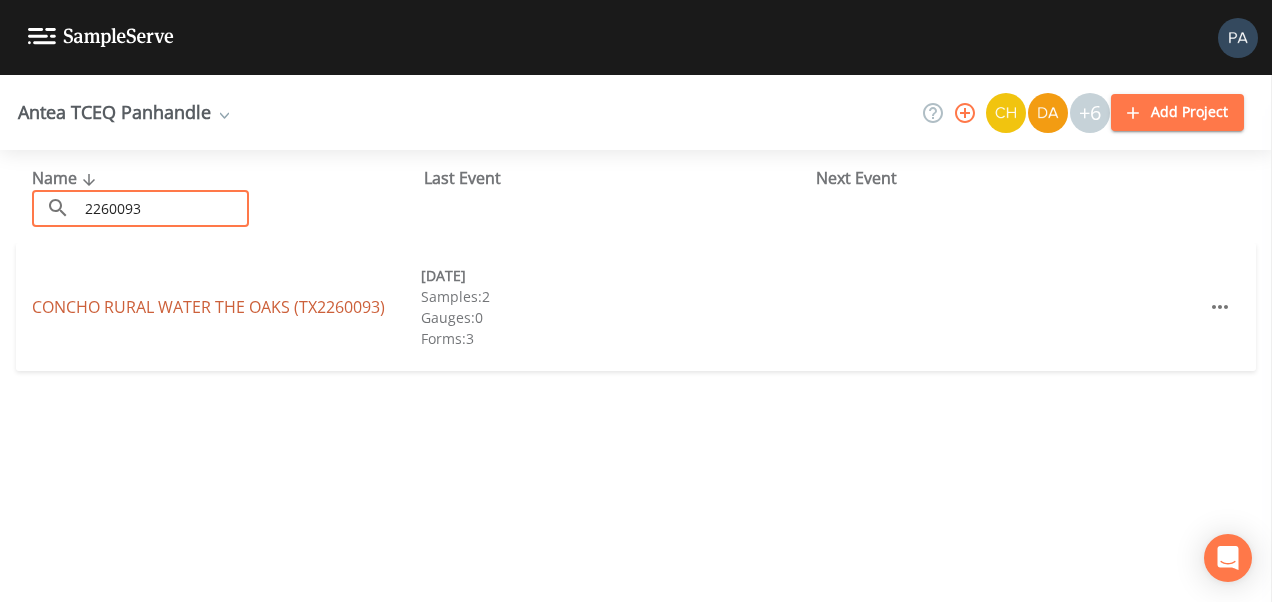 type on "2260093" 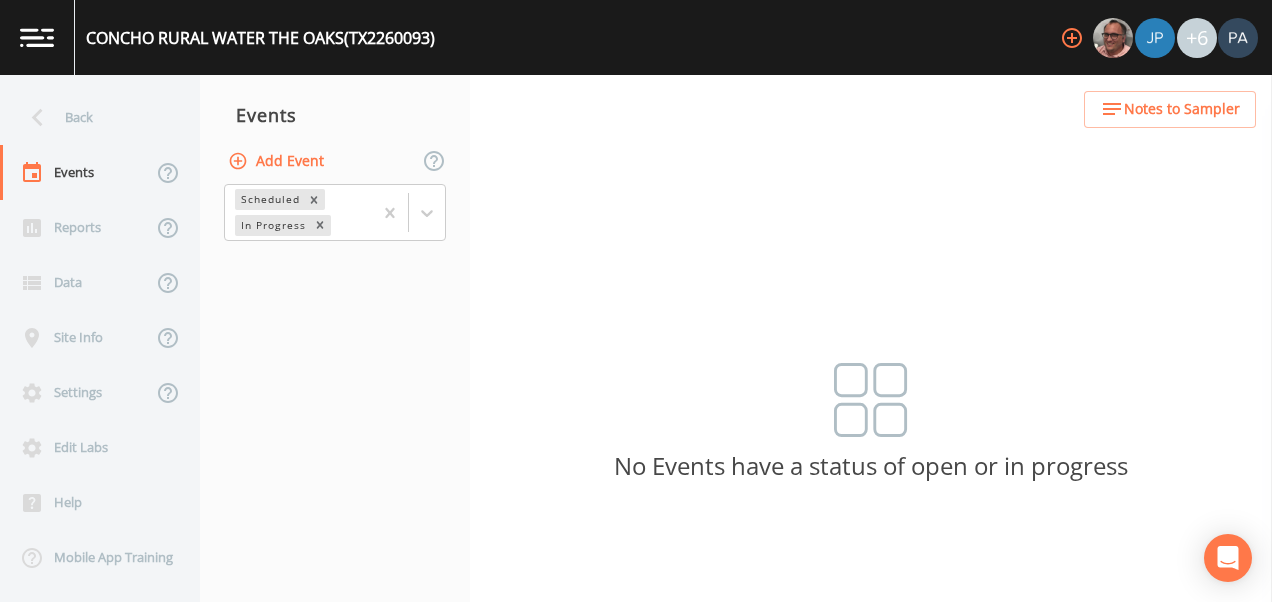 click on "Add Event" at bounding box center [278, 161] 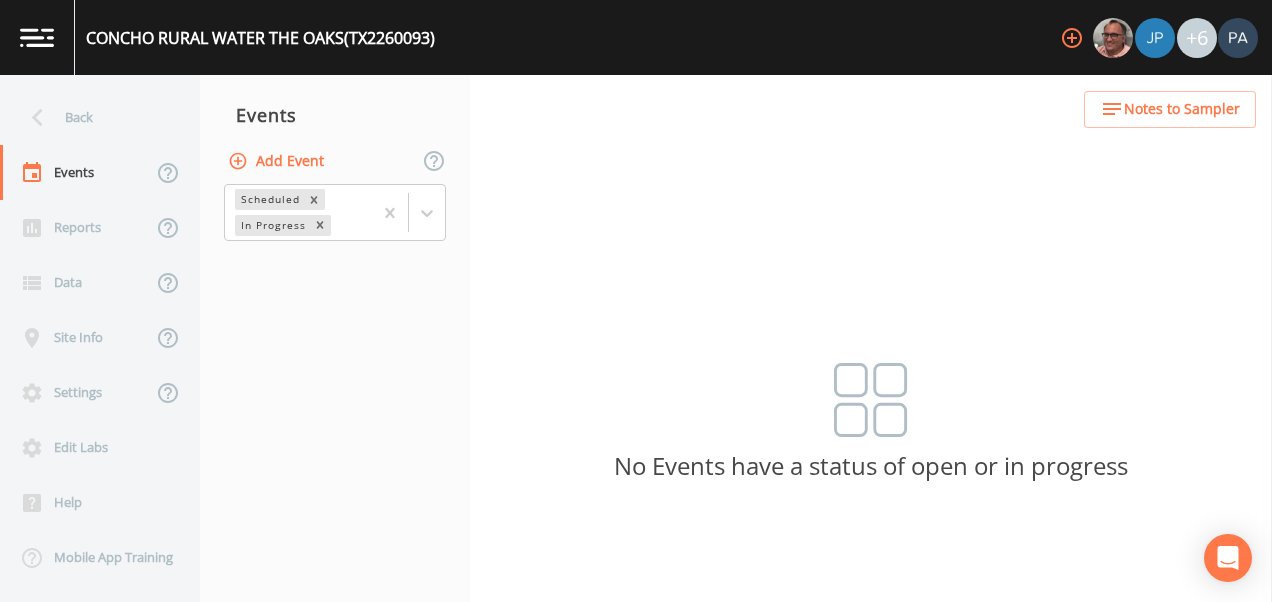 click on "Event Name" at bounding box center [636, 785] 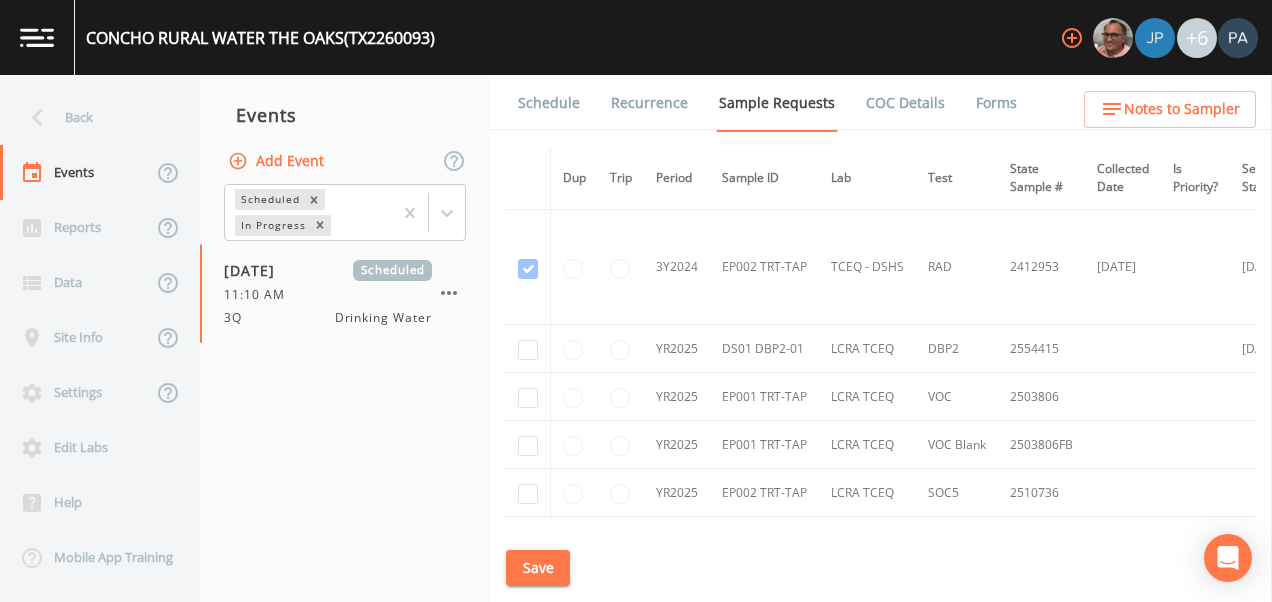 scroll, scrollTop: 2084, scrollLeft: 0, axis: vertical 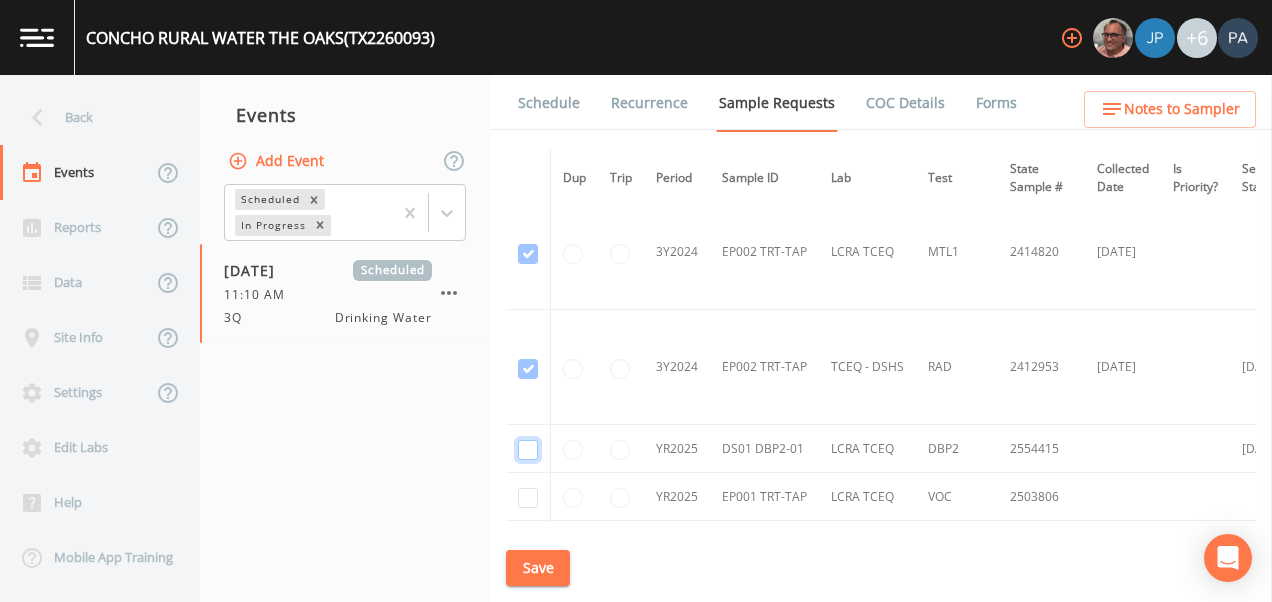 click at bounding box center [528, -1816] 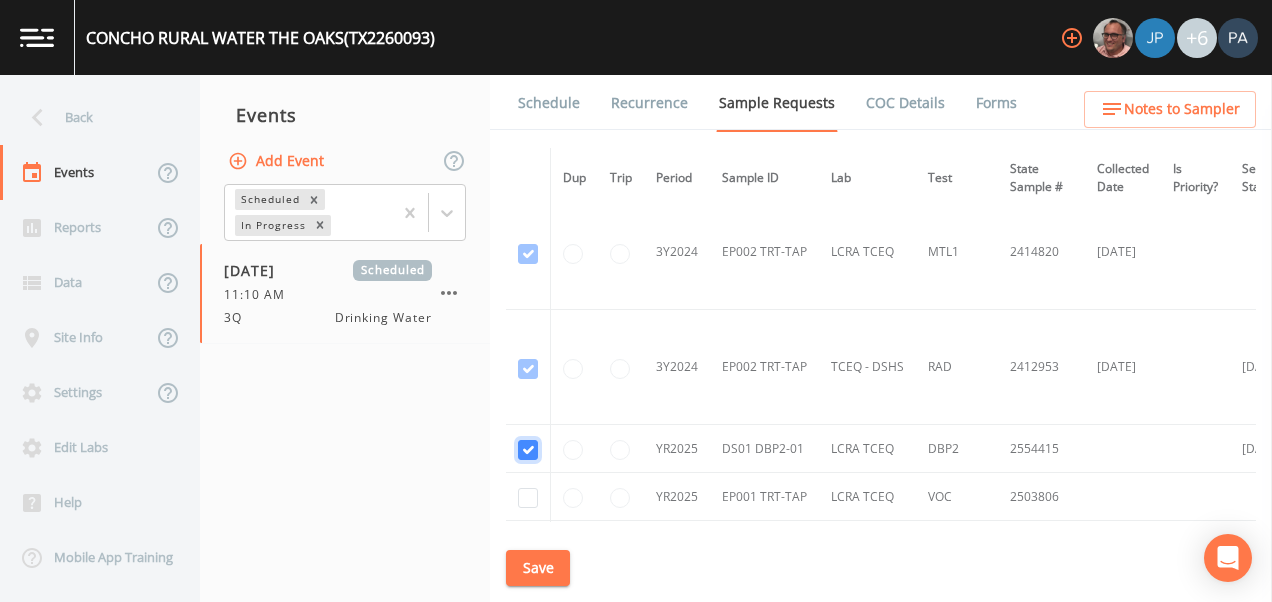 checkbox on "true" 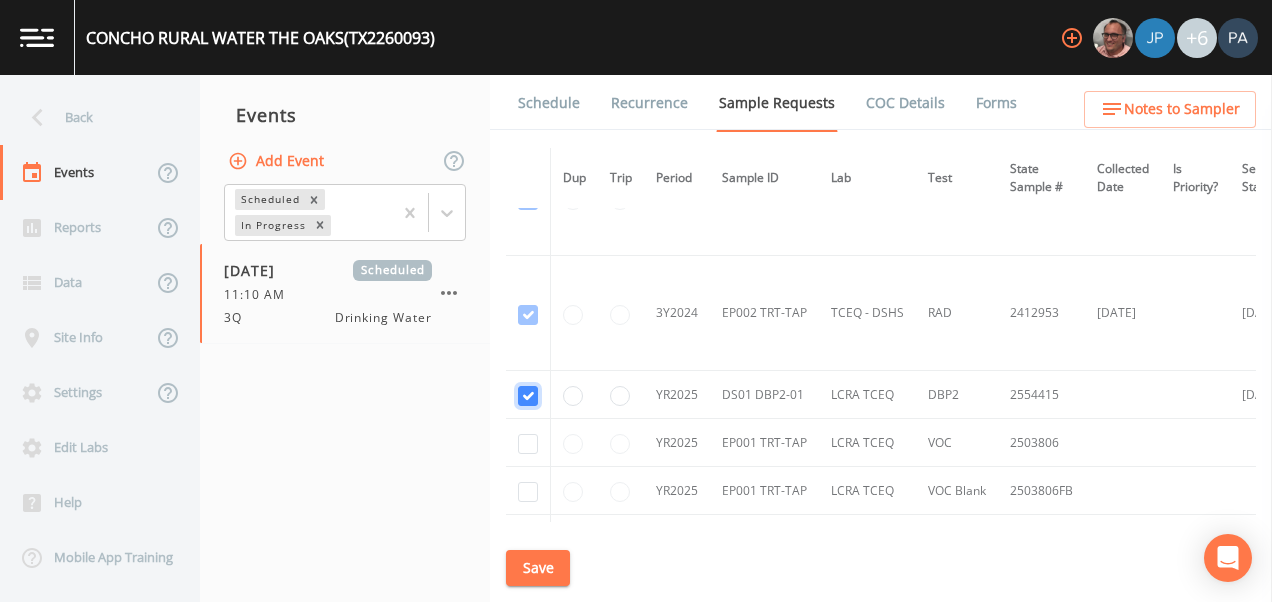 scroll, scrollTop: 2184, scrollLeft: 0, axis: vertical 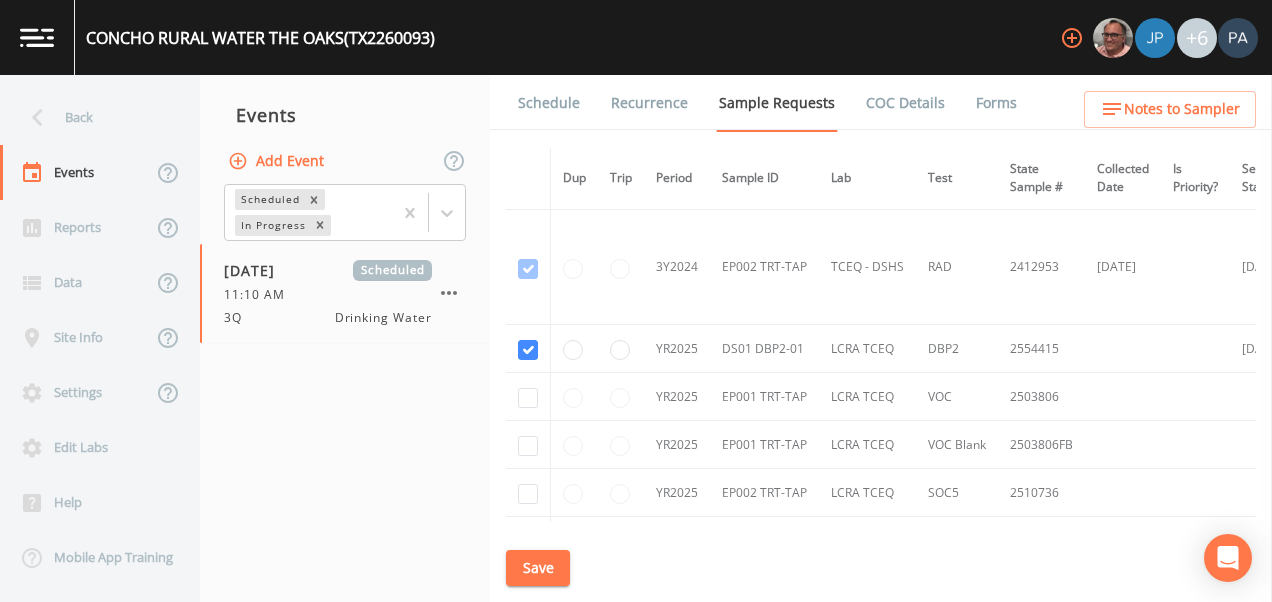 click on "Save" at bounding box center [538, 568] 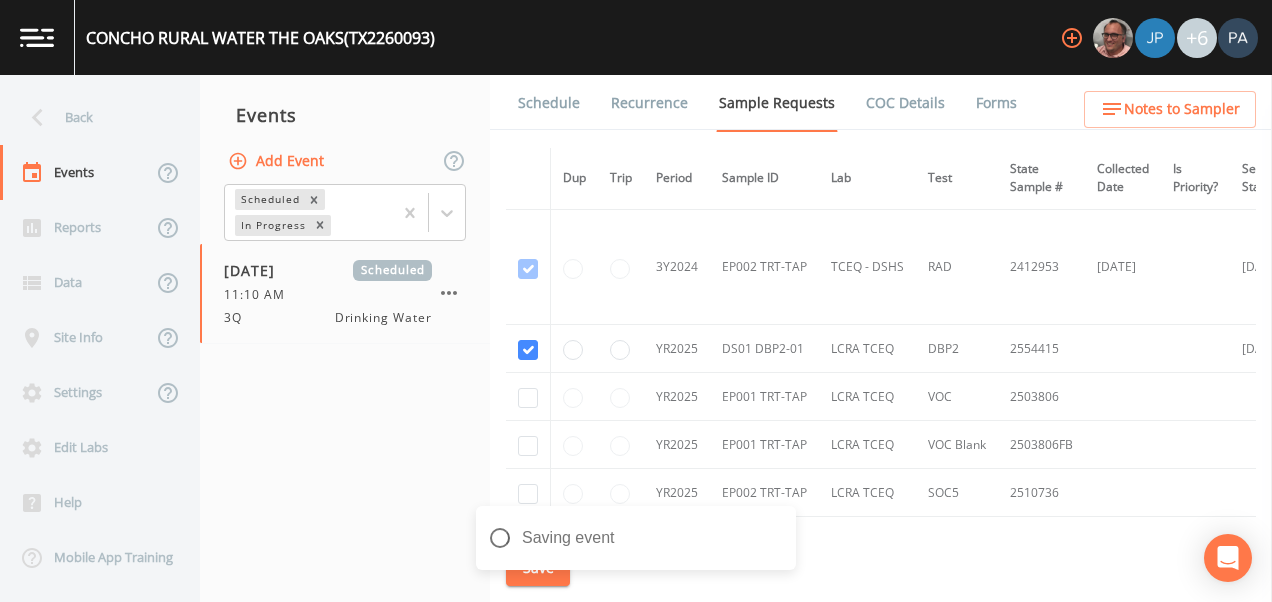 click on "Schedule" at bounding box center (549, 103) 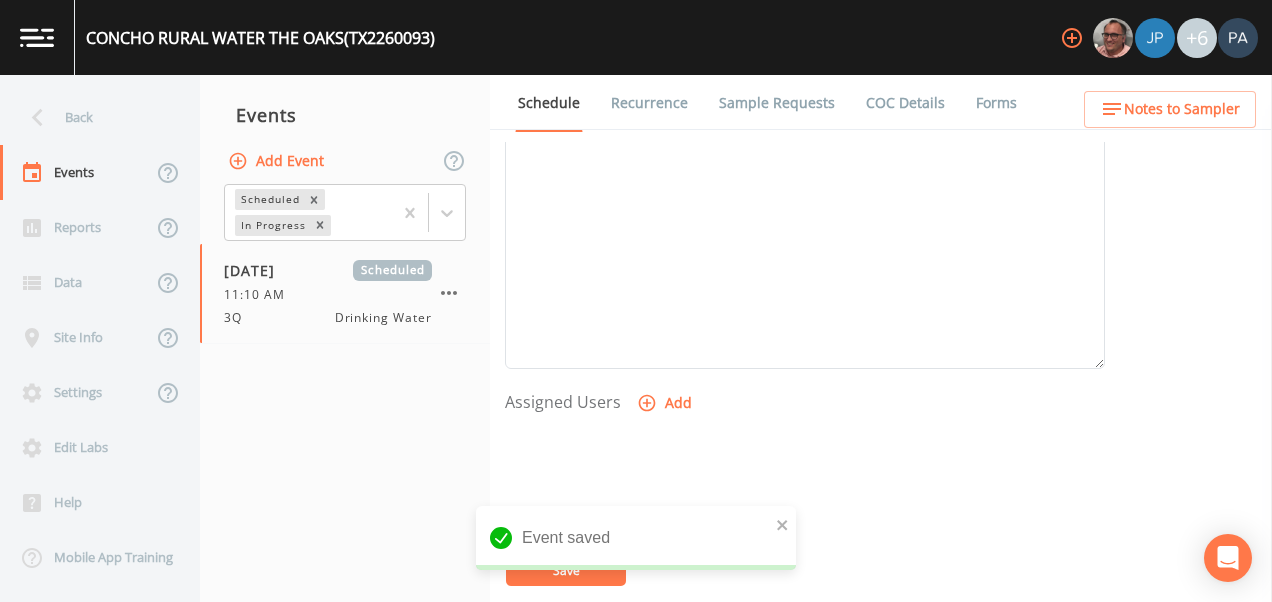 scroll, scrollTop: 700, scrollLeft: 0, axis: vertical 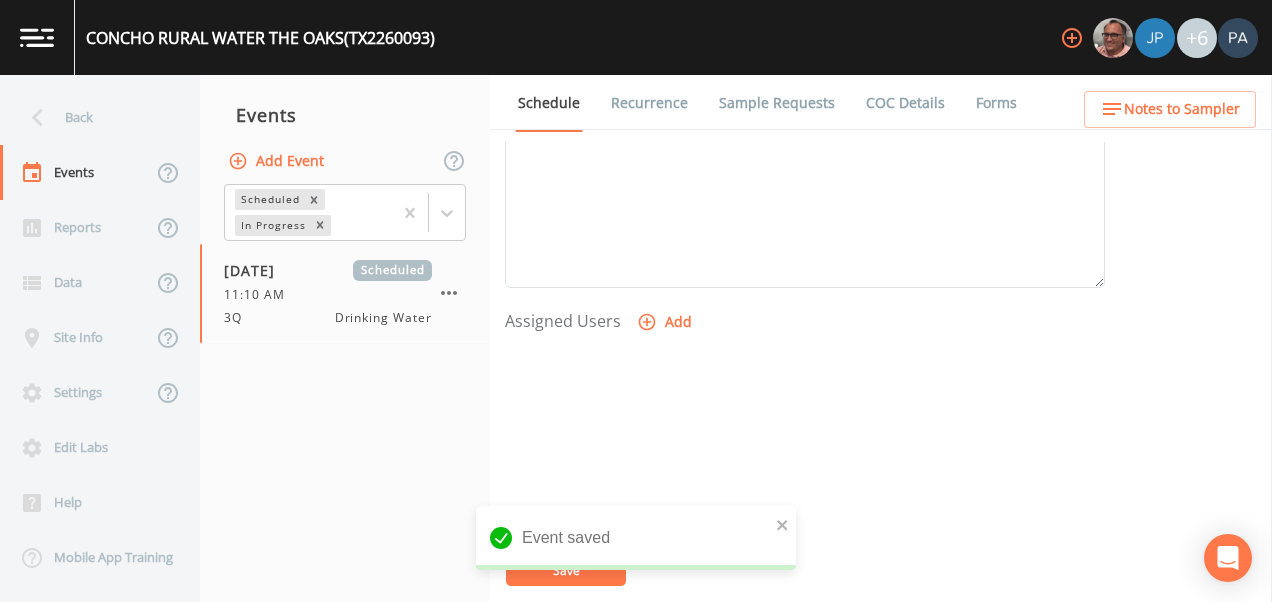 click on "Add" at bounding box center (666, 322) 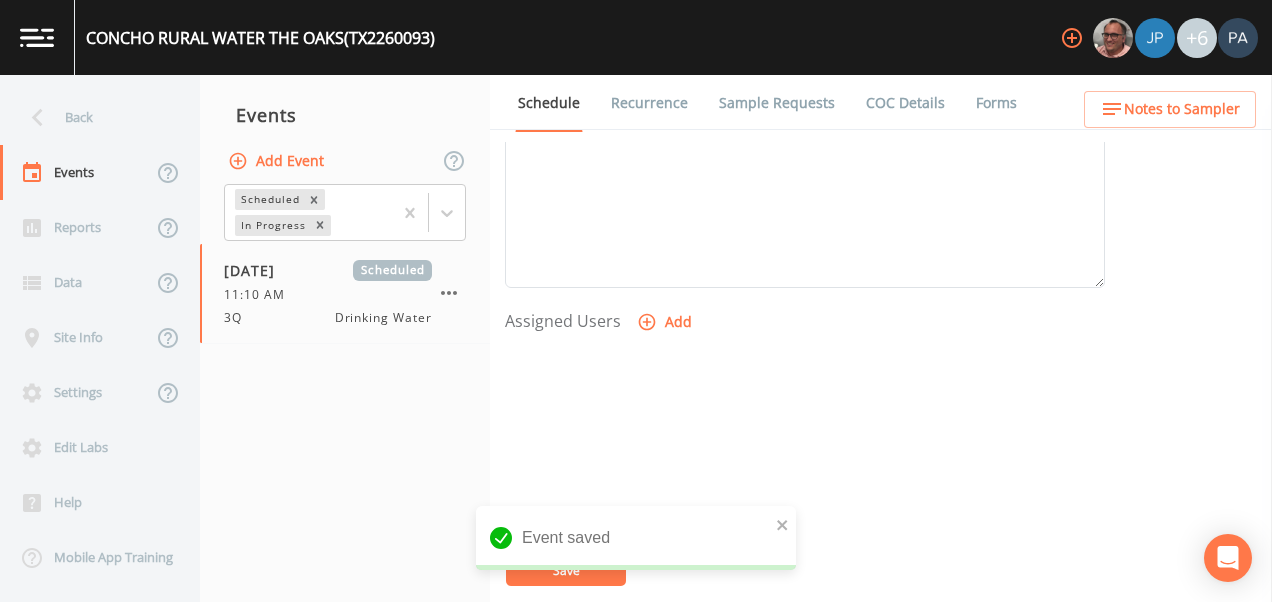 click on "Select User [PERSON_NAME] [PERSON_NAME]  [PERSON_NAME] [PERSON_NAME] [PERSON_NAME] [PERSON_NAME] [PERSON_NAME] [PERSON_NAME] [PERSON_NAME]" at bounding box center (636, 667) 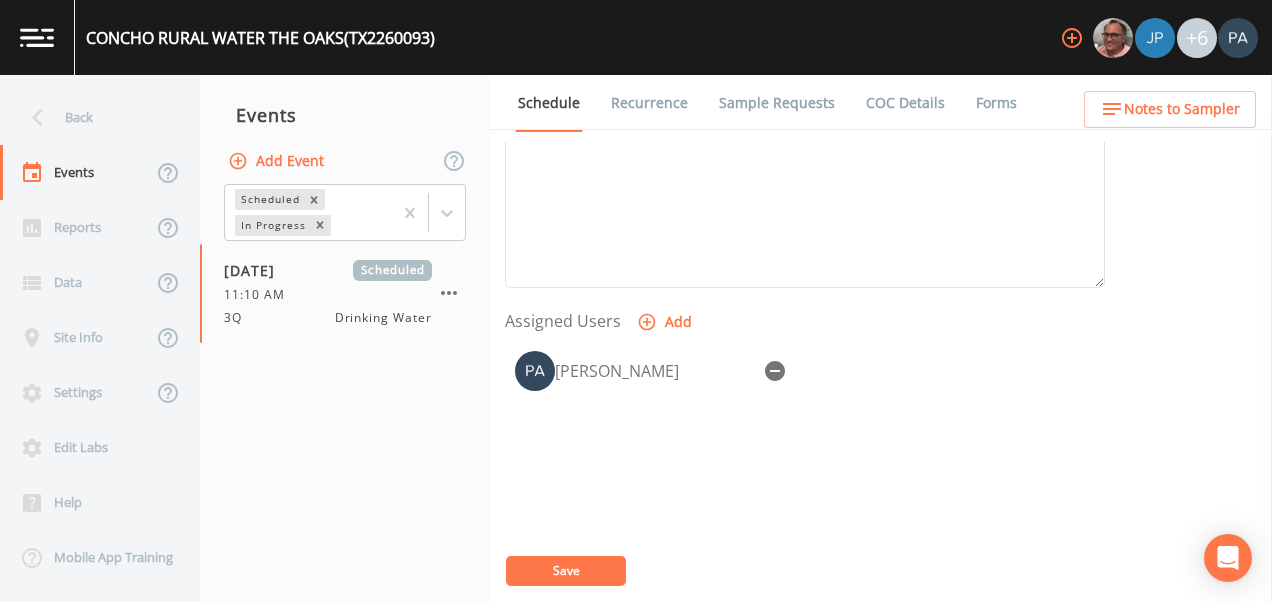 click on "Save" at bounding box center [566, 571] 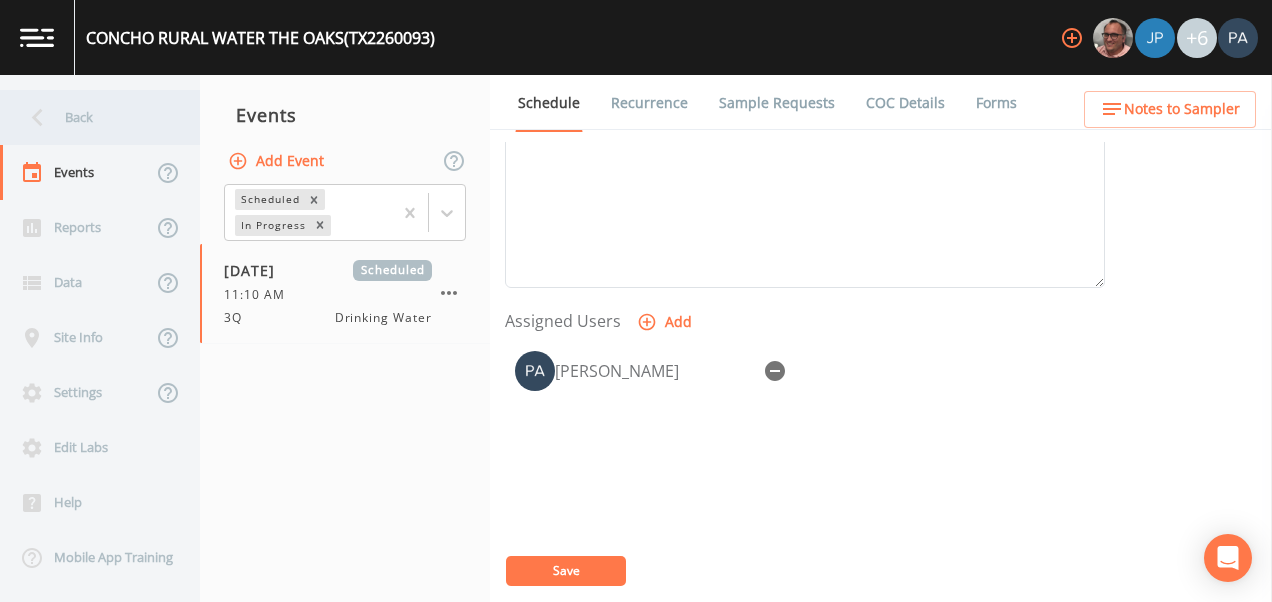 click on "Back" at bounding box center (90, 117) 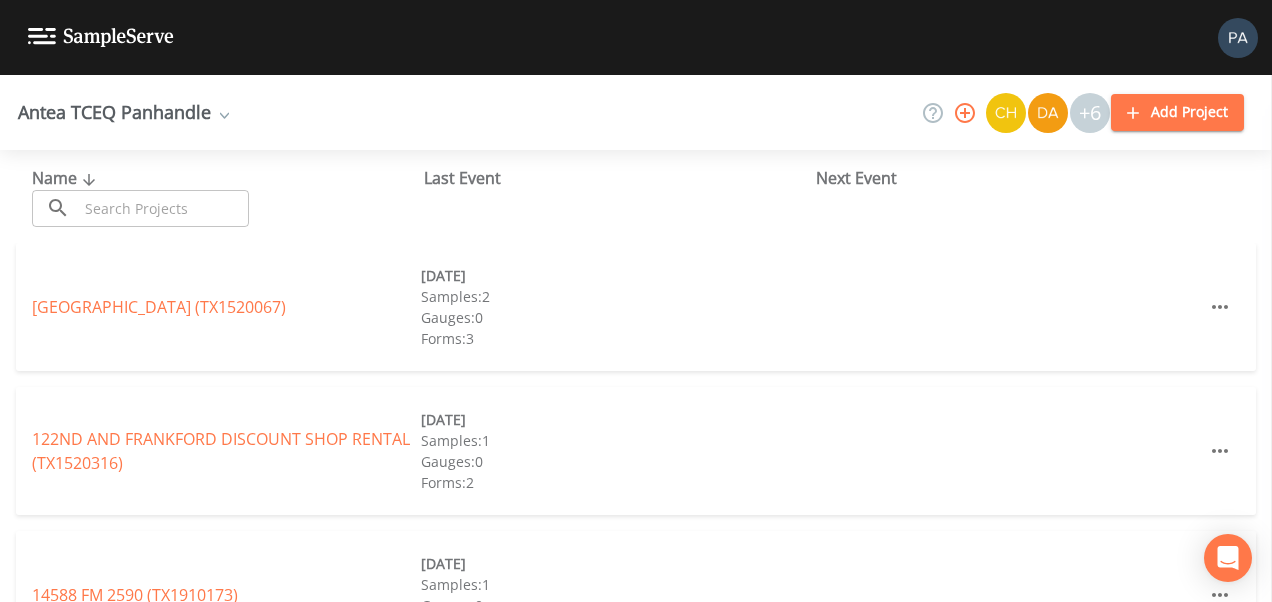 click at bounding box center [163, 208] 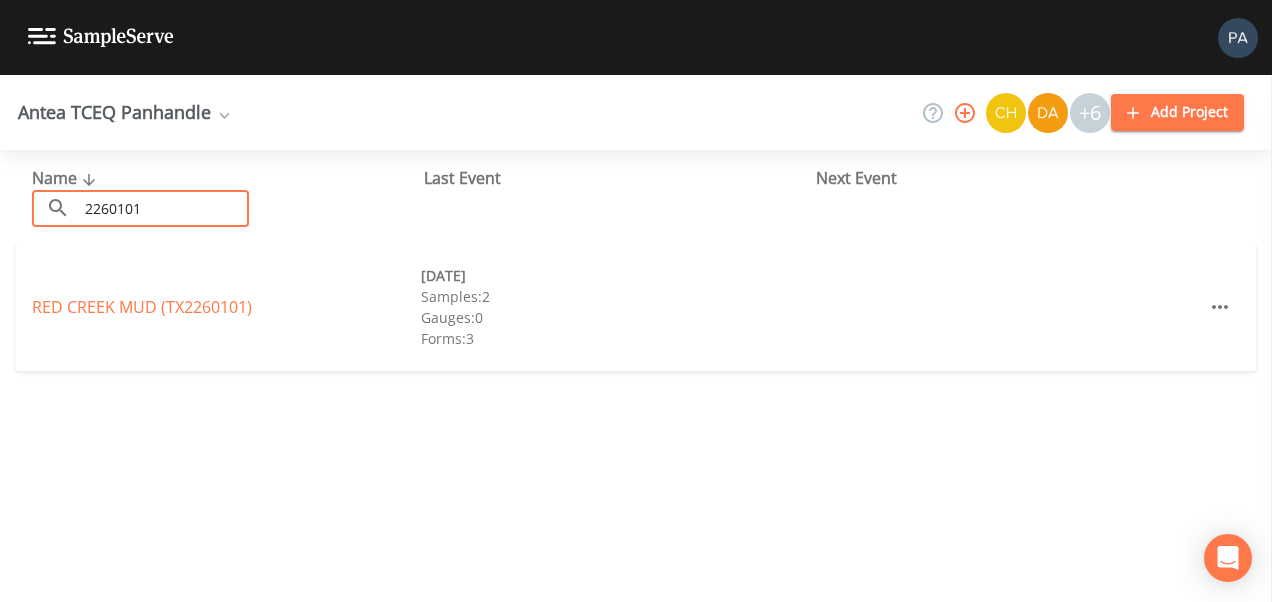 type on "2260101" 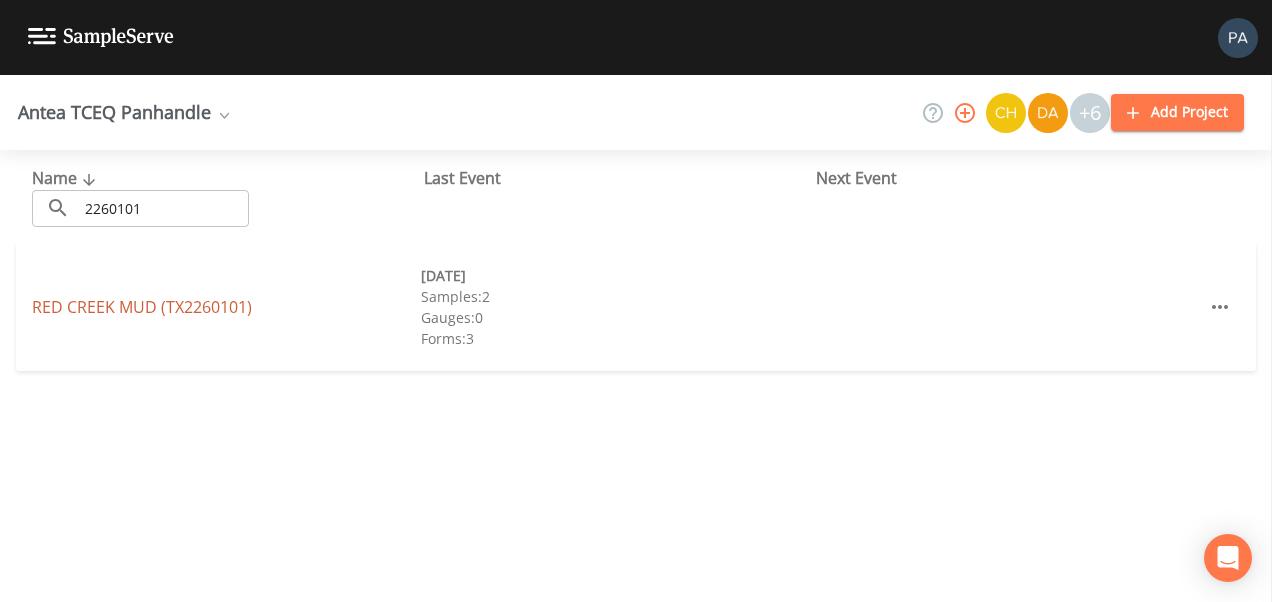 click on "[GEOGRAPHIC_DATA]   (TX2260101)" at bounding box center [142, 307] 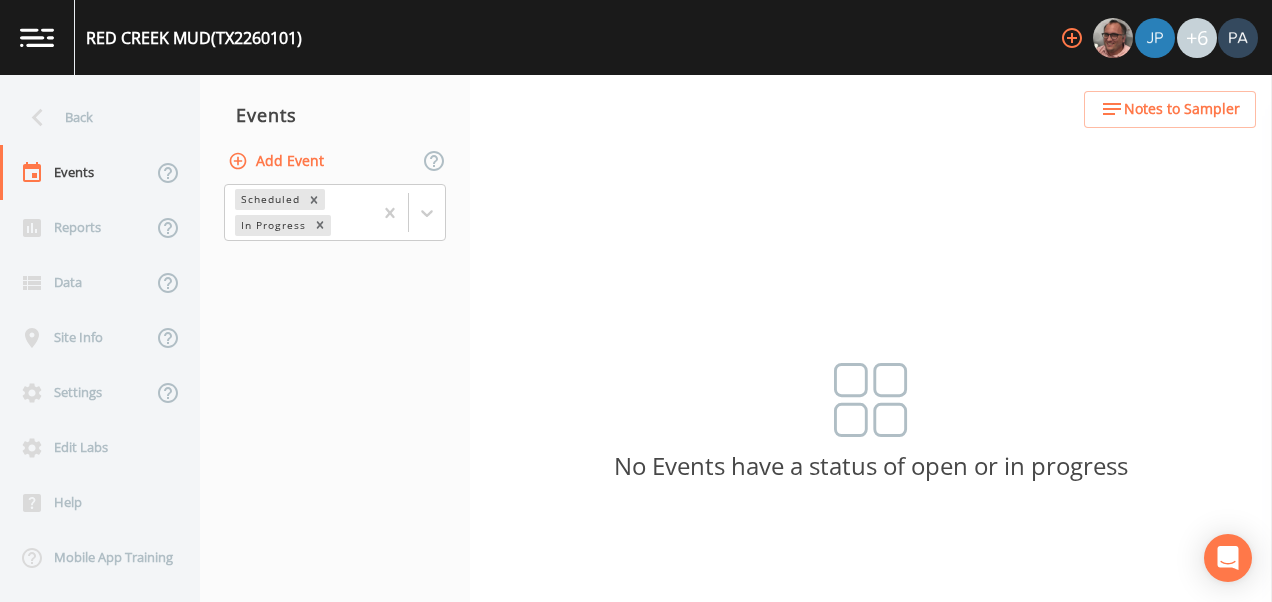 click on "Add Event" at bounding box center [278, 161] 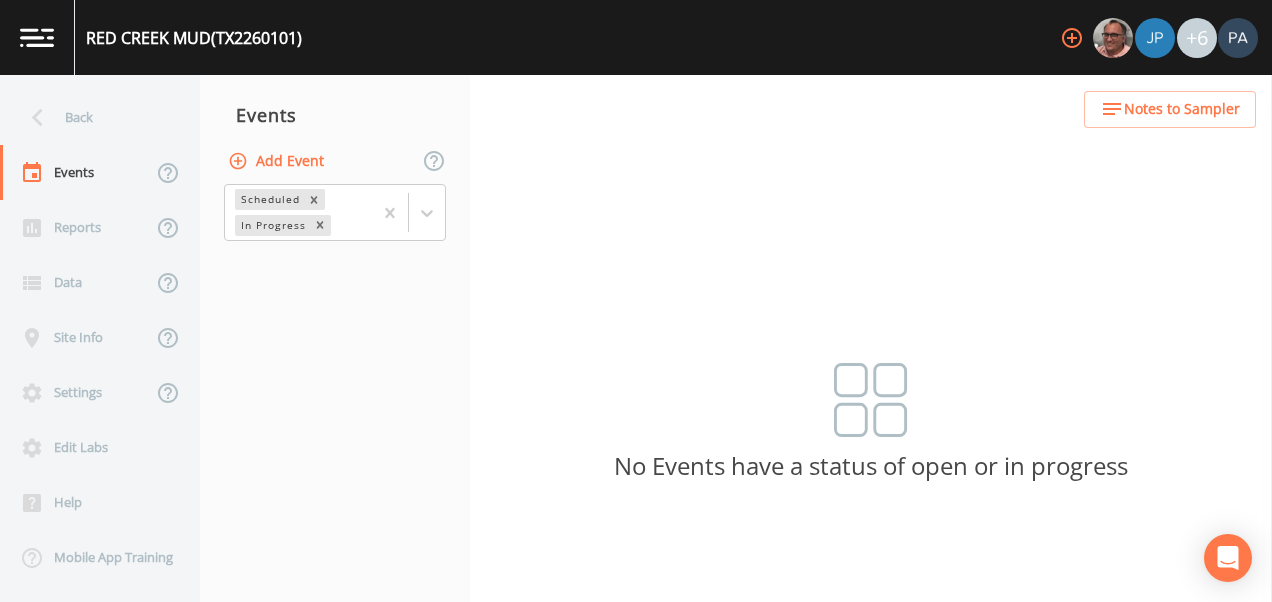 drag, startPoint x: 591, startPoint y: 260, endPoint x: 580, endPoint y: 271, distance: 15.556349 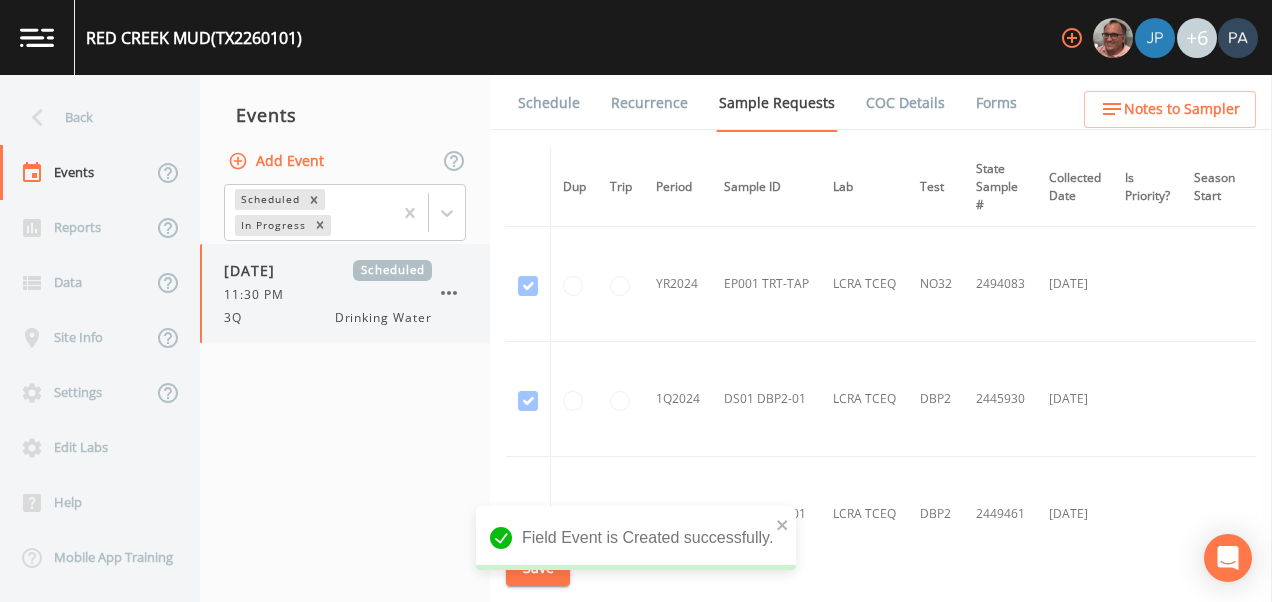 click on "11:30 PM" at bounding box center [328, 295] 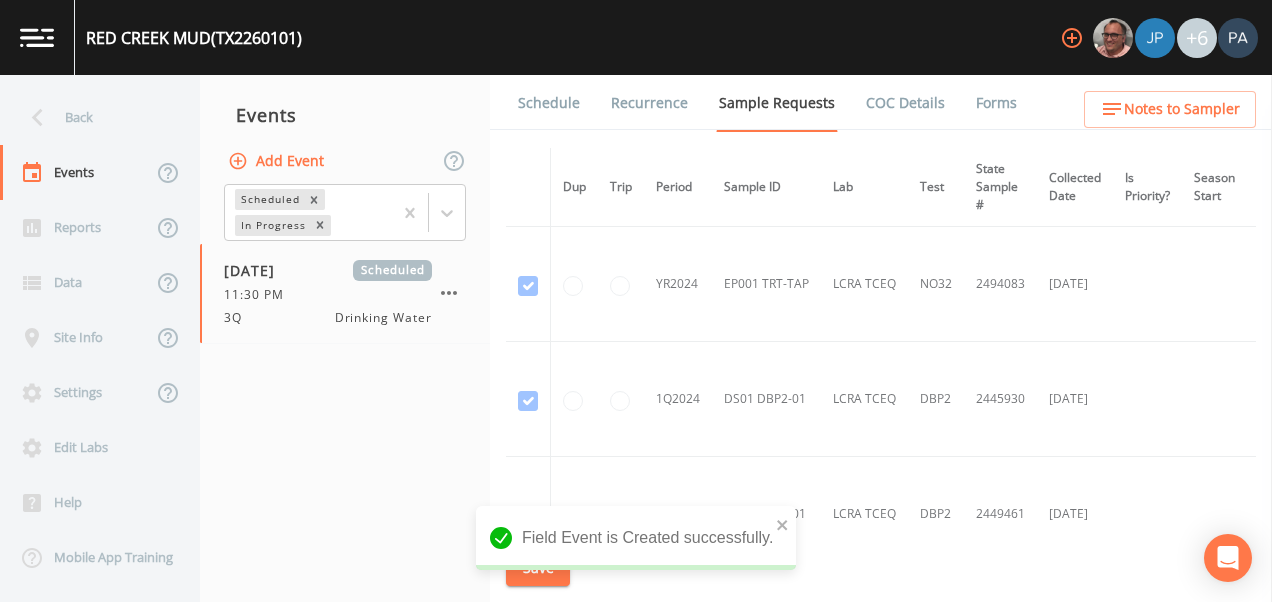 click on "Schedule" at bounding box center [549, 103] 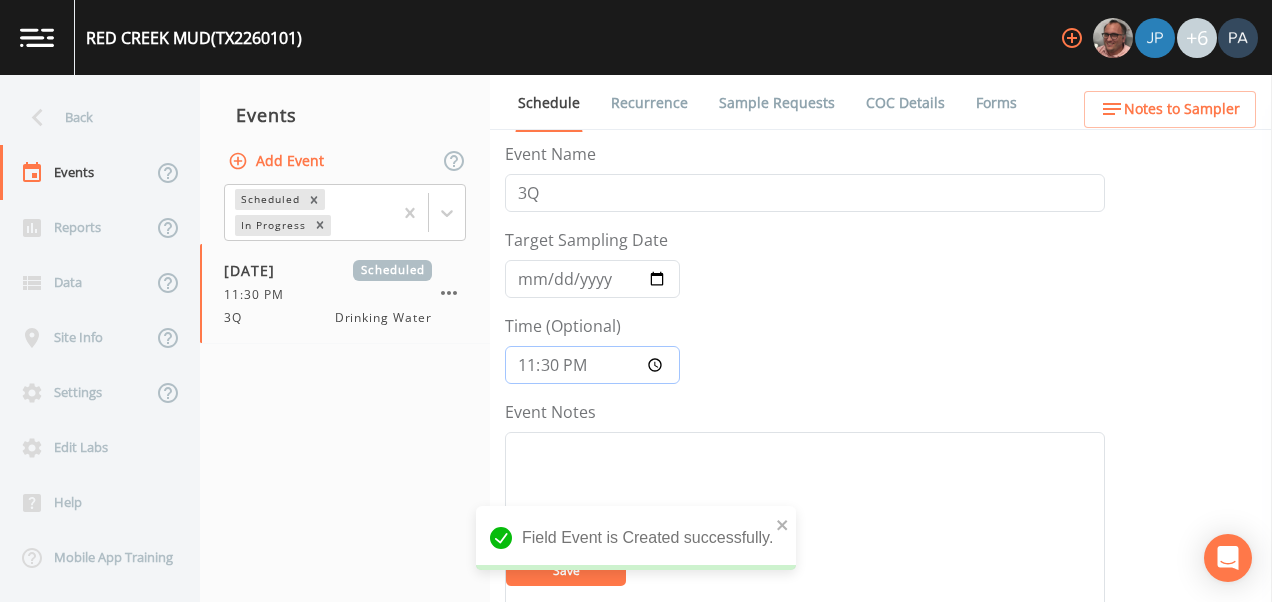 click on "23:30:00" at bounding box center (592, 365) 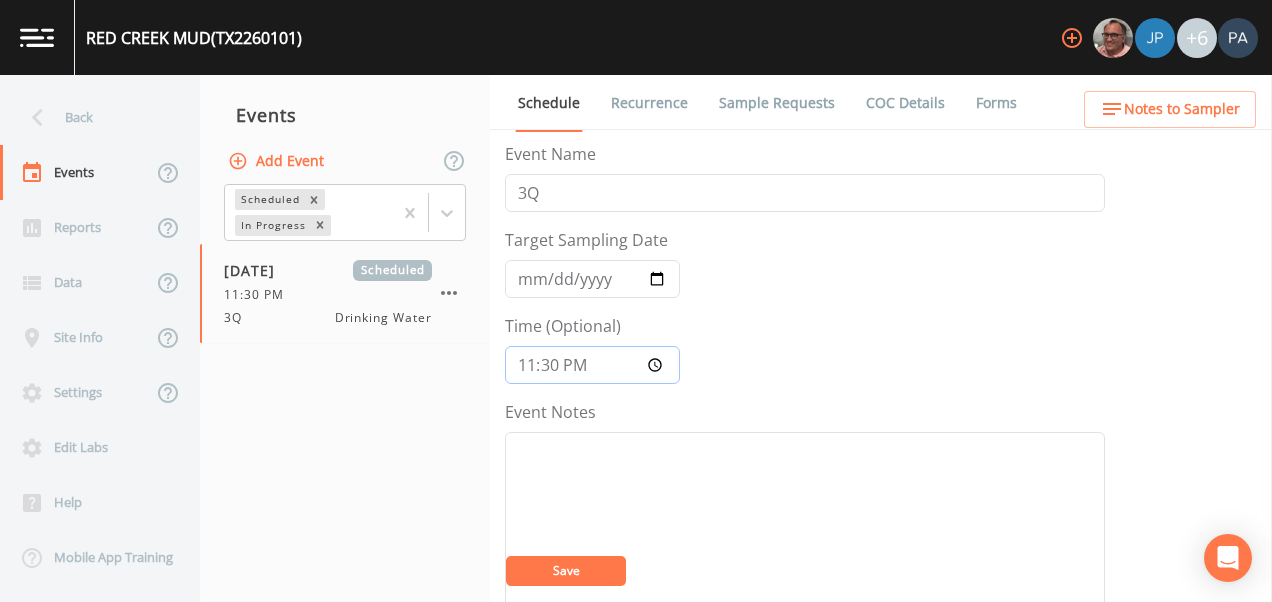 type on "11:30" 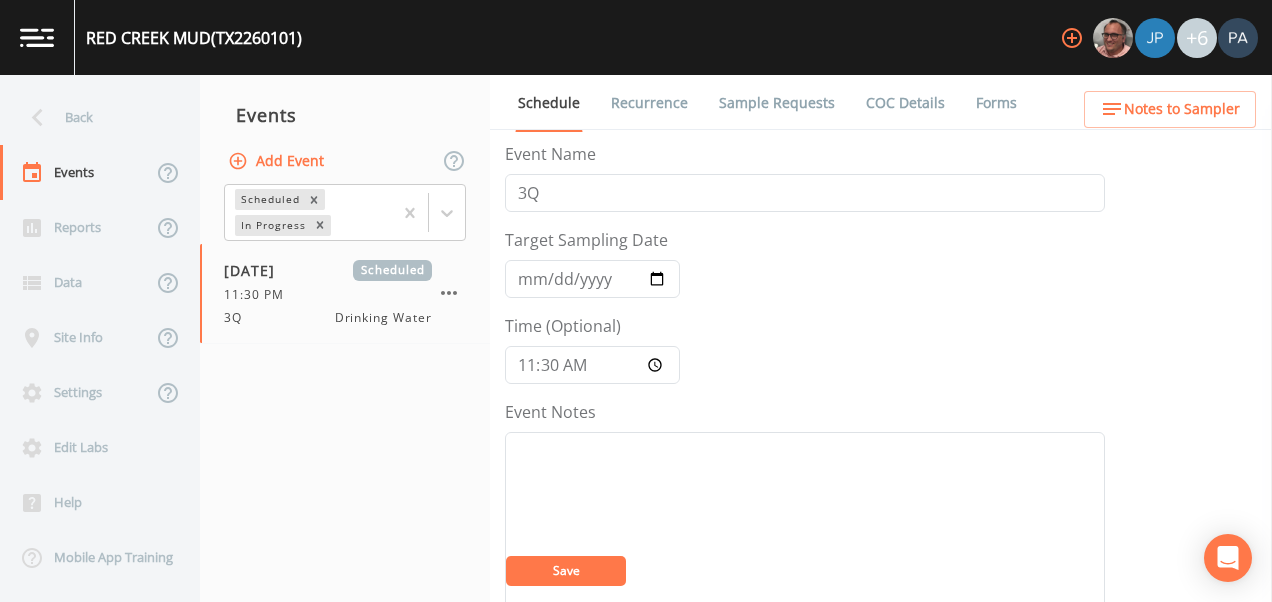 click on "Event Name 3Q Target Sampling Date [DATE] Time (Optional) 11:30 Event Notes Scheduler Notes (Shared with all events) Assigned Users Add Save" at bounding box center (805, 696) 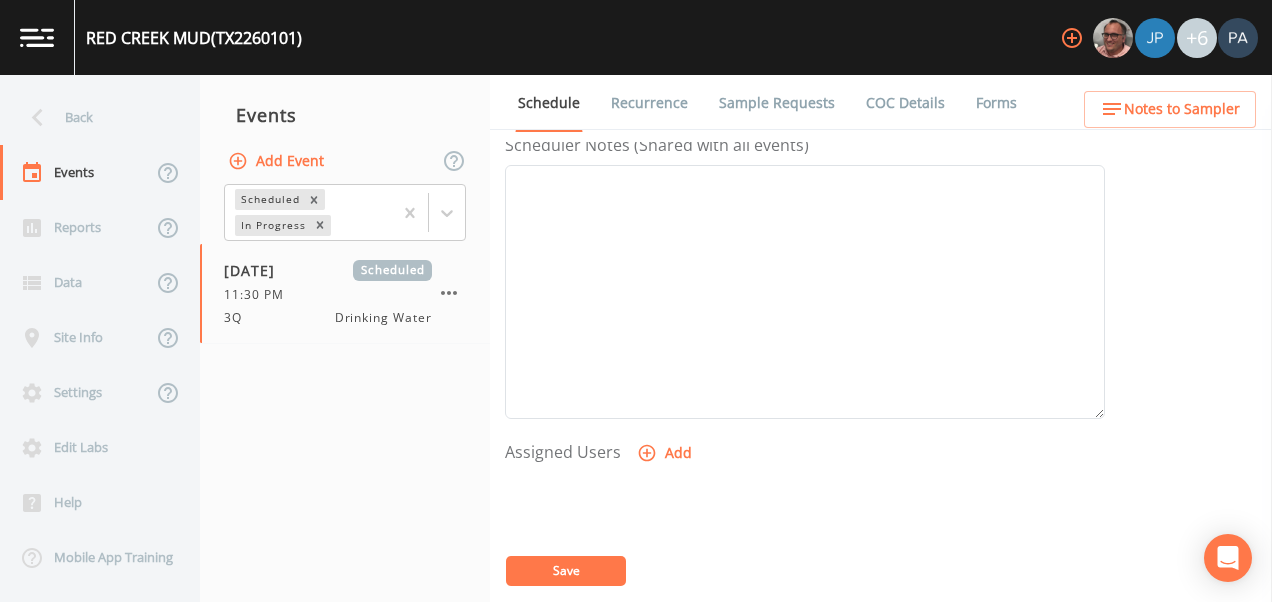 scroll, scrollTop: 600, scrollLeft: 0, axis: vertical 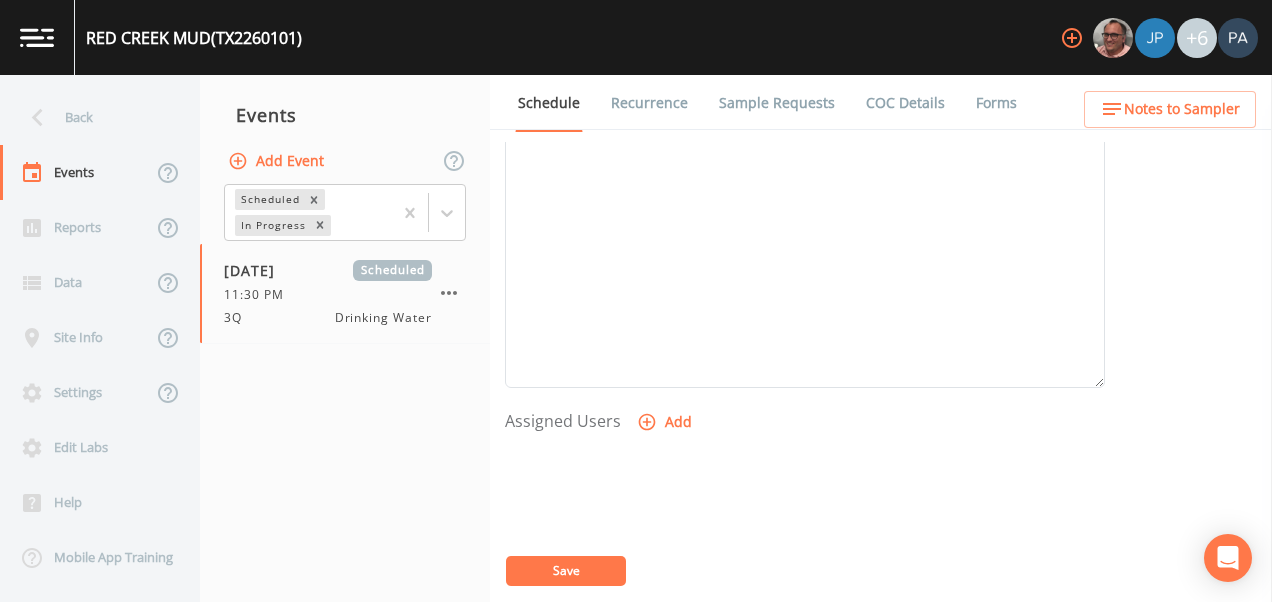 click on "Add" at bounding box center (666, 422) 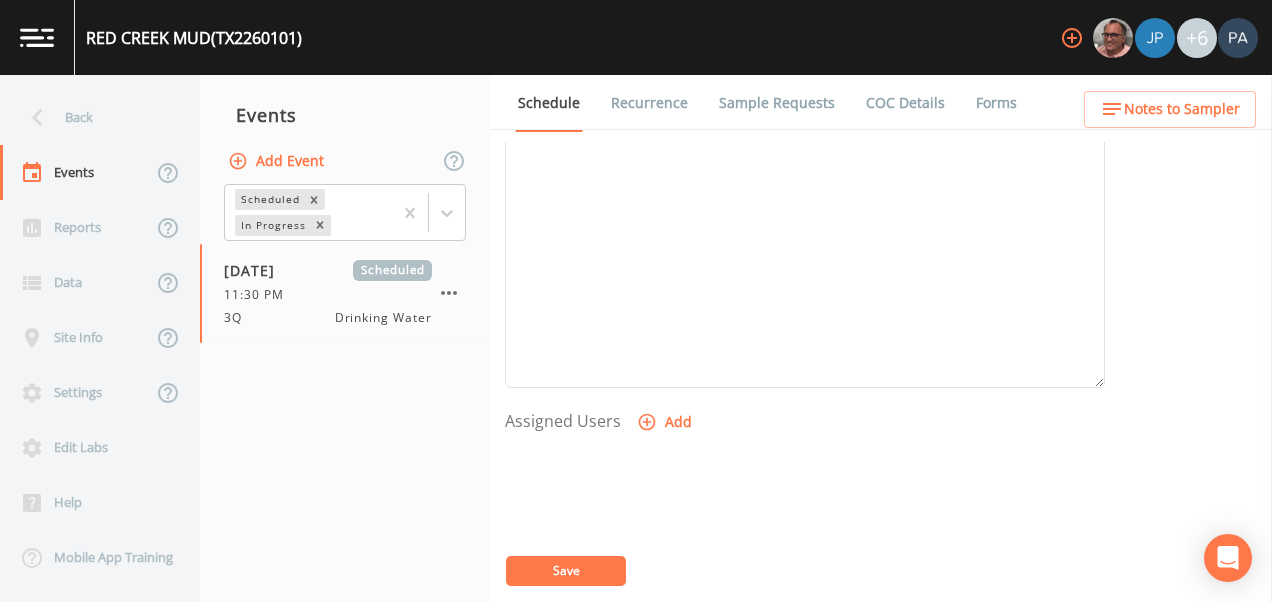 drag, startPoint x: 600, startPoint y: 290, endPoint x: 607, endPoint y: 310, distance: 21.189621 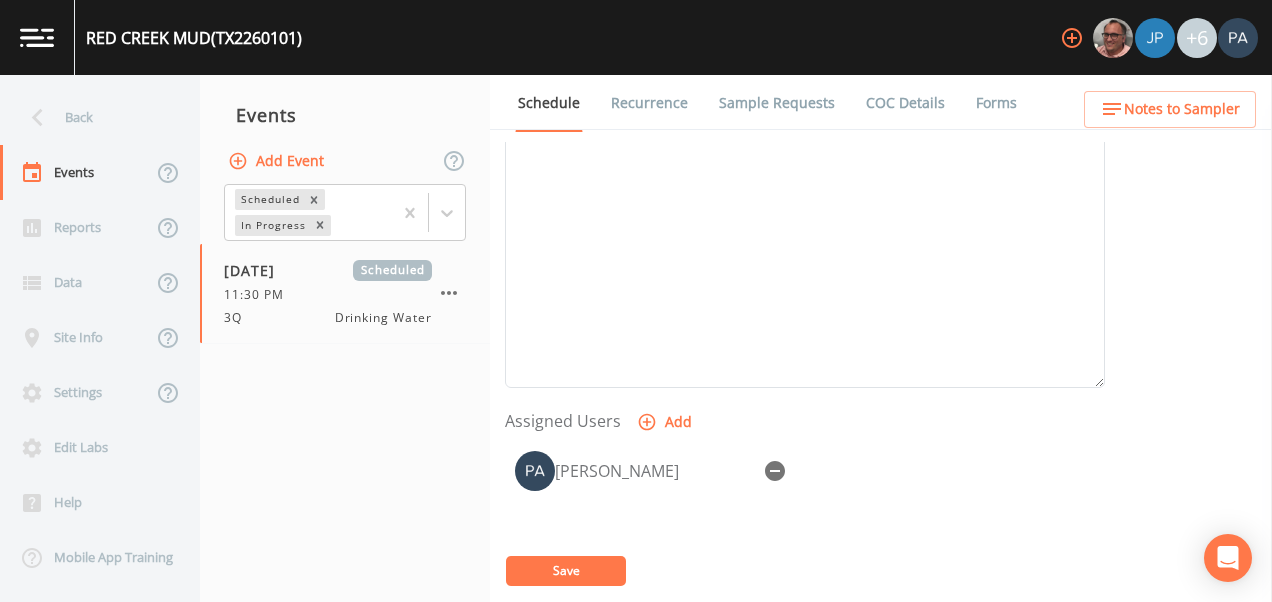click on "Save" at bounding box center (566, 571) 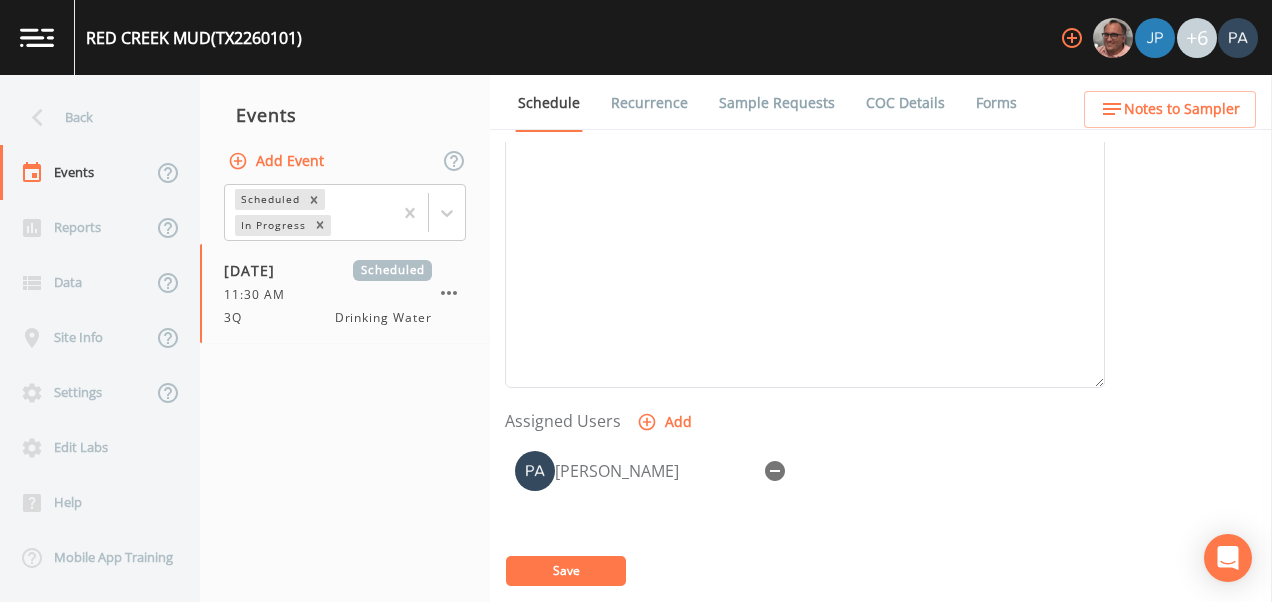 click on "Sample Requests" at bounding box center [777, 103] 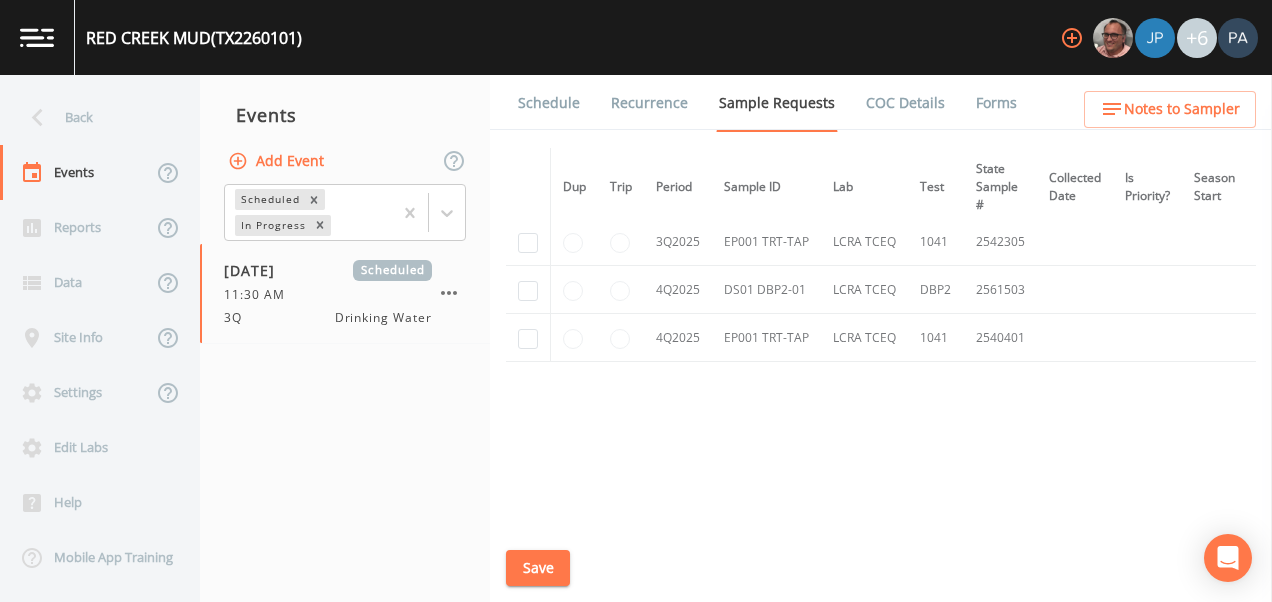 scroll, scrollTop: 1438, scrollLeft: 0, axis: vertical 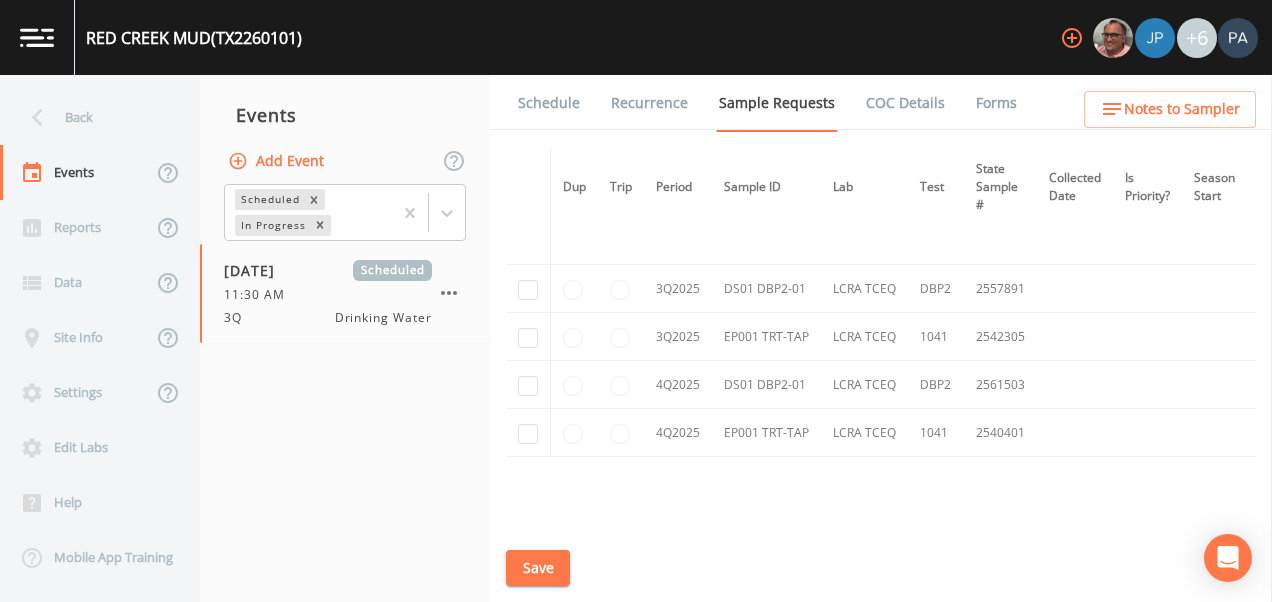 drag, startPoint x: 534, startPoint y: 279, endPoint x: 528, endPoint y: 292, distance: 14.3178215 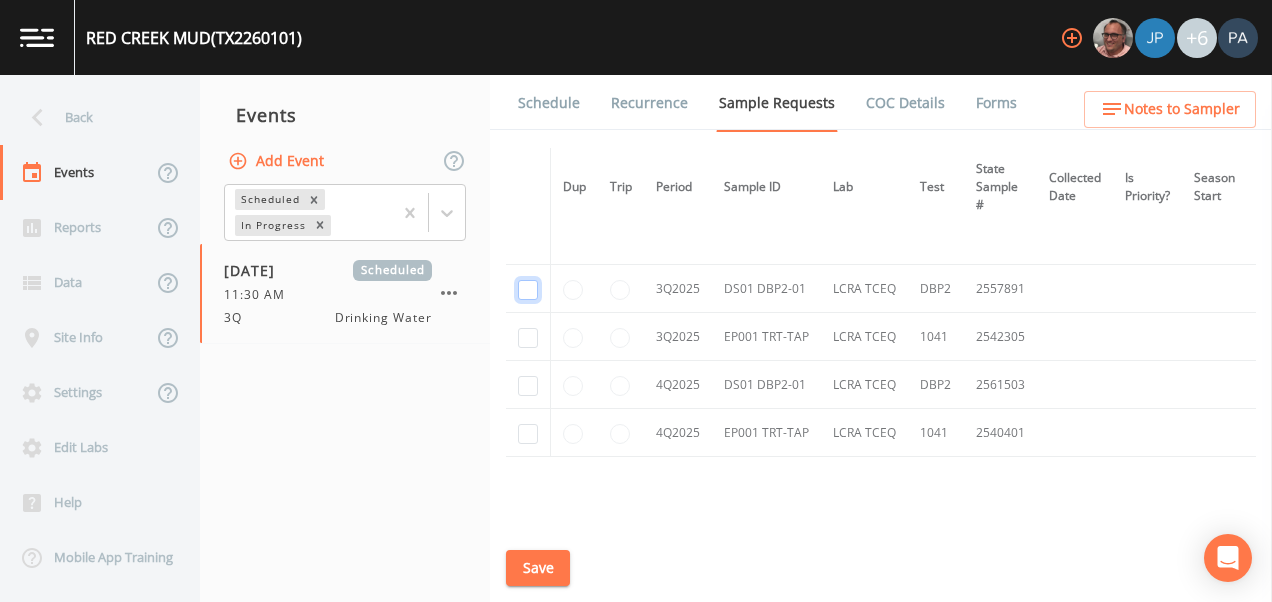 click at bounding box center (528, -1037) 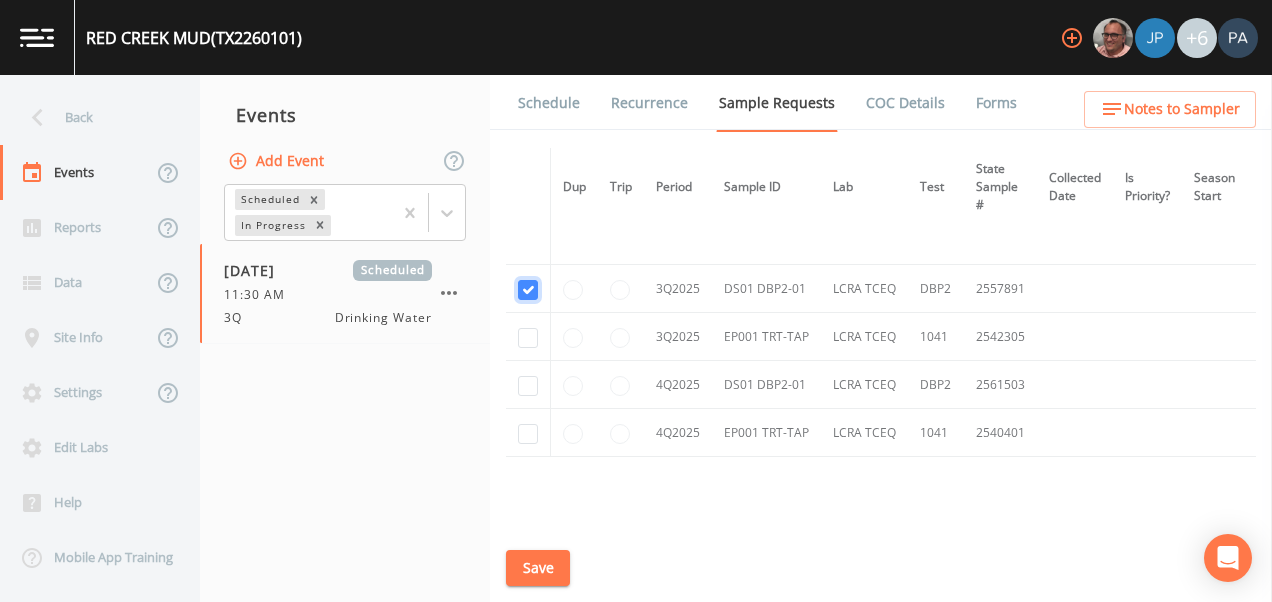 checkbox on "true" 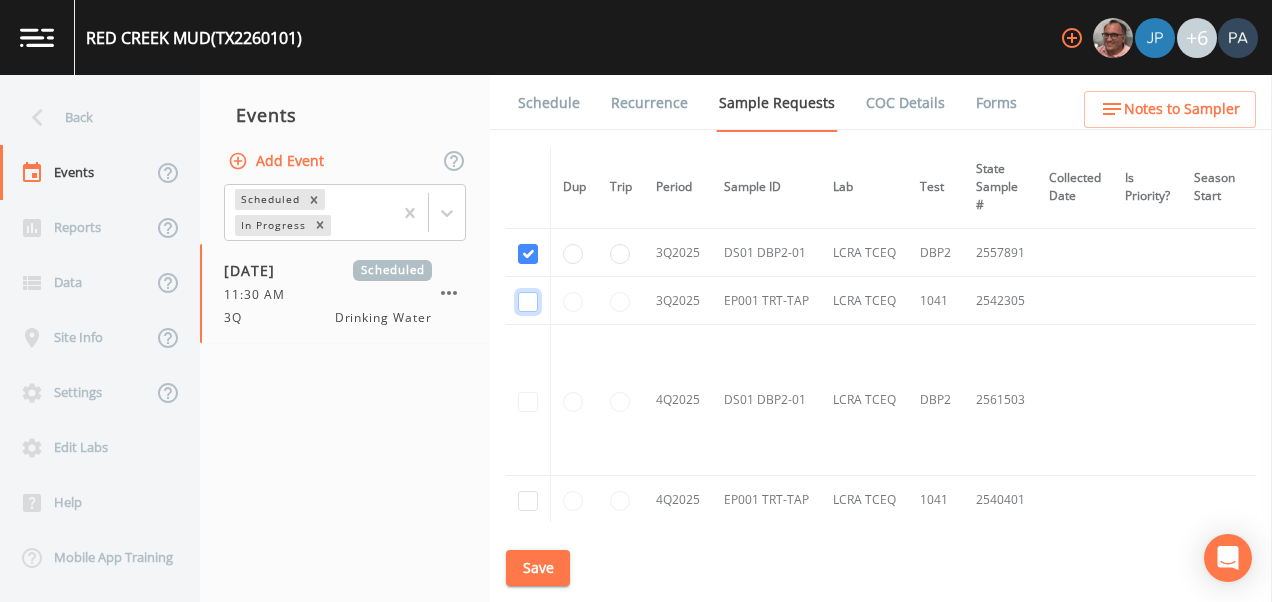 drag, startPoint x: 524, startPoint y: 302, endPoint x: 543, endPoint y: 325, distance: 29.832869 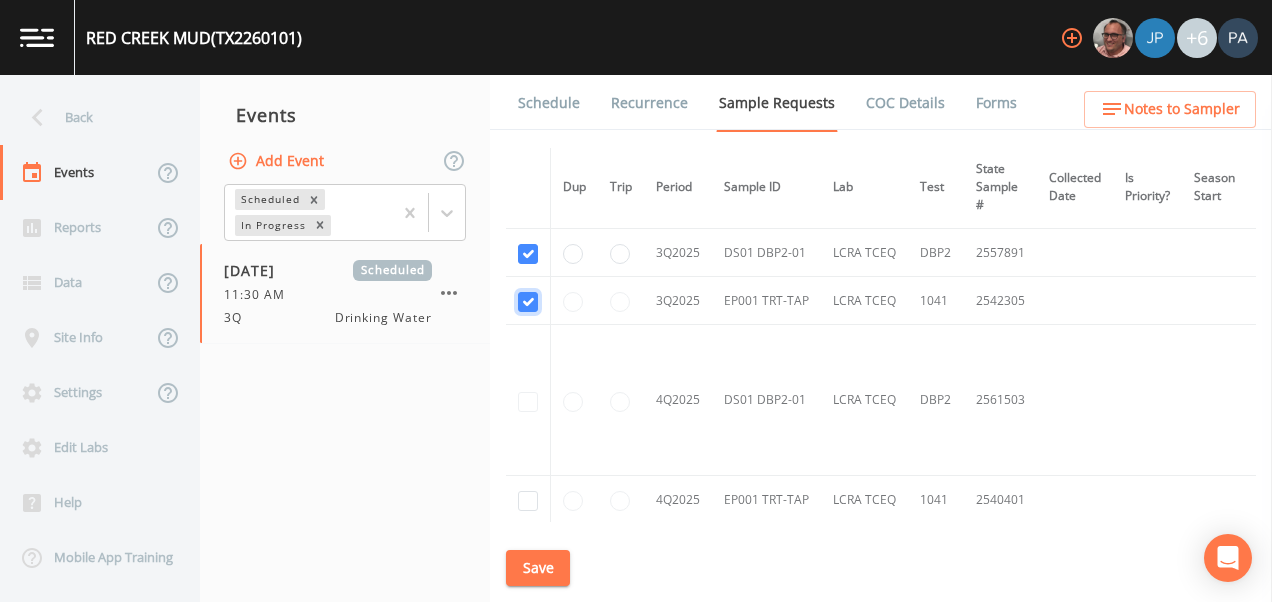 checkbox on "true" 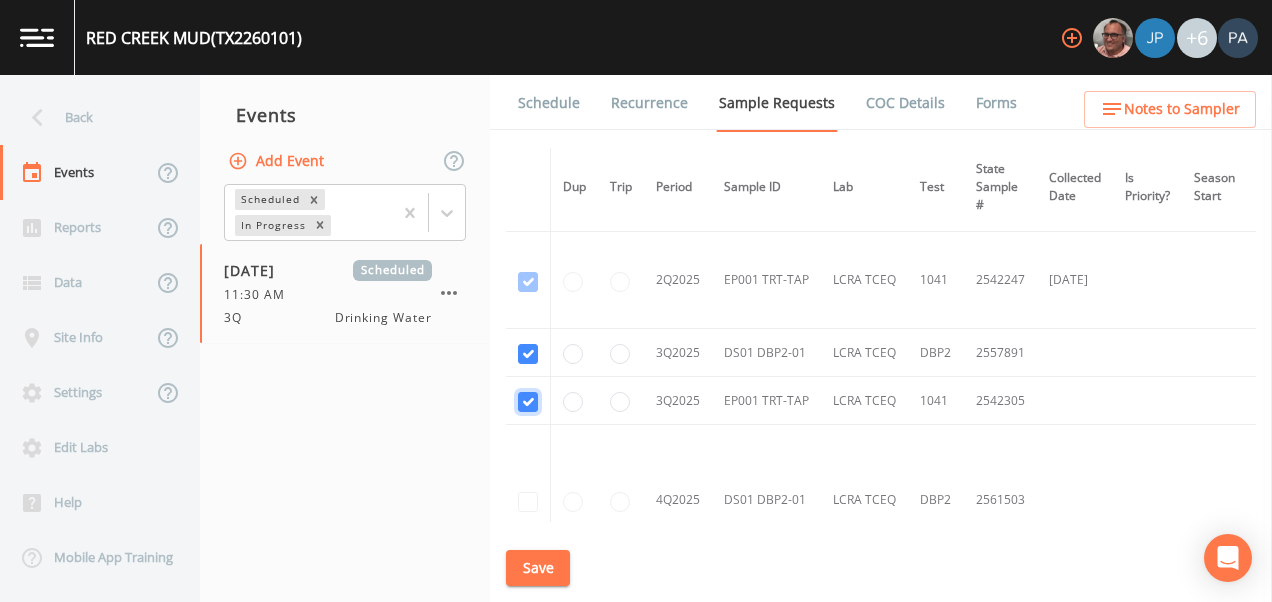 scroll, scrollTop: 1161, scrollLeft: 0, axis: vertical 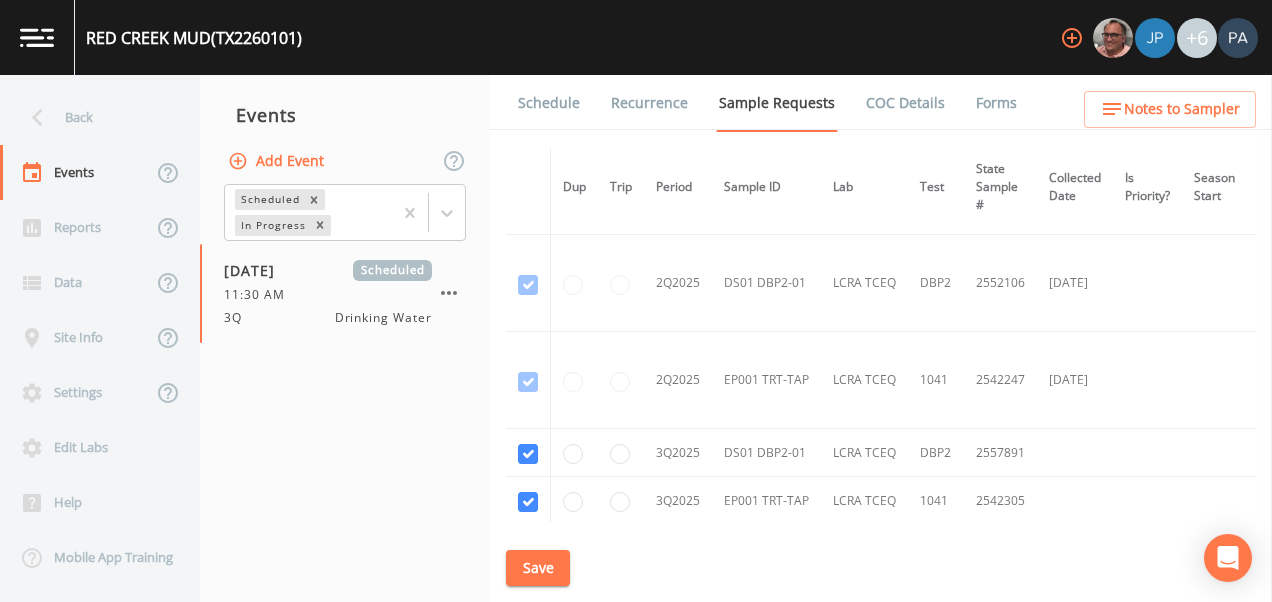 click on "Save" at bounding box center [538, 568] 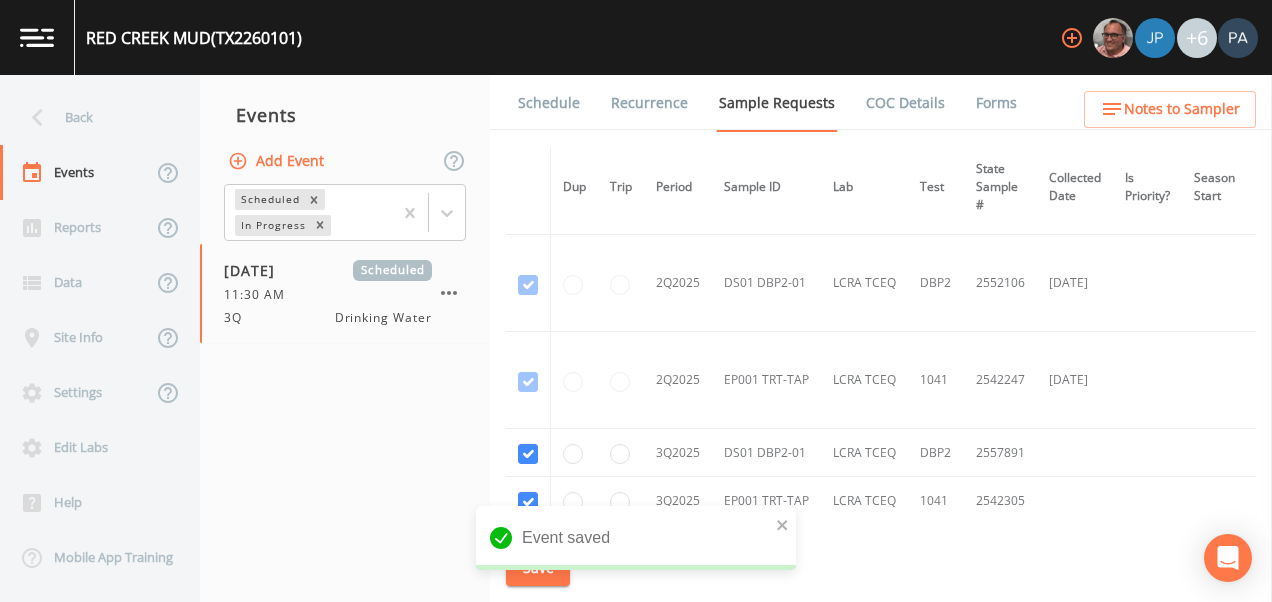 click on "Schedule" at bounding box center [549, 103] 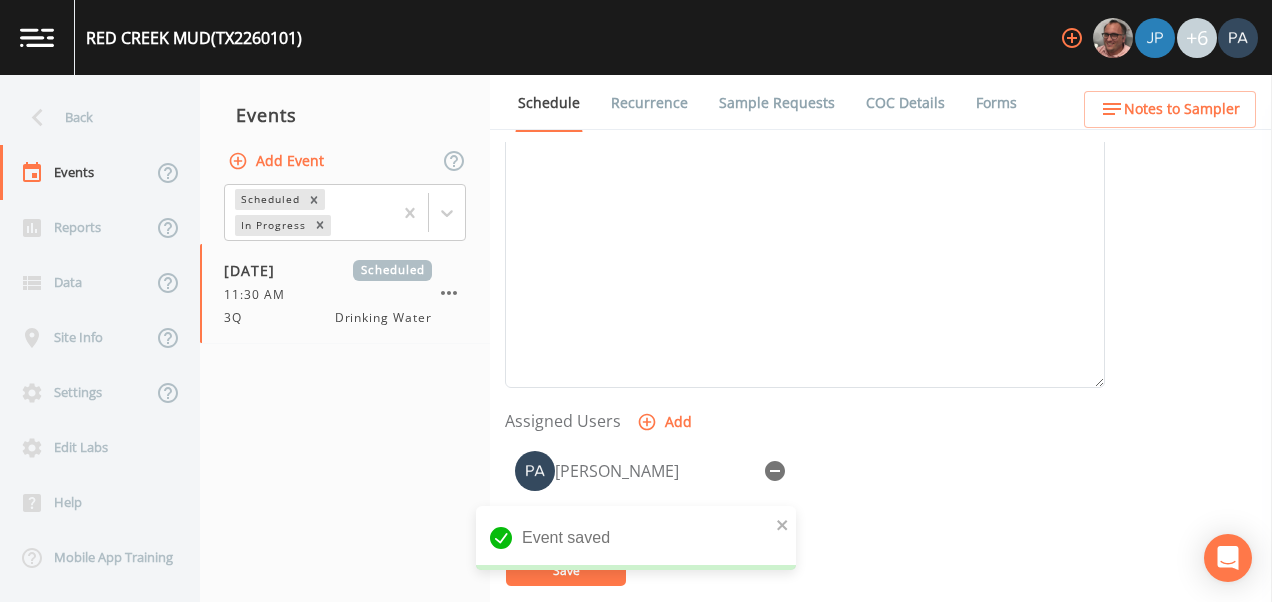 scroll, scrollTop: 800, scrollLeft: 0, axis: vertical 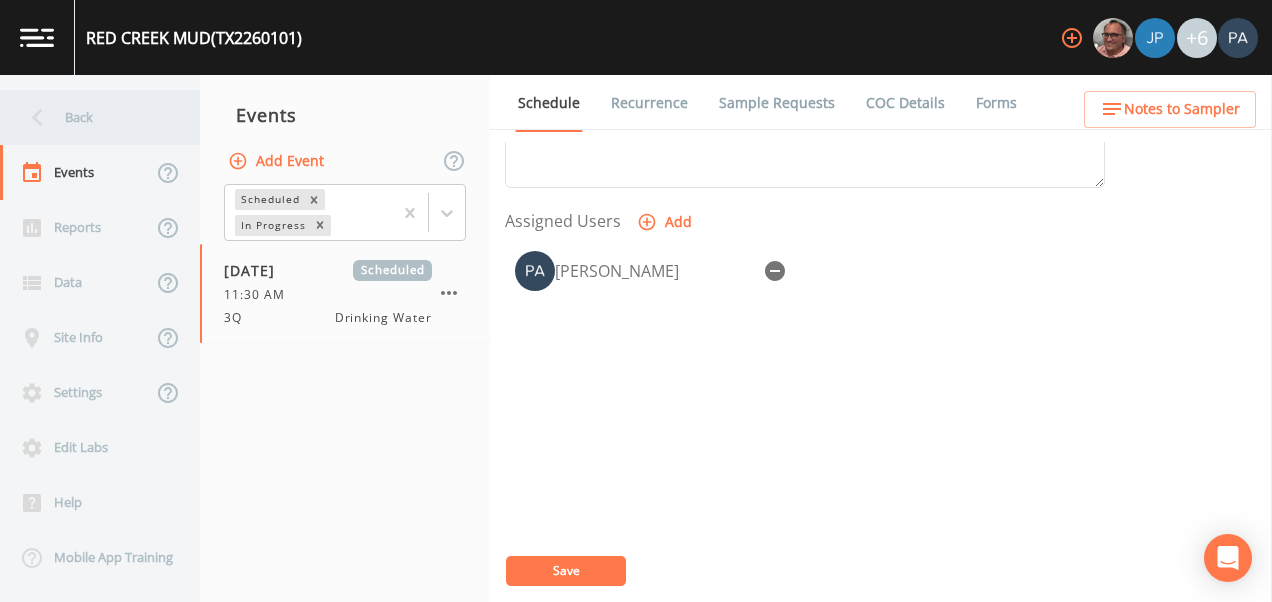 click on "Back" at bounding box center (90, 117) 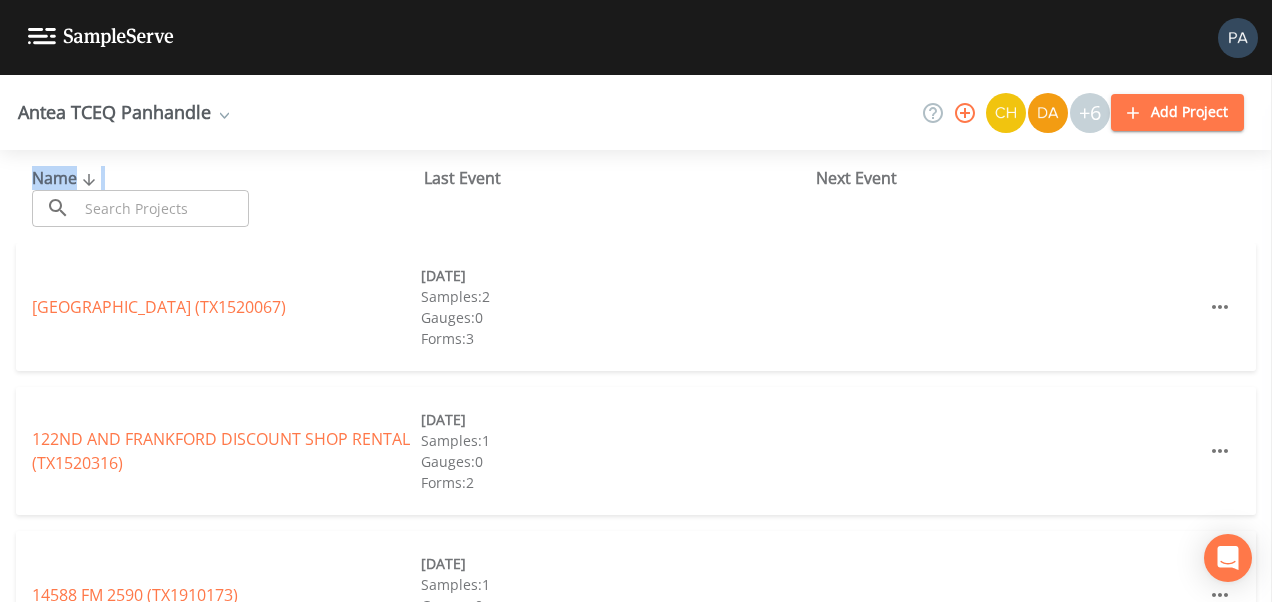 drag, startPoint x: 115, startPoint y: 182, endPoint x: 131, endPoint y: 201, distance: 24.839485 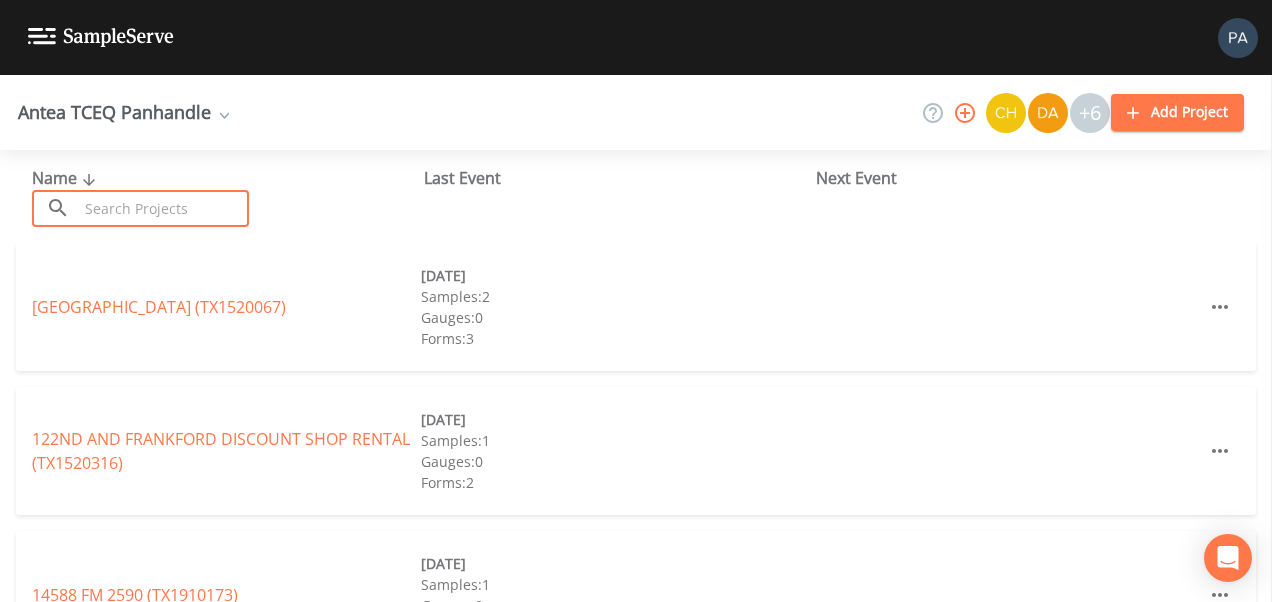 click at bounding box center (163, 208) 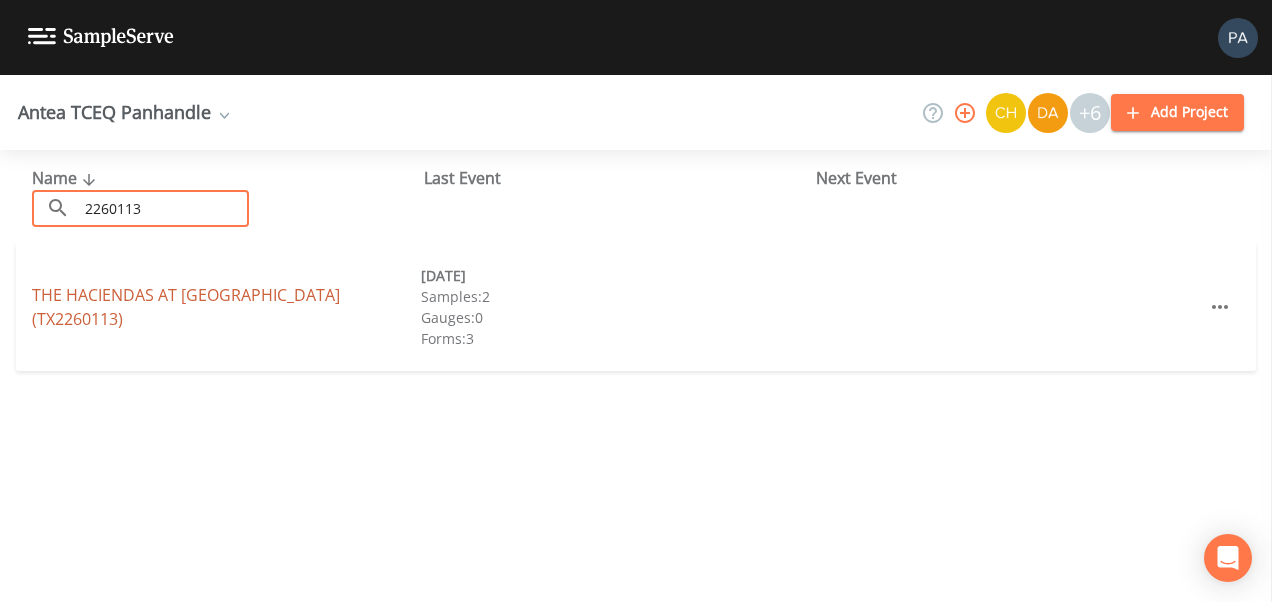 type on "2260113" 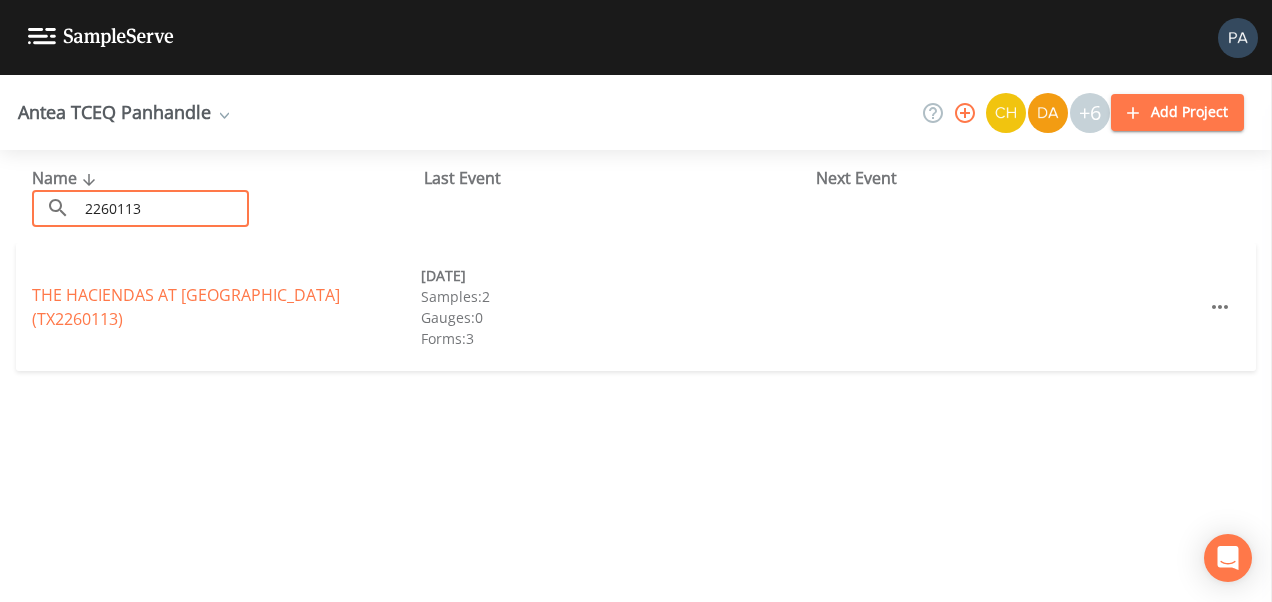 click on "THE HACIENDAS AT [GEOGRAPHIC_DATA]   (TX2260113)" at bounding box center [186, 307] 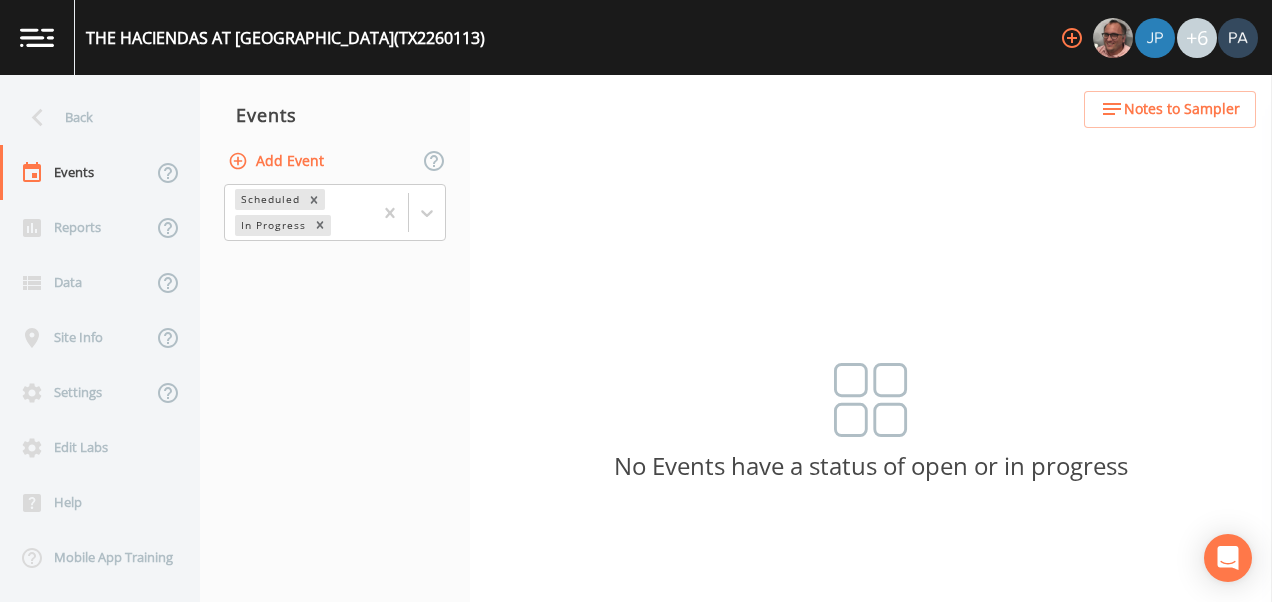 click on "Add Event" at bounding box center (278, 161) 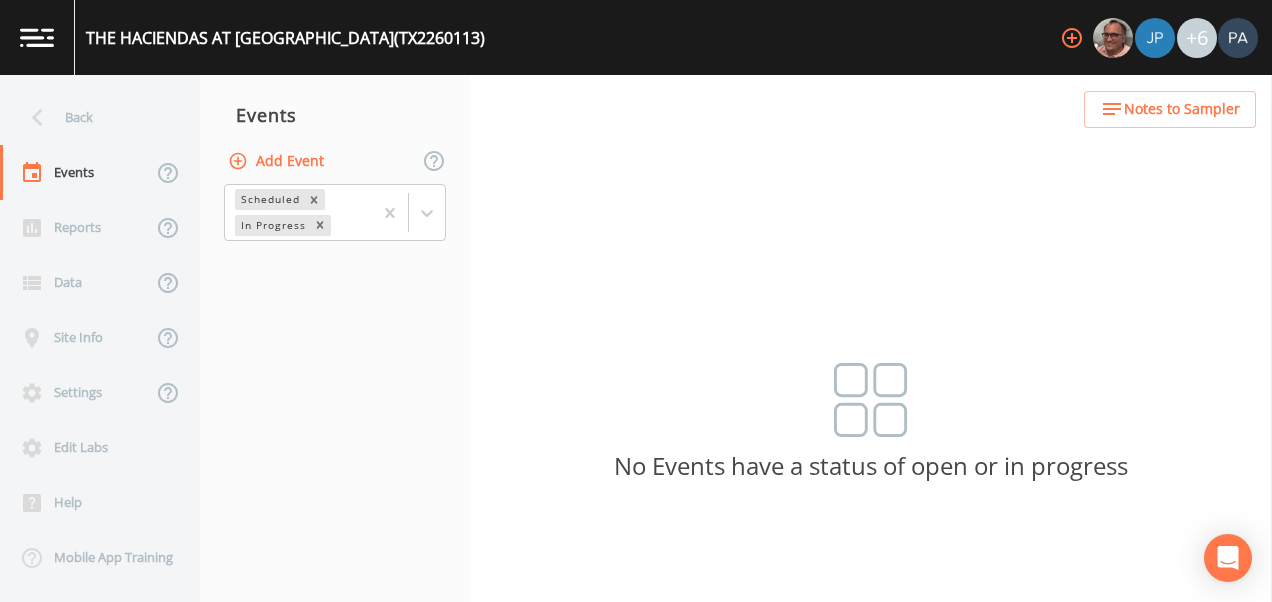 click on "Media Type Drinking Water Event Name Sampling Date Sampling Time" at bounding box center [636, 812] 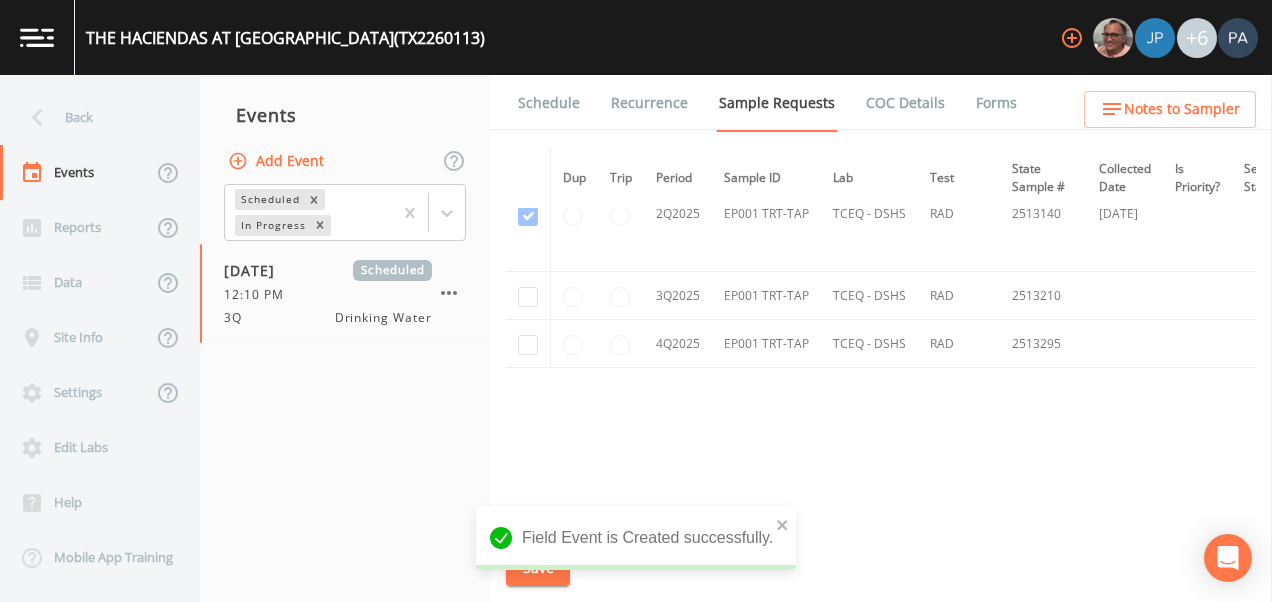 scroll, scrollTop: 1788, scrollLeft: 0, axis: vertical 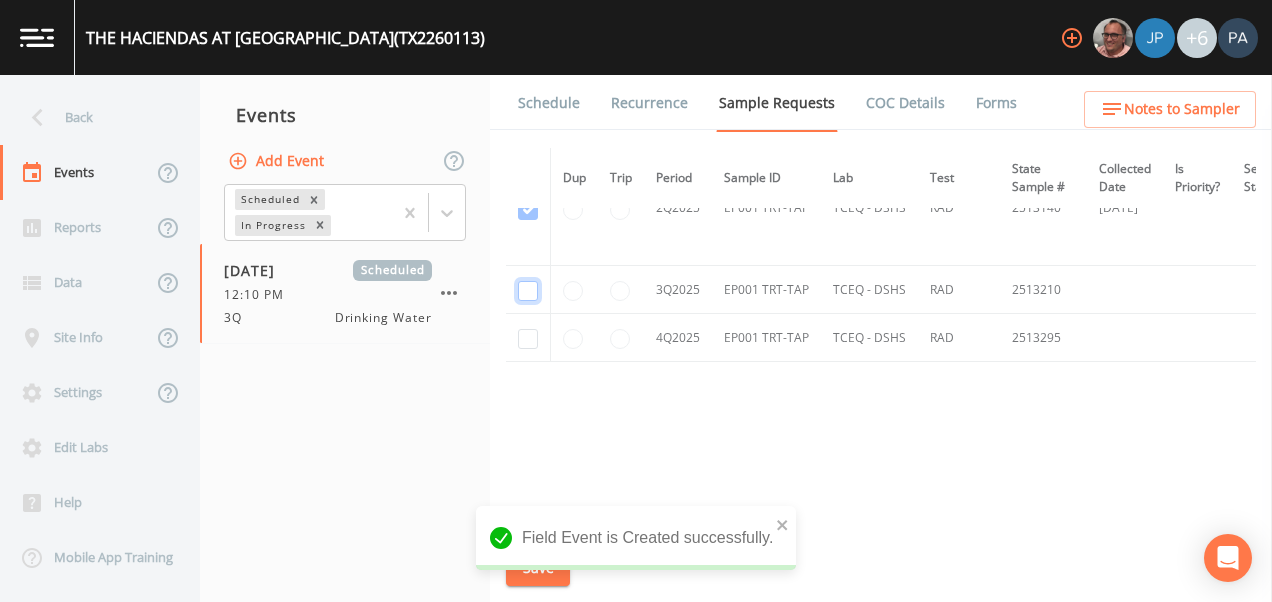 click at bounding box center (528, -1055) 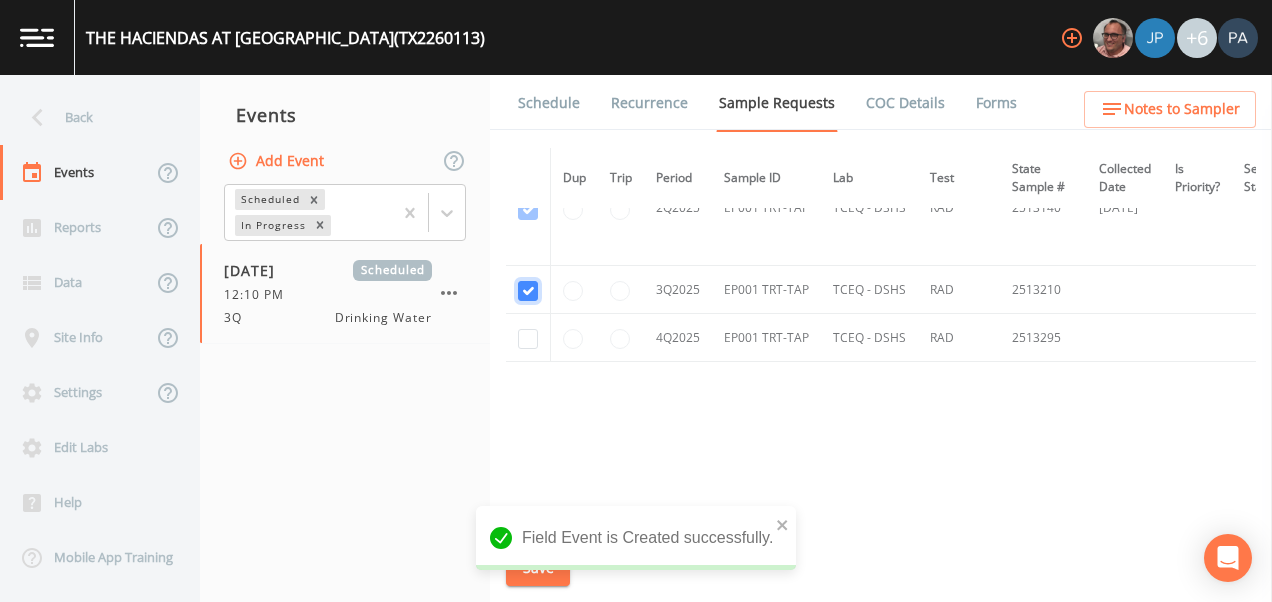 checkbox on "true" 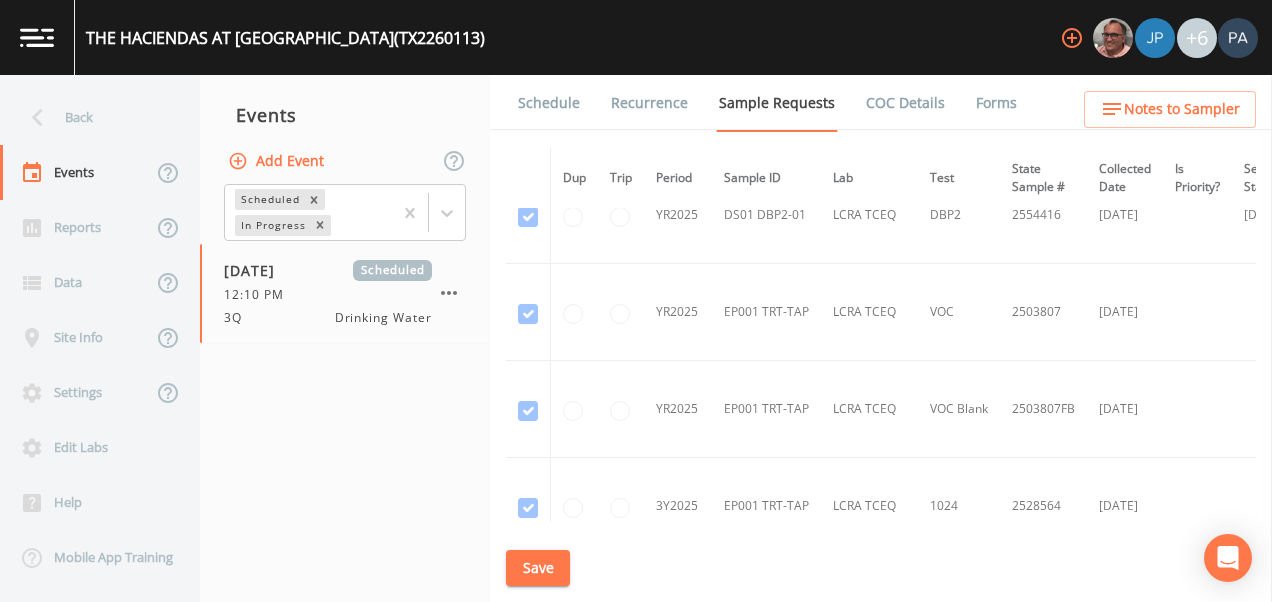 scroll, scrollTop: 809, scrollLeft: 0, axis: vertical 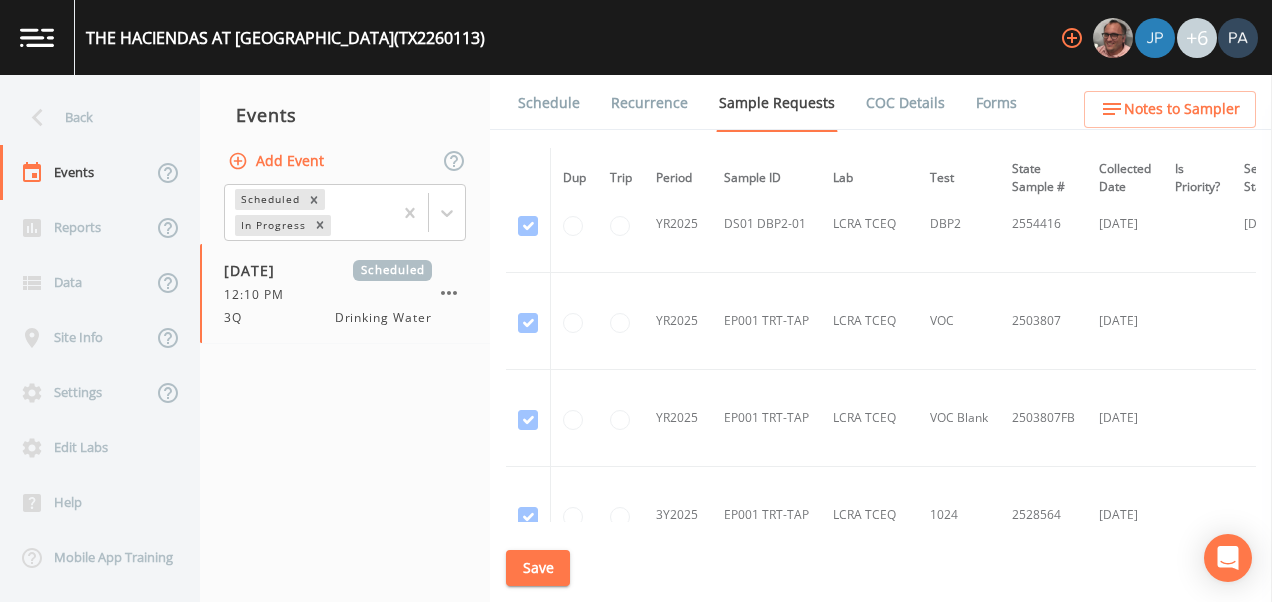 click on "Save" at bounding box center (538, 568) 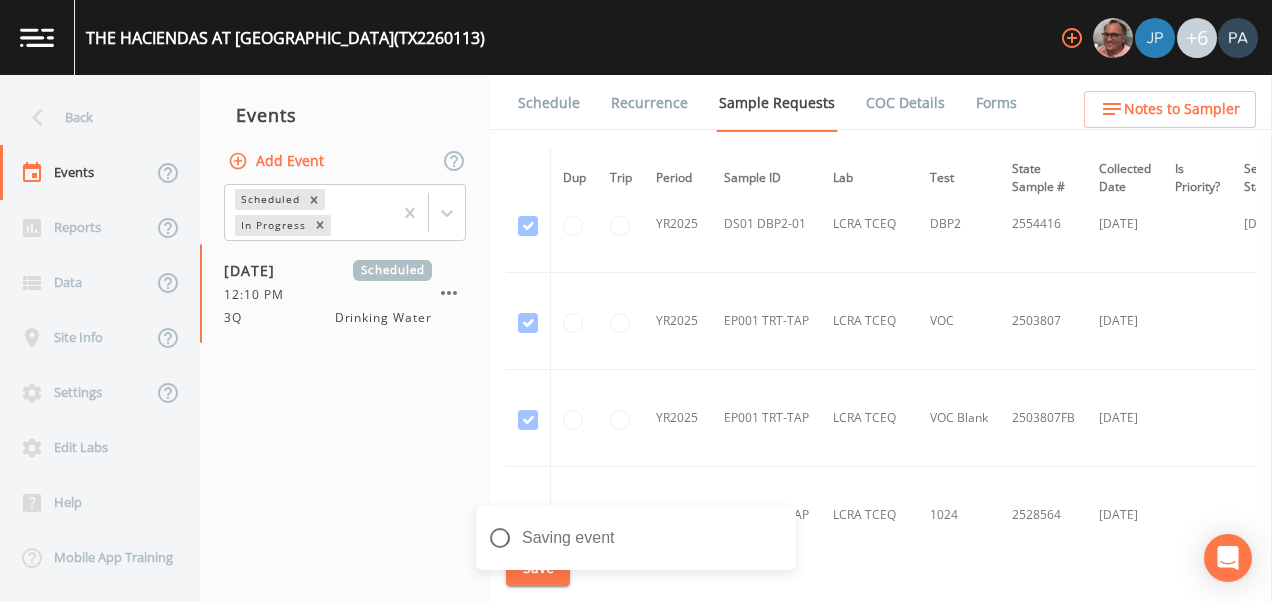click on "Schedule" at bounding box center [549, 103] 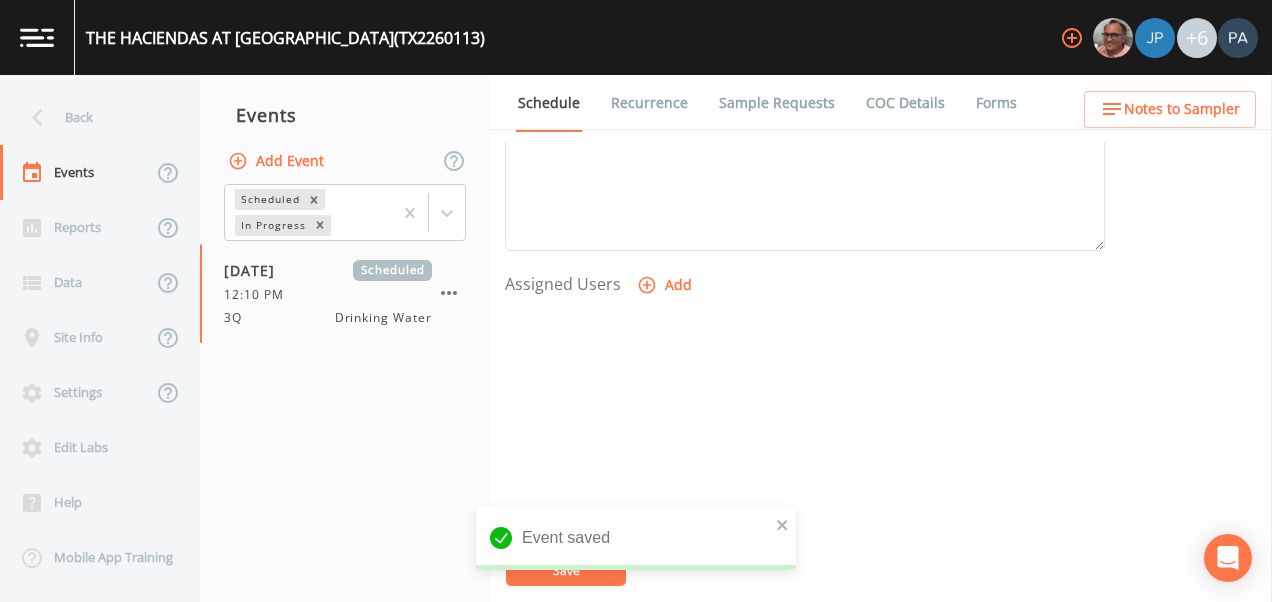 scroll, scrollTop: 808, scrollLeft: 0, axis: vertical 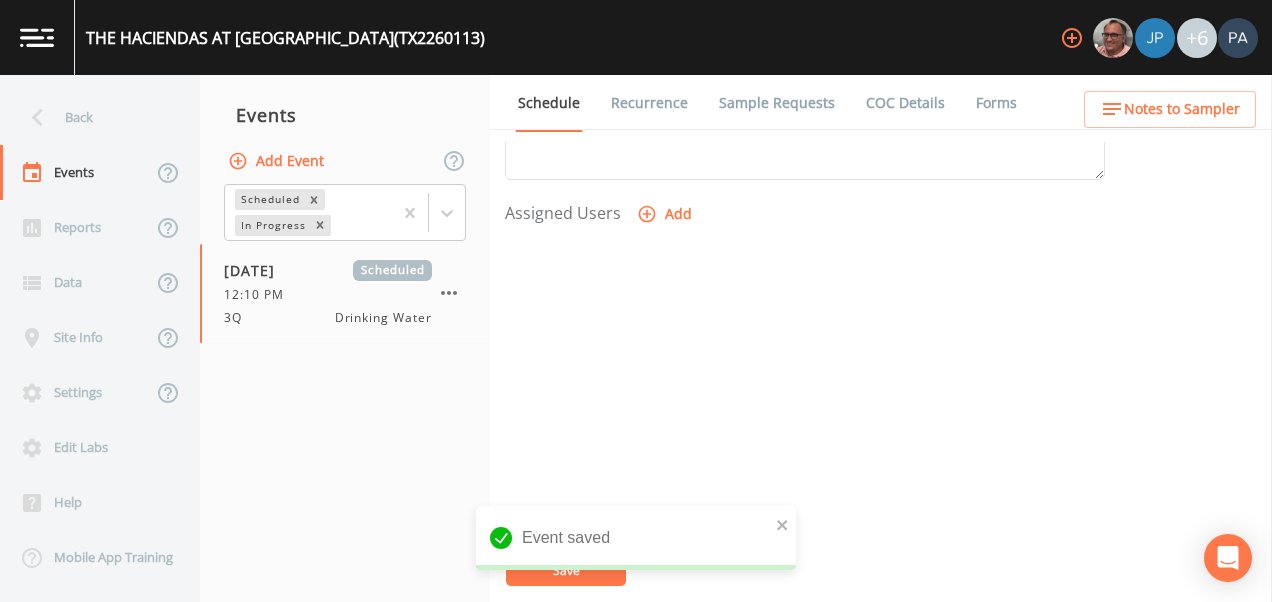 click on "Add" at bounding box center (666, 214) 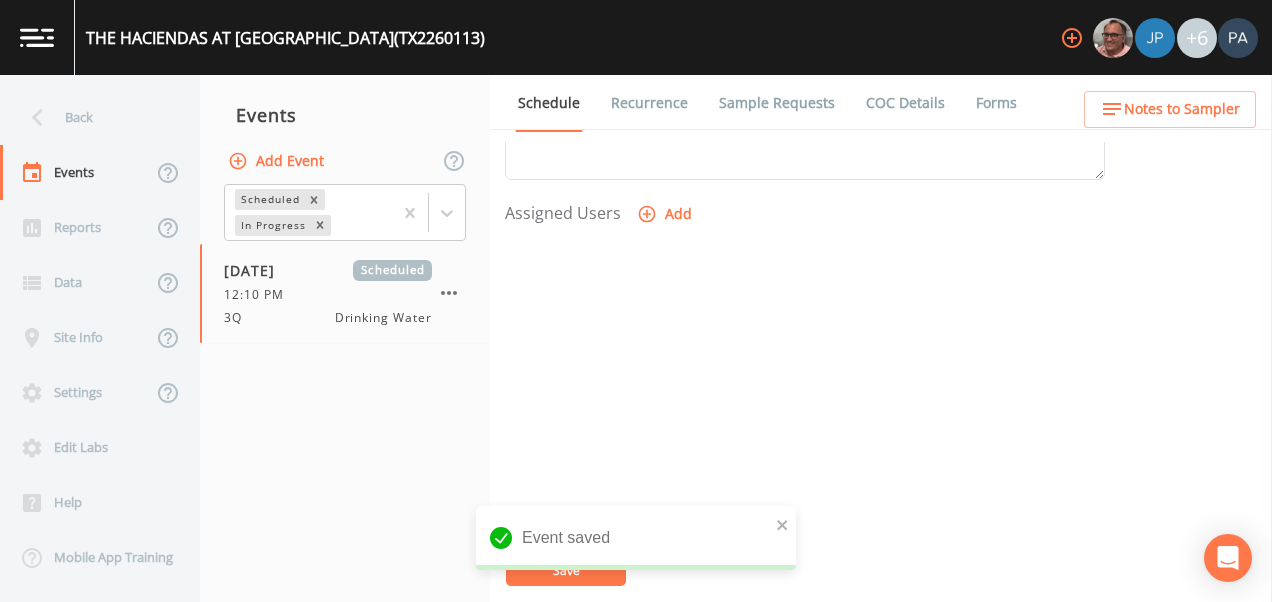 click on "Select User [PERSON_NAME] [PERSON_NAME]  [PERSON_NAME] [PERSON_NAME] [PERSON_NAME] [PERSON_NAME] [PERSON_NAME] [PERSON_NAME] [PERSON_NAME]" at bounding box center (636, 667) 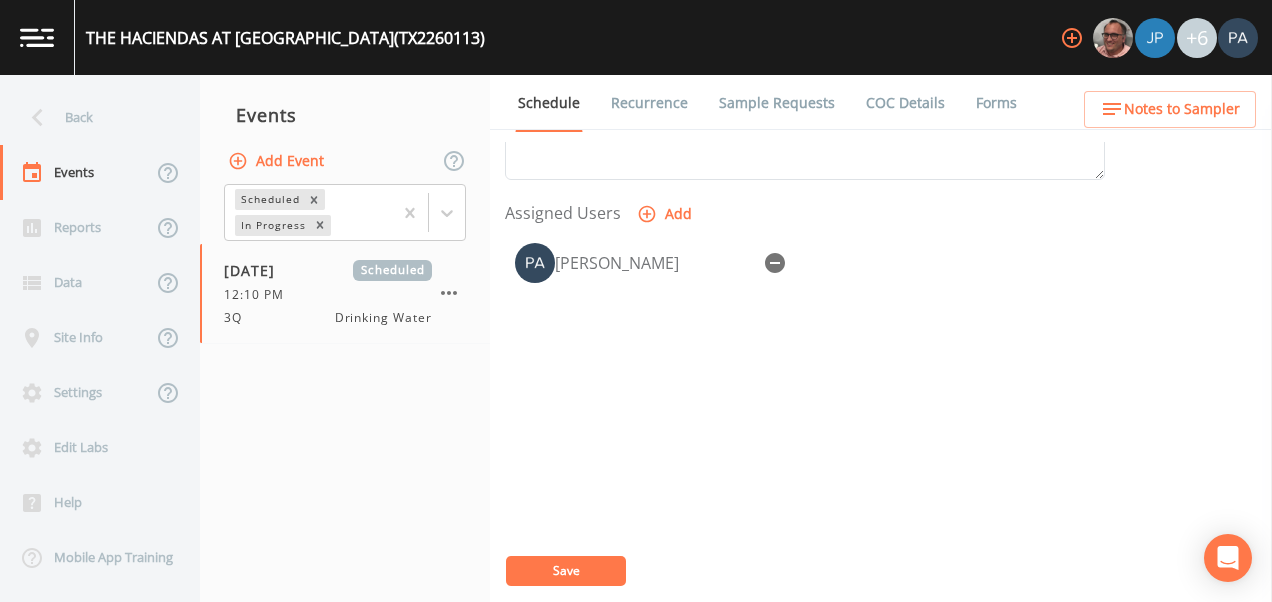 click on "Save" at bounding box center [566, 571] 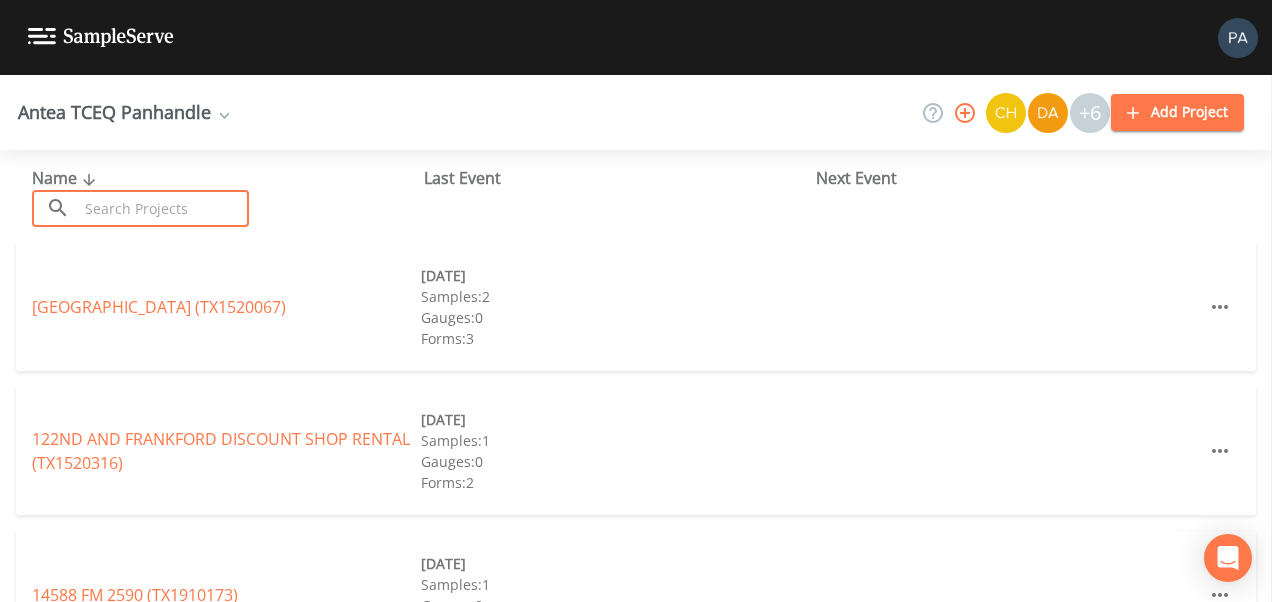 click at bounding box center (163, 208) 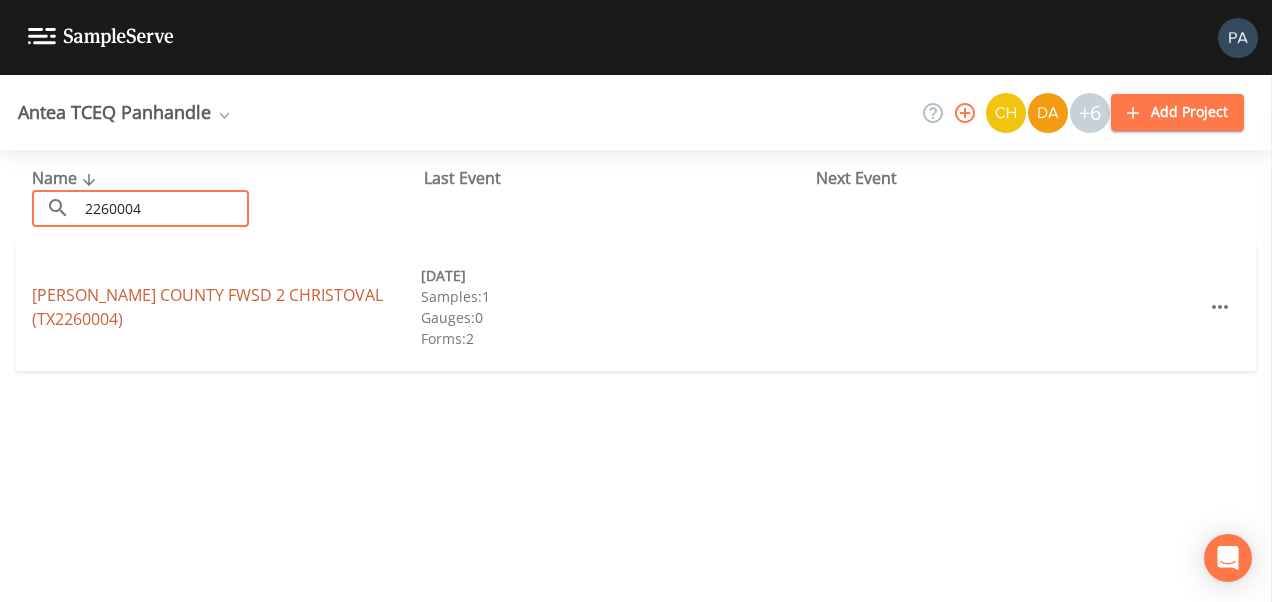 type on "2260004" 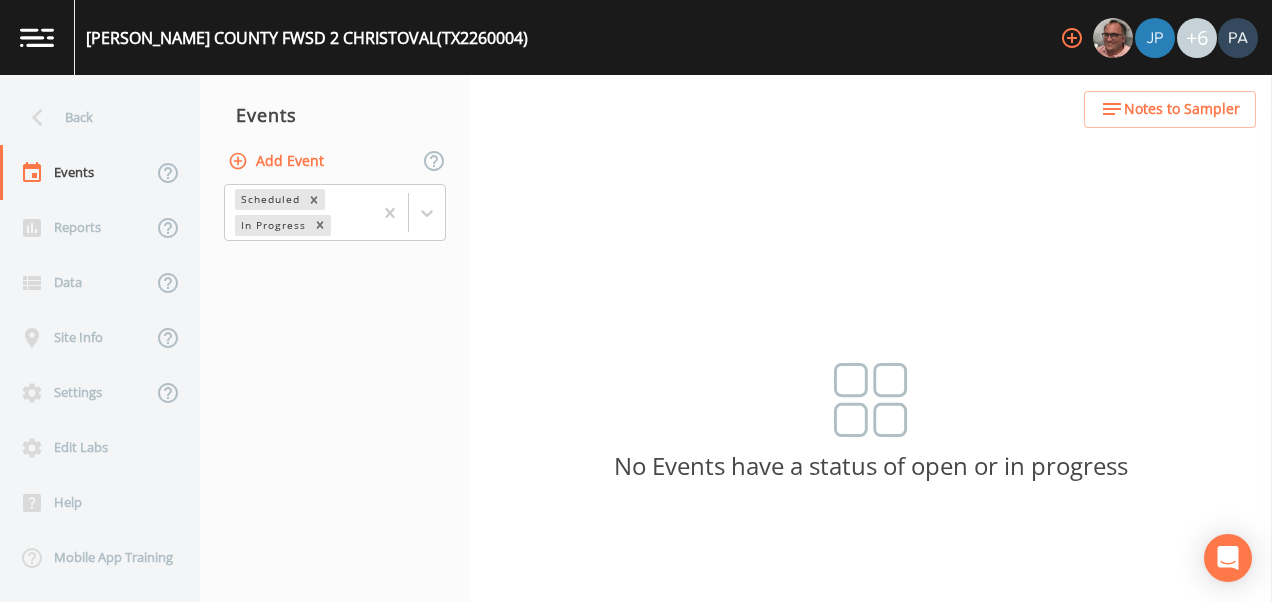 click on "Add Event" at bounding box center (278, 161) 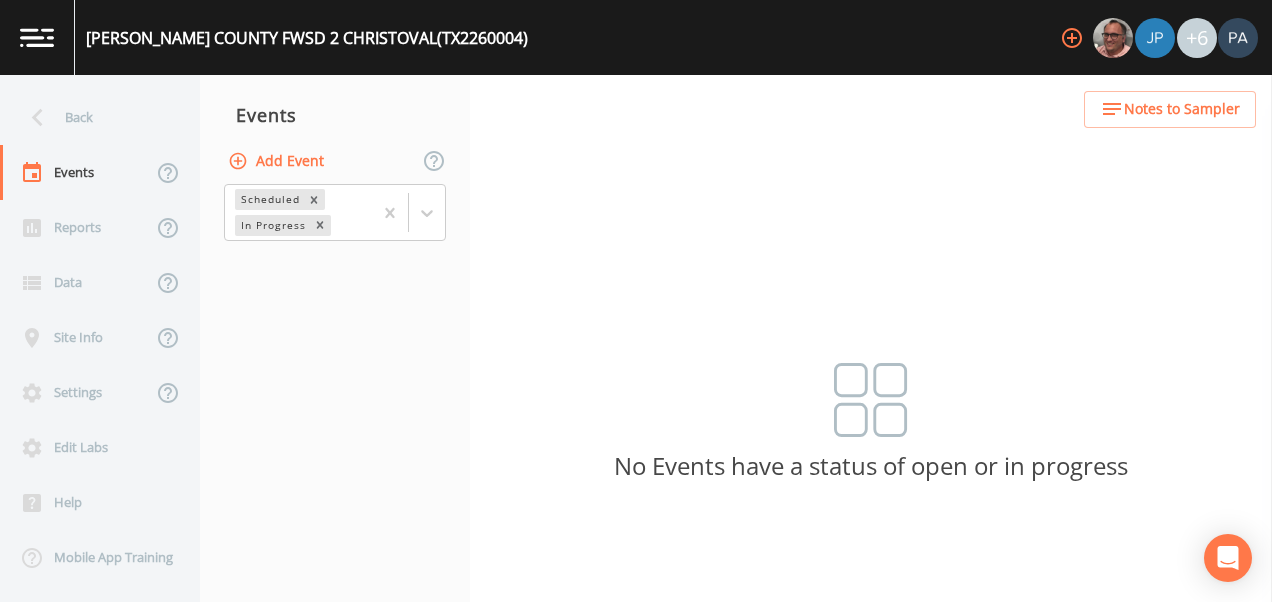 click on "Event Name" at bounding box center (636, 785) 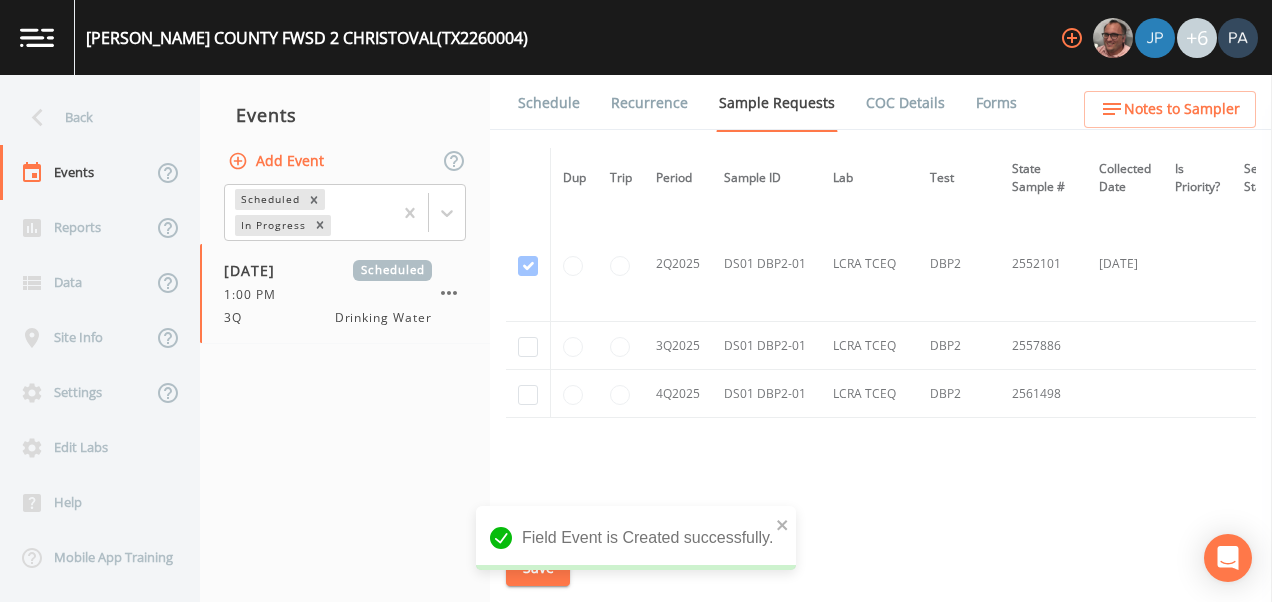 scroll, scrollTop: 2574, scrollLeft: 0, axis: vertical 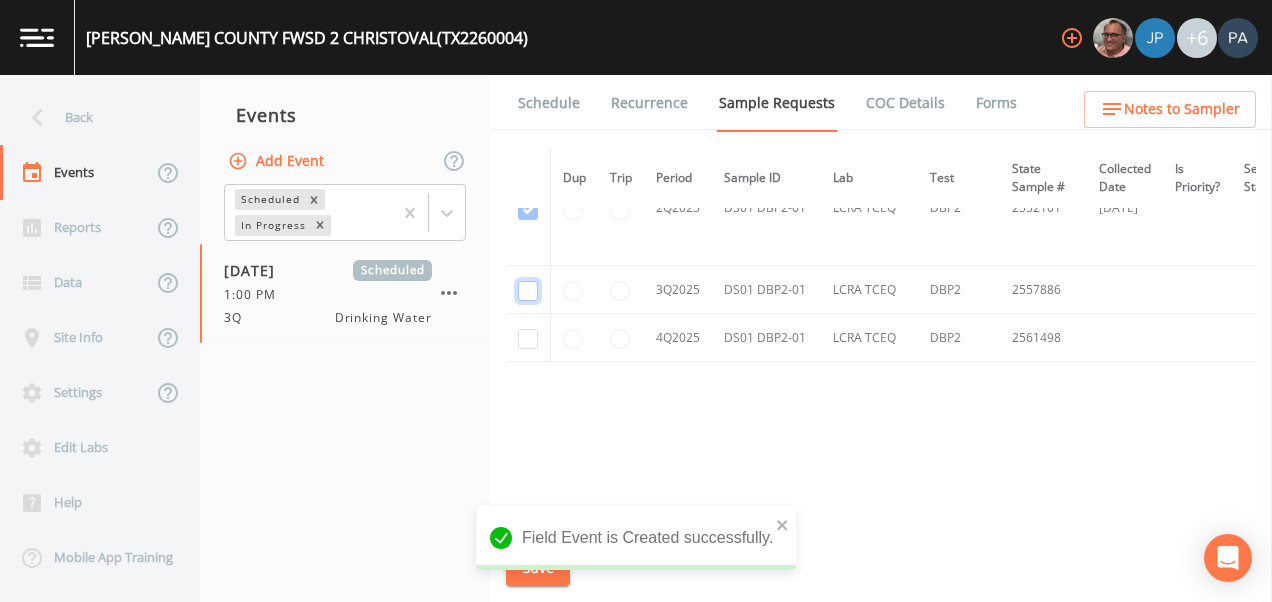 click at bounding box center (528, -1496) 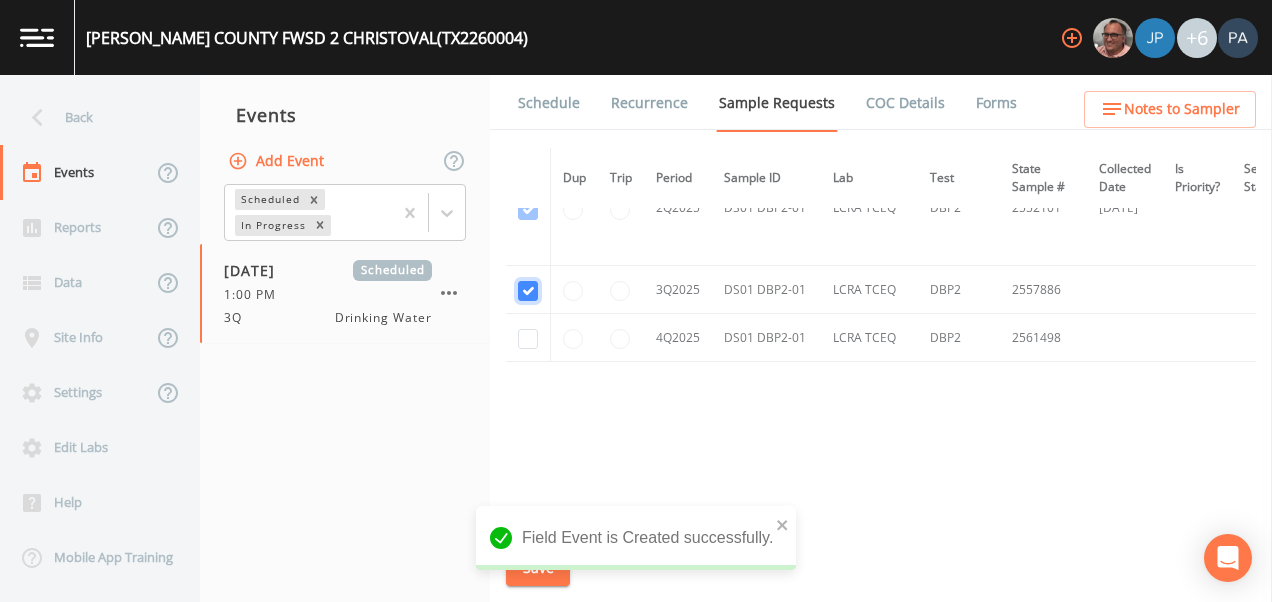 checkbox on "true" 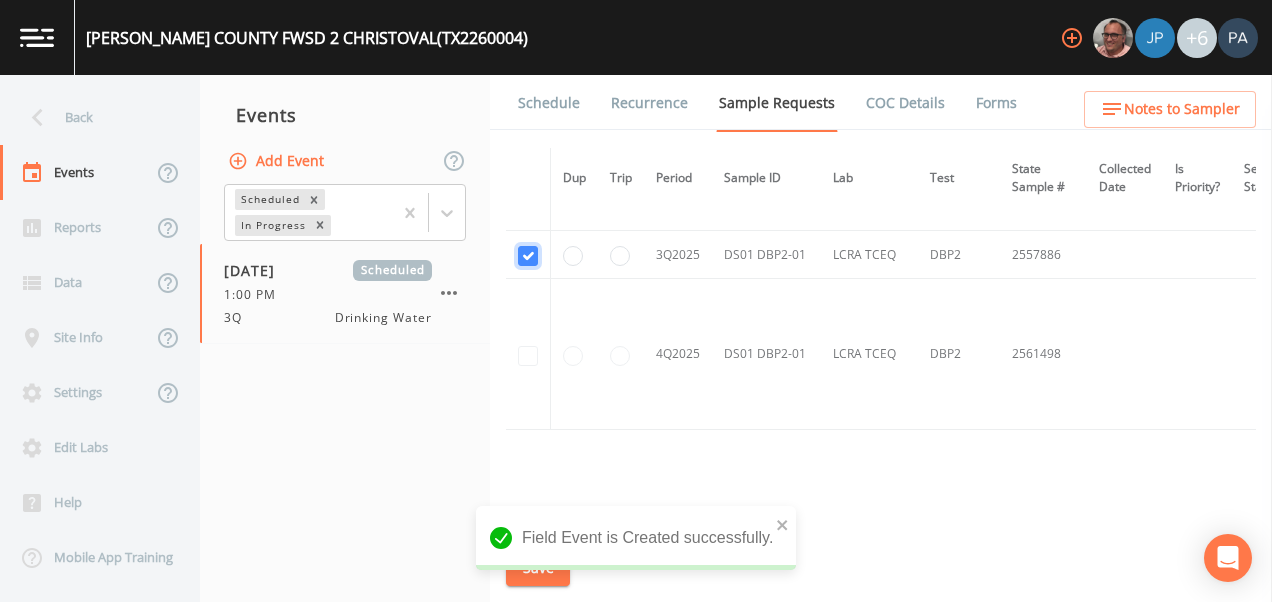 scroll, scrollTop: 2281, scrollLeft: 0, axis: vertical 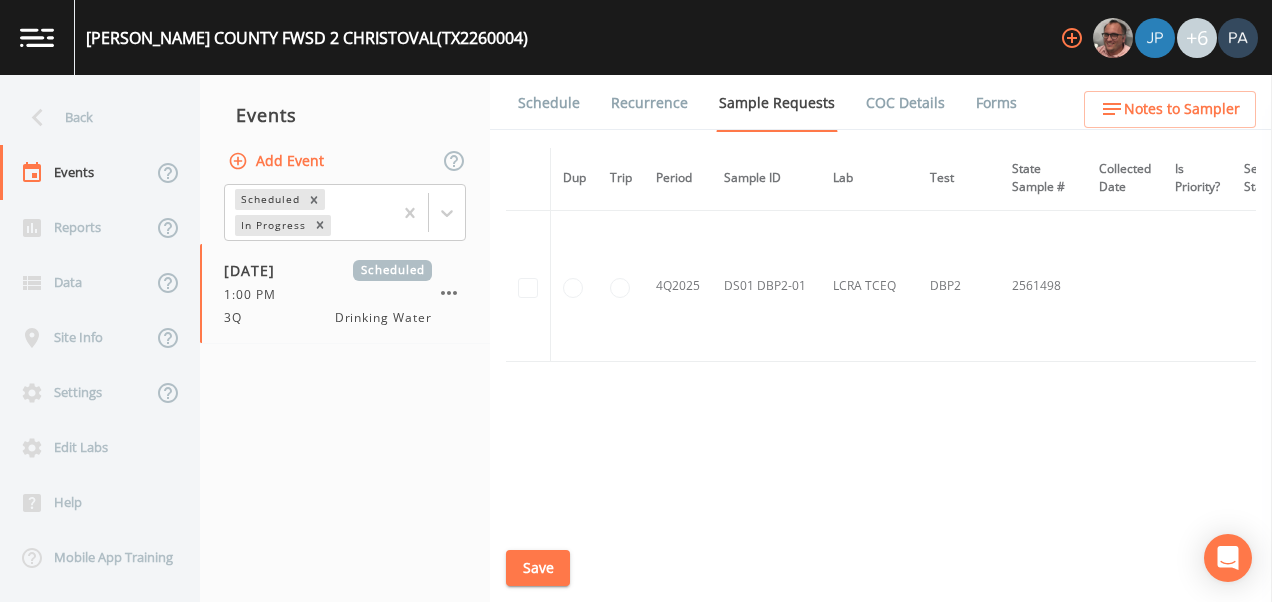 click on "Save" at bounding box center [538, 568] 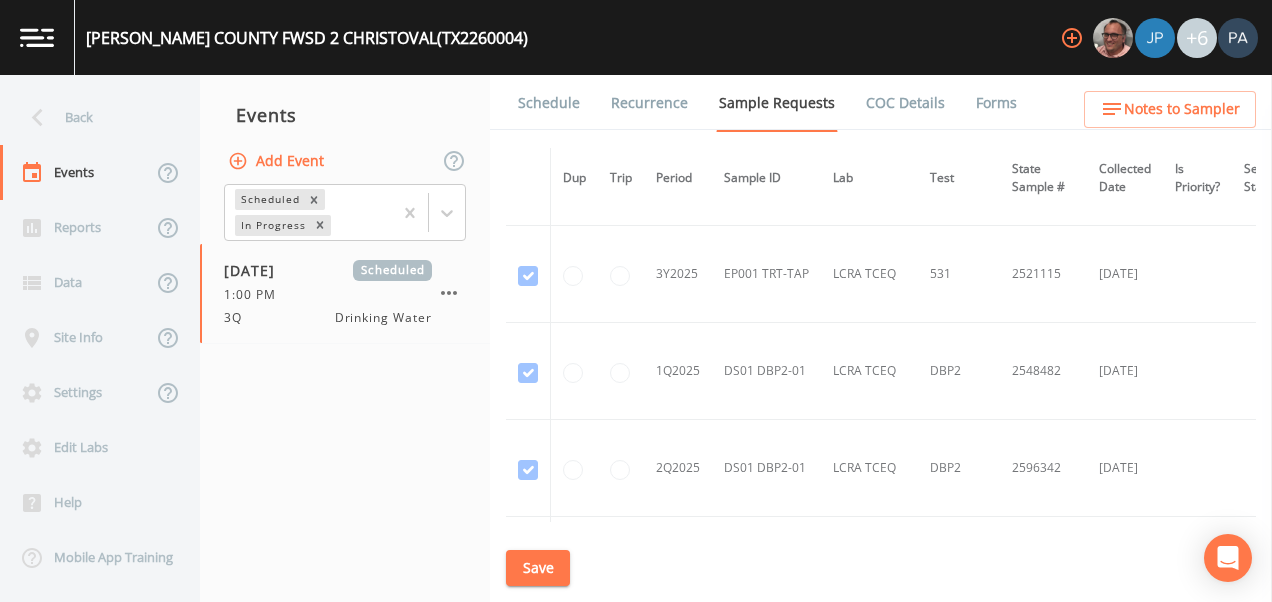 scroll, scrollTop: 1781, scrollLeft: 0, axis: vertical 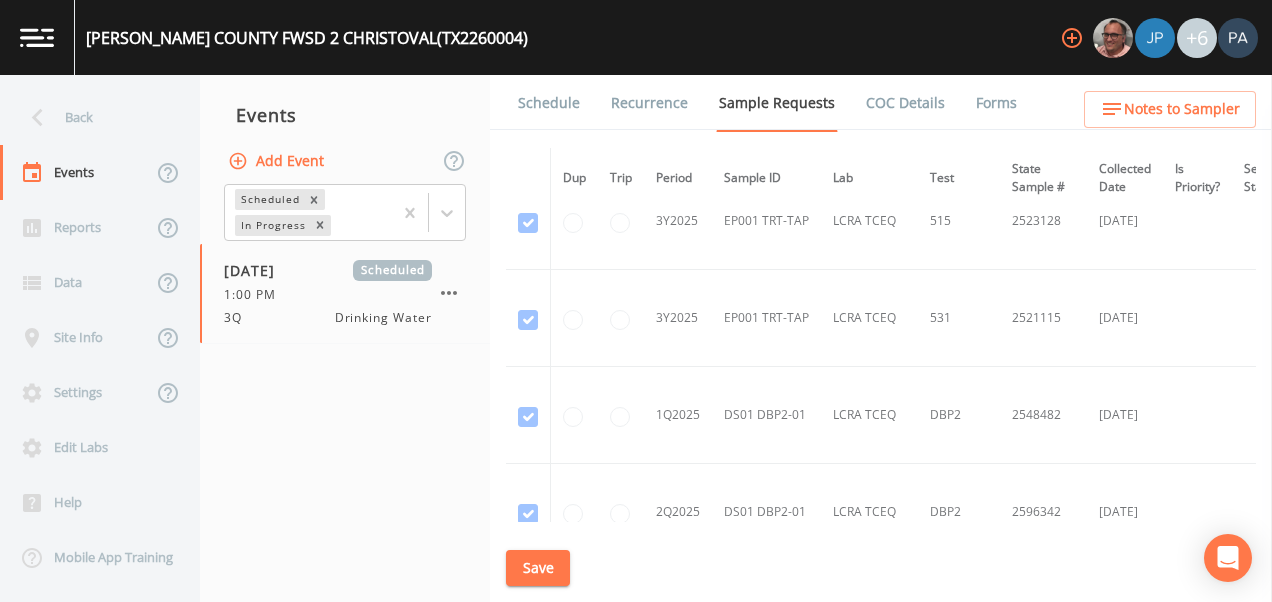 click on "Schedule" at bounding box center (549, 103) 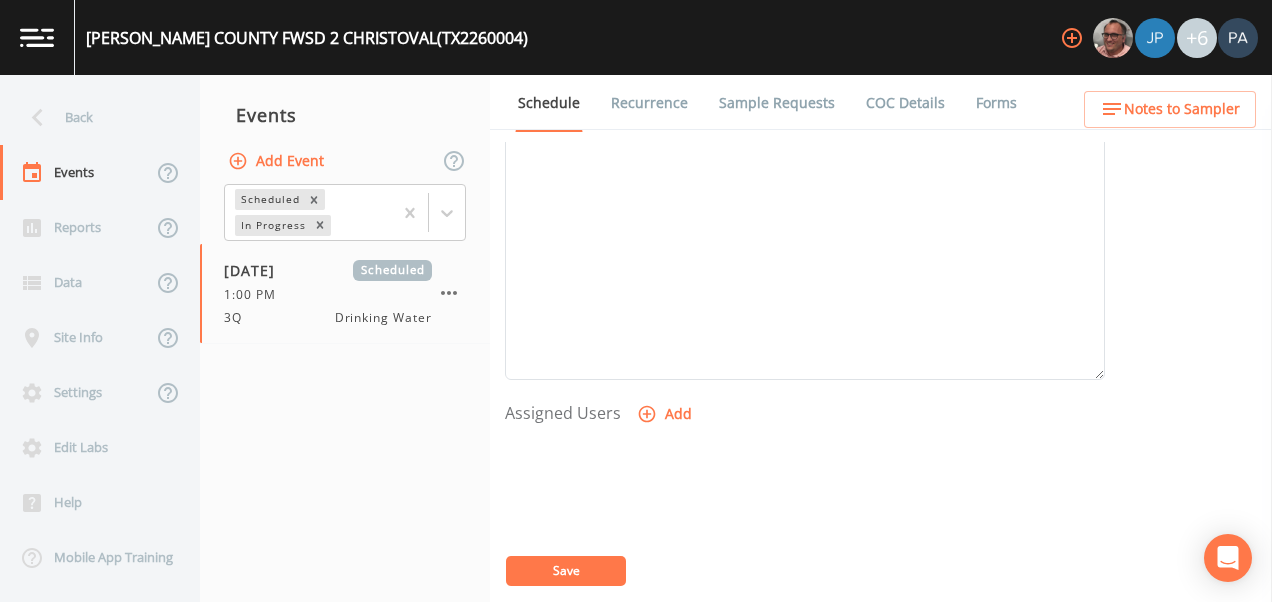 scroll, scrollTop: 700, scrollLeft: 0, axis: vertical 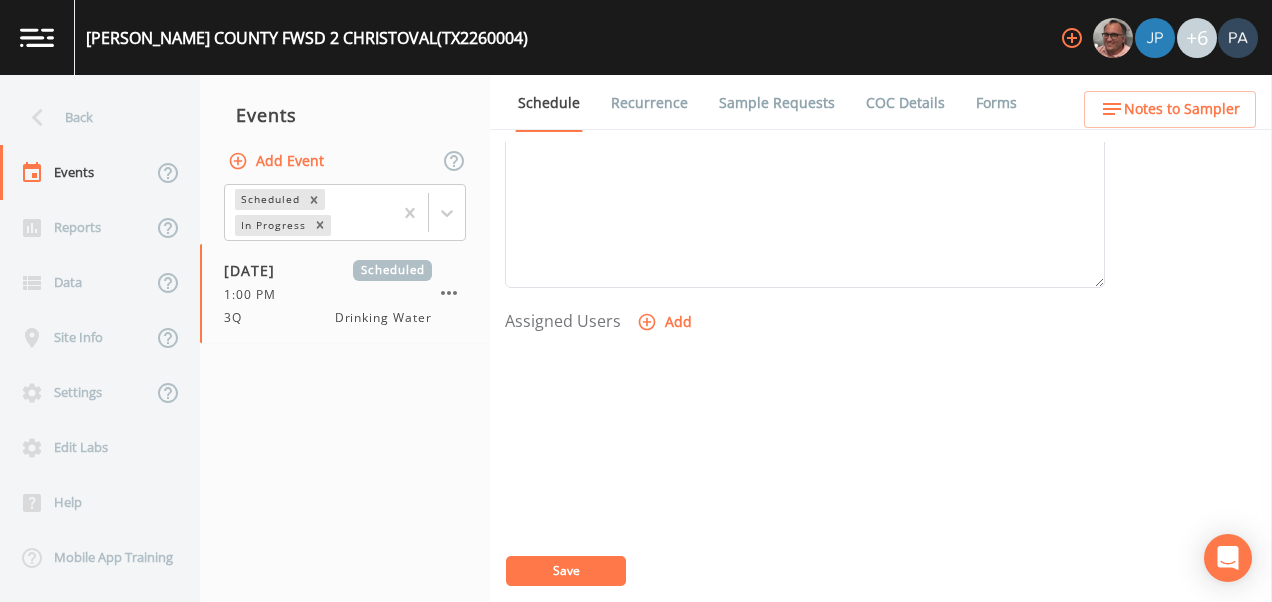 click on "Add" at bounding box center (666, 322) 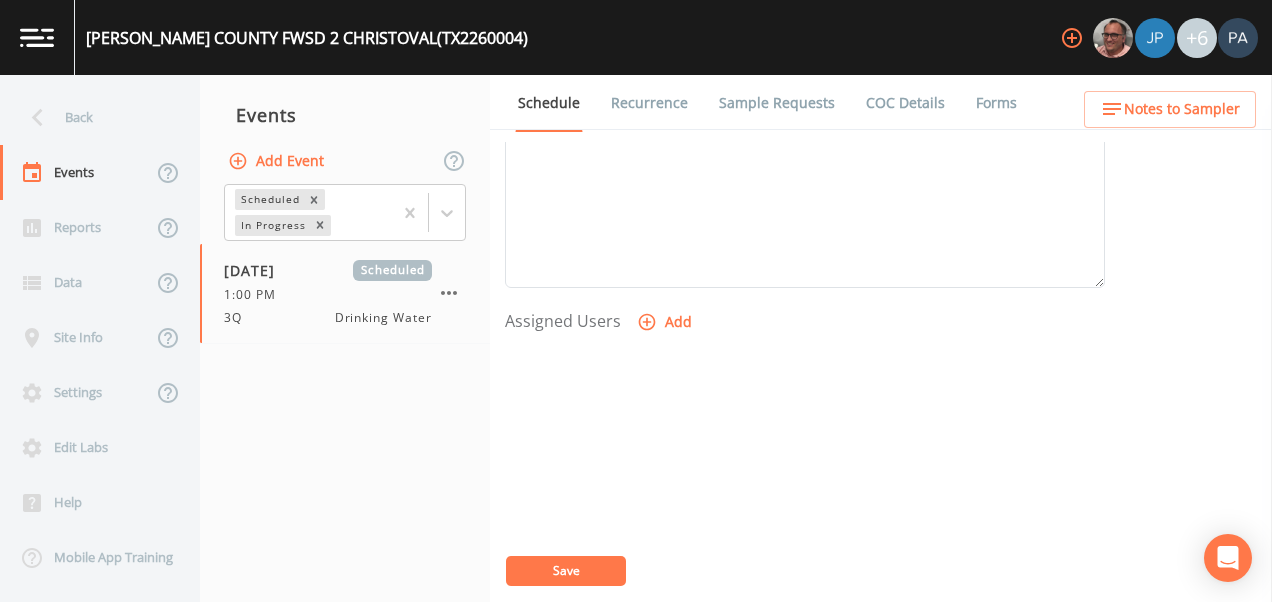 click on "Select User [PERSON_NAME] [PERSON_NAME]  [PERSON_NAME] [PERSON_NAME] [PERSON_NAME] [PERSON_NAME] [PERSON_NAME] [PERSON_NAME] [PERSON_NAME]" at bounding box center (636, 667) 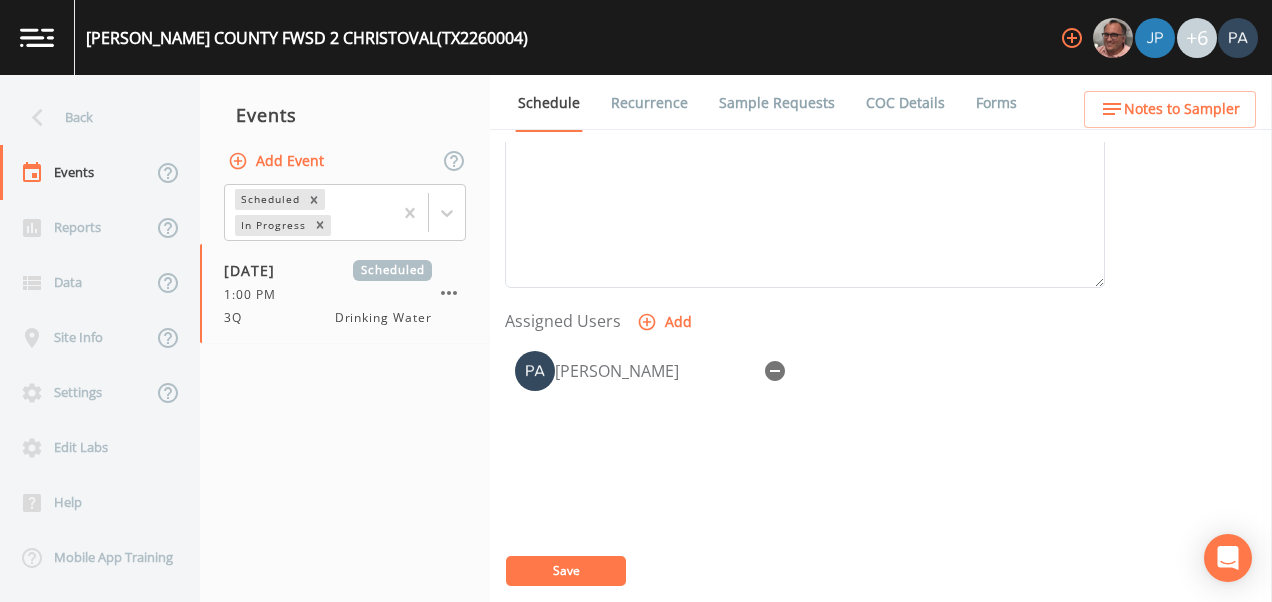click on "Save" at bounding box center (566, 571) 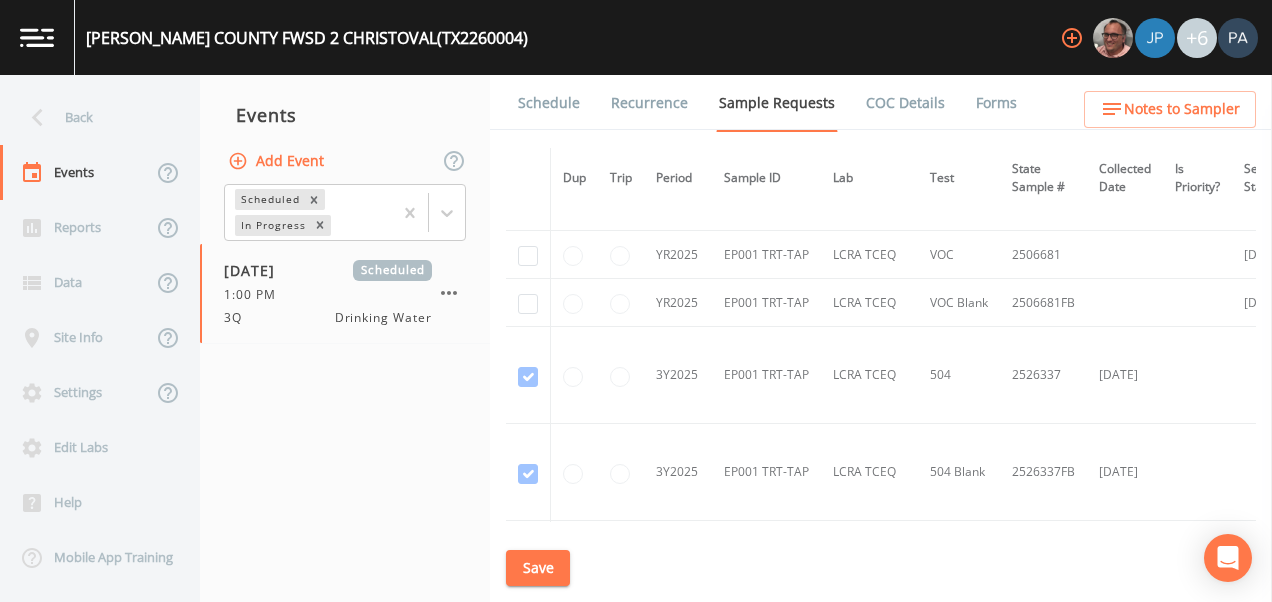 scroll, scrollTop: 1400, scrollLeft: 0, axis: vertical 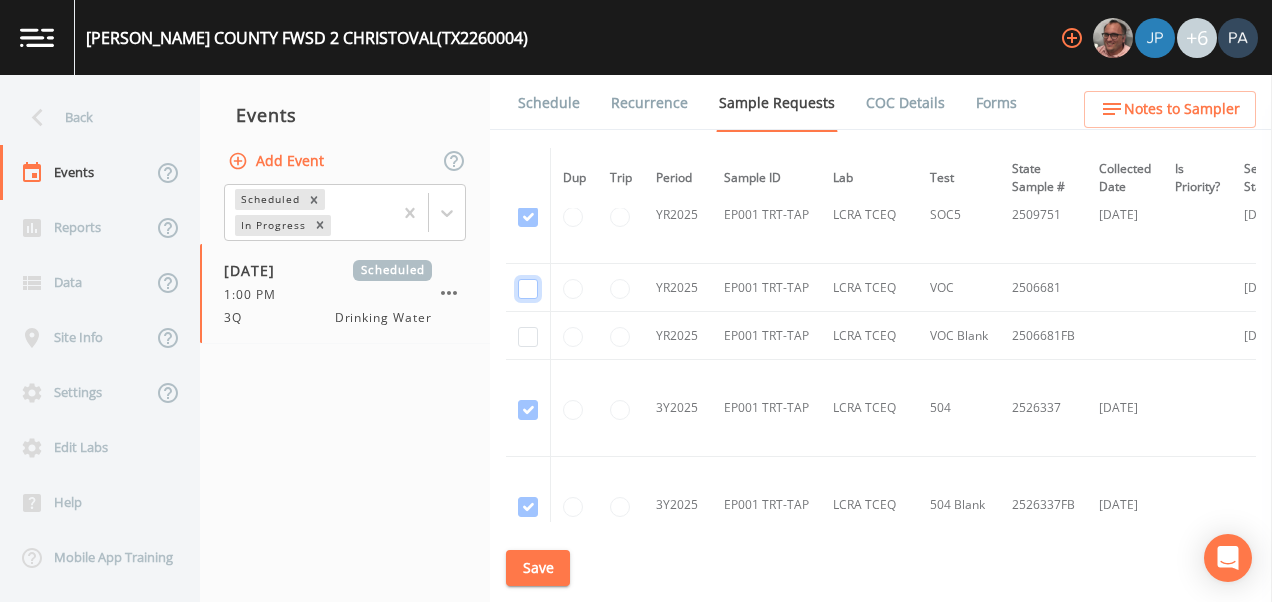 click at bounding box center [528, -753] 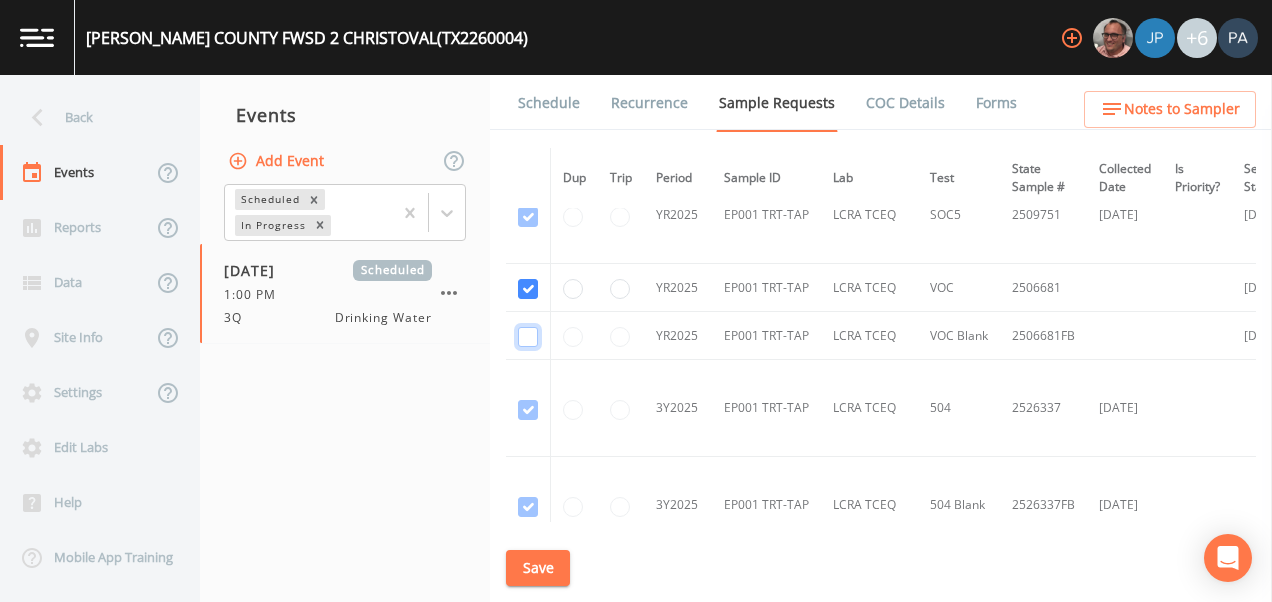 click at bounding box center (528, -656) 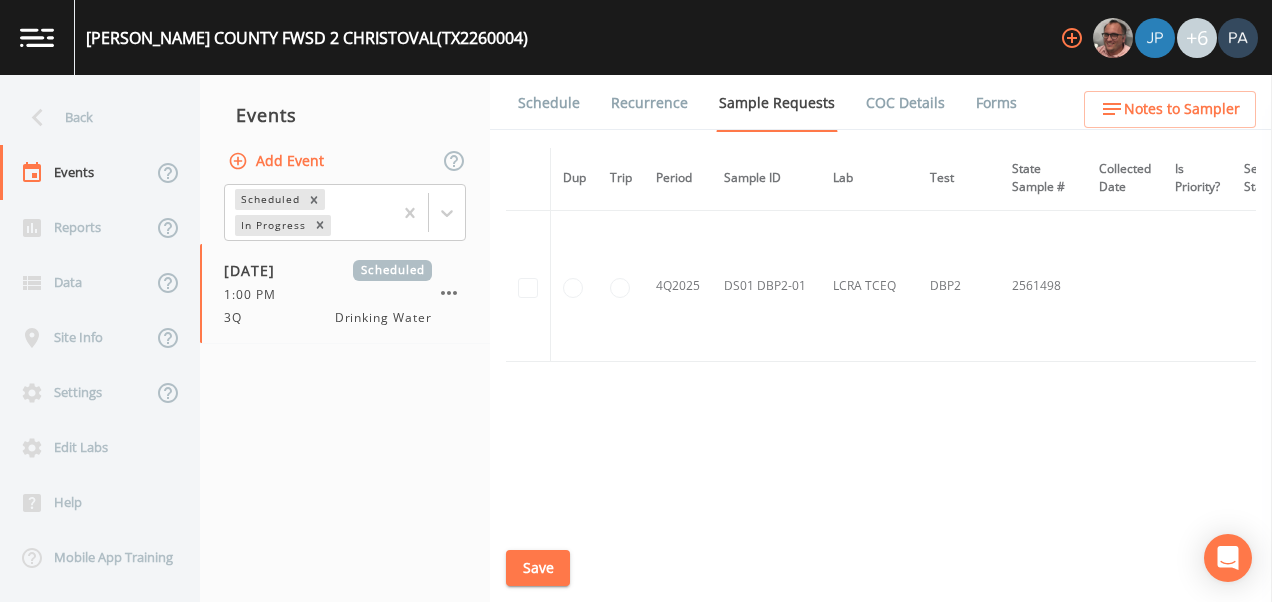 scroll, scrollTop: 2281, scrollLeft: 0, axis: vertical 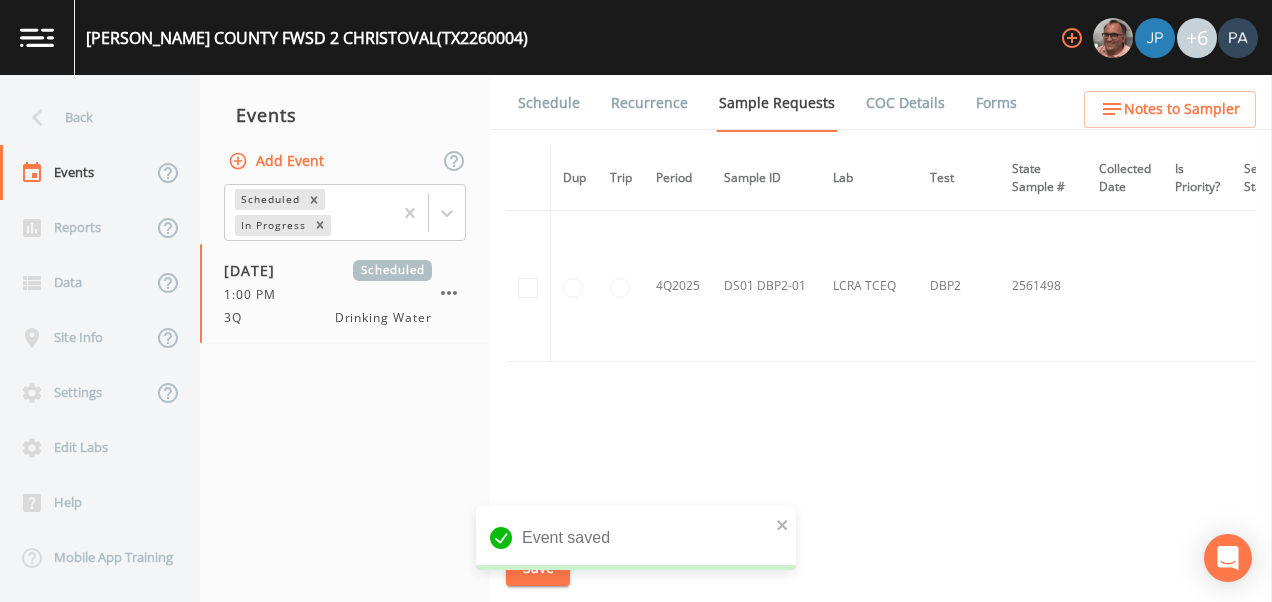 click on "Schedule" at bounding box center (549, 103) 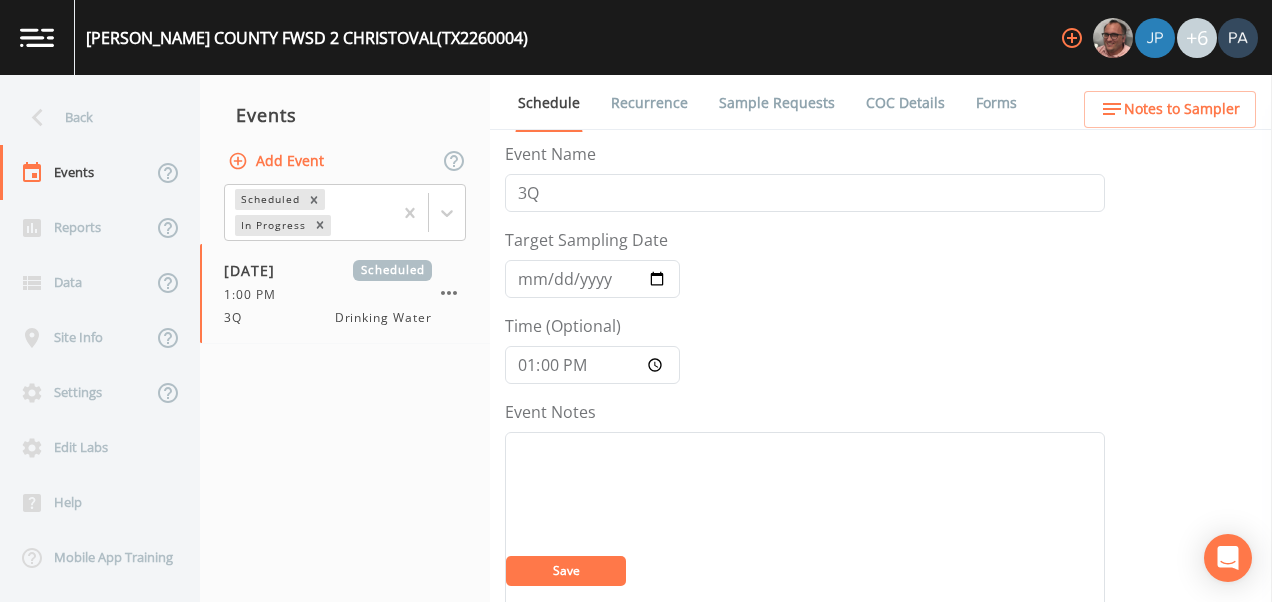click on "Sample Requests" at bounding box center [777, 103] 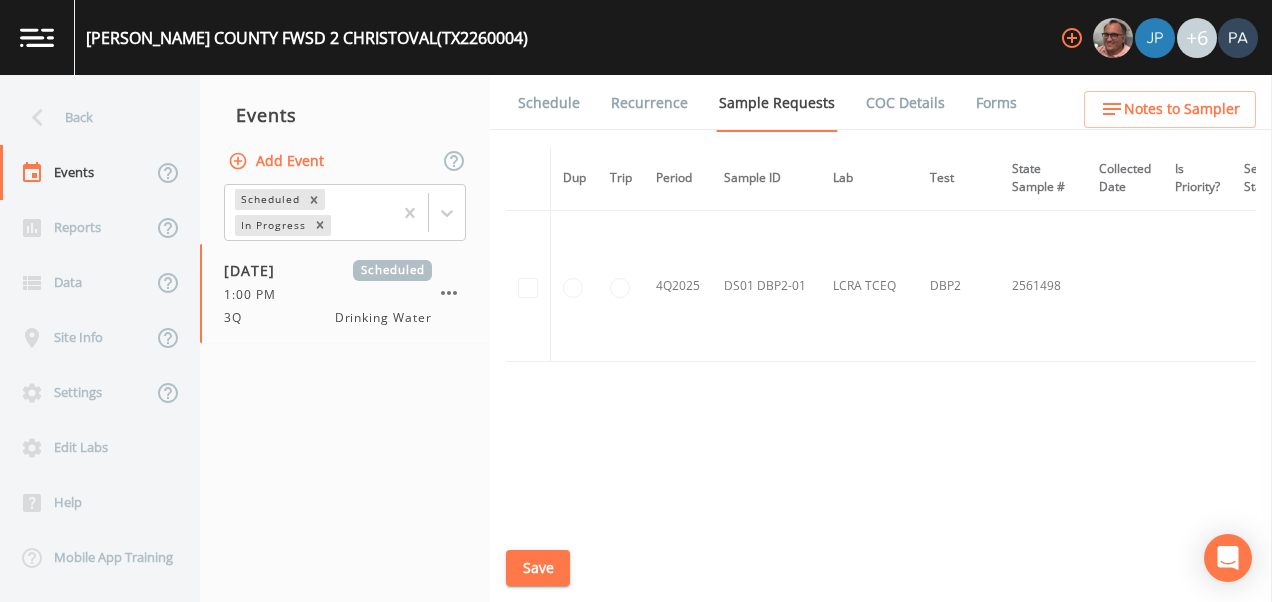 scroll, scrollTop: 1981, scrollLeft: 0, axis: vertical 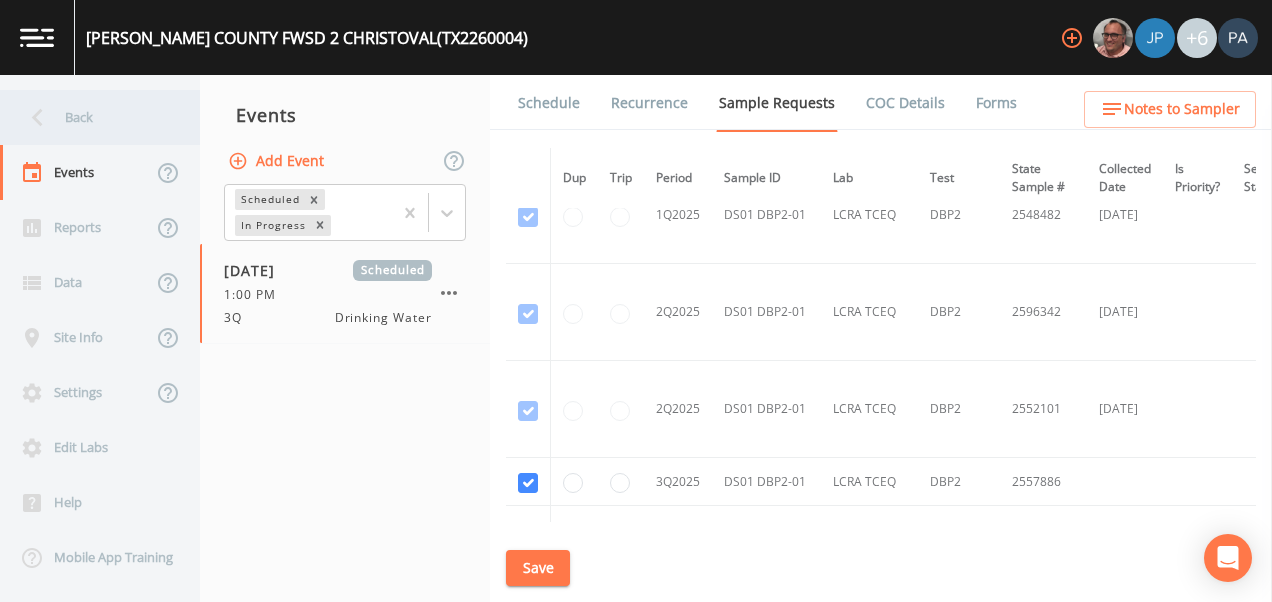 click on "Back" at bounding box center [90, 117] 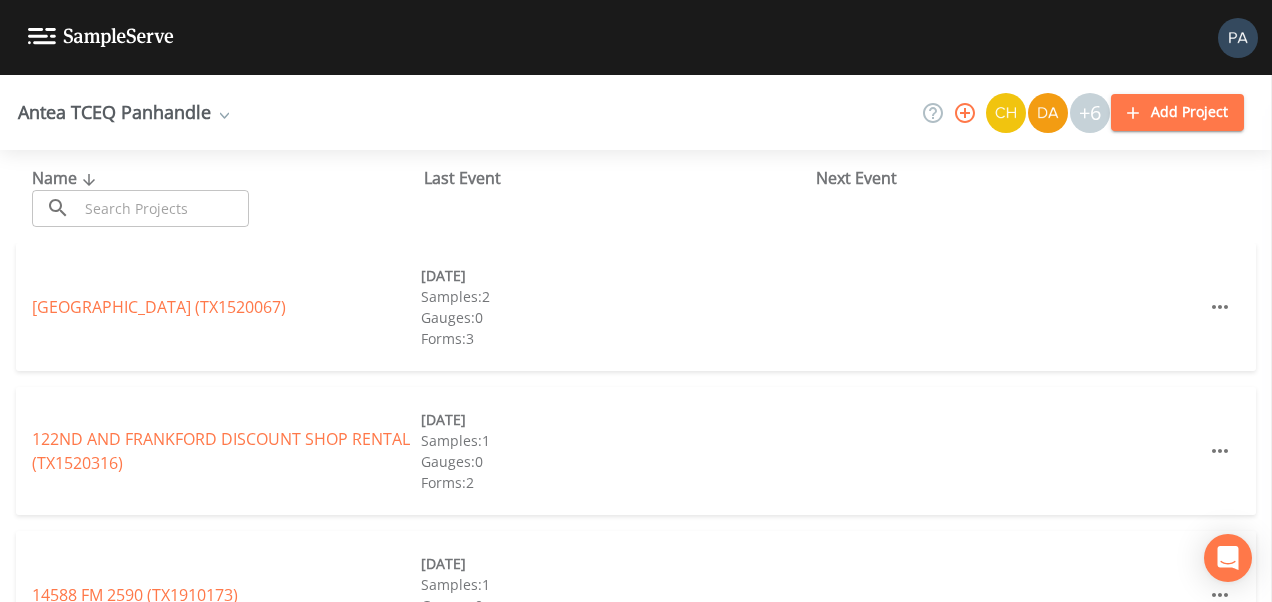 click at bounding box center [163, 208] 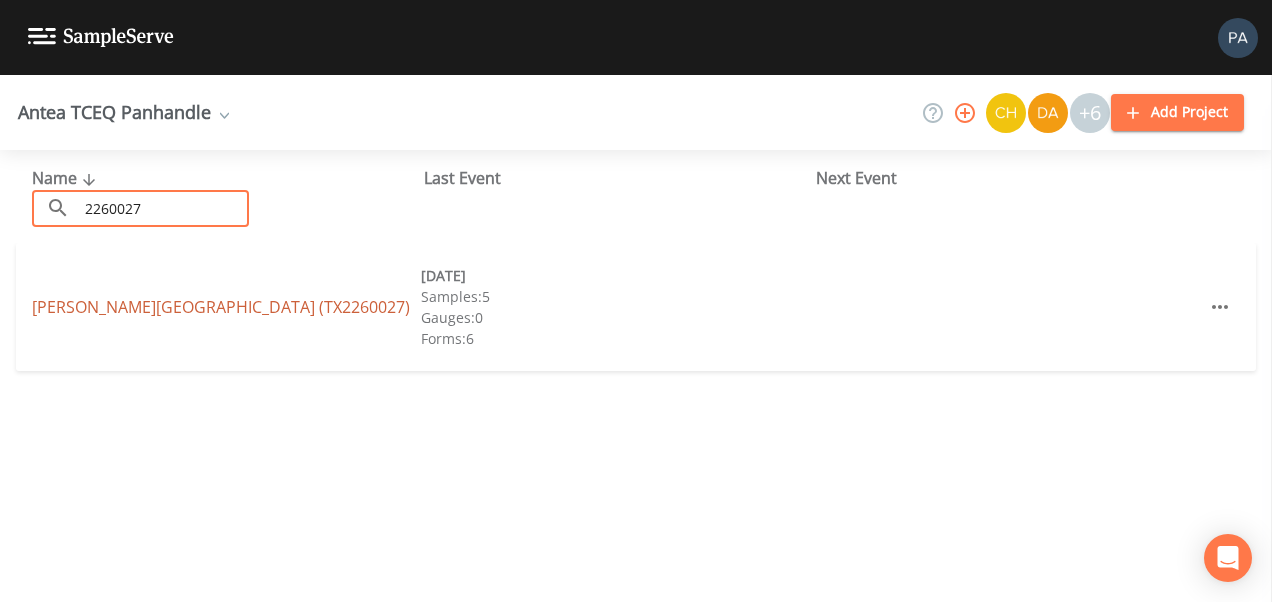 click on "[PERSON_NAME][GEOGRAPHIC_DATA]   (TX2260027)" at bounding box center (221, 307) 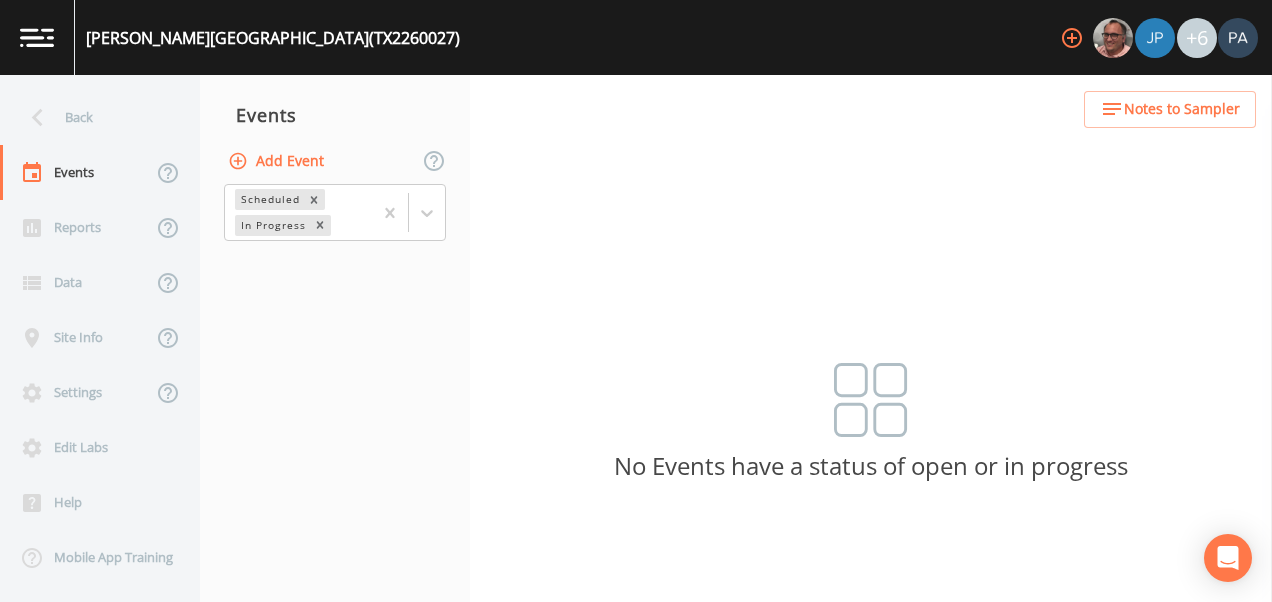 click on "Add Event" at bounding box center (278, 161) 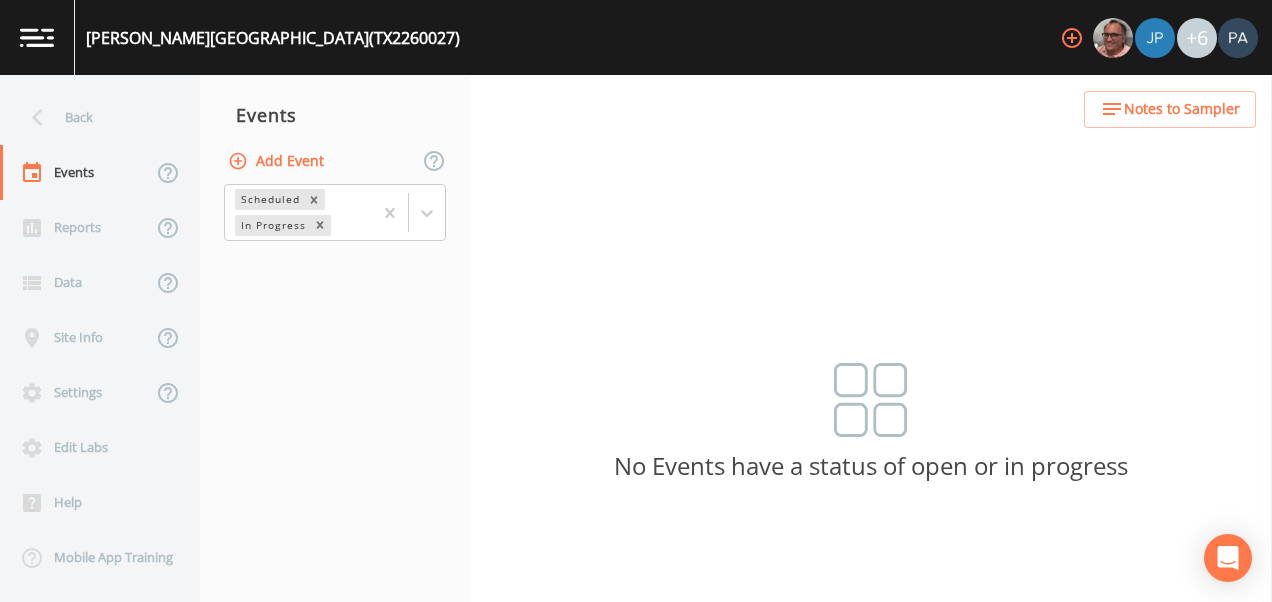 click on "Event Name" at bounding box center (636, 785) 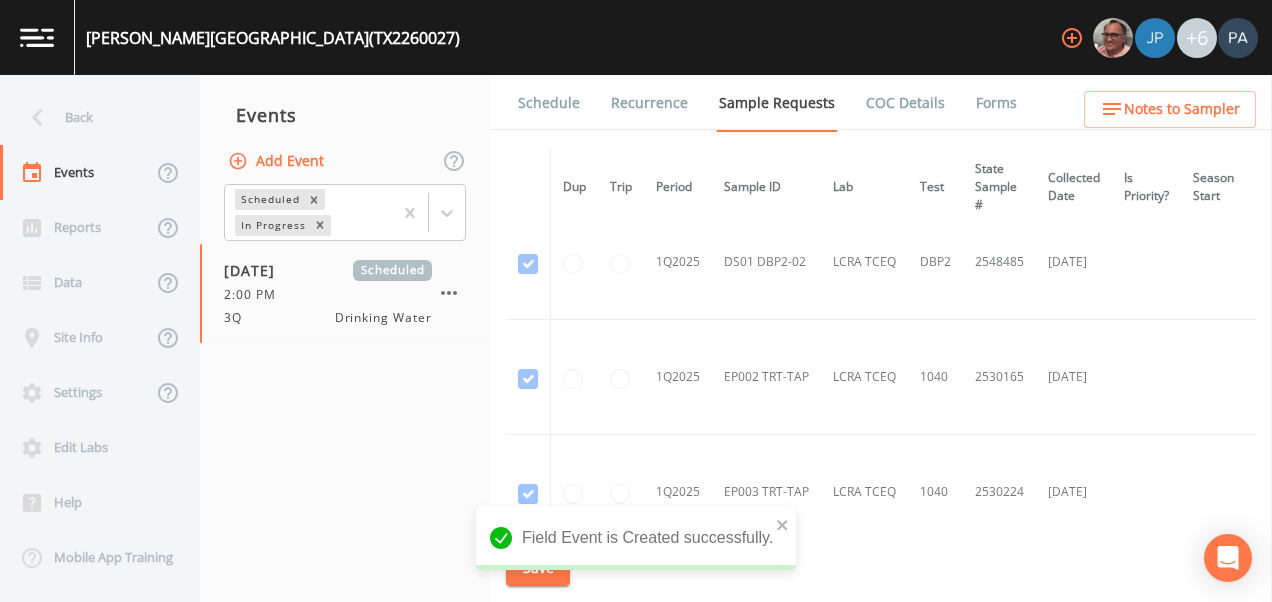 scroll, scrollTop: 3600, scrollLeft: 0, axis: vertical 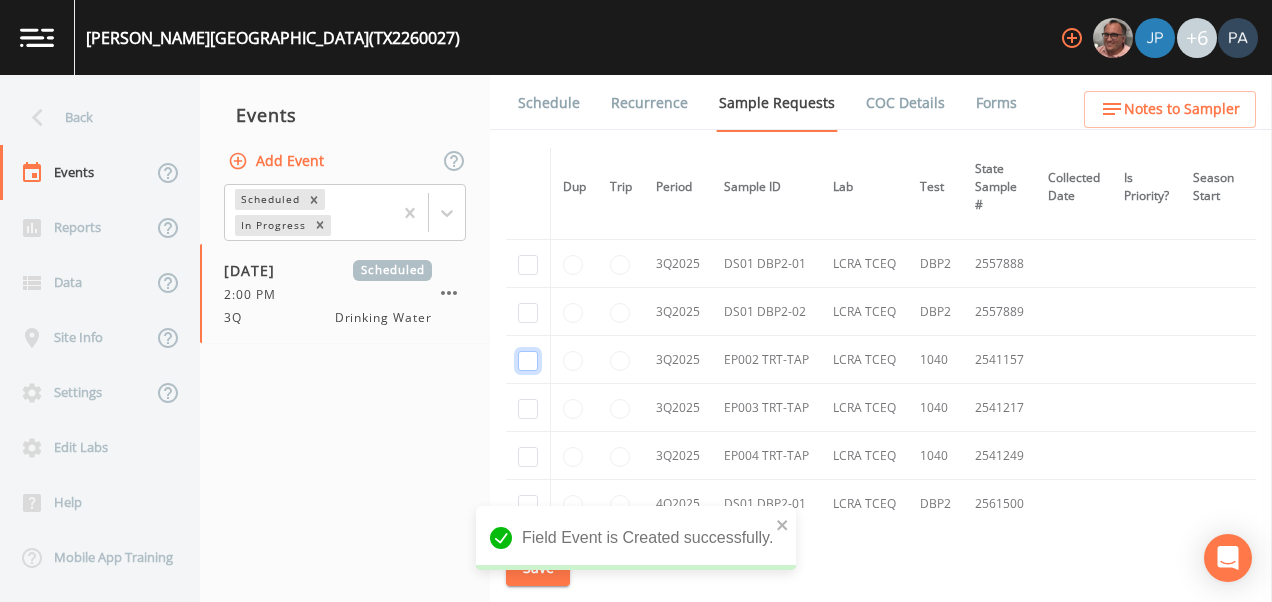 drag, startPoint x: 533, startPoint y: 362, endPoint x: 530, endPoint y: 377, distance: 15.297058 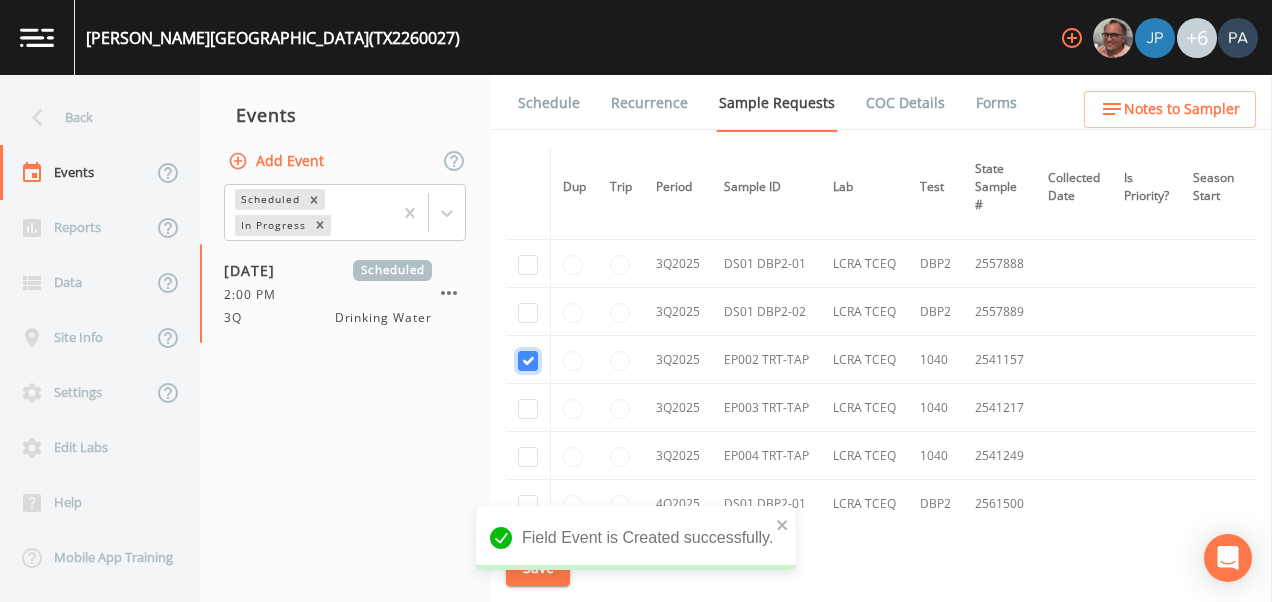 scroll, scrollTop: 3051, scrollLeft: 0, axis: vertical 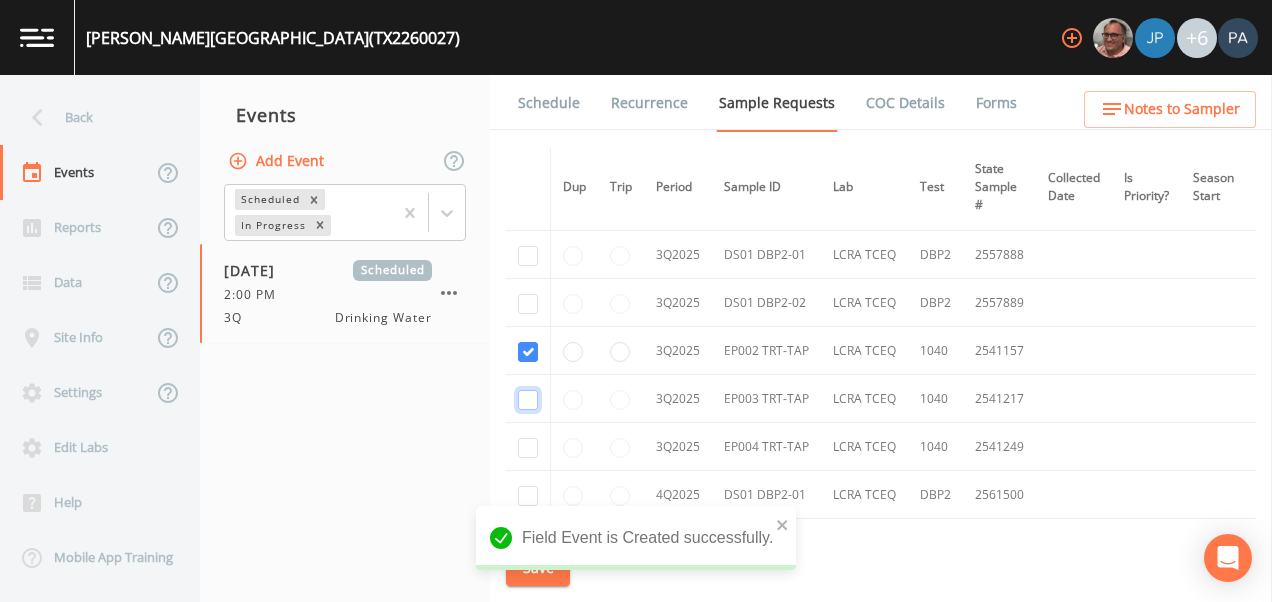 click at bounding box center [528, 399] 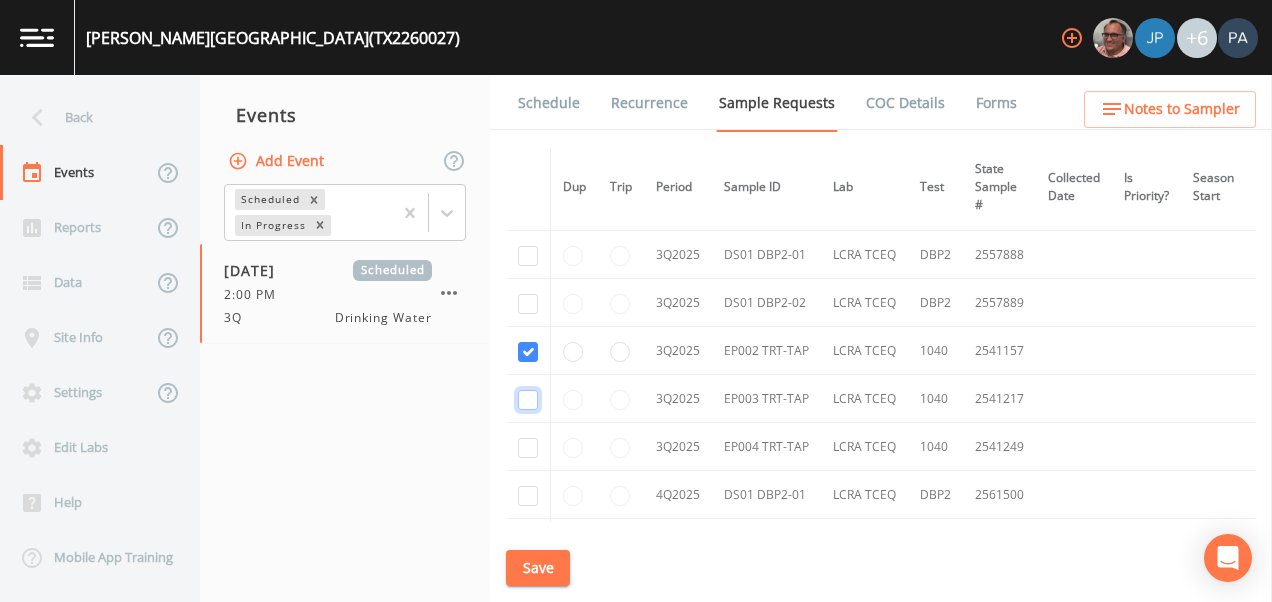 click at bounding box center [528, -2386] 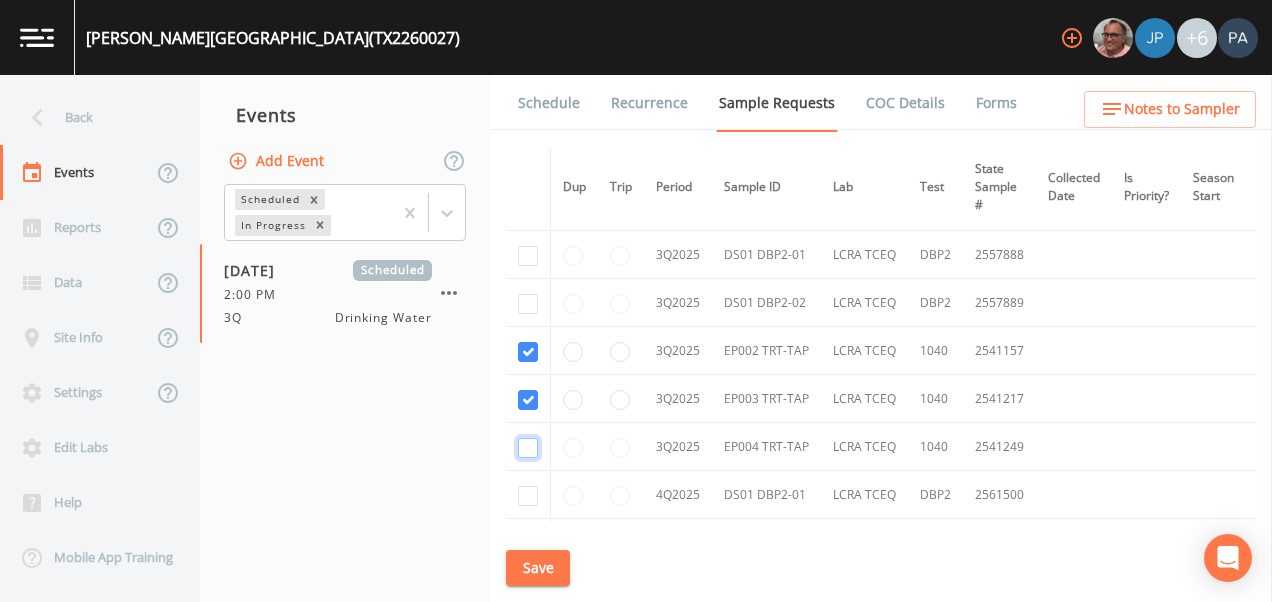 click at bounding box center [528, -2289] 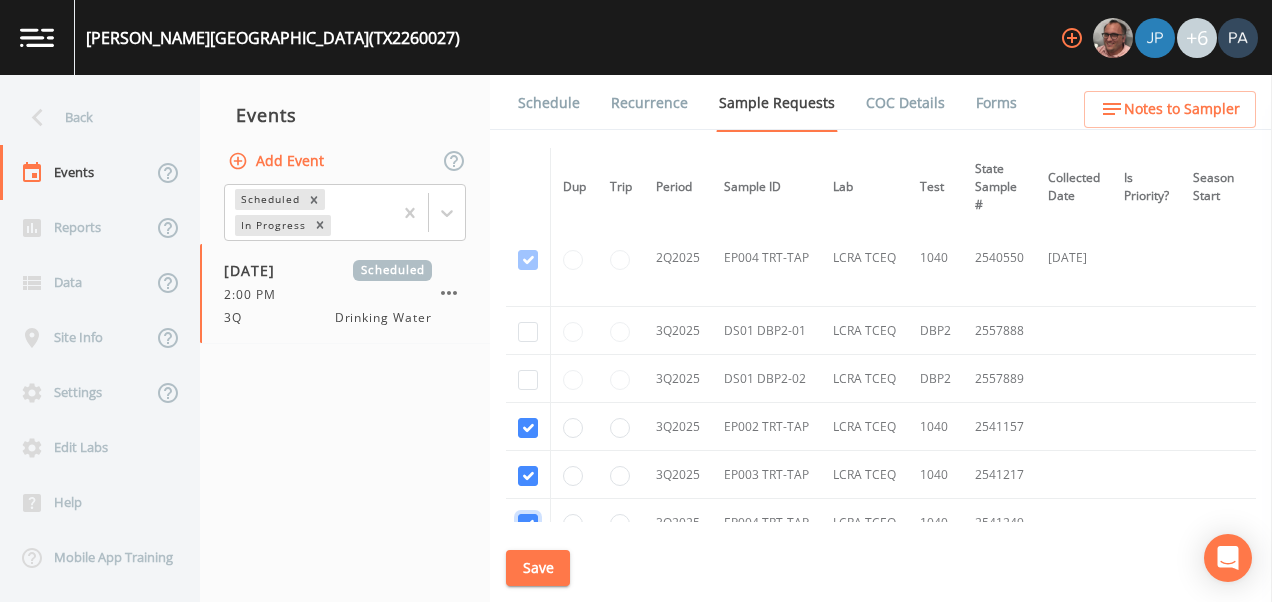 scroll, scrollTop: 2951, scrollLeft: 0, axis: vertical 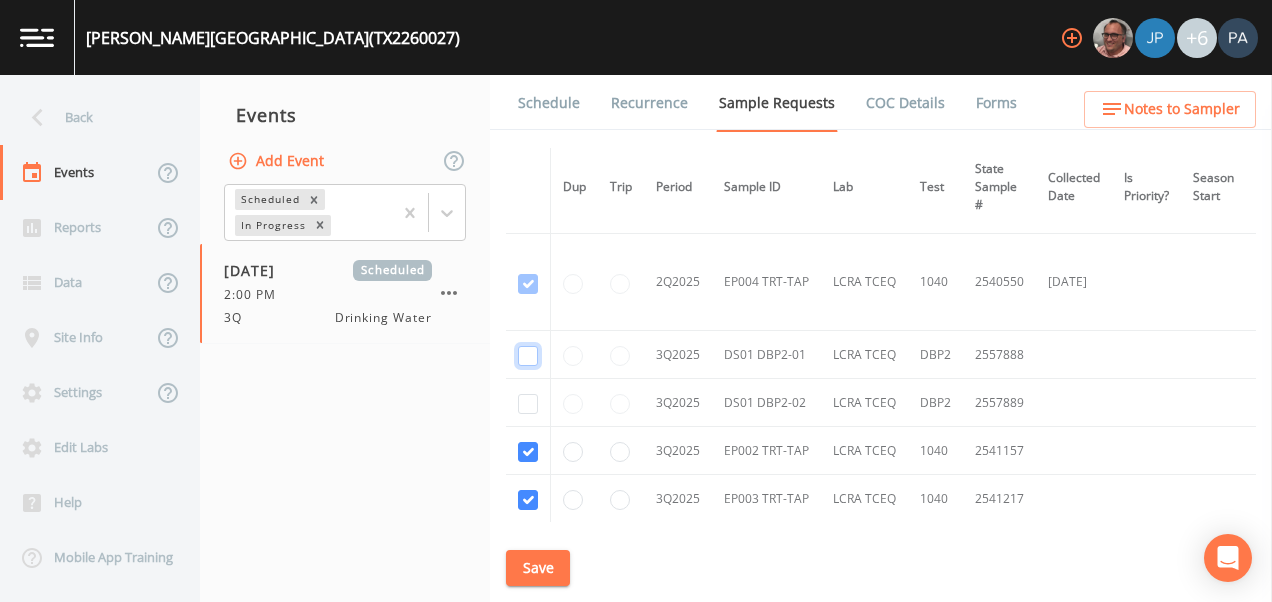 click at bounding box center [528, -2577] 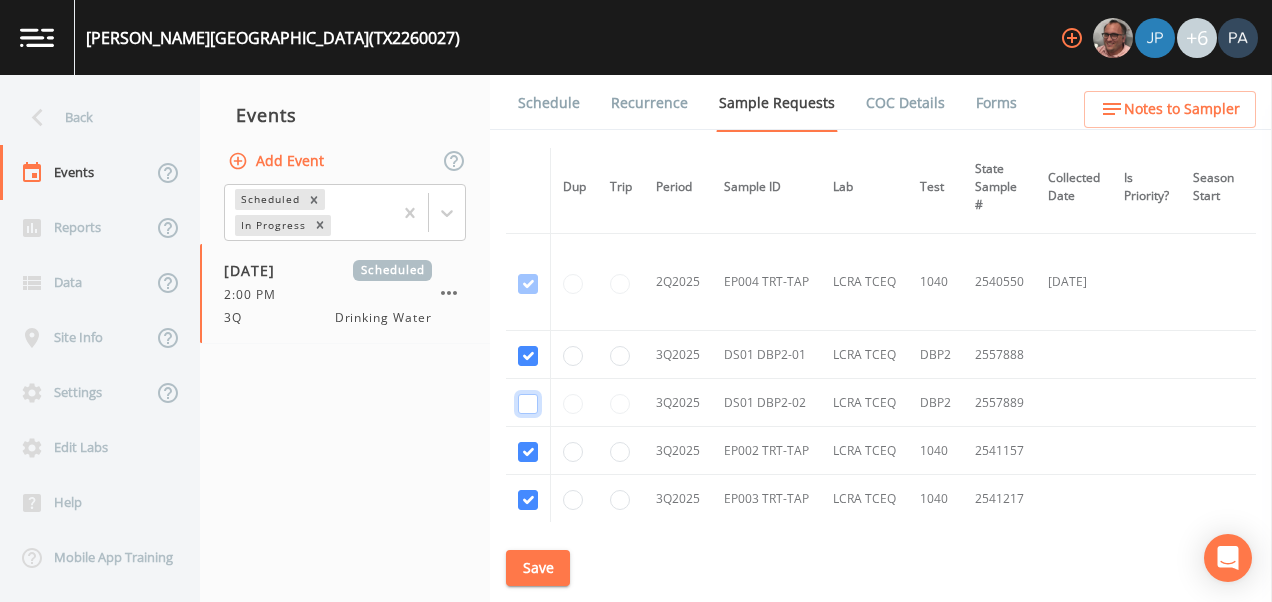 click at bounding box center (528, -2480) 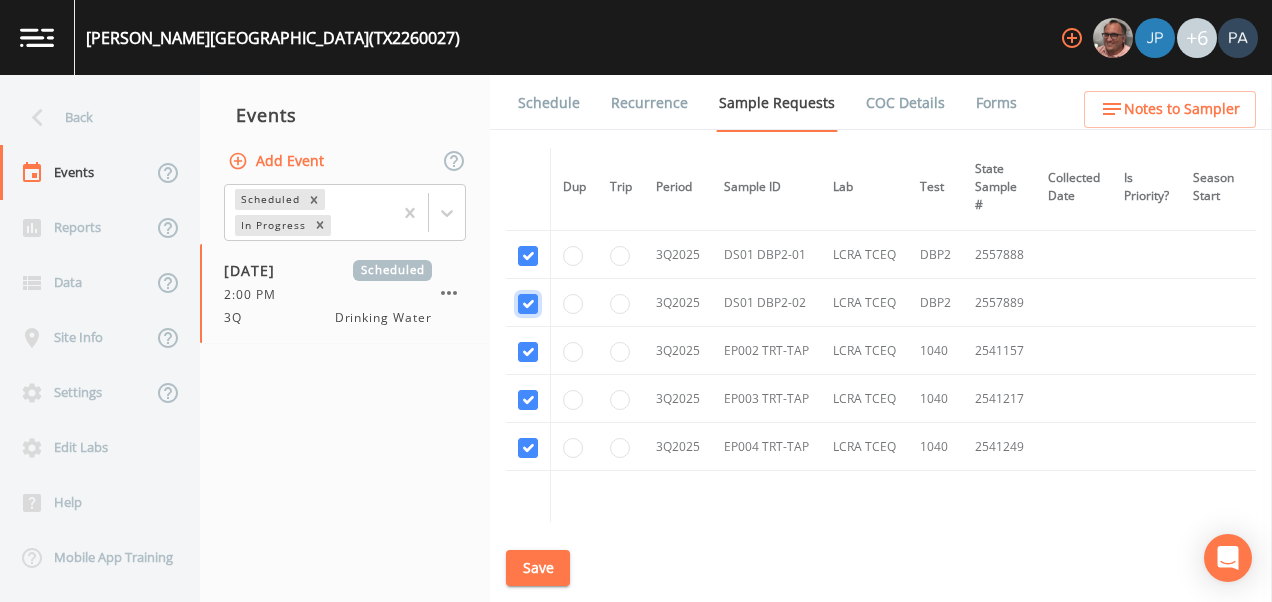 scroll, scrollTop: 3351, scrollLeft: 0, axis: vertical 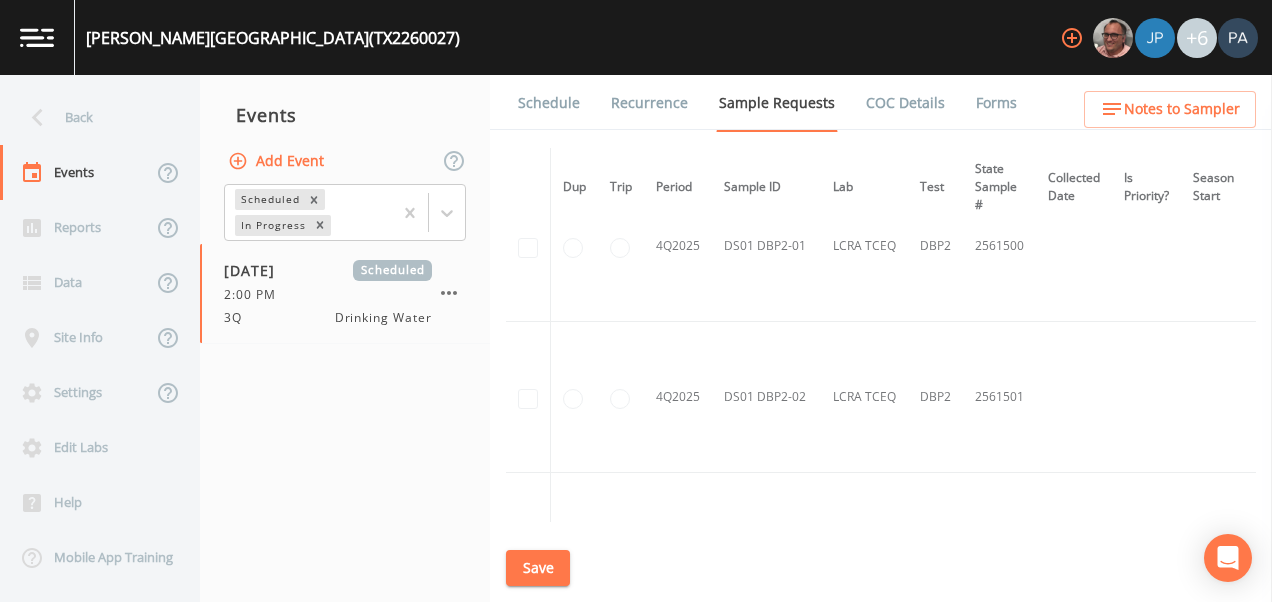 click on "Save" at bounding box center [538, 568] 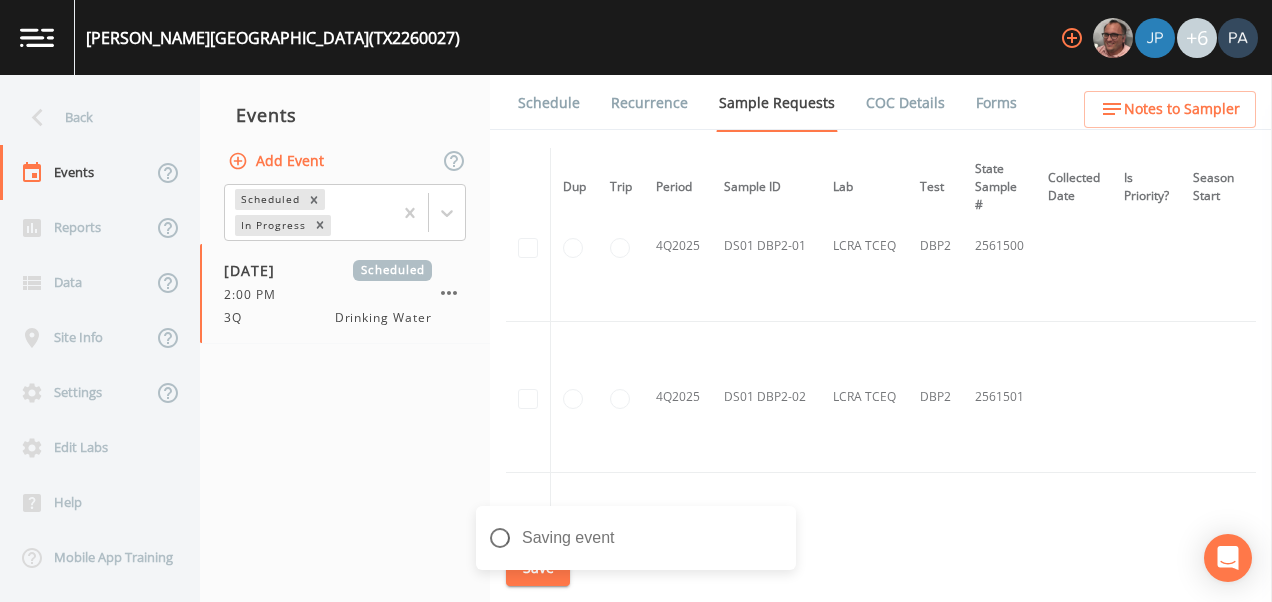 click on "Schedule" at bounding box center (549, 103) 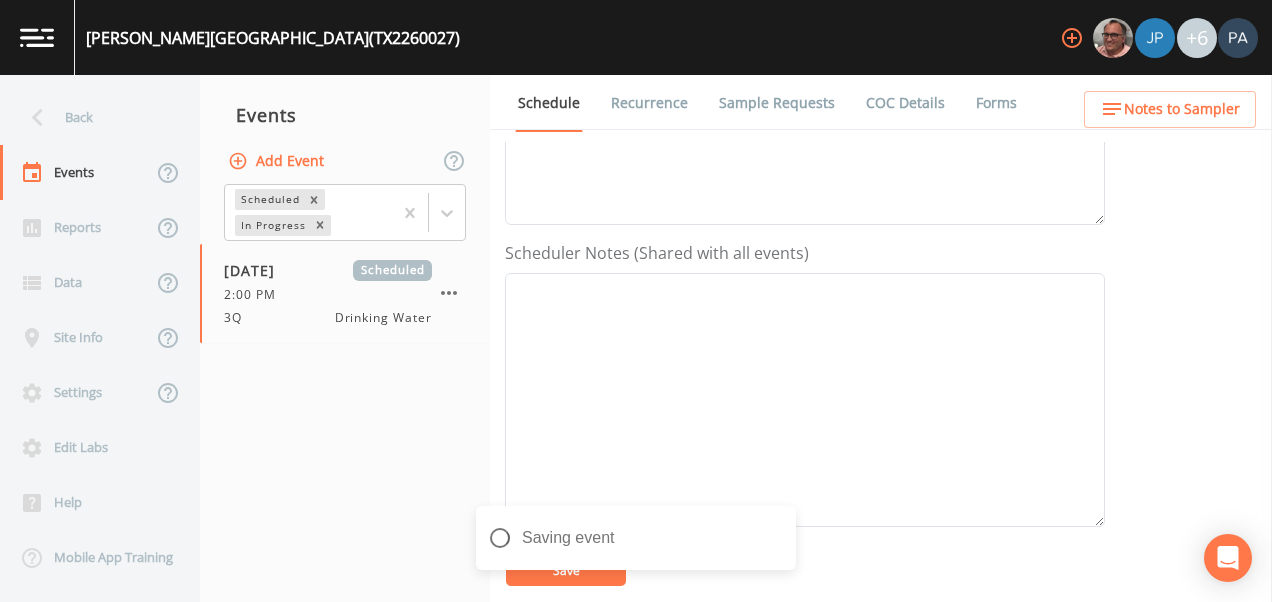 scroll, scrollTop: 600, scrollLeft: 0, axis: vertical 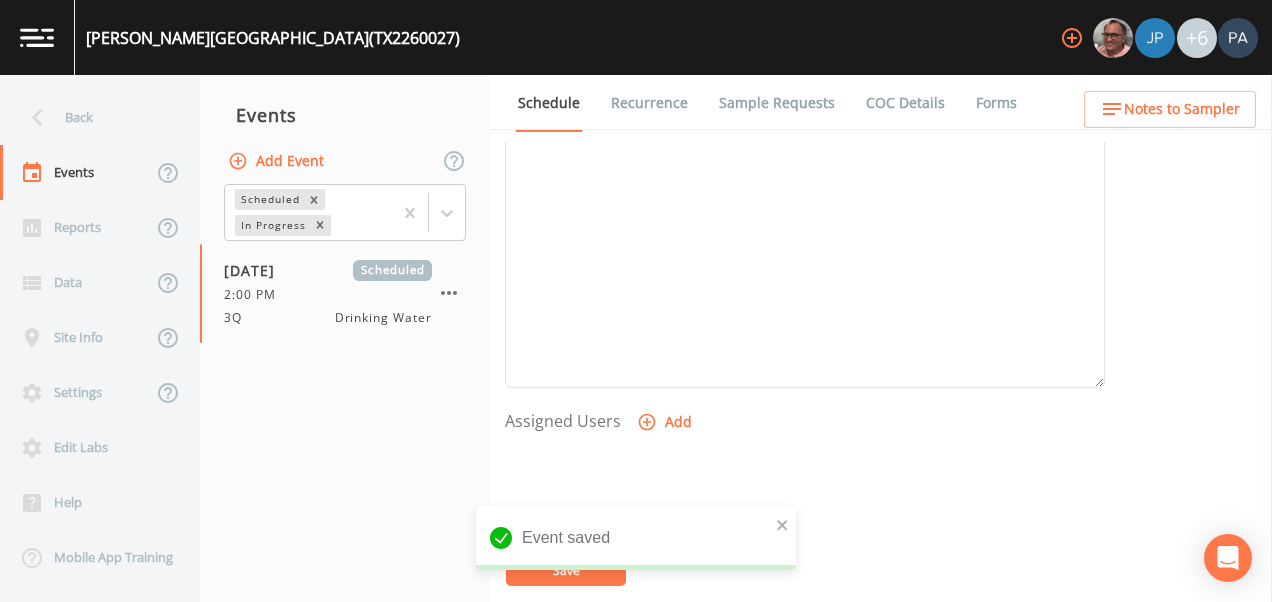 click on "Add" at bounding box center [666, 422] 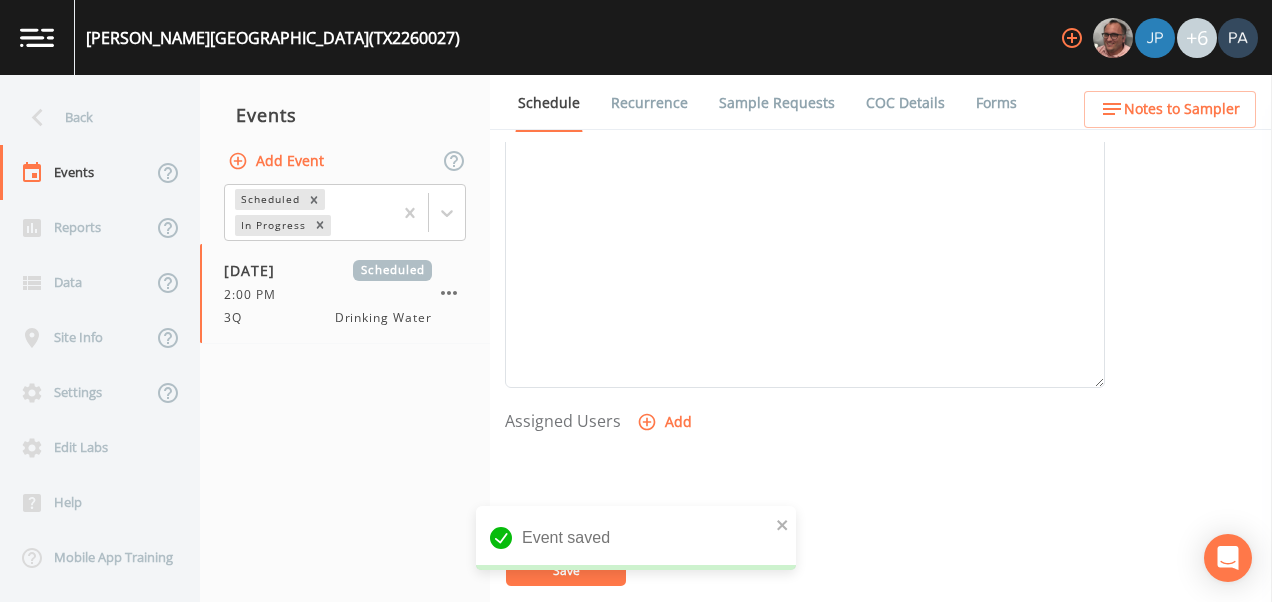 drag, startPoint x: 634, startPoint y: 283, endPoint x: 634, endPoint y: 306, distance: 23 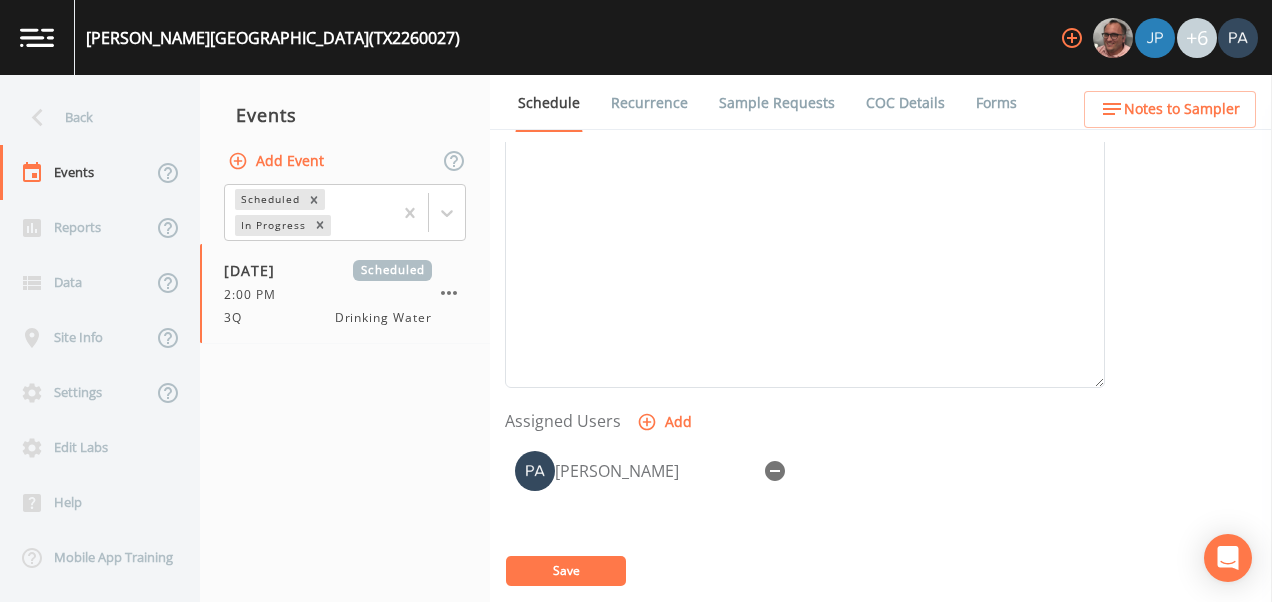 click on "Save" at bounding box center (566, 571) 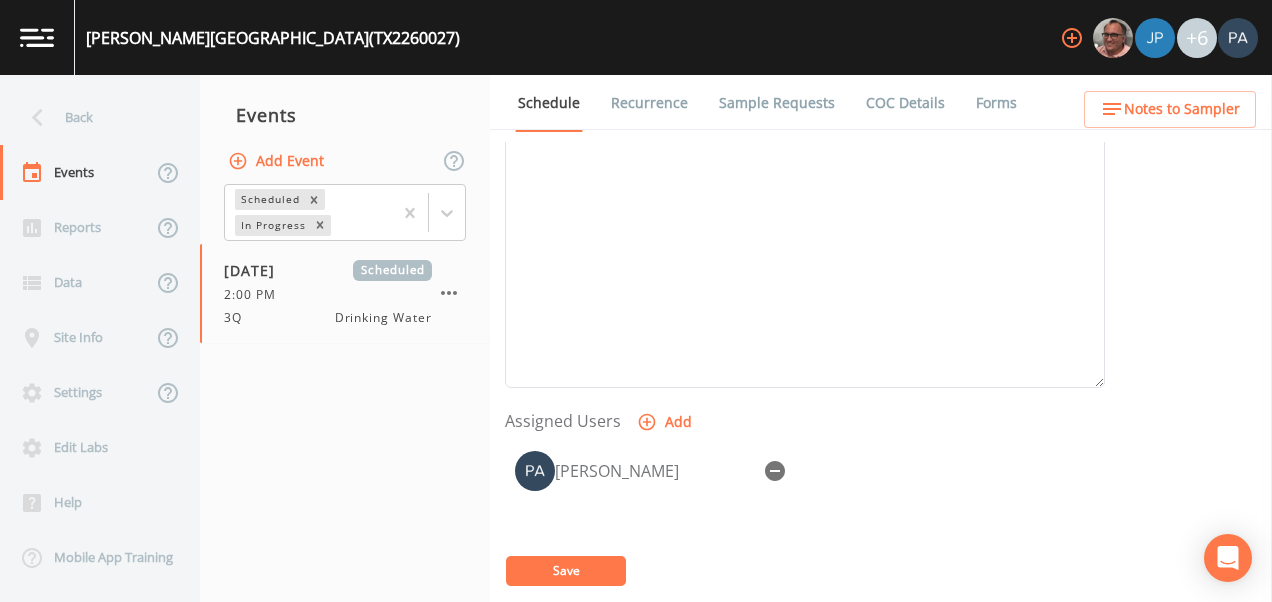 click on "Save" at bounding box center (566, 571) 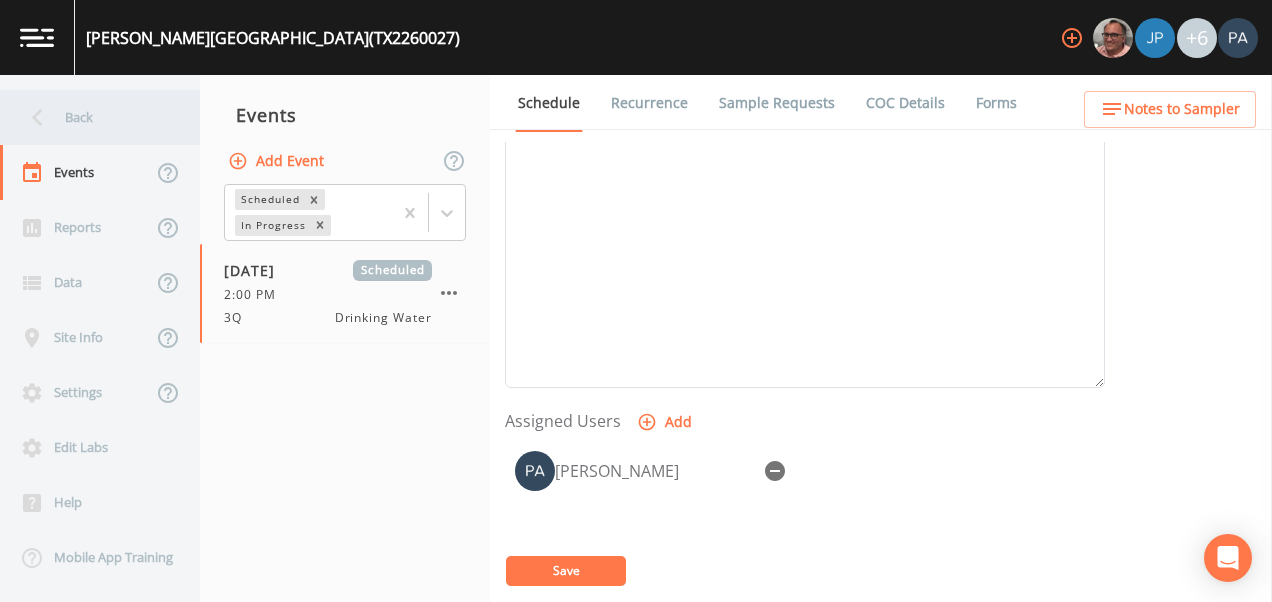 click on "Back" at bounding box center (90, 117) 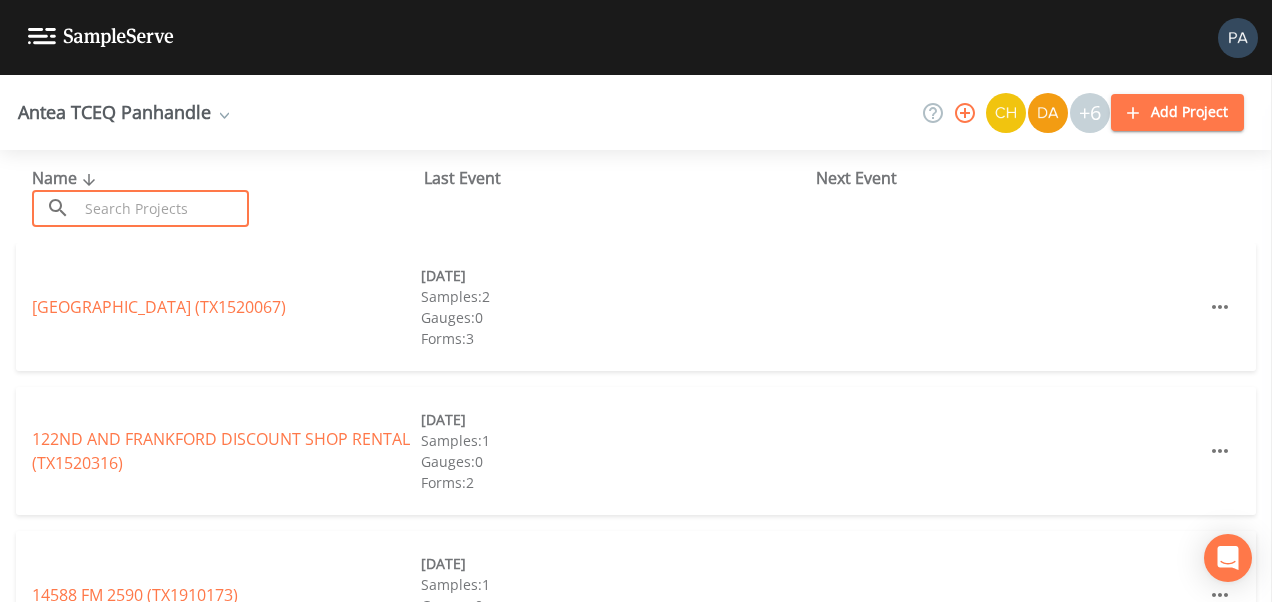 click at bounding box center [163, 208] 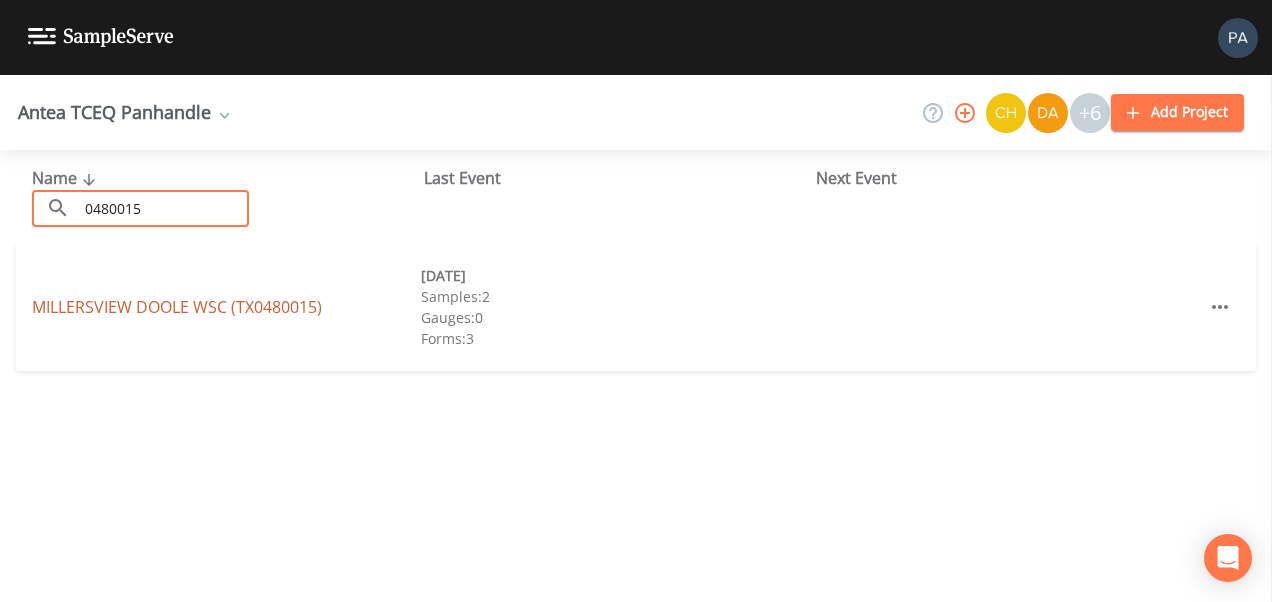 click on "MILLERSVIEW DOOLE WSC   (TX0480015) [DATE] Samples:  2 Gauges:  0 Forms:  3" at bounding box center (636, 307) 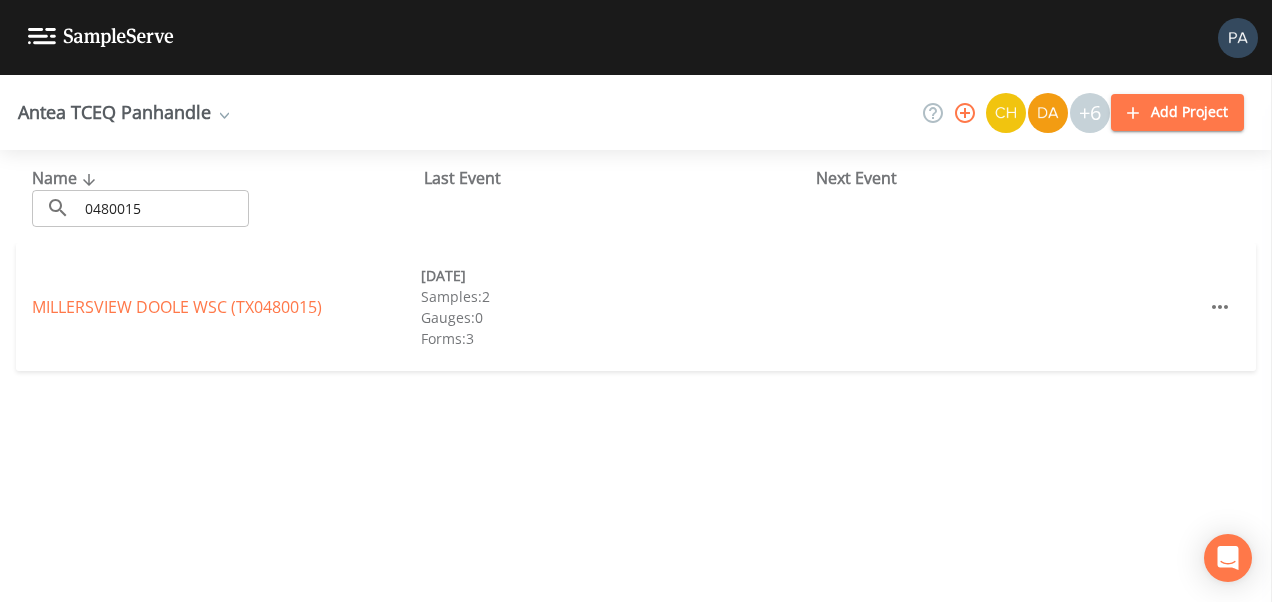 click on "MILLERSVIEW DOOLE WSC   (TX0480015)" at bounding box center [177, 307] 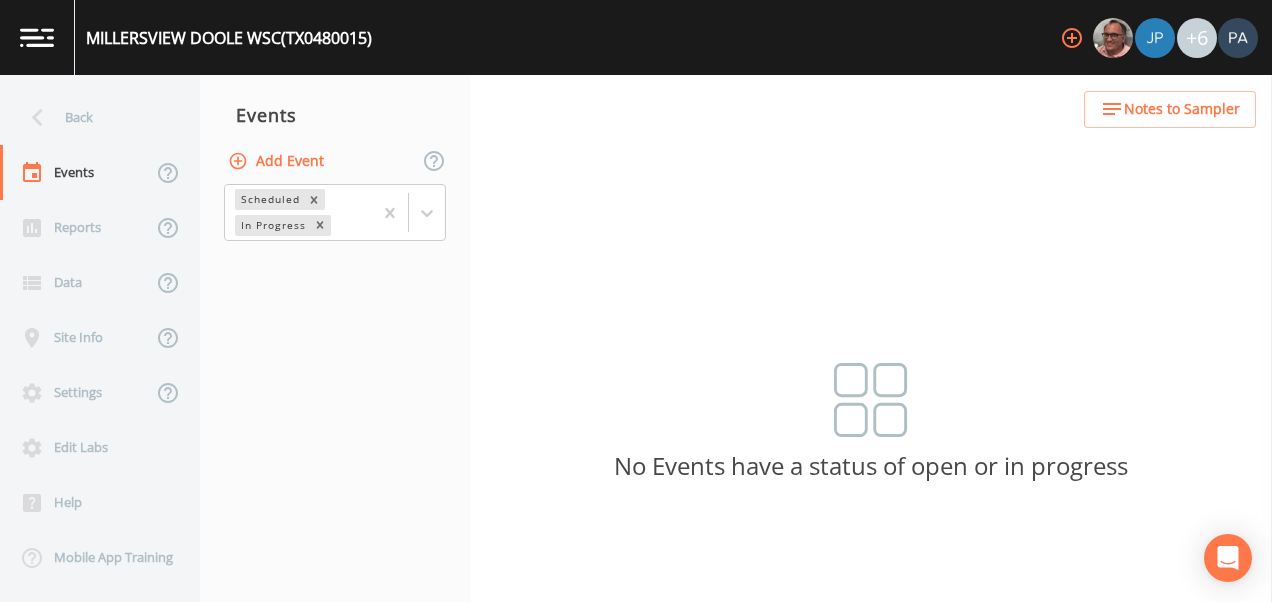 click on "Add Event" at bounding box center (278, 161) 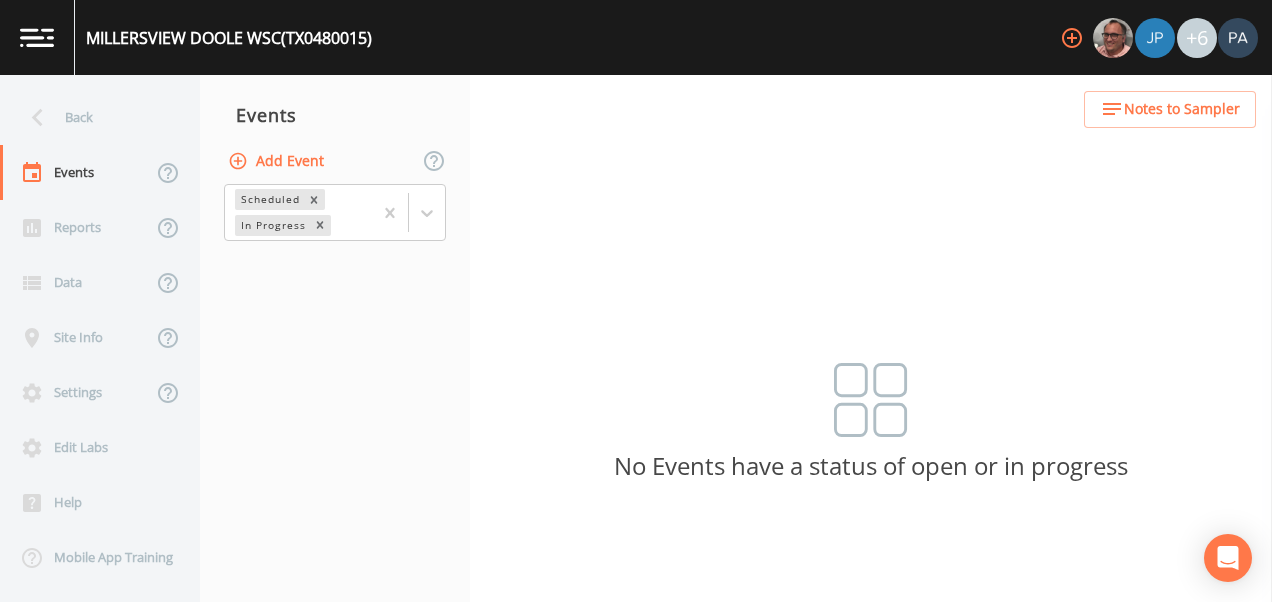 click on "Event Name" at bounding box center (636, 785) 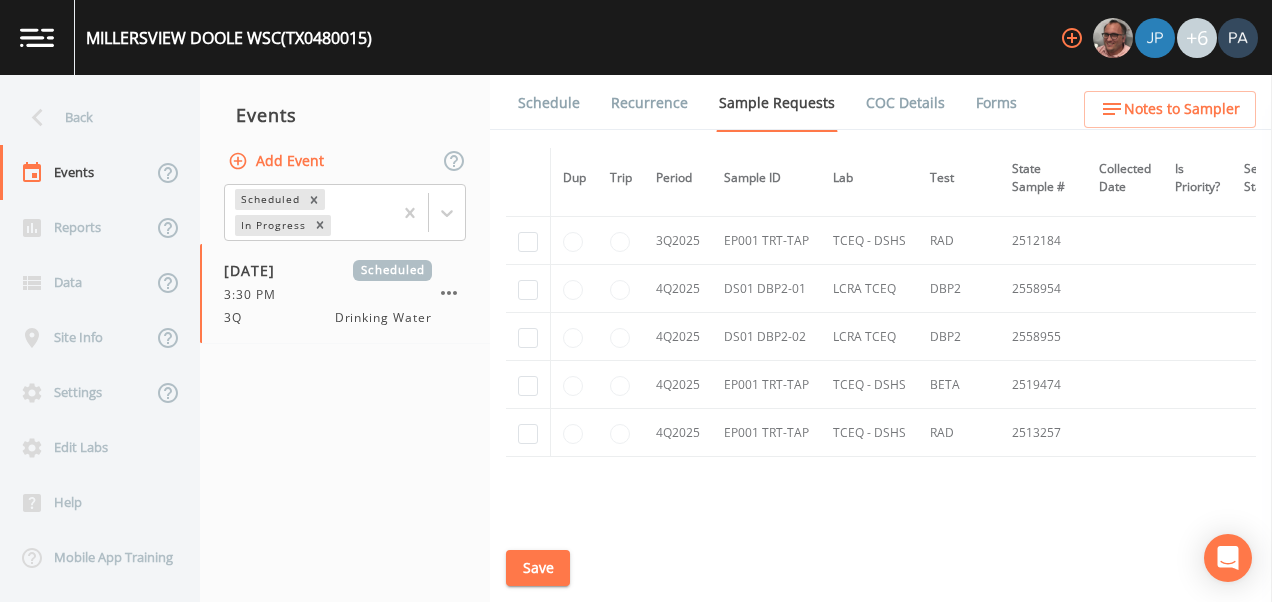 scroll, scrollTop: 5964, scrollLeft: 0, axis: vertical 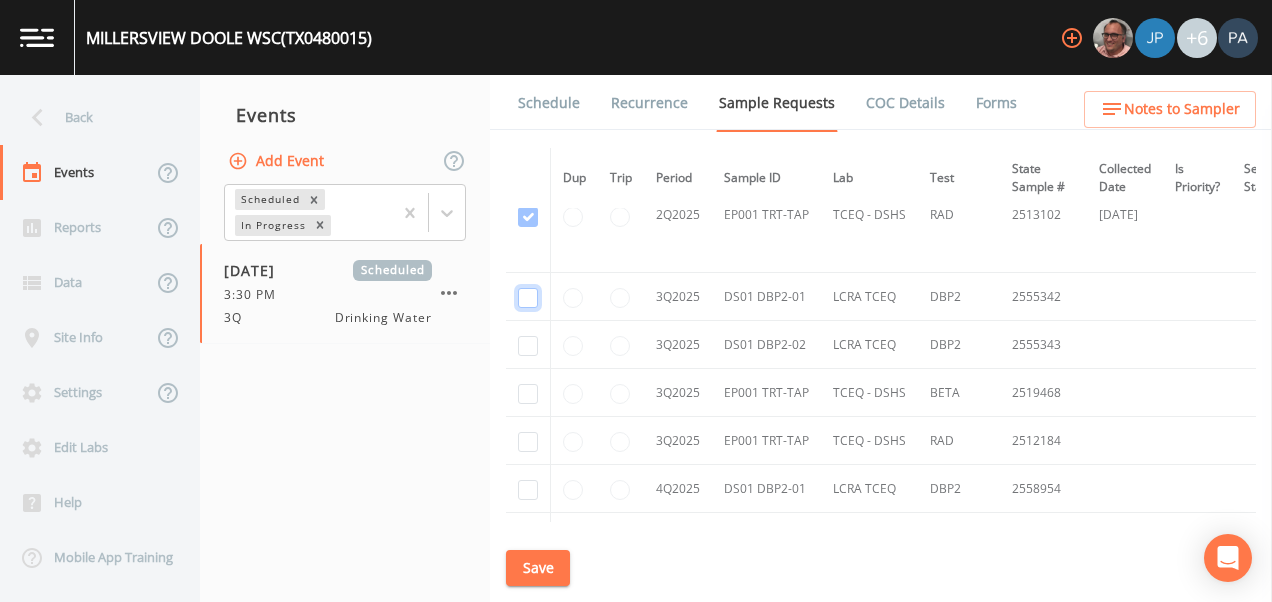 click at bounding box center [528, -4086] 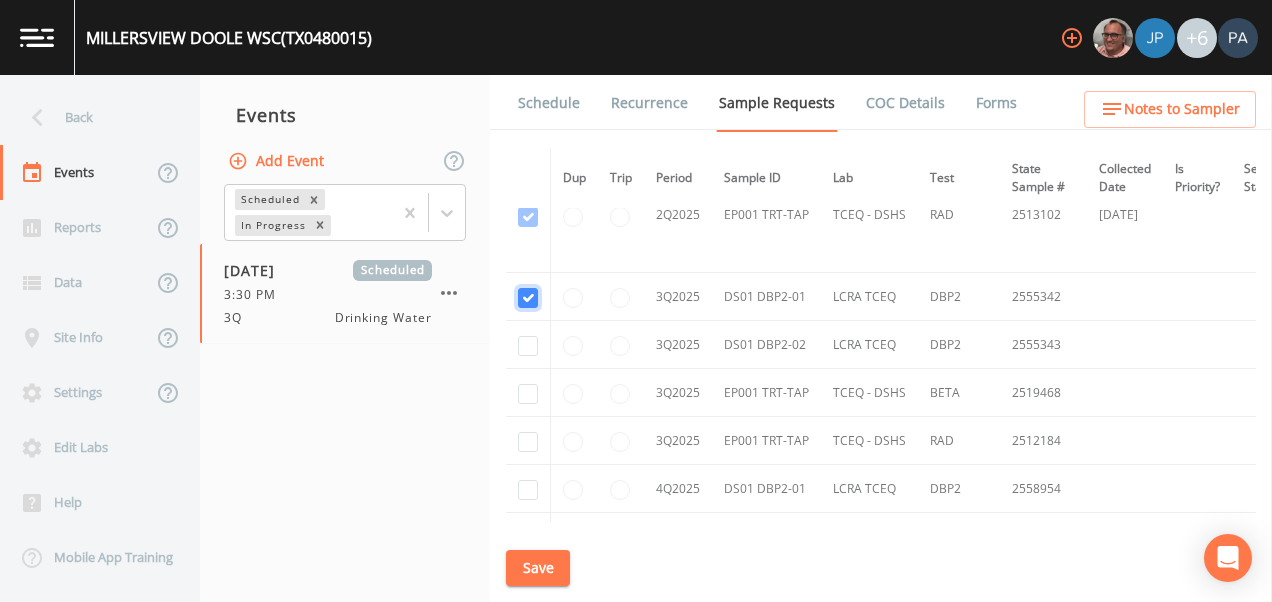 scroll, scrollTop: 5064, scrollLeft: 0, axis: vertical 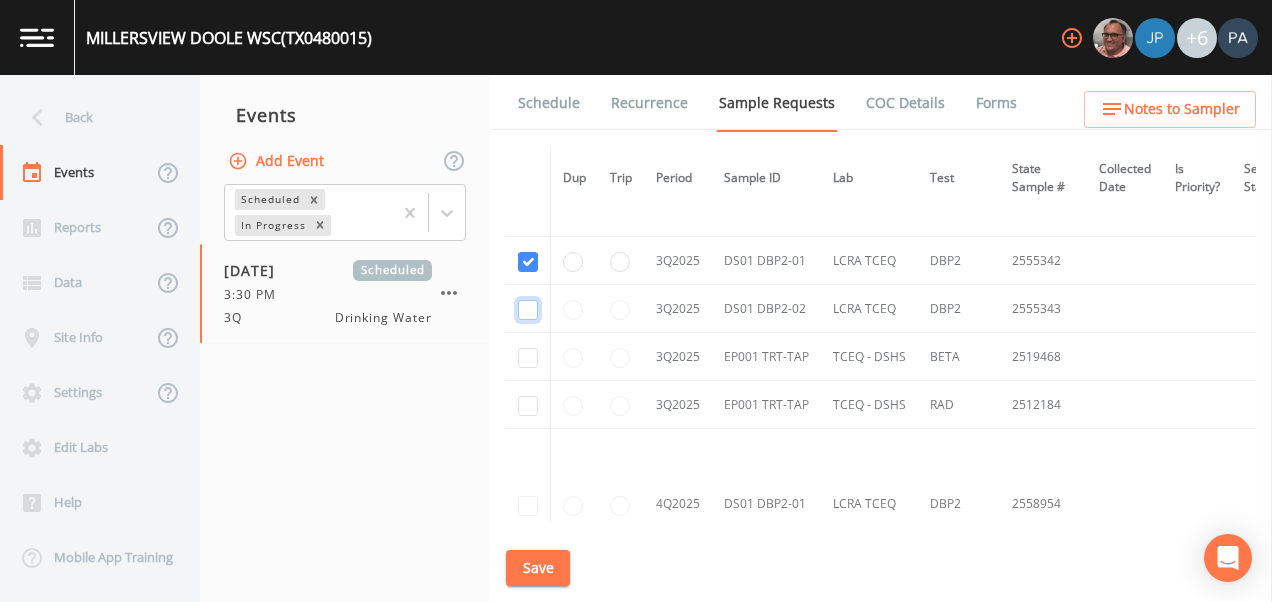 click at bounding box center (528, -3350) 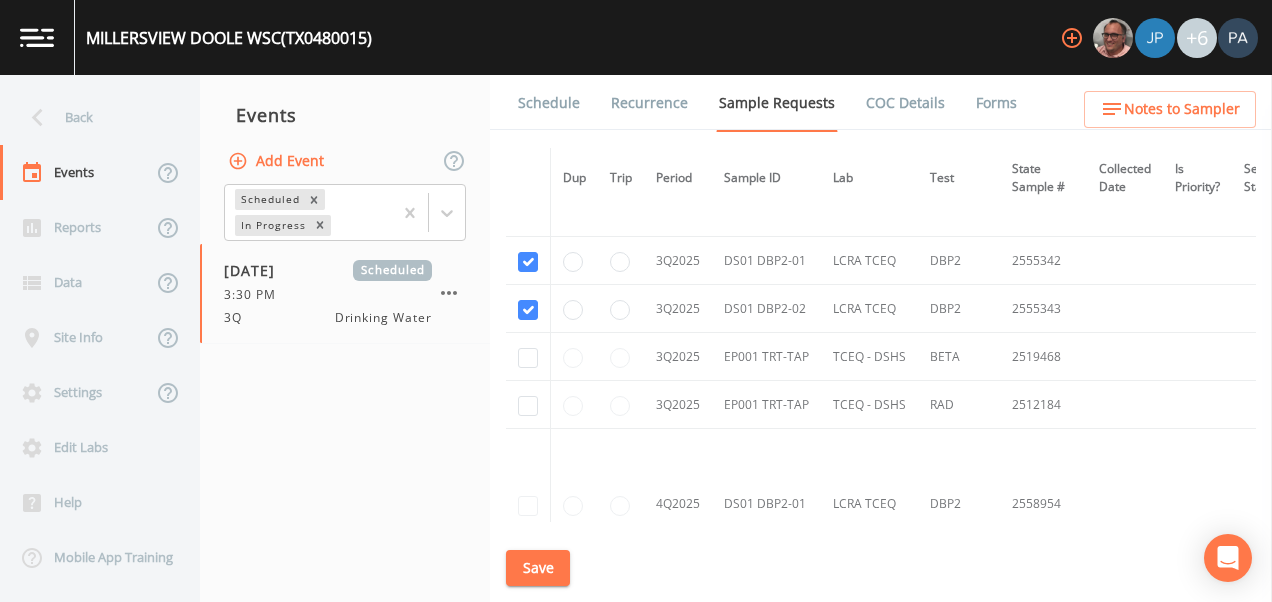 click on "Save" at bounding box center [538, 568] 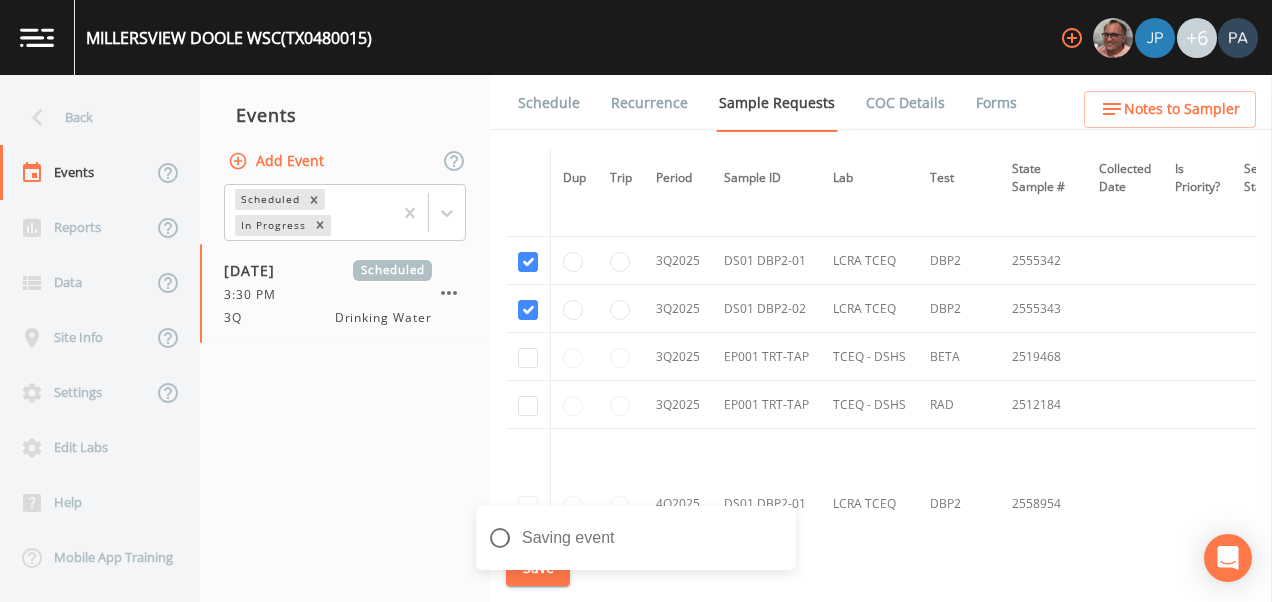 click on "Schedule" at bounding box center [549, 103] 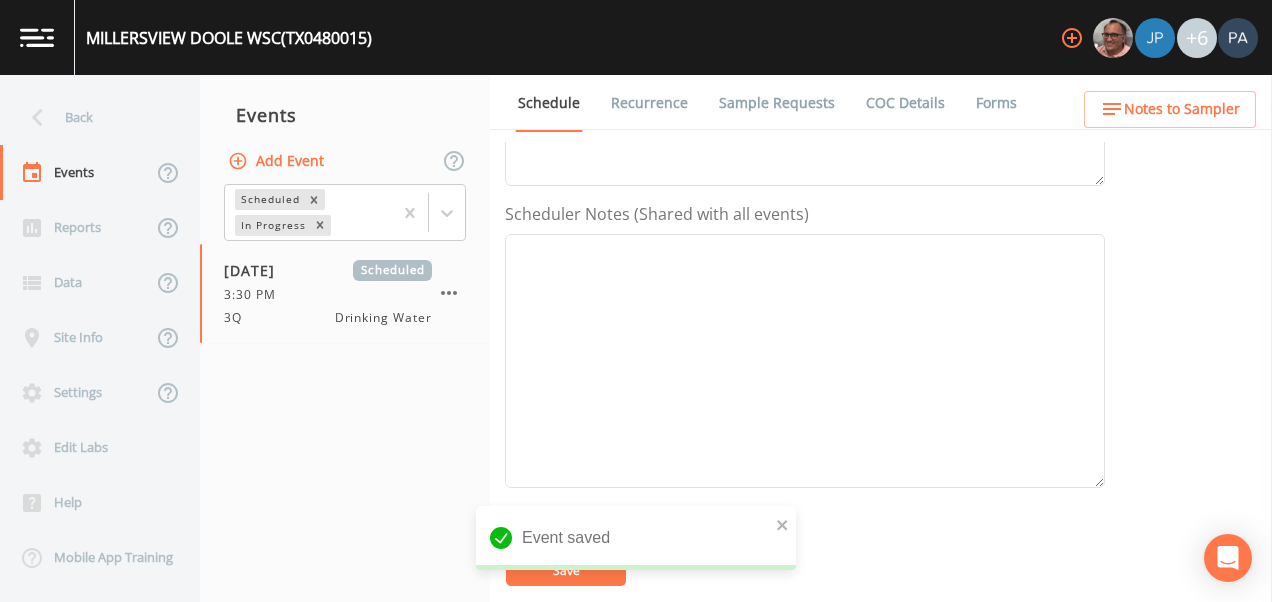 scroll, scrollTop: 808, scrollLeft: 0, axis: vertical 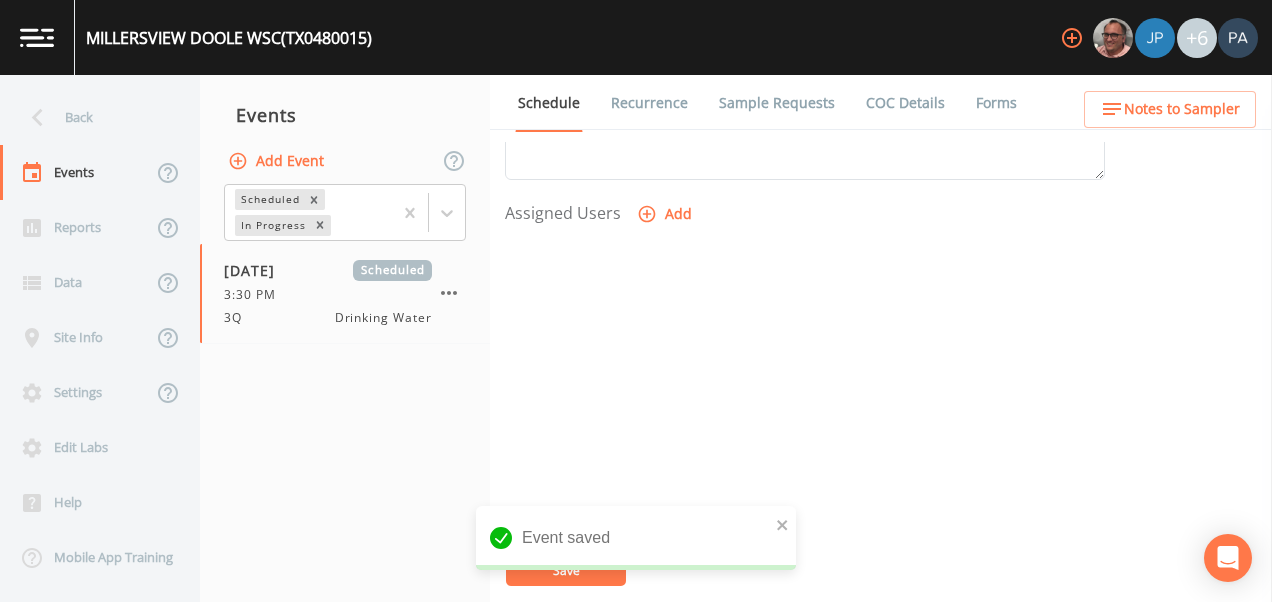 click on "Add" at bounding box center (666, 214) 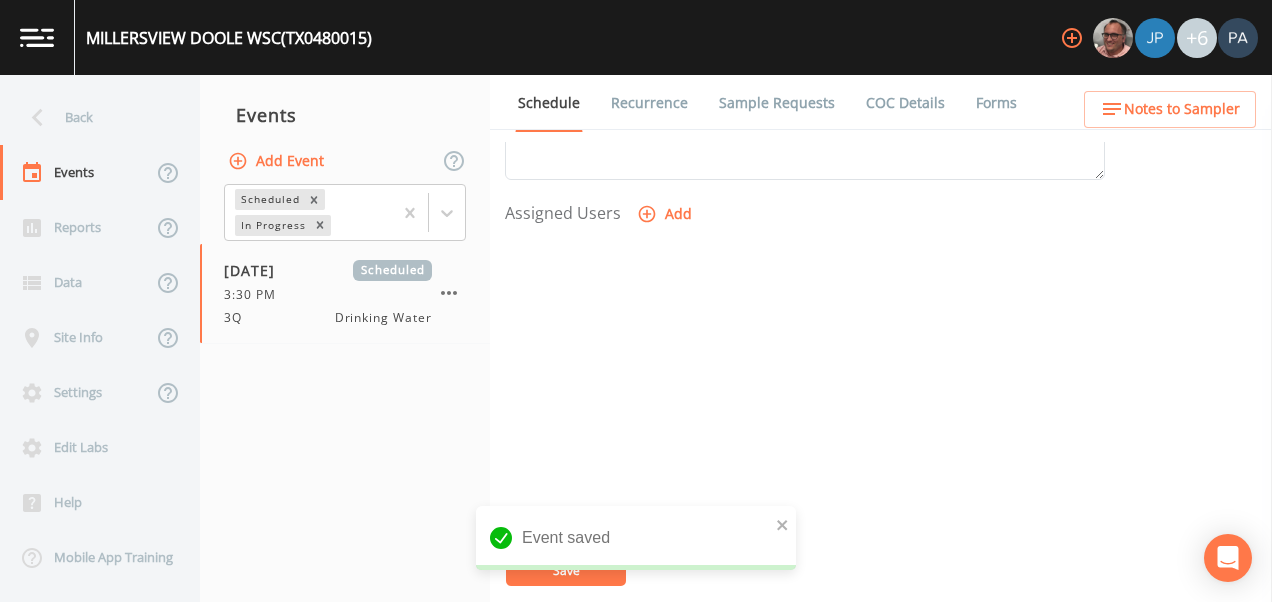 click on "Select User [PERSON_NAME] [PERSON_NAME]  [PERSON_NAME] [PERSON_NAME] [PERSON_NAME] [PERSON_NAME] [PERSON_NAME] [PERSON_NAME] [PERSON_NAME]" at bounding box center [636, 667] 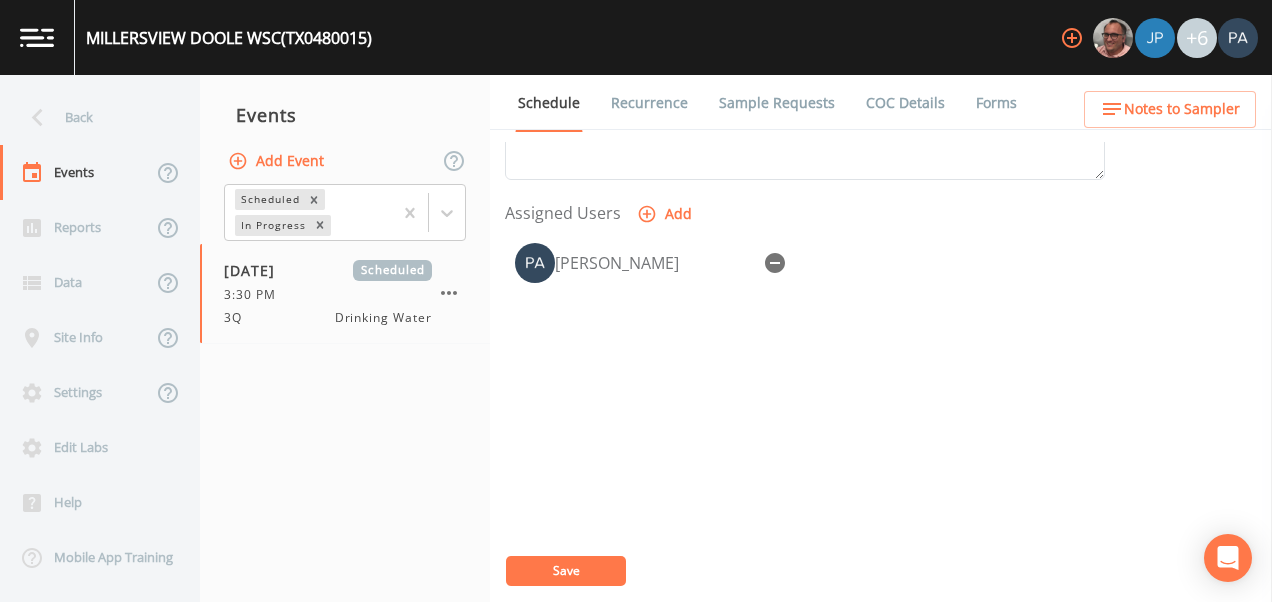 click on "Save" at bounding box center (566, 570) 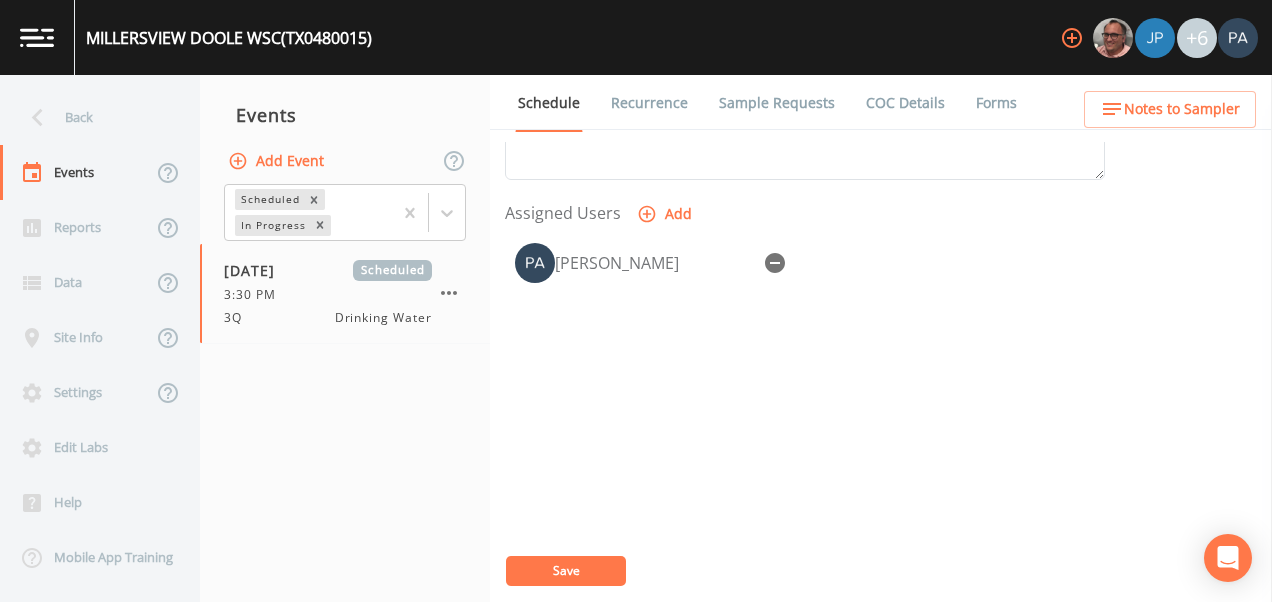 click on "[DATE]" at bounding box center (636, 871) 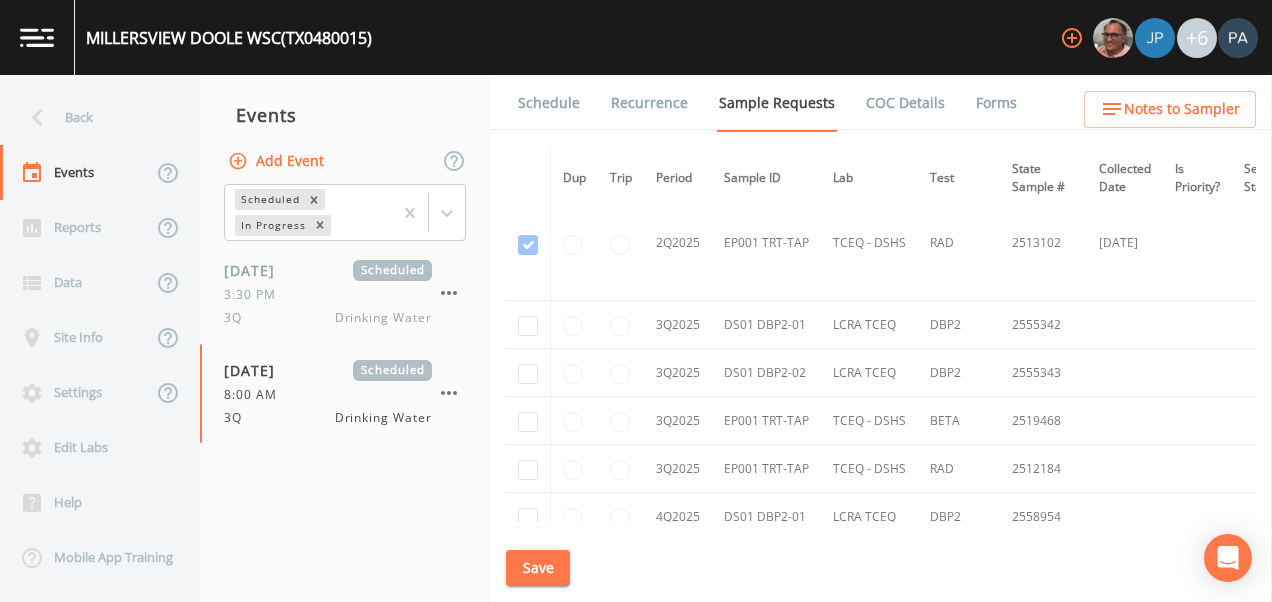 scroll, scrollTop: 5900, scrollLeft: 0, axis: vertical 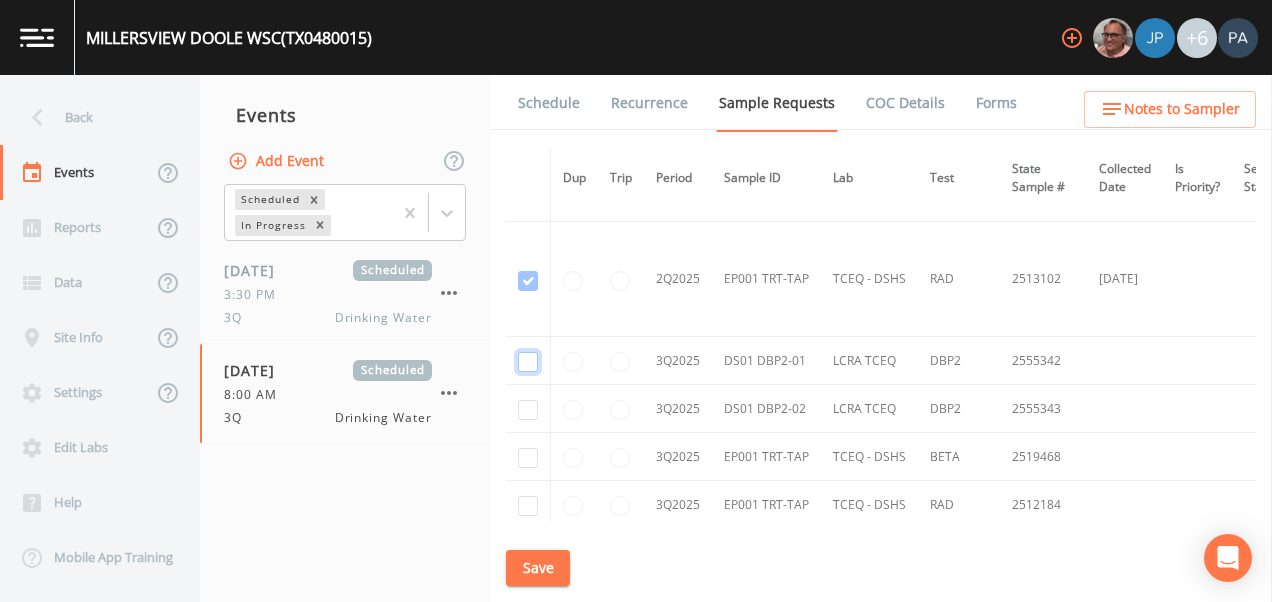 click at bounding box center [528, -4022] 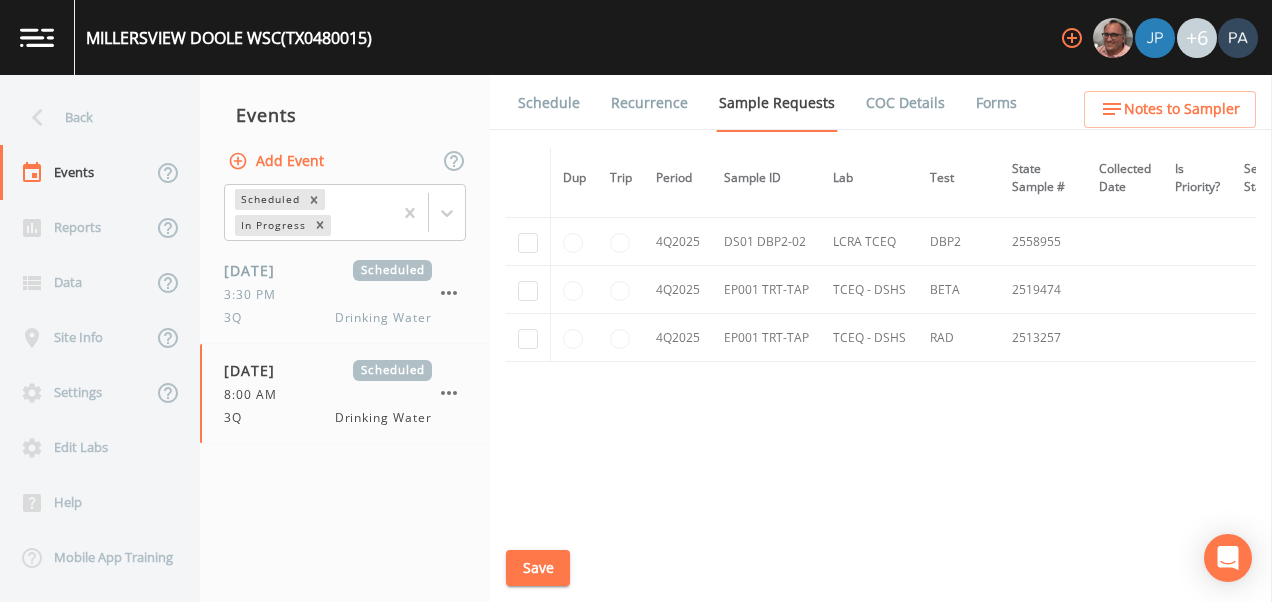 scroll, scrollTop: 4991, scrollLeft: 0, axis: vertical 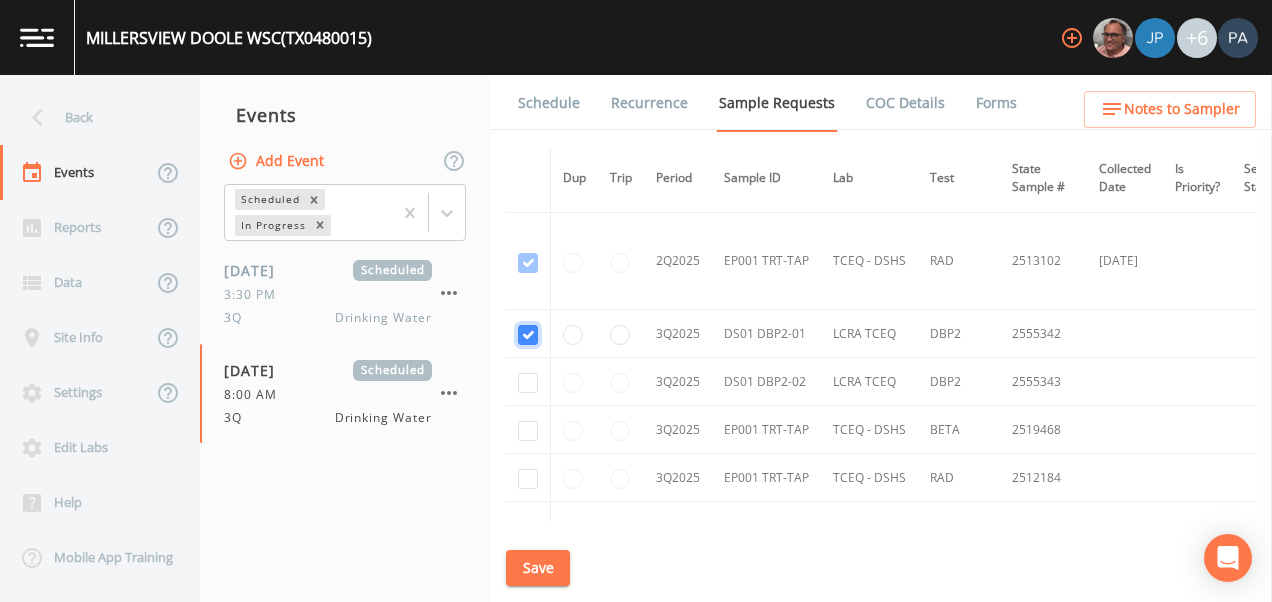 click at bounding box center [528, -3374] 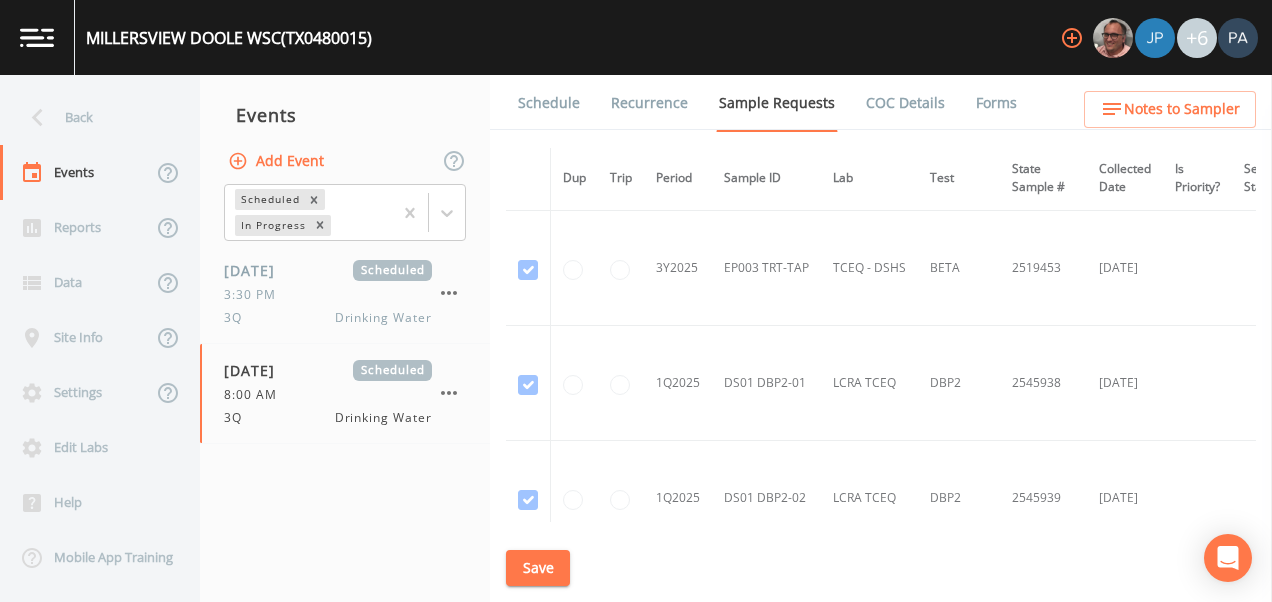 scroll, scrollTop: 5900, scrollLeft: 0, axis: vertical 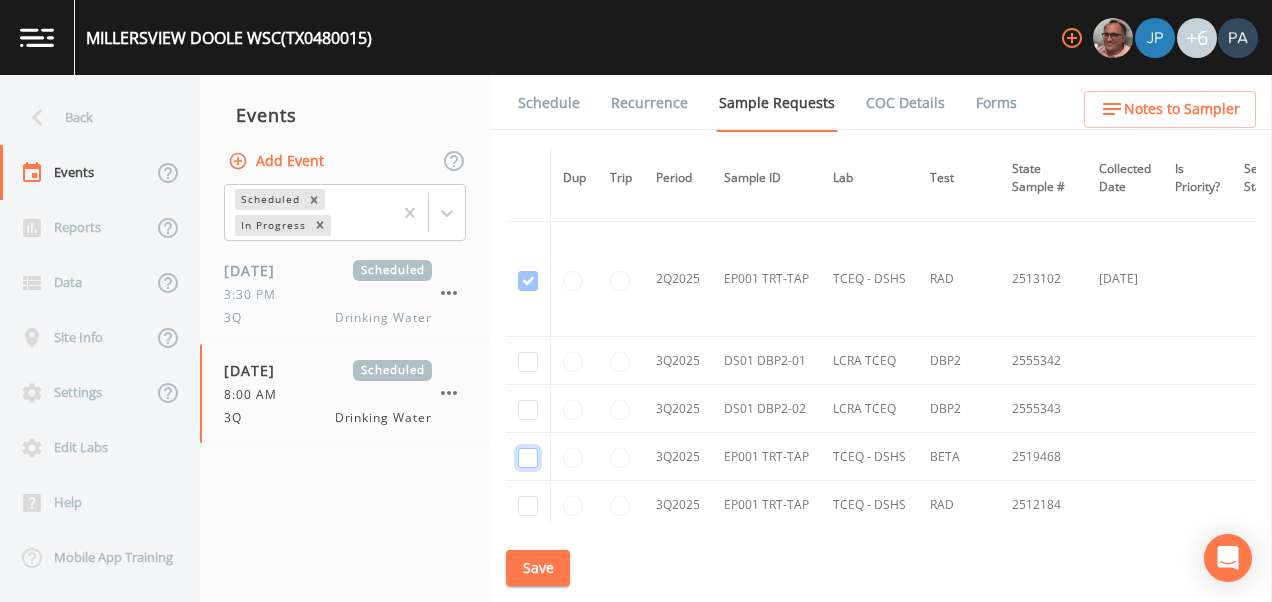 click at bounding box center [528, -3792] 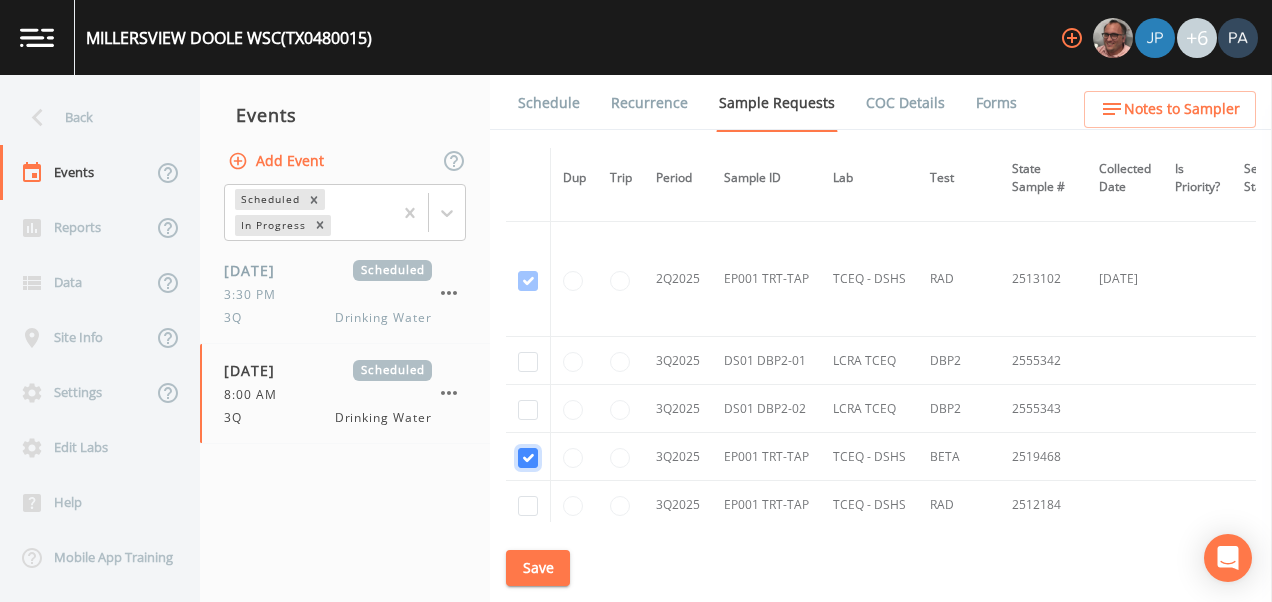 scroll, scrollTop: 4991, scrollLeft: 0, axis: vertical 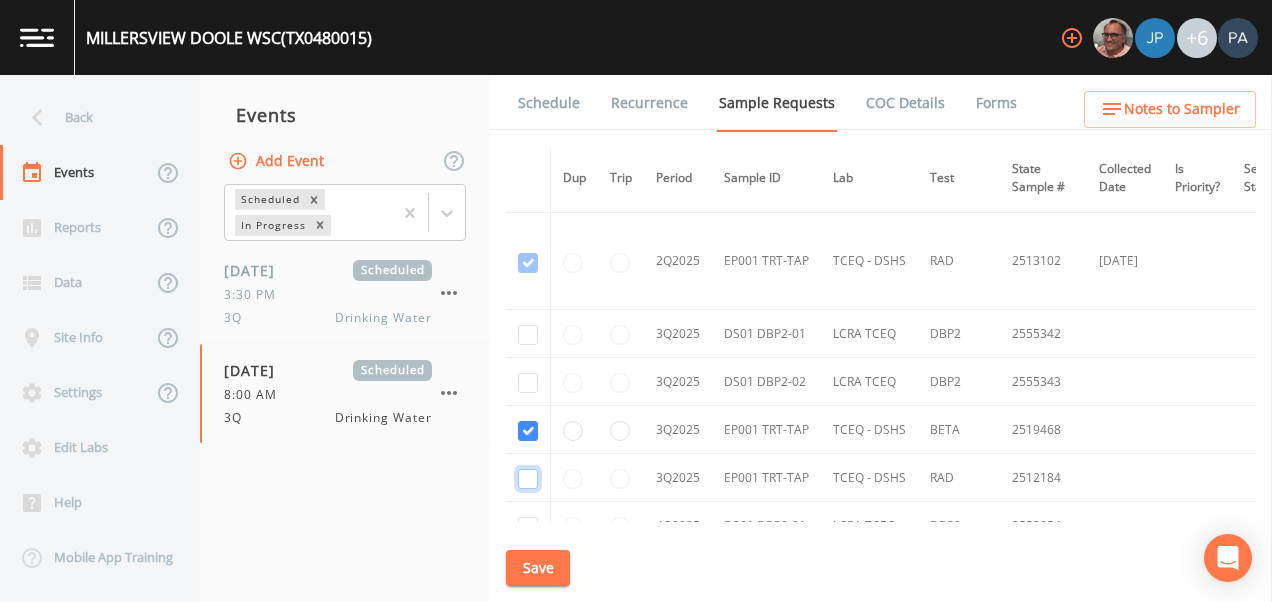 drag, startPoint x: 530, startPoint y: 481, endPoint x: 592, endPoint y: 461, distance: 65.14599 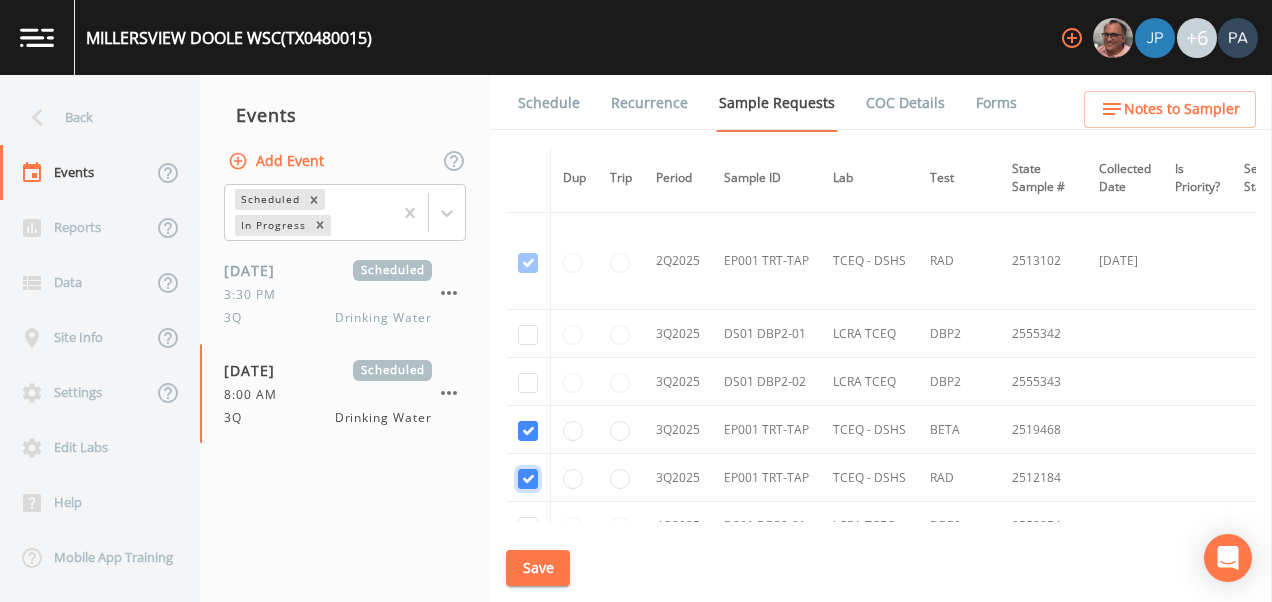 scroll, scrollTop: 5091, scrollLeft: 0, axis: vertical 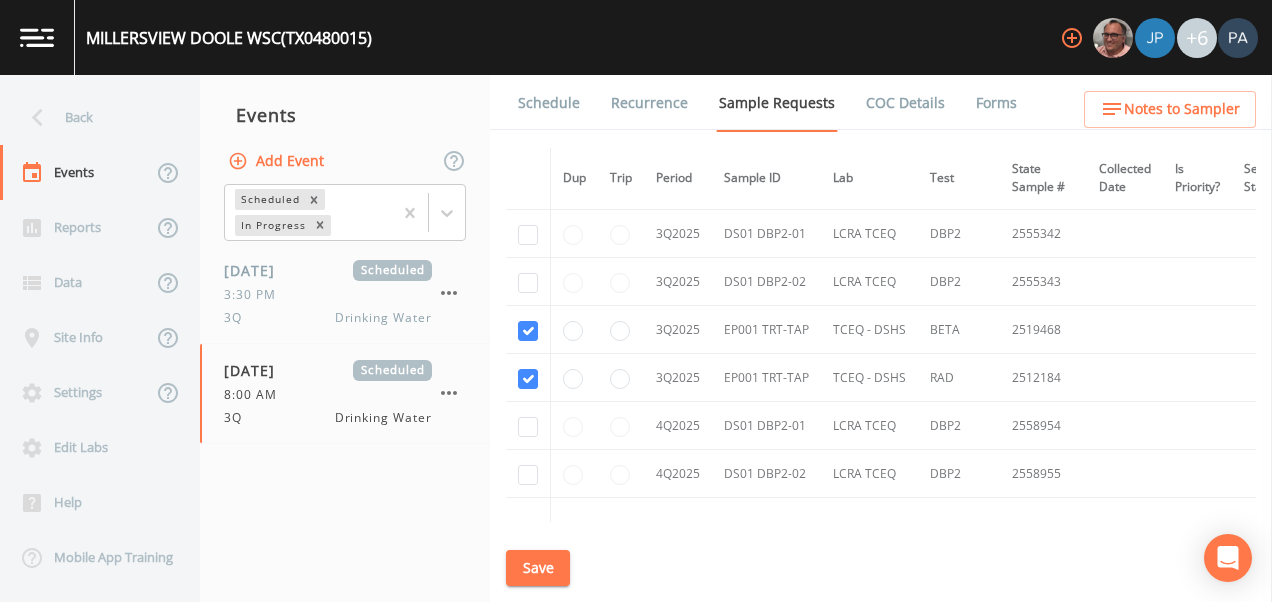 click on "Save" at bounding box center [538, 568] 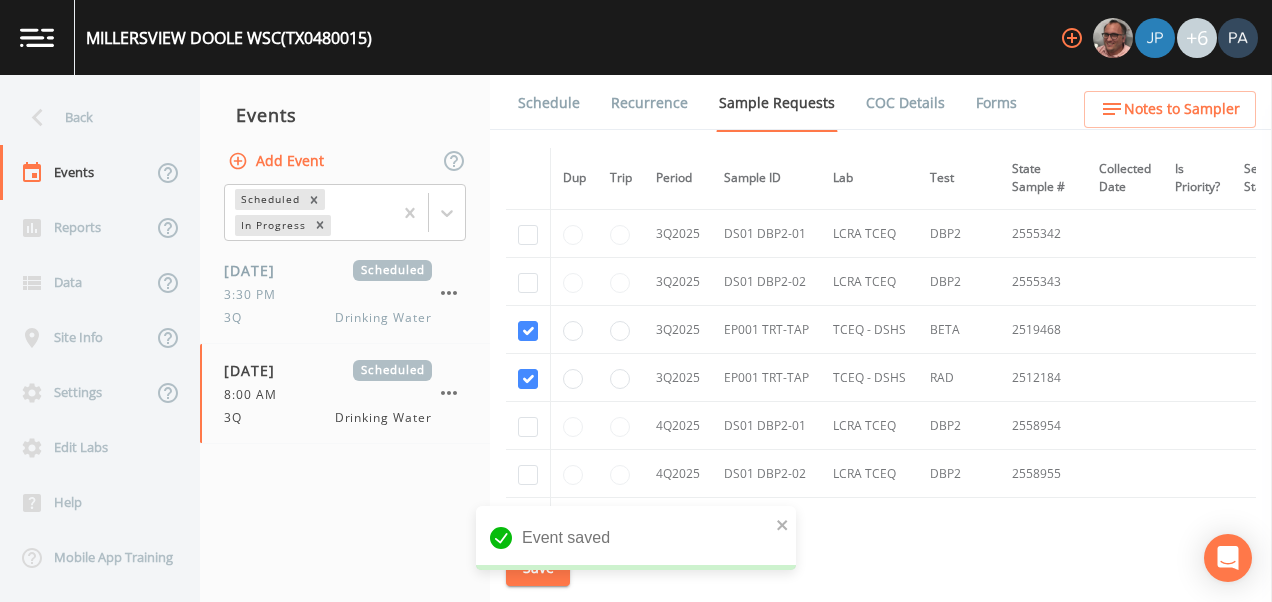 click on "Schedule" at bounding box center [549, 103] 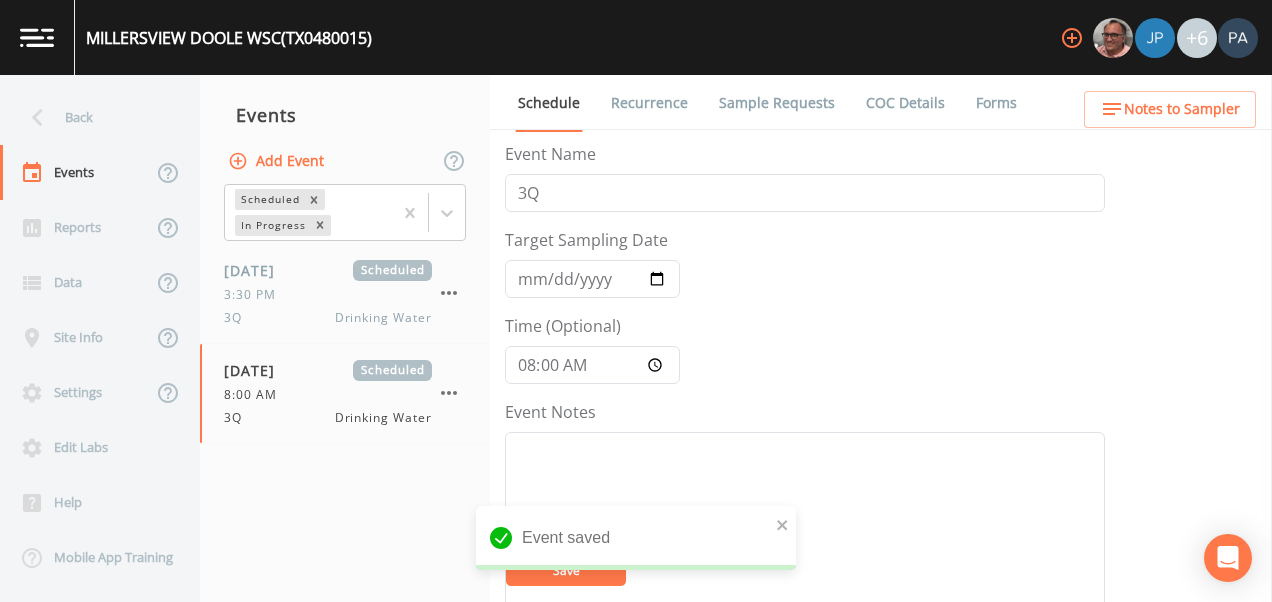 scroll, scrollTop: 700, scrollLeft: 0, axis: vertical 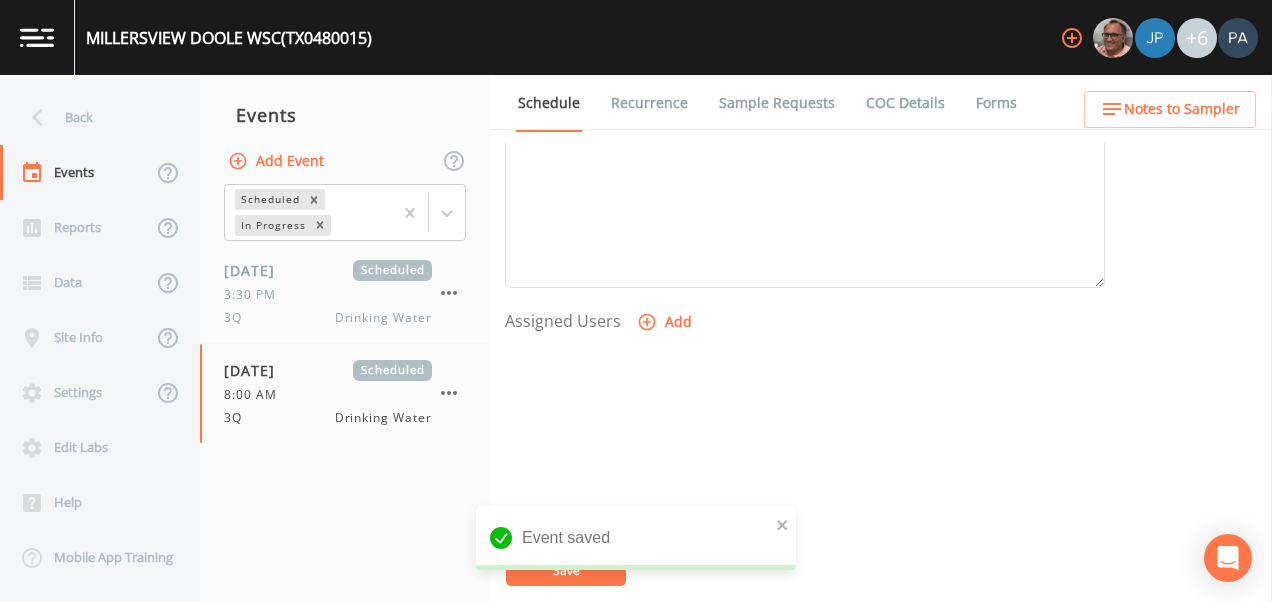 click on "Add" at bounding box center (666, 322) 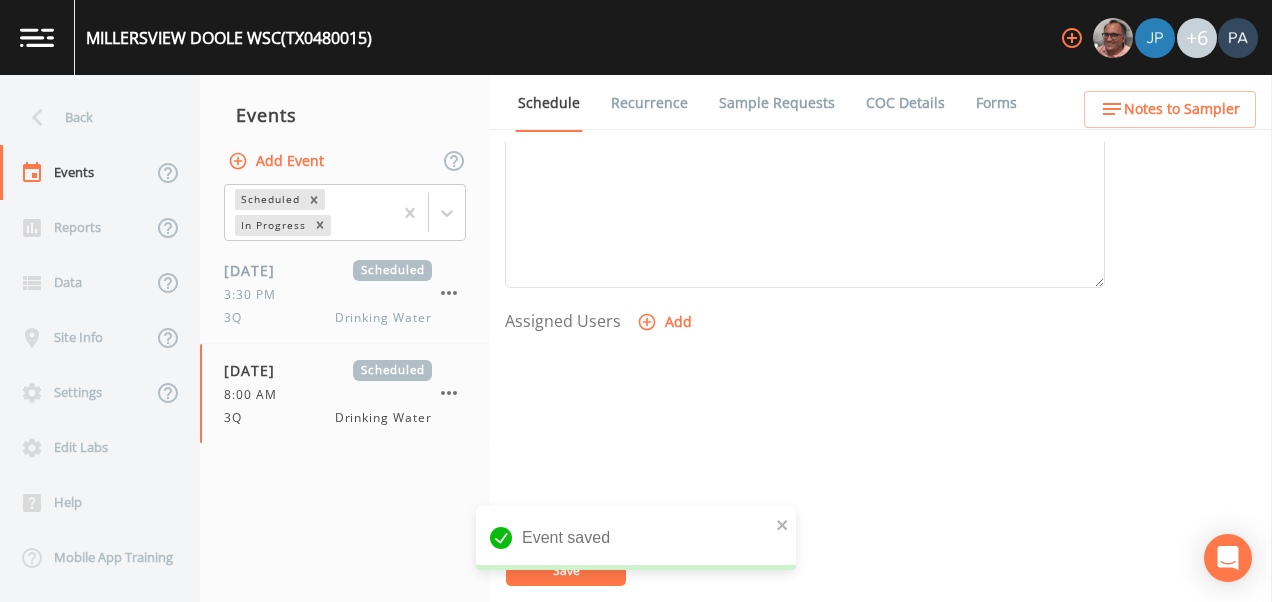 drag, startPoint x: 661, startPoint y: 296, endPoint x: 655, endPoint y: 305, distance: 10.816654 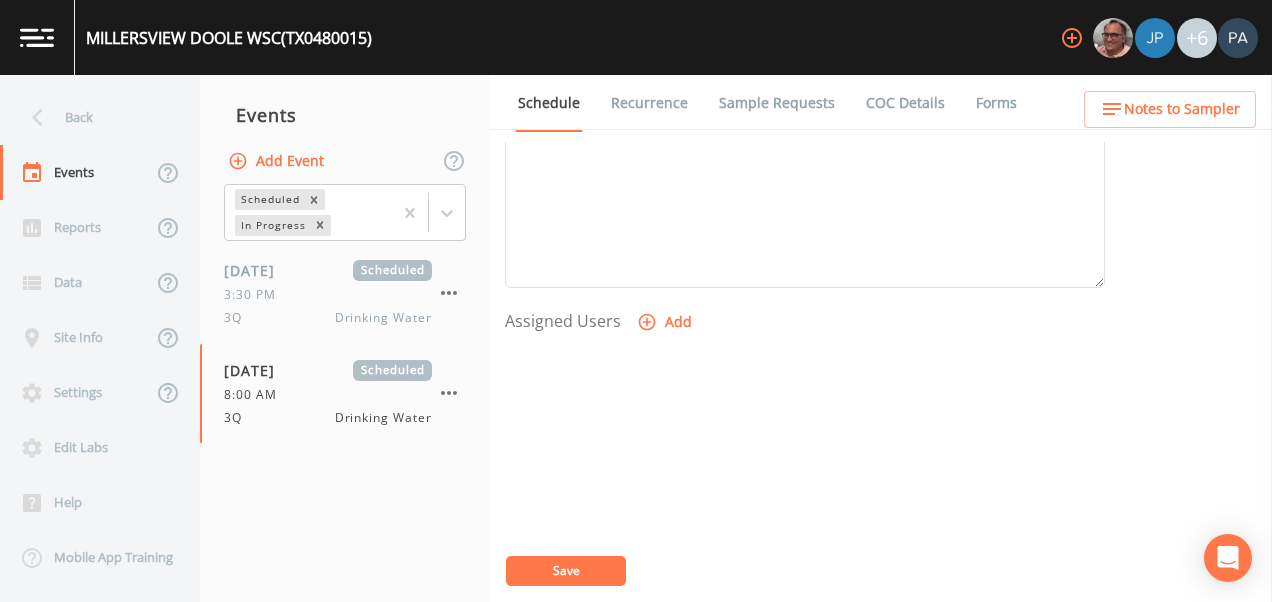 click on "Save" at bounding box center (109, 704) 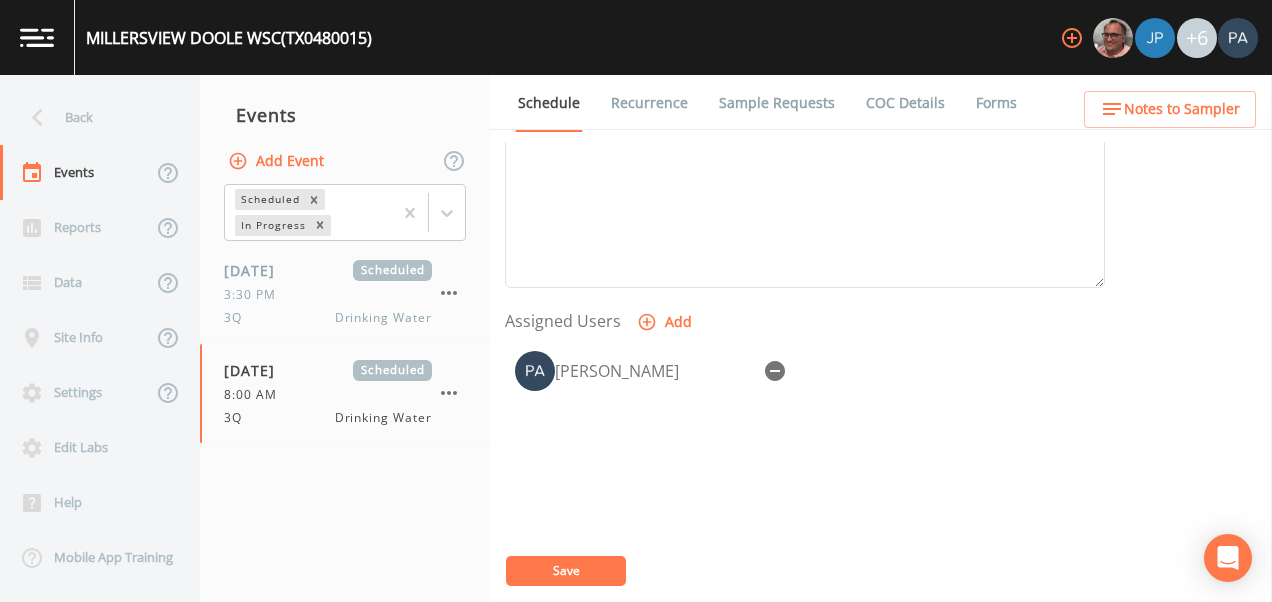 click on "Save" at bounding box center [566, 571] 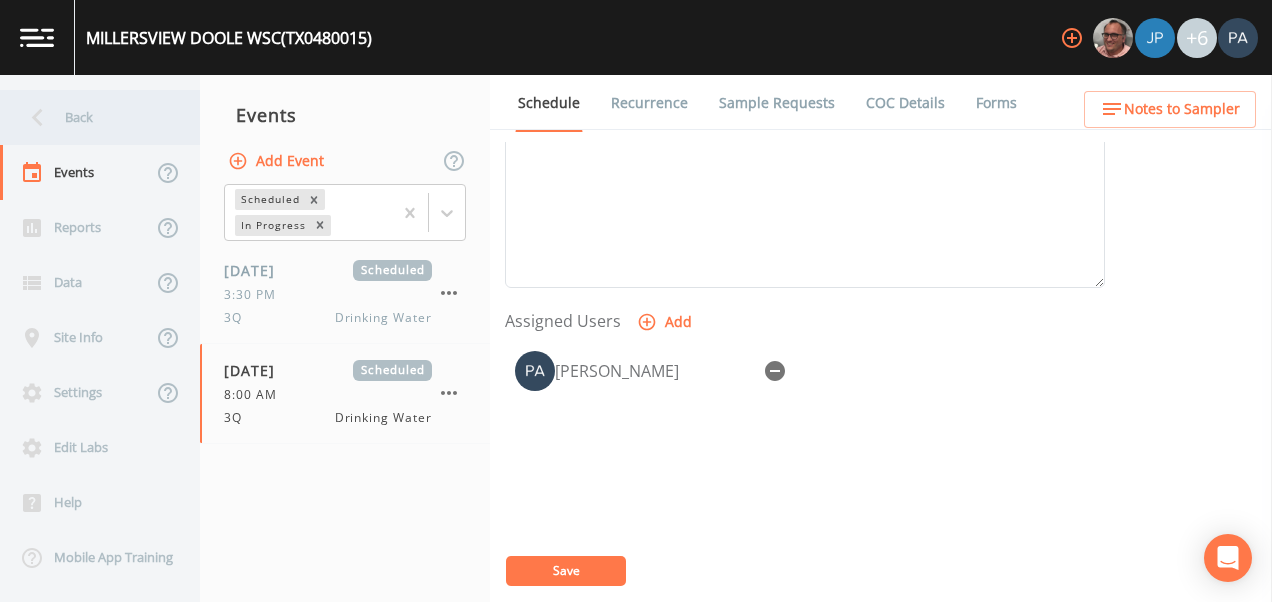 click on "Back" at bounding box center (90, 117) 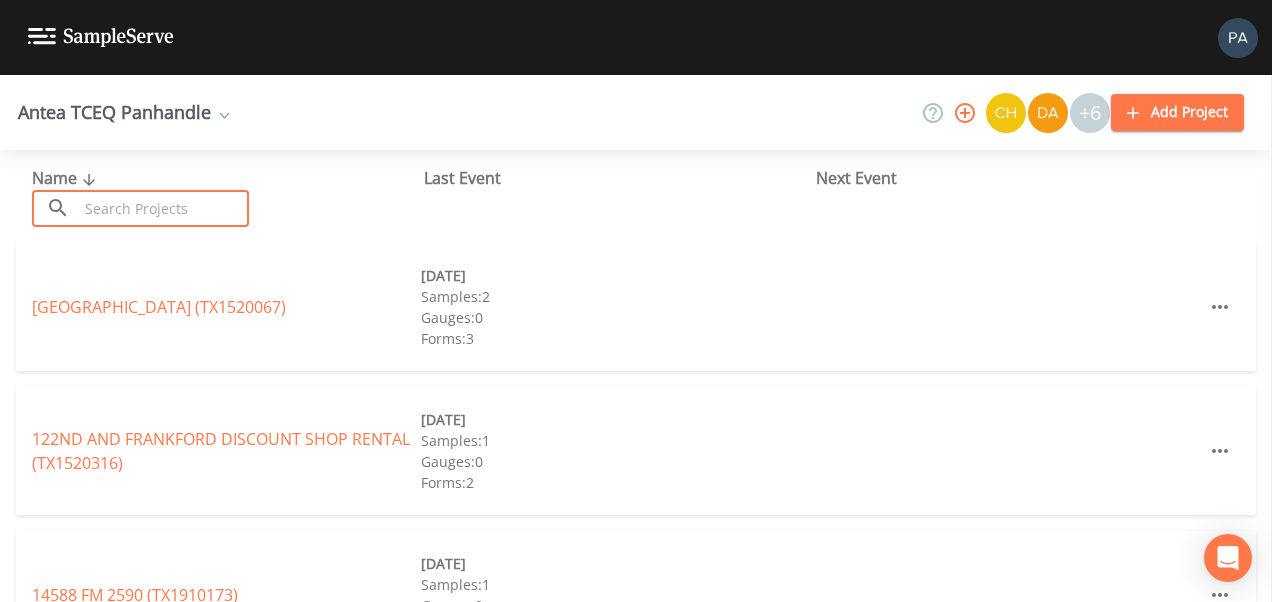 click at bounding box center [163, 208] 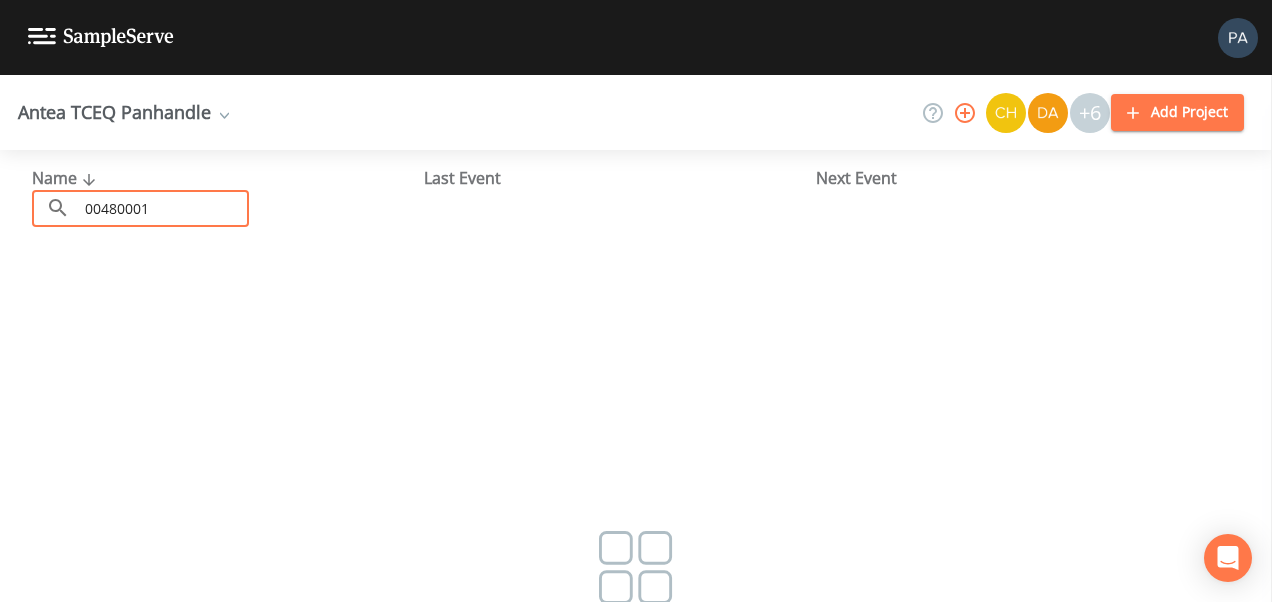 click on "00480001" at bounding box center [163, 208] 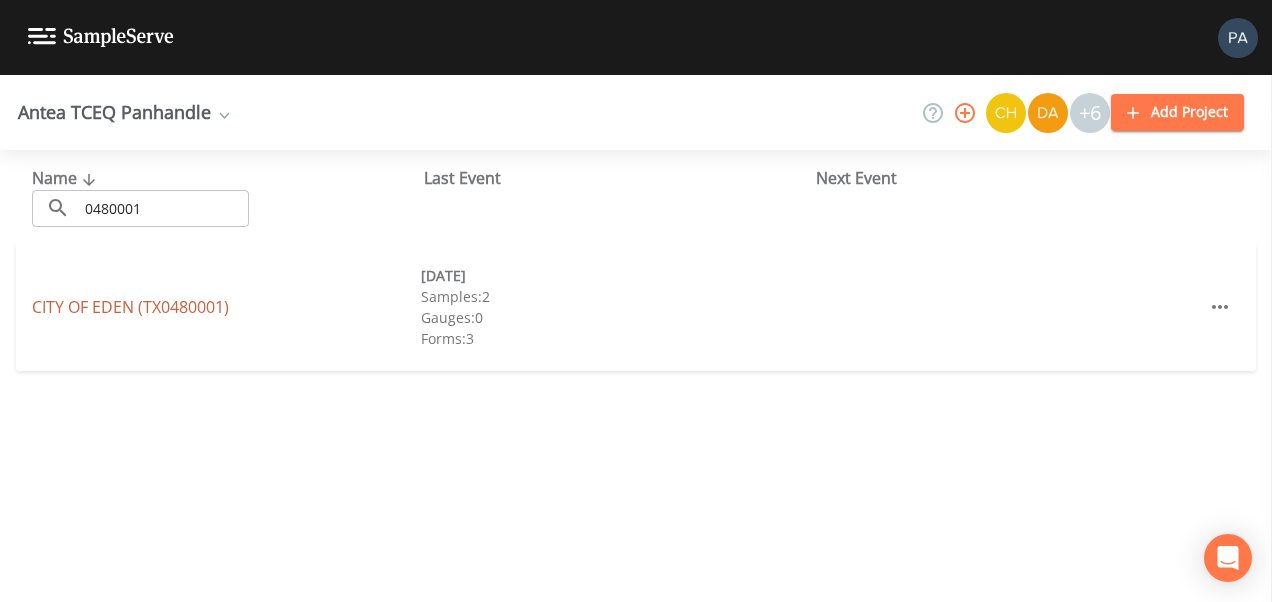 click on "[GEOGRAPHIC_DATA]   (TX0480001)" at bounding box center [130, 307] 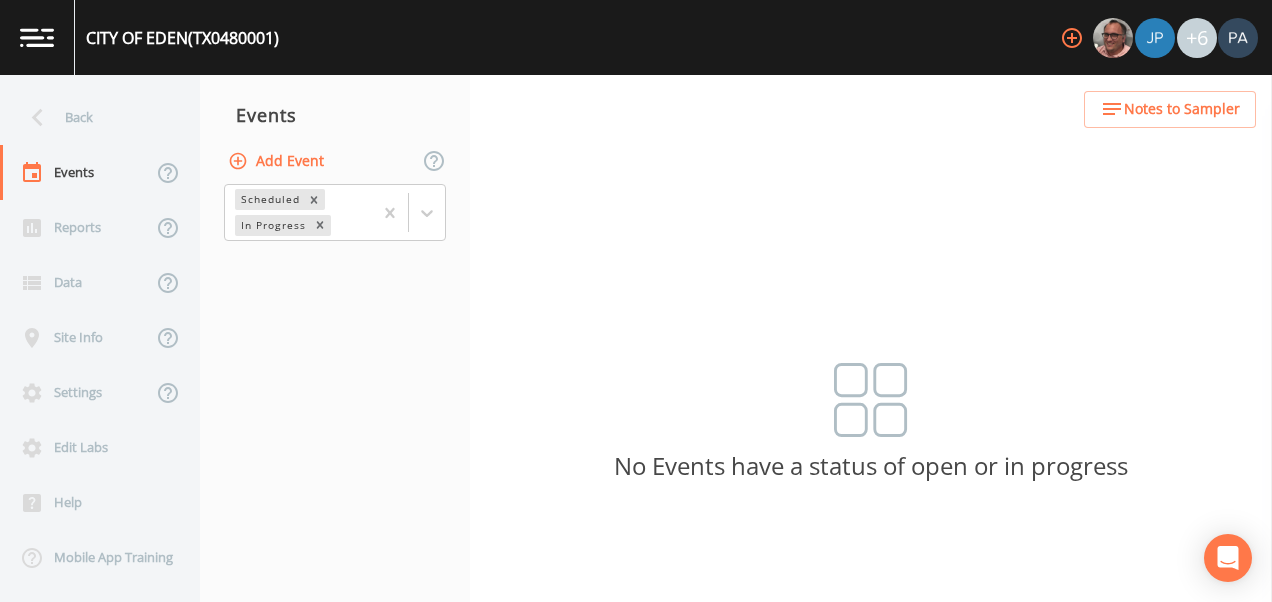 click on "Add Event" at bounding box center (278, 161) 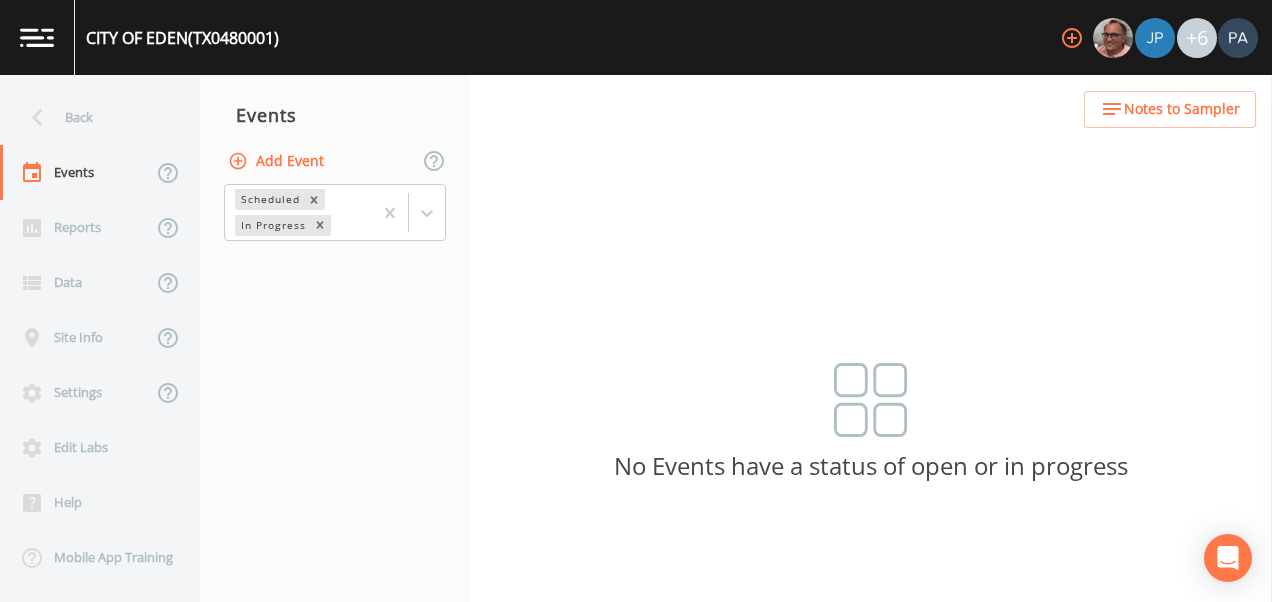 click on "Event Name" at bounding box center [636, 785] 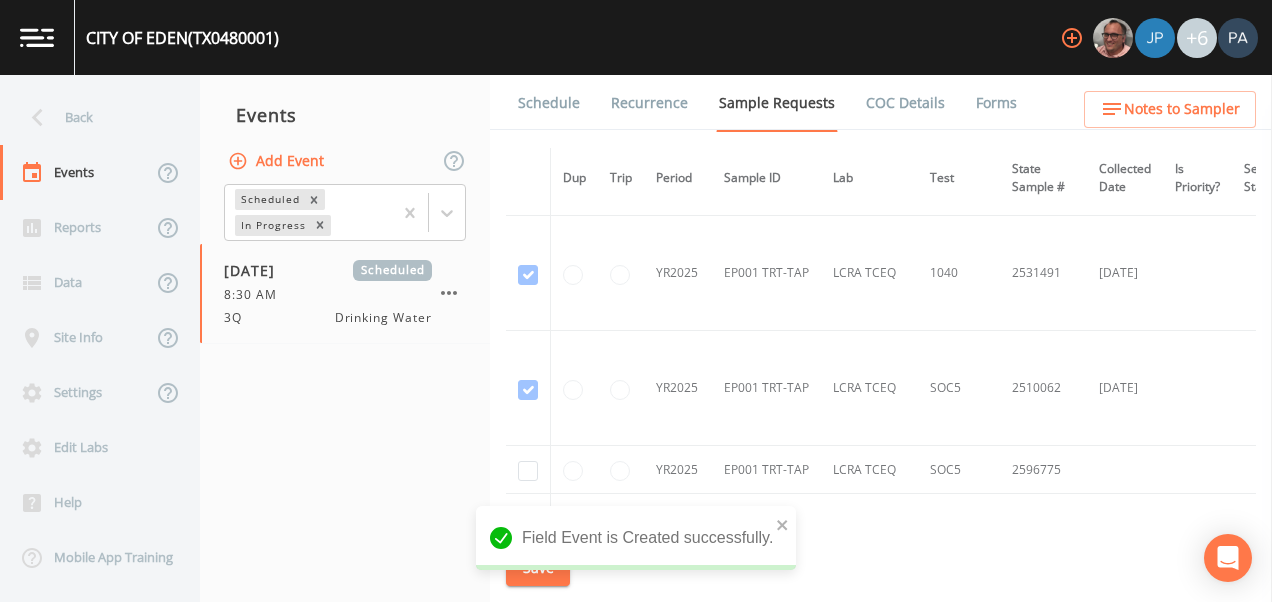 scroll, scrollTop: 680, scrollLeft: 0, axis: vertical 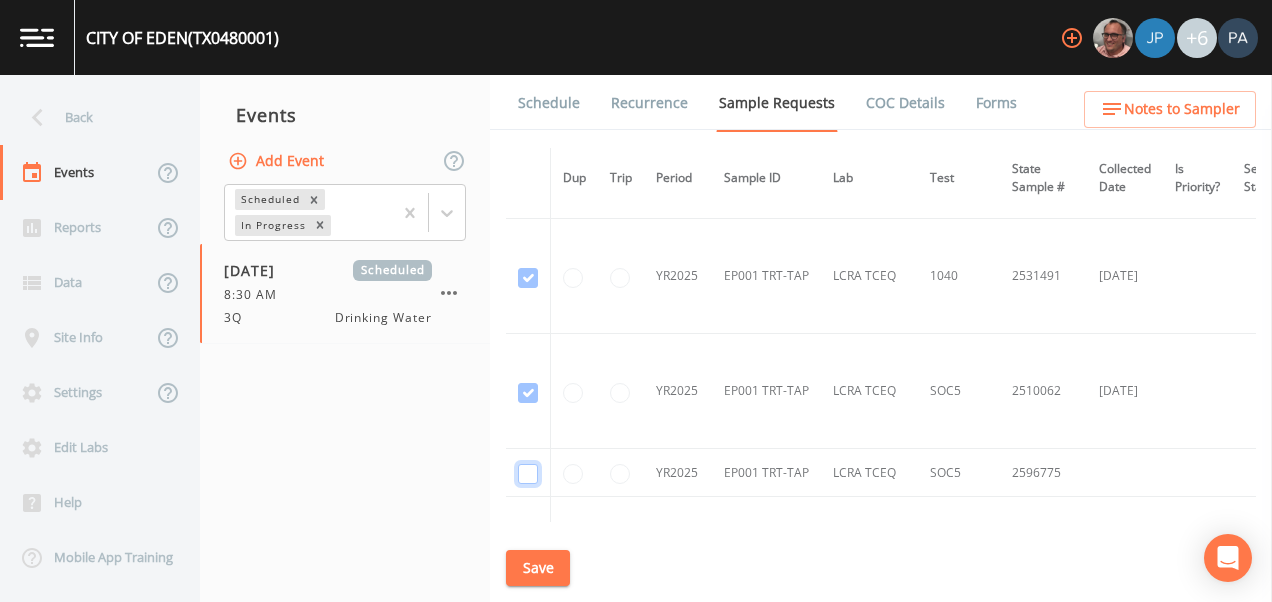 click at bounding box center [528, 48] 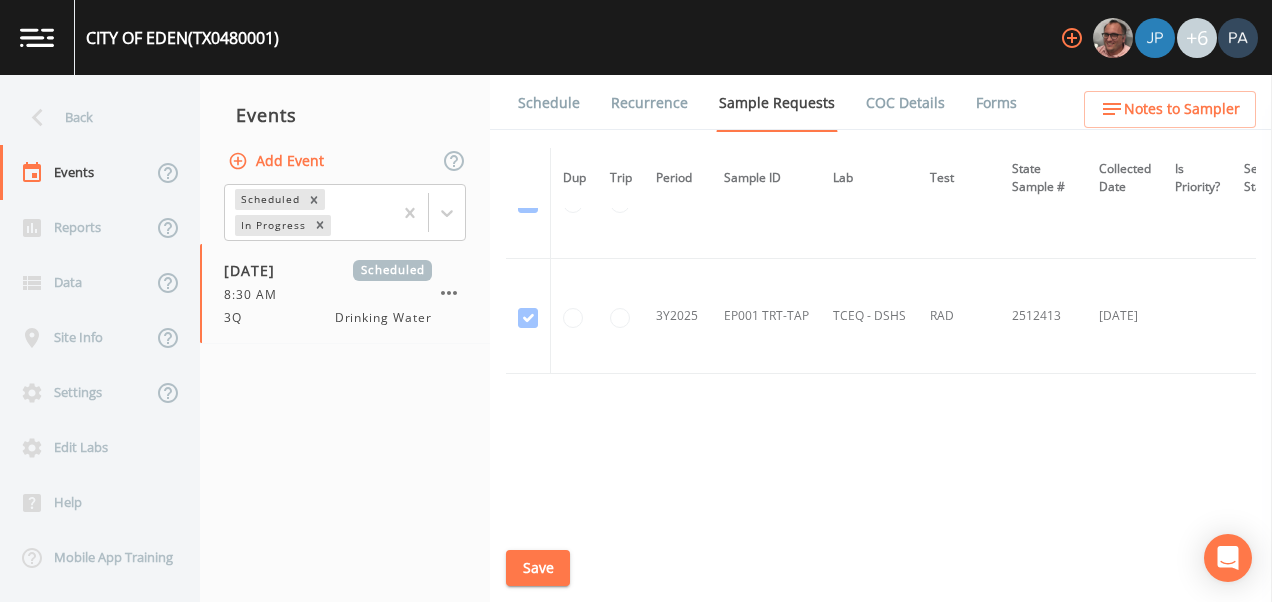 scroll, scrollTop: 1280, scrollLeft: 0, axis: vertical 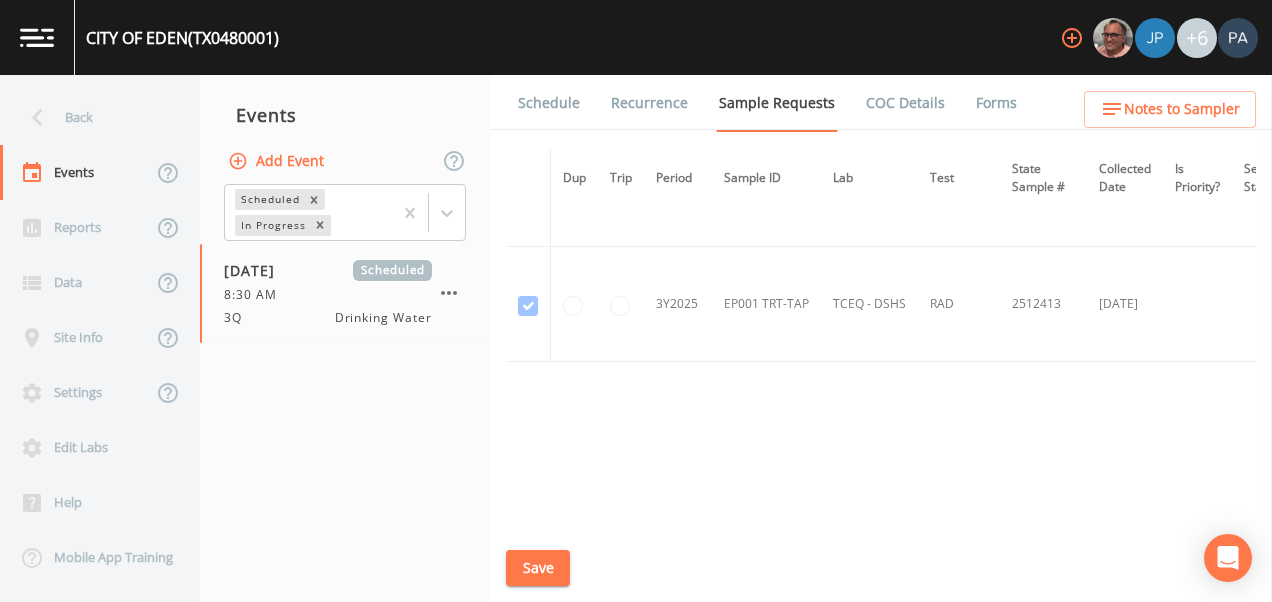 click on "Save" at bounding box center [538, 568] 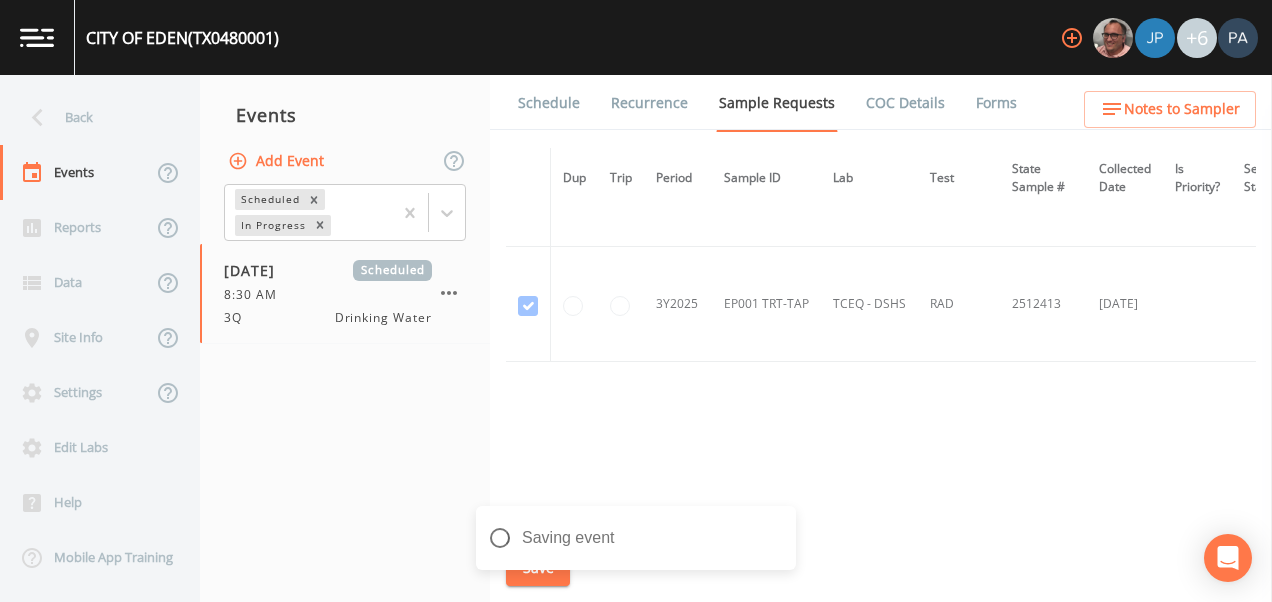 drag, startPoint x: 558, startPoint y: 90, endPoint x: 545, endPoint y: 98, distance: 15.264338 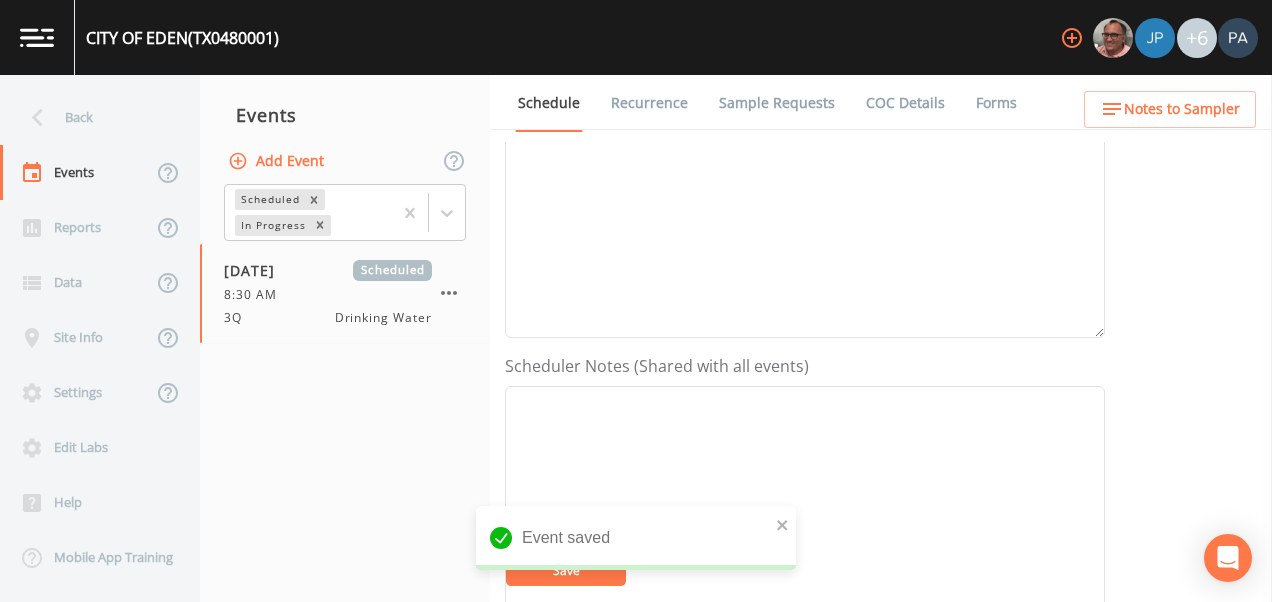 scroll, scrollTop: 600, scrollLeft: 0, axis: vertical 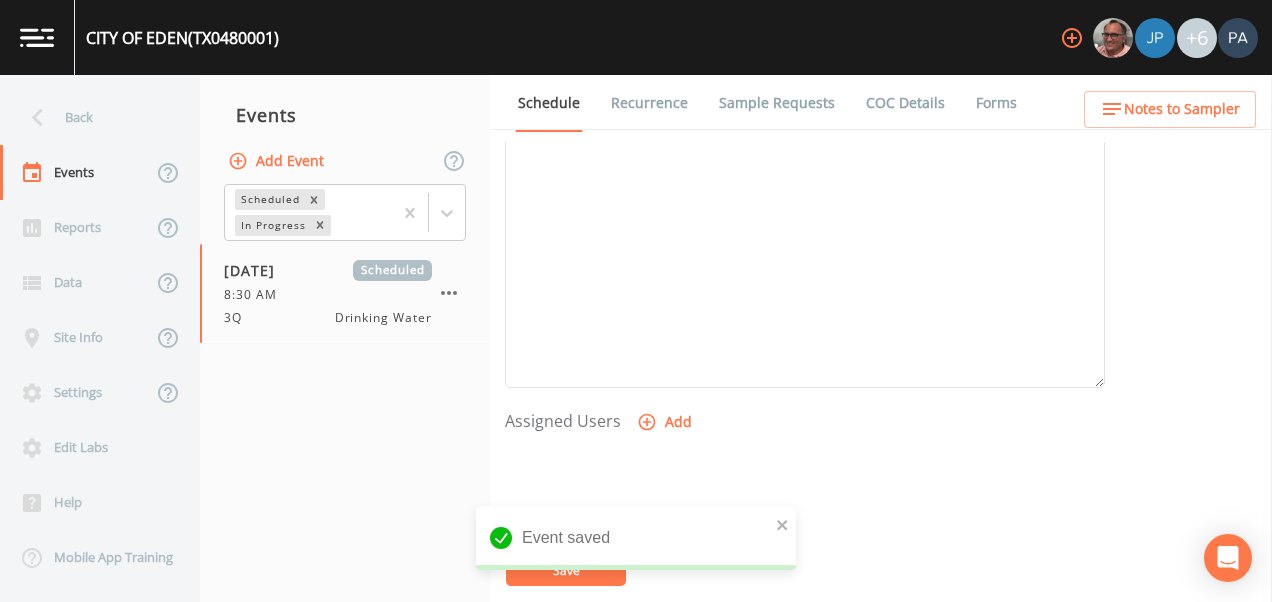click on "Add" at bounding box center (666, 422) 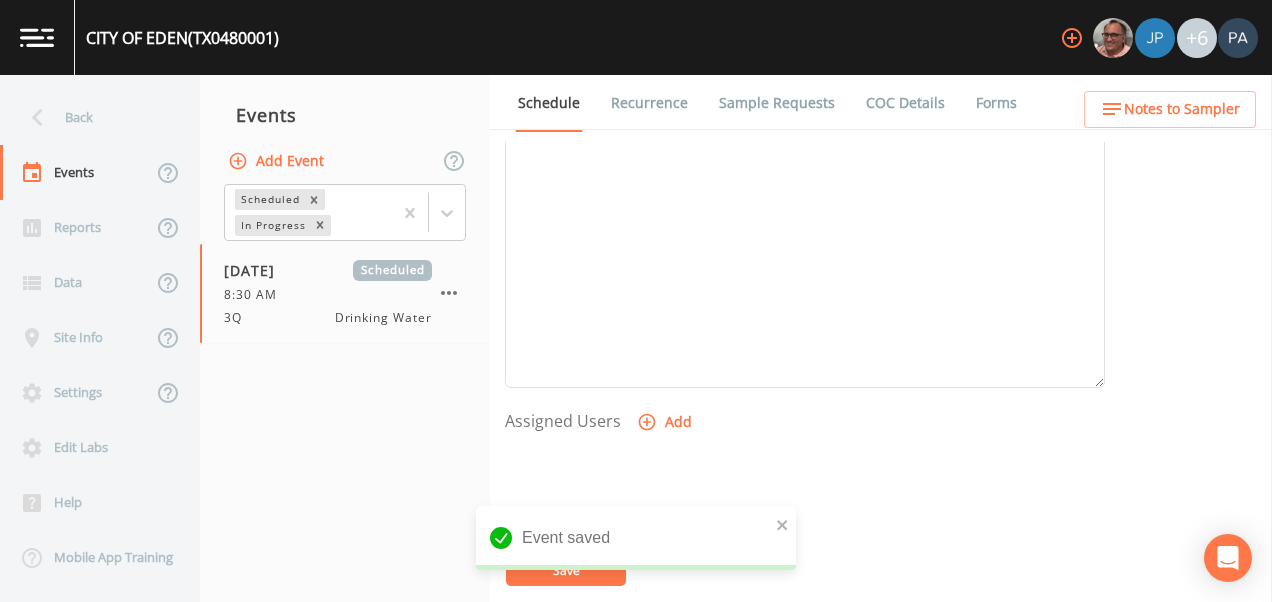 click on "Select User [PERSON_NAME] [PERSON_NAME]  [PERSON_NAME] [PERSON_NAME] [PERSON_NAME] [PERSON_NAME] [PERSON_NAME] [PERSON_NAME] [PERSON_NAME]" at bounding box center (636, 667) 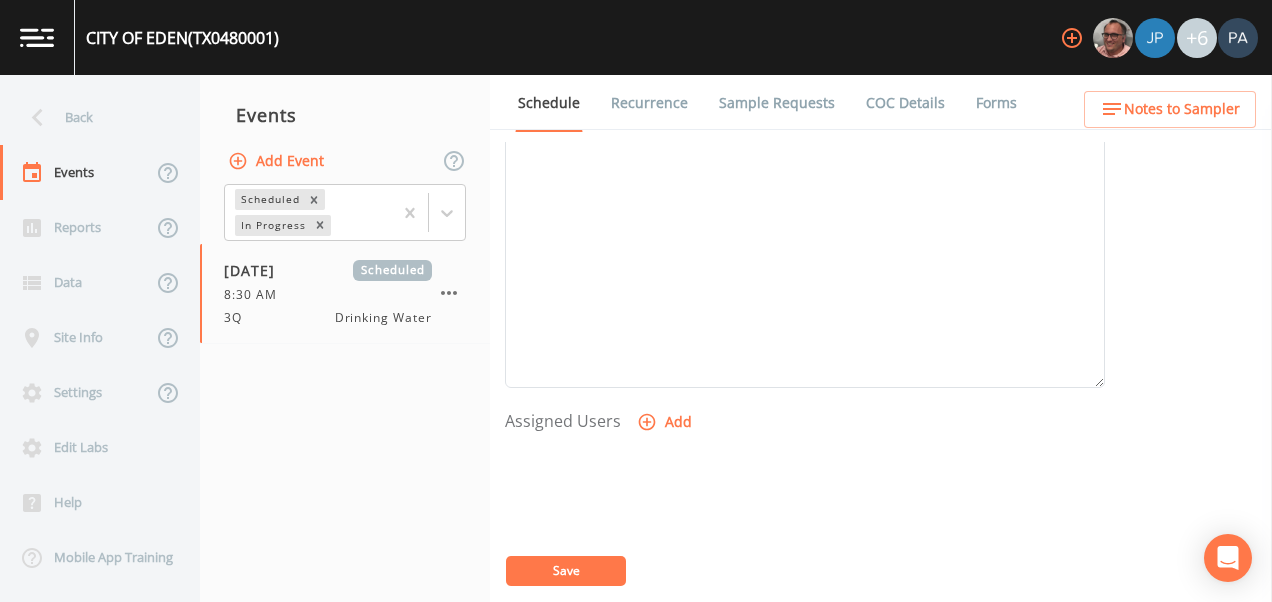 click on "Save" at bounding box center (109, 704) 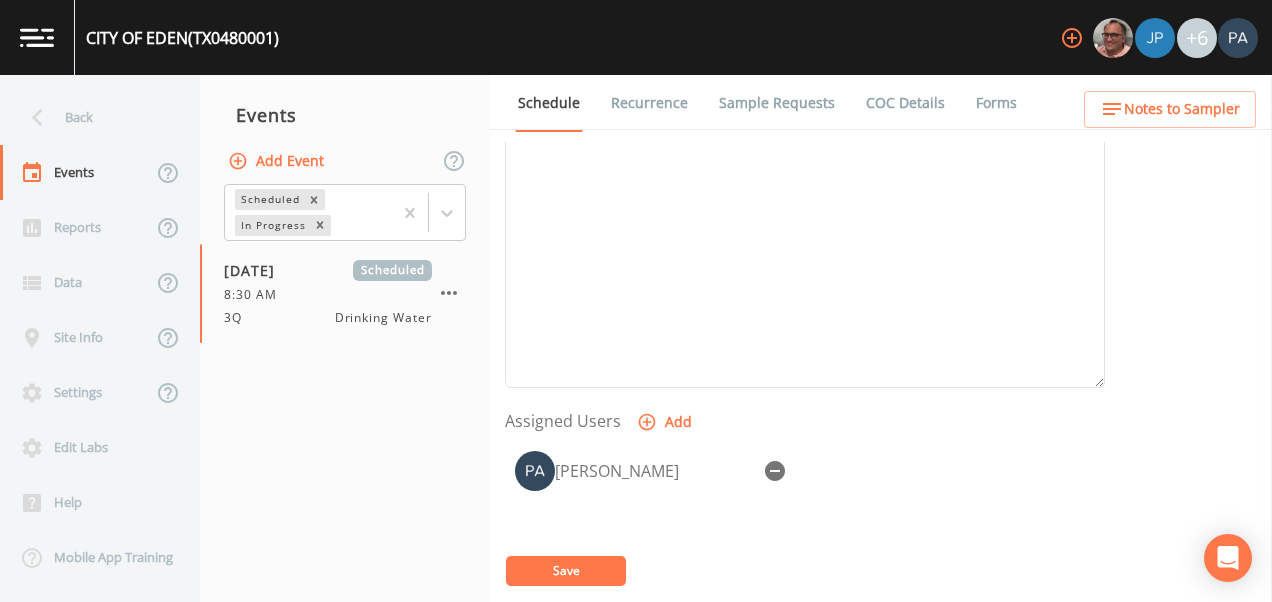 click on "Save" at bounding box center (566, 571) 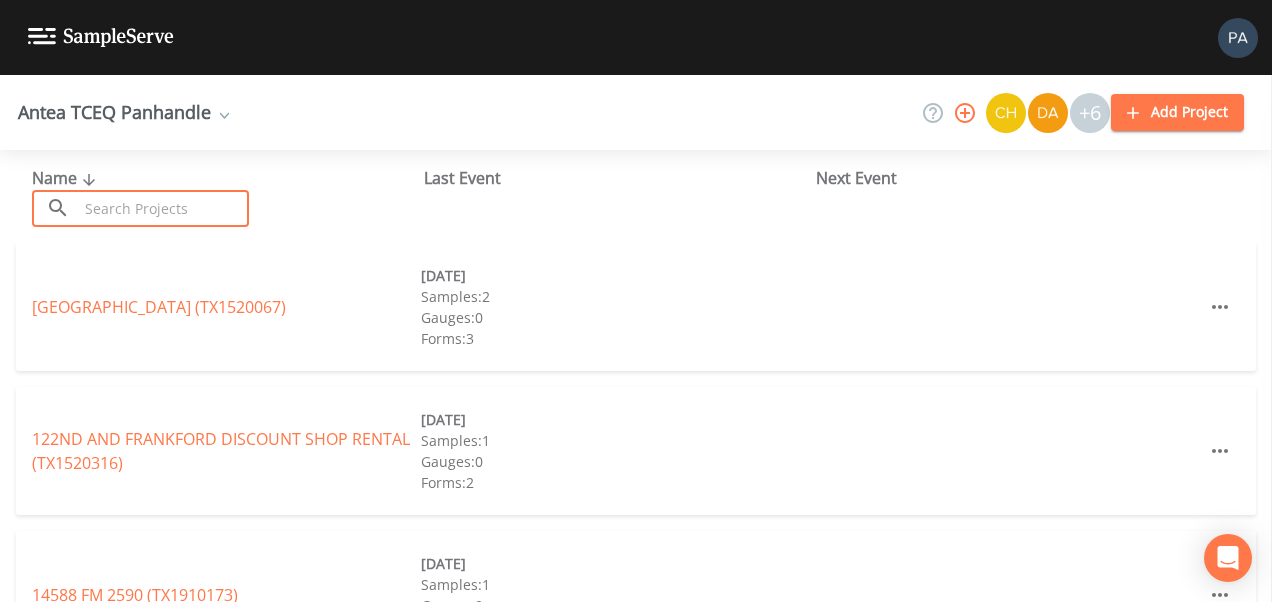 click at bounding box center (163, 208) 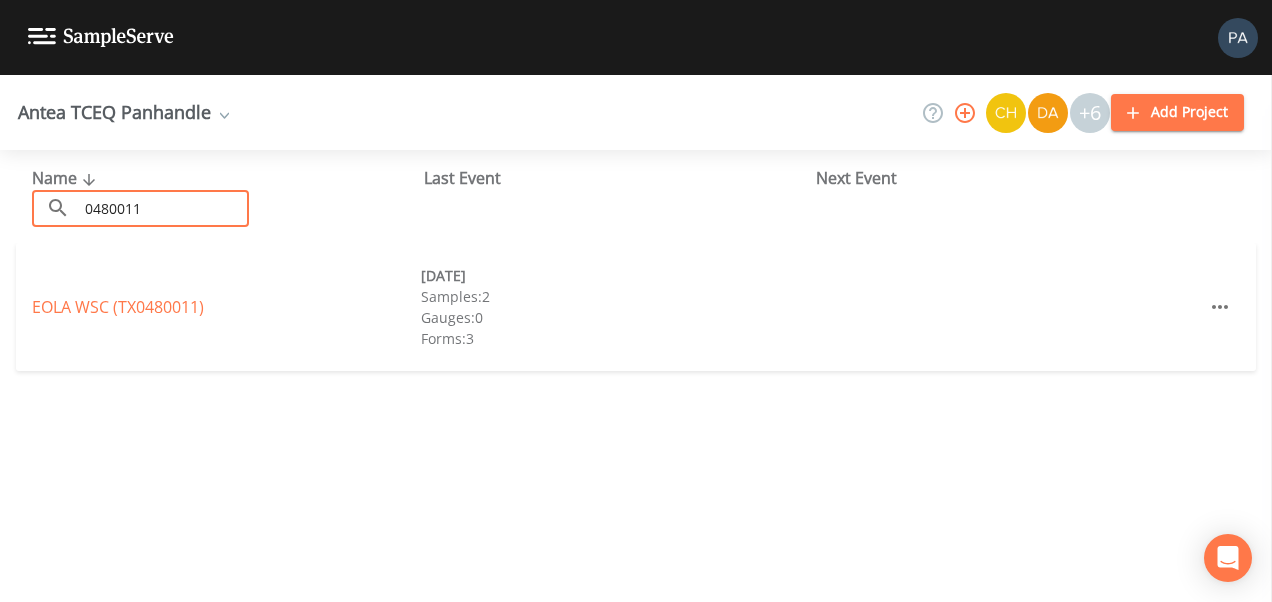click on "EOLA WSC   (TX0480011)" at bounding box center (118, 307) 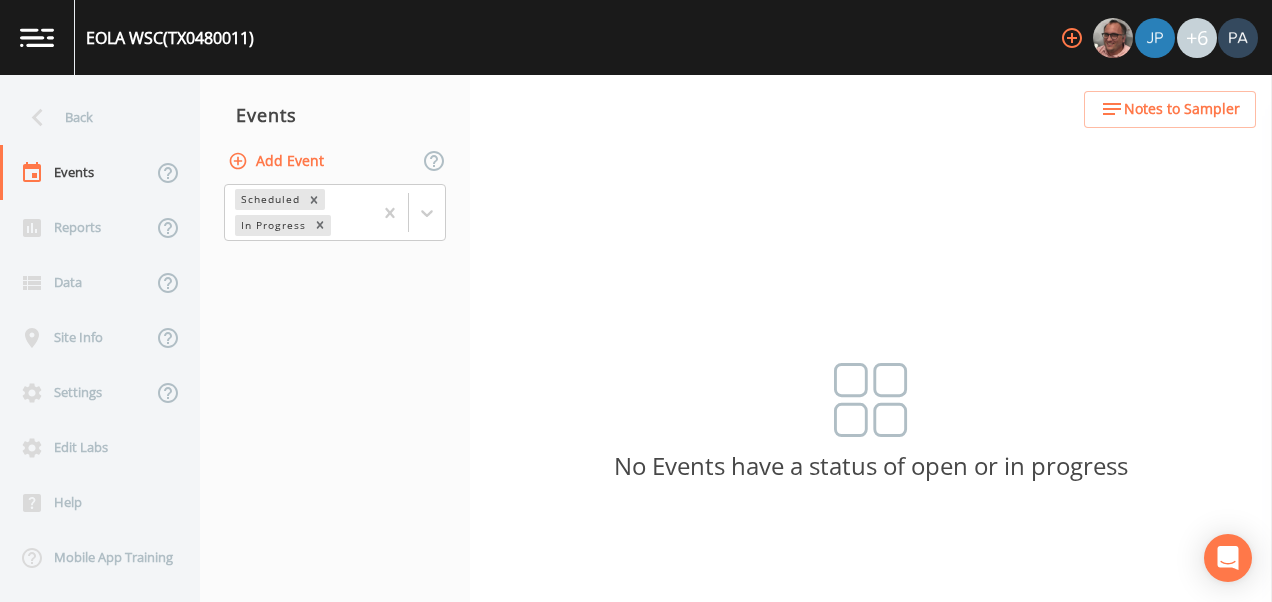 click on "Add Event" at bounding box center [278, 161] 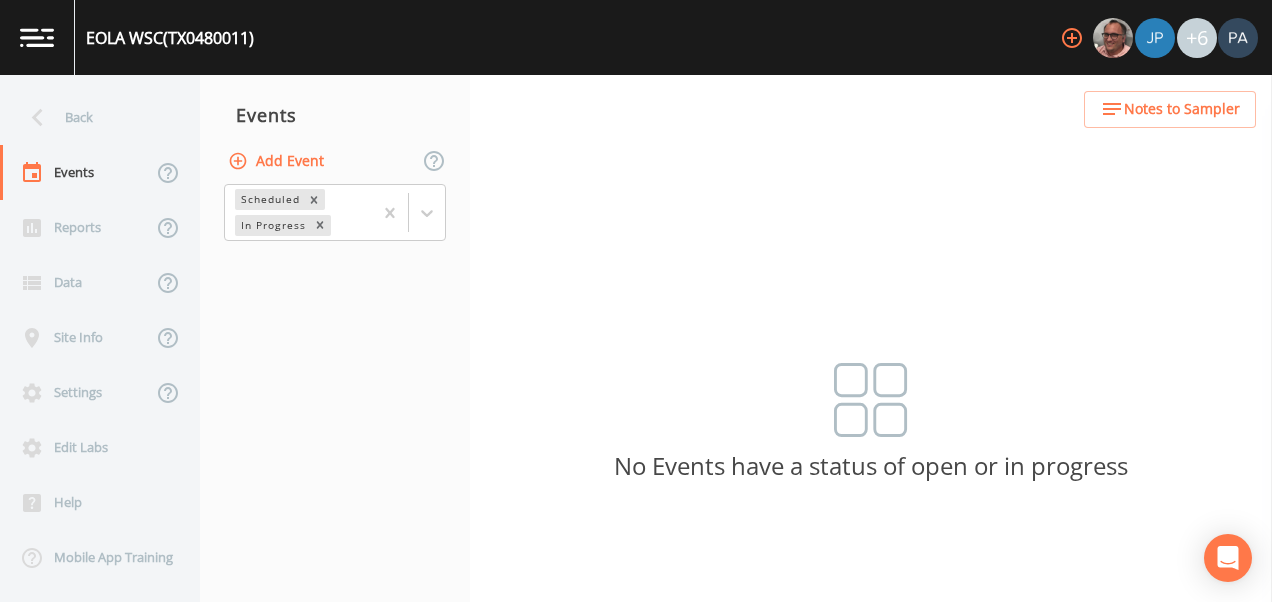 click on "Event Name" at bounding box center [636, 785] 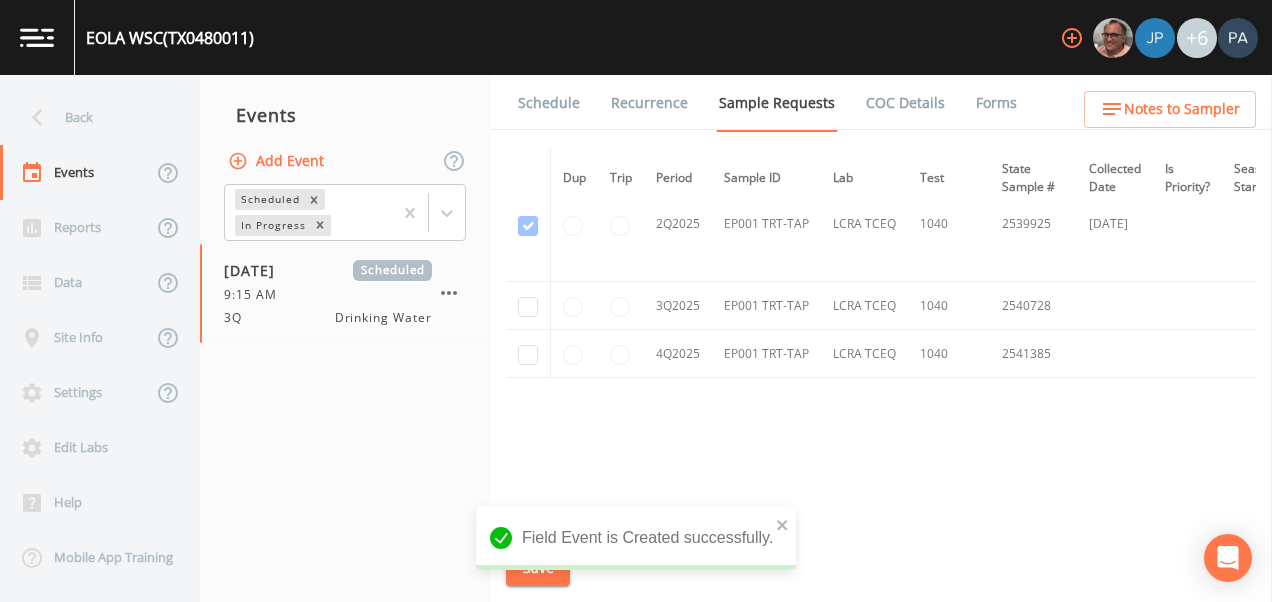 scroll, scrollTop: 1836, scrollLeft: 0, axis: vertical 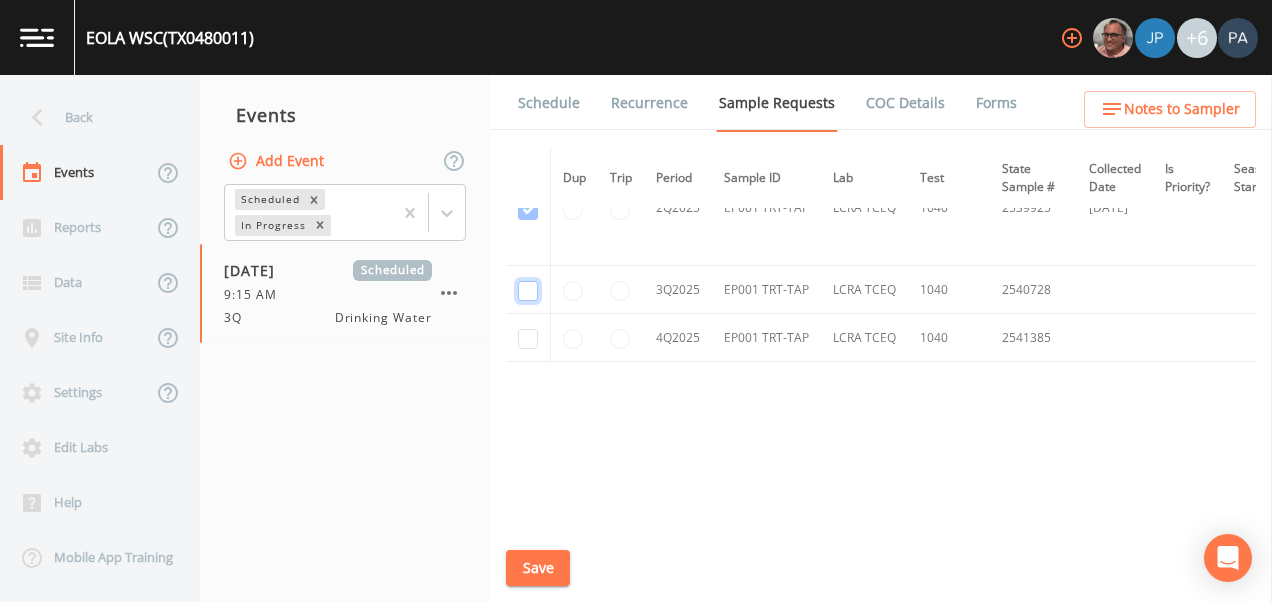 click at bounding box center [528, -1333] 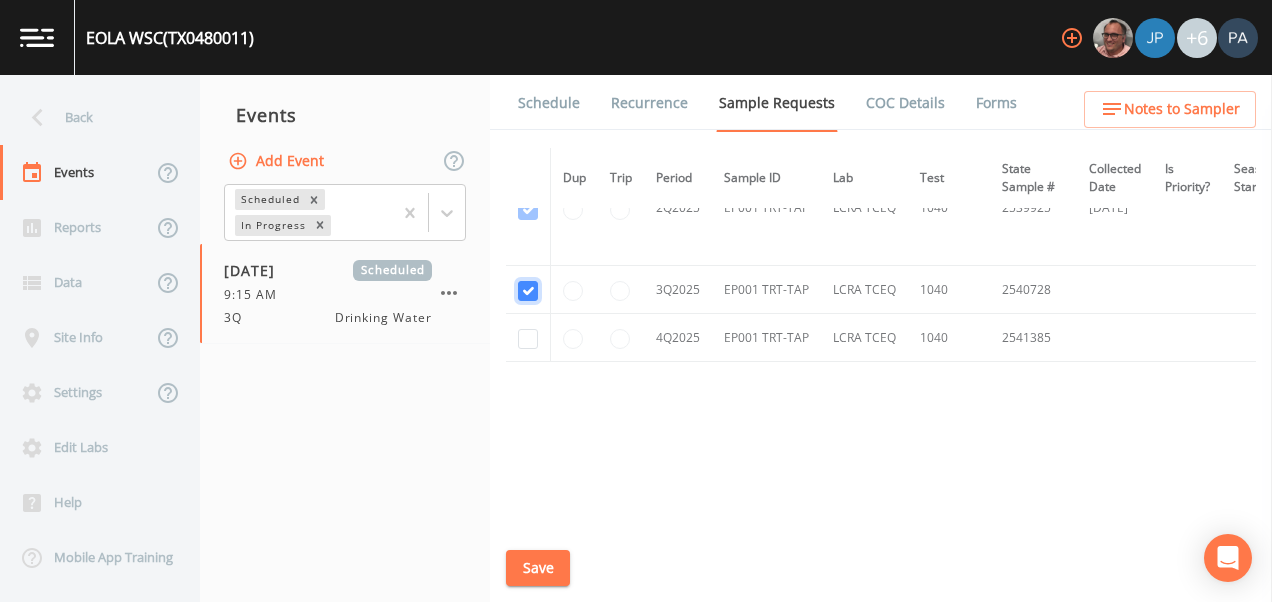 scroll, scrollTop: 1660, scrollLeft: 0, axis: vertical 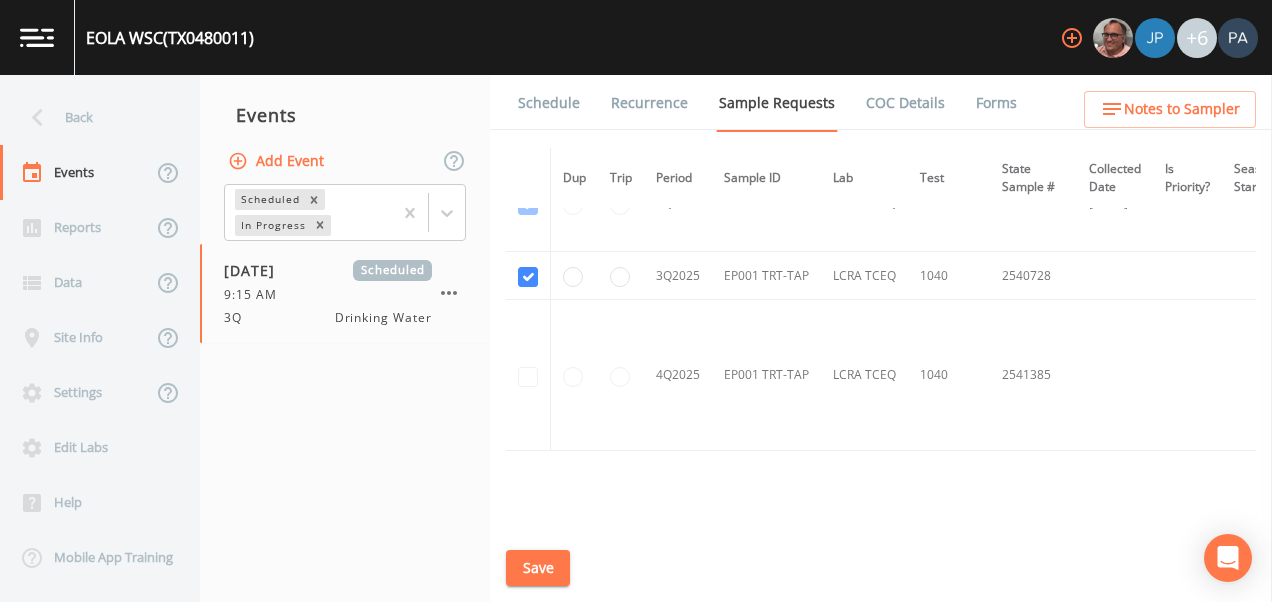click on "Save" at bounding box center [538, 568] 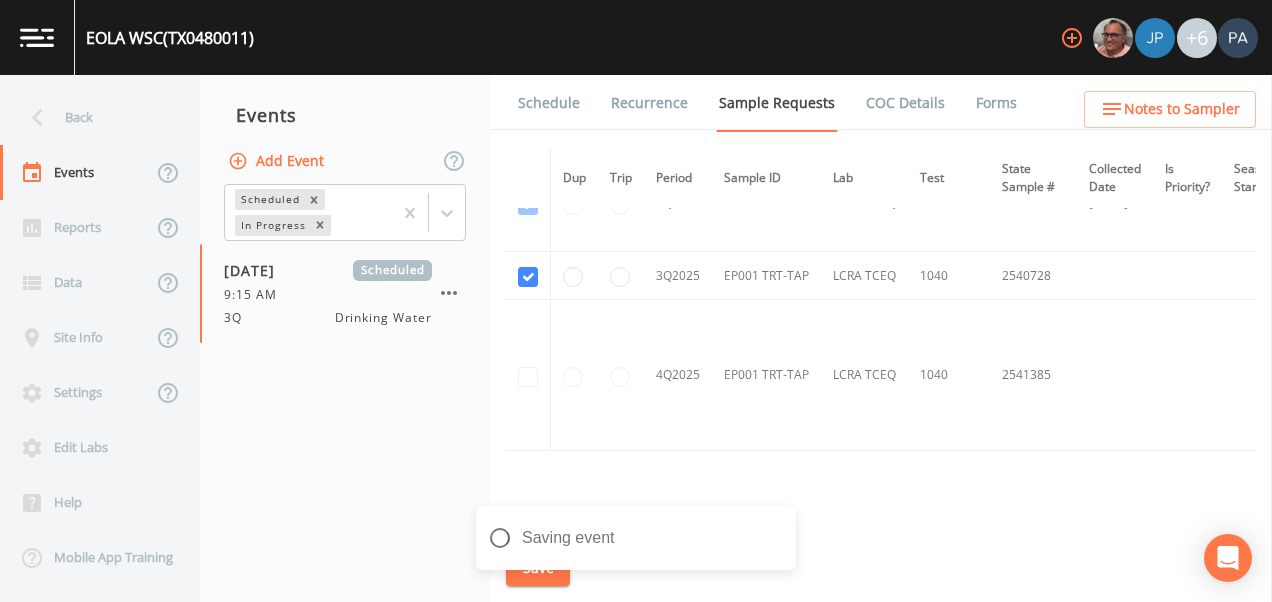 click on "Schedule" at bounding box center [549, 103] 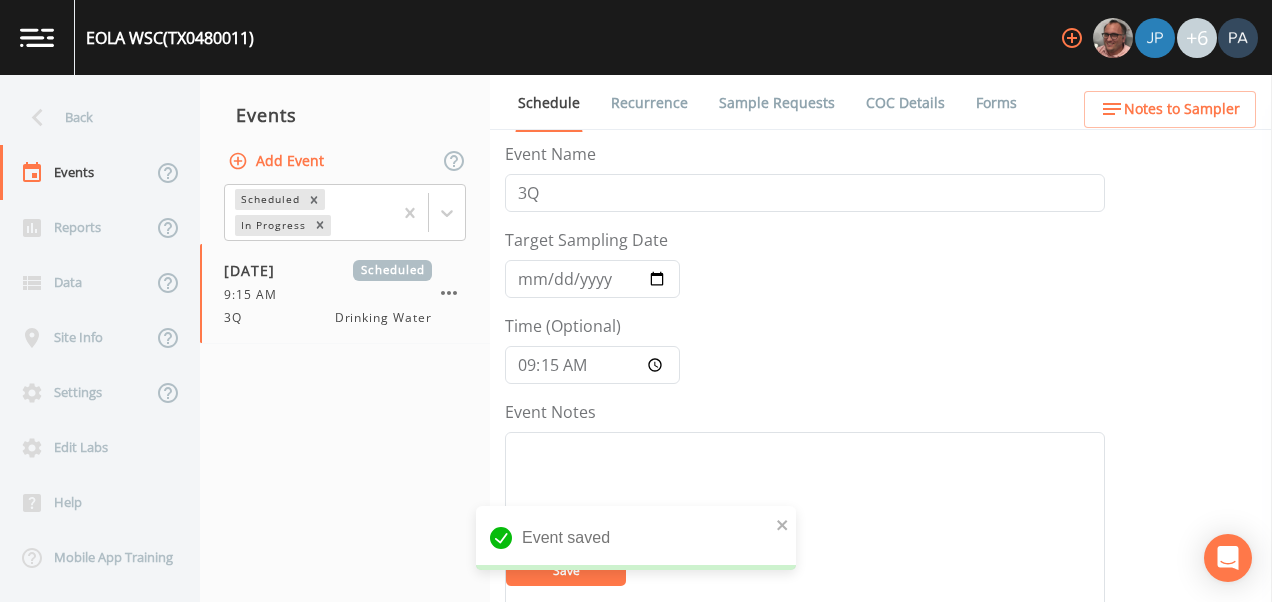 scroll, scrollTop: 700, scrollLeft: 0, axis: vertical 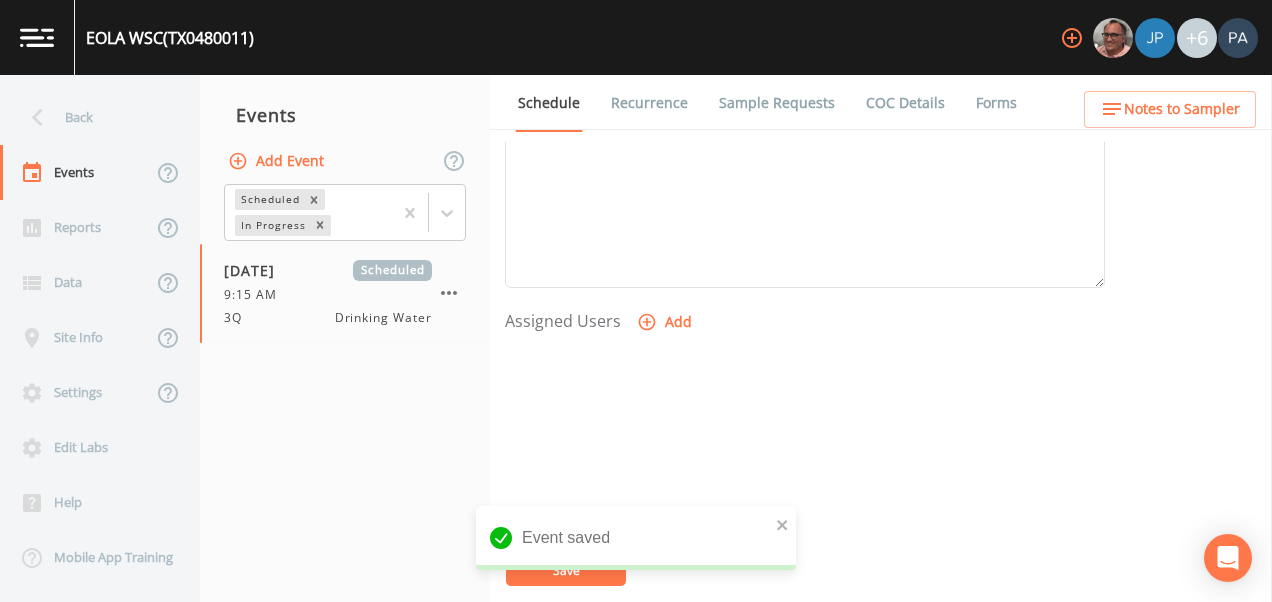 click on "Add" at bounding box center (666, 322) 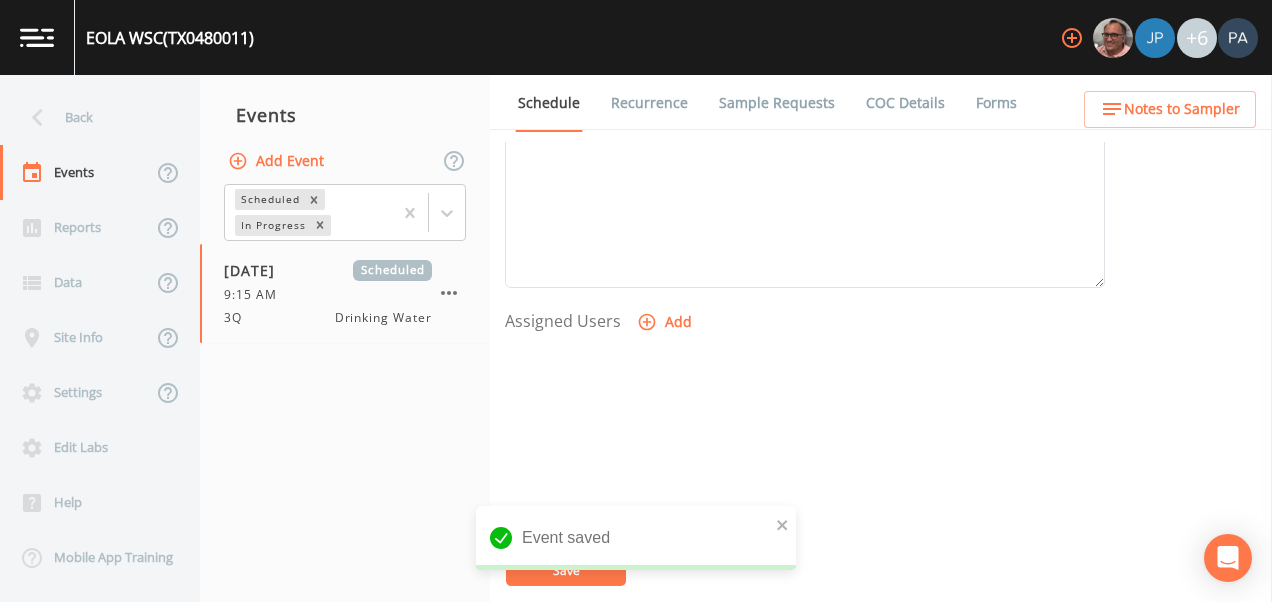 click on "Select User [PERSON_NAME] [PERSON_NAME]  [PERSON_NAME] [PERSON_NAME] [PERSON_NAME] [PERSON_NAME] [PERSON_NAME] [PERSON_NAME] [PERSON_NAME]" at bounding box center (636, 667) 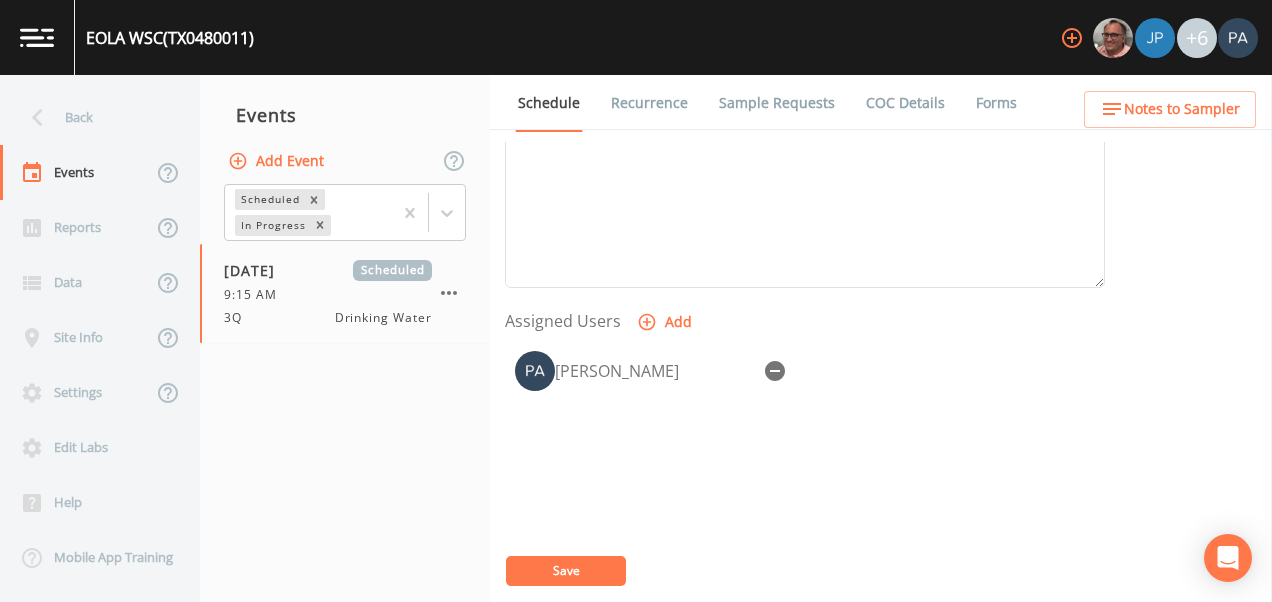 click on "Save" at bounding box center (566, 571) 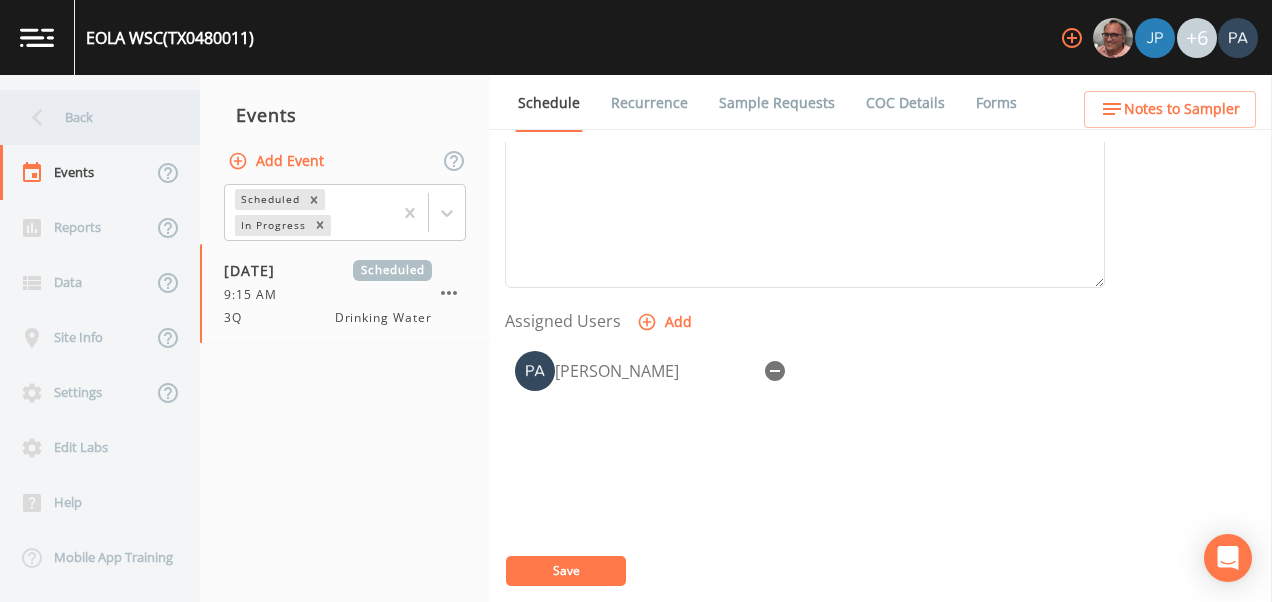 click on "Back" at bounding box center (90, 117) 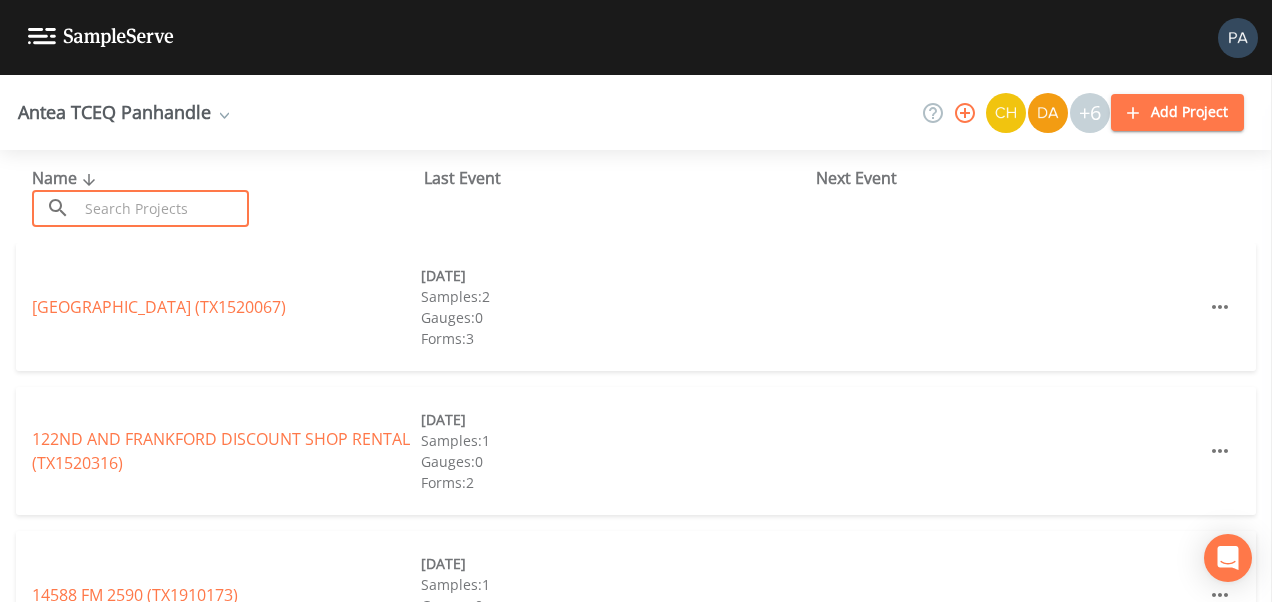 click at bounding box center [163, 208] 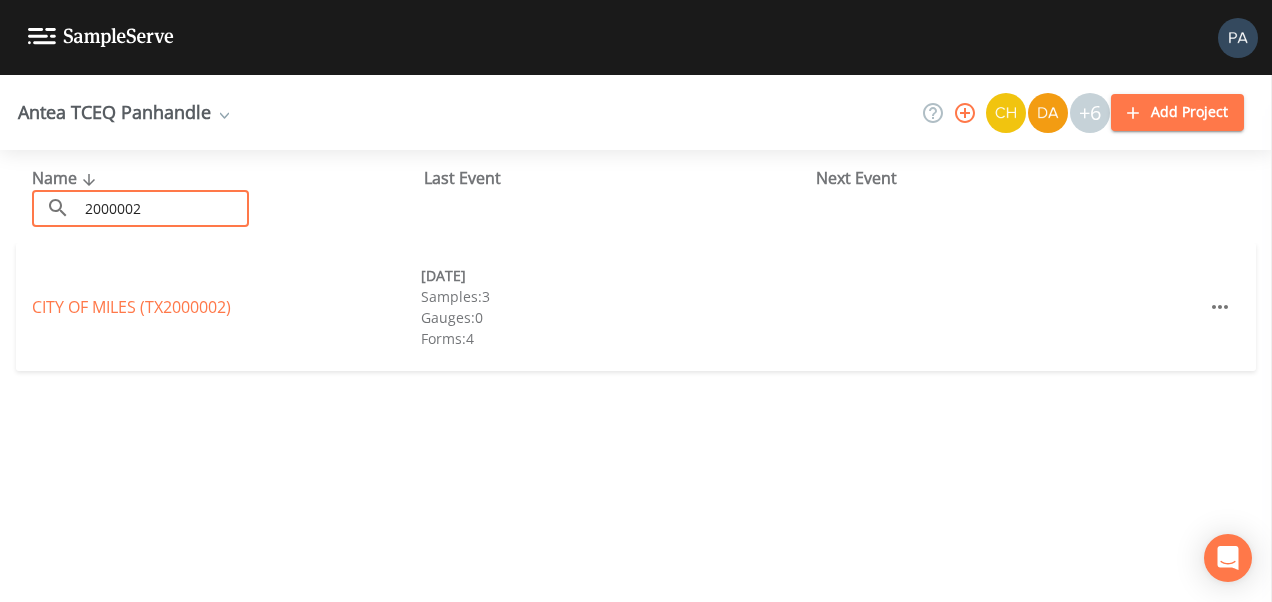 click on "CITY OF MILES   (TX2000002)" at bounding box center (131, 307) 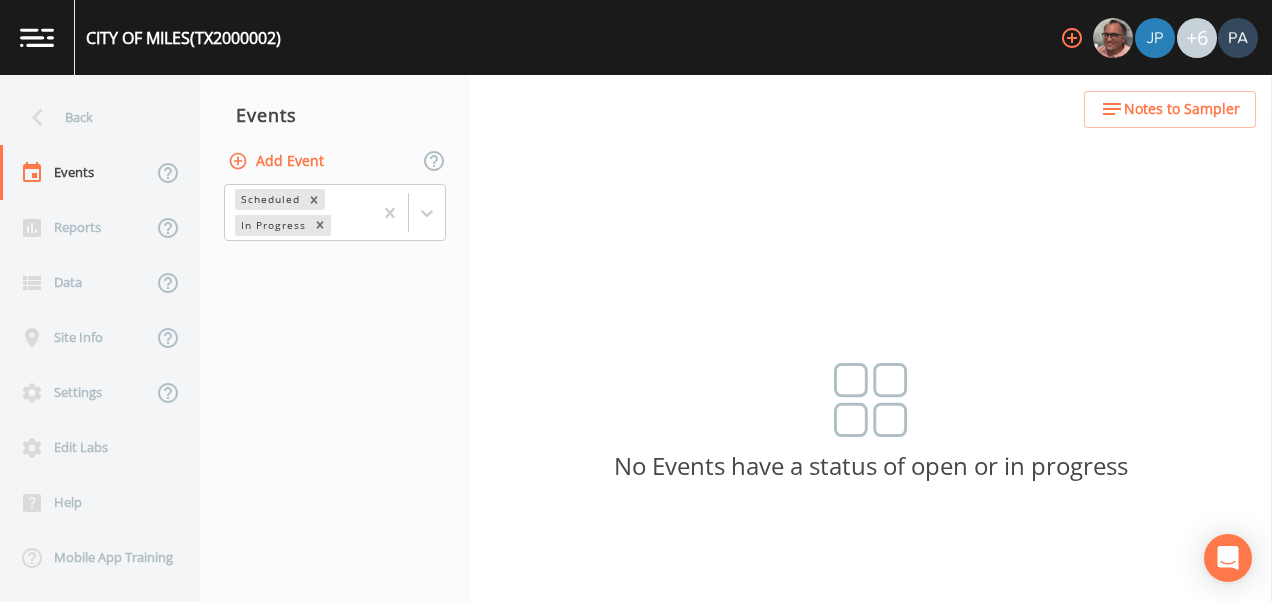 click on "Add Event" at bounding box center [278, 161] 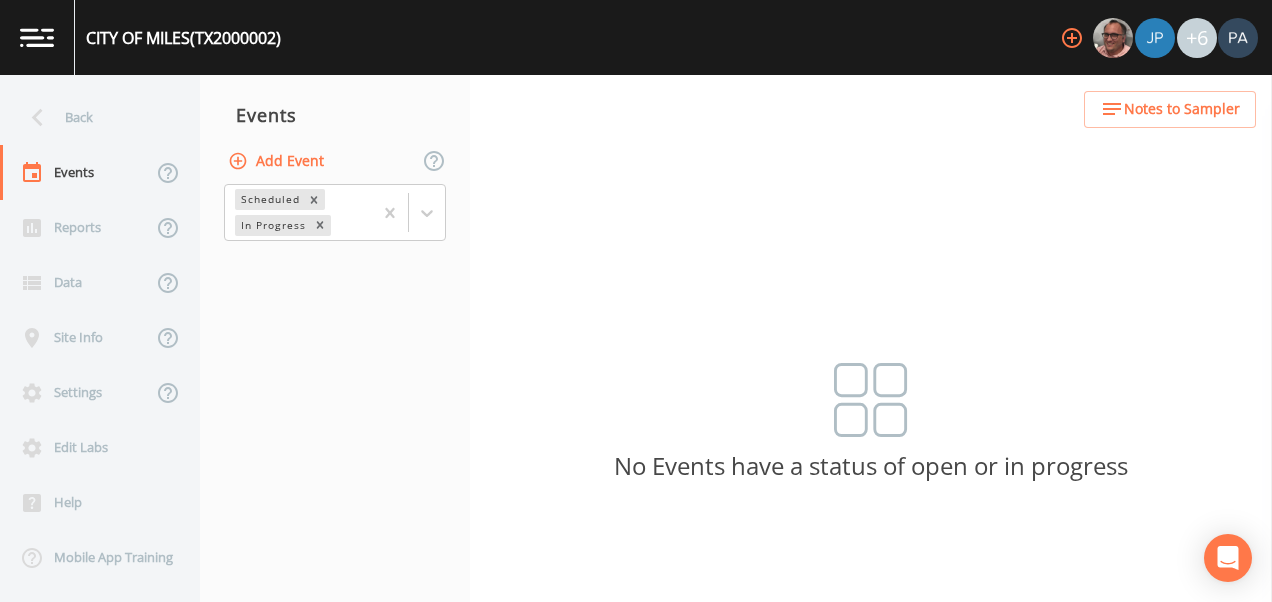 click on "Event Name" at bounding box center (636, 785) 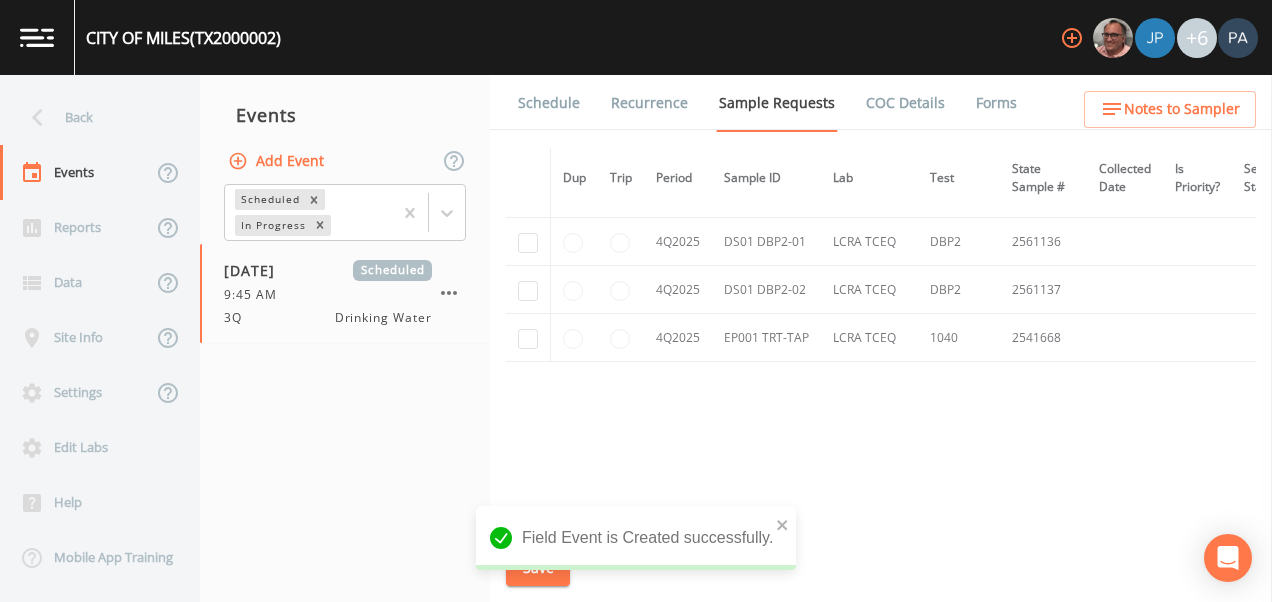 scroll, scrollTop: 3768, scrollLeft: 0, axis: vertical 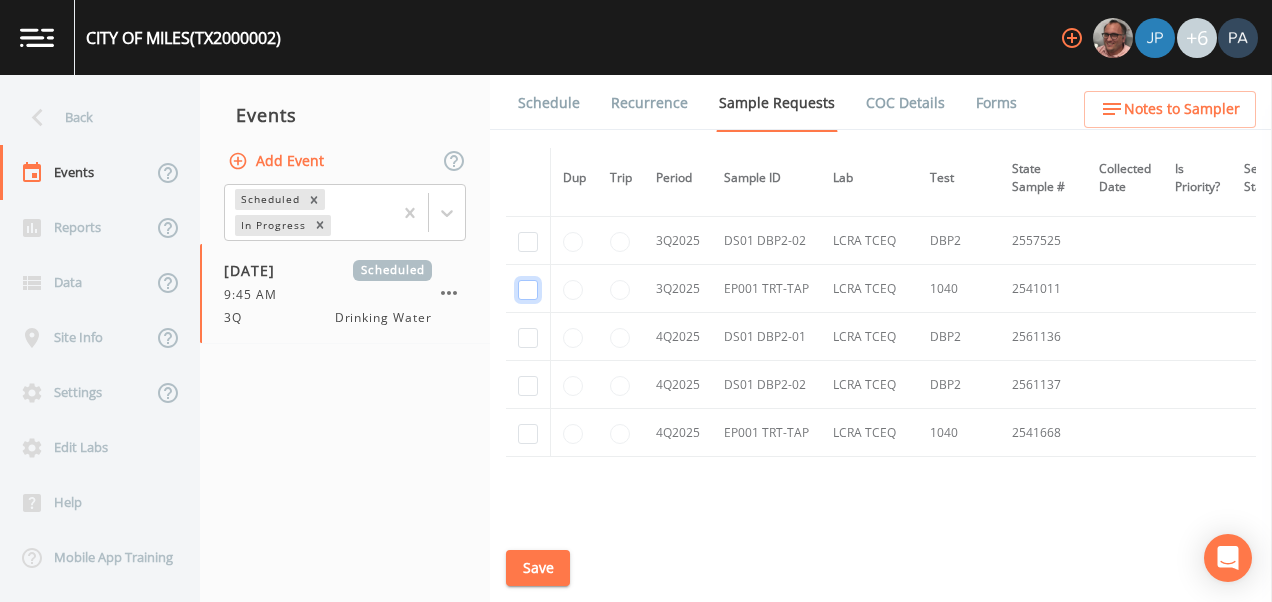click at bounding box center [528, -2005] 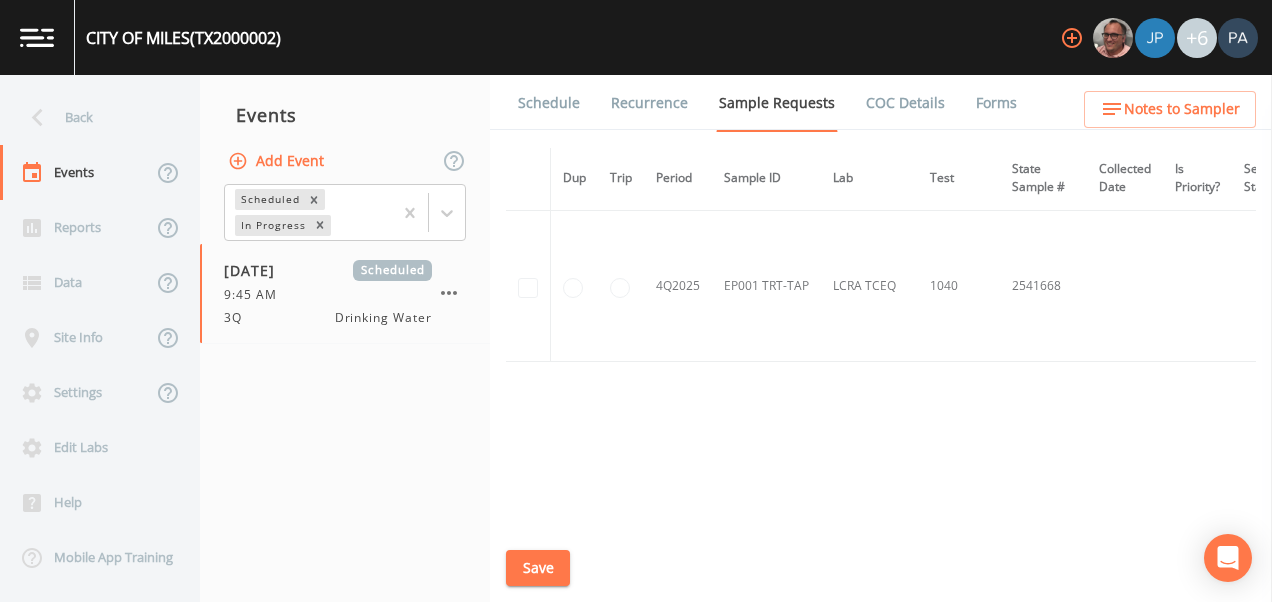 scroll, scrollTop: 3313, scrollLeft: 0, axis: vertical 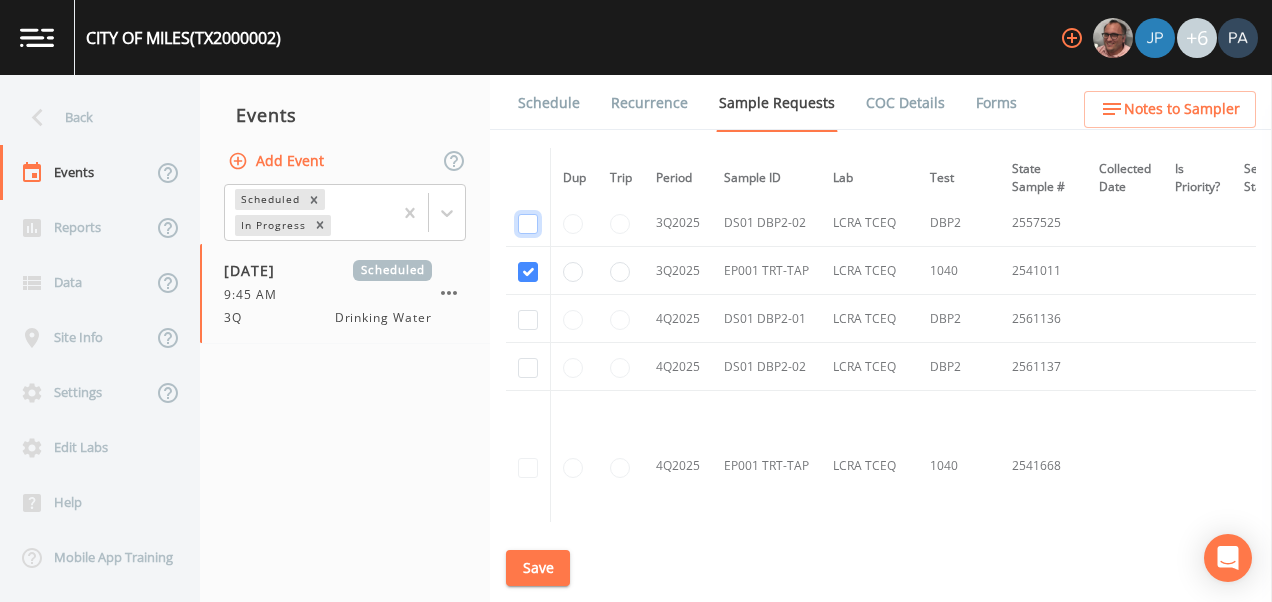 click at bounding box center [528, 223] 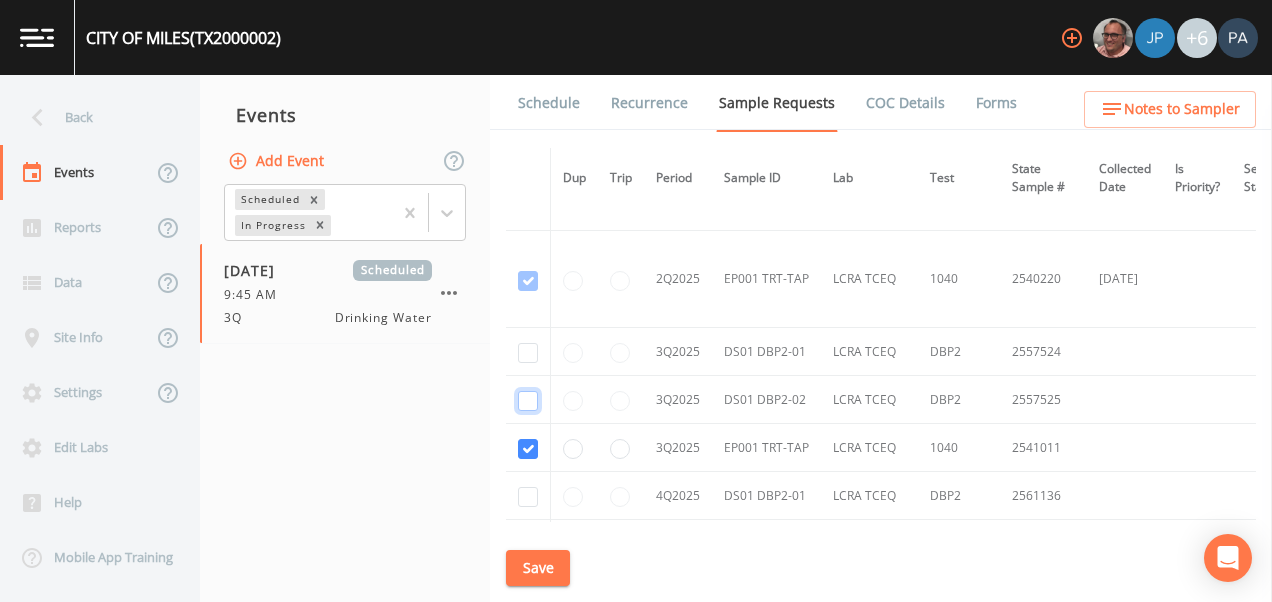 scroll, scrollTop: 3113, scrollLeft: 0, axis: vertical 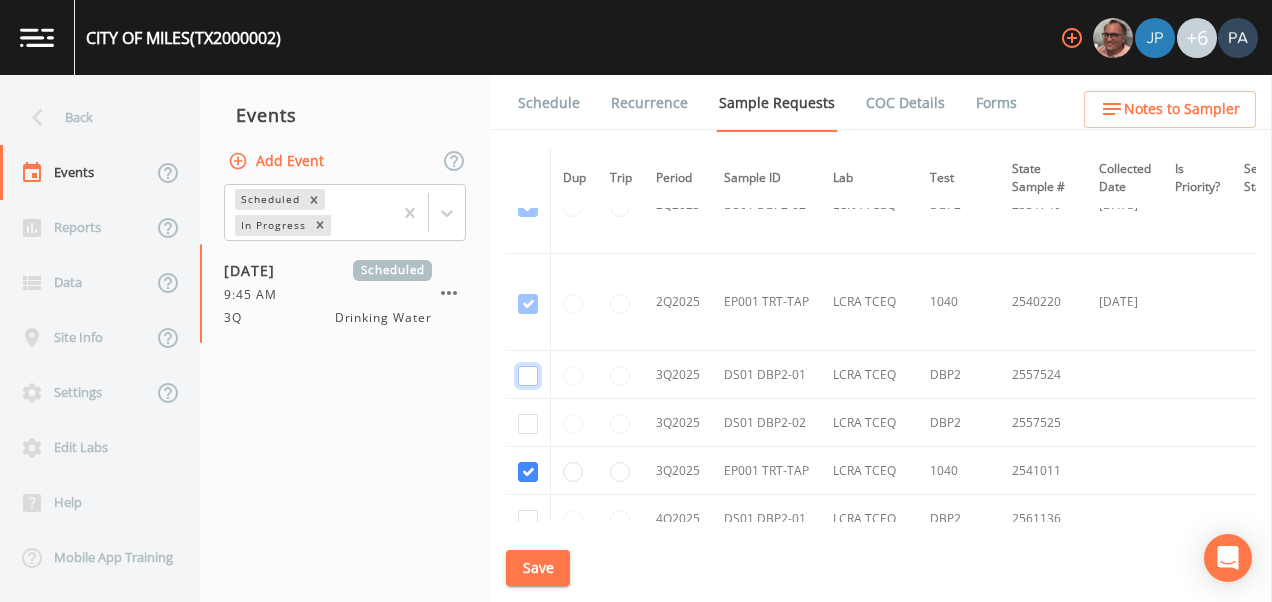 click at bounding box center (528, -1787) 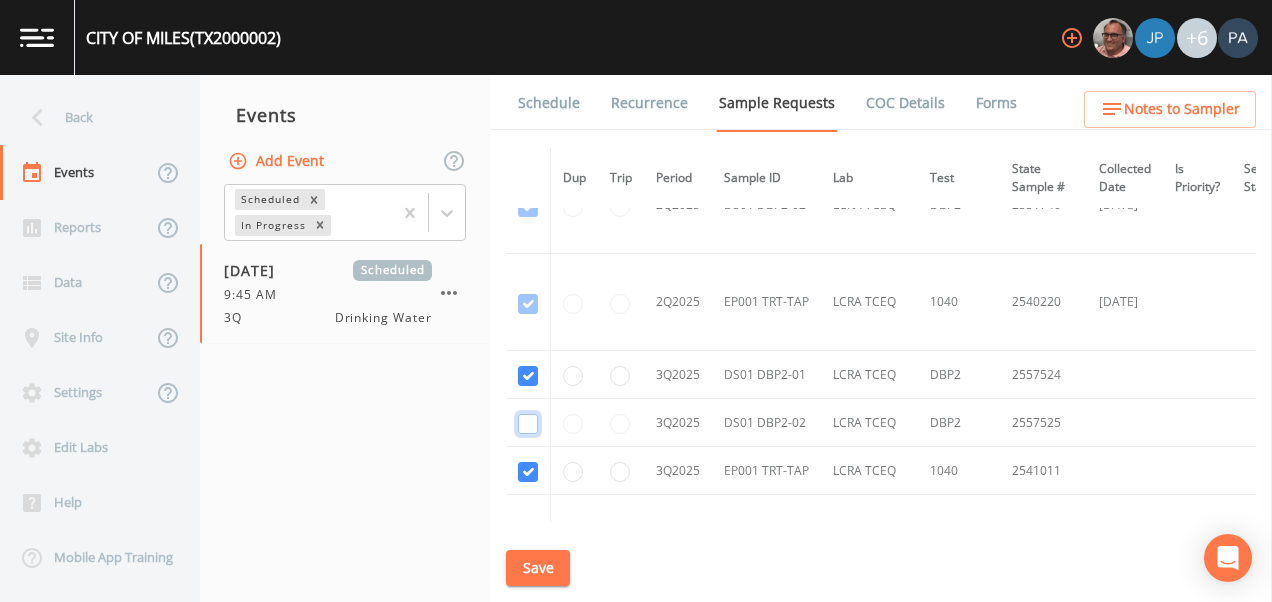 click at bounding box center [528, -1690] 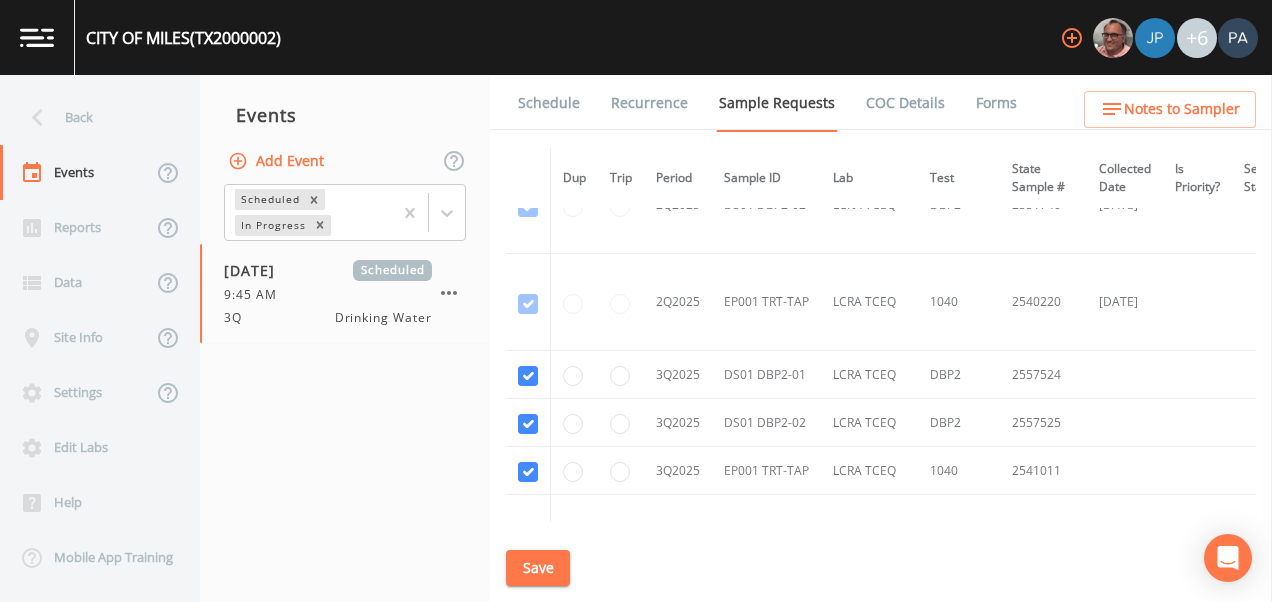 click on "Save" at bounding box center [538, 568] 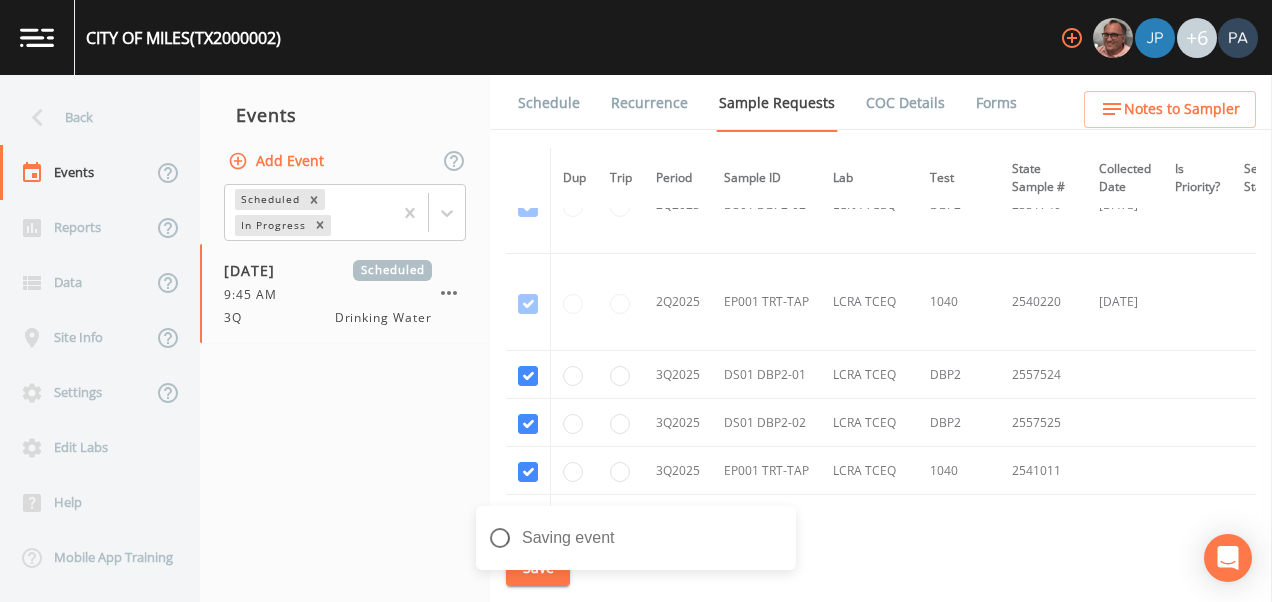 click on "Schedule" at bounding box center (549, 103) 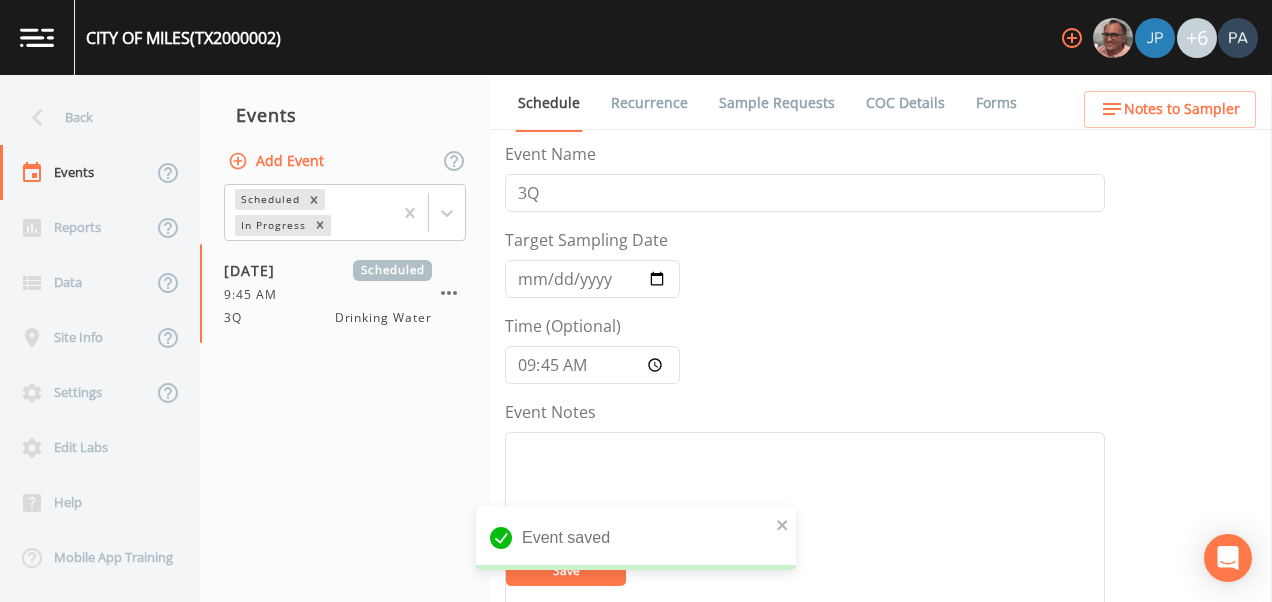 scroll, scrollTop: 600, scrollLeft: 0, axis: vertical 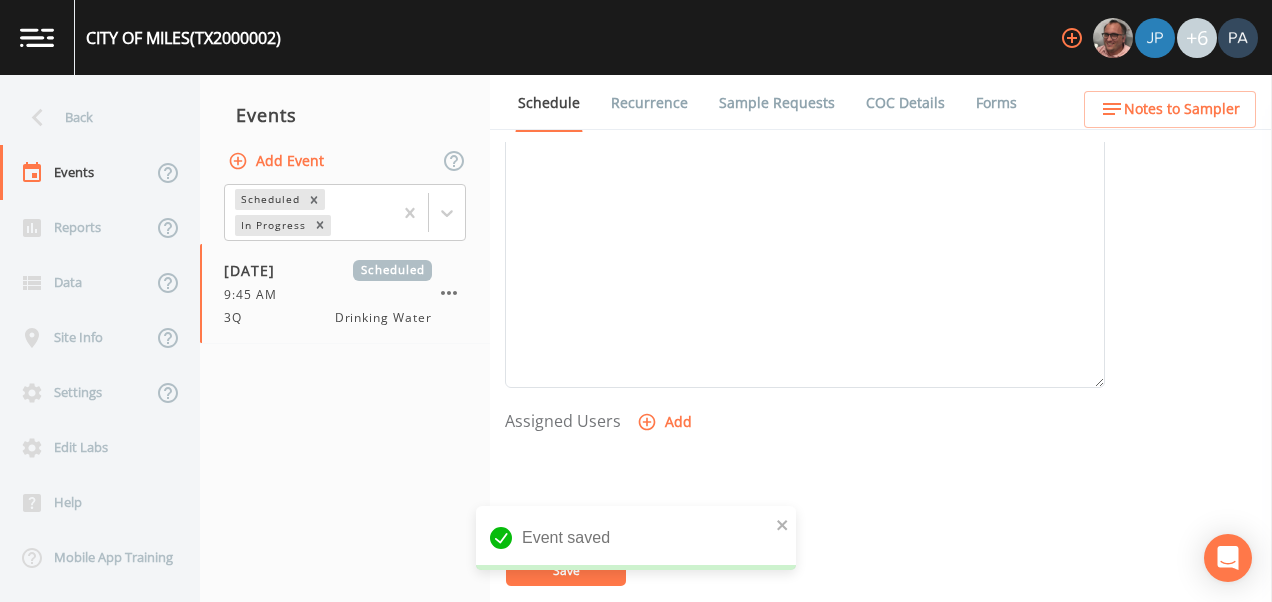 click on "Add" at bounding box center (666, 422) 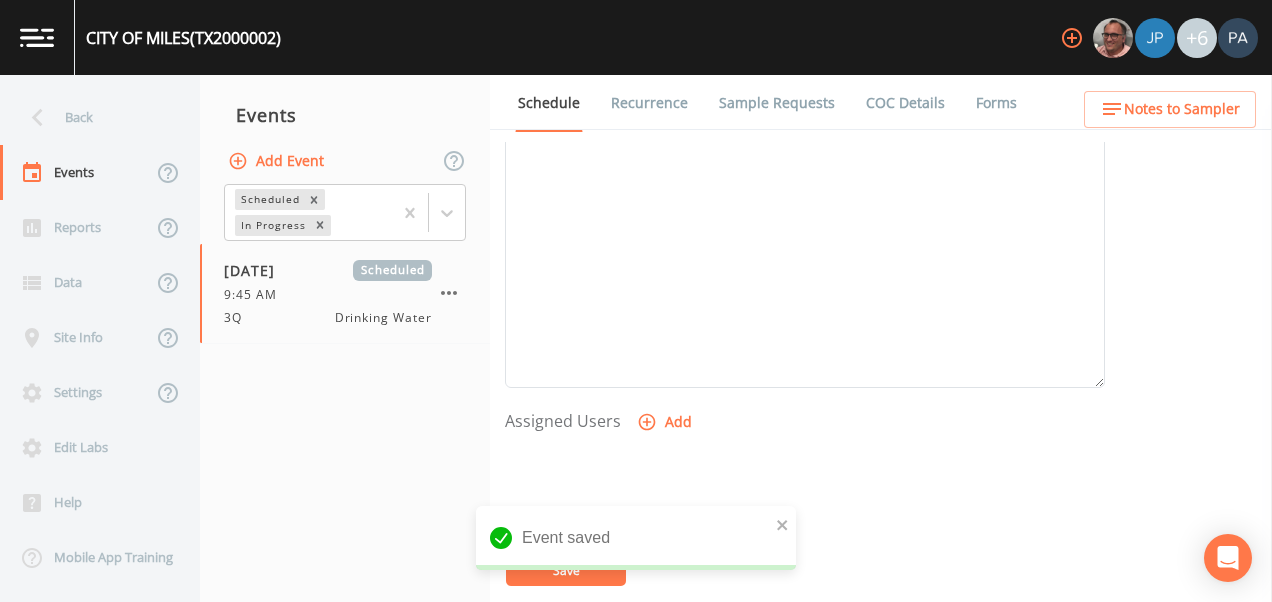 click on "Select User [PERSON_NAME] [PERSON_NAME]  [PERSON_NAME] [PERSON_NAME] [PERSON_NAME] [PERSON_NAME] [PERSON_NAME] [PERSON_NAME] [PERSON_NAME]" at bounding box center (636, 667) 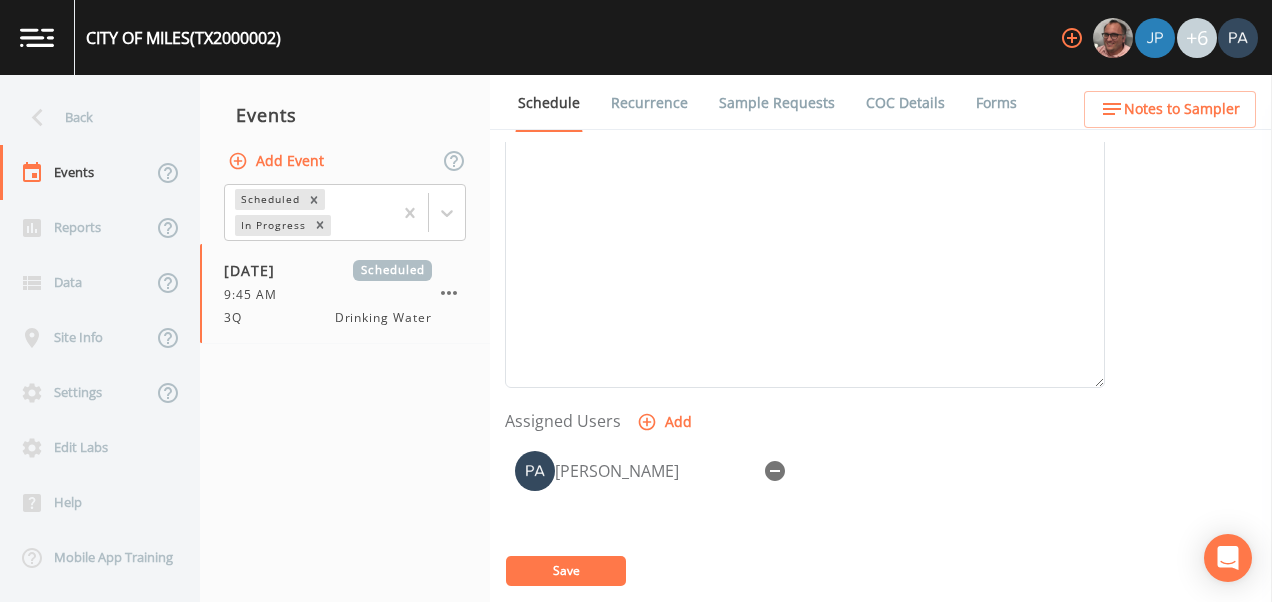 click on "Save" at bounding box center (566, 571) 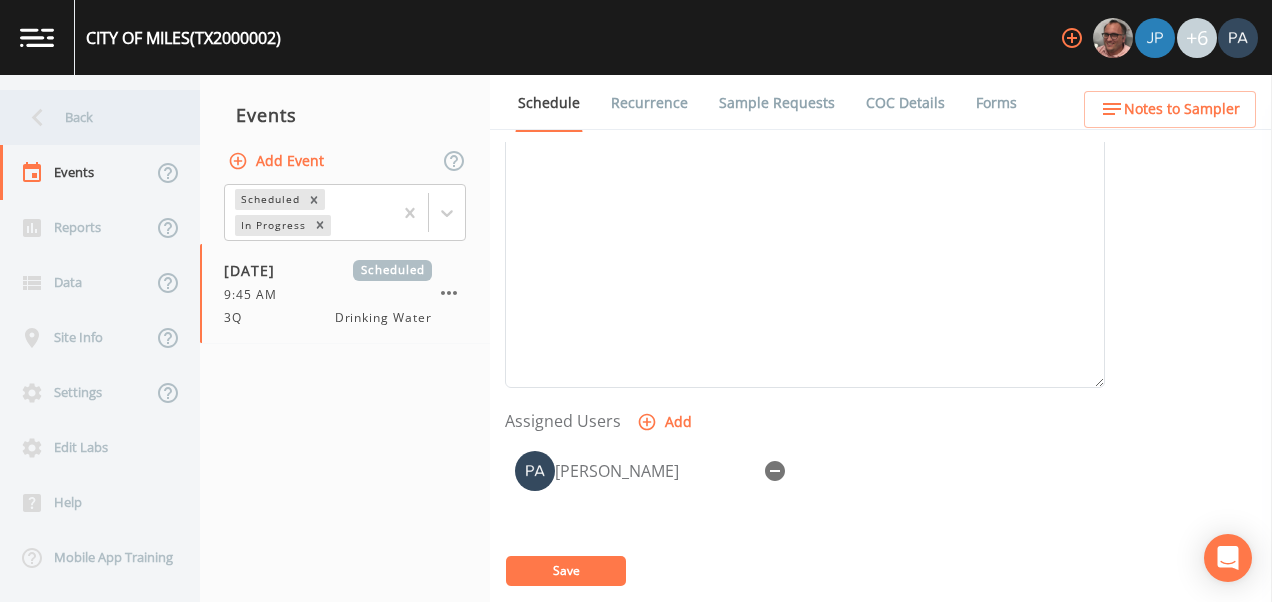 click on "Back" at bounding box center (90, 117) 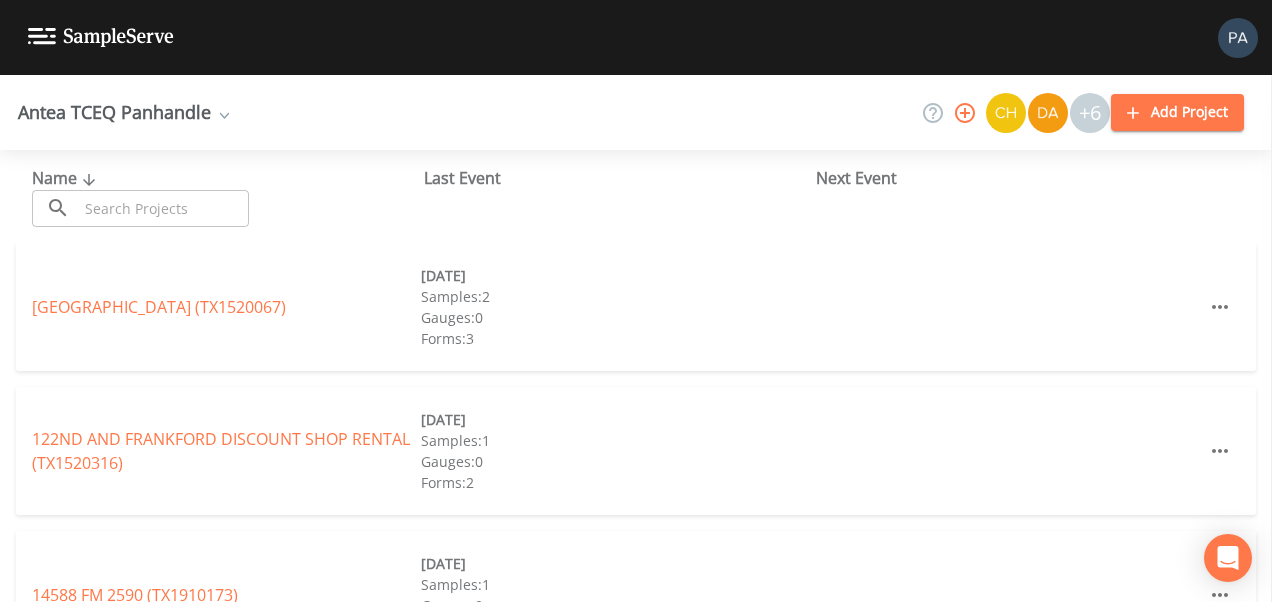 click on "Name ​ ​ Last Event Next Event" at bounding box center [636, 196] 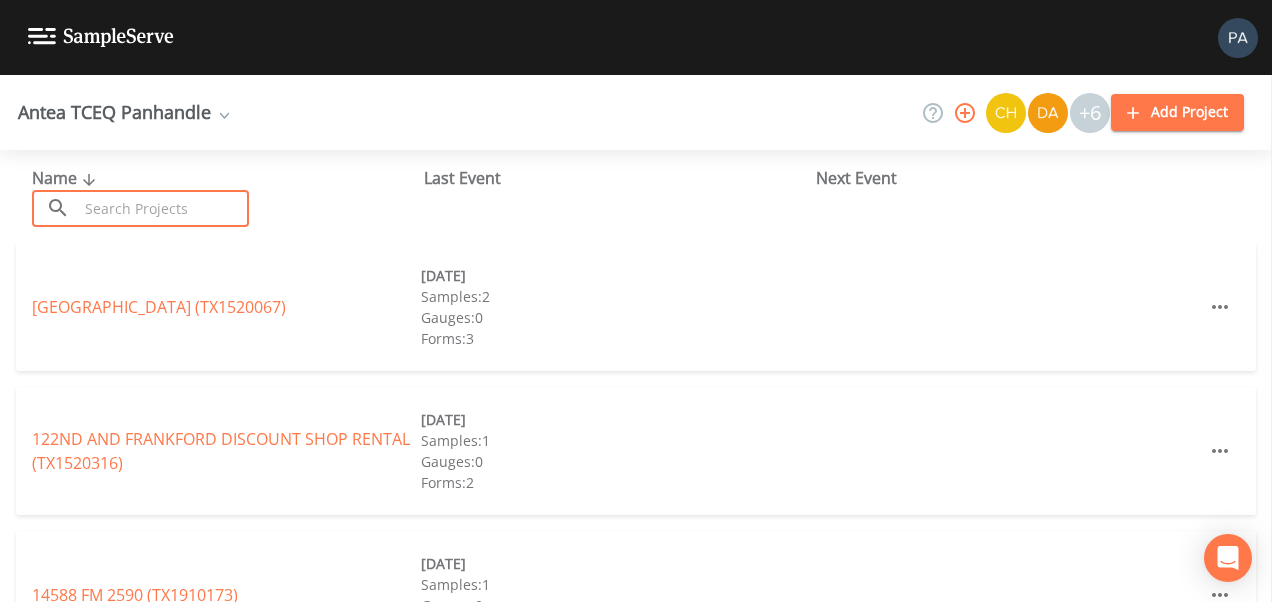 click at bounding box center [163, 208] 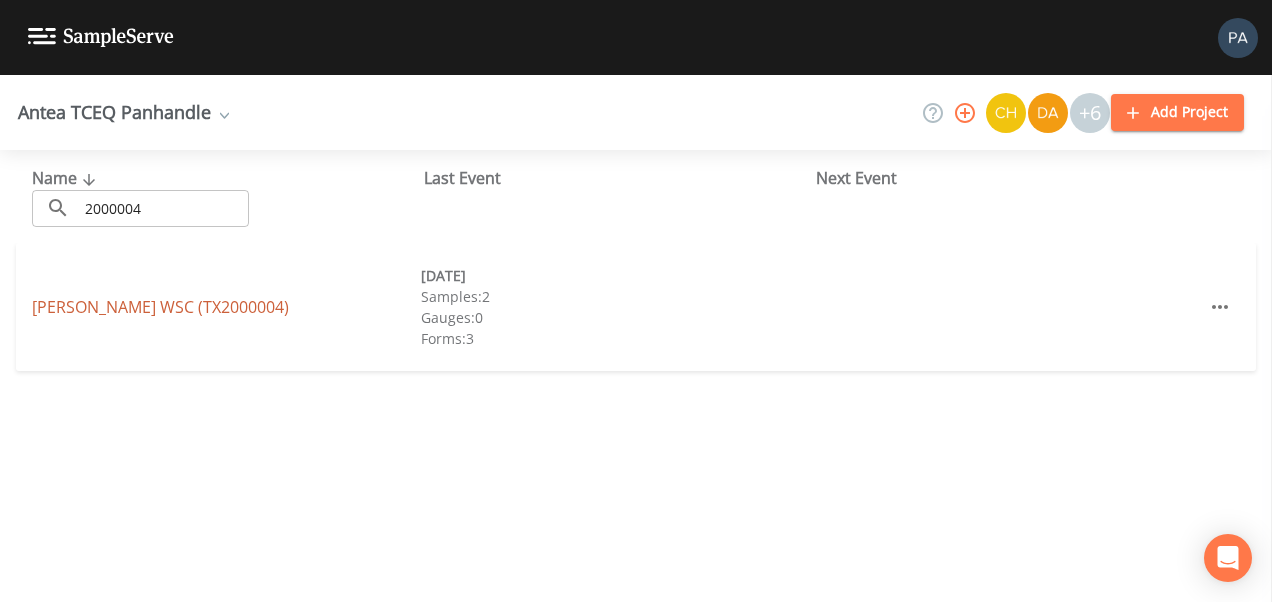click on "[PERSON_NAME] WSC   (TX2000004)" at bounding box center (160, 307) 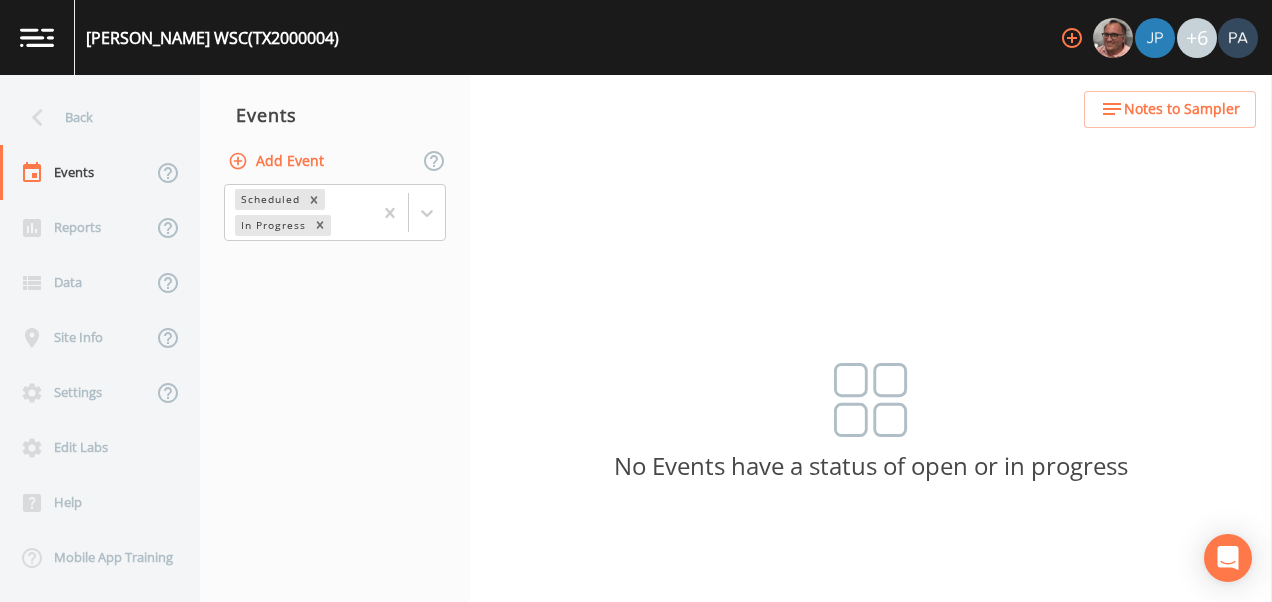 click on "Add Event" at bounding box center (278, 161) 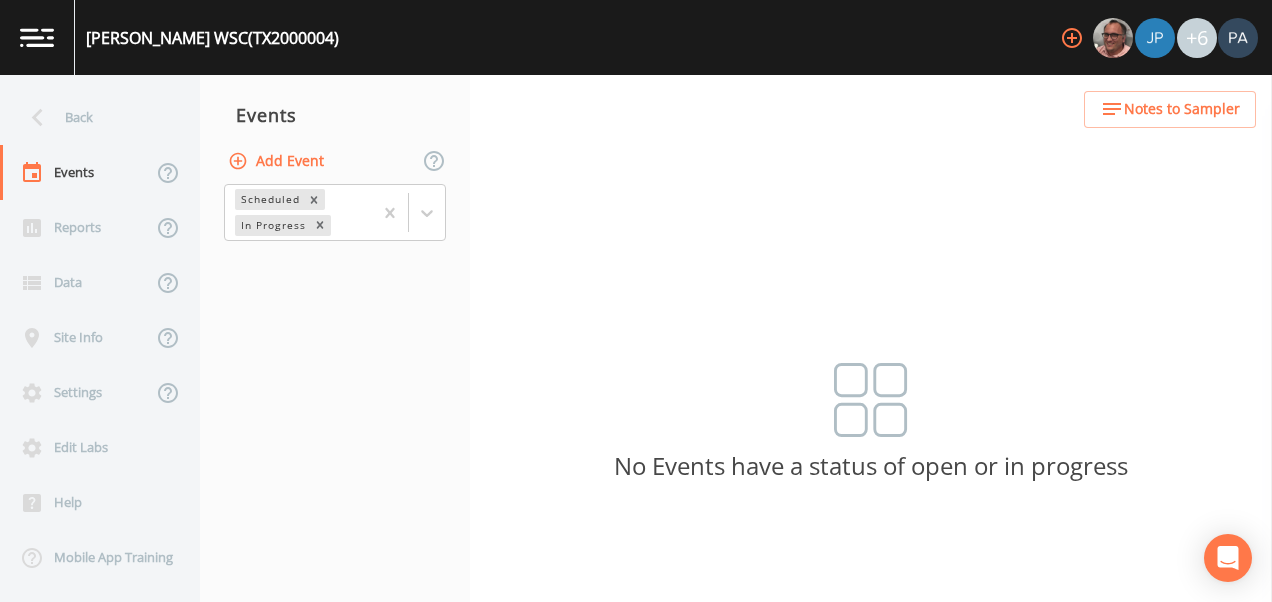 click on "Event Name" at bounding box center [636, 785] 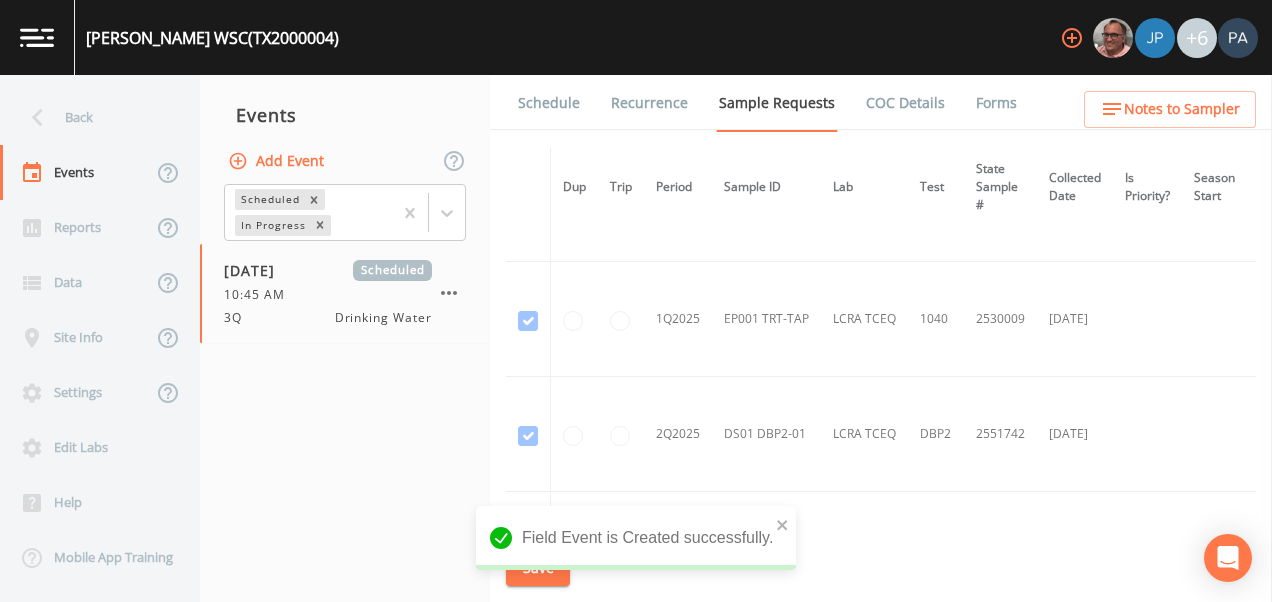 scroll, scrollTop: 1442, scrollLeft: 0, axis: vertical 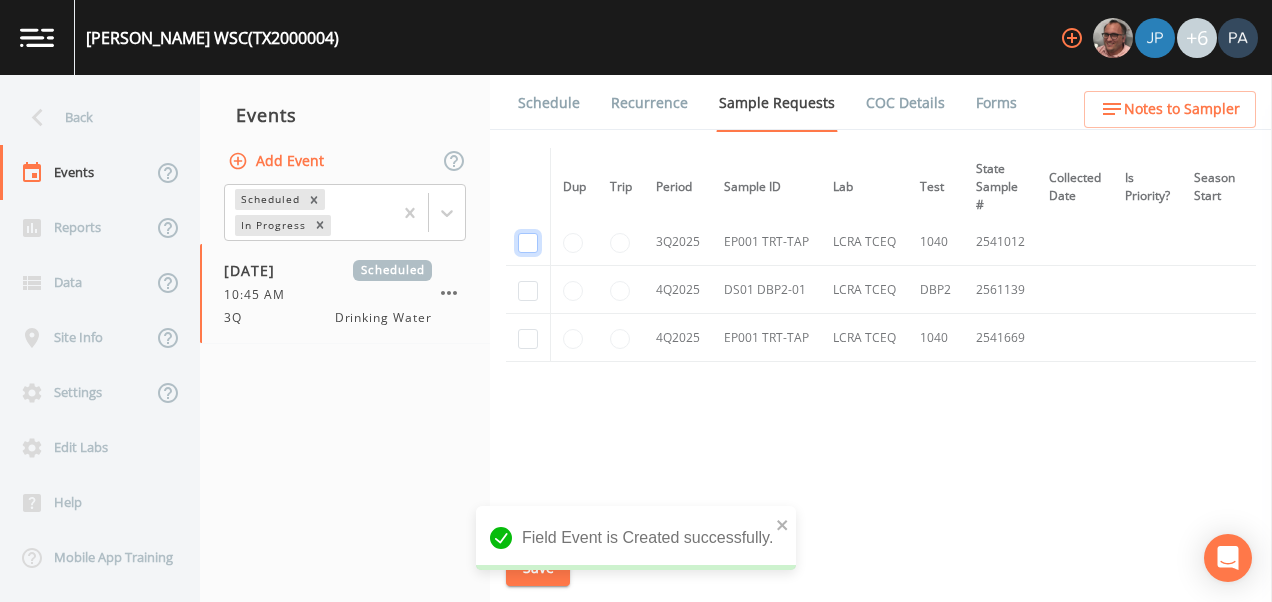 click at bounding box center [528, -806] 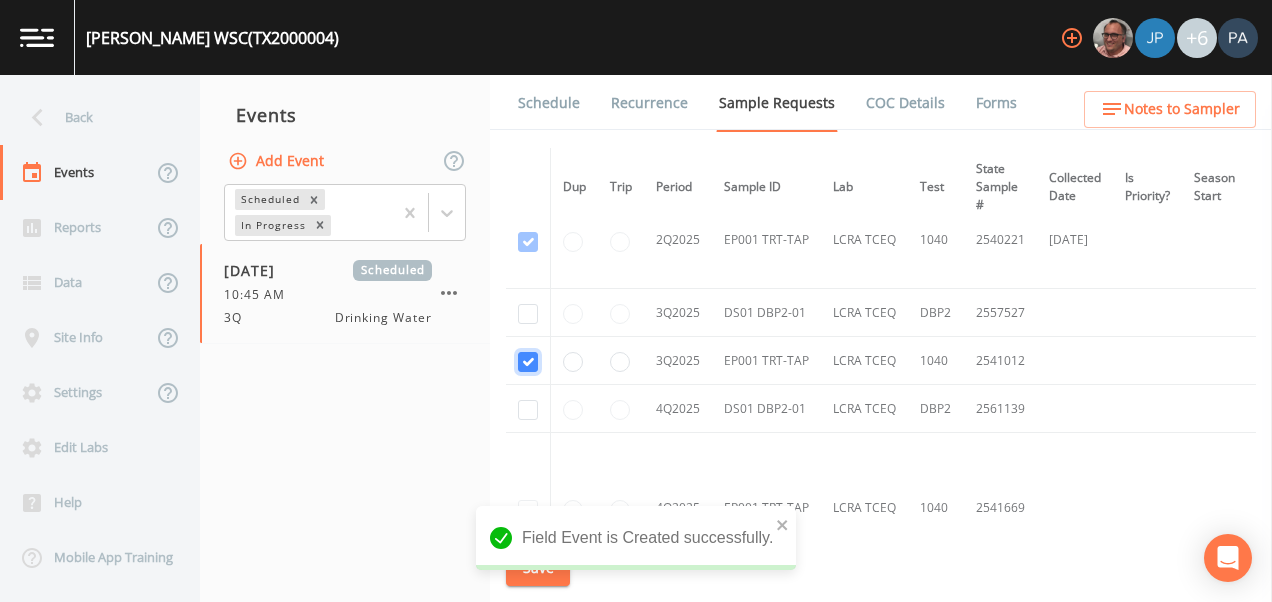 scroll, scrollTop: 1044, scrollLeft: 0, axis: vertical 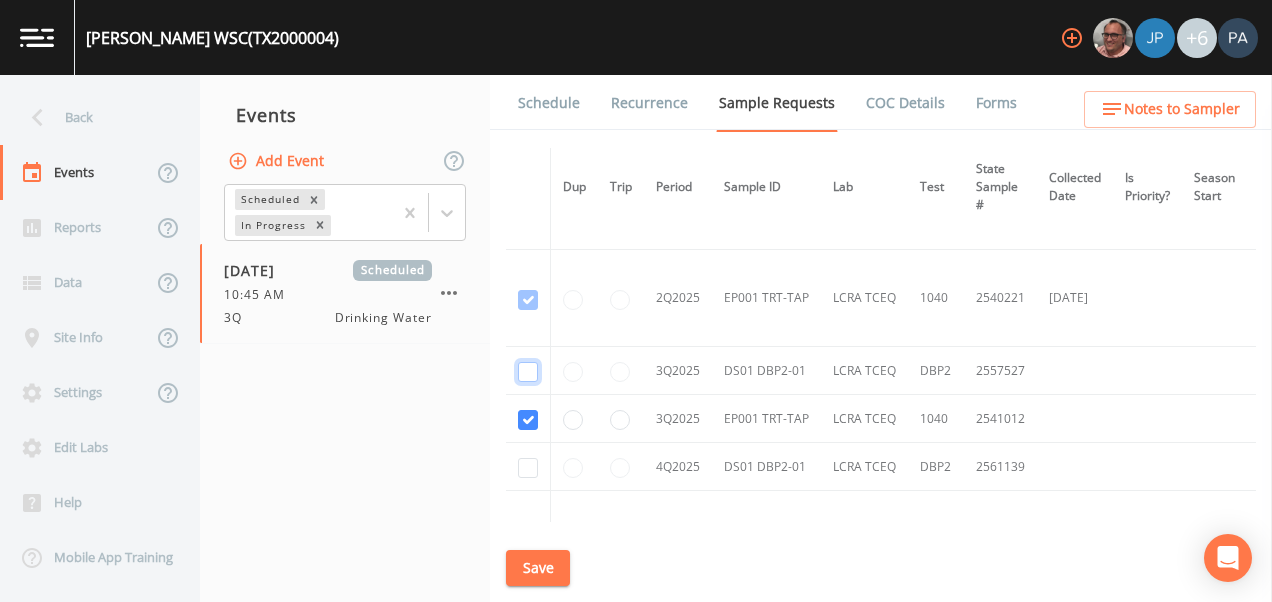 click at bounding box center (528, -670) 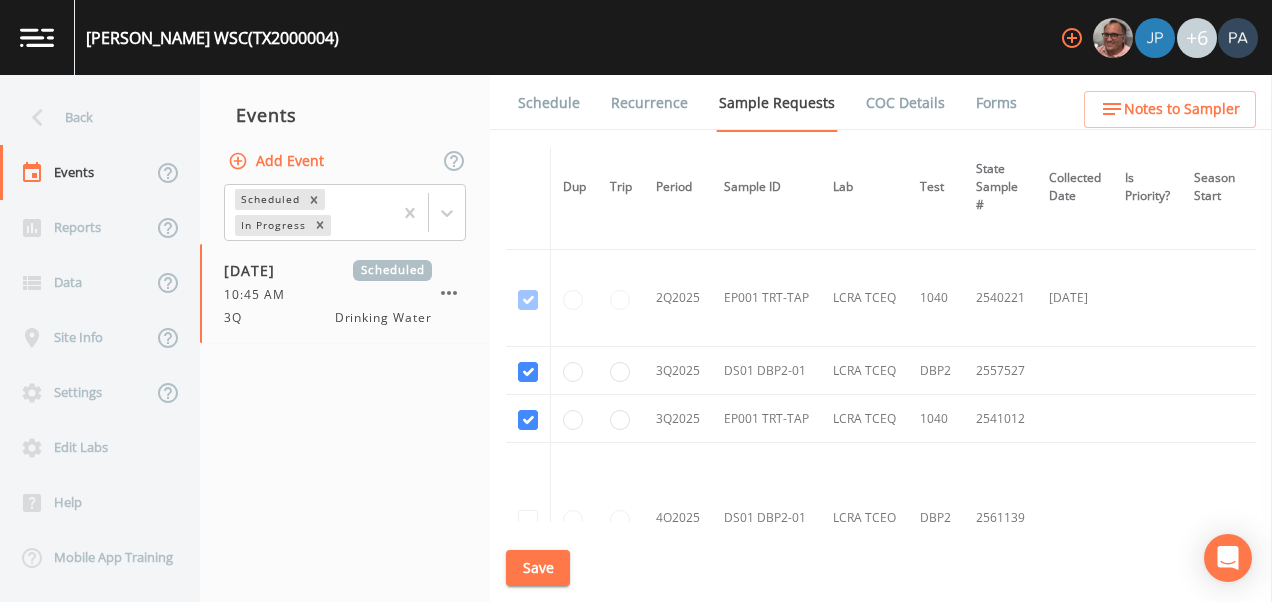 click on "Save" at bounding box center (538, 568) 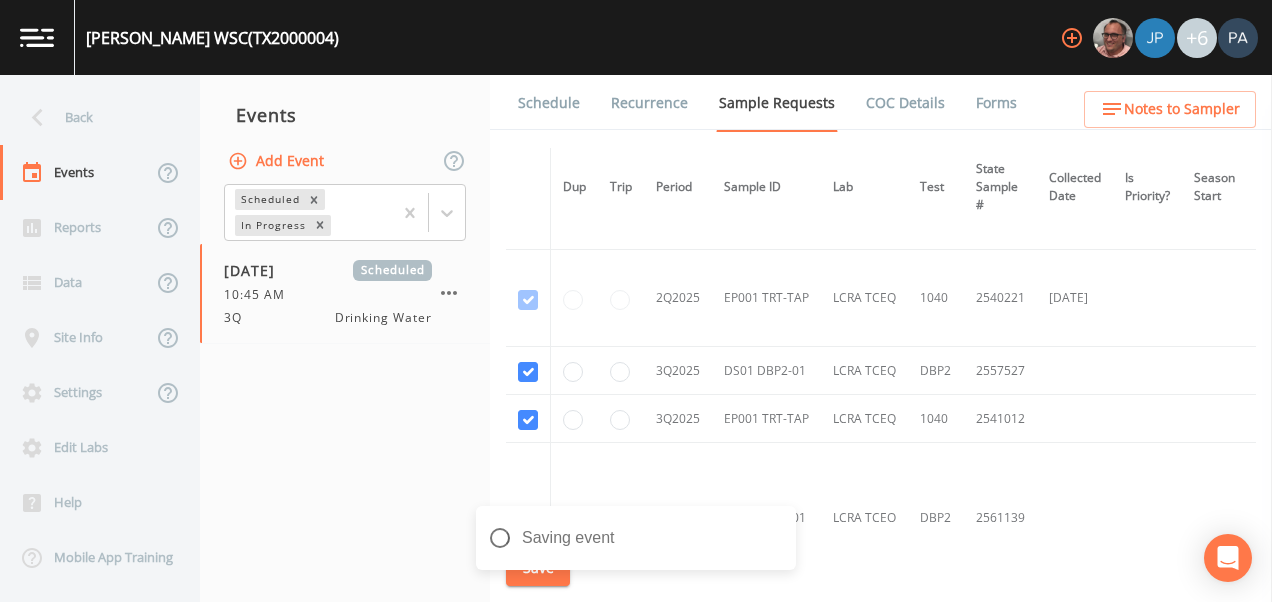 click on "Schedule" at bounding box center [549, 103] 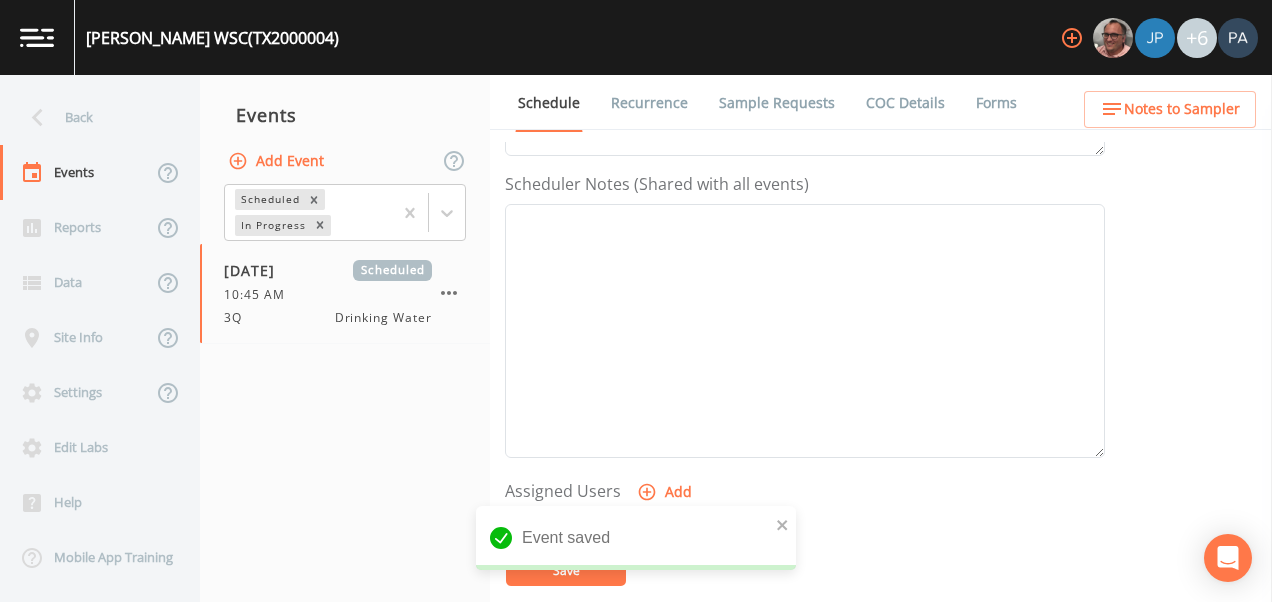 scroll, scrollTop: 700, scrollLeft: 0, axis: vertical 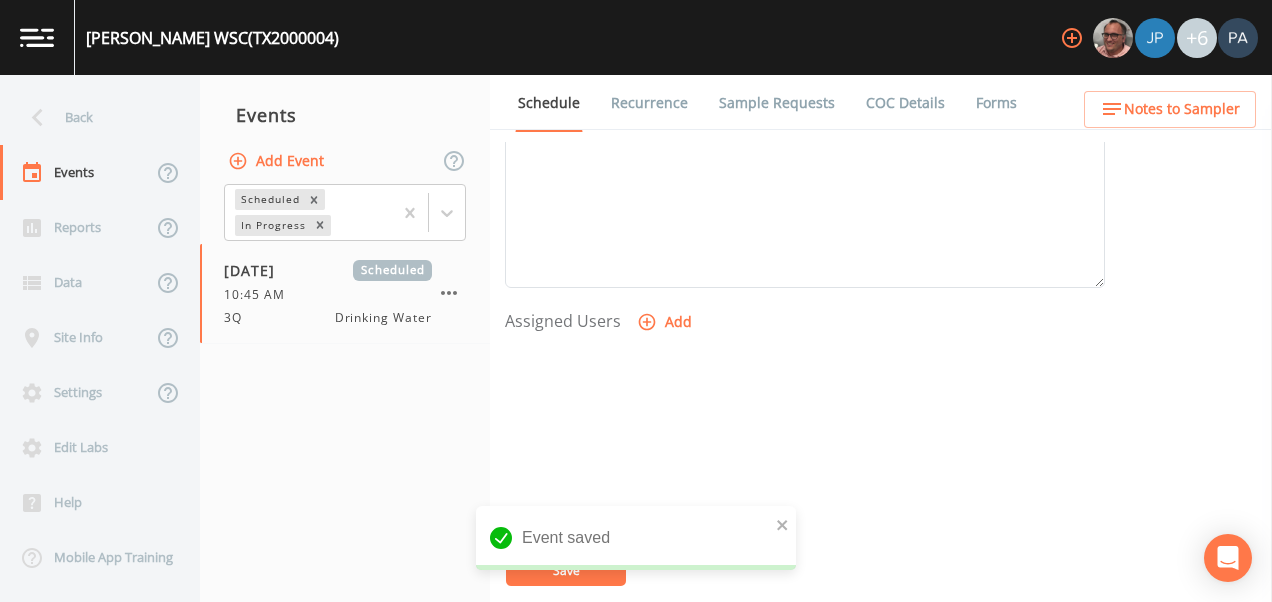 click on "Add" at bounding box center [666, 322] 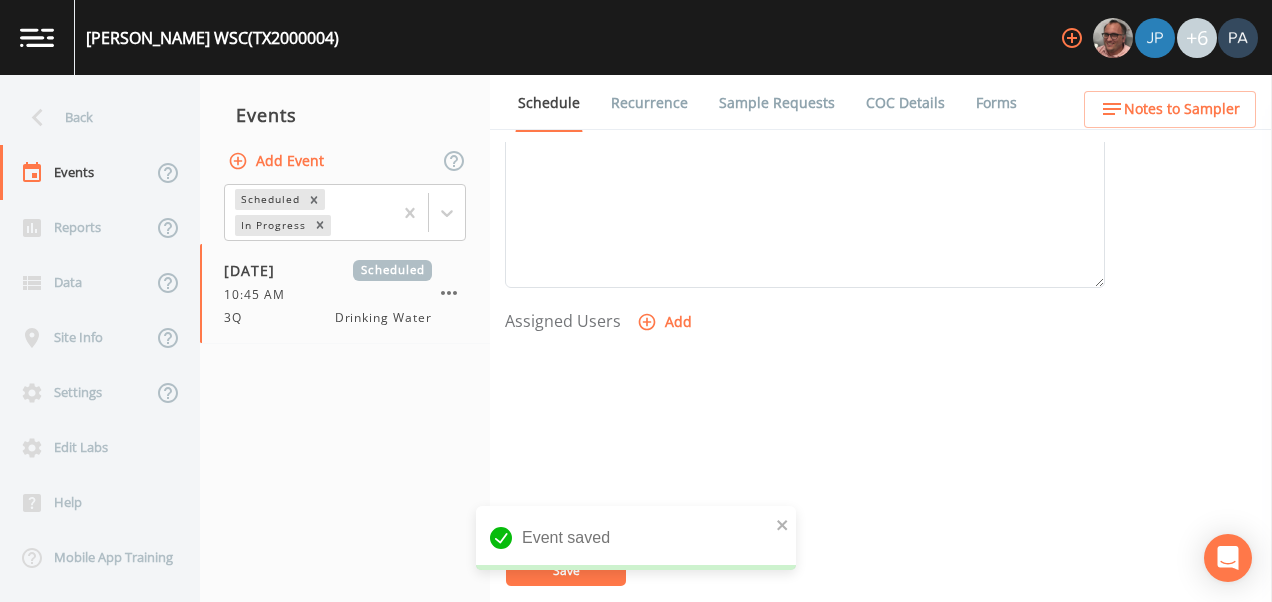 drag, startPoint x: 649, startPoint y: 289, endPoint x: 624, endPoint y: 309, distance: 32.01562 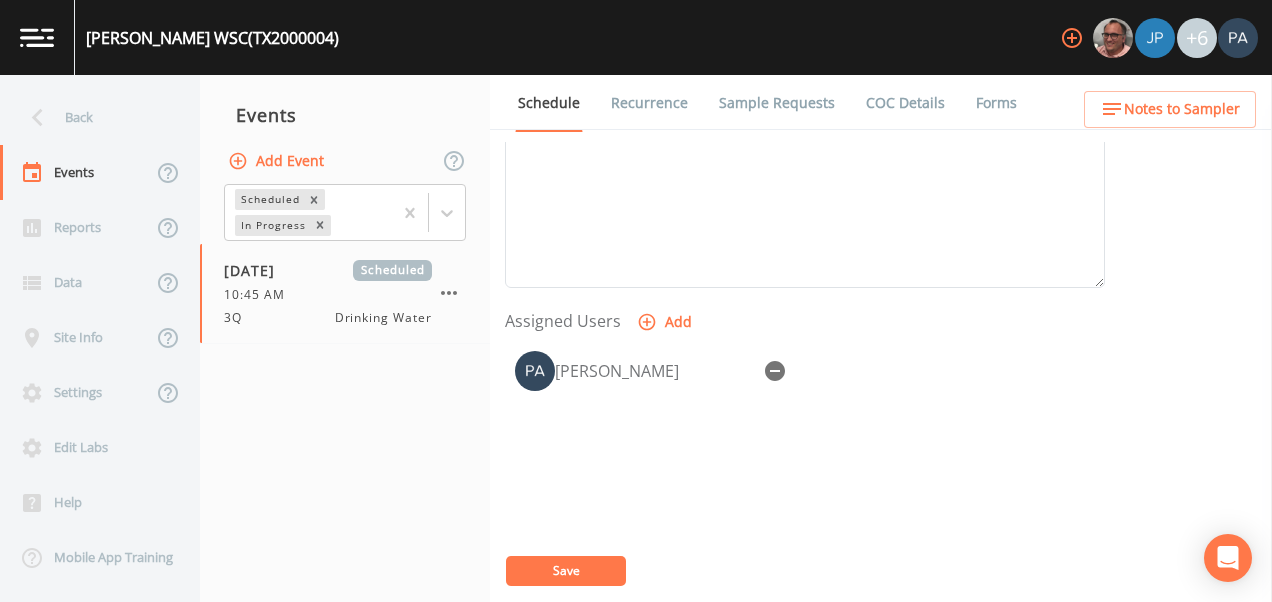 click on "Save" at bounding box center [566, 571] 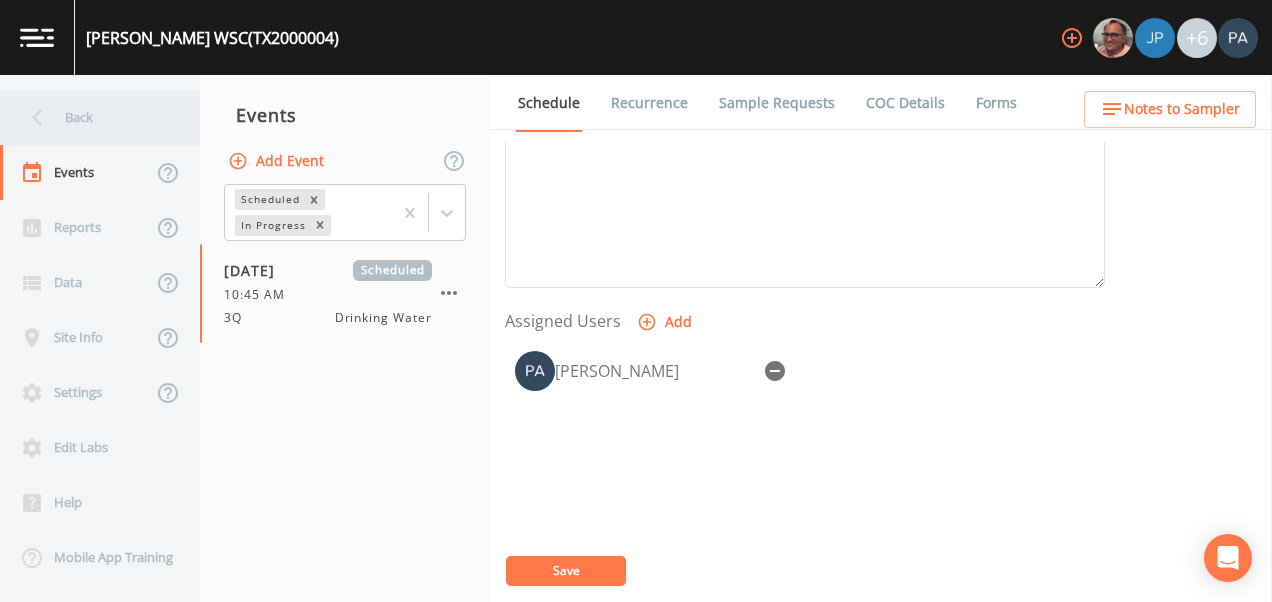 click on "Back" at bounding box center [90, 117] 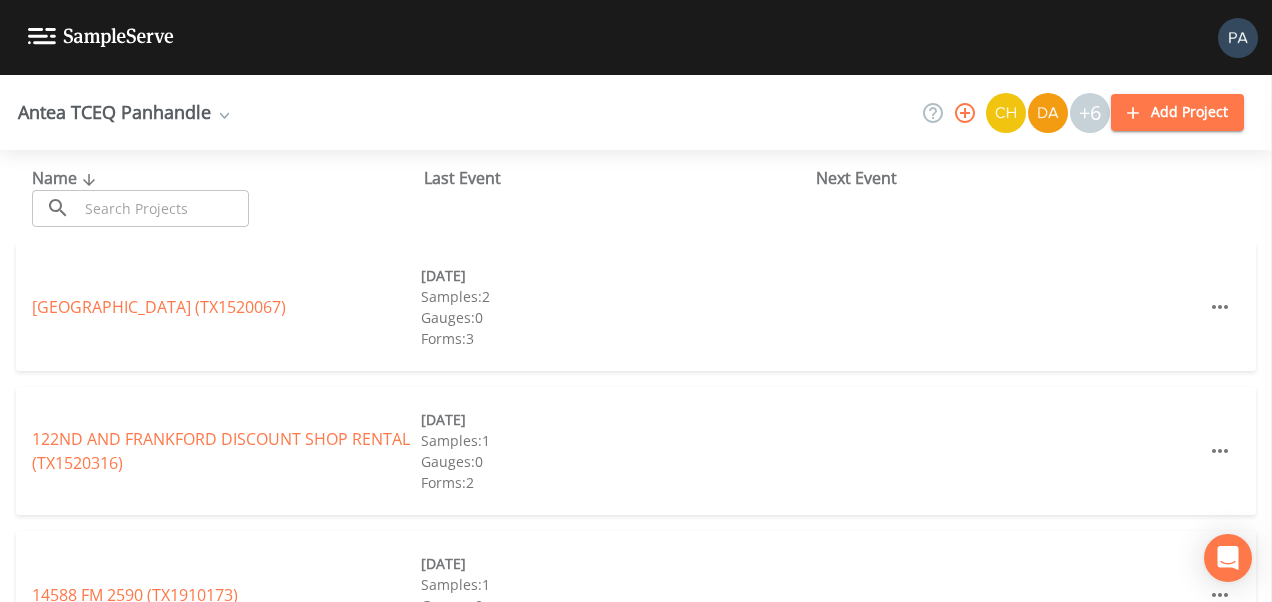 click at bounding box center [163, 208] 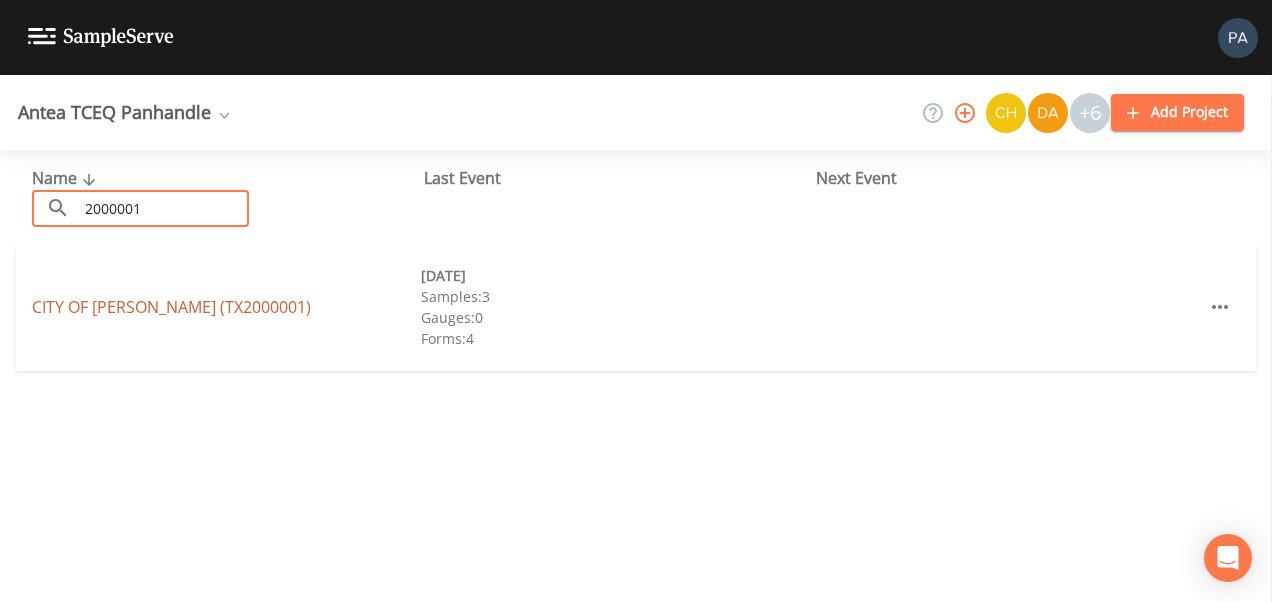 click on "CITY OF [GEOGRAPHIC_DATA]   (TX2000001)" at bounding box center (171, 307) 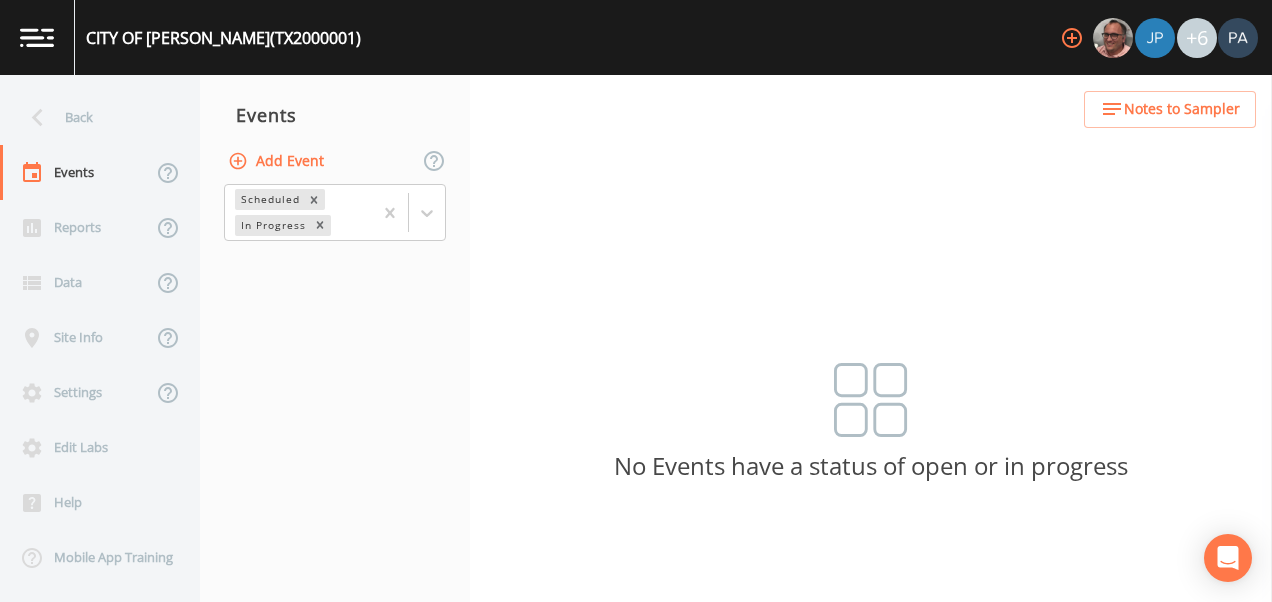 click on "Add Event" at bounding box center [278, 161] 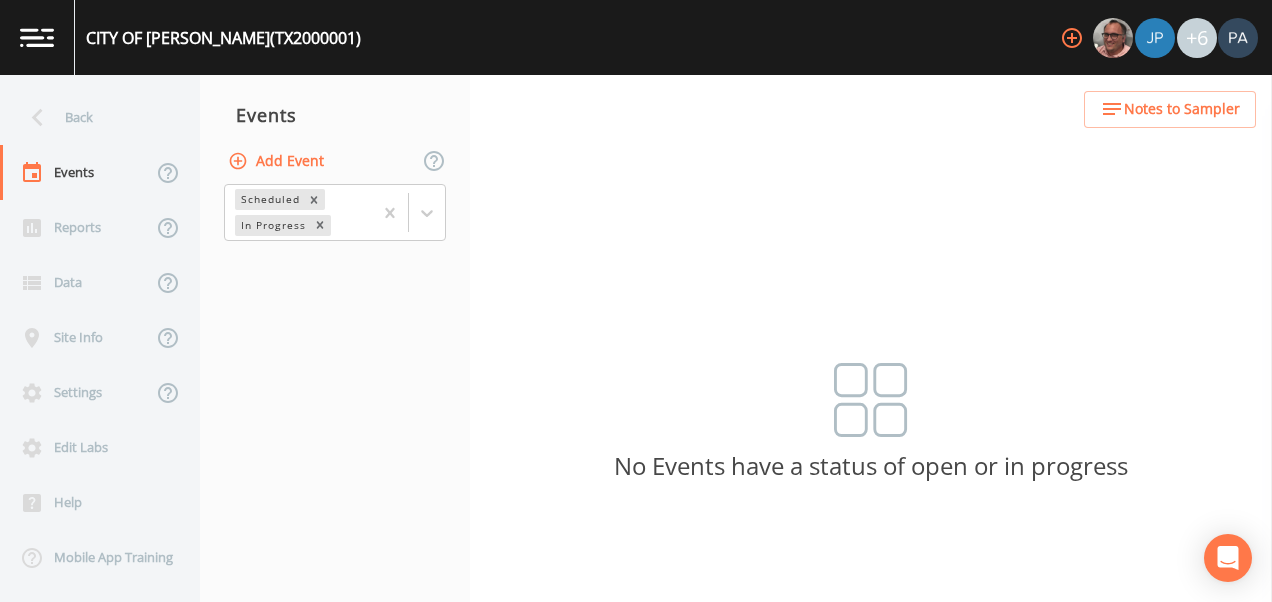 click on "Event Name" at bounding box center [636, 785] 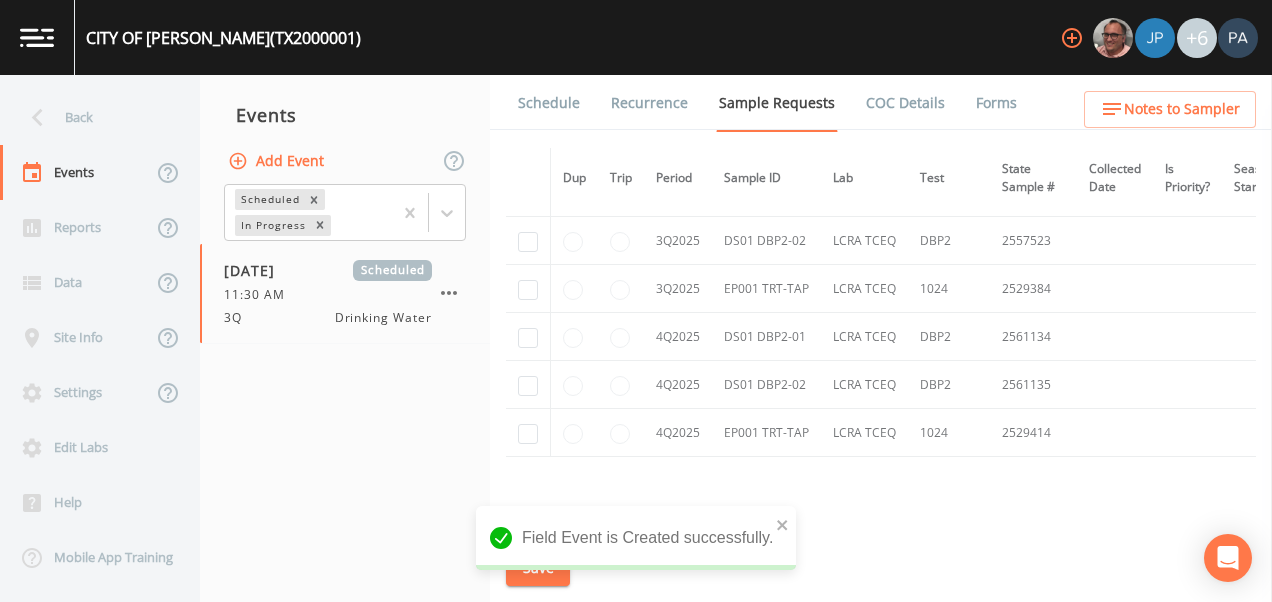 scroll, scrollTop: 3151, scrollLeft: 0, axis: vertical 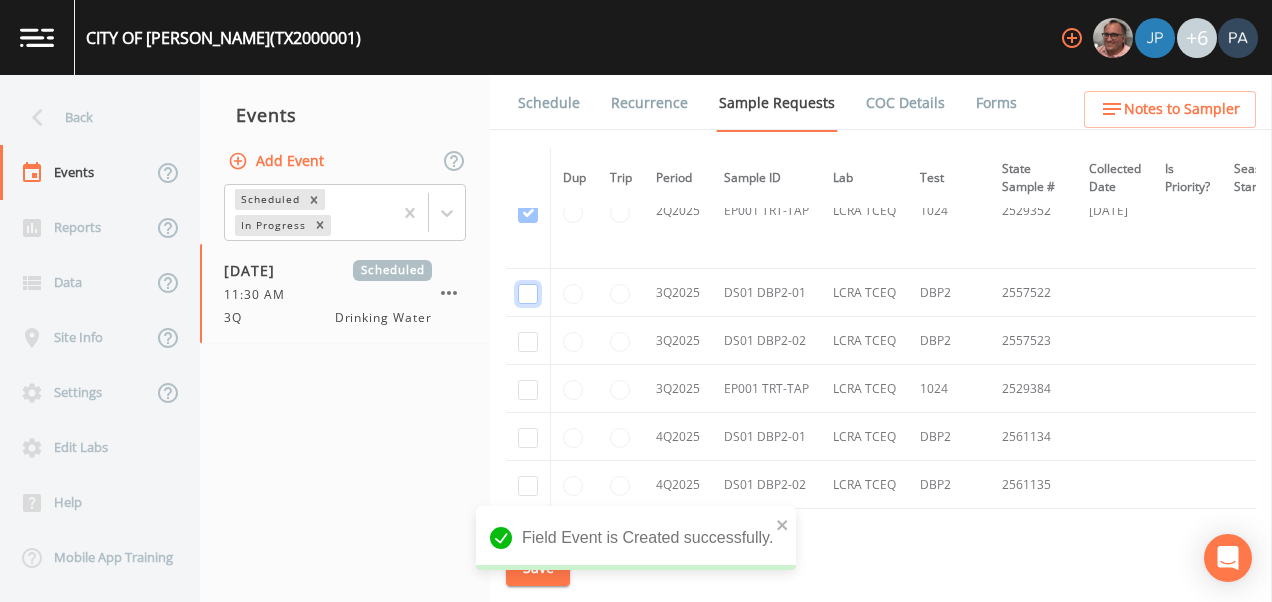 click at bounding box center [528, -2308] 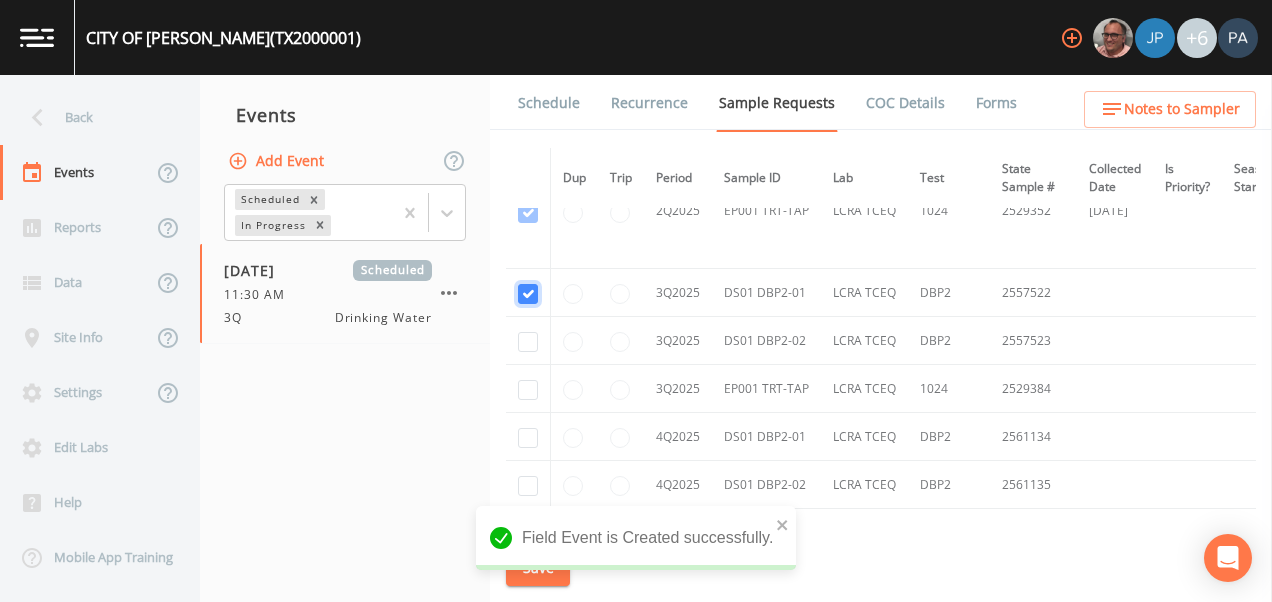 scroll, scrollTop: 2737, scrollLeft: 0, axis: vertical 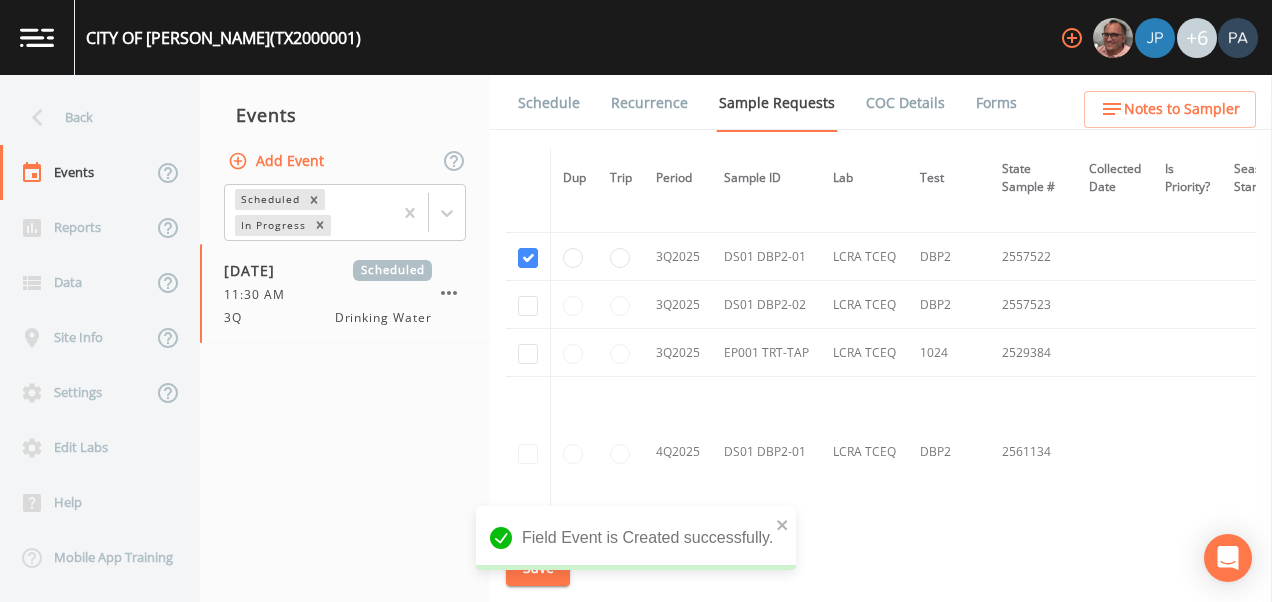 click at bounding box center (528, 305) 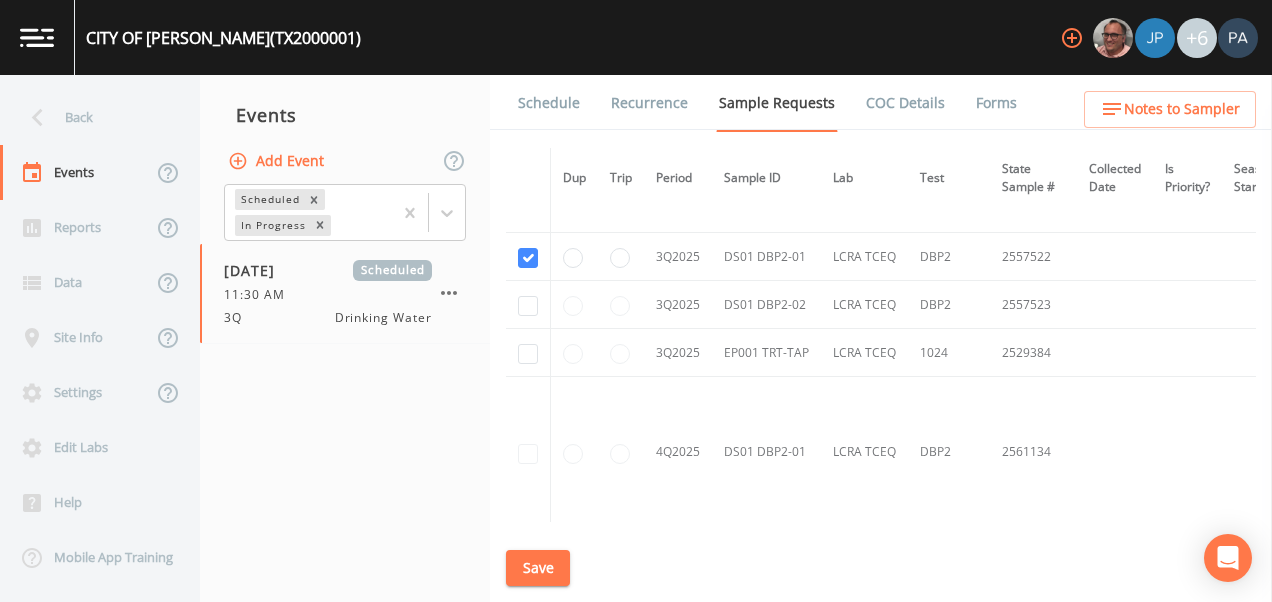 click at bounding box center [528, 305] 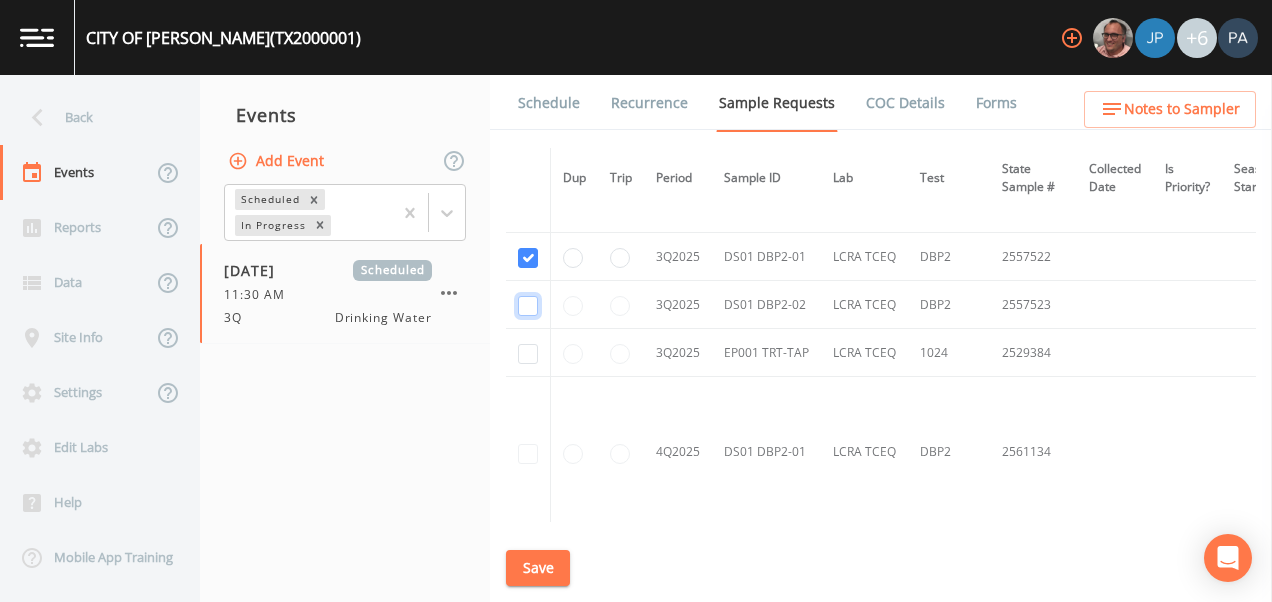 click at bounding box center [528, -1896] 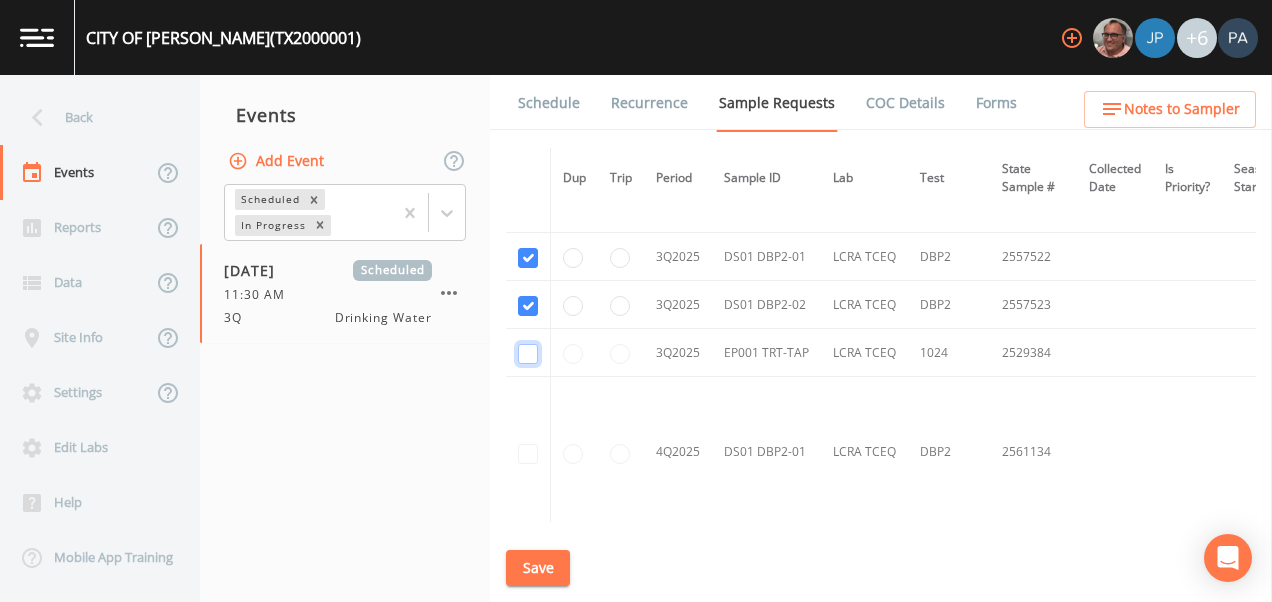 click at bounding box center (528, -1799) 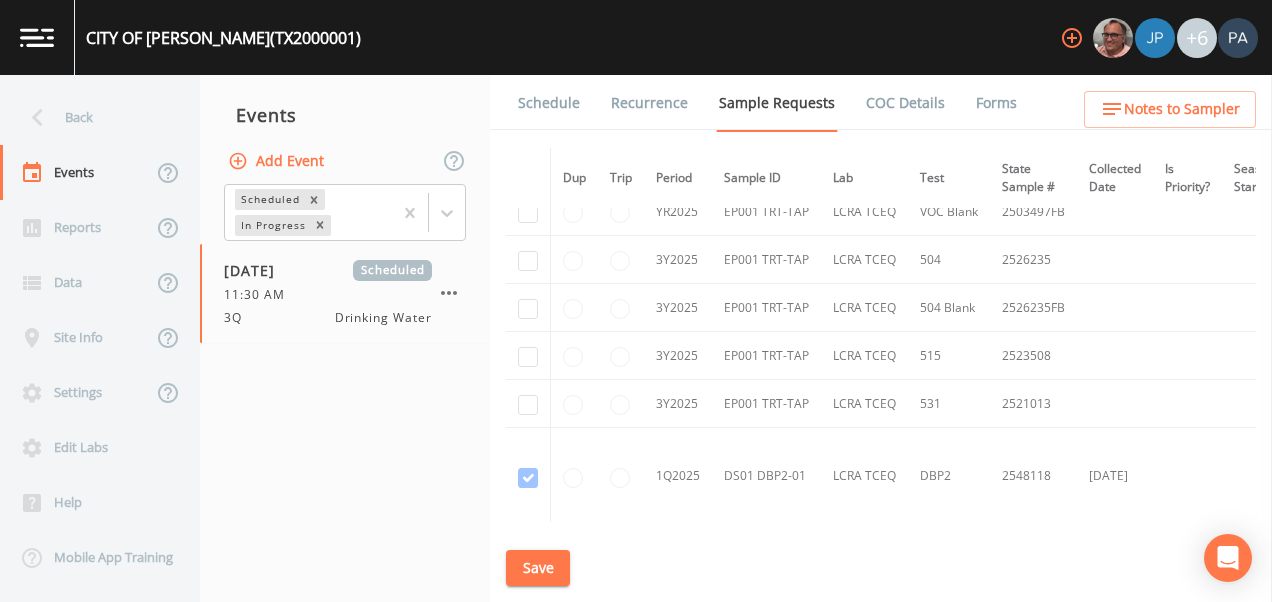 scroll, scrollTop: 1937, scrollLeft: 0, axis: vertical 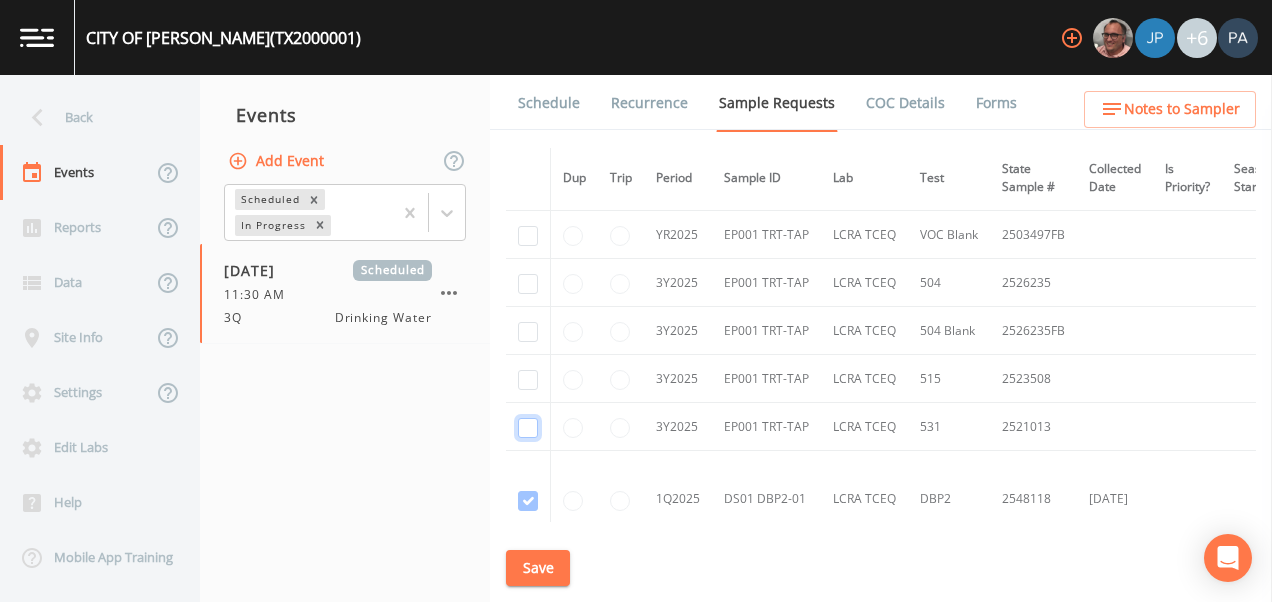 click at bounding box center (528, 428) 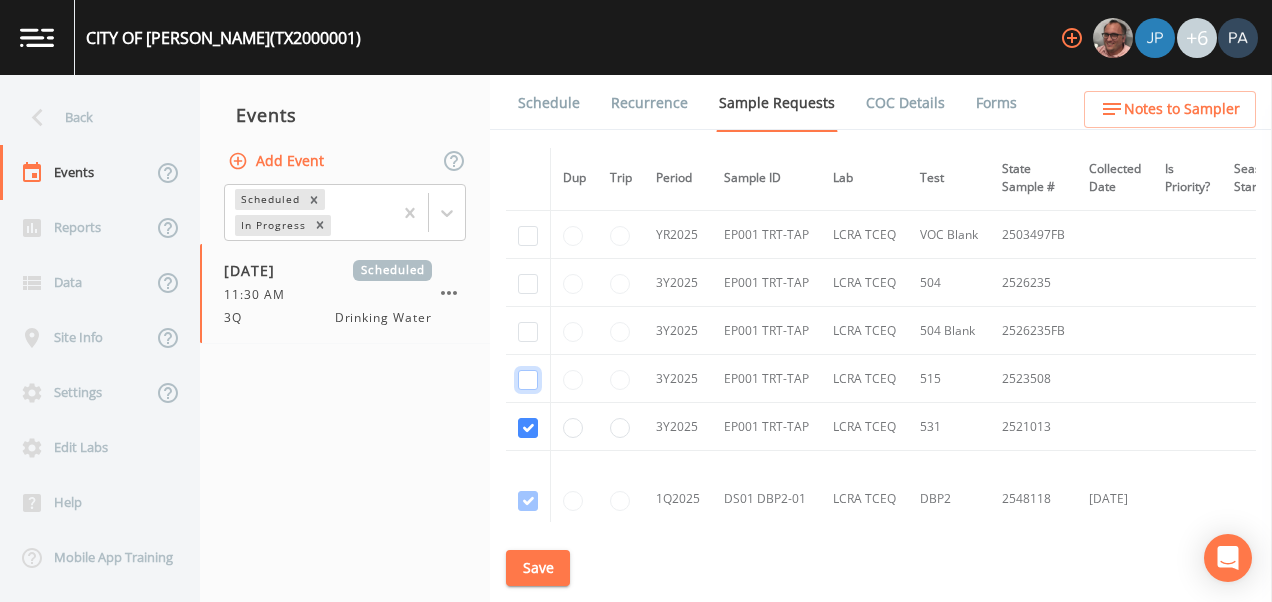 click at bounding box center [528, 380] 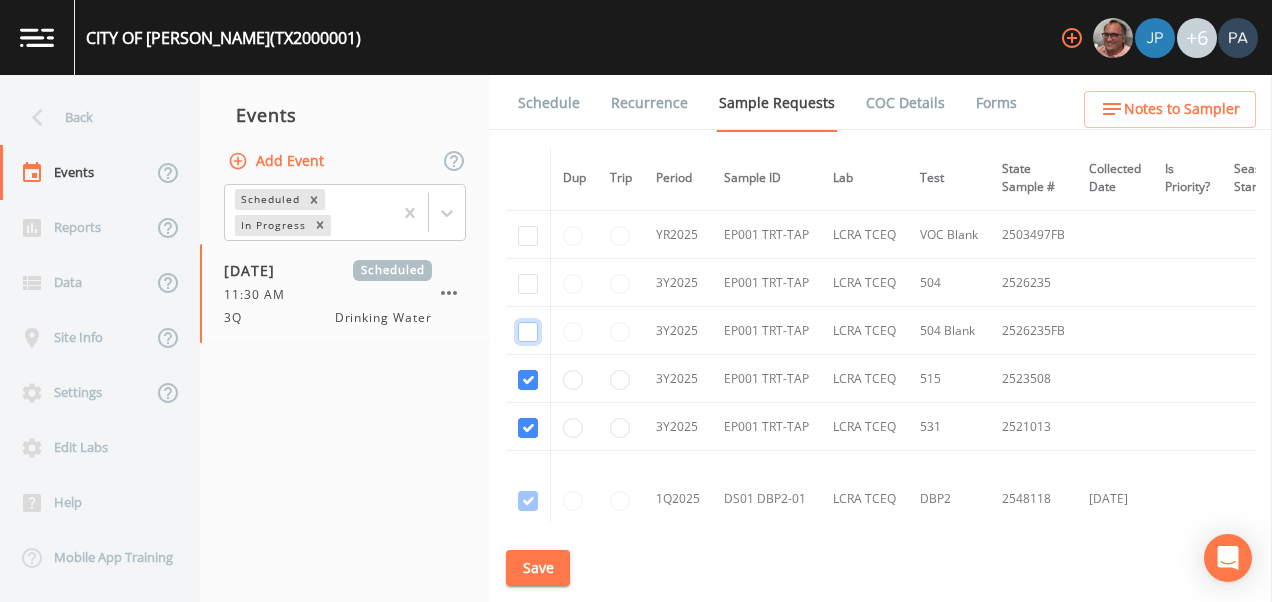 click at bounding box center [528, 332] 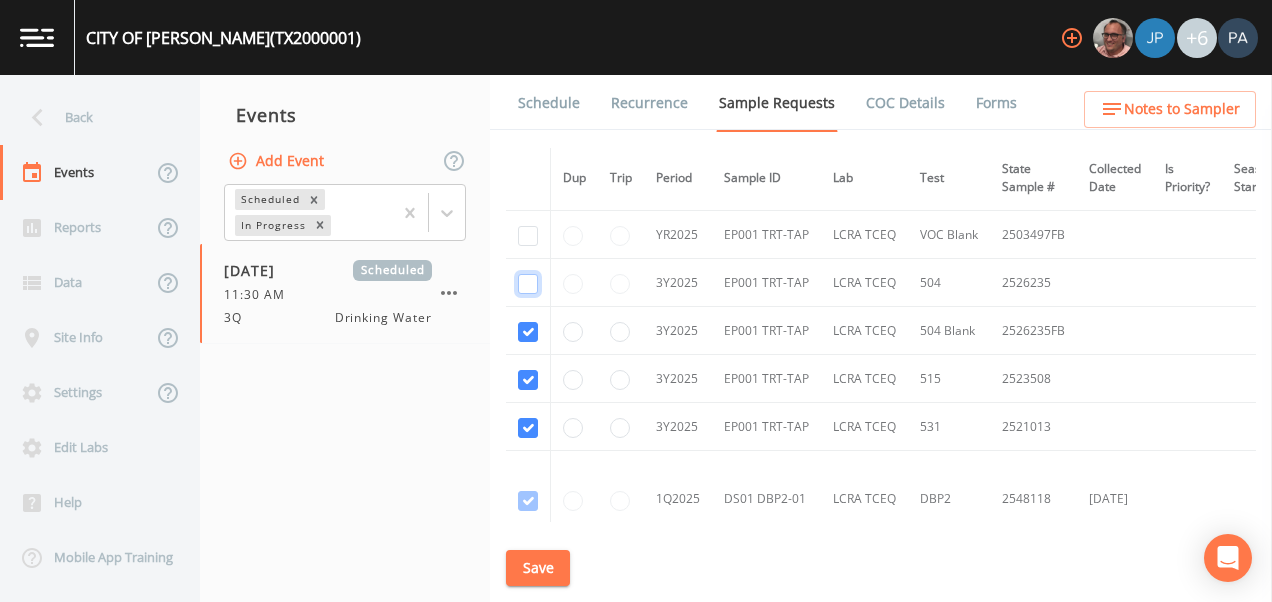 click at bounding box center (528, 284) 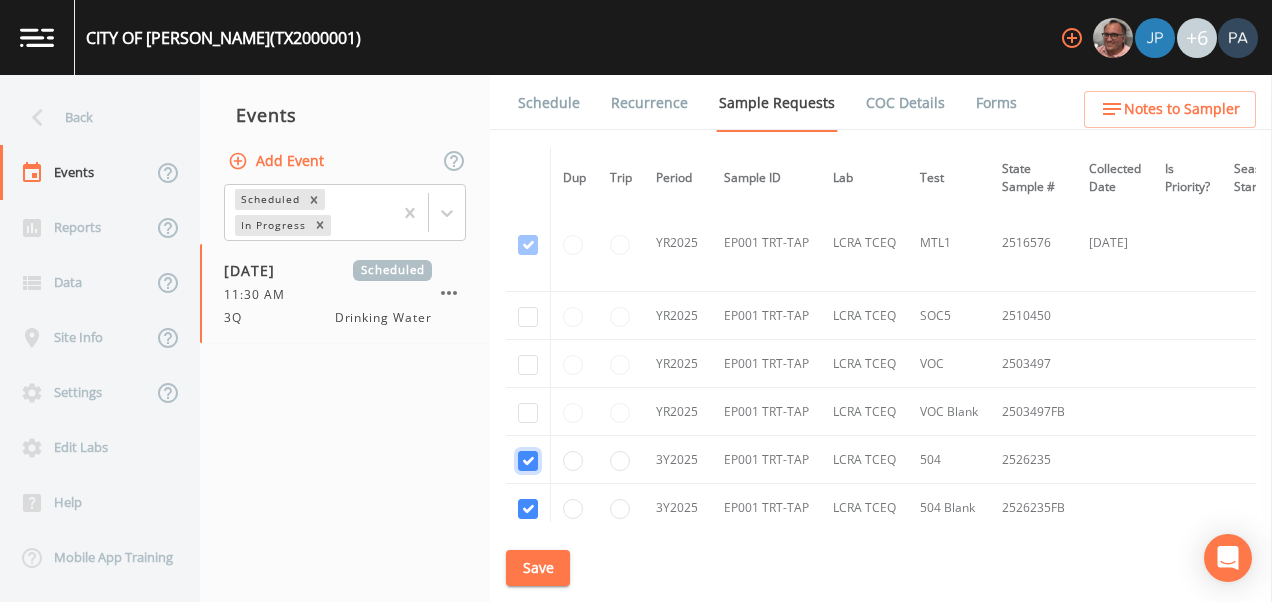 scroll, scrollTop: 1737, scrollLeft: 0, axis: vertical 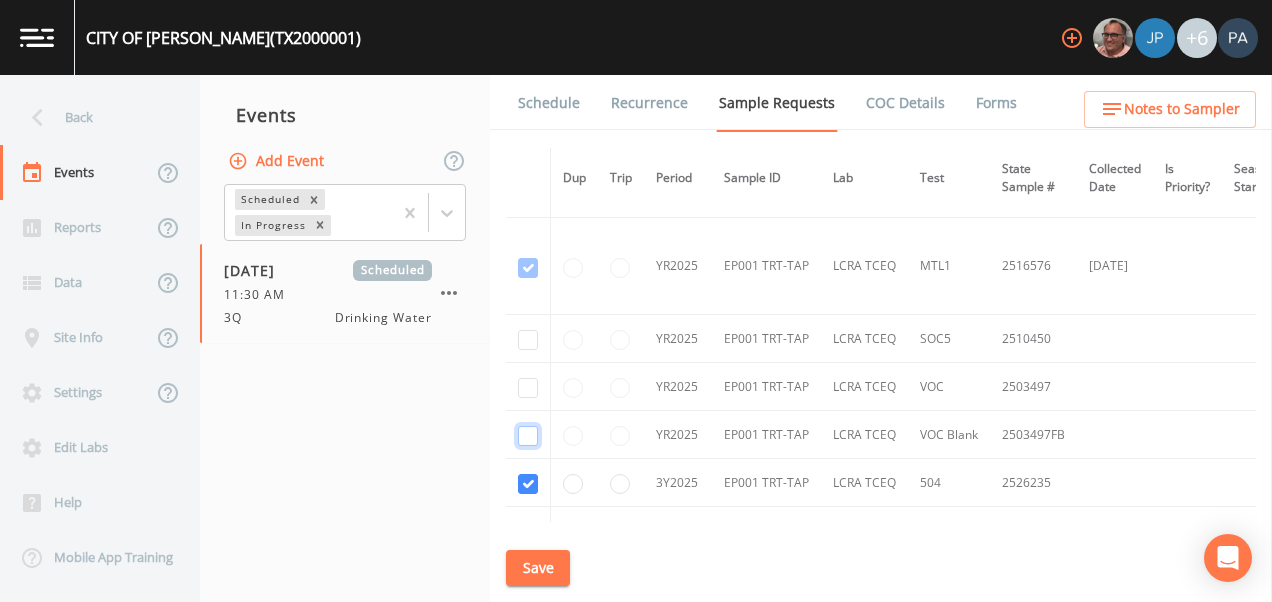 click at bounding box center [528, -1090] 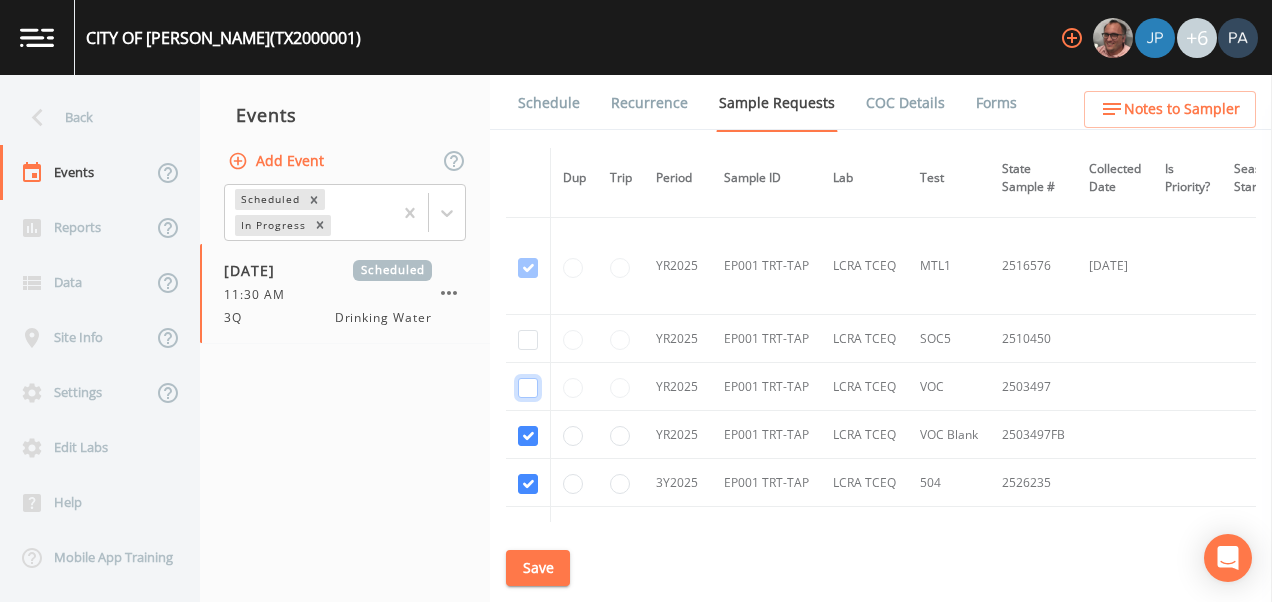 click at bounding box center [528, -1187] 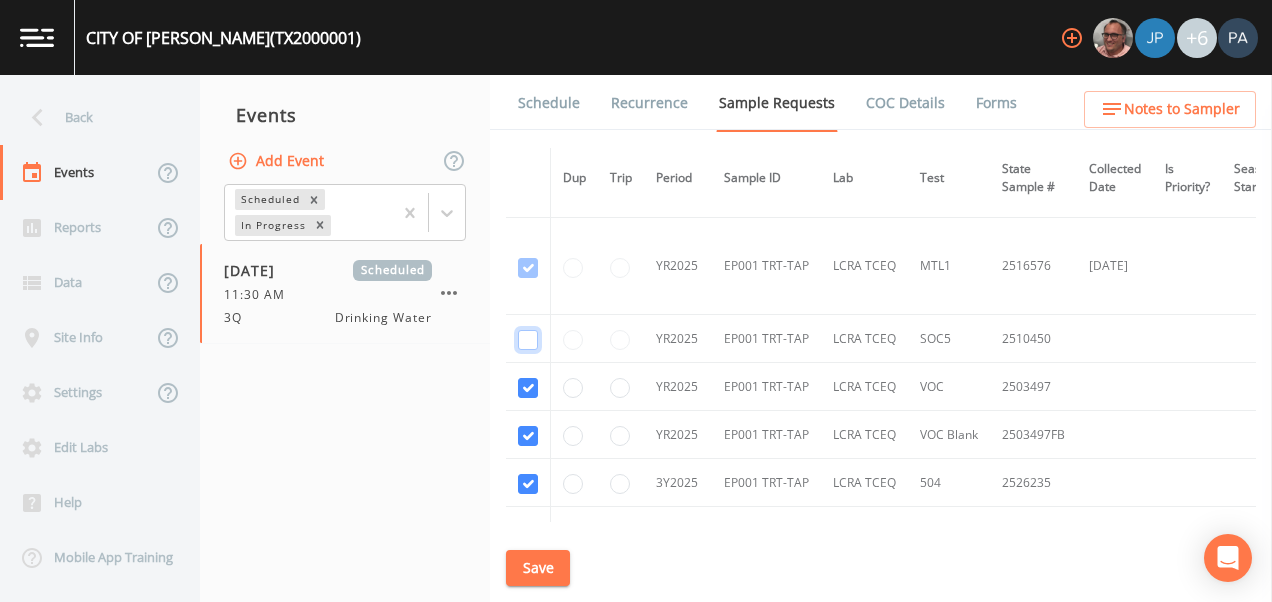 click at bounding box center (528, -1284) 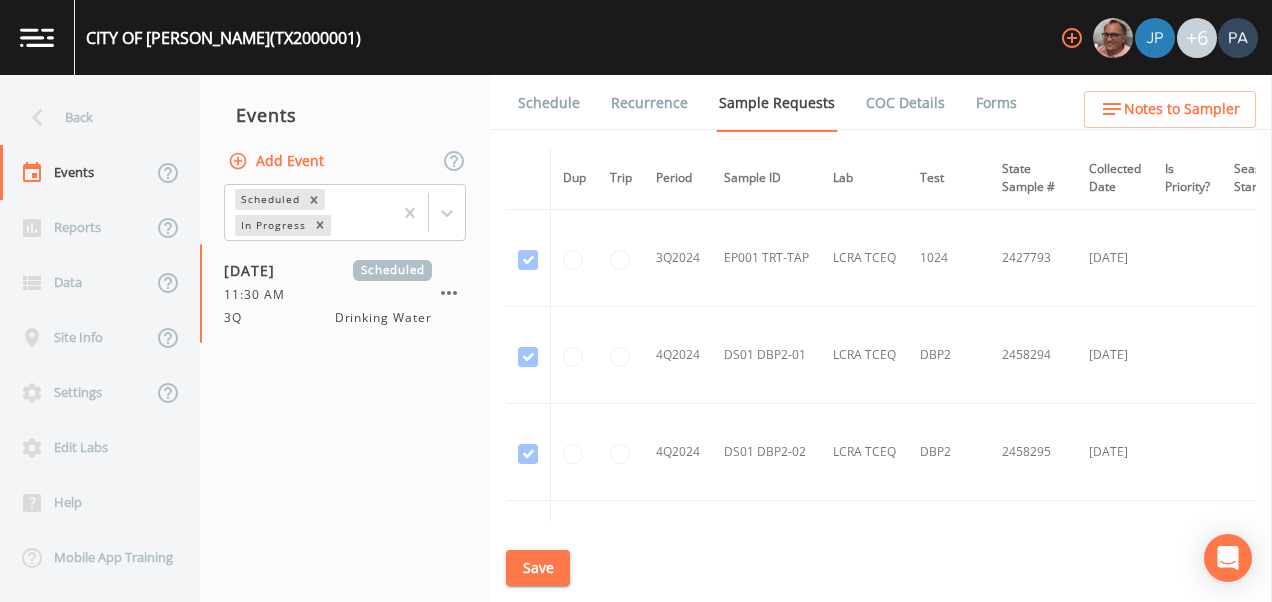 scroll, scrollTop: 1237, scrollLeft: 0, axis: vertical 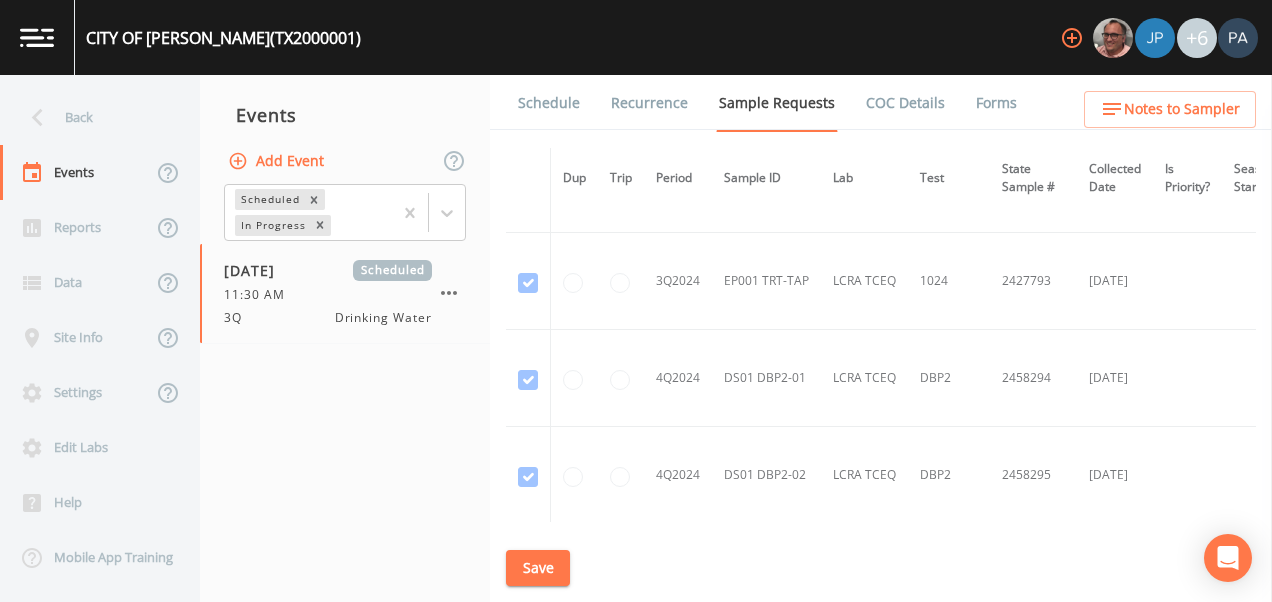 click on "Save" at bounding box center [538, 568] 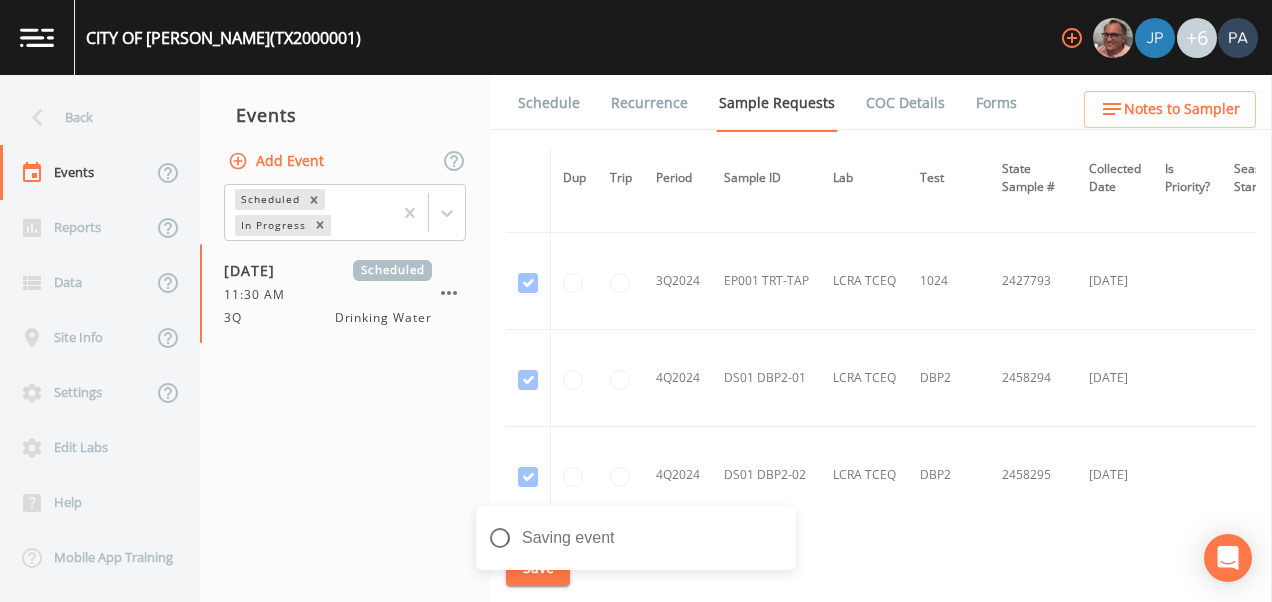 click on "Schedule" at bounding box center (549, 103) 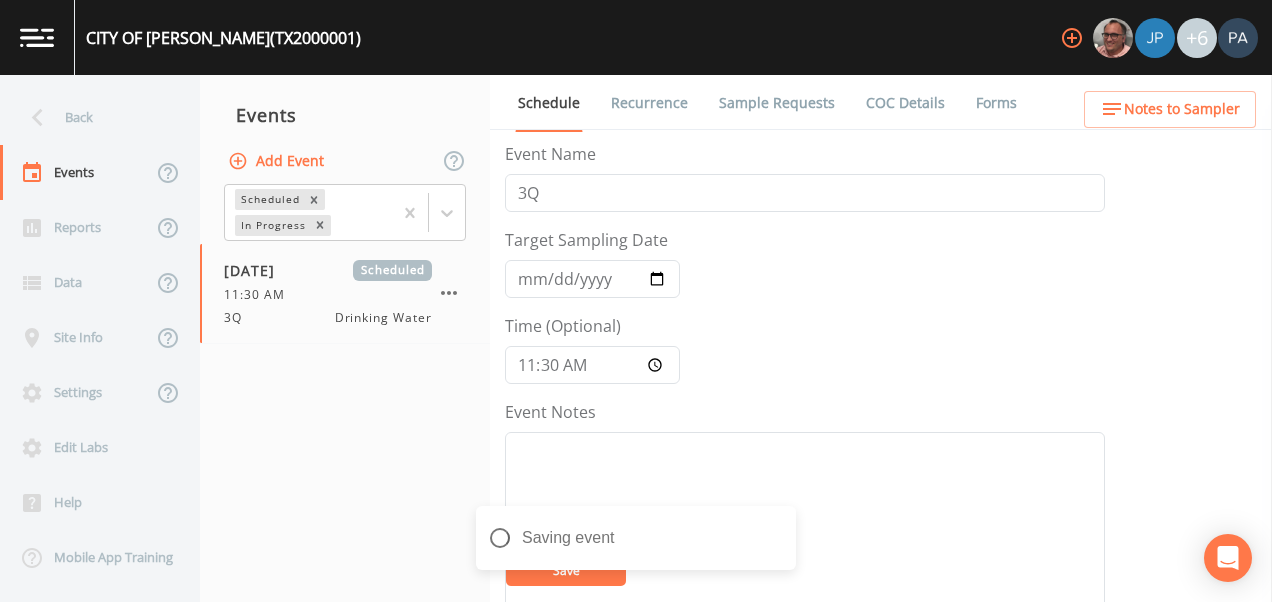 scroll, scrollTop: 700, scrollLeft: 0, axis: vertical 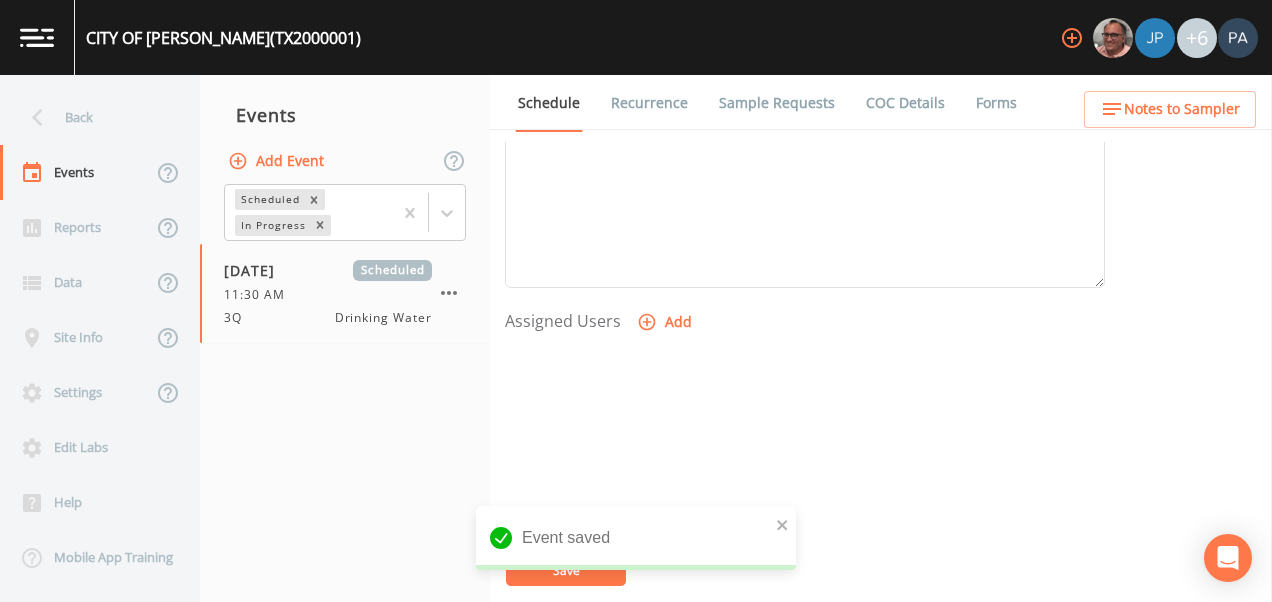 click on "Add" at bounding box center [666, 322] 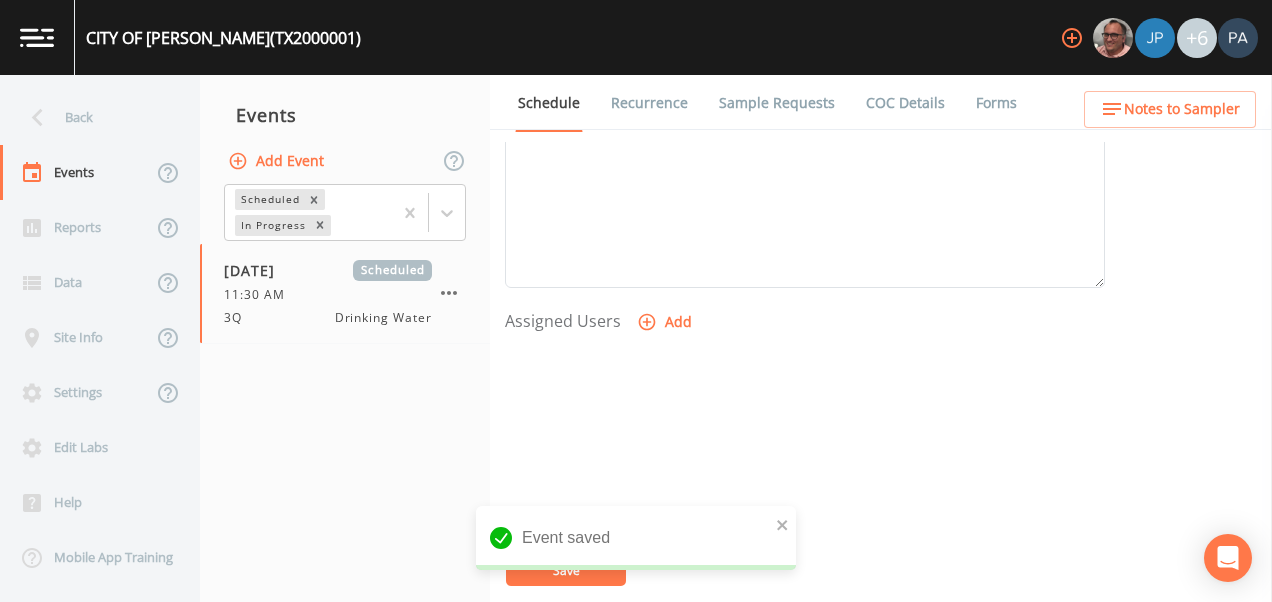 drag, startPoint x: 608, startPoint y: 285, endPoint x: 622, endPoint y: 318, distance: 35.846897 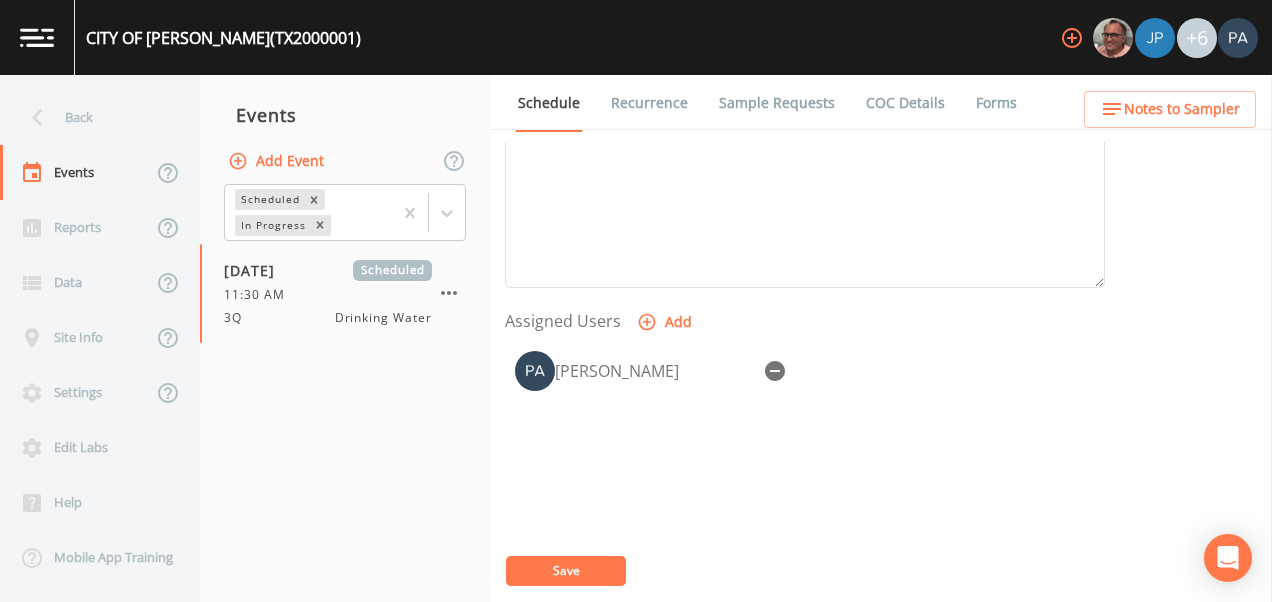 click on "Save" at bounding box center [566, 571] 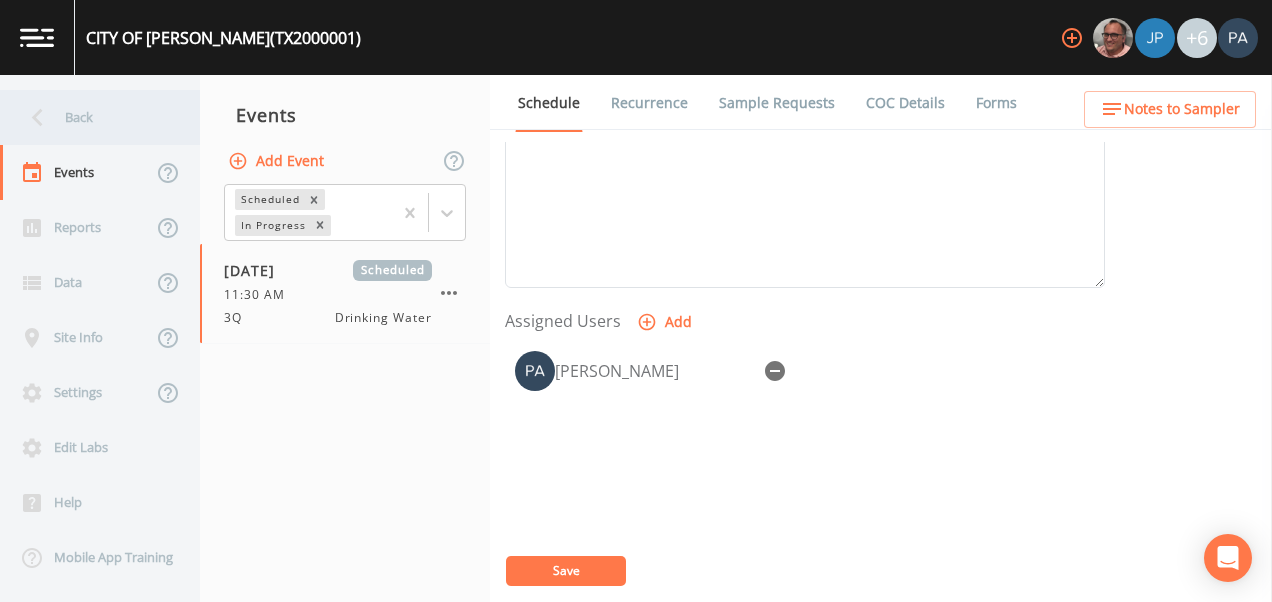 click 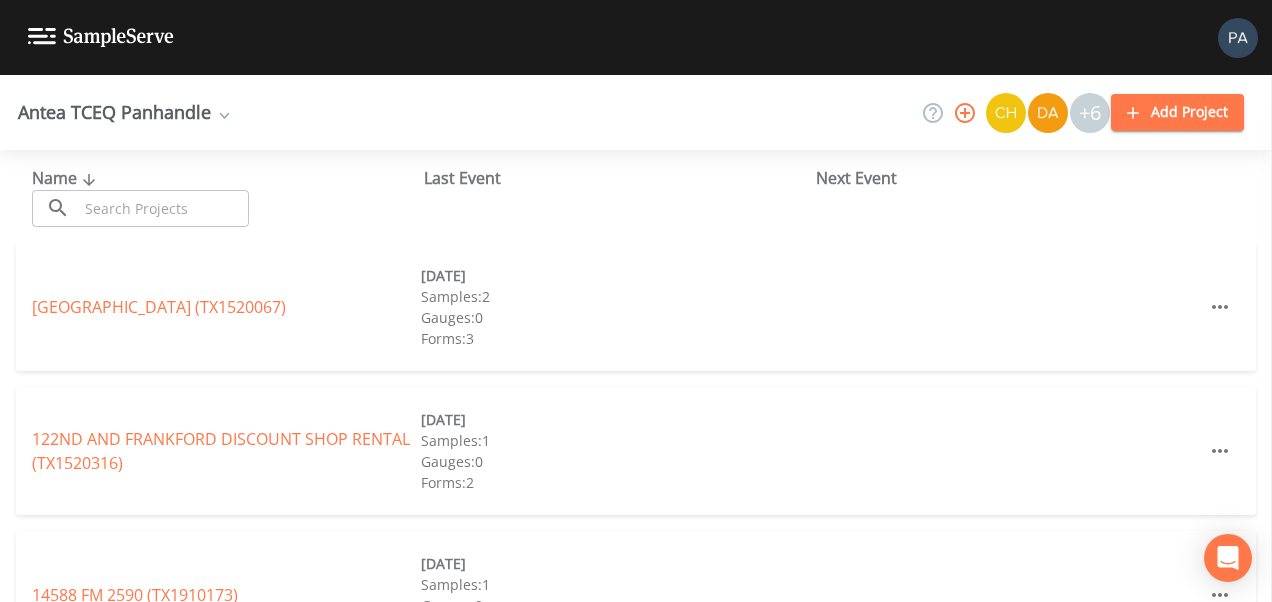 click at bounding box center (163, 208) 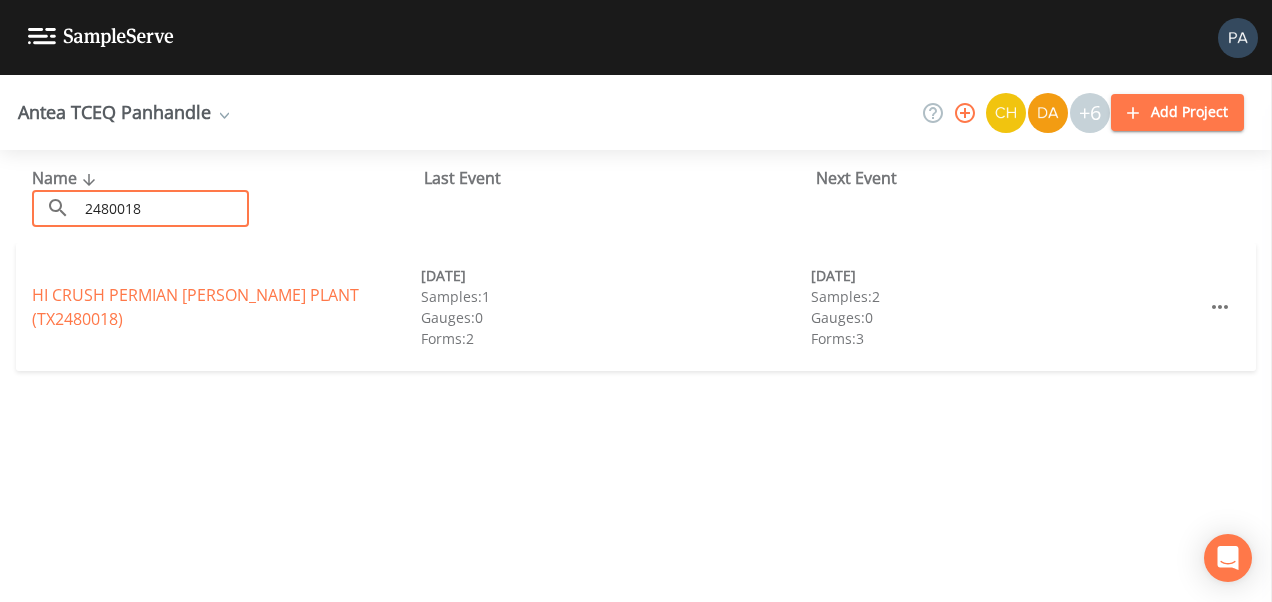 click on "HI CRUSH PERMIAN [PERSON_NAME] PLANT   (TX2480018)" at bounding box center [226, 307] 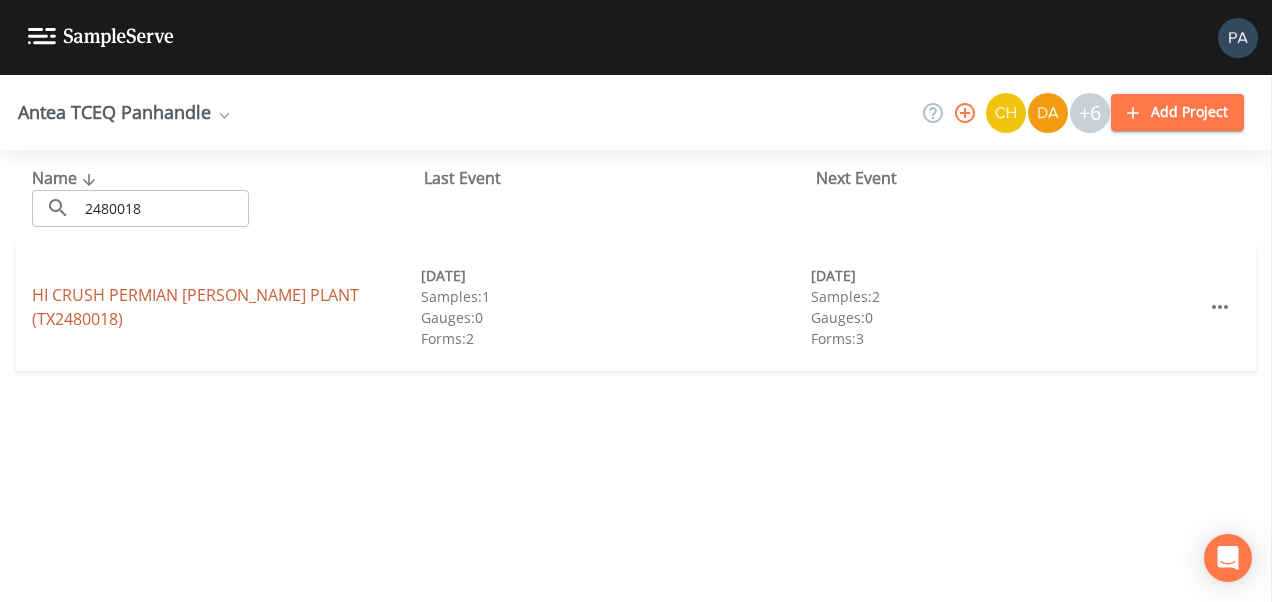 click on "HI CRUSH PERMIAN [PERSON_NAME] PLANT   (TX2480018)" at bounding box center [195, 307] 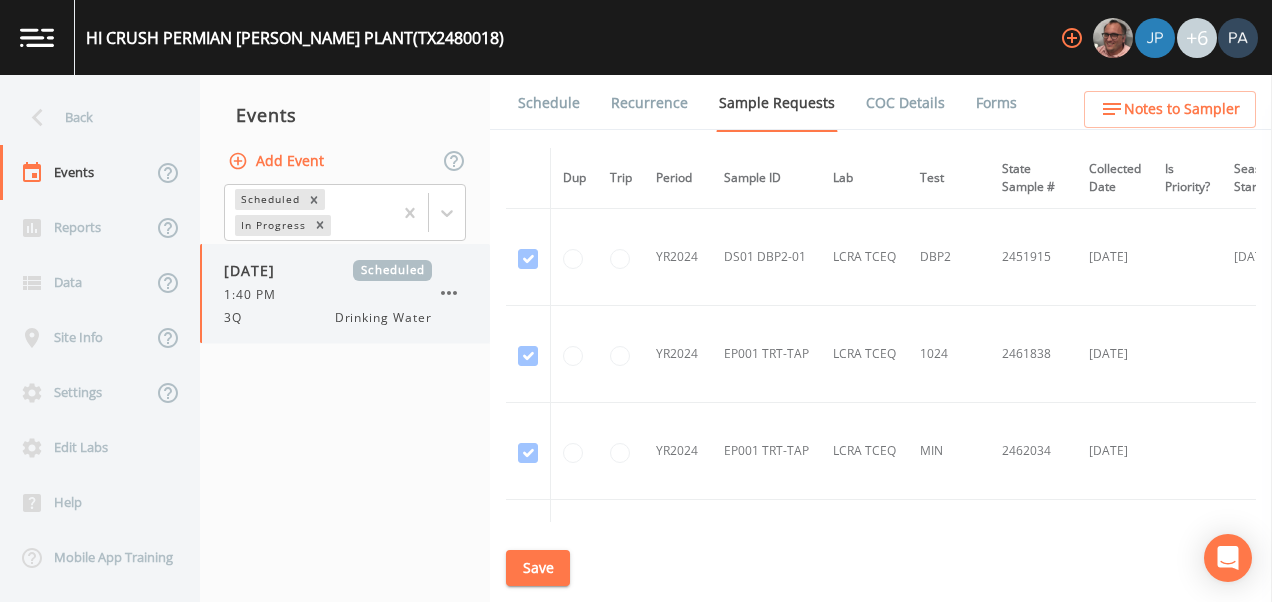 click on "1:40 PM" at bounding box center (328, 295) 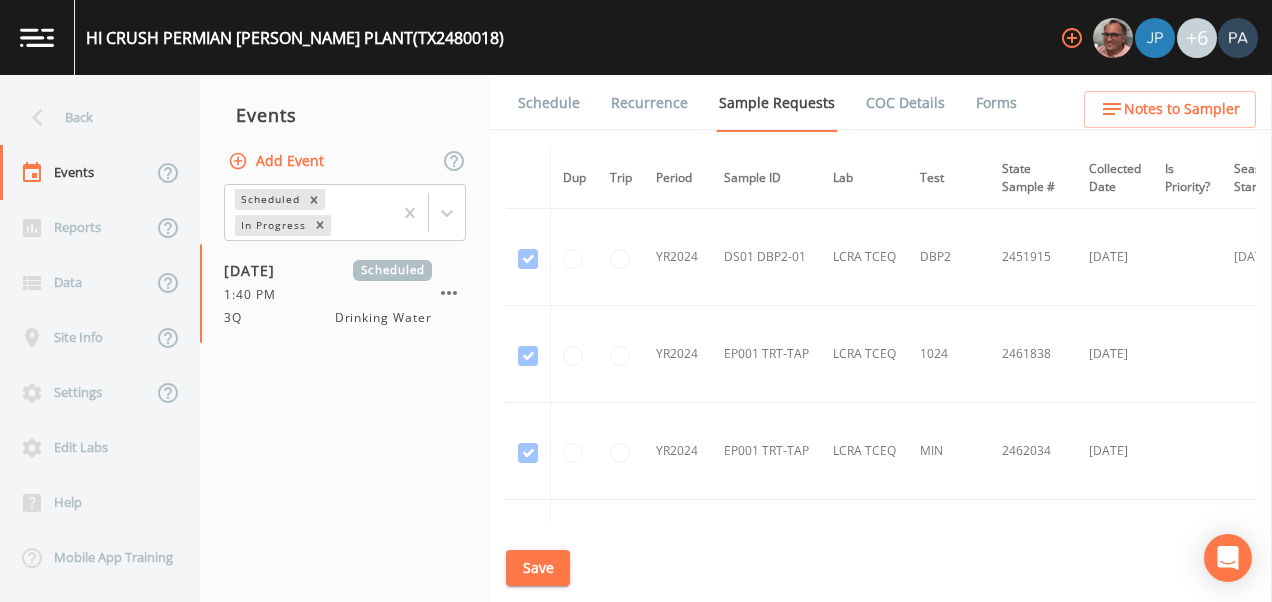 click at bounding box center [636, 602] 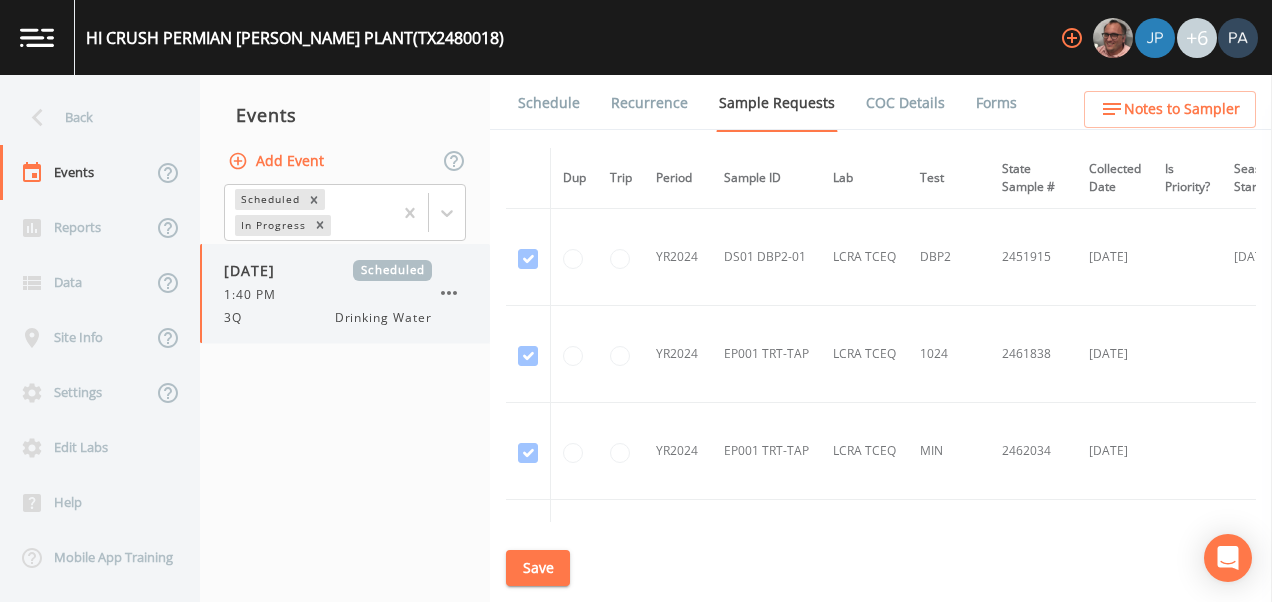 click on "3Q Drinking Water" at bounding box center (328, 318) 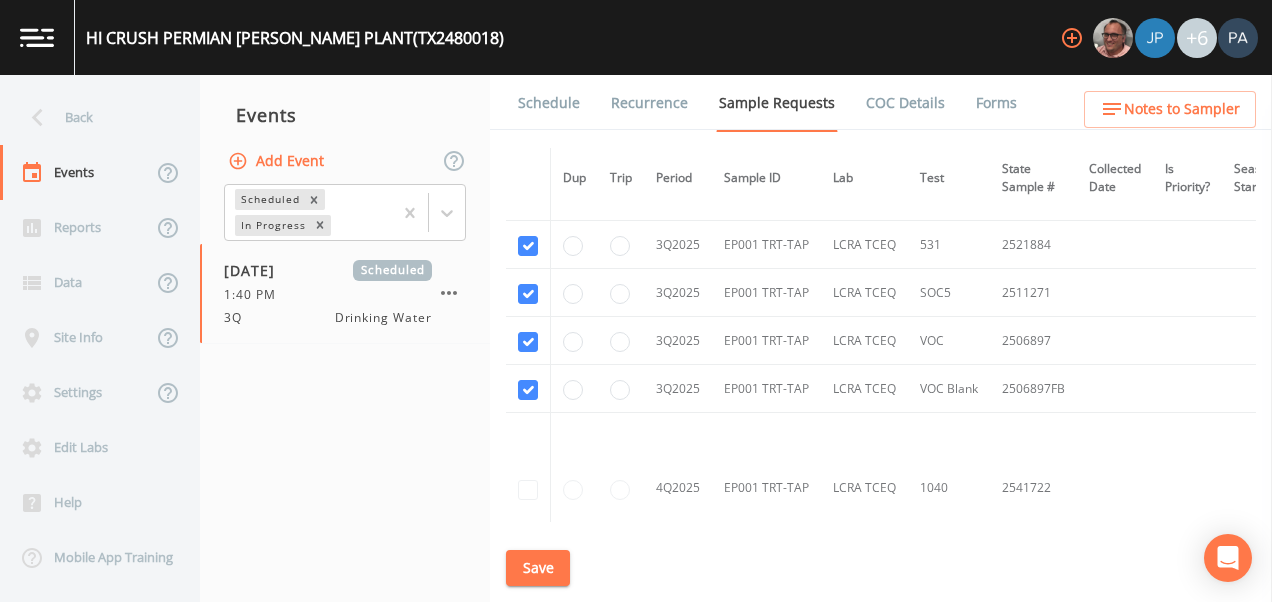 scroll, scrollTop: 3100, scrollLeft: 0, axis: vertical 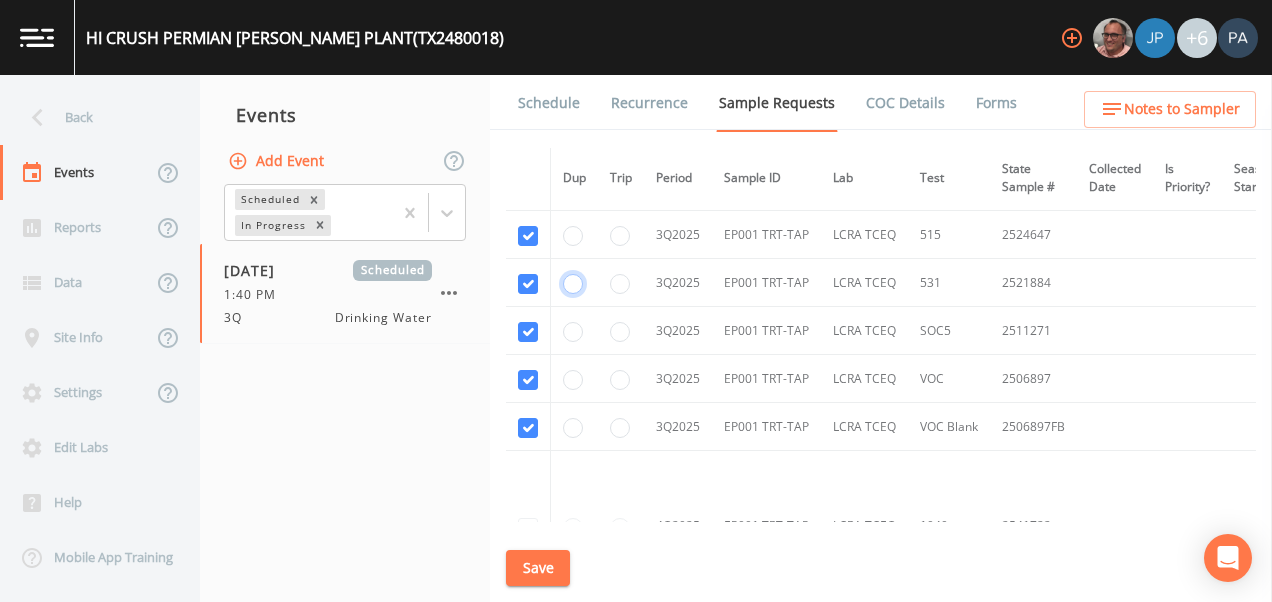 click at bounding box center (573, -1871) 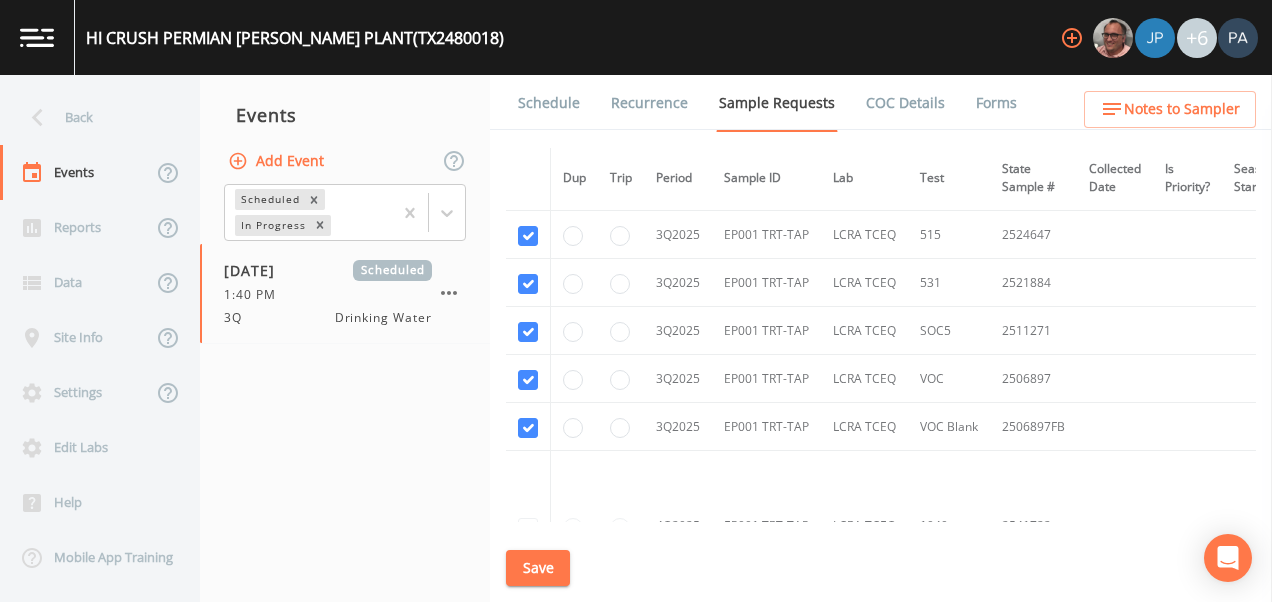 click on "Save" at bounding box center [538, 568] 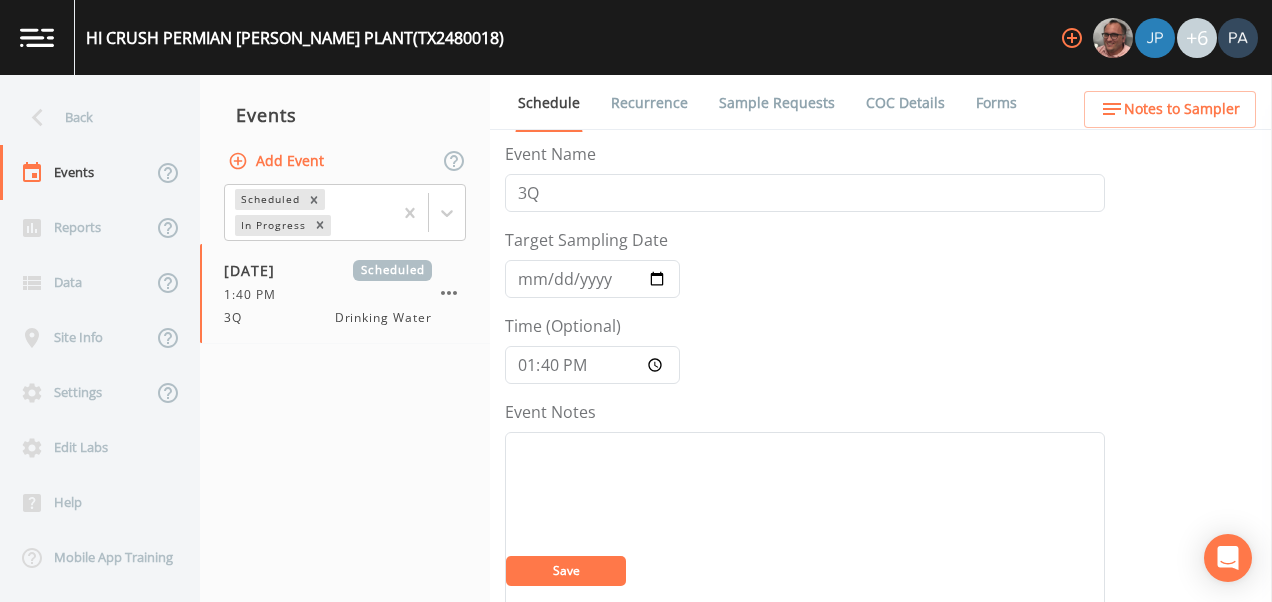 click on "Sample Requests" at bounding box center (777, 103) 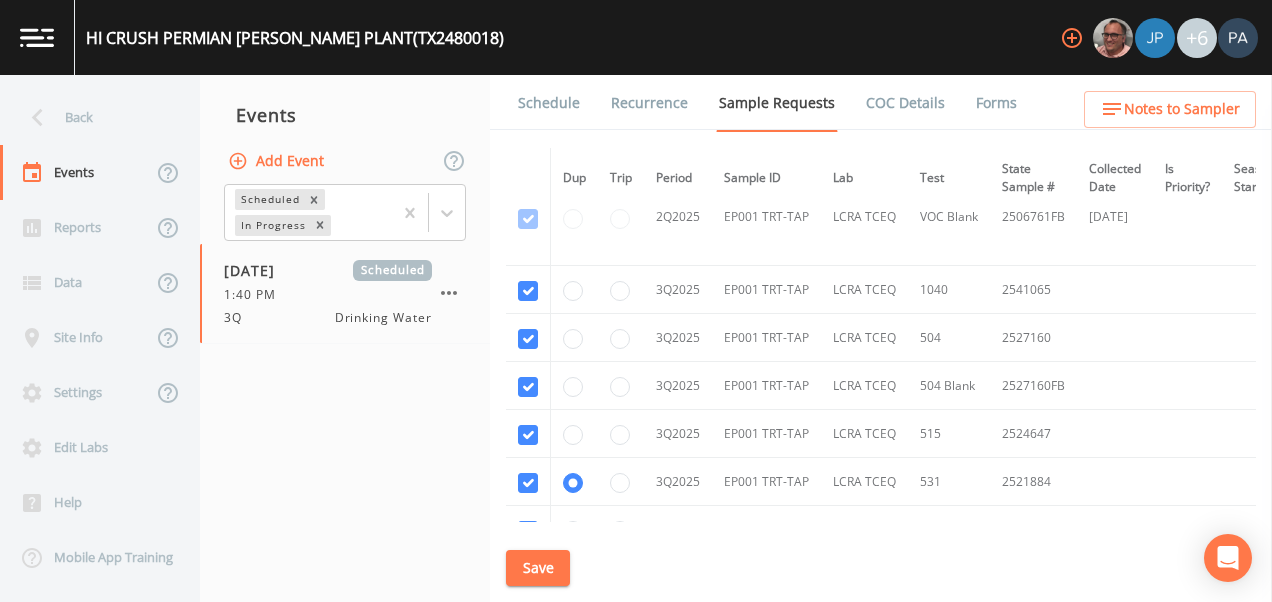 scroll, scrollTop: 3000, scrollLeft: 0, axis: vertical 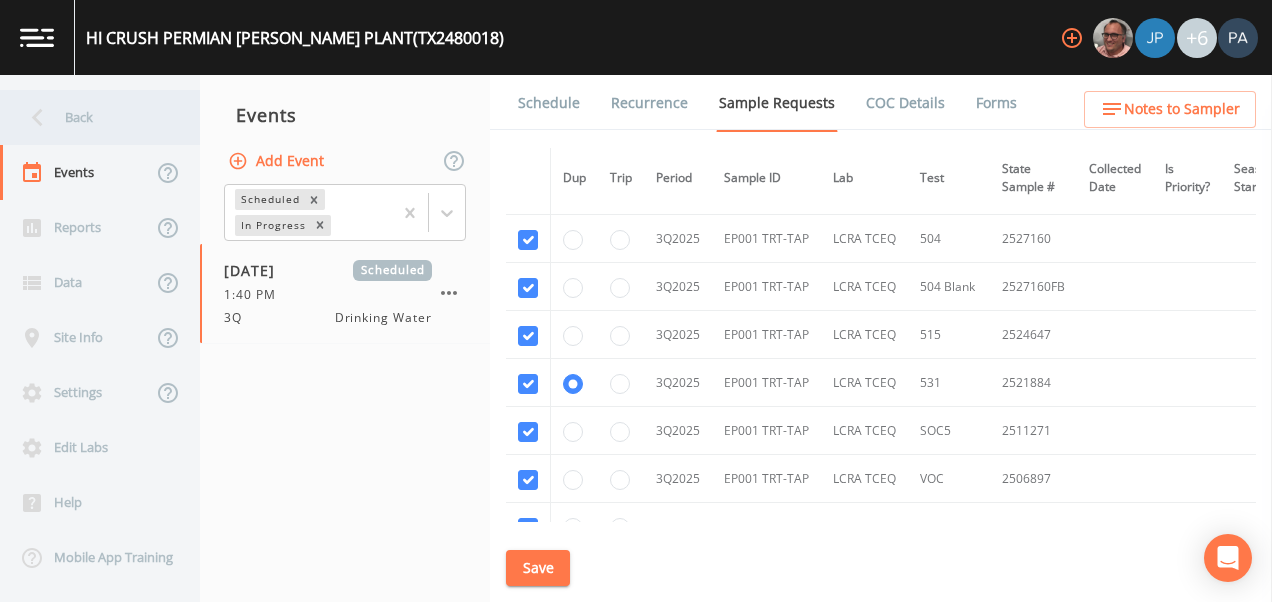 click on "Back" at bounding box center (90, 117) 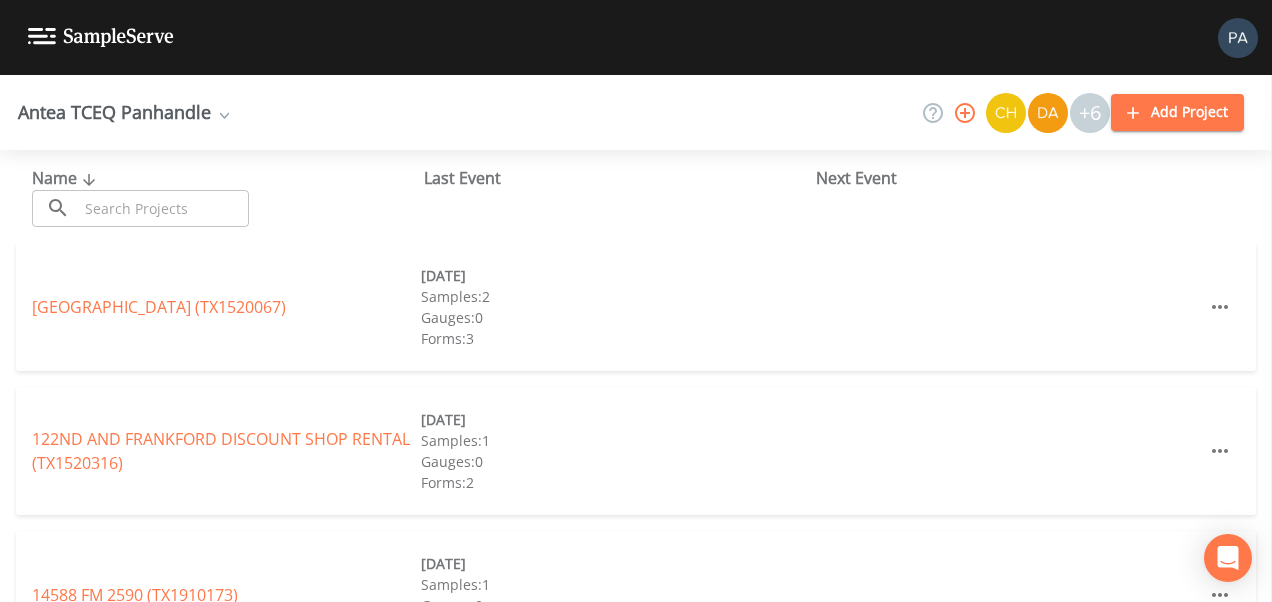 click at bounding box center (163, 208) 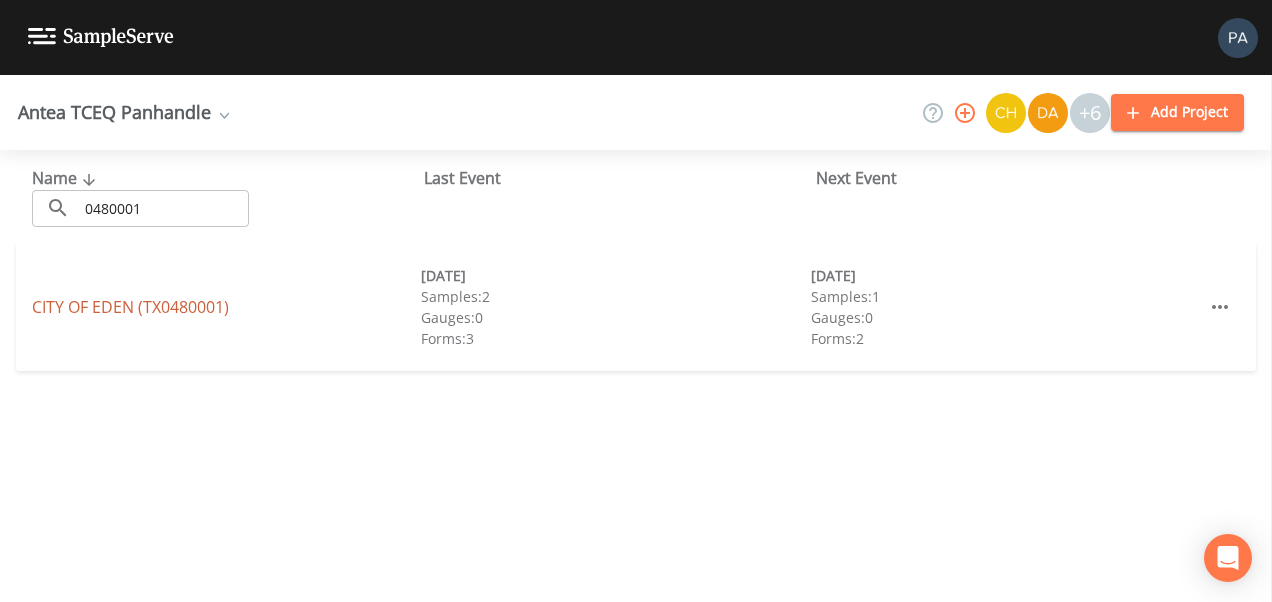 click on "[GEOGRAPHIC_DATA]   (TX0480001)" at bounding box center (130, 307) 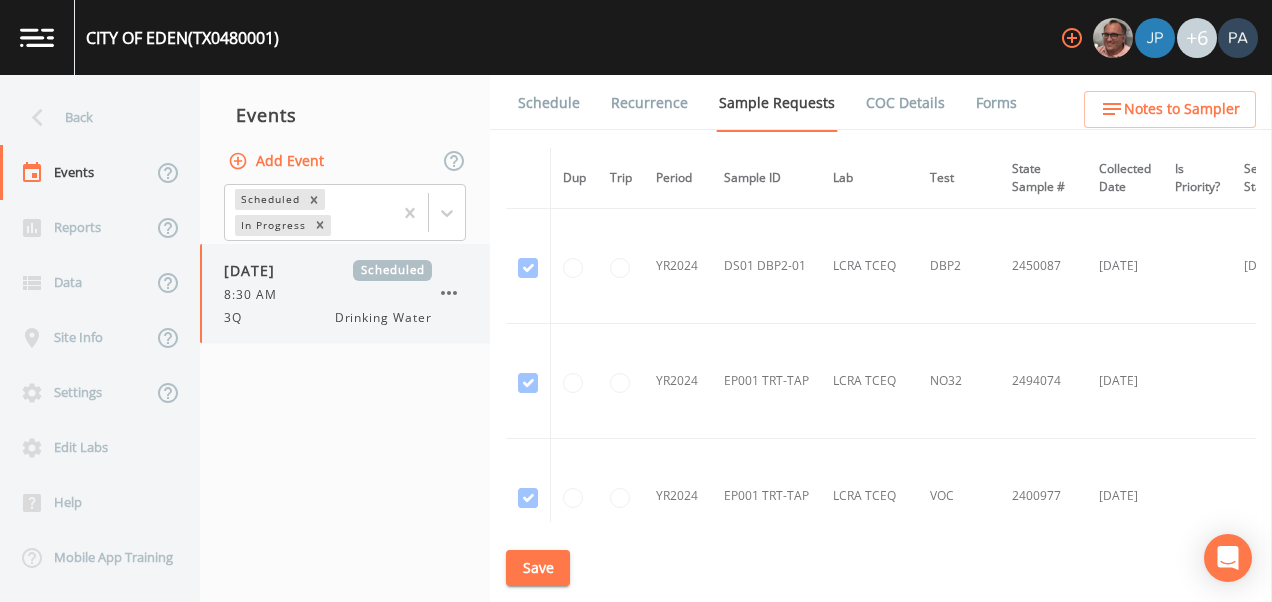 click on "8:30 AM" at bounding box center [328, 295] 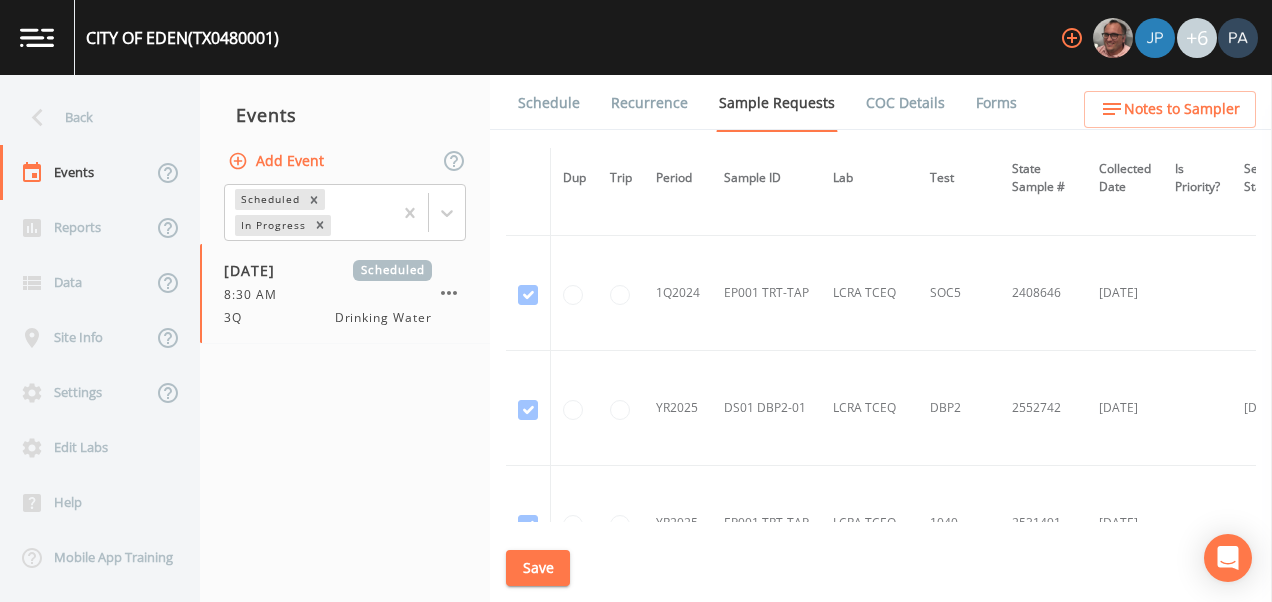 scroll, scrollTop: 700, scrollLeft: 0, axis: vertical 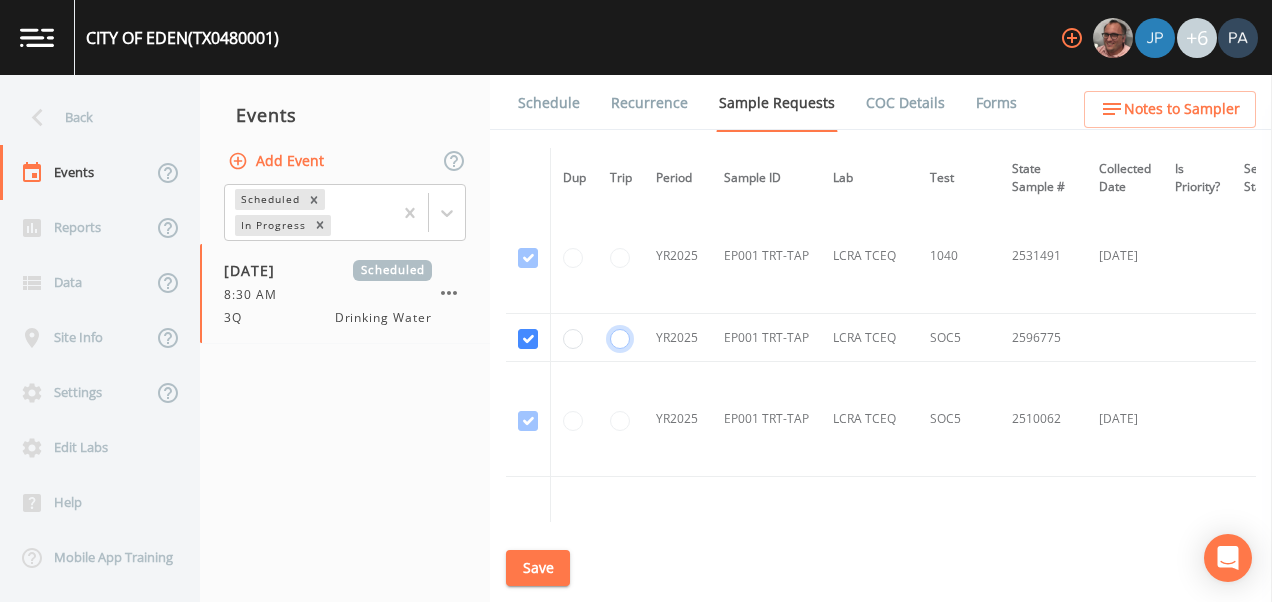 click at bounding box center [620, 28] 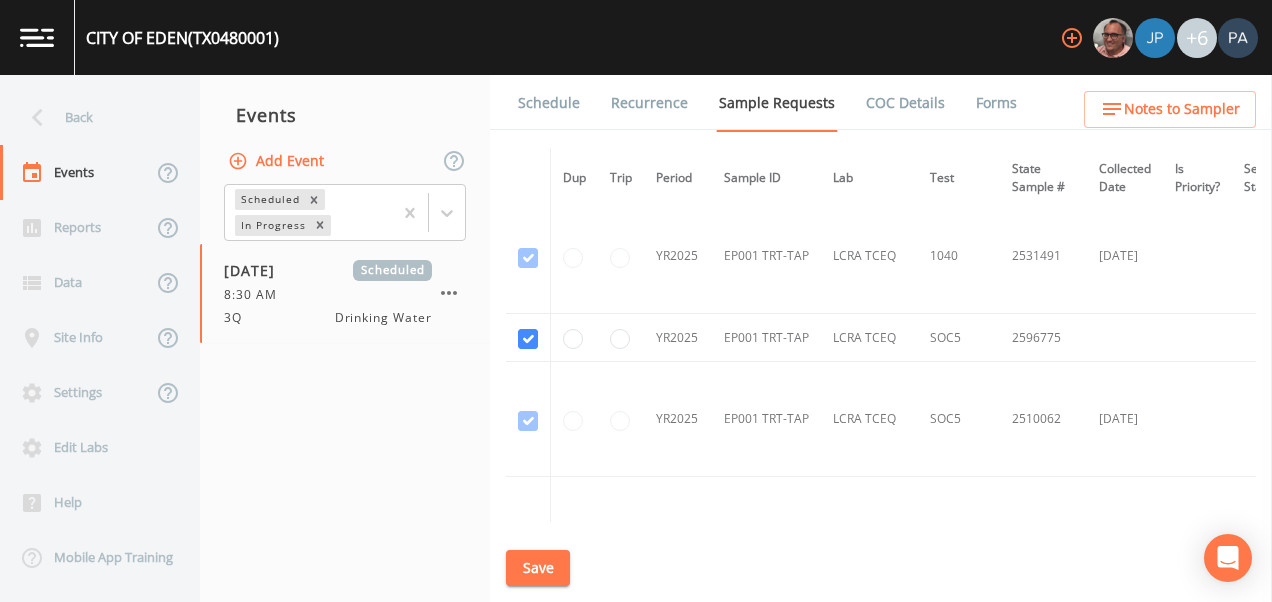 click on "Save" at bounding box center [538, 568] 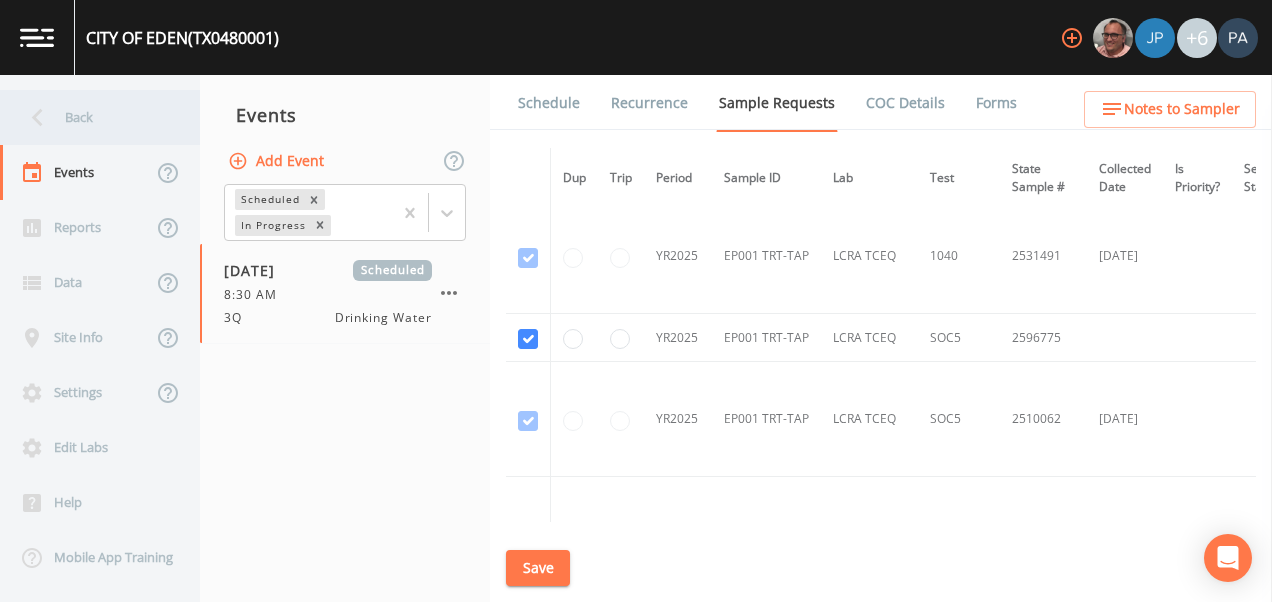 click on "Back" at bounding box center (90, 117) 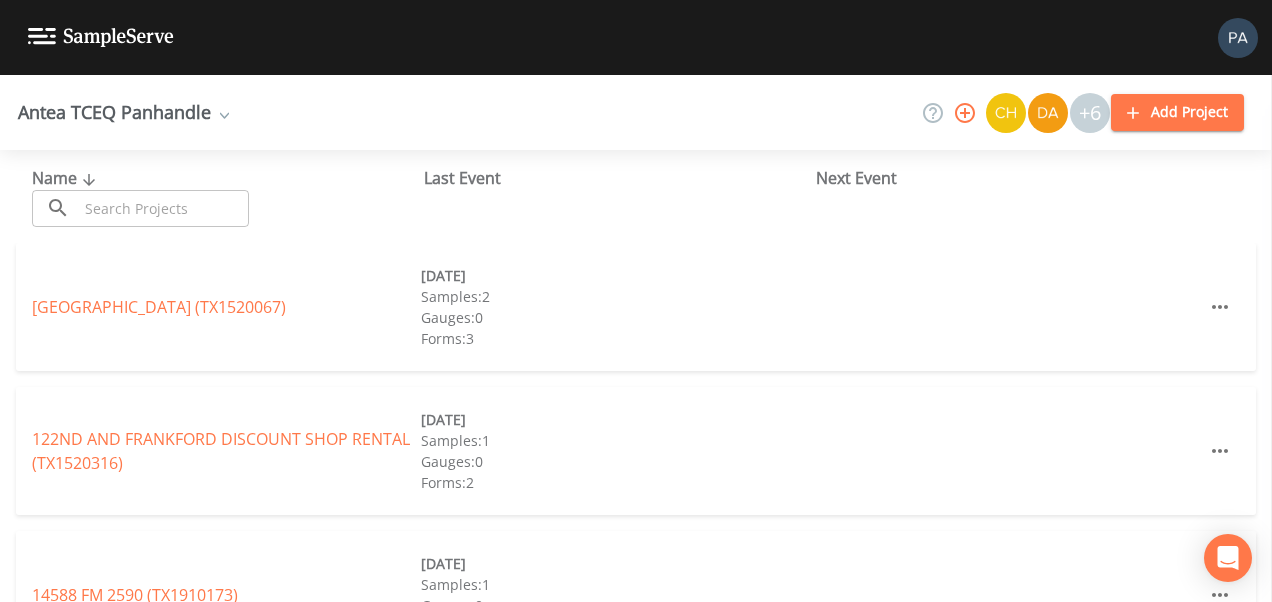 click at bounding box center (163, 208) 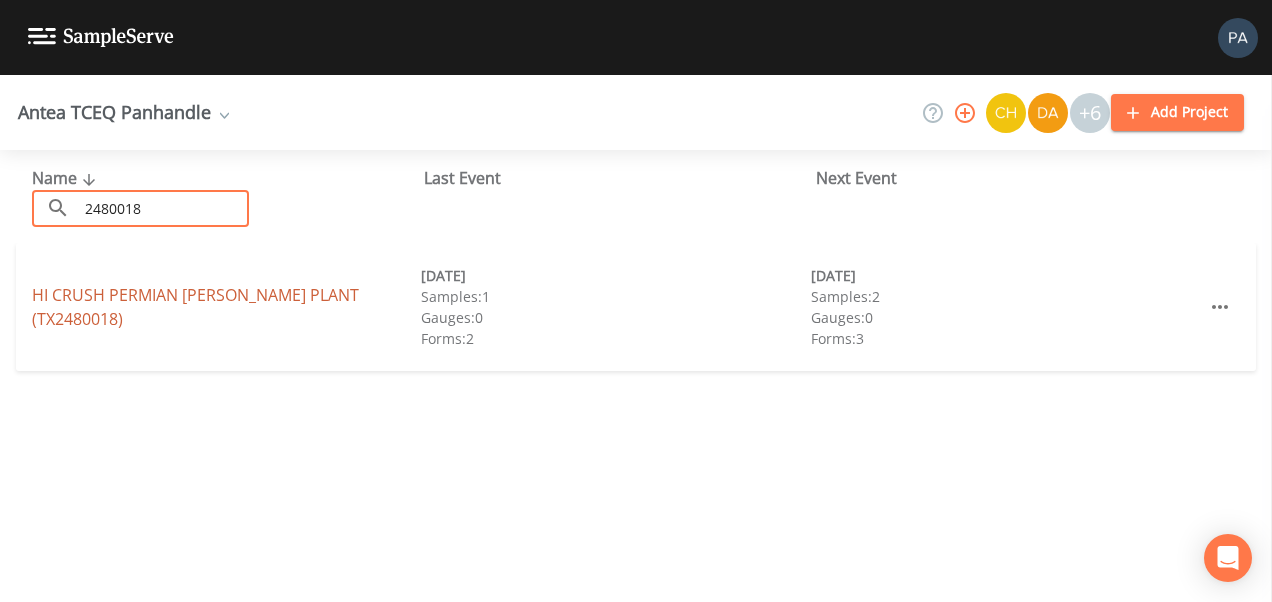 click on "HI CRUSH PERMIAN [PERSON_NAME] PLANT   (TX2480018)" at bounding box center (195, 307) 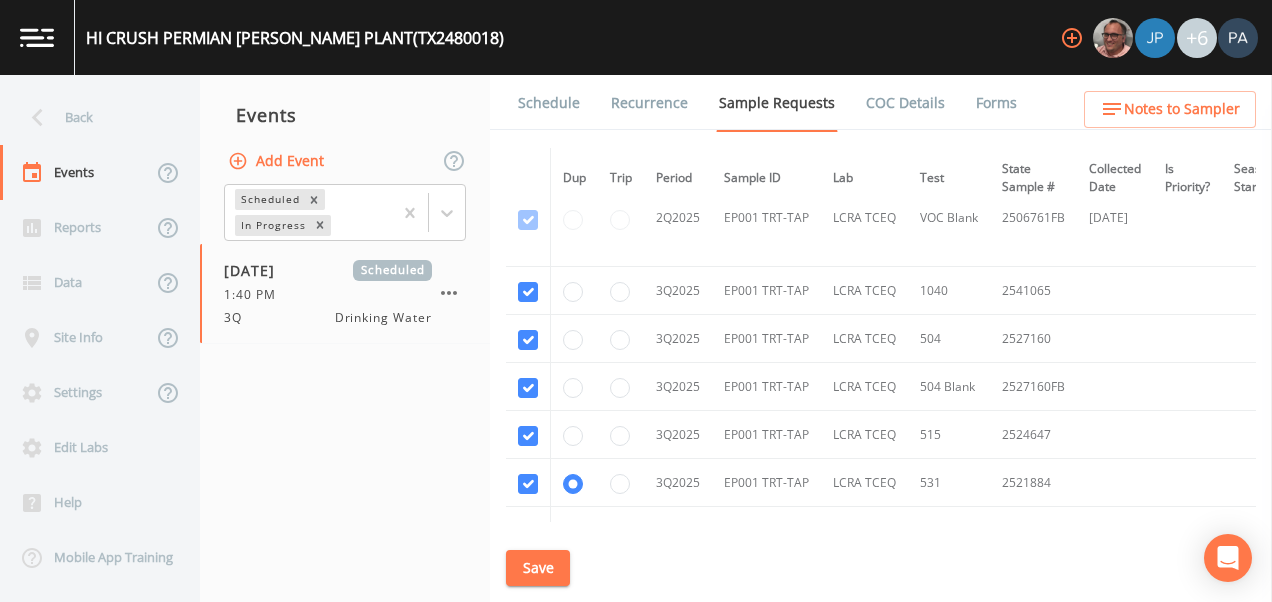 scroll, scrollTop: 3000, scrollLeft: 0, axis: vertical 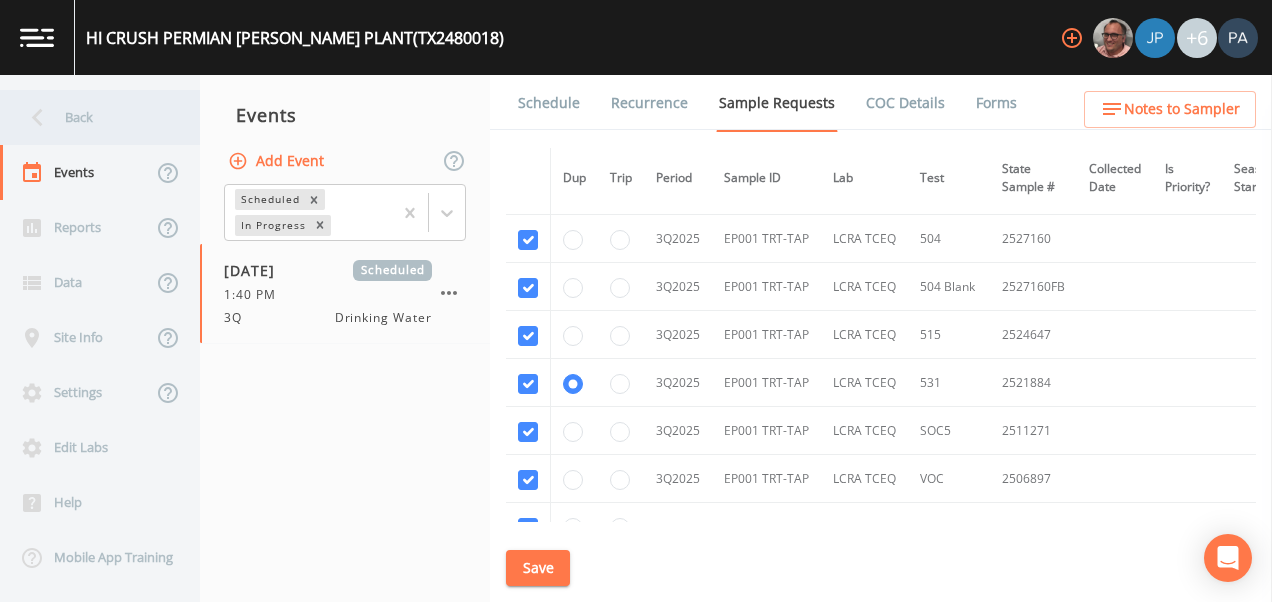 click on "Back" at bounding box center (90, 117) 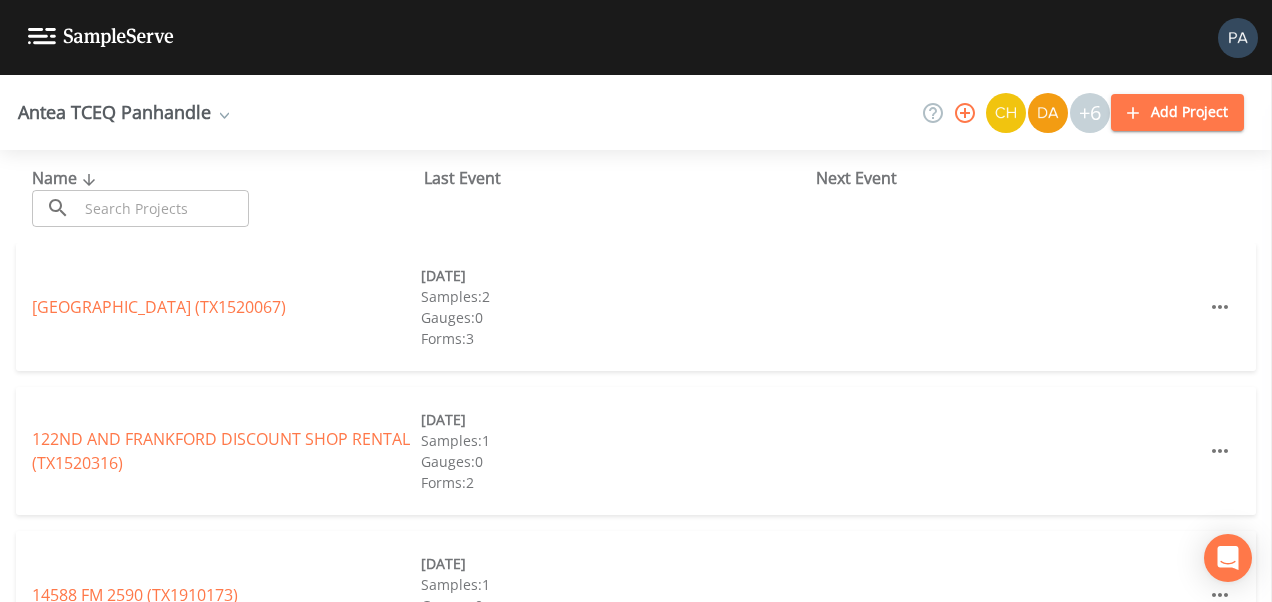 click at bounding box center [163, 208] 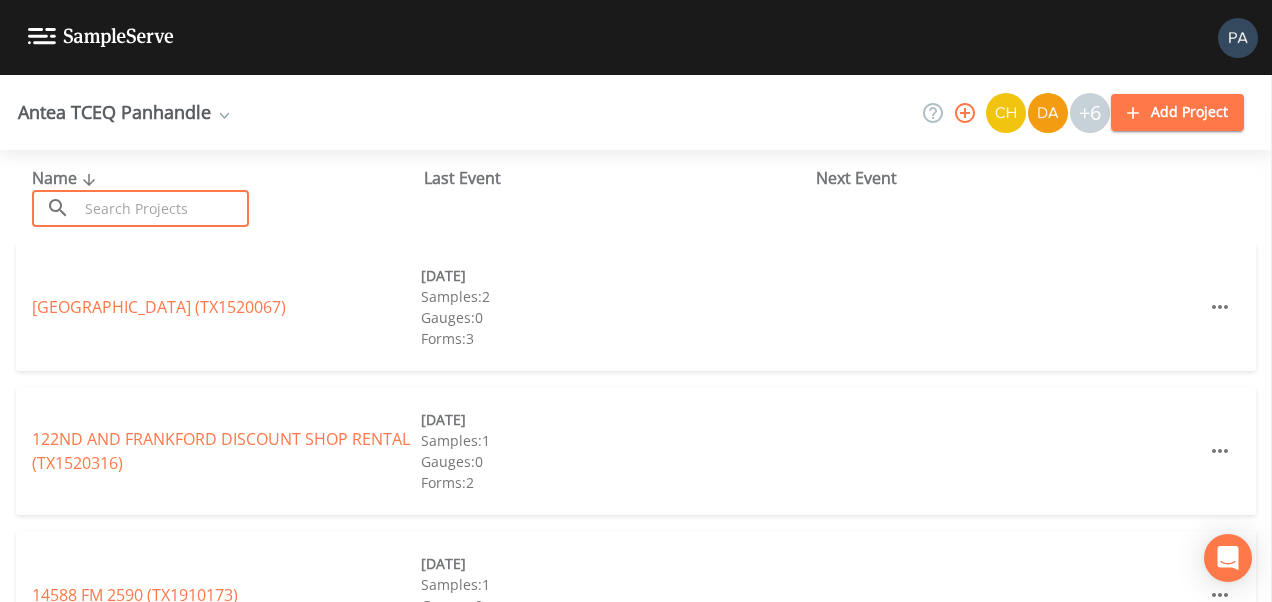 click at bounding box center (163, 208) 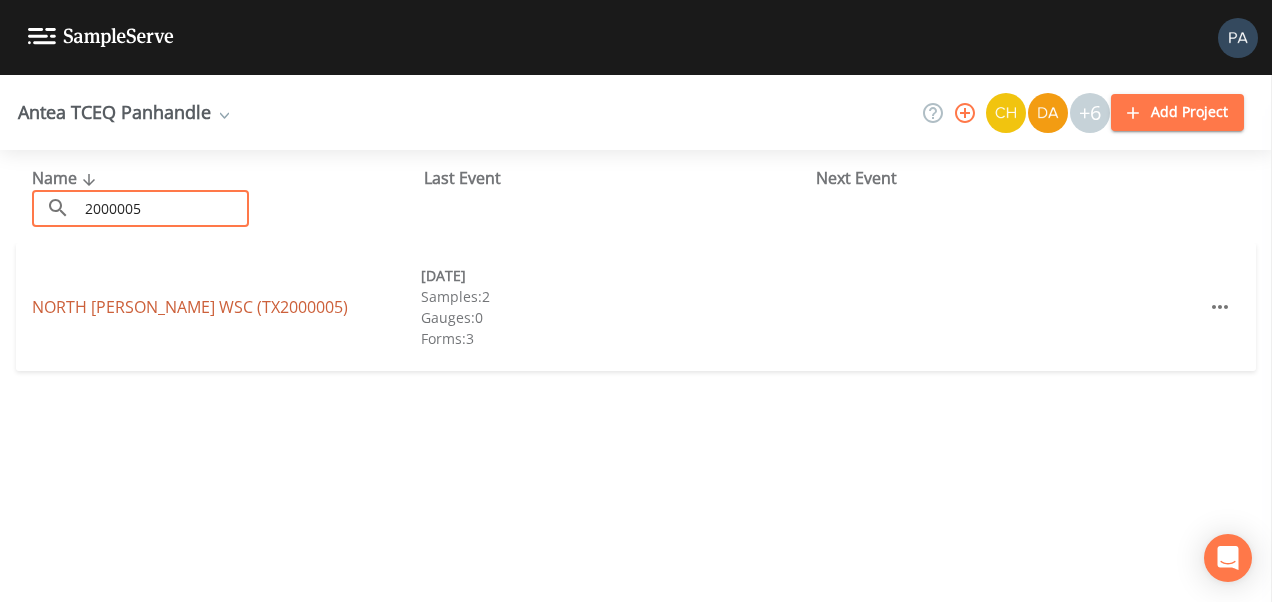 click on "NORTH [PERSON_NAME] WSC   (TX2000005)" at bounding box center [190, 307] 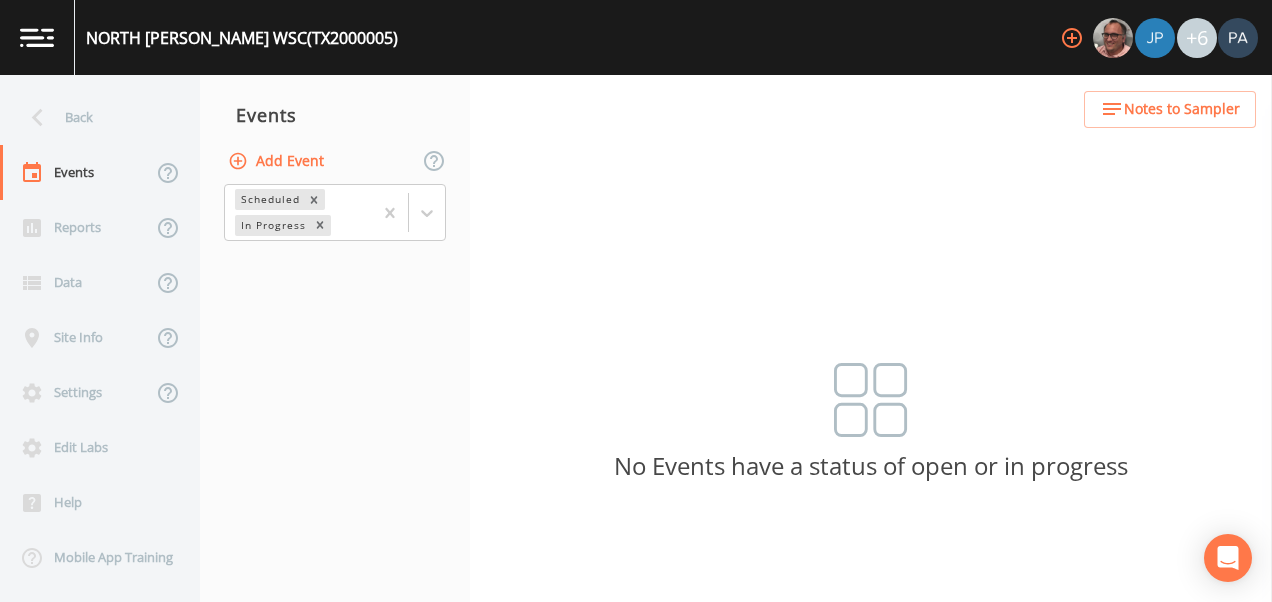 click on "Add Event" at bounding box center (278, 161) 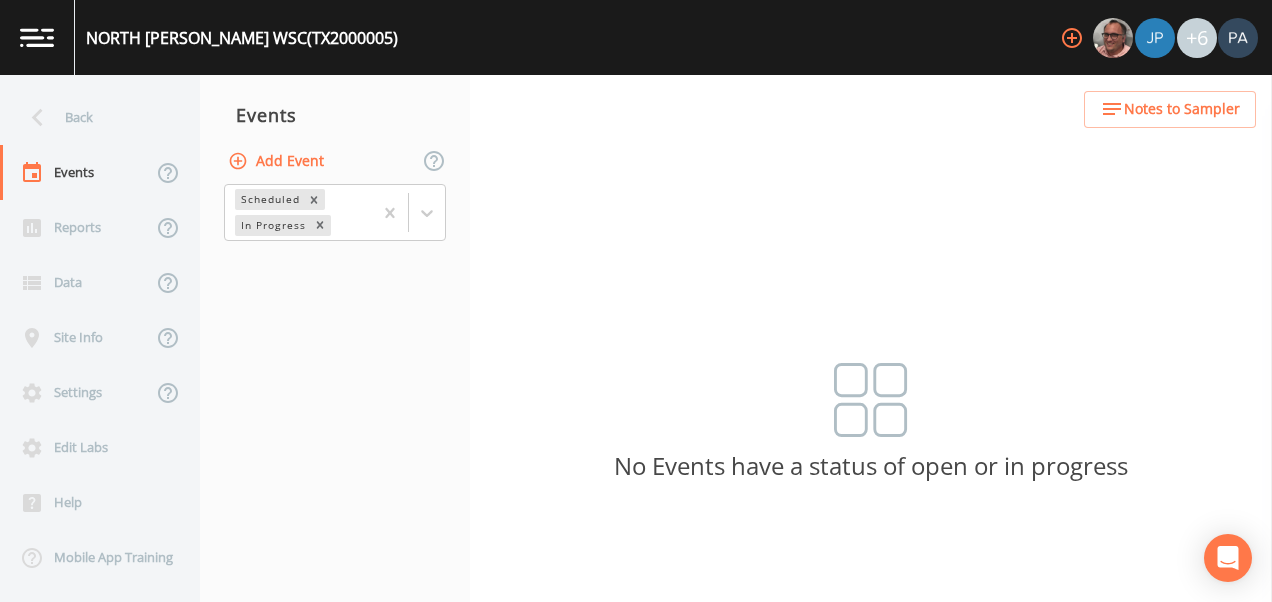 click on "Event Name" at bounding box center (636, 785) 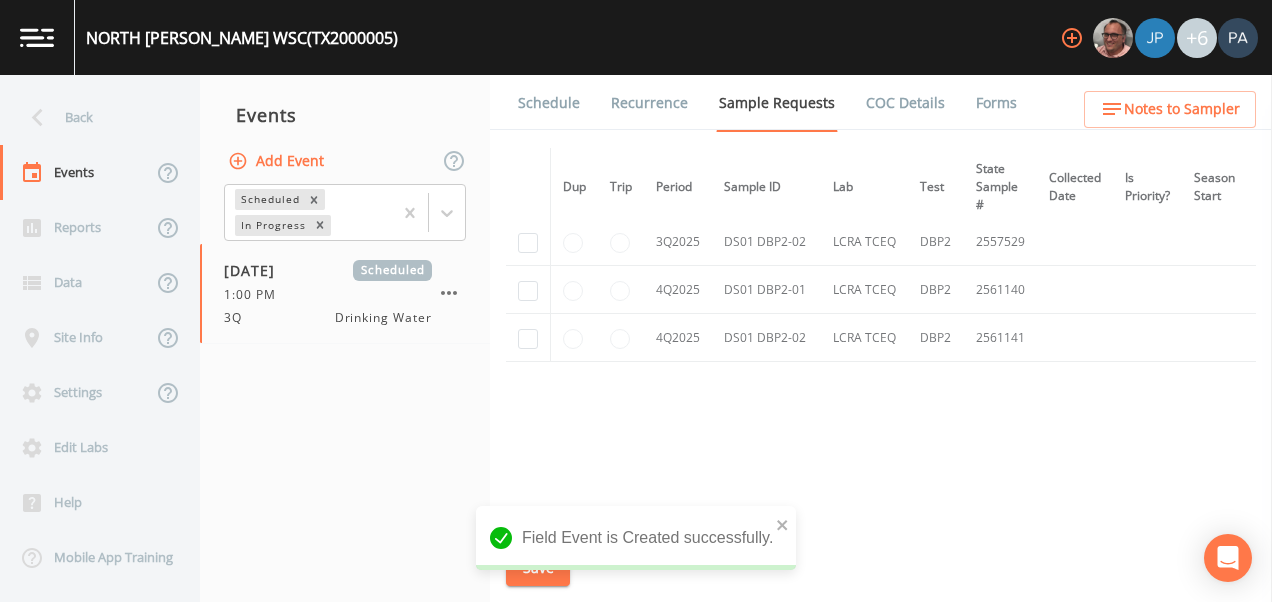 scroll, scrollTop: 1505, scrollLeft: 0, axis: vertical 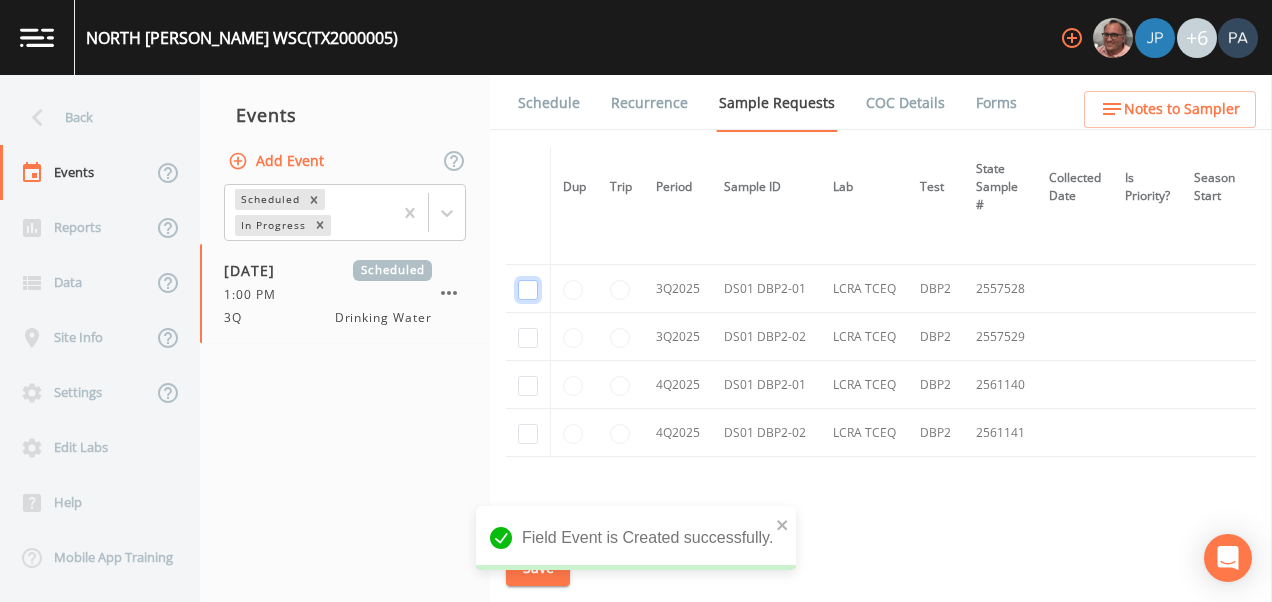 click at bounding box center [528, -1104] 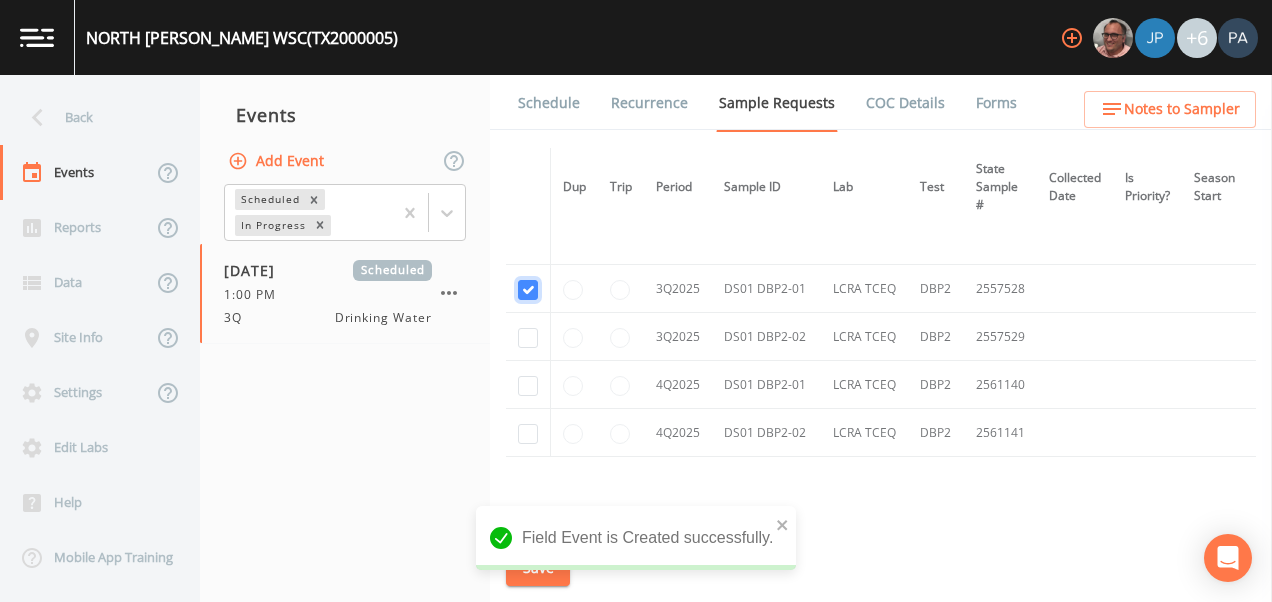 scroll, scrollTop: 1307, scrollLeft: 0, axis: vertical 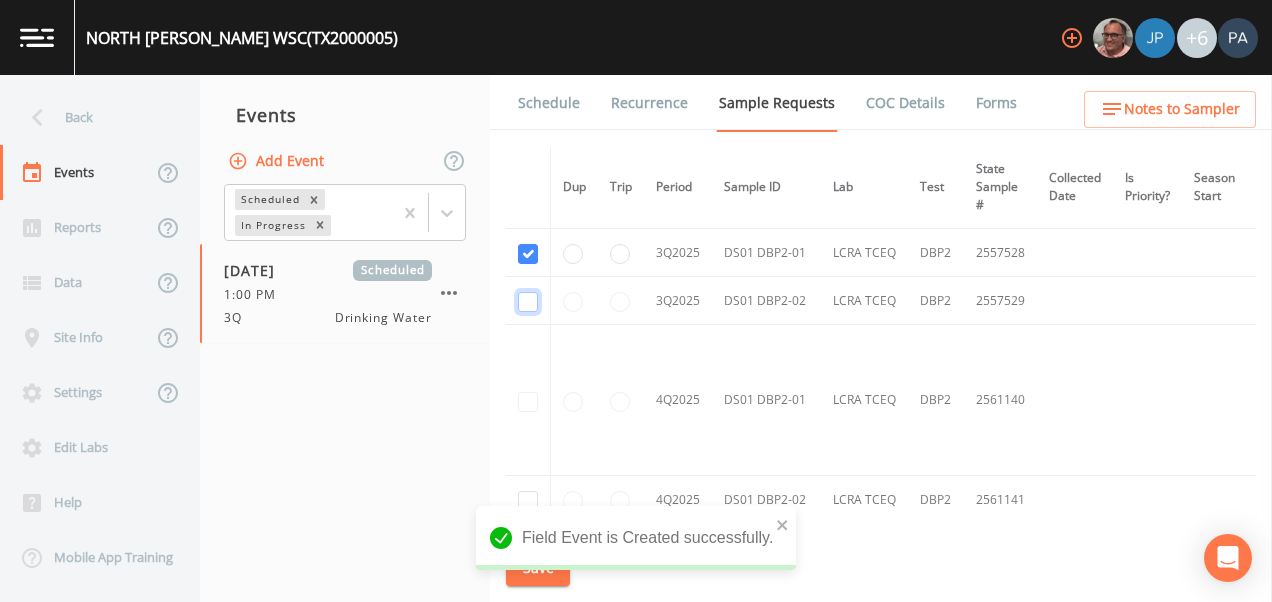 click at bounding box center (528, -836) 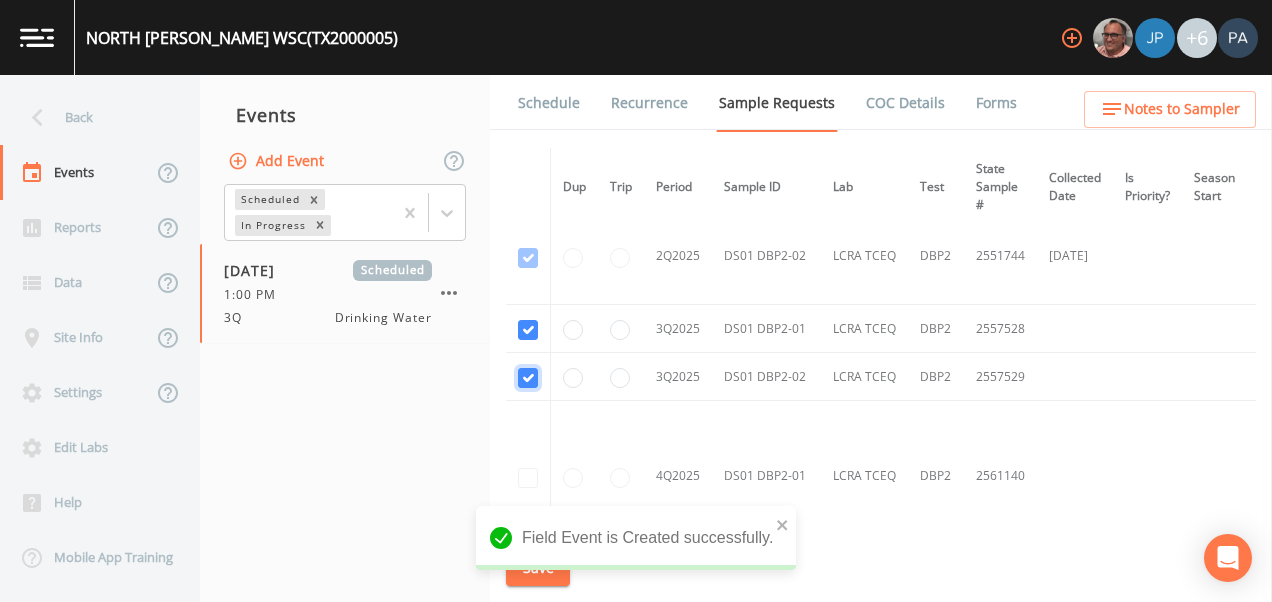 scroll, scrollTop: 1207, scrollLeft: 0, axis: vertical 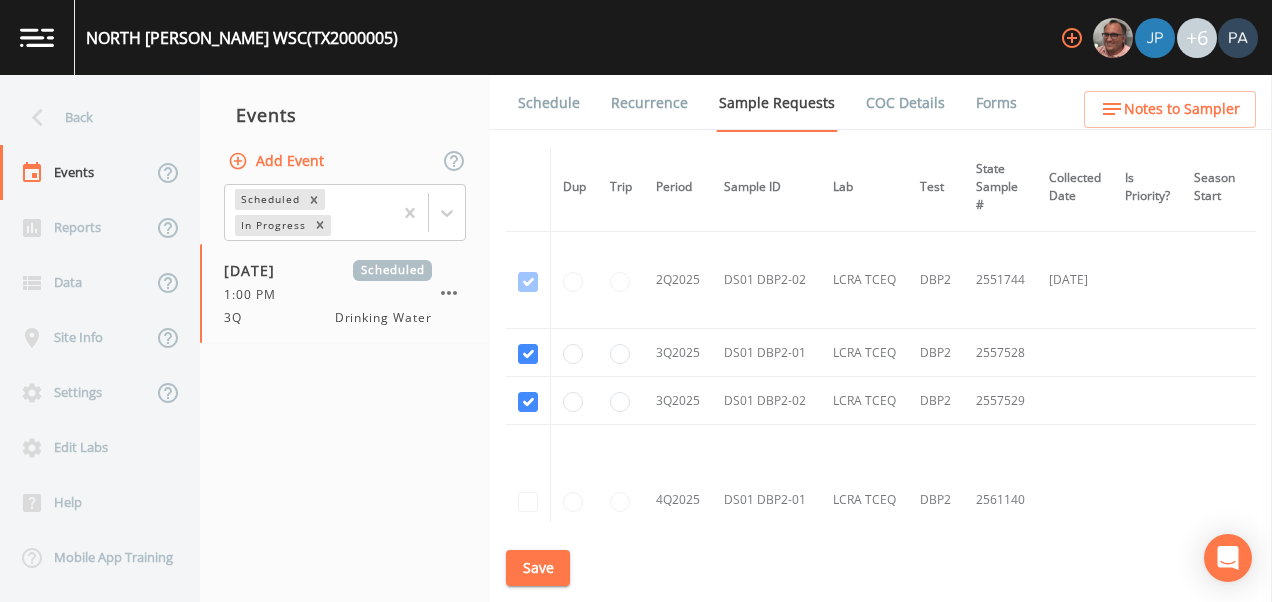 click on "Save" at bounding box center [538, 568] 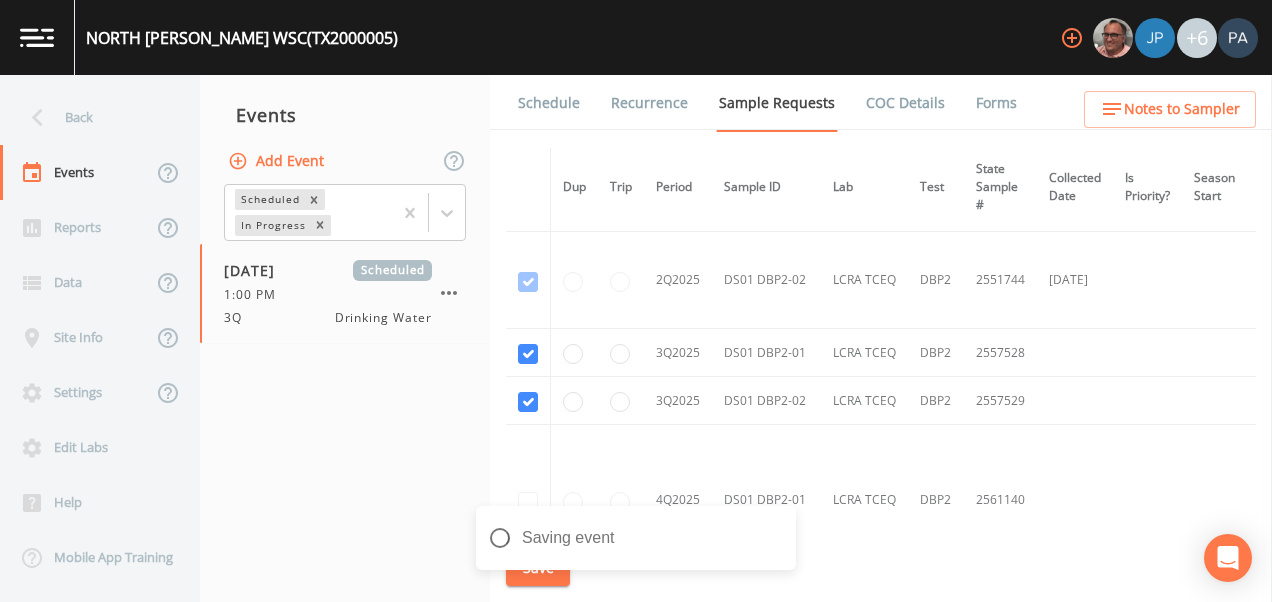 click on "Schedule" at bounding box center (549, 103) 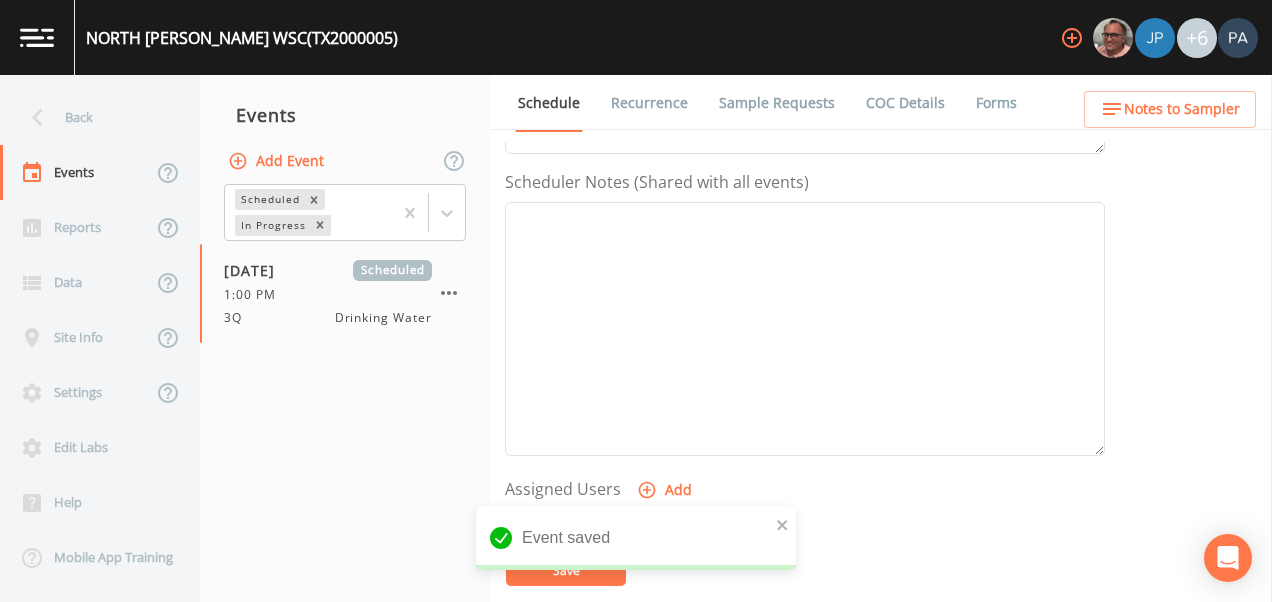 scroll, scrollTop: 700, scrollLeft: 0, axis: vertical 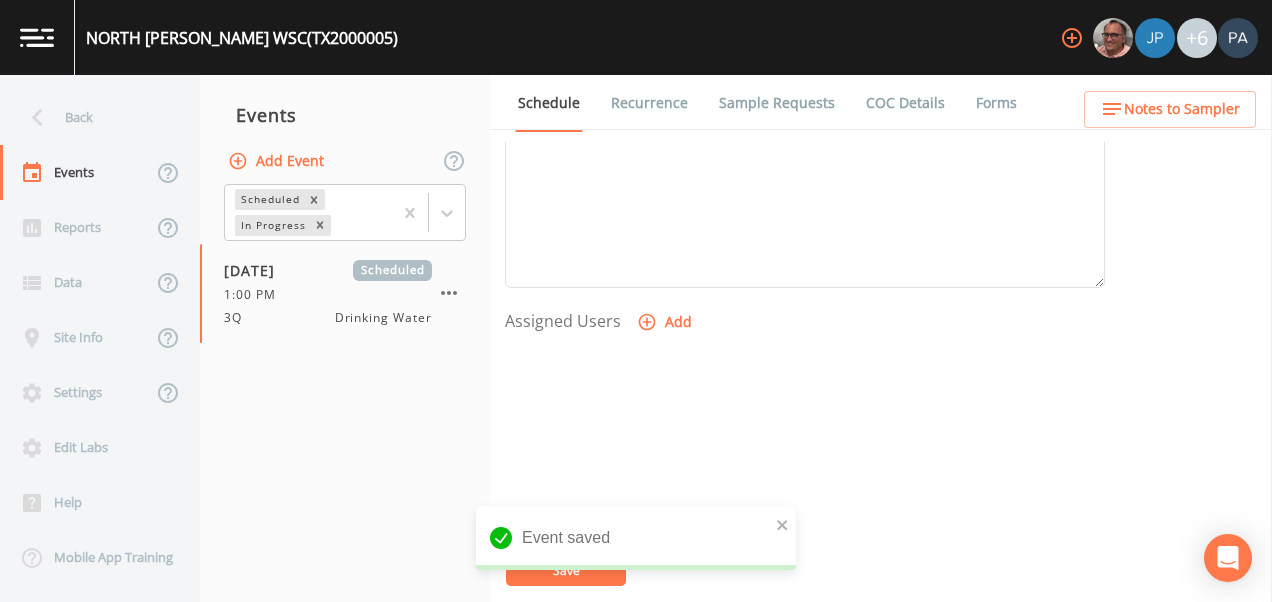 click on "Add" at bounding box center [666, 322] 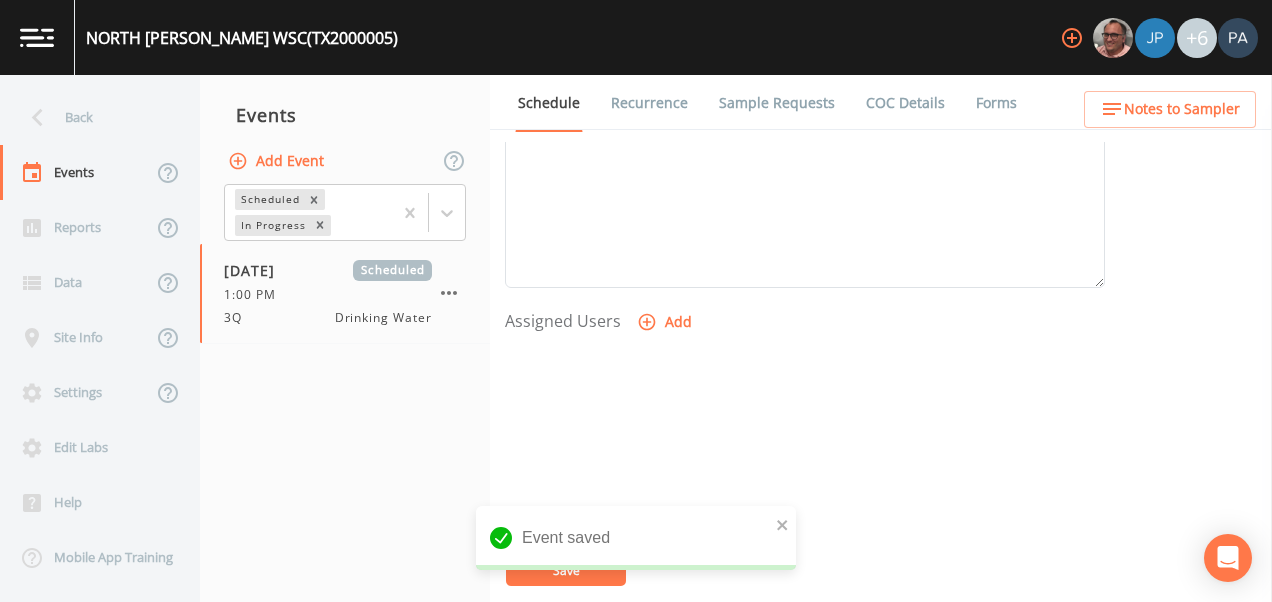 click on "Select User [PERSON_NAME] [PERSON_NAME]  [PERSON_NAME] [PERSON_NAME] [PERSON_NAME] [PERSON_NAME] [PERSON_NAME] [PERSON_NAME] [PERSON_NAME]" at bounding box center [636, 667] 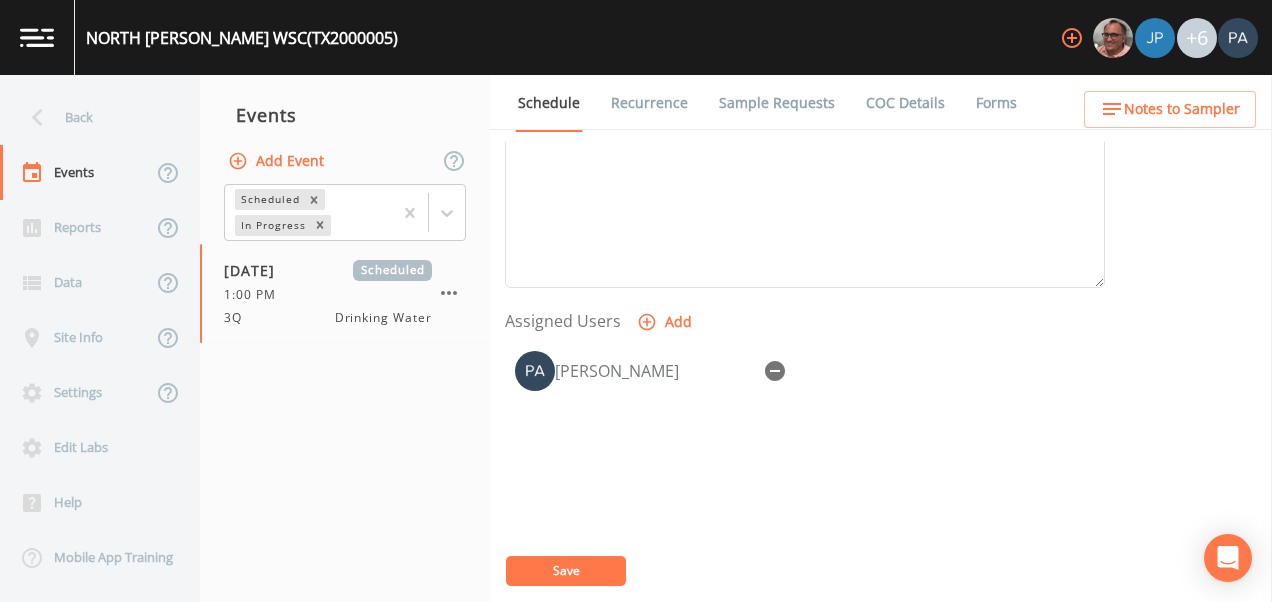 click on "Save" at bounding box center (566, 570) 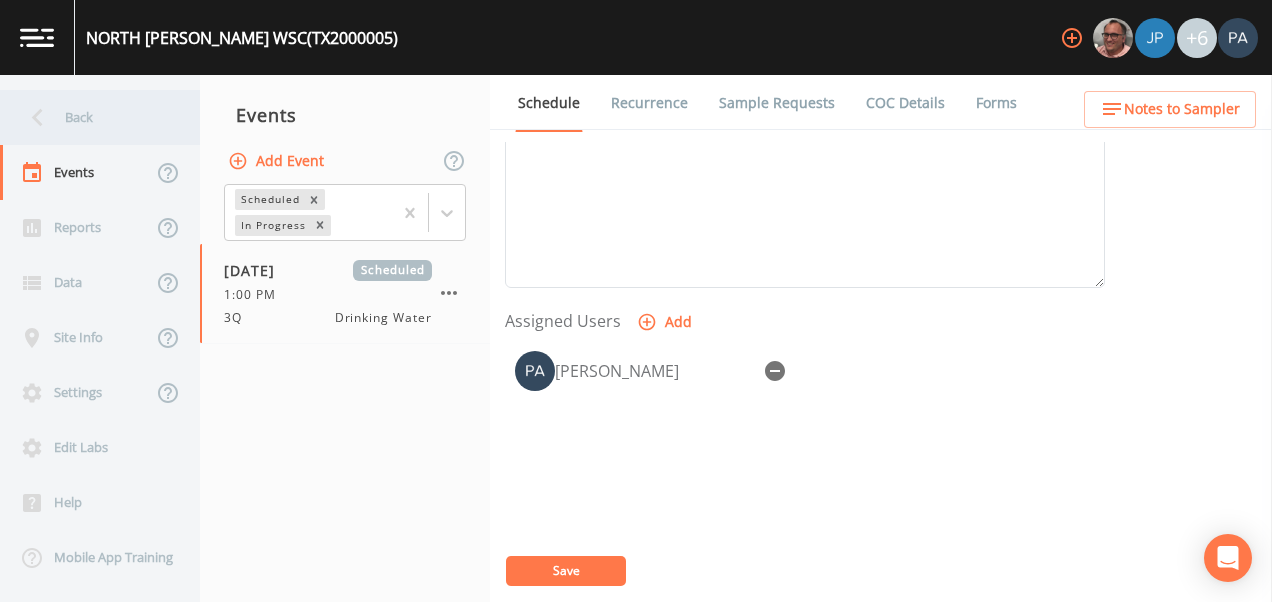click on "Back" at bounding box center (90, 117) 